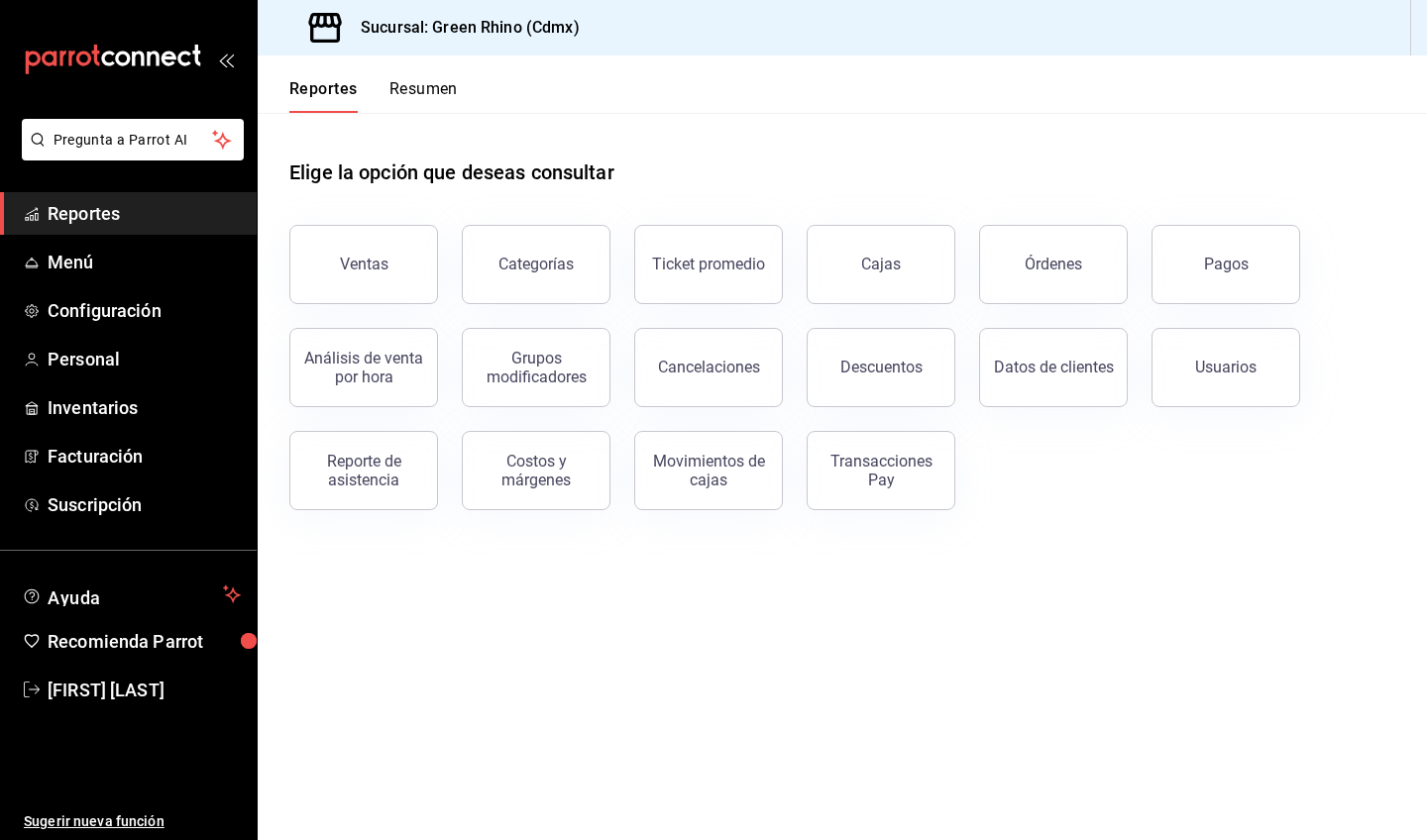 scroll, scrollTop: 0, scrollLeft: 0, axis: both 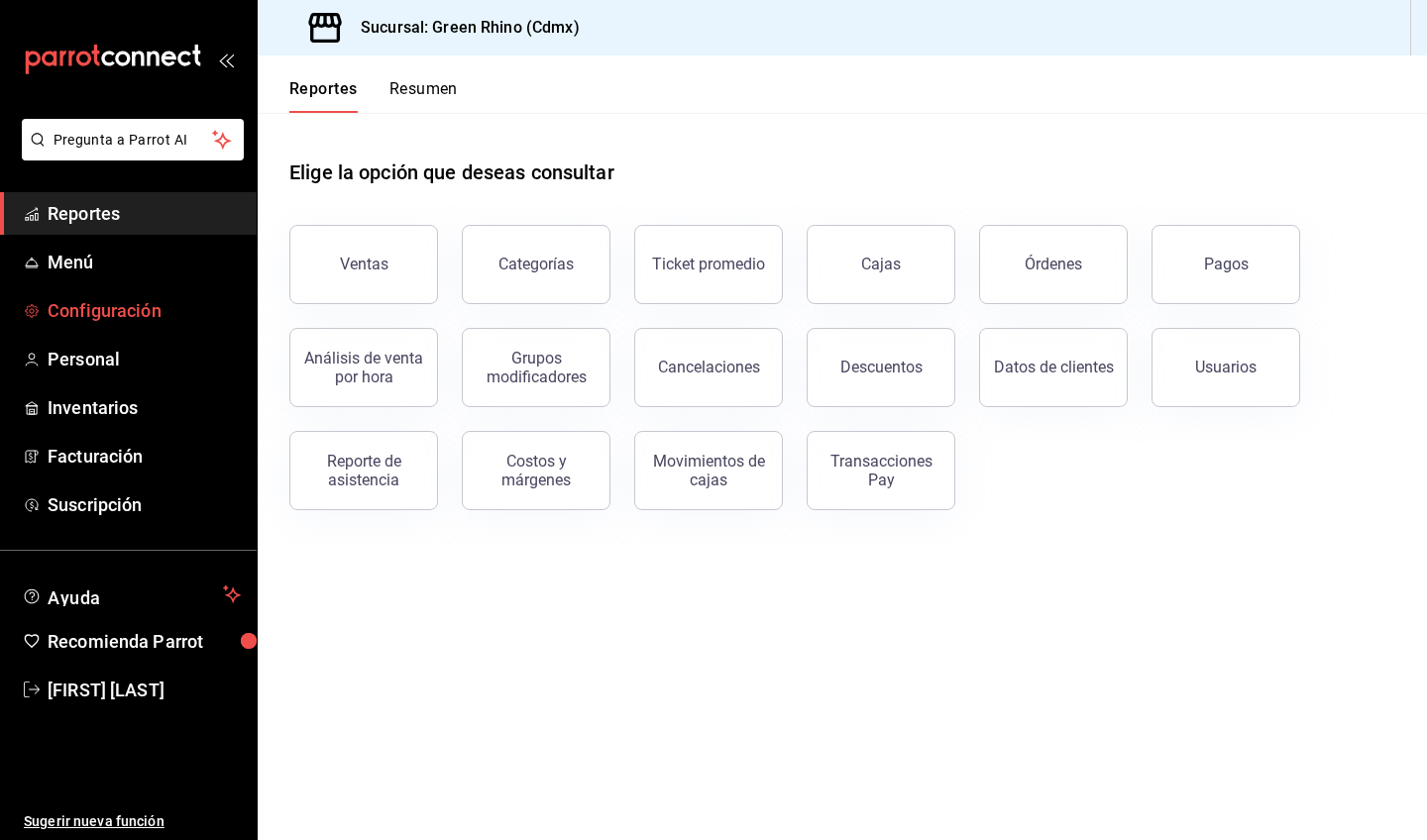 click on "Configuración" at bounding box center [144, 310] 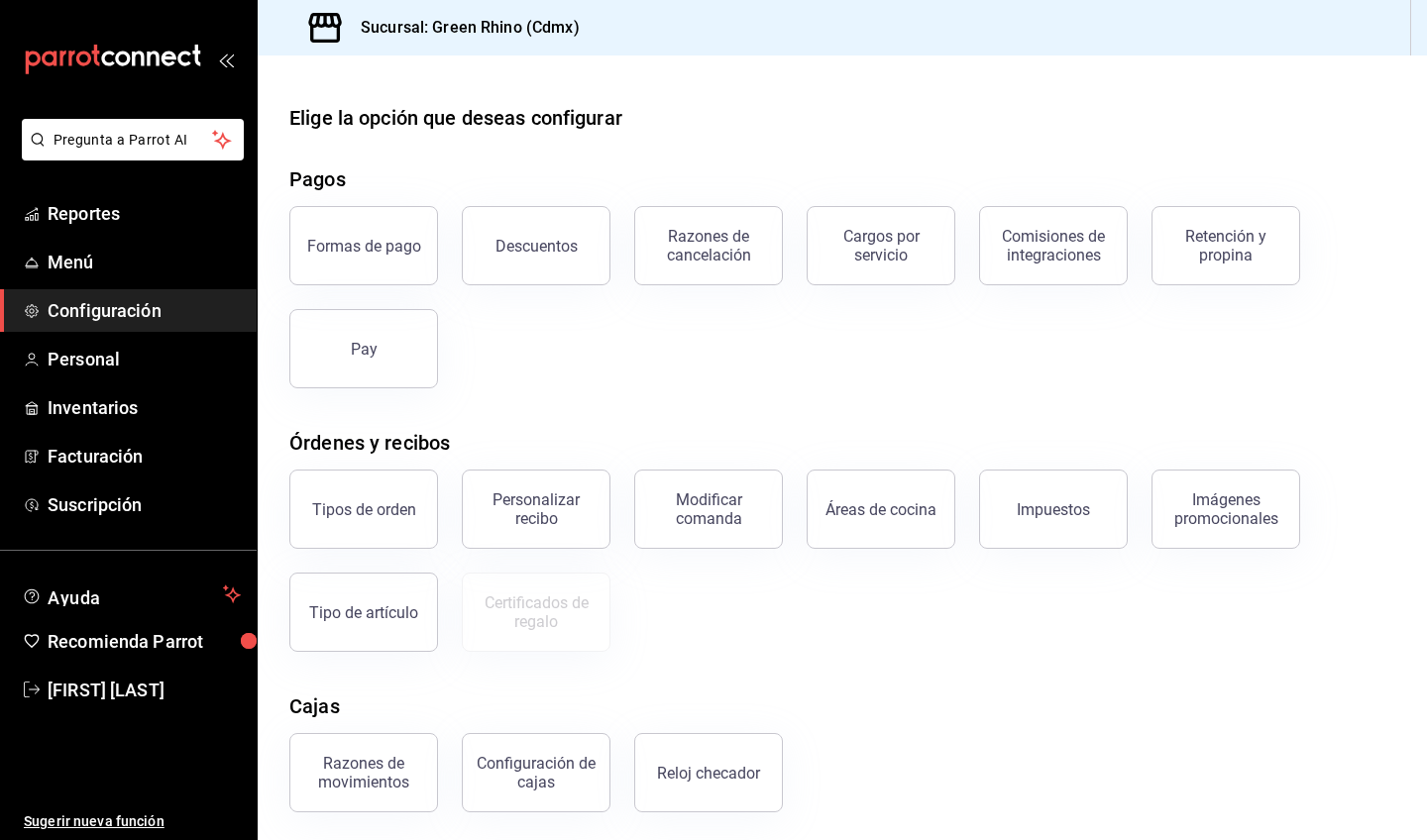 scroll, scrollTop: 0, scrollLeft: 0, axis: both 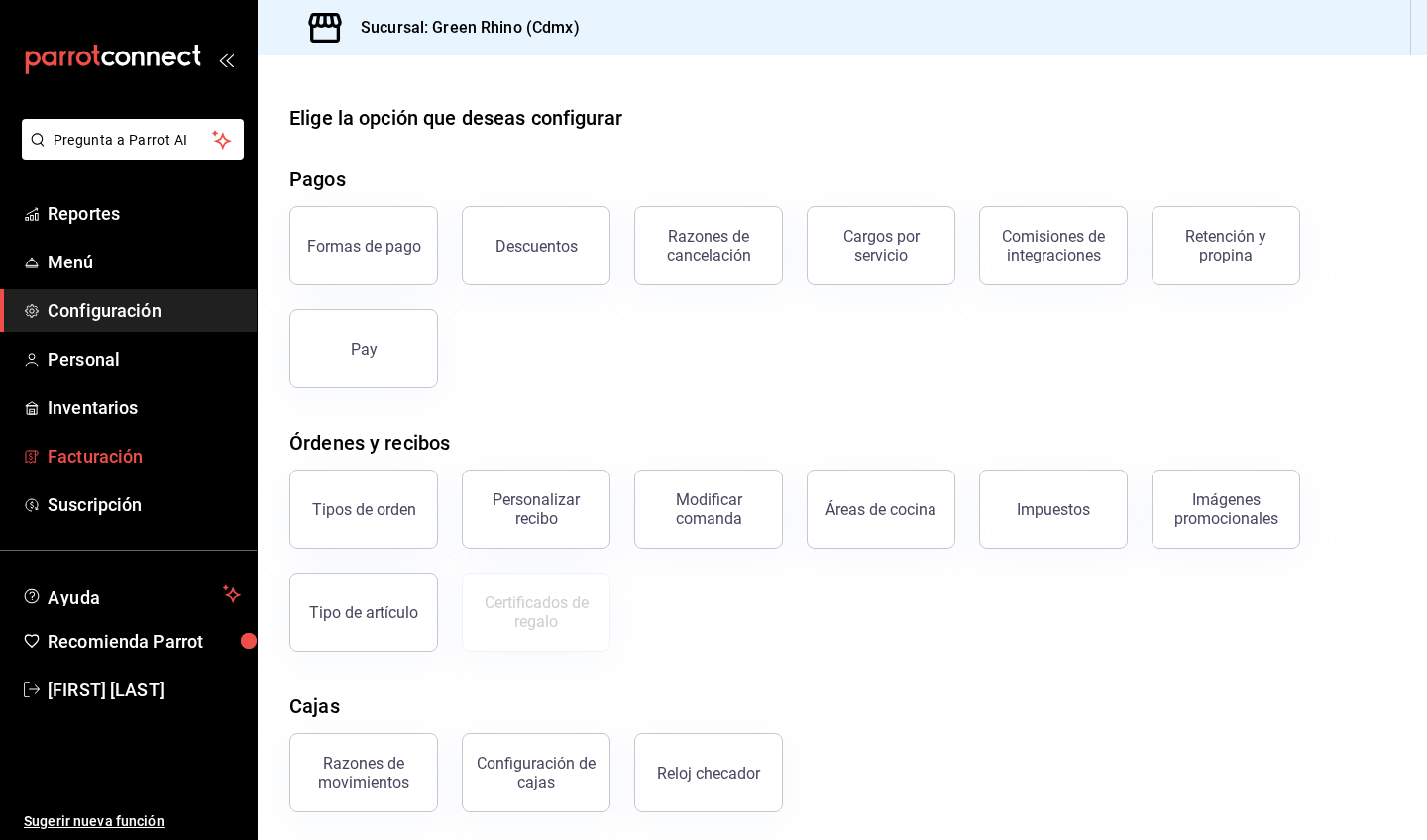 click on "Facturación" at bounding box center [128, 456] 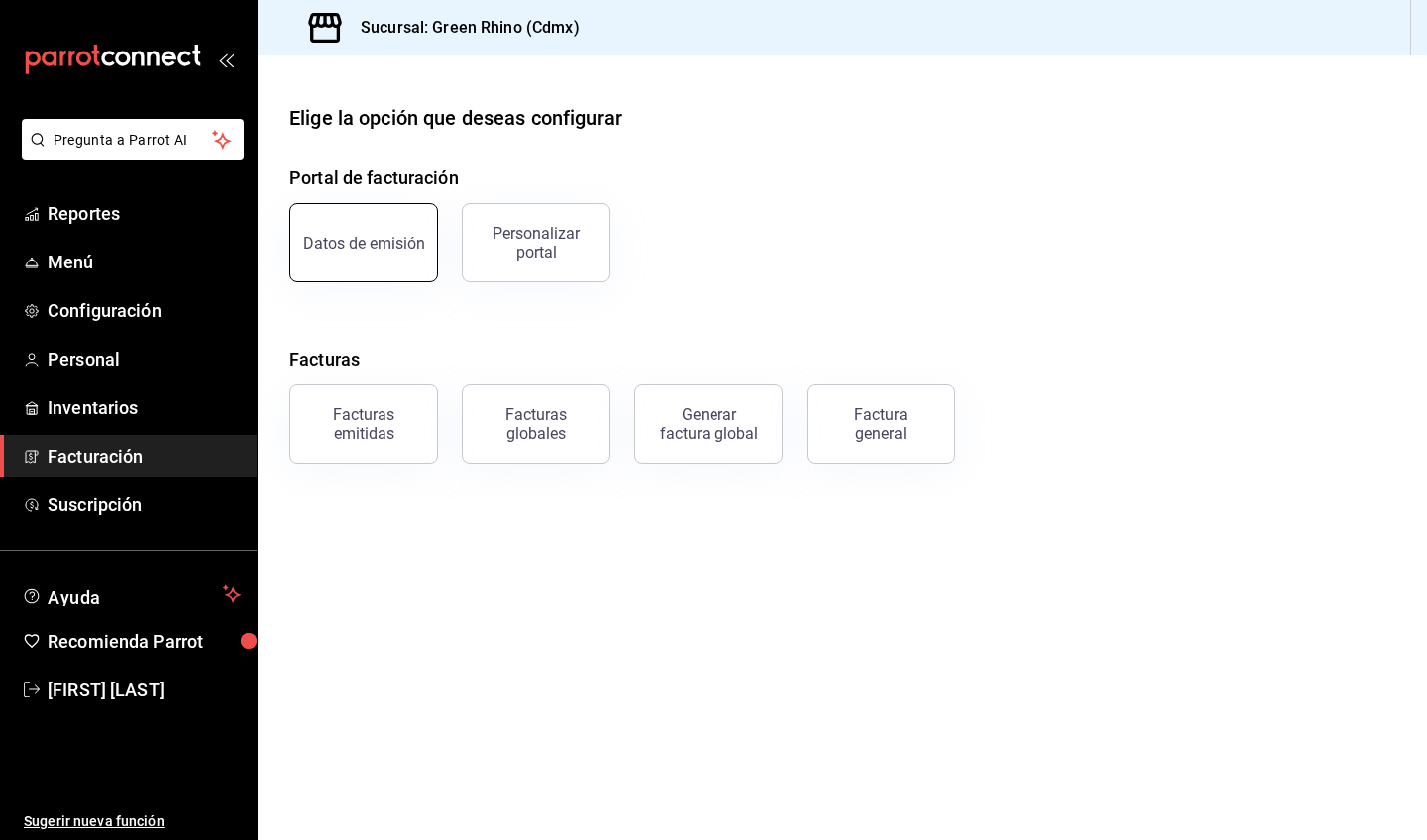 click on "Datos de emisión" at bounding box center [364, 243] 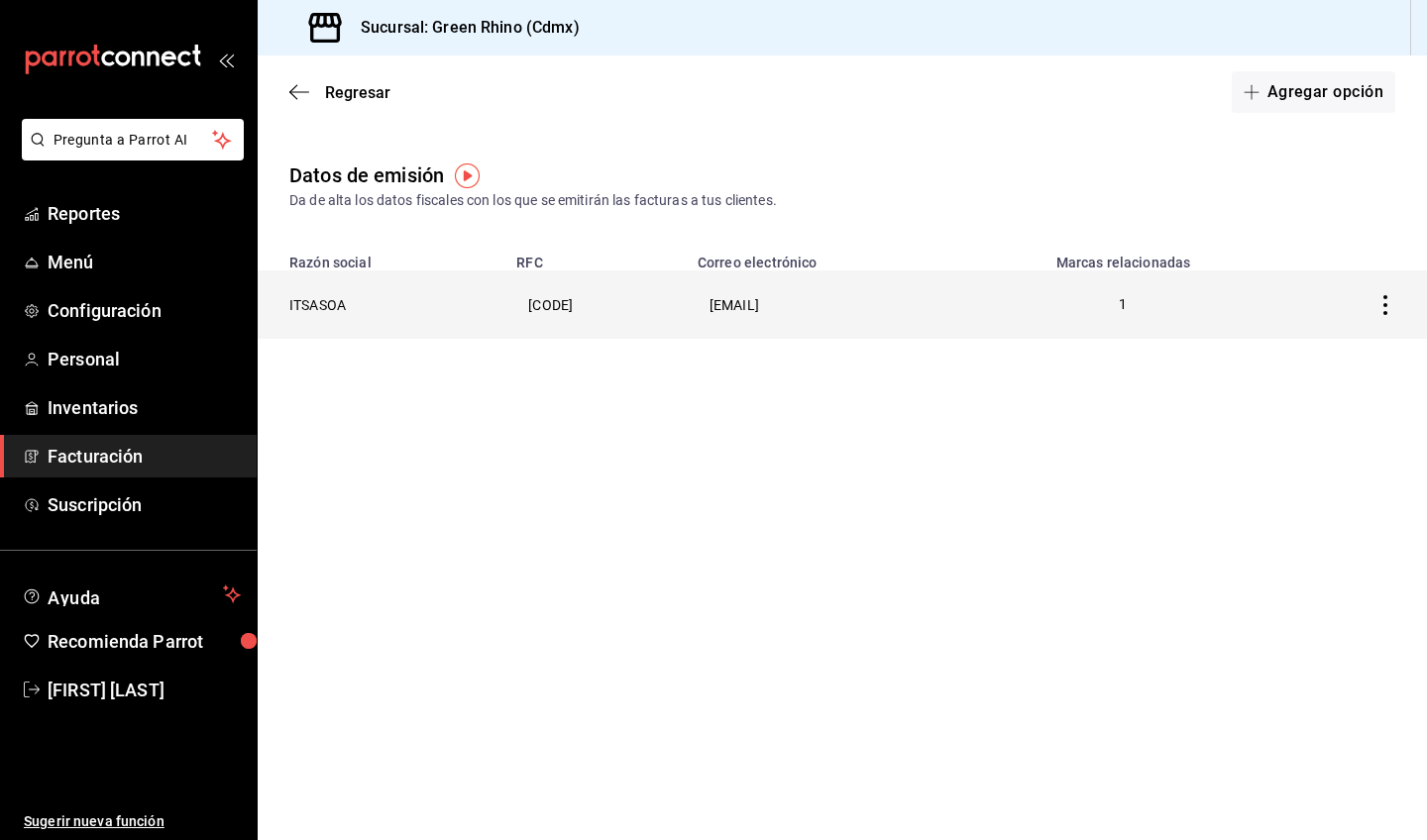 click 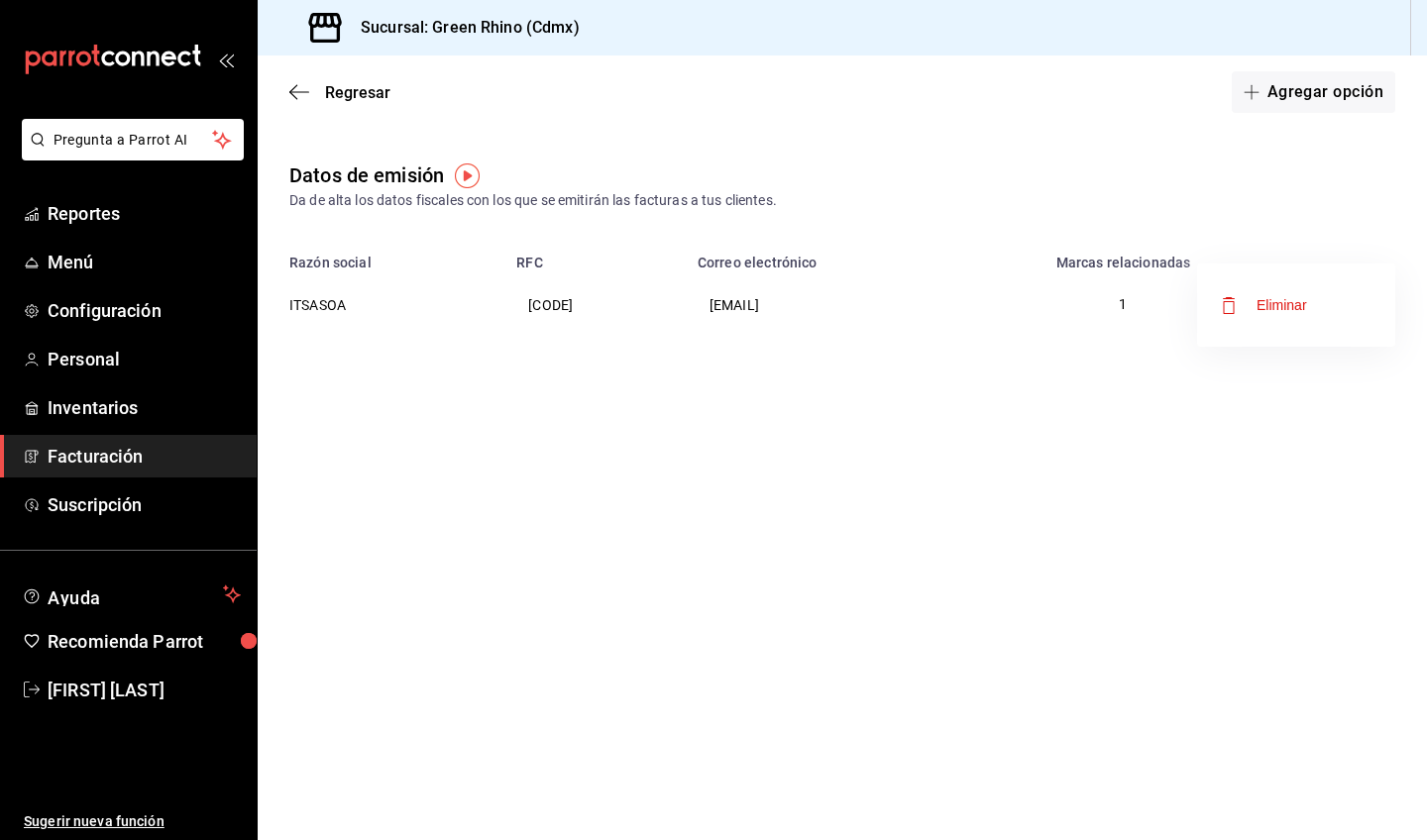 click at bounding box center [714, 420] 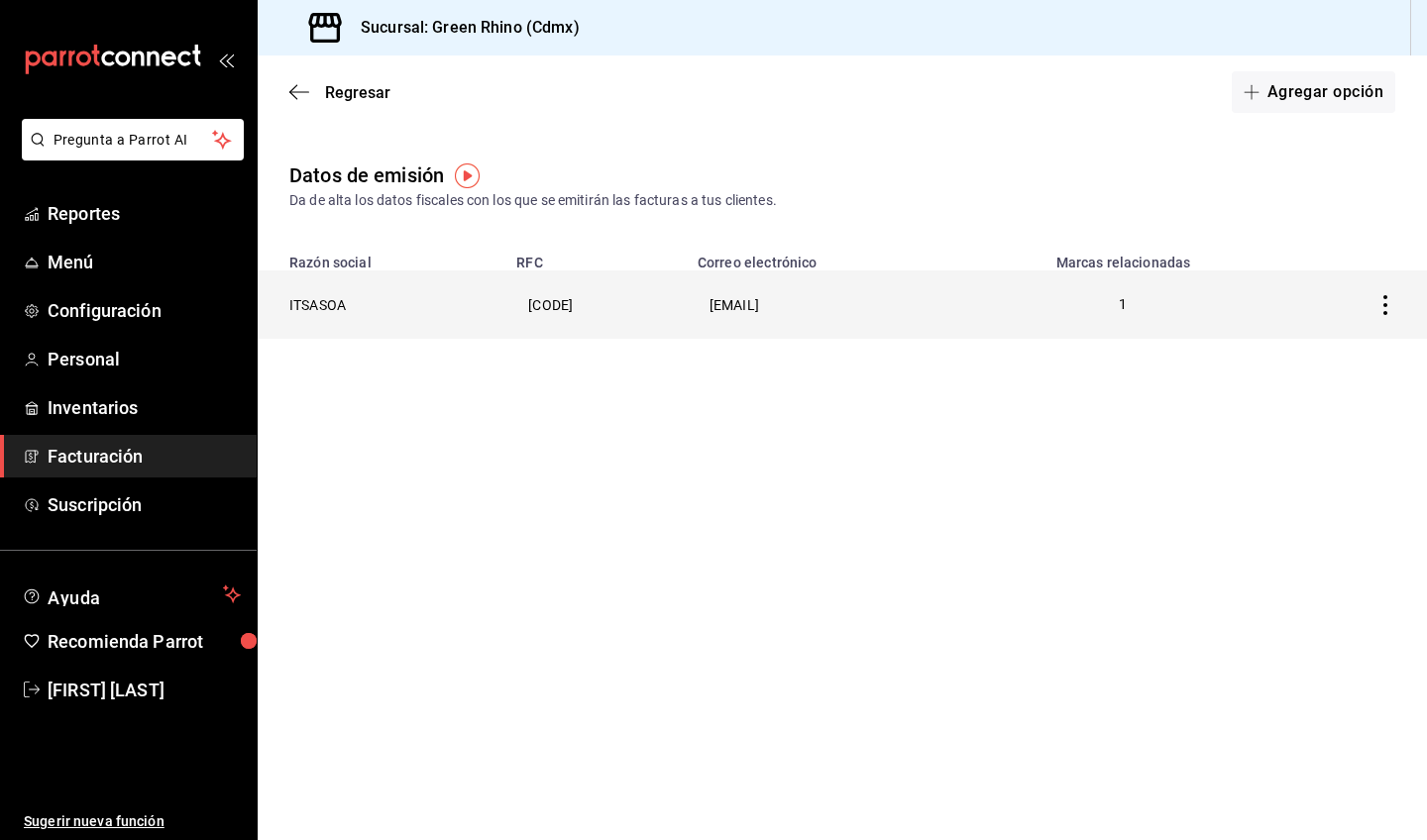 click on "ITSASOA" at bounding box center (381, 304) 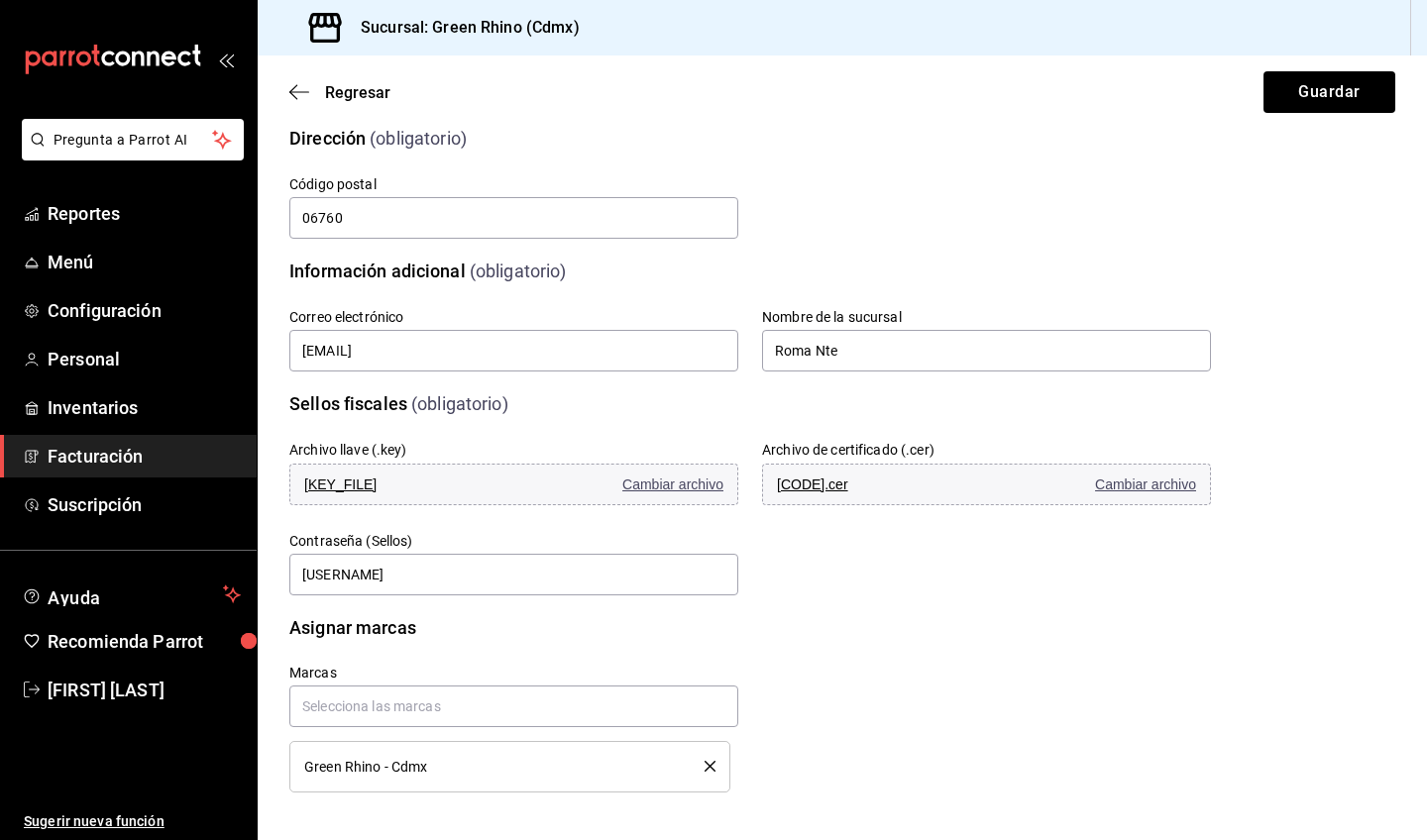 scroll, scrollTop: 301, scrollLeft: 0, axis: vertical 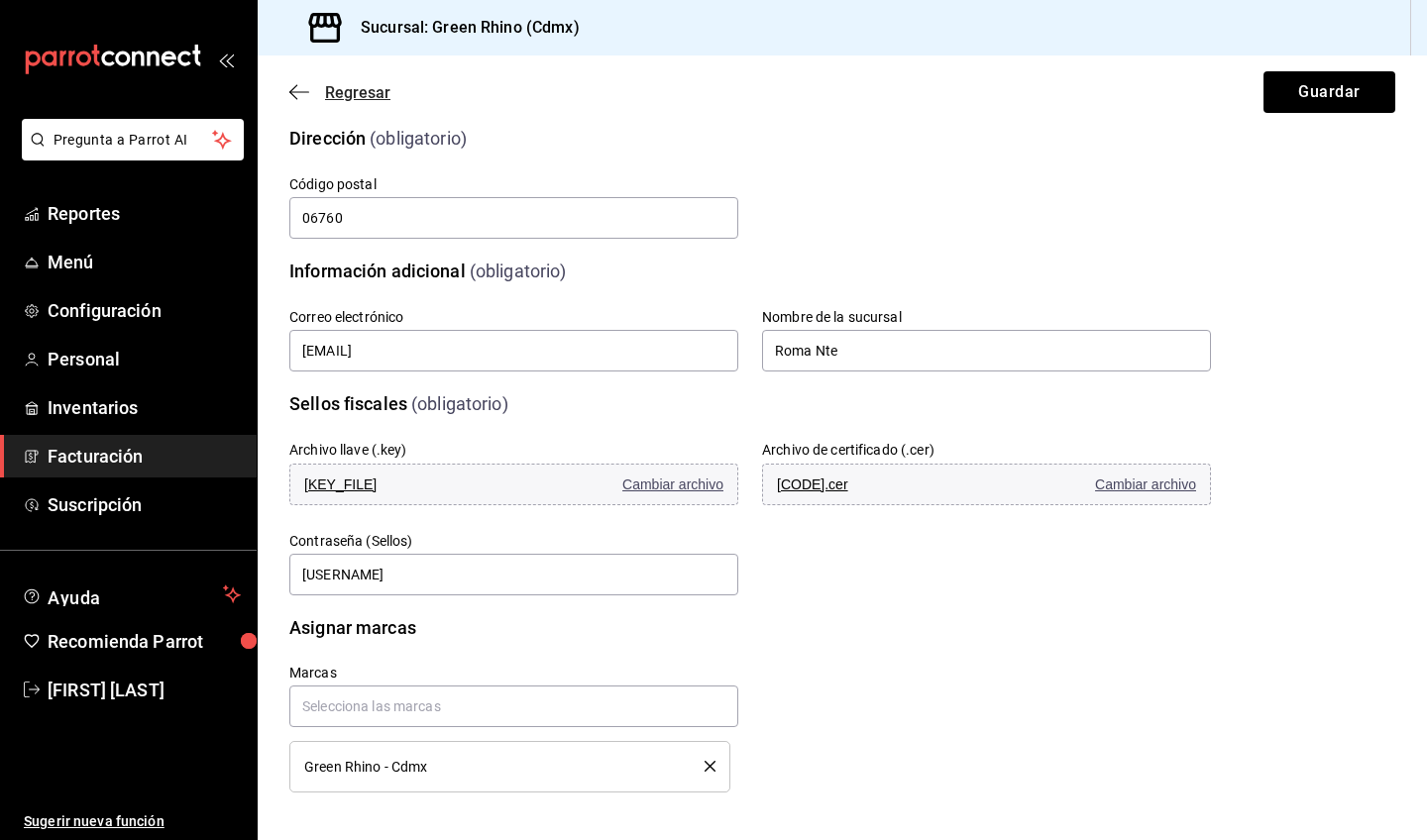 click 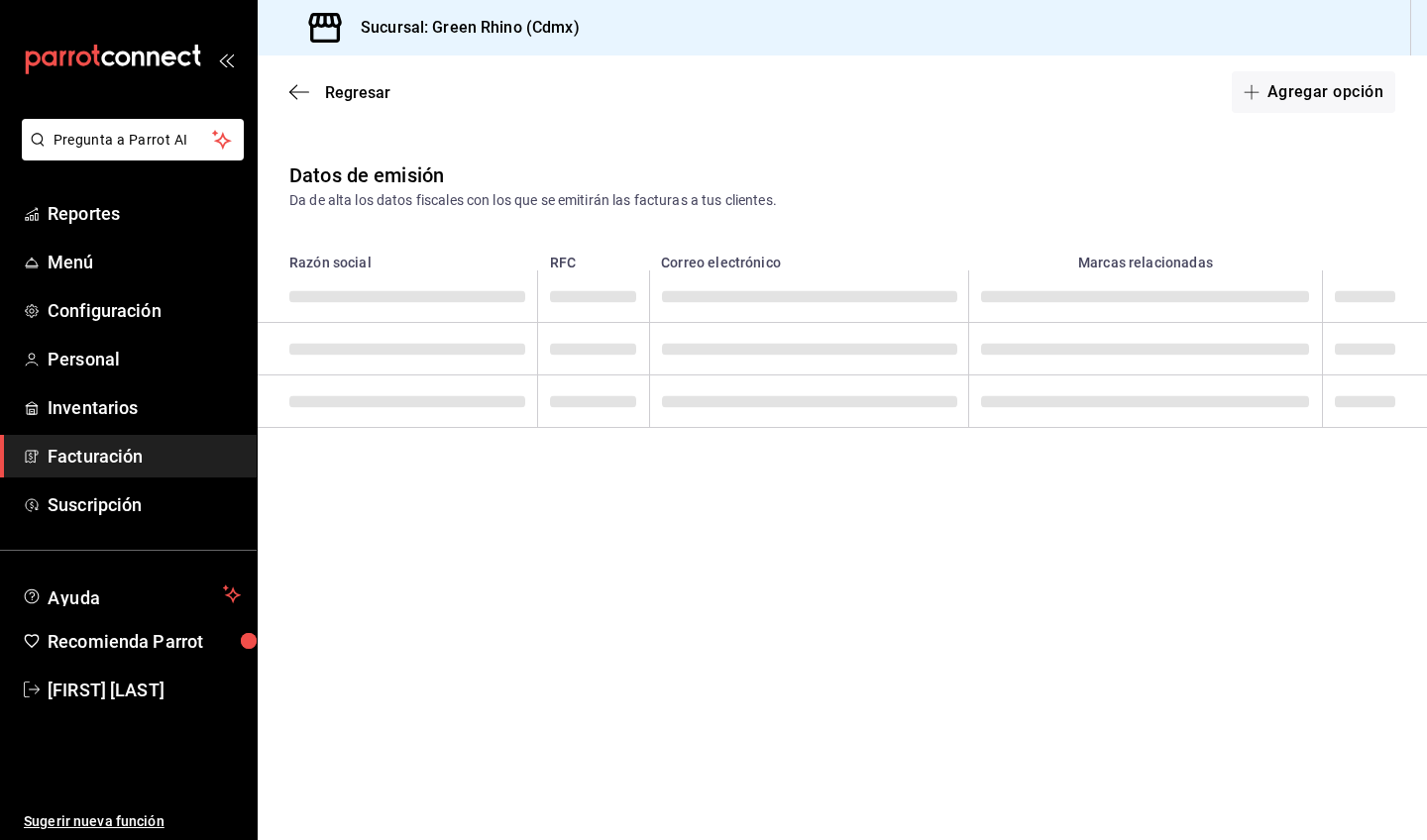 scroll, scrollTop: 0, scrollLeft: 0, axis: both 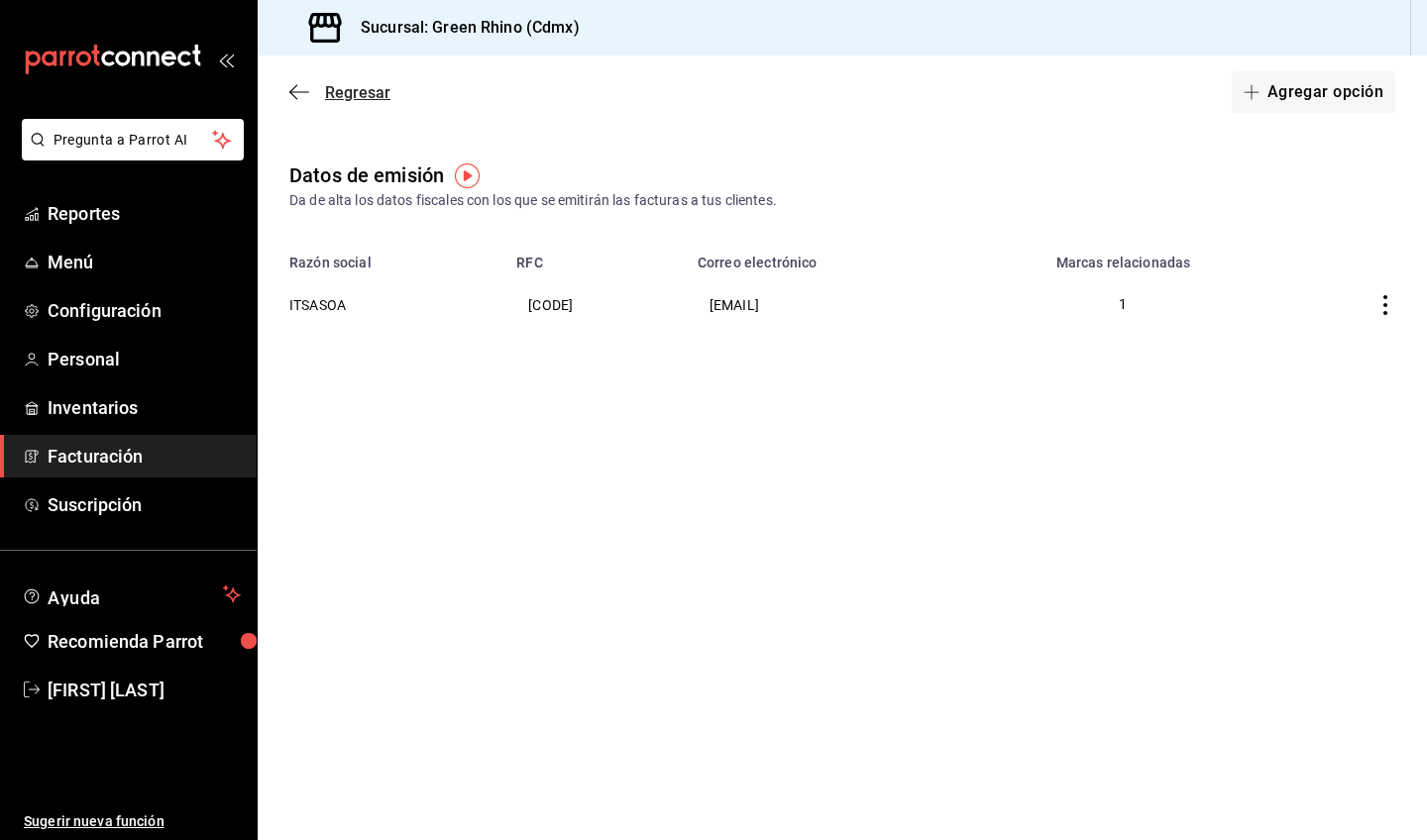 click 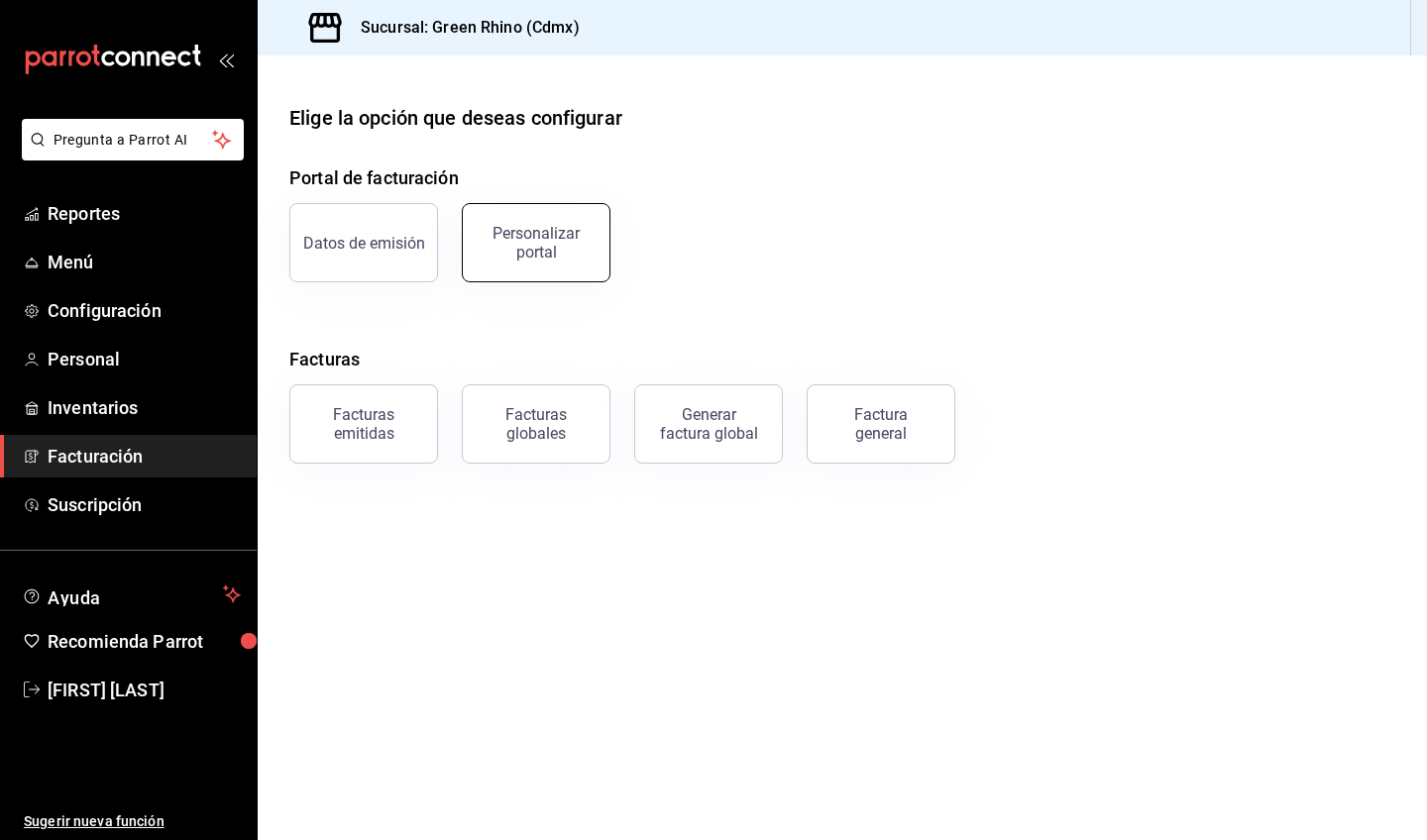 click on "Personalizar portal" at bounding box center [536, 243] 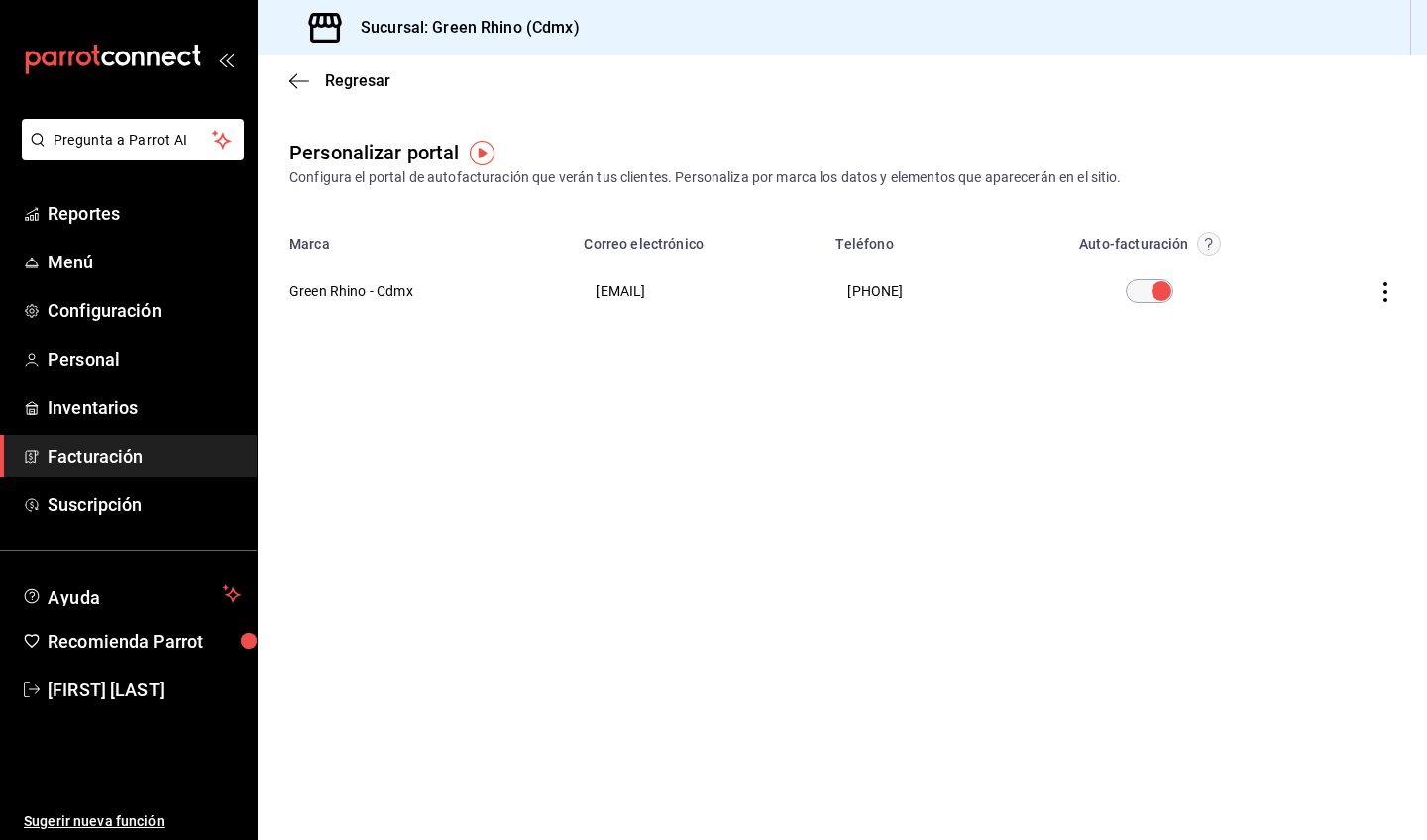 click on "Green Rhino - Cdmx" at bounding box center (414, 291) 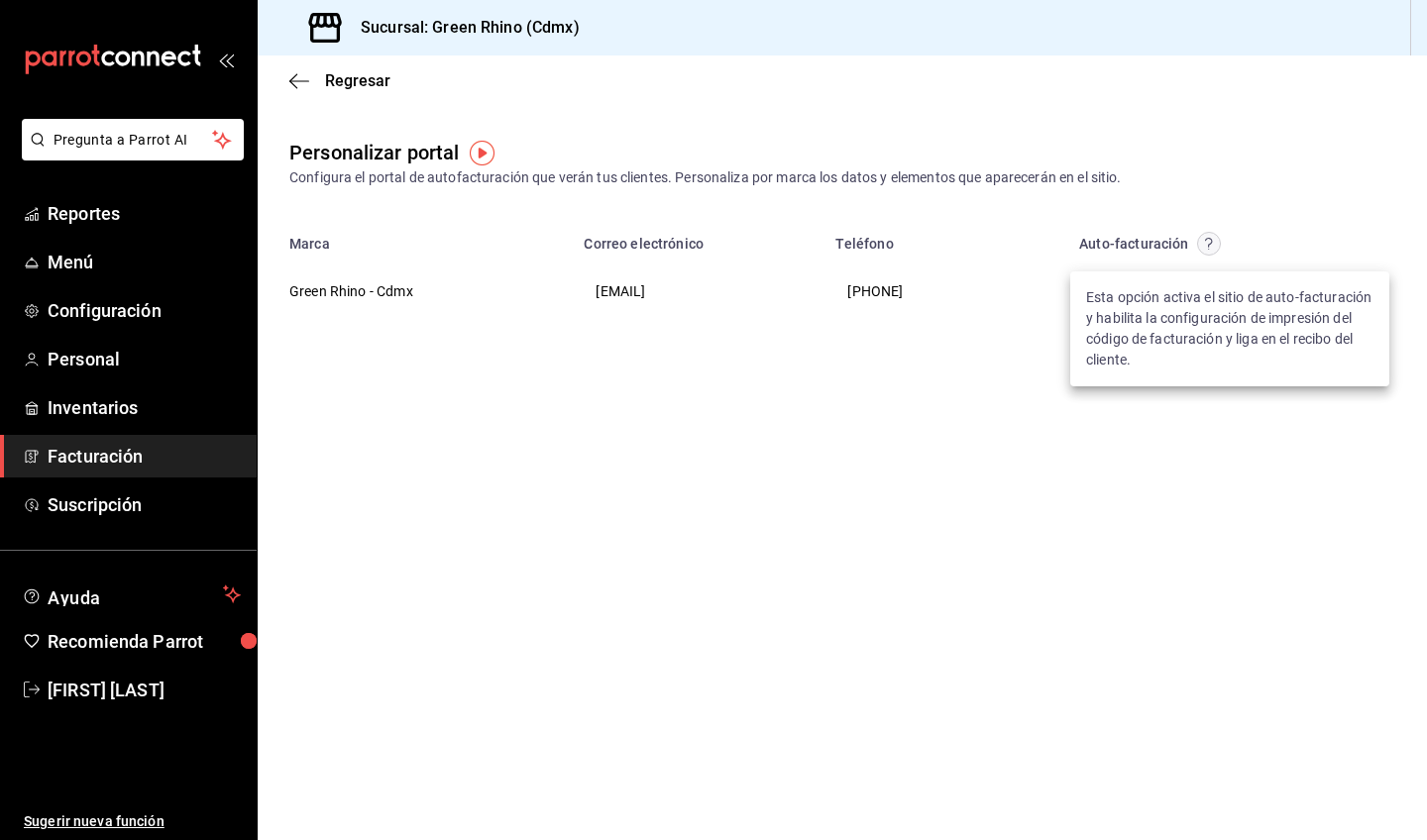 click at bounding box center (714, 420) 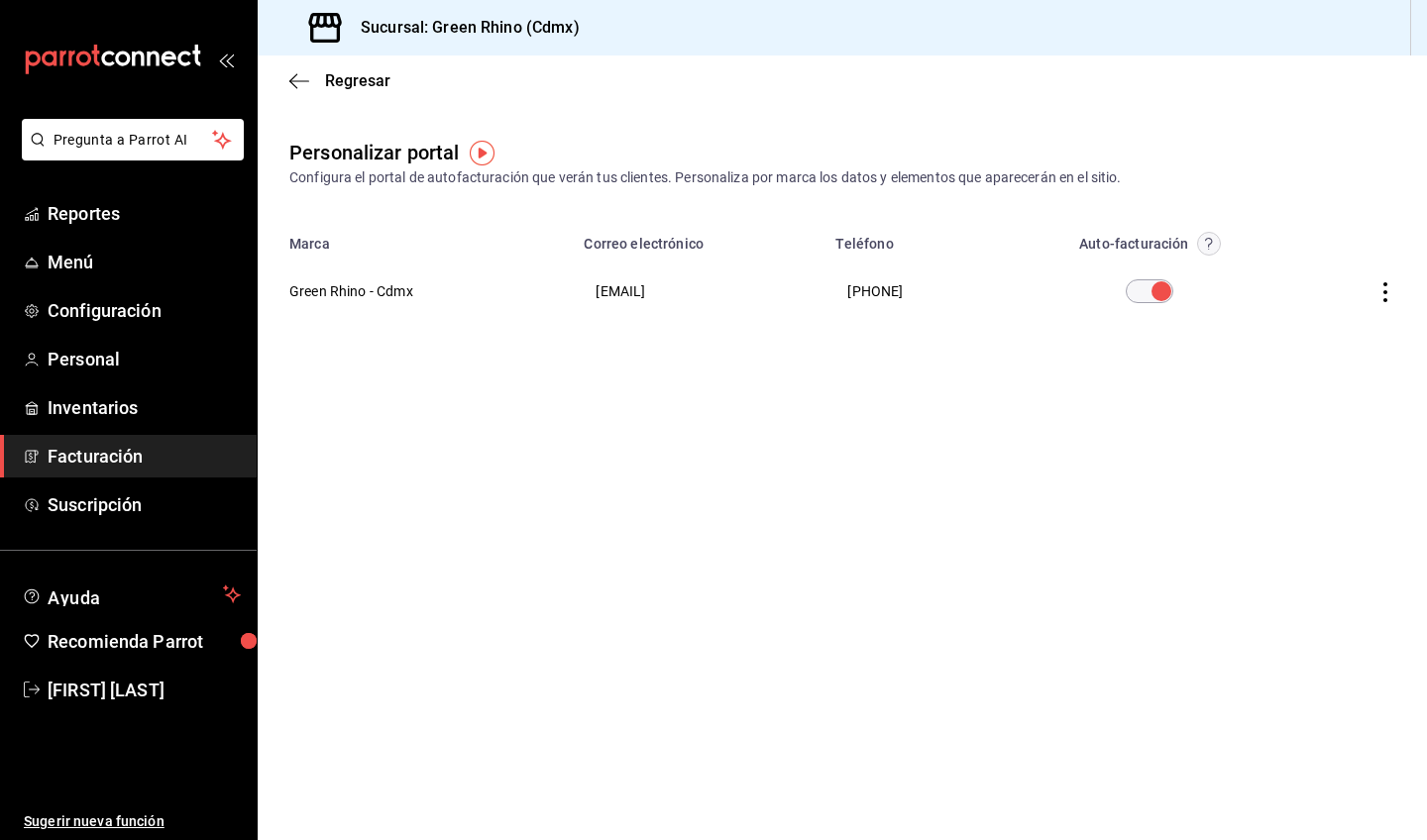 click 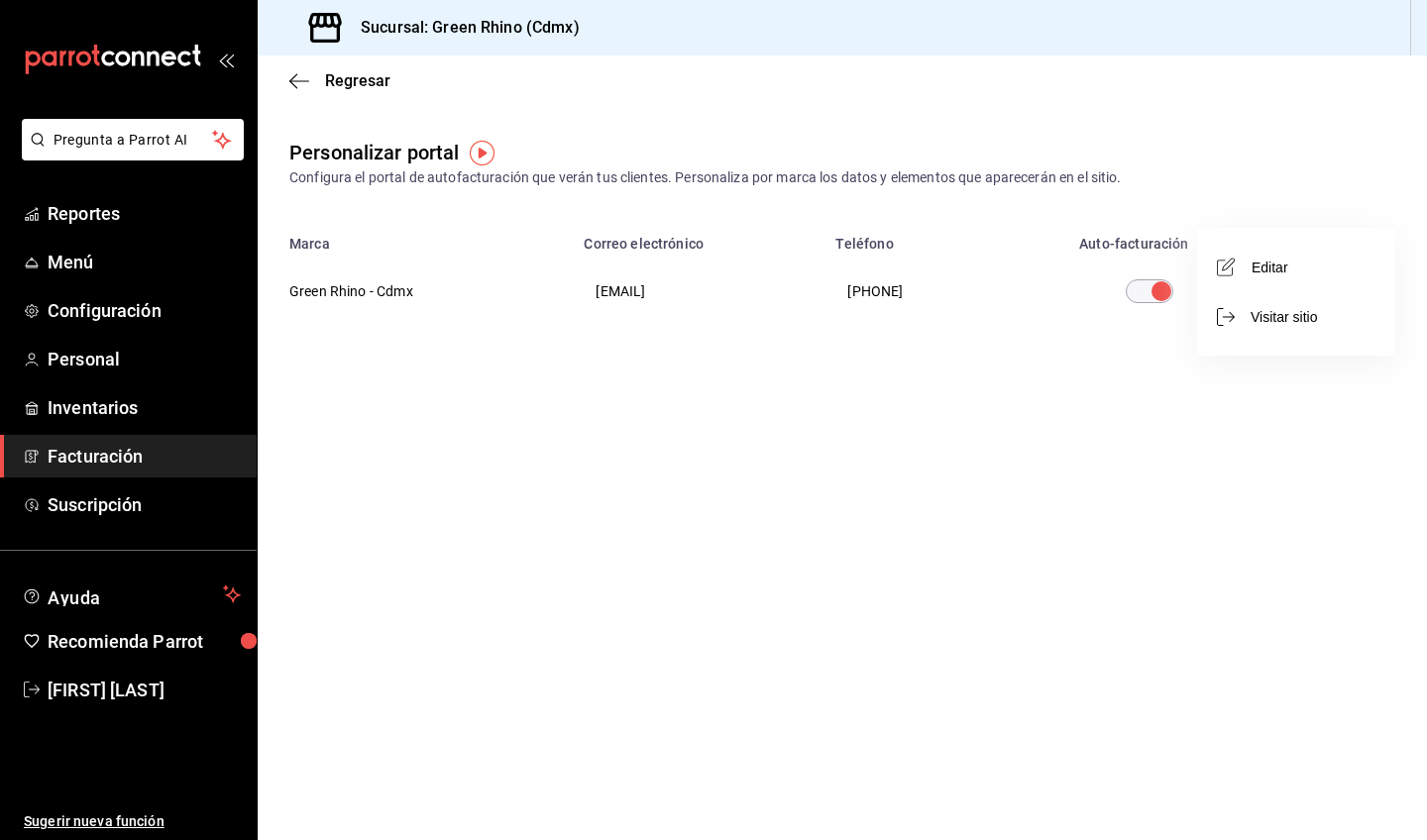 click on "Editar" at bounding box center [1296, 266] 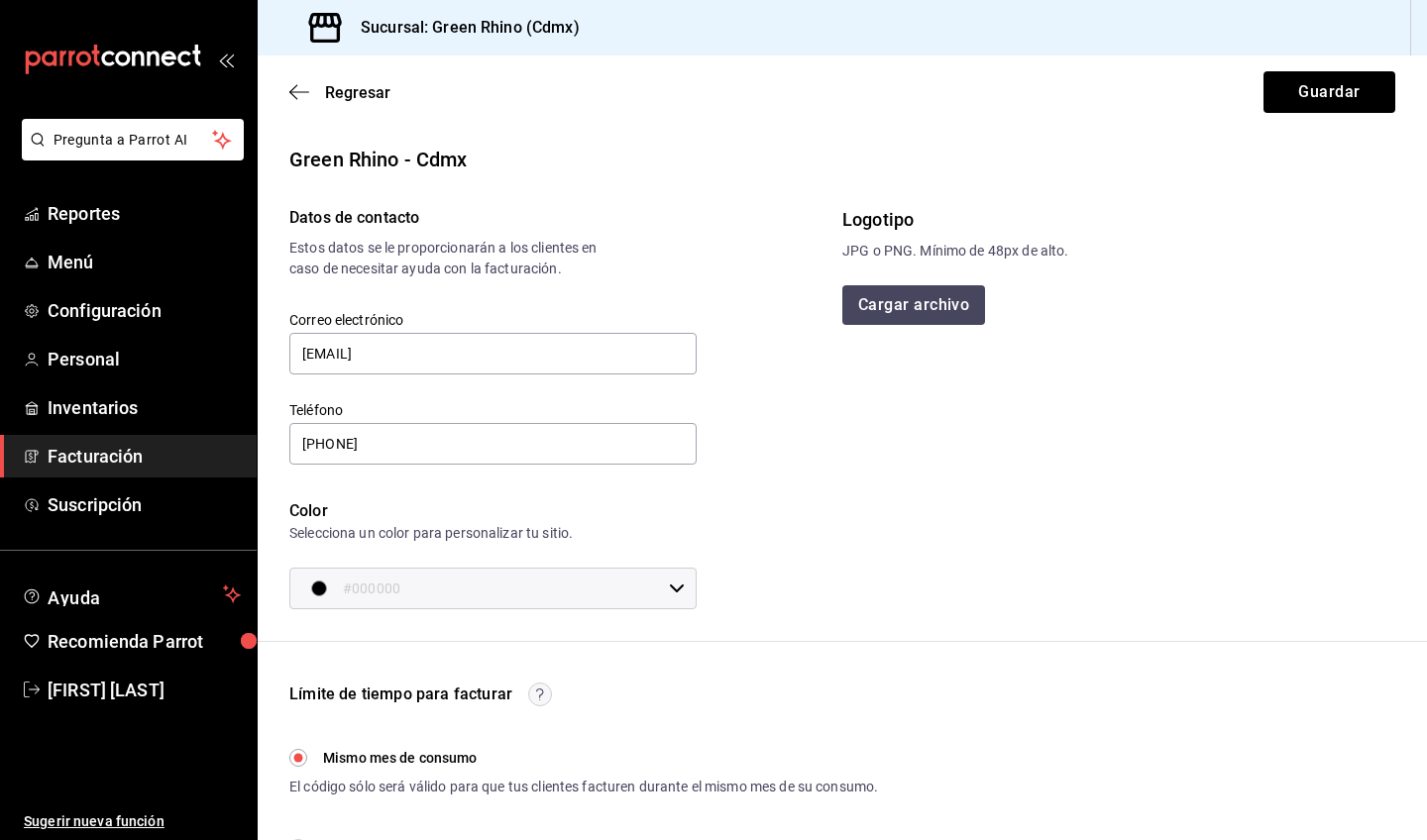 click on "Datos de contacto Estos datos se le proporcionarán a los clientes en caso de necesitar ayuda con la facturación. Correo electrónico info@greenrhino.mx Teléfono 34 6657-5286 Color Selecciona un color para personalizar tu sitio. #000000 ​" at bounding box center [550, 391] 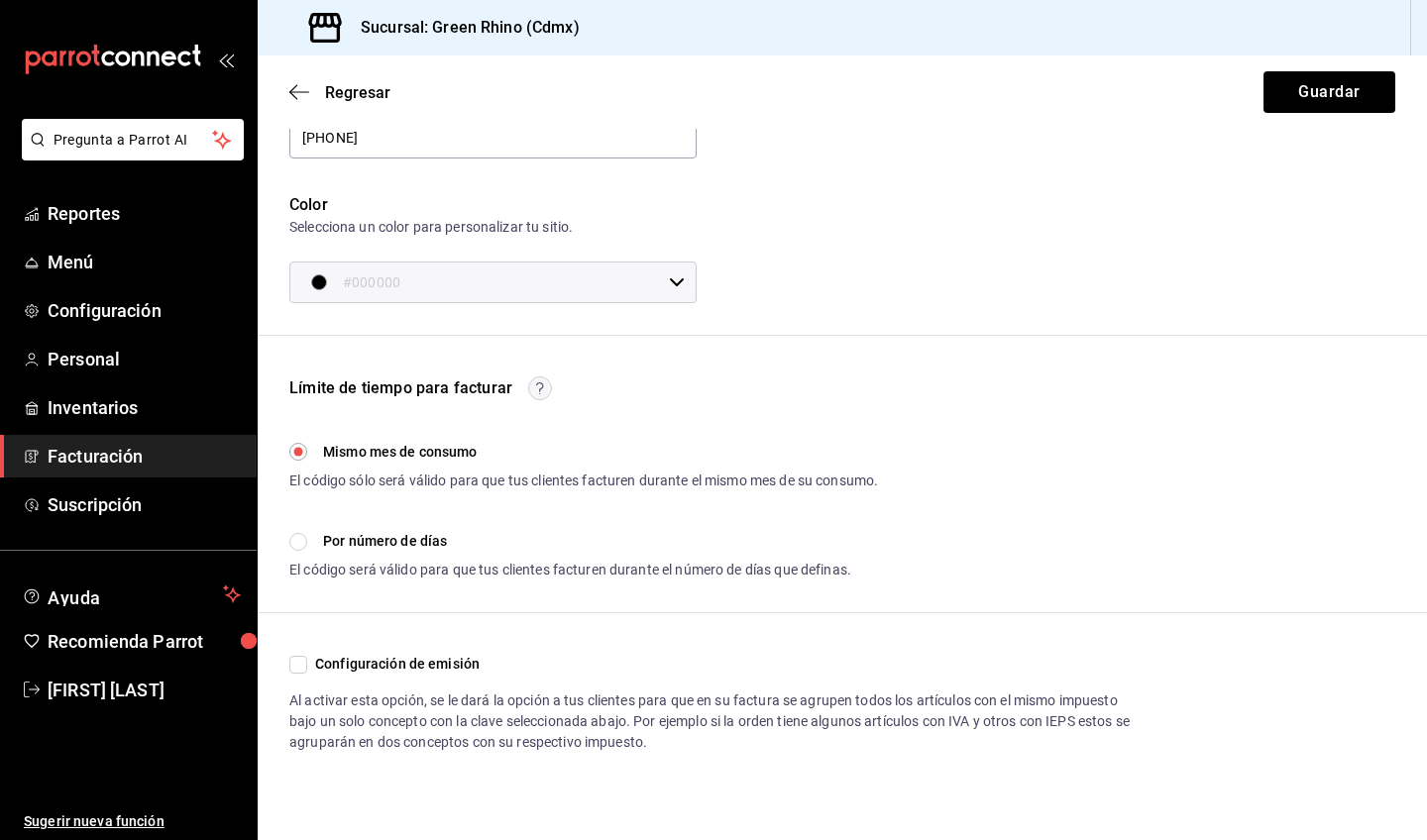 scroll, scrollTop: 305, scrollLeft: 0, axis: vertical 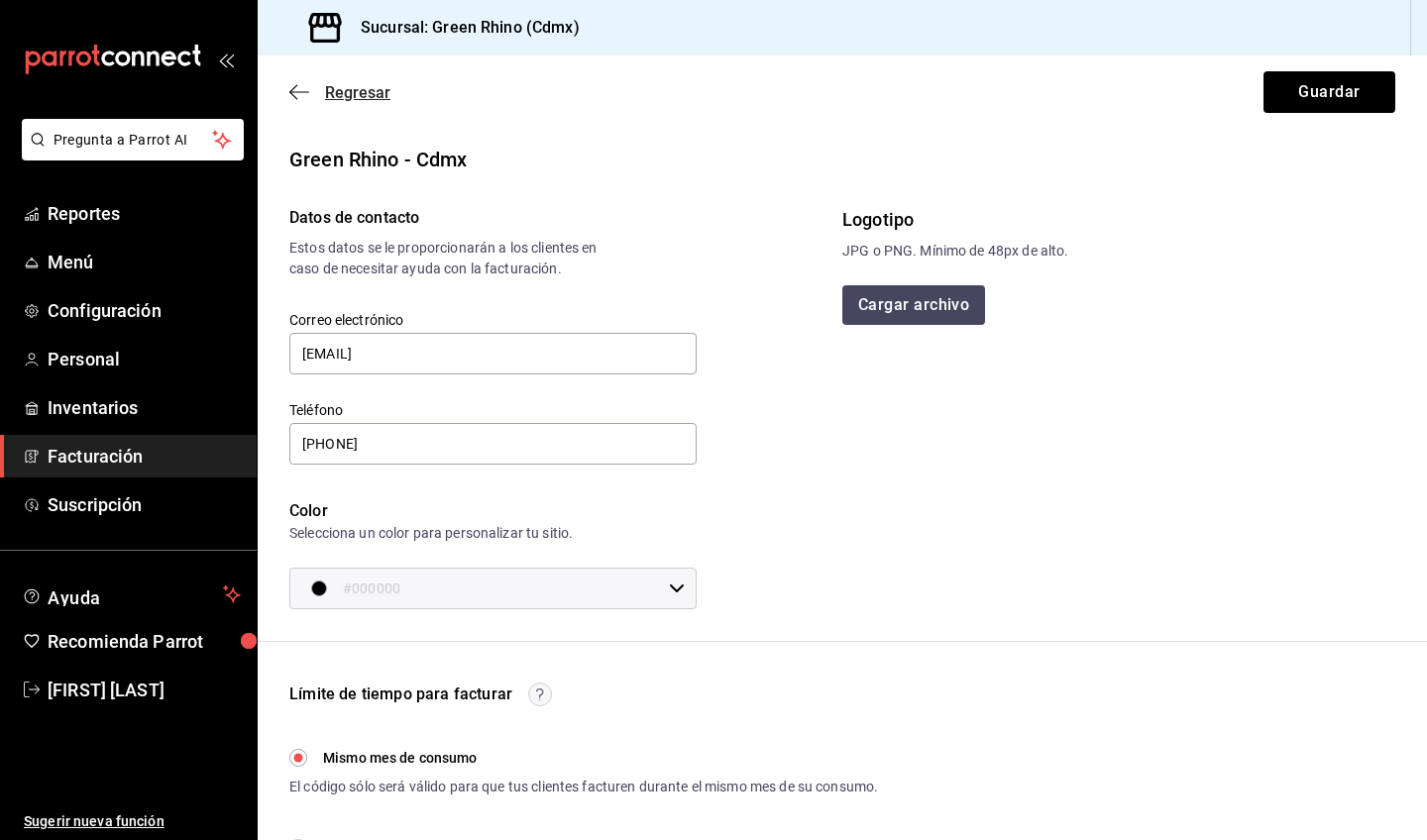 click 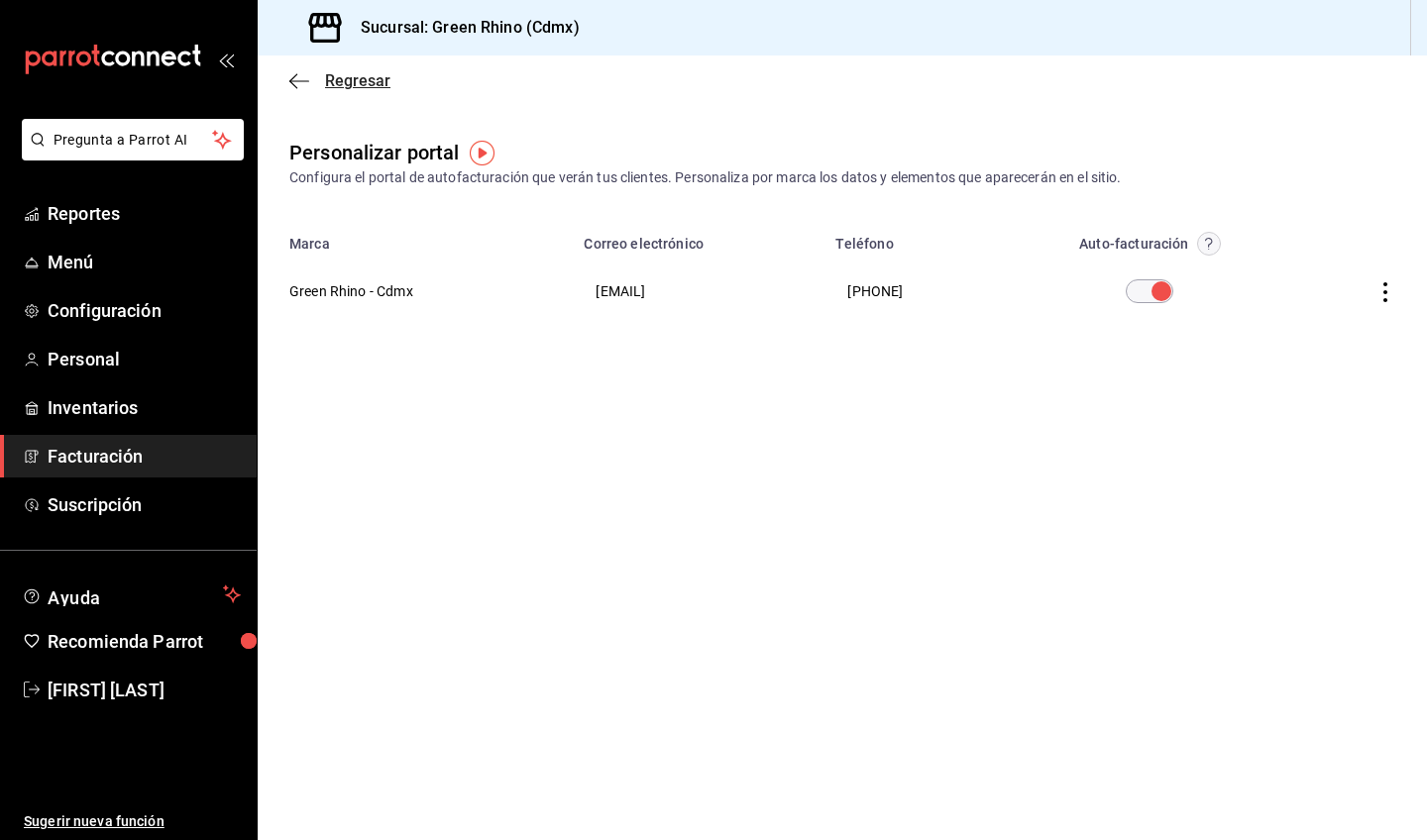 click on "Regresar" at bounding box center (340, 80) 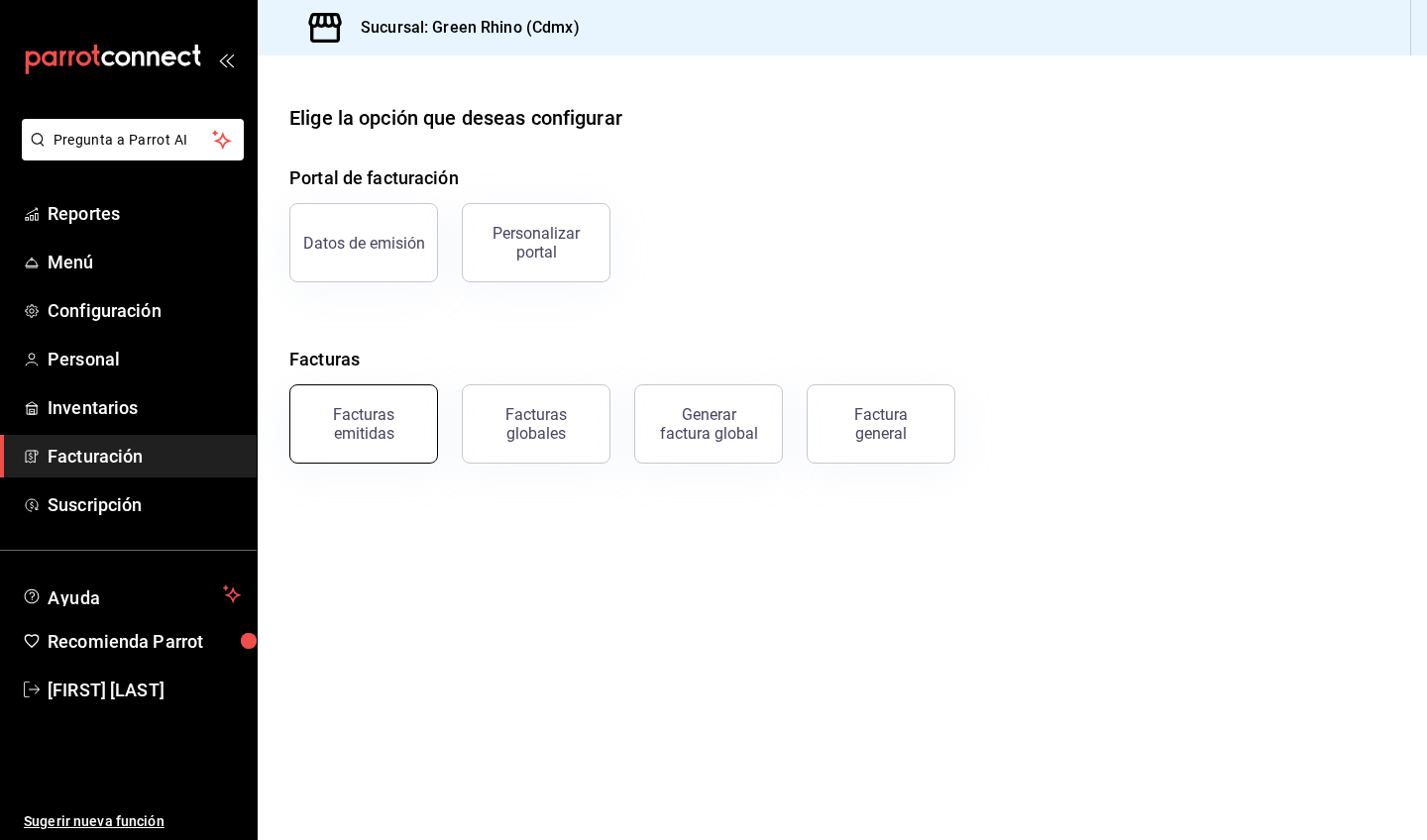 click on "Facturas emitidas" at bounding box center [364, 424] 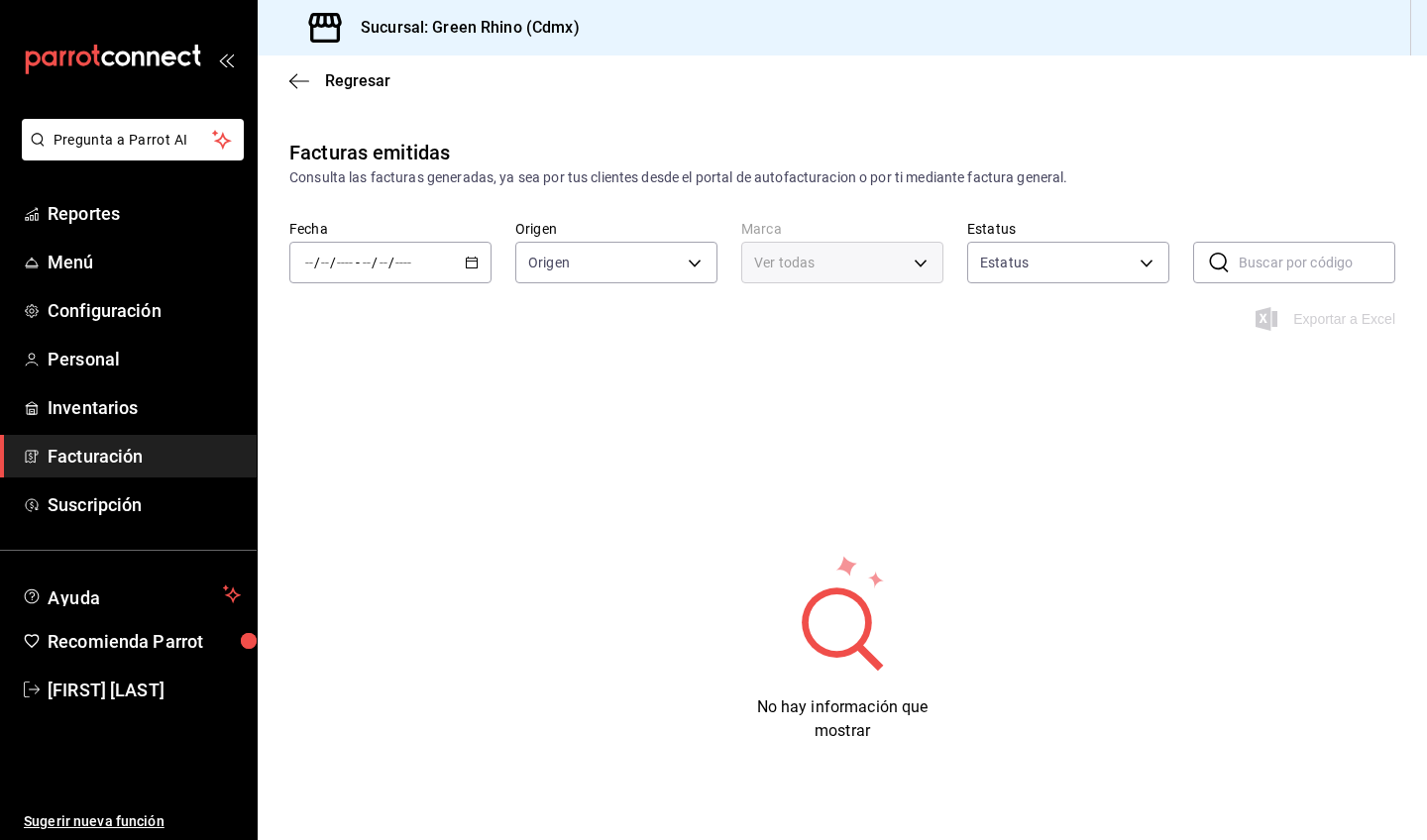 type on "ORDER_INVOICE,GENERAL_INVOICE" 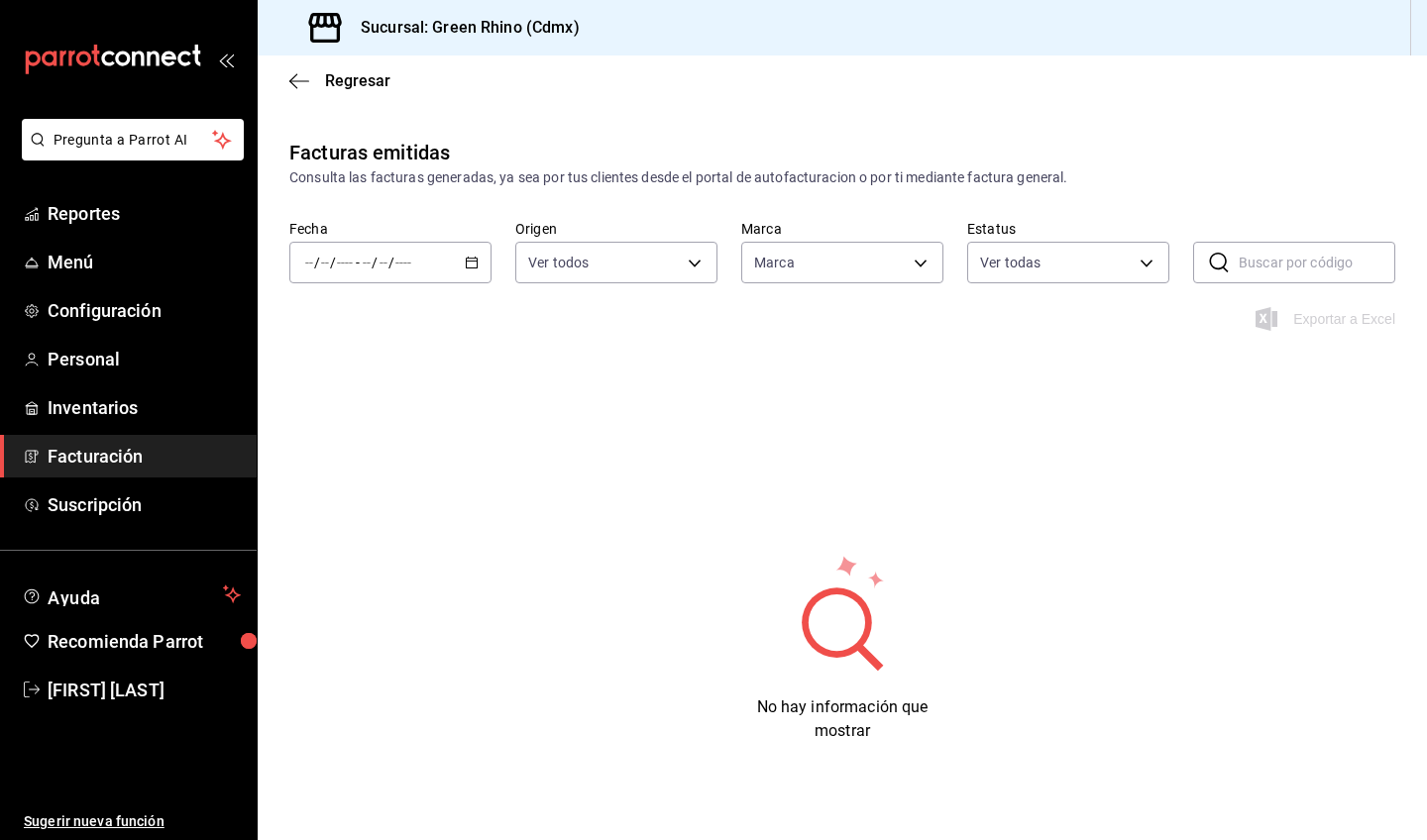 type on "a132321f-e3f1-4ec9-8484-95b8f08d7905" 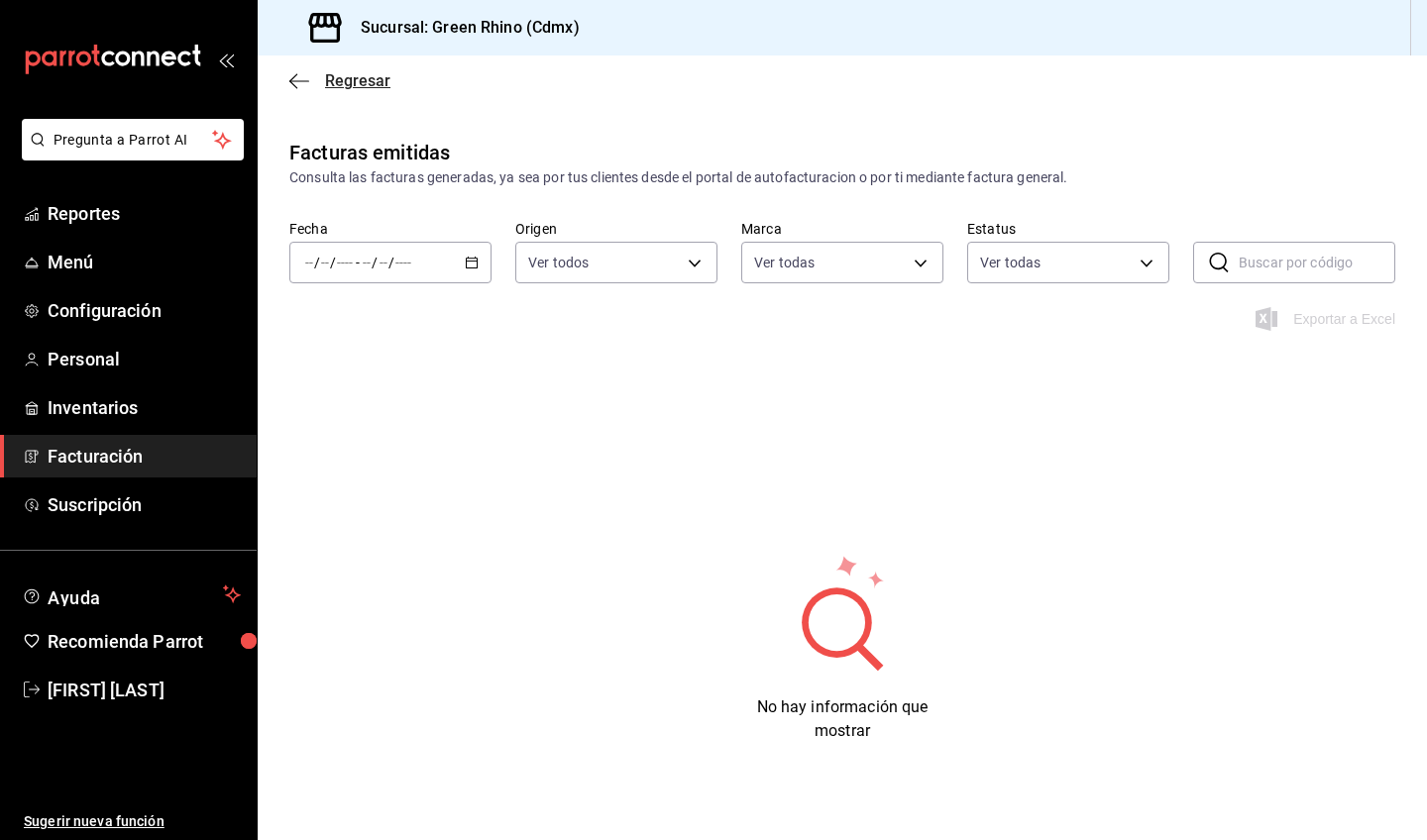 click 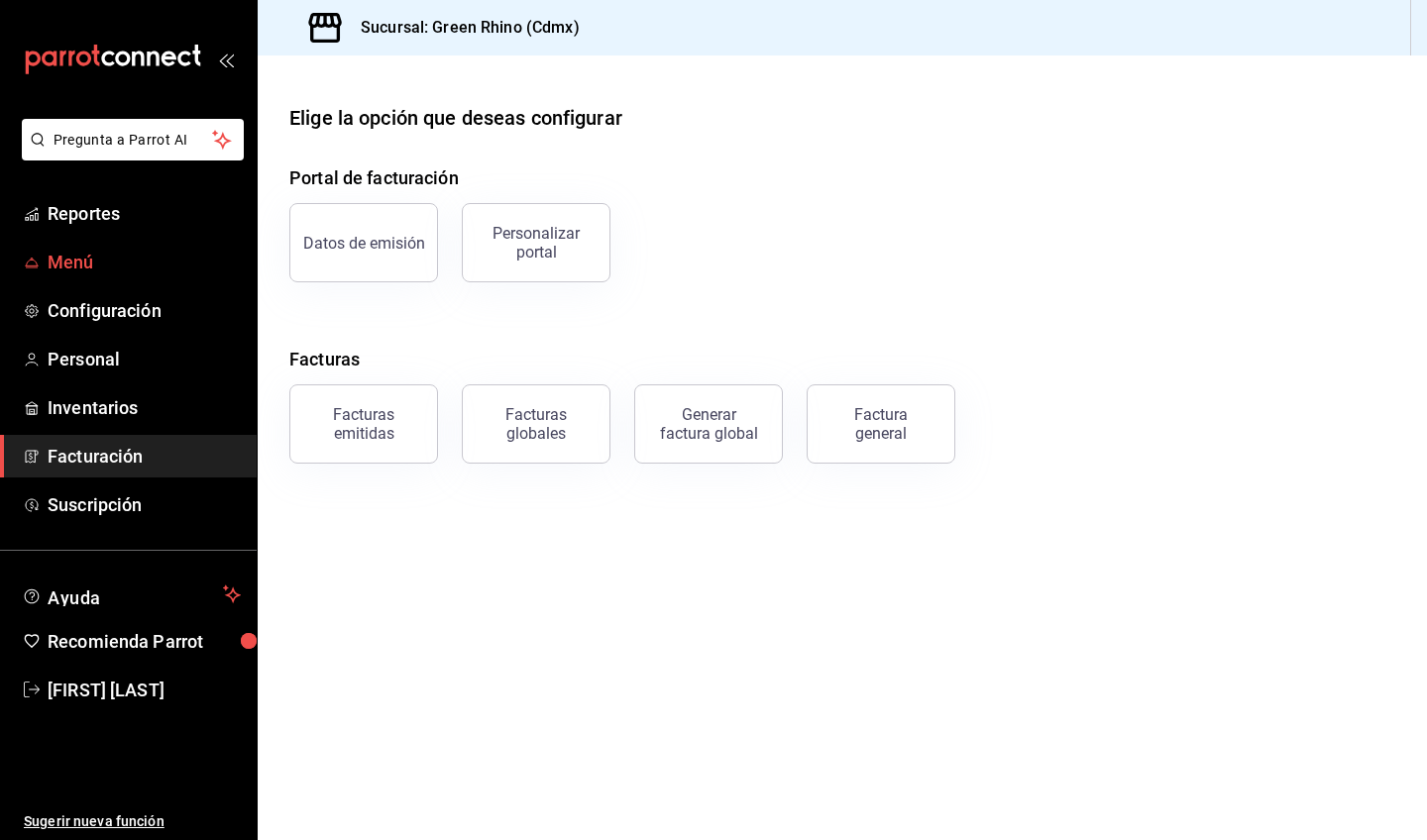 click on "Menú" at bounding box center [144, 262] 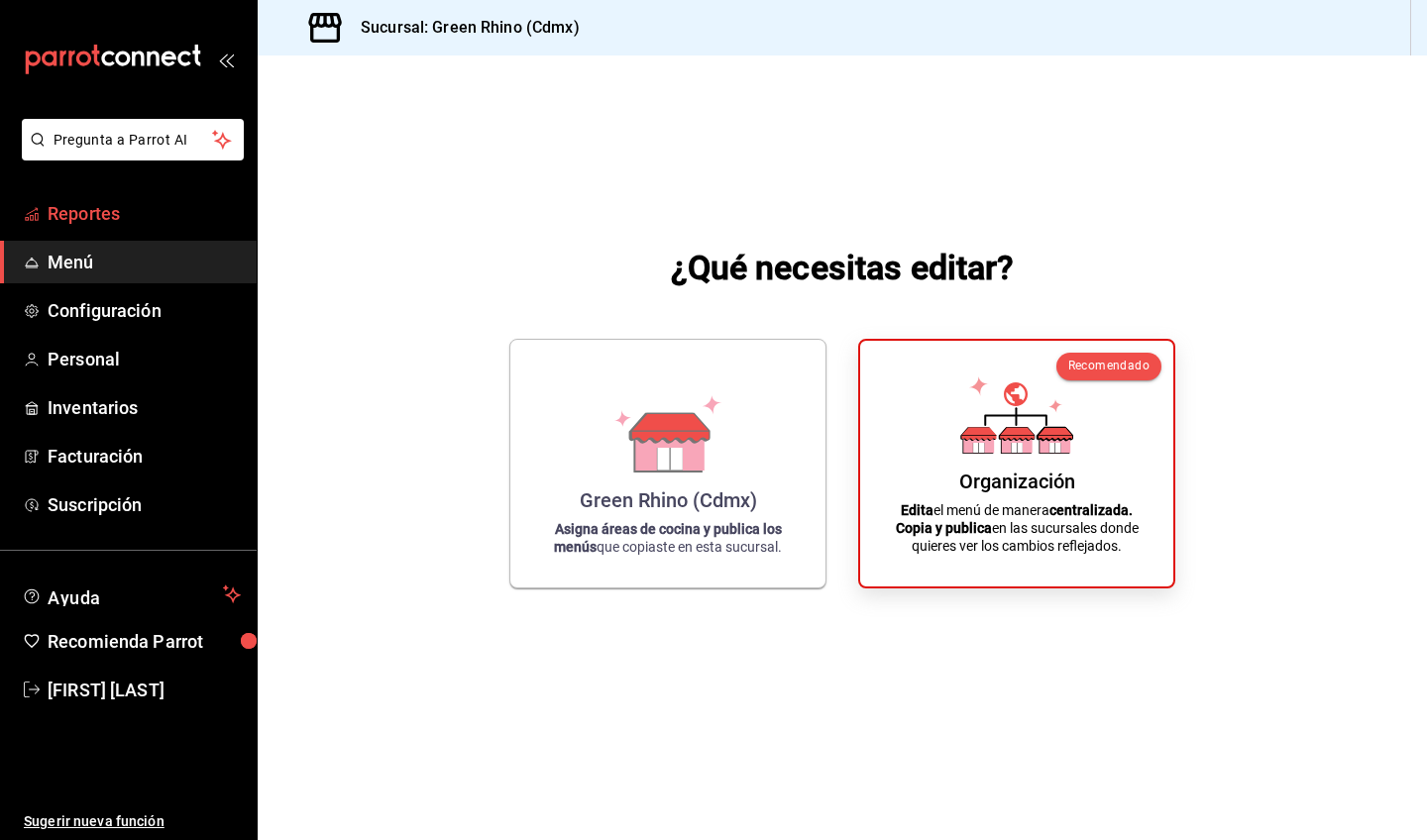 click on "Reportes" at bounding box center (144, 213) 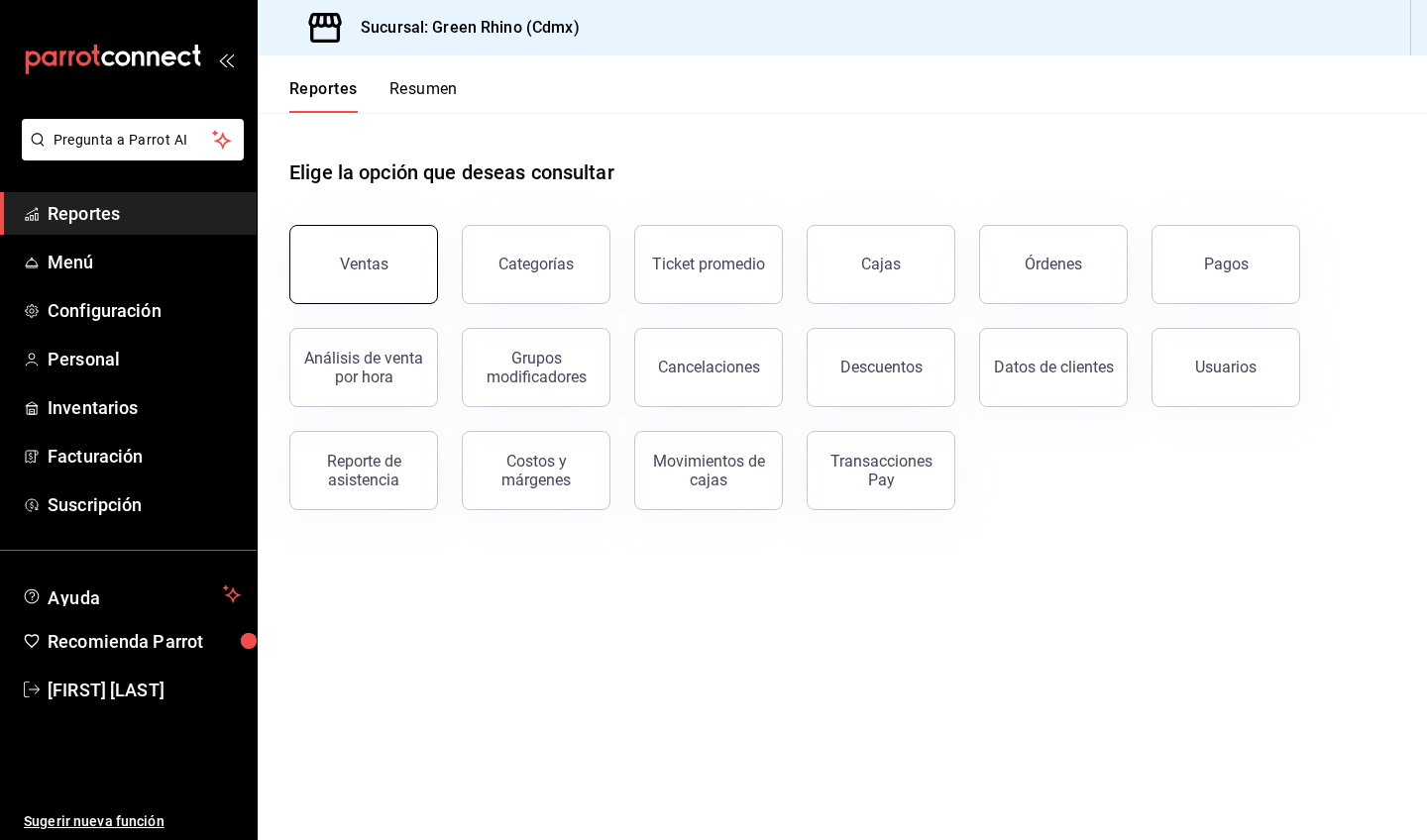 click on "Ventas" at bounding box center [364, 263] 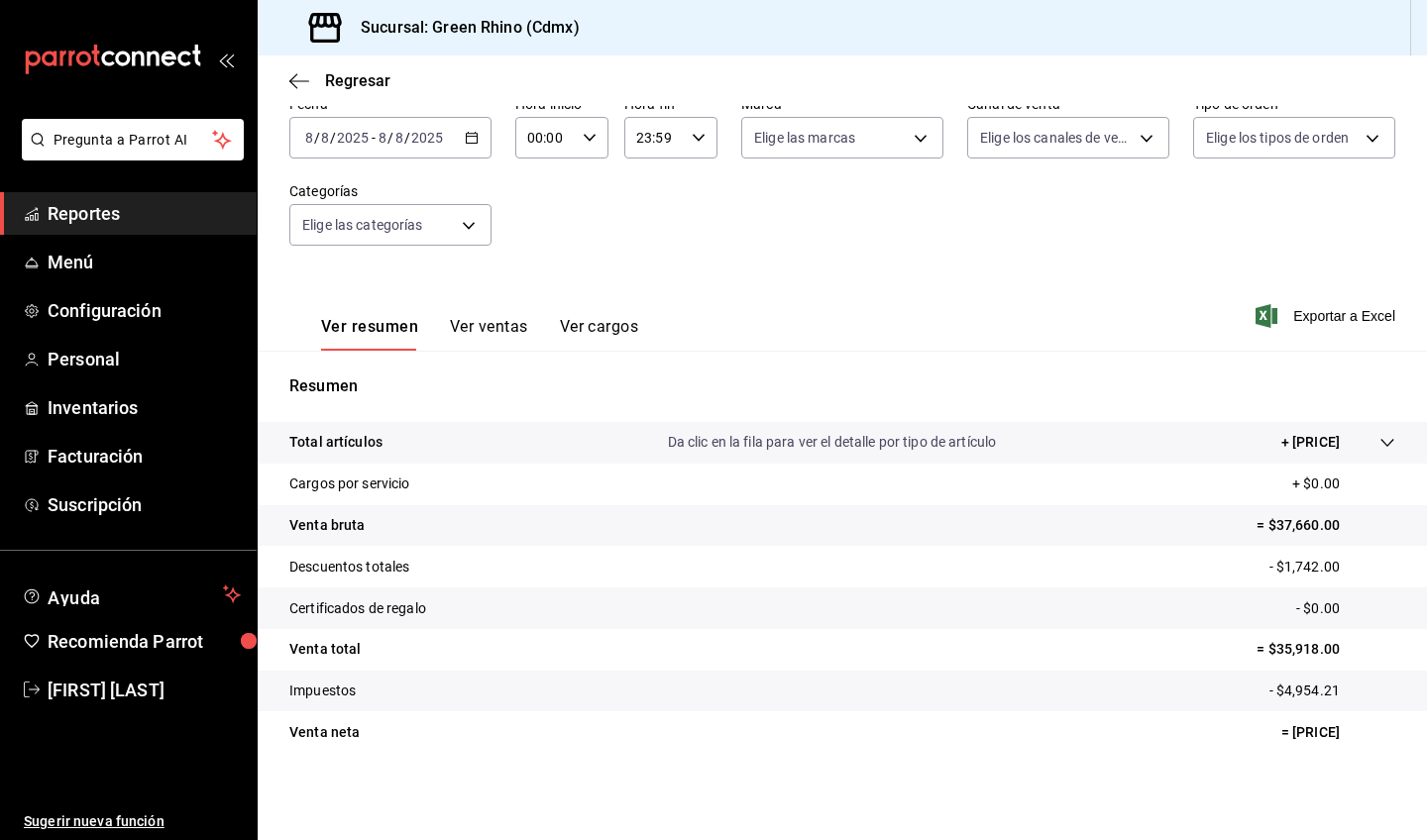 scroll, scrollTop: 109, scrollLeft: 0, axis: vertical 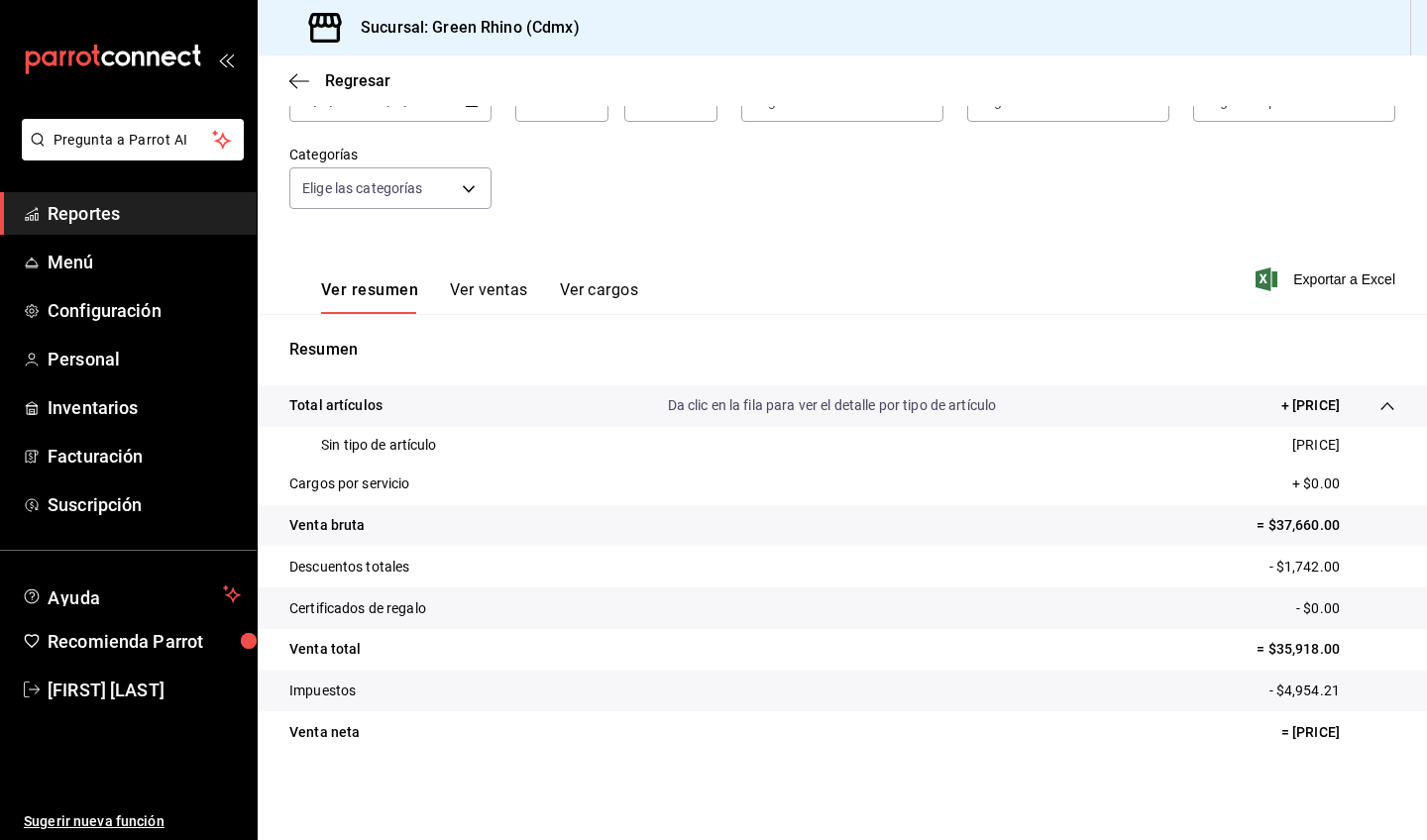 drag, startPoint x: 1261, startPoint y: 727, endPoint x: 1426, endPoint y: 744, distance: 165.87345 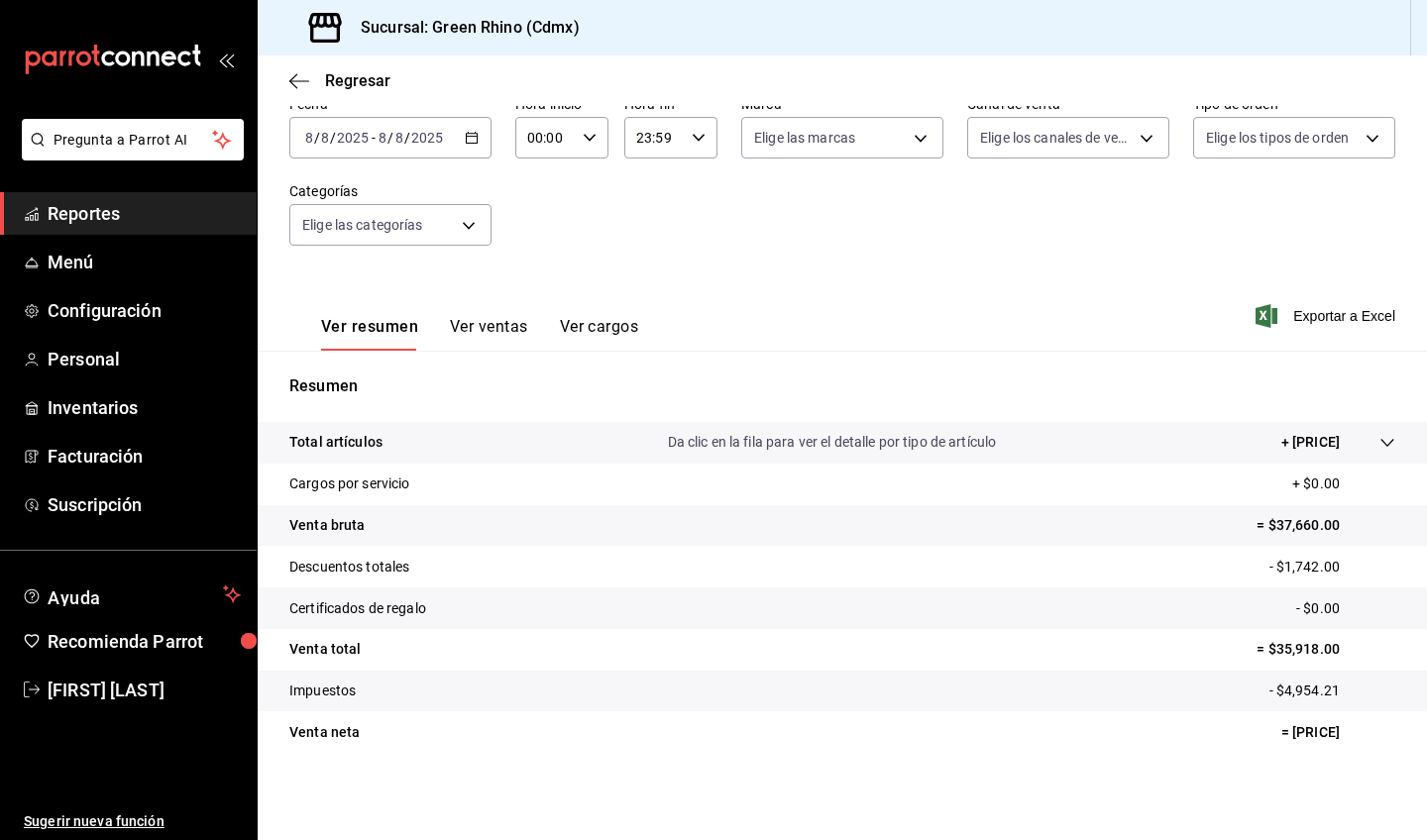 scroll, scrollTop: 109, scrollLeft: 0, axis: vertical 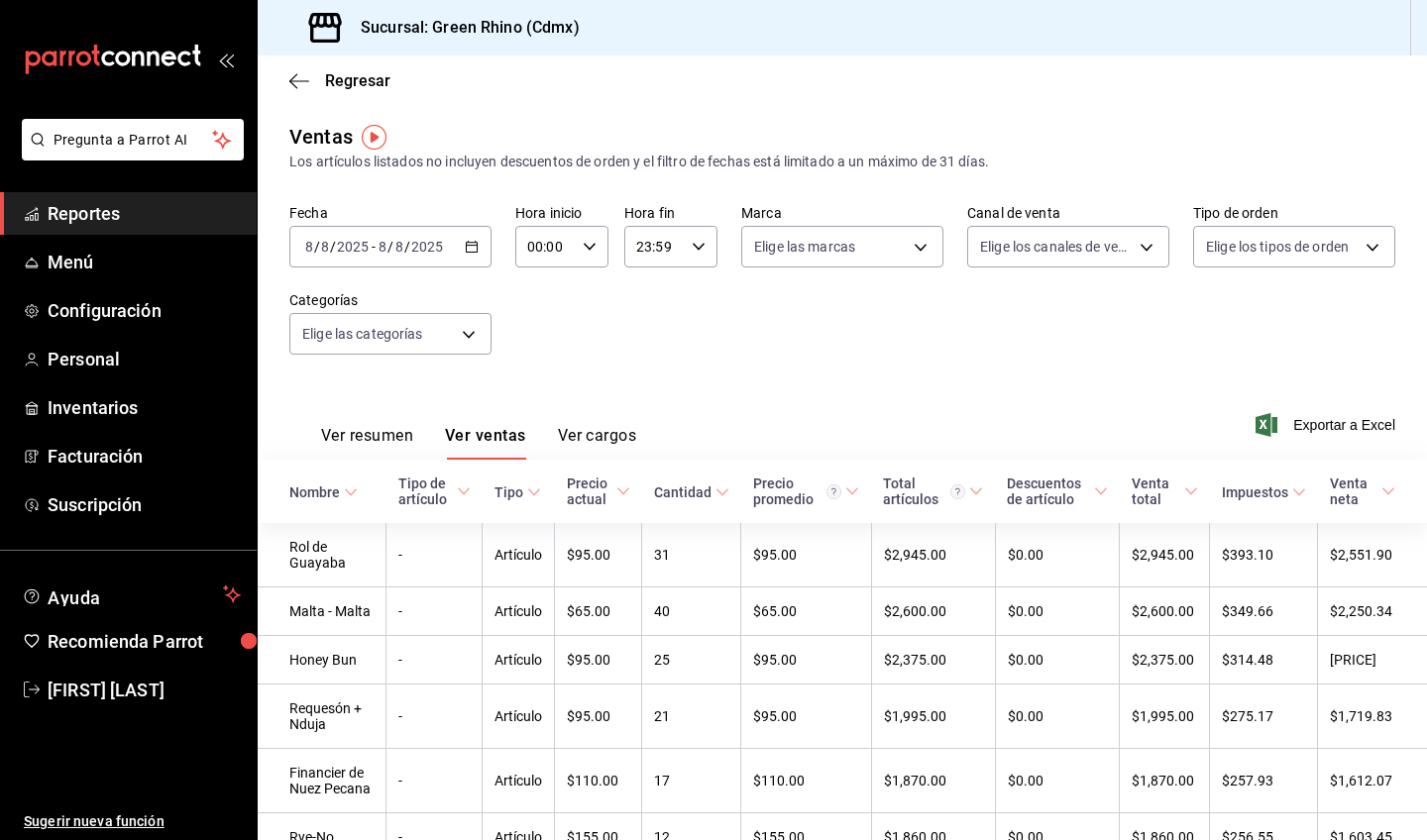 click 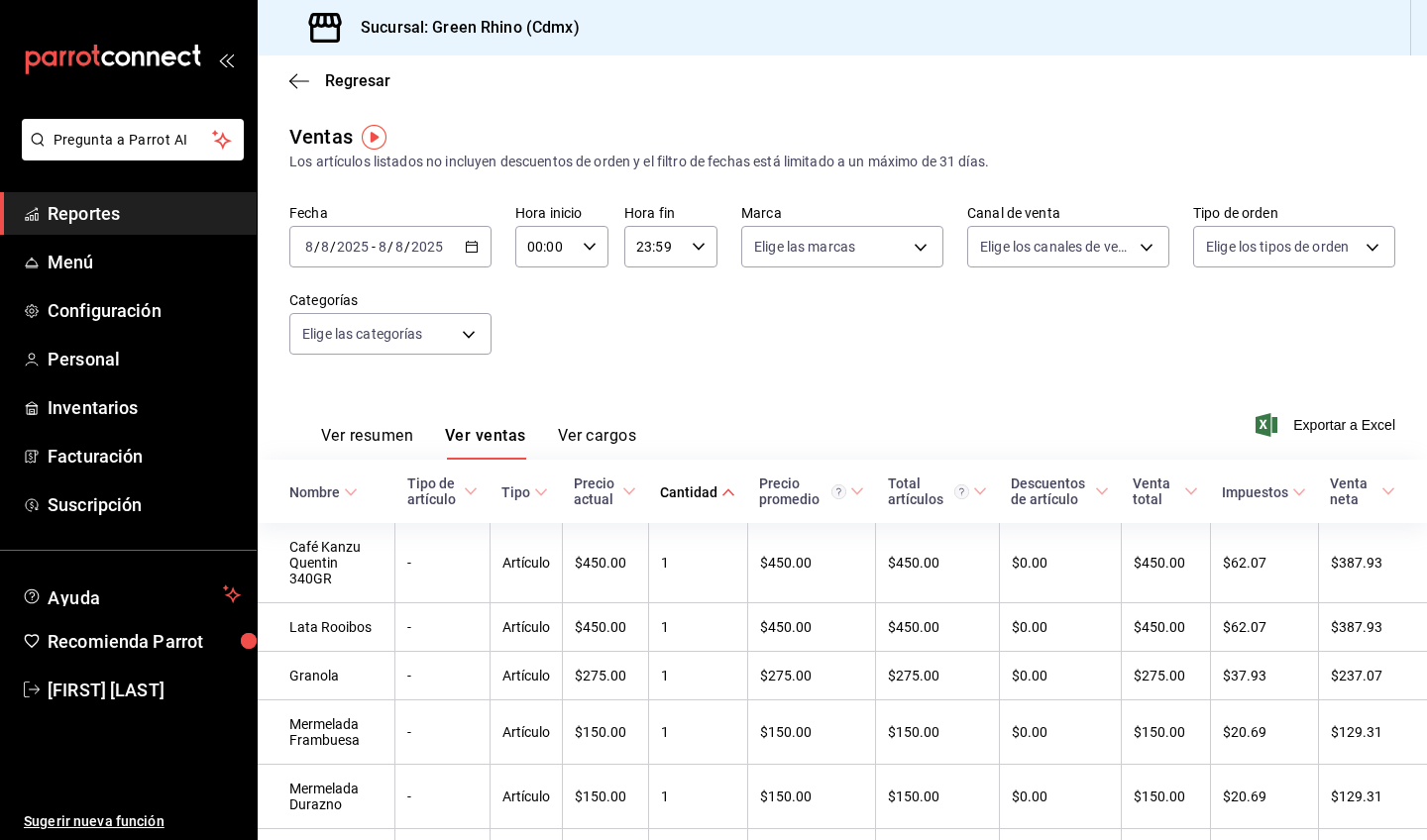 click 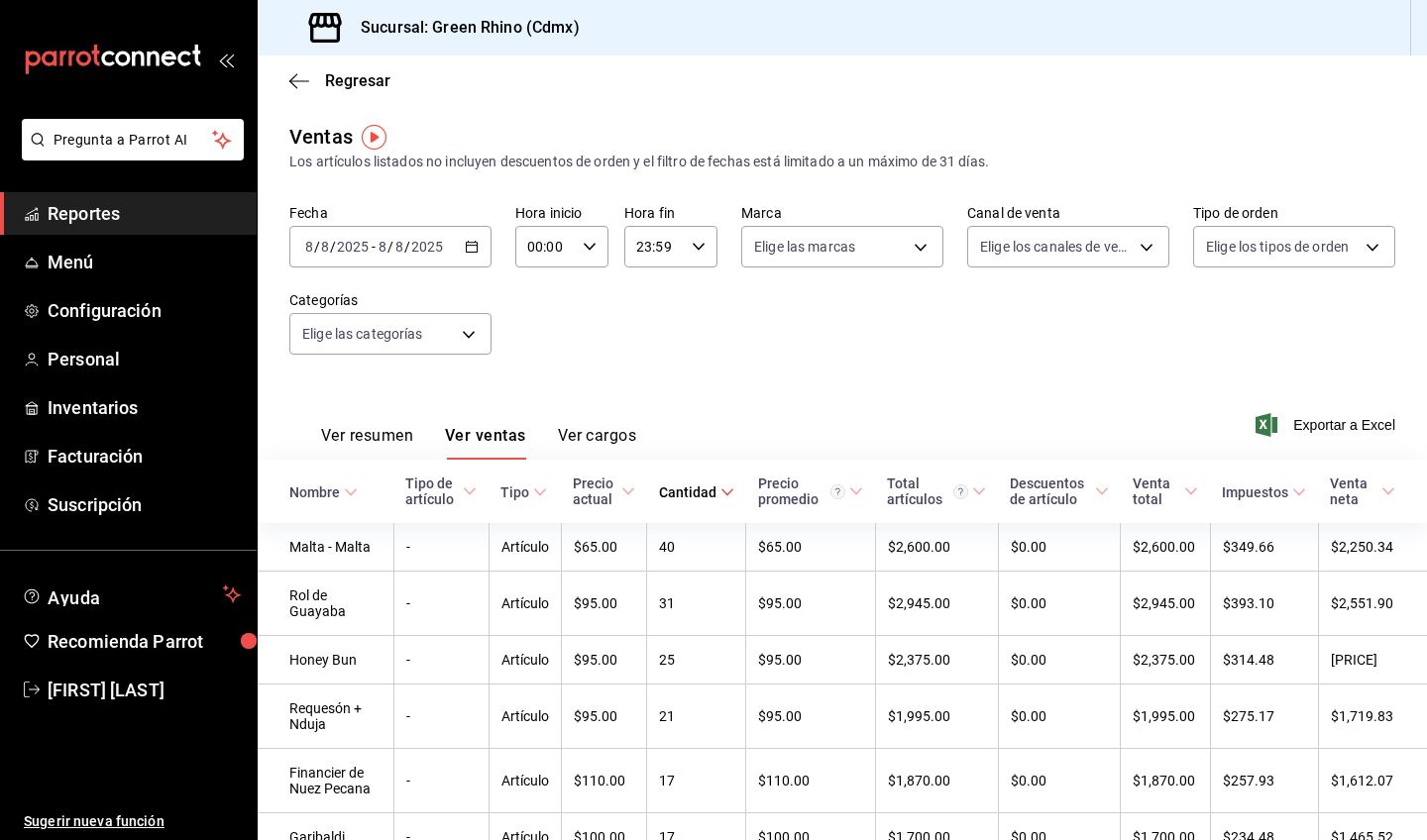 scroll, scrollTop: 0, scrollLeft: 0, axis: both 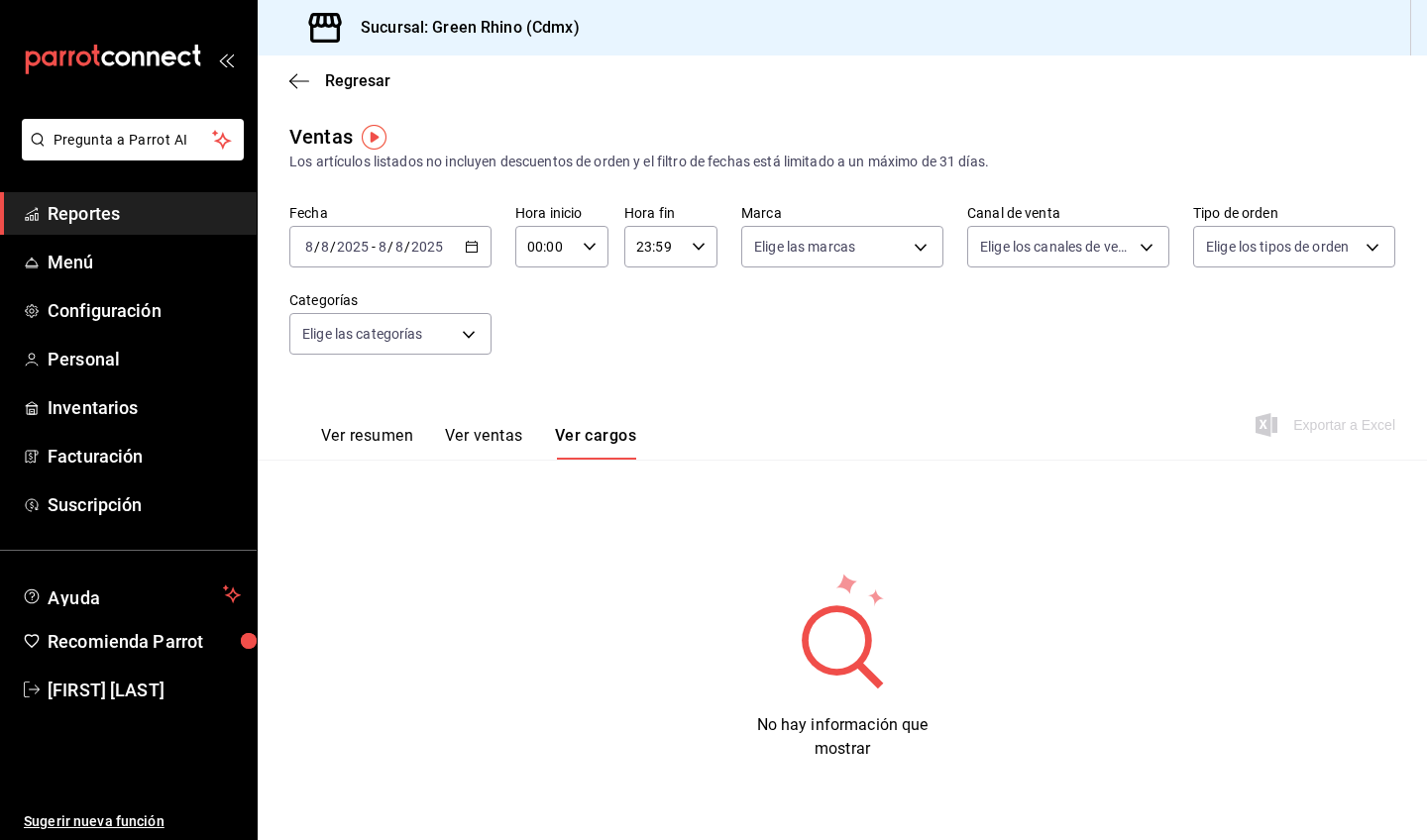 click on "Ver ventas" at bounding box center (484, 443) 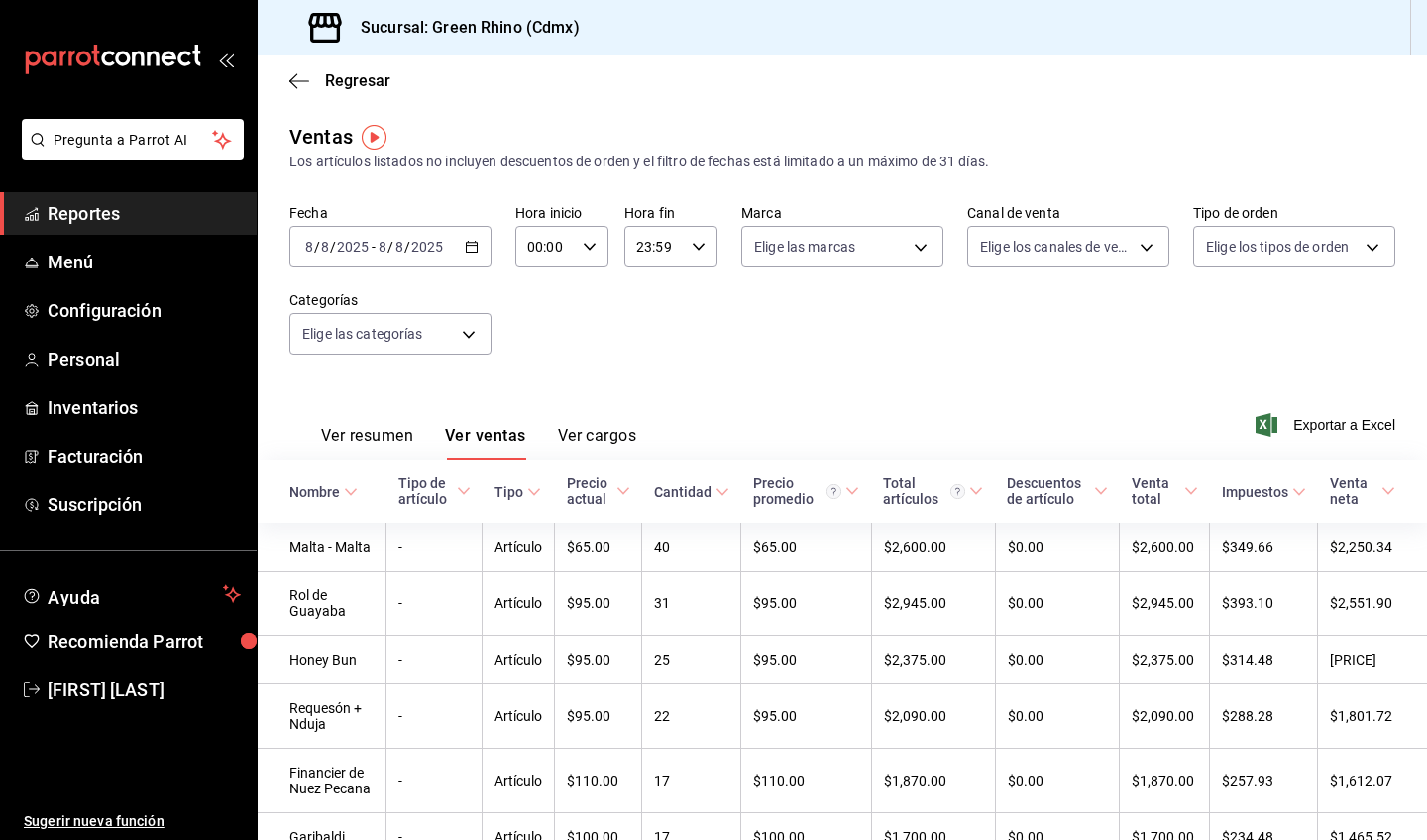 type 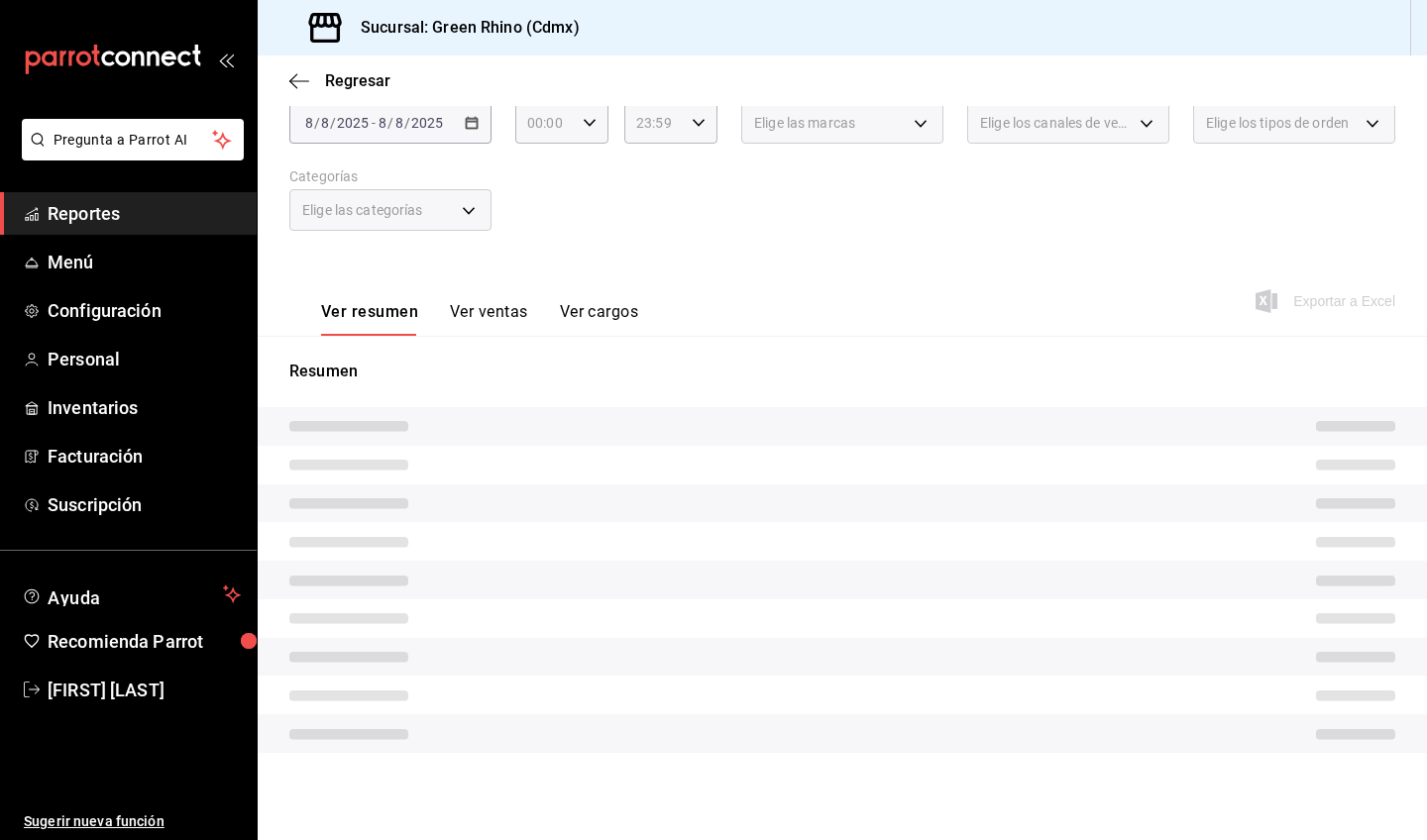 scroll, scrollTop: 124, scrollLeft: 0, axis: vertical 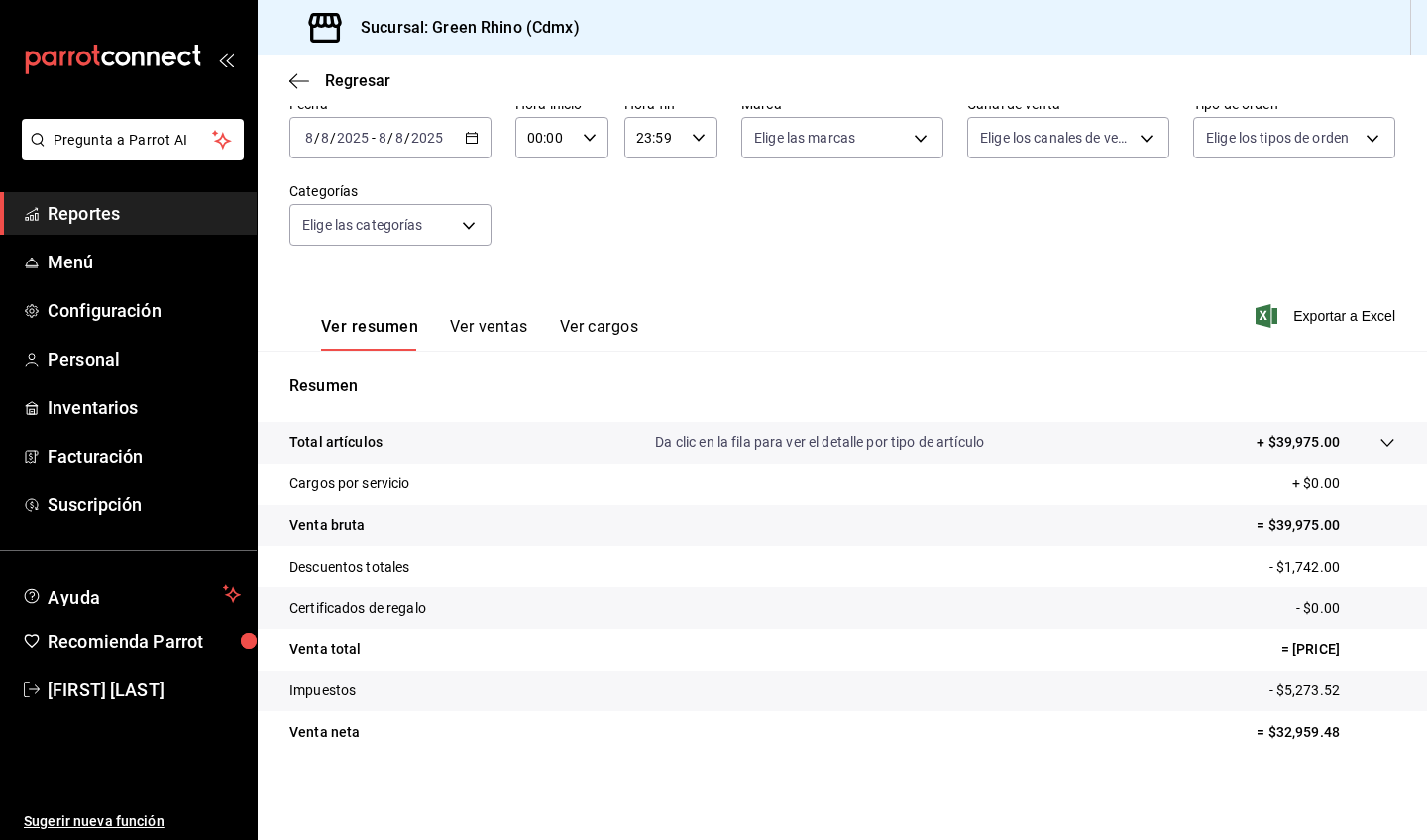 click on "Ver ventas" at bounding box center (489, 334) 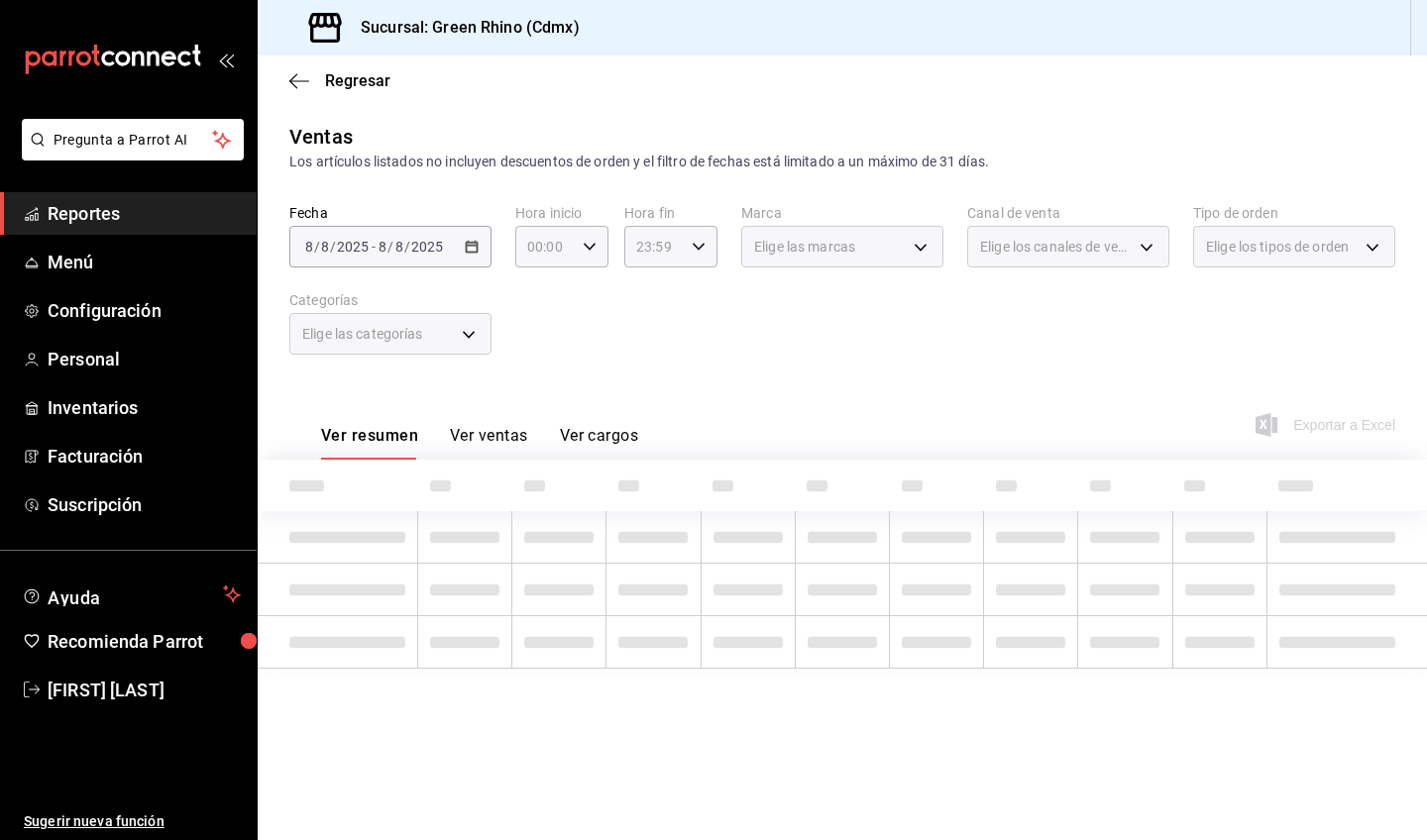 scroll, scrollTop: 0, scrollLeft: 0, axis: both 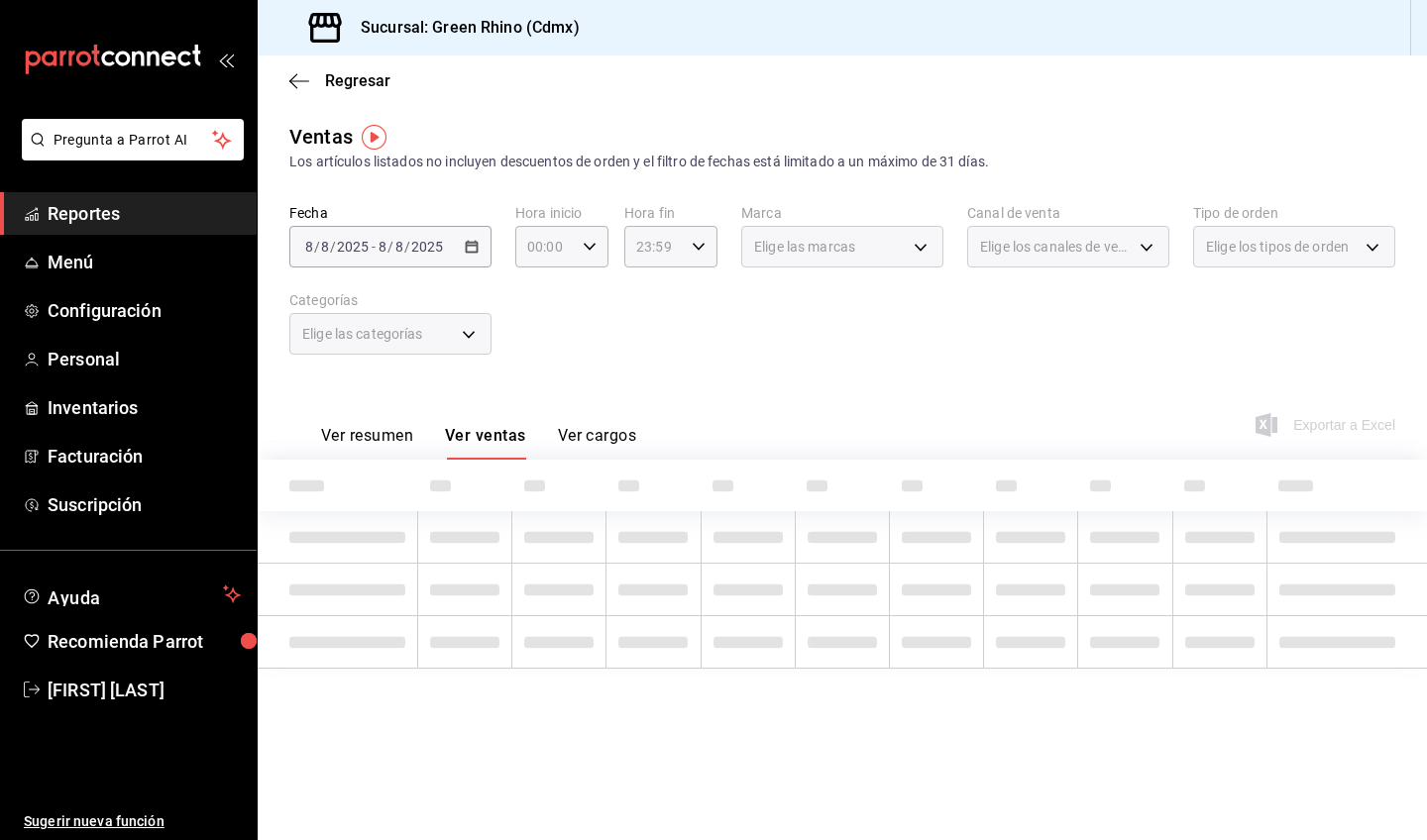 click on "Ver resumen" at bounding box center [367, 443] 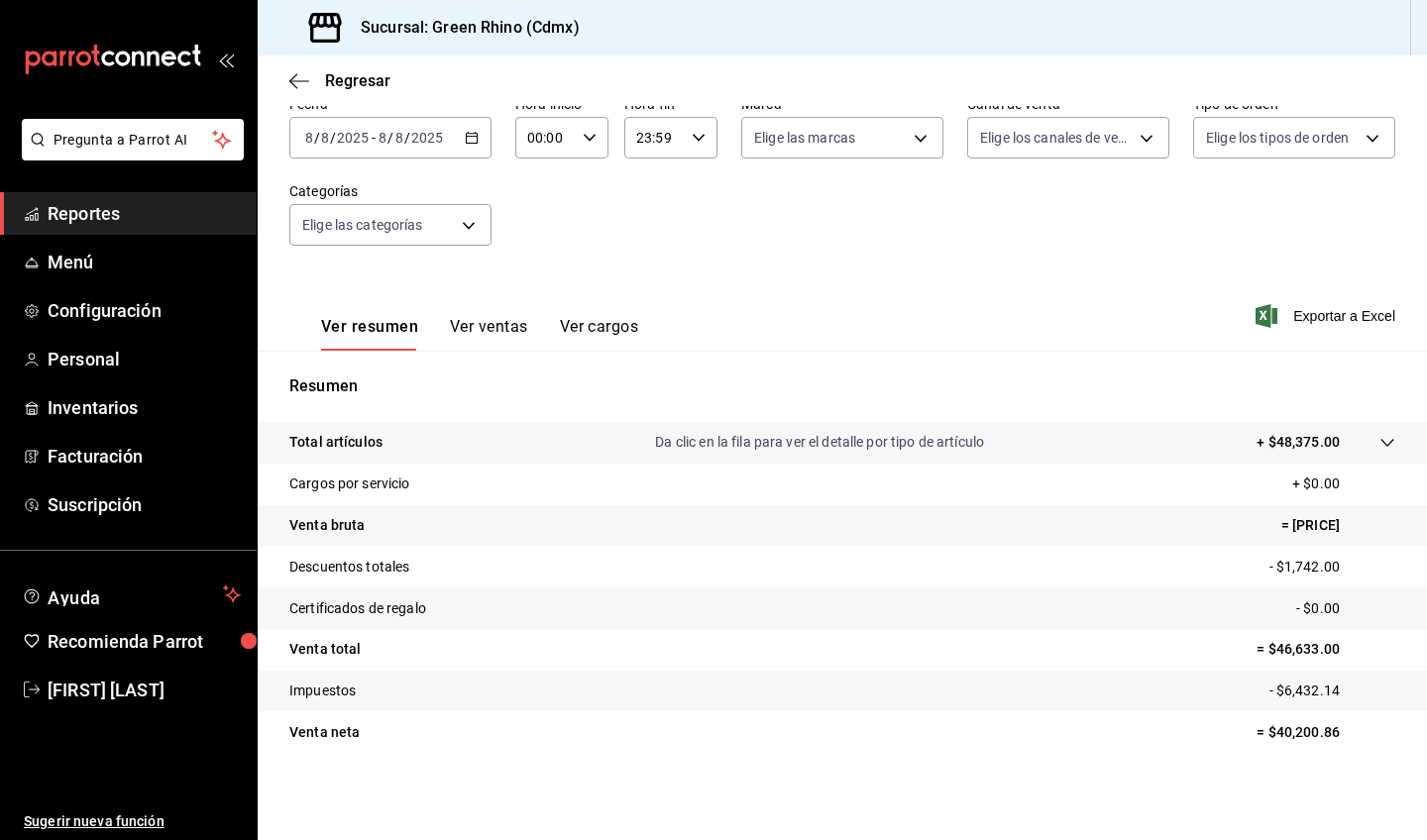 scroll, scrollTop: 109, scrollLeft: 0, axis: vertical 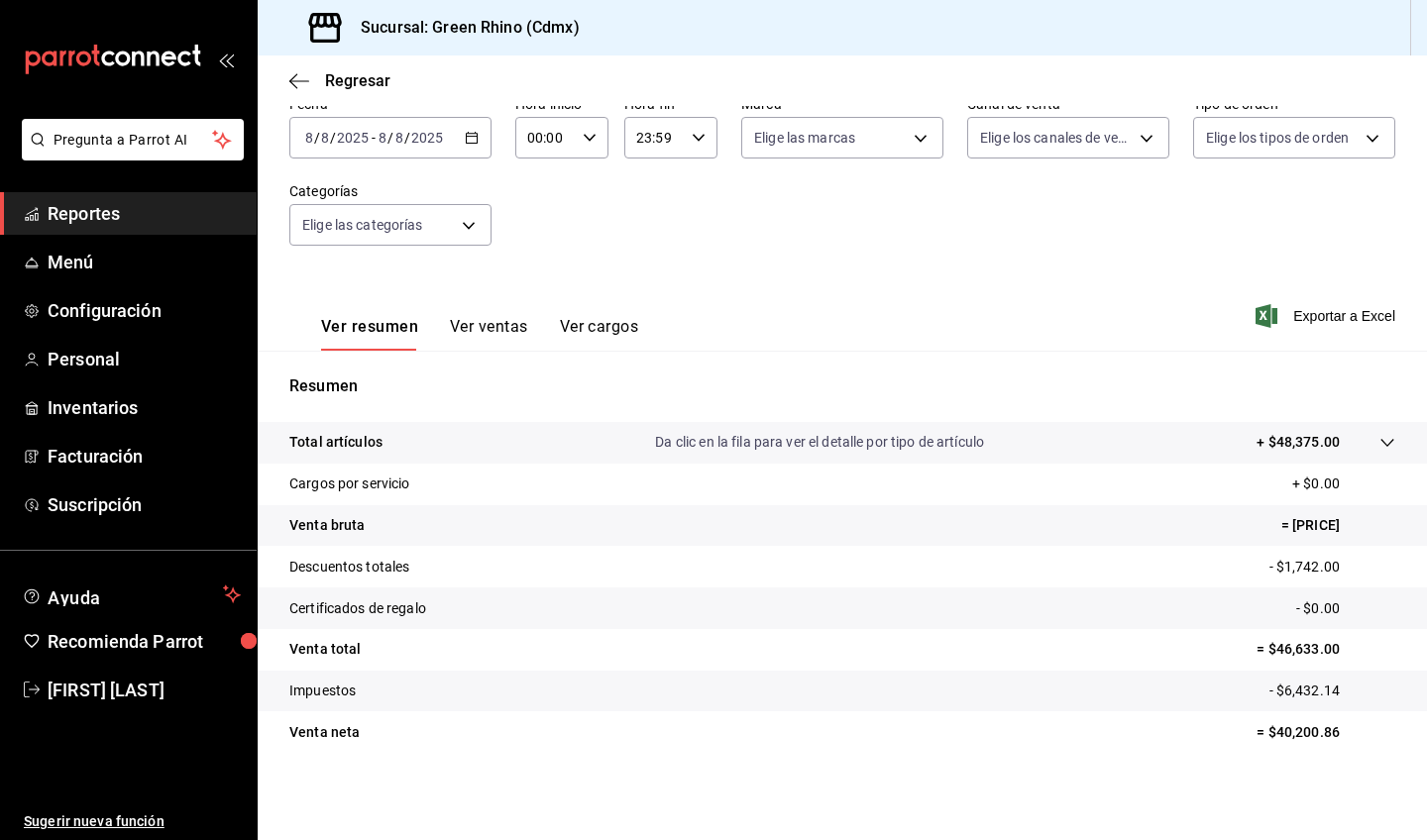 click at bounding box center (1368, 442) 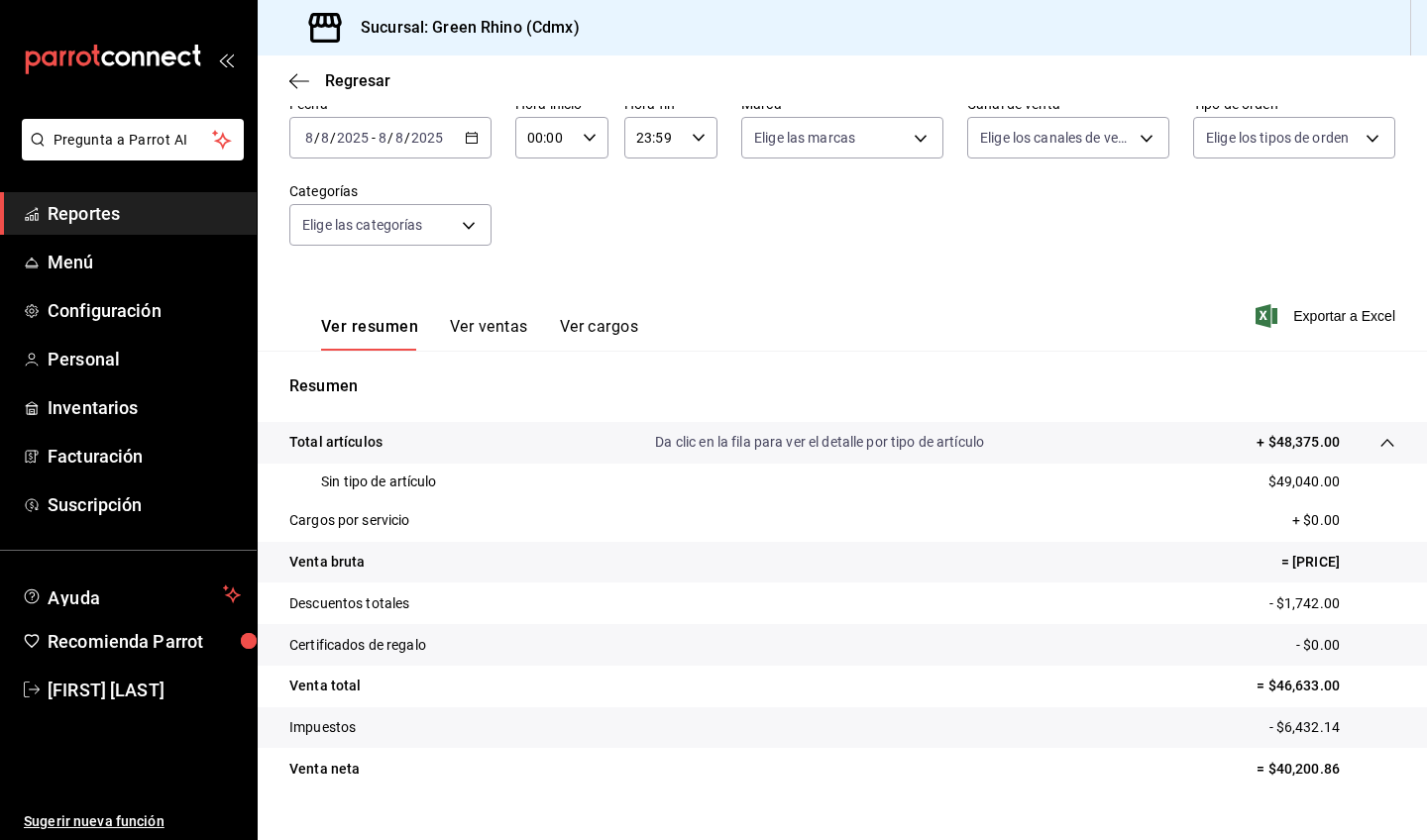 click at bounding box center [1368, 442] 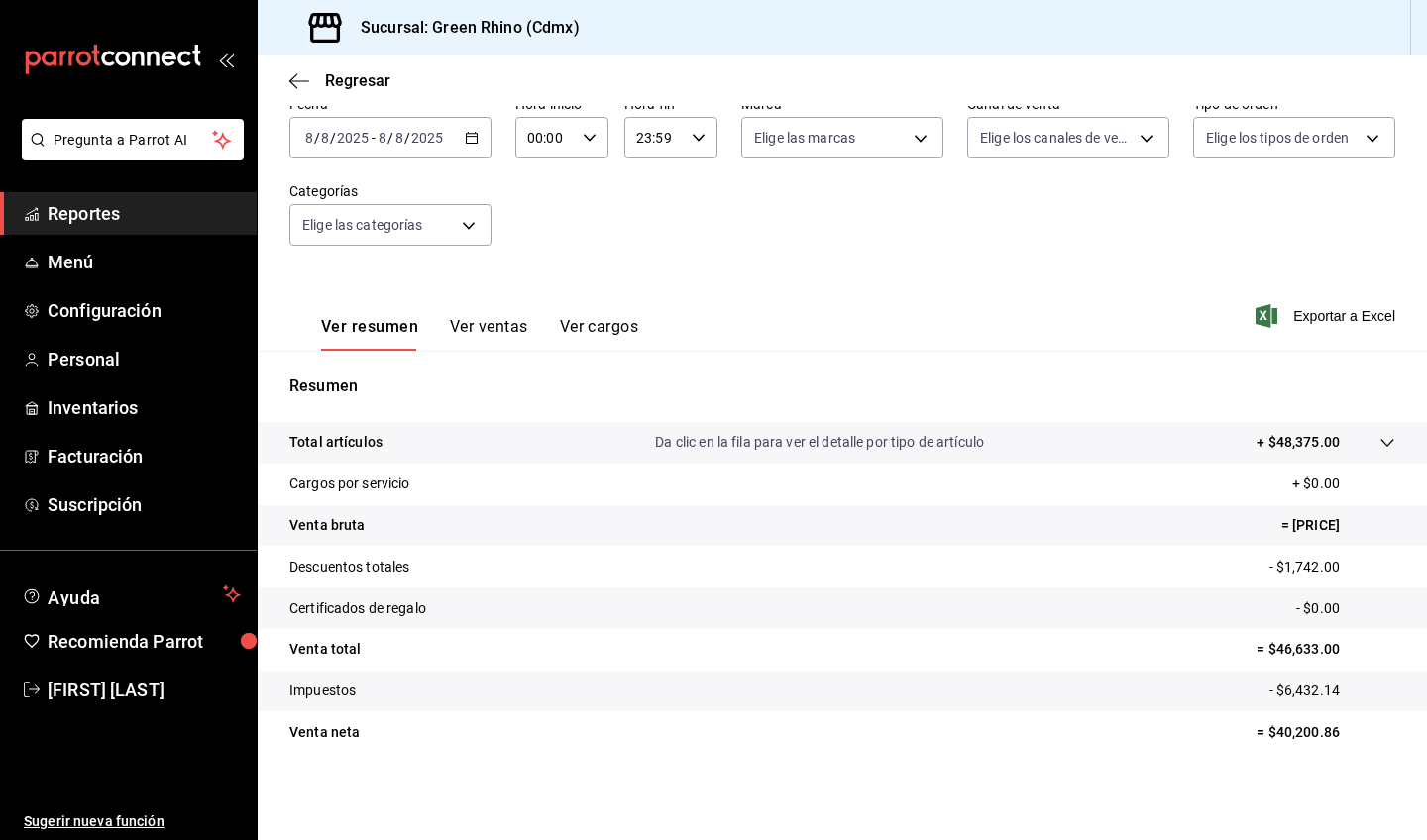 click on "Ver ventas" at bounding box center (489, 334) 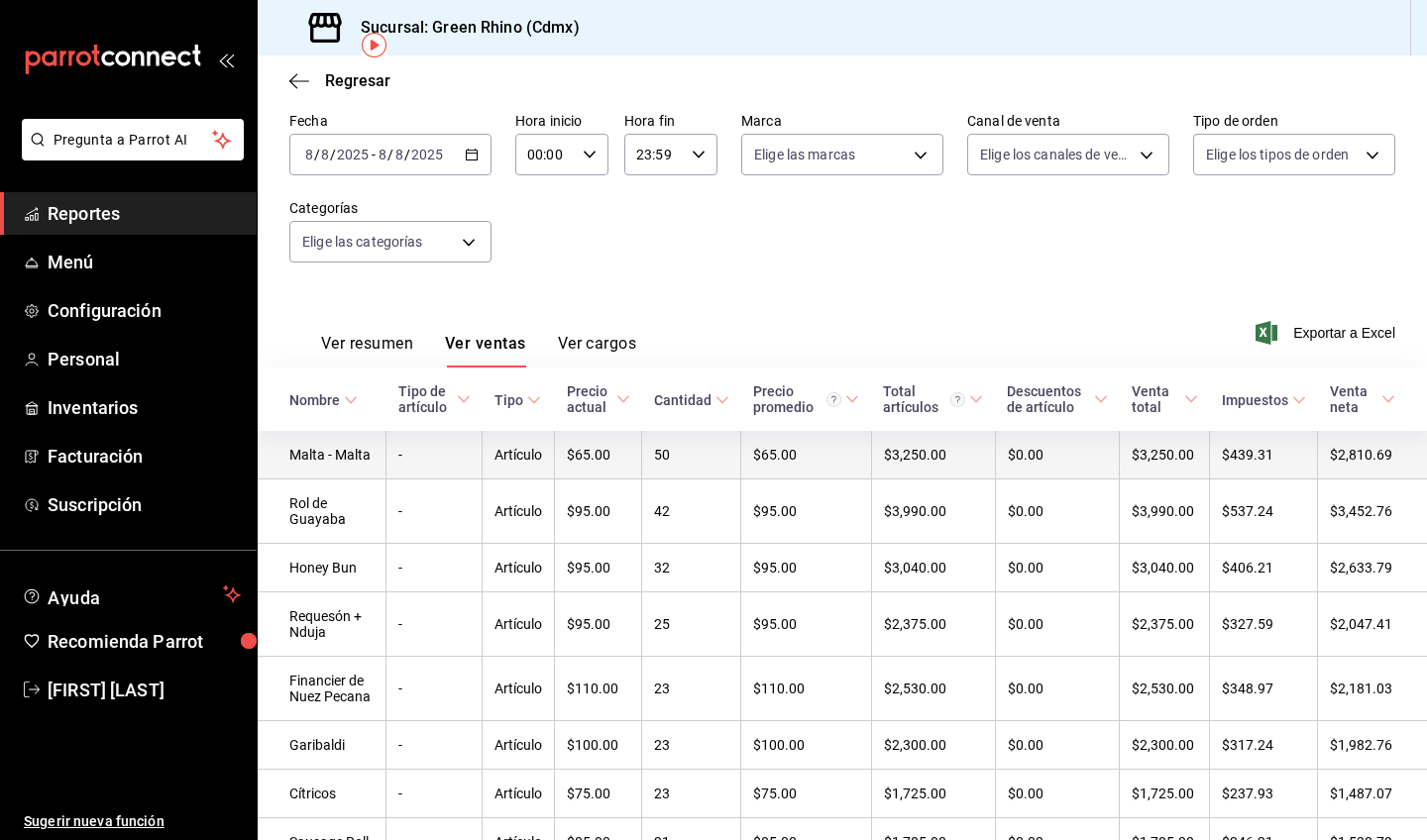 scroll, scrollTop: 98, scrollLeft: 0, axis: vertical 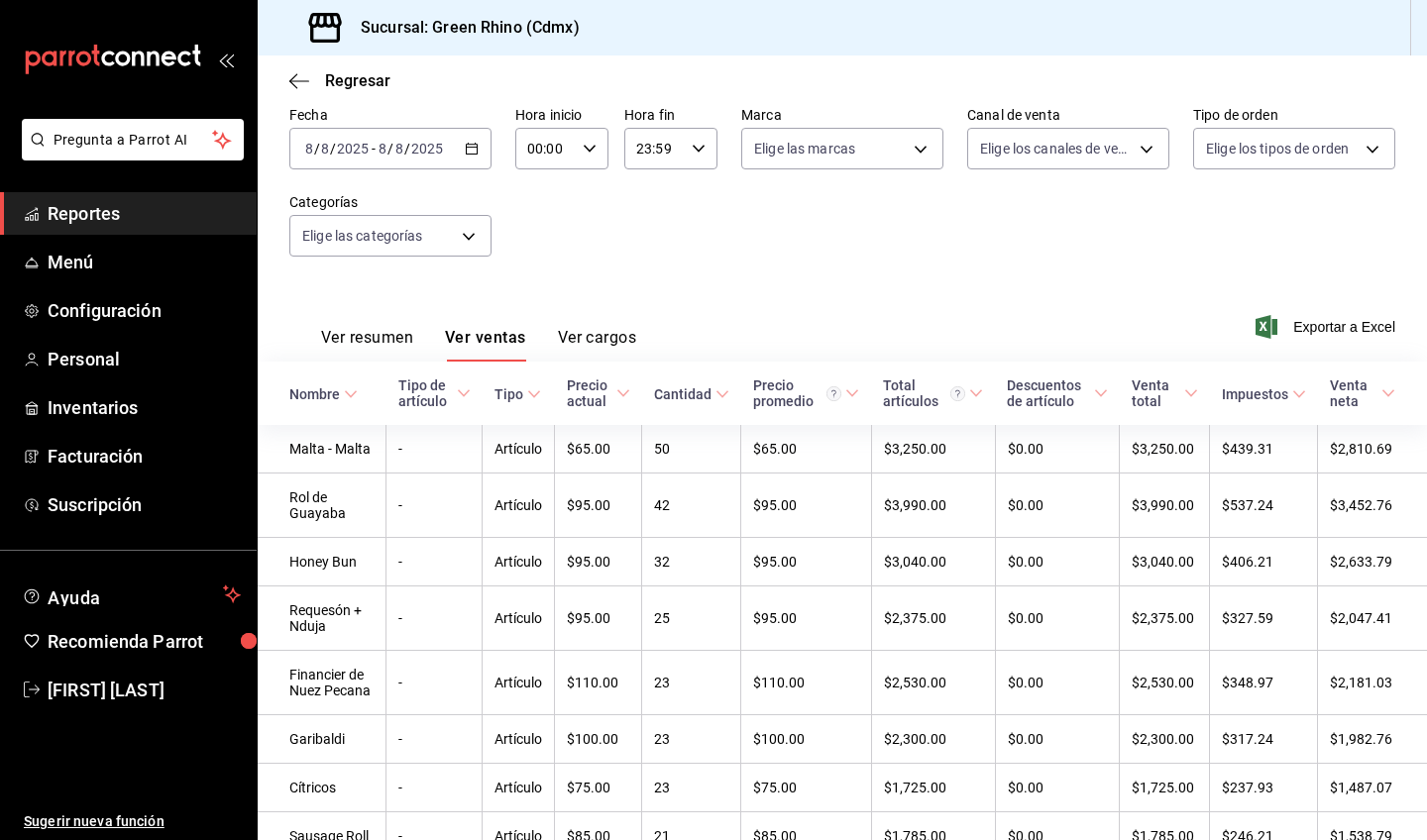 click on "Ver resumen" at bounding box center [367, 345] 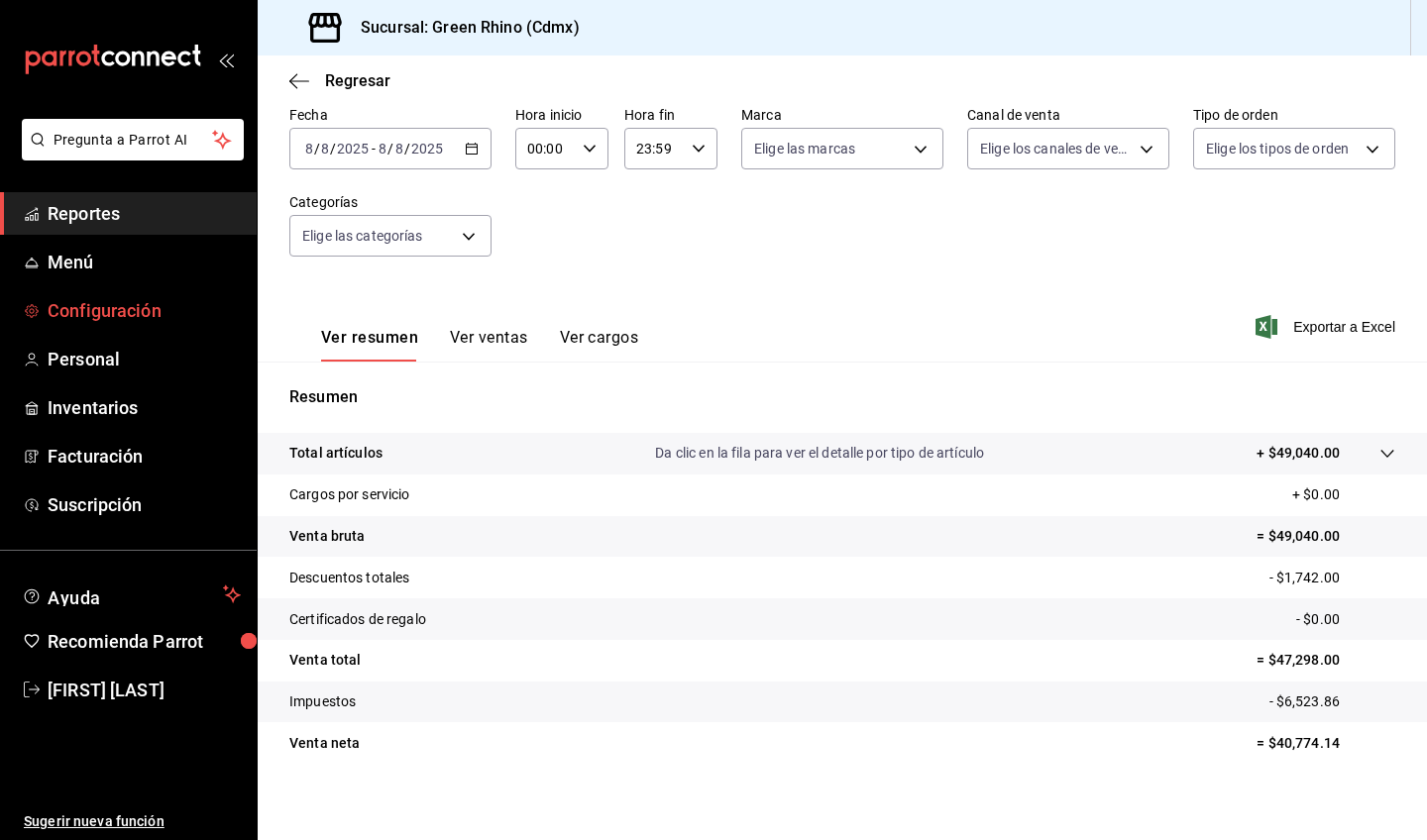 click on "Configuración" at bounding box center (144, 310) 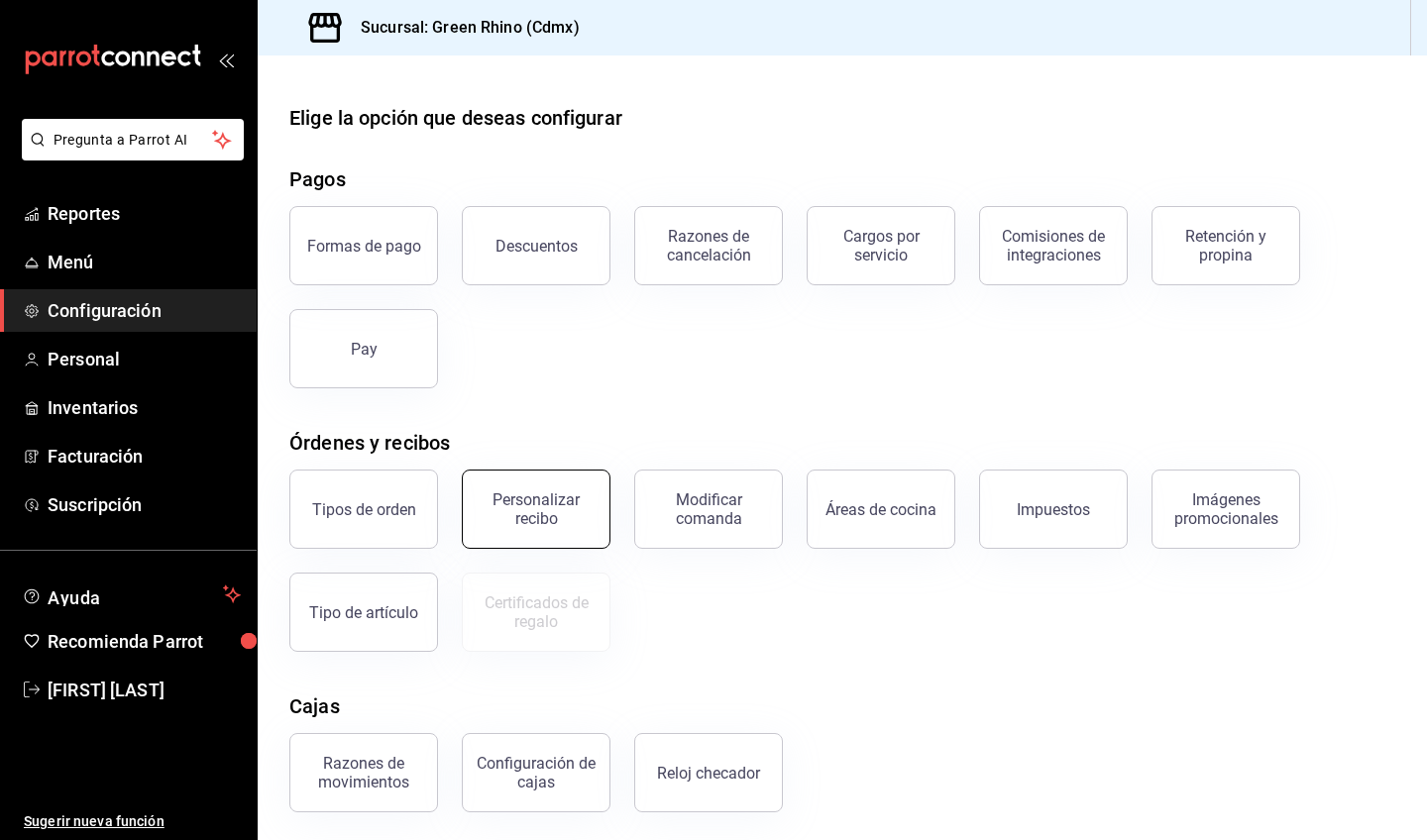click on "Personalizar recibo" at bounding box center (536, 509) 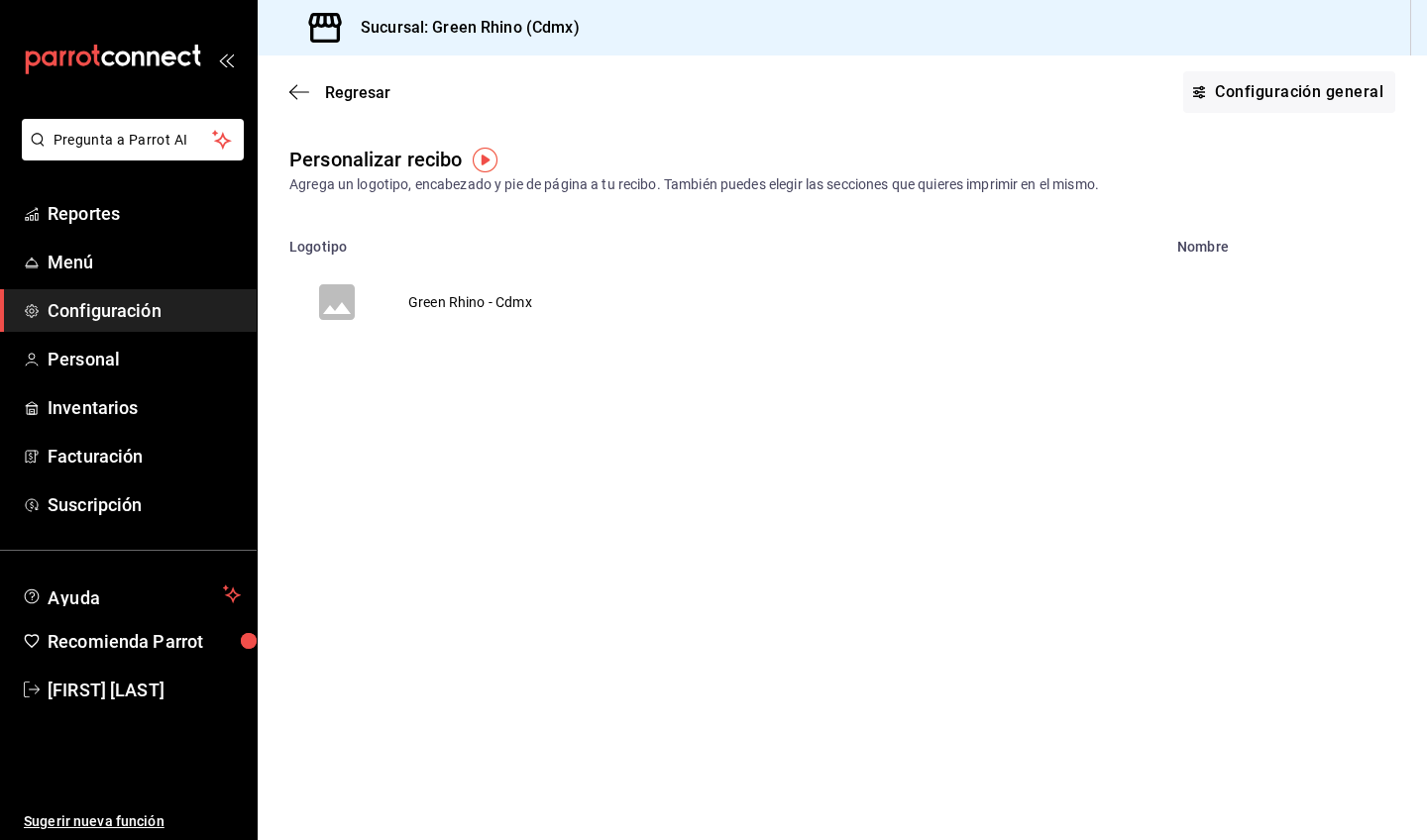 click on "Green Rhino - Cdmx" at bounding box center (470, 302) 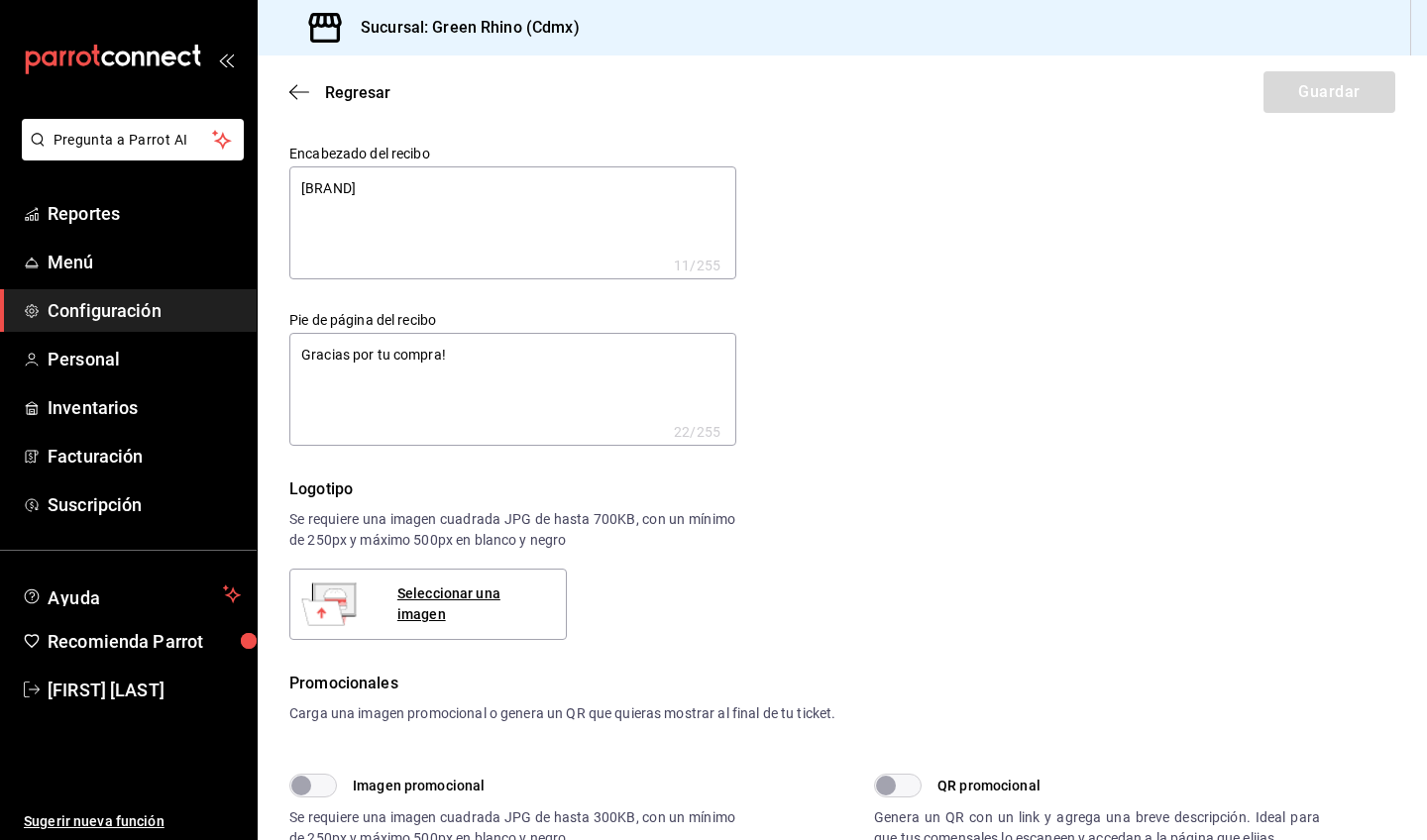 type on "x" 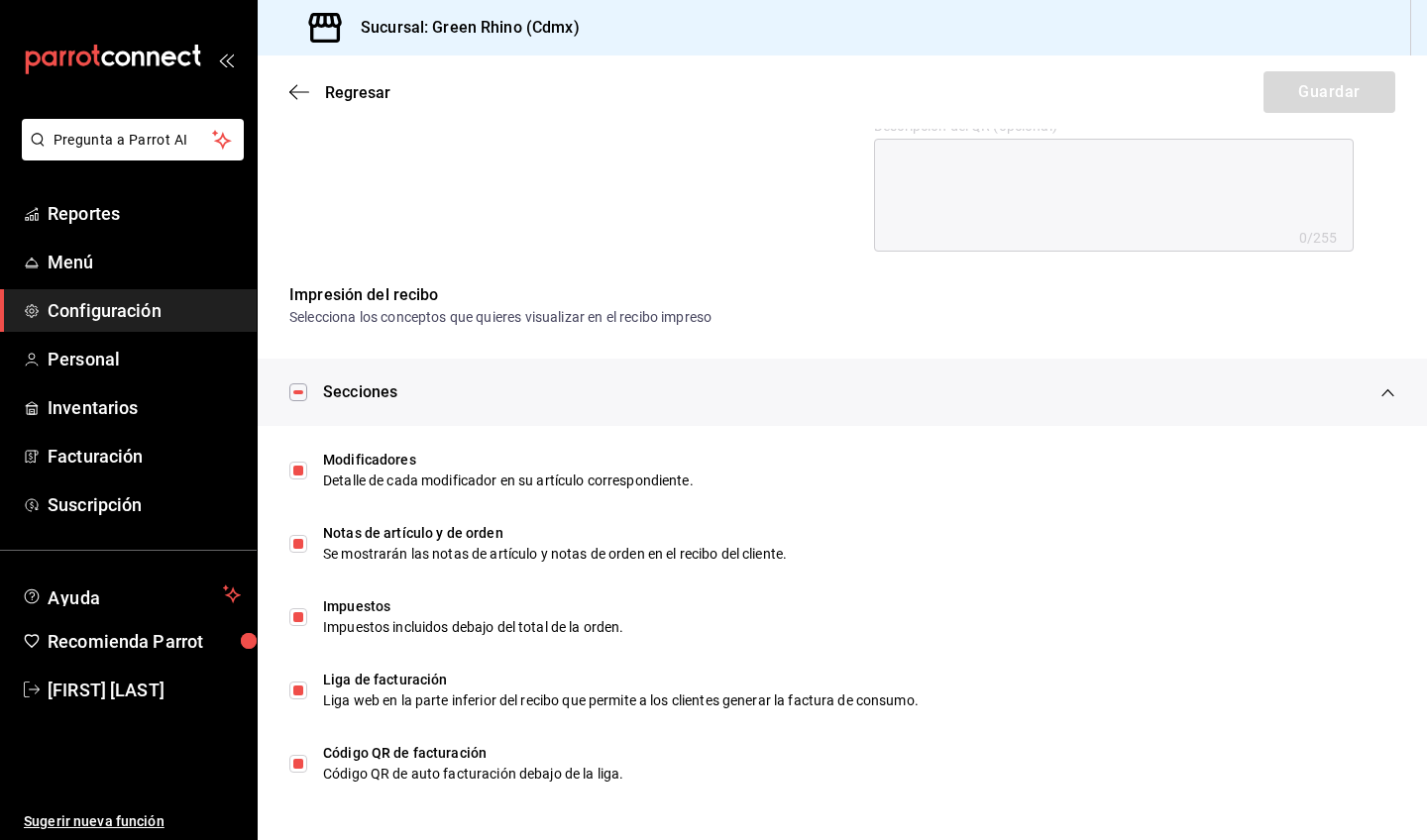 scroll, scrollTop: 832, scrollLeft: 0, axis: vertical 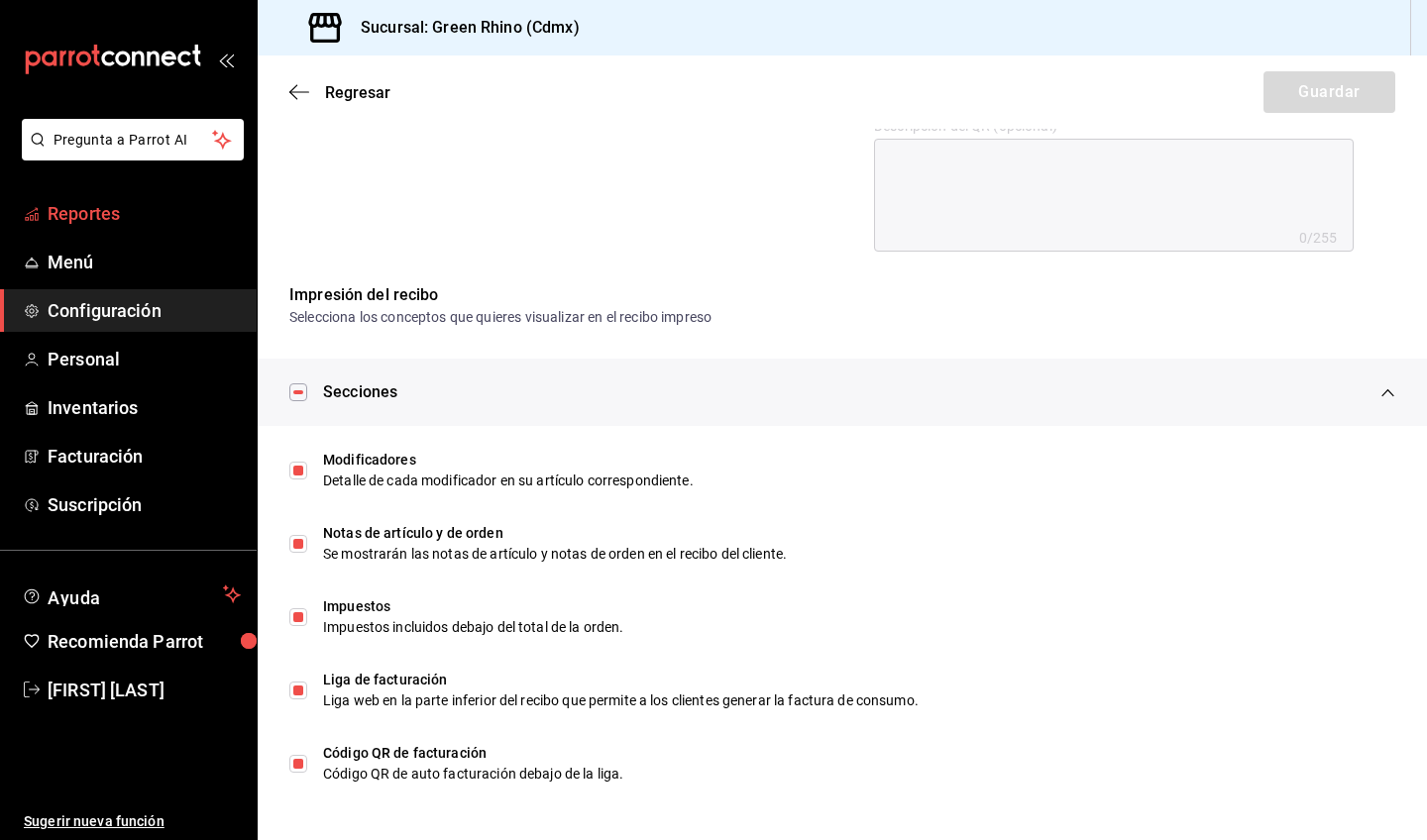 click on "Reportes" at bounding box center (144, 213) 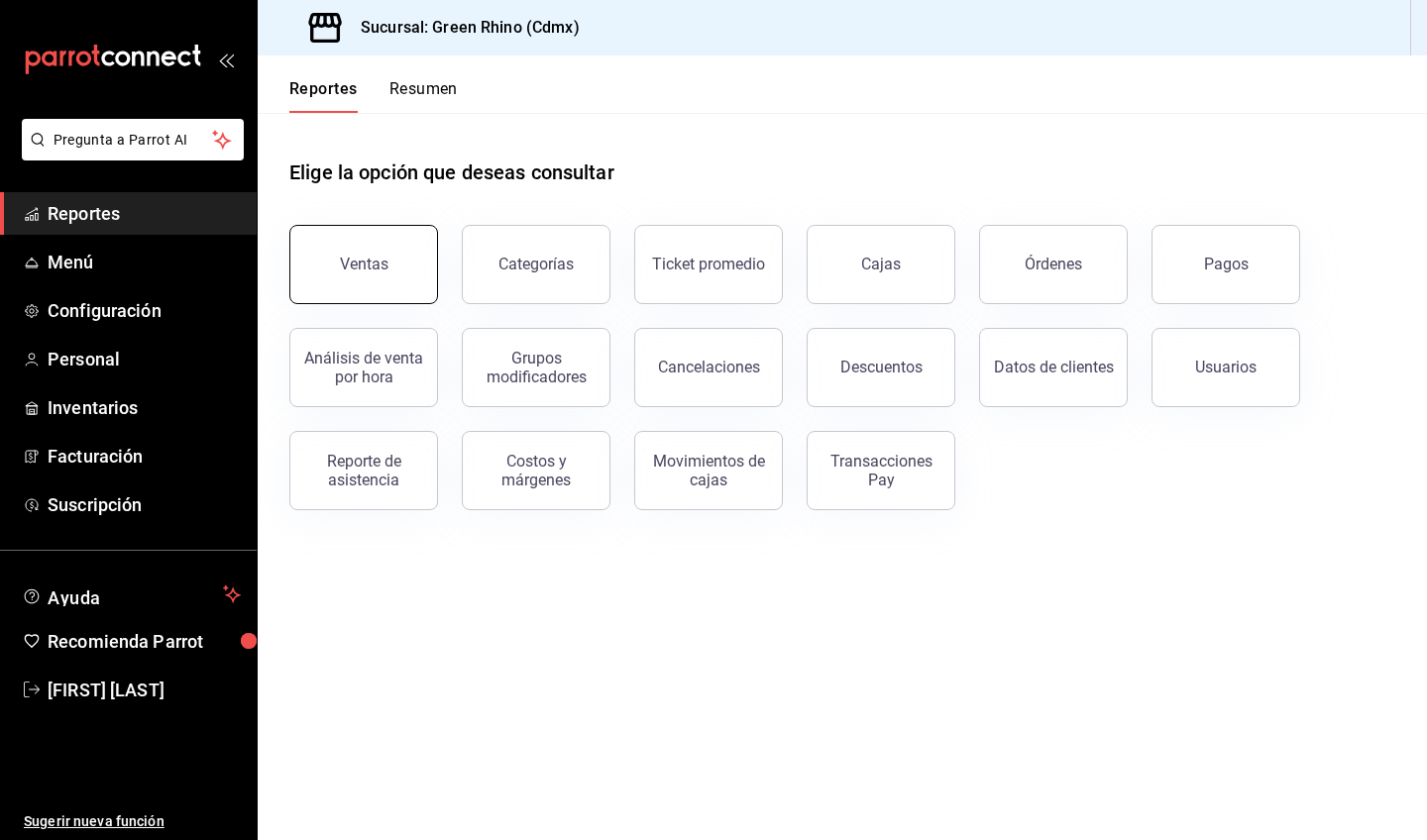 click on "Ventas" at bounding box center (364, 264) 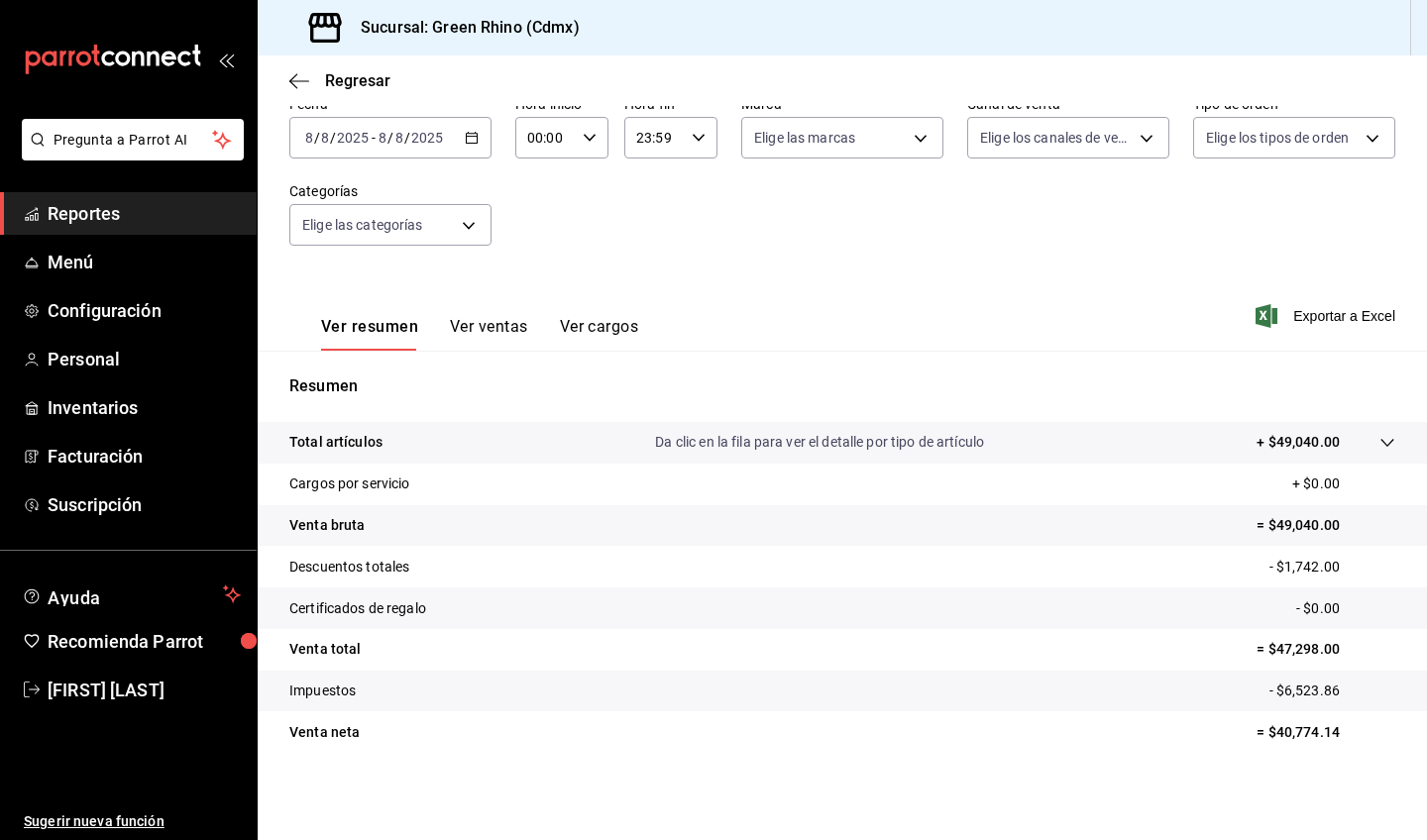 scroll, scrollTop: 109, scrollLeft: 0, axis: vertical 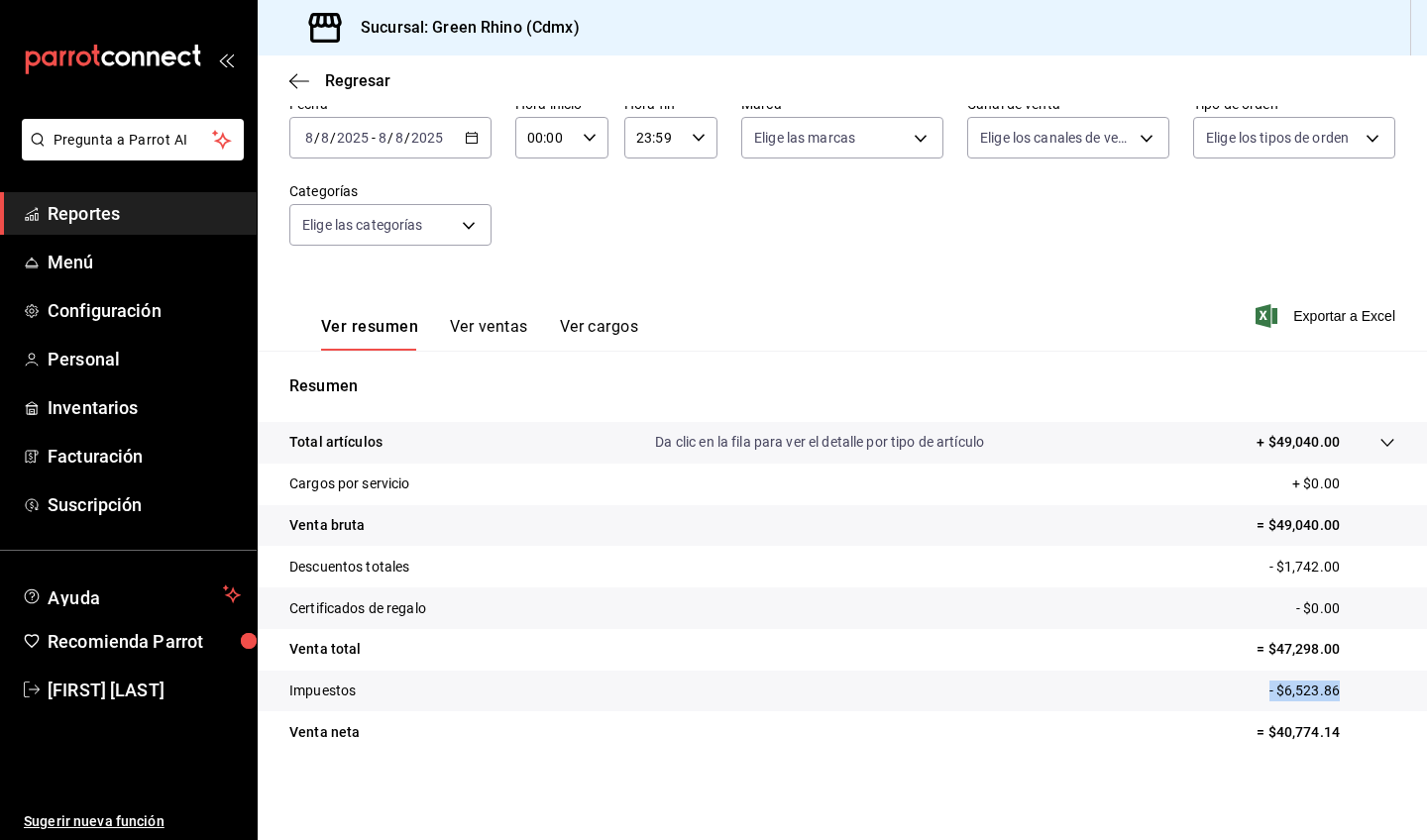 drag, startPoint x: 1268, startPoint y: 687, endPoint x: 1370, endPoint y: 685, distance: 102.01961 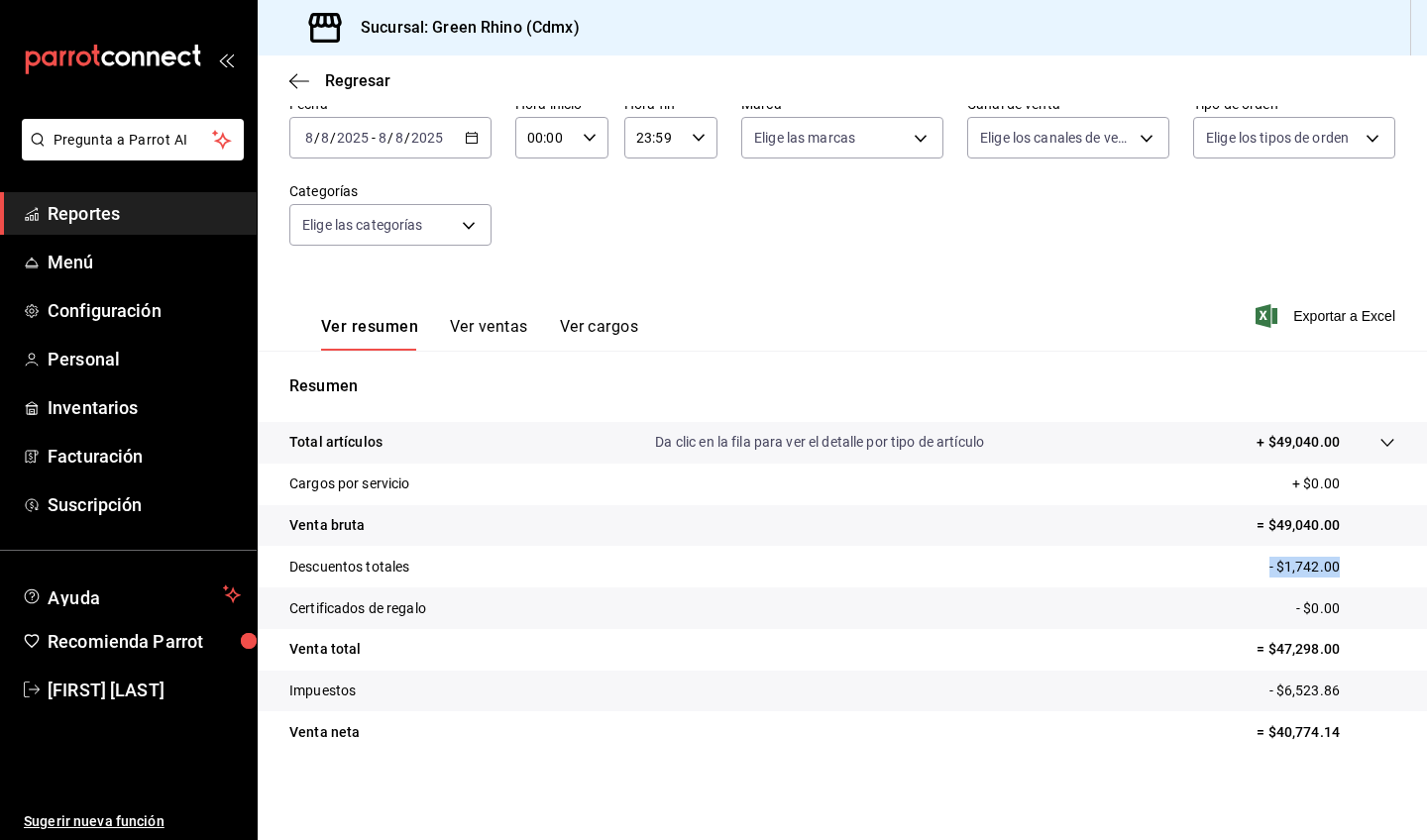 drag, startPoint x: 1262, startPoint y: 565, endPoint x: 1357, endPoint y: 561, distance: 95.0842 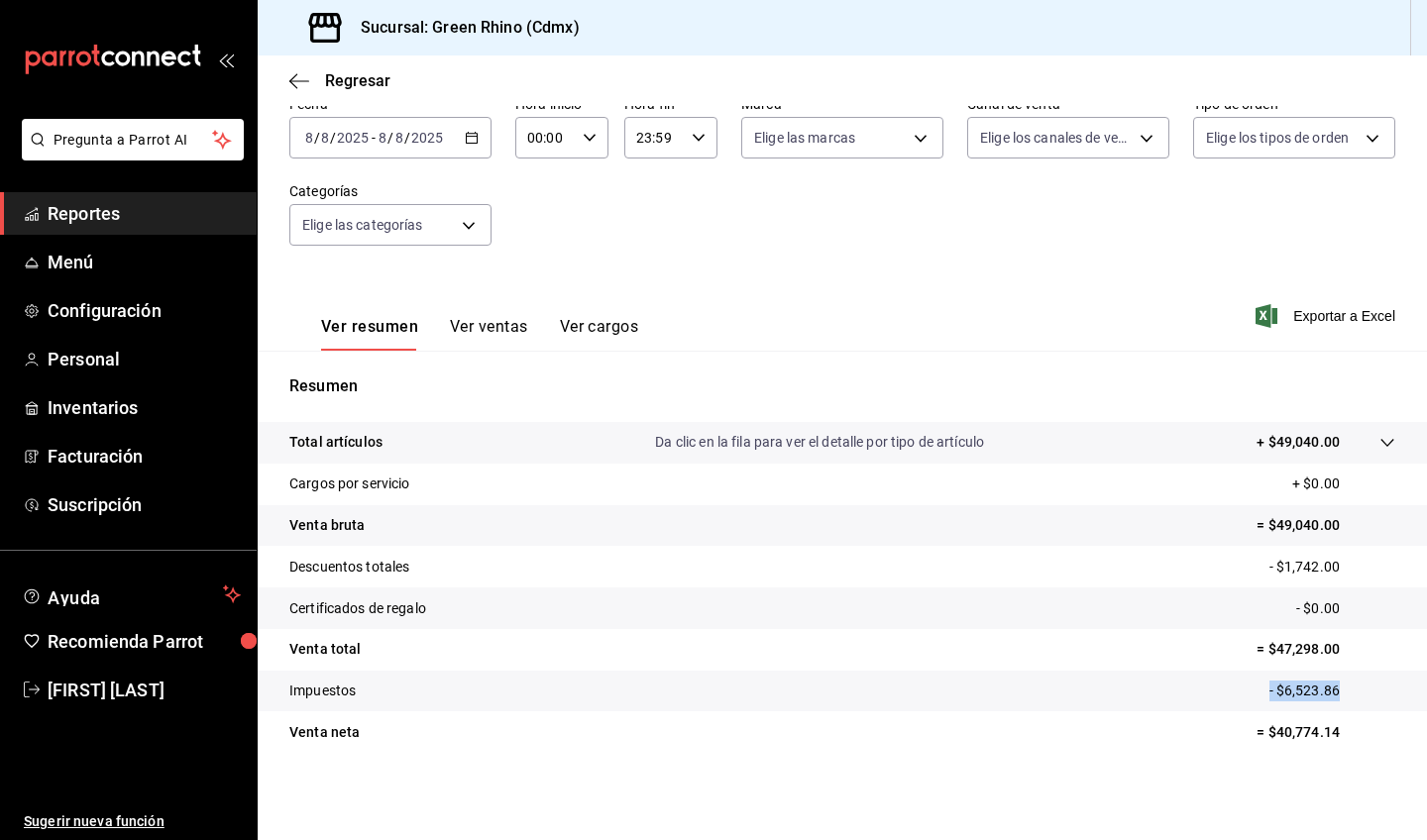 drag, startPoint x: 1350, startPoint y: 685, endPoint x: 1154, endPoint y: 682, distance: 196.023 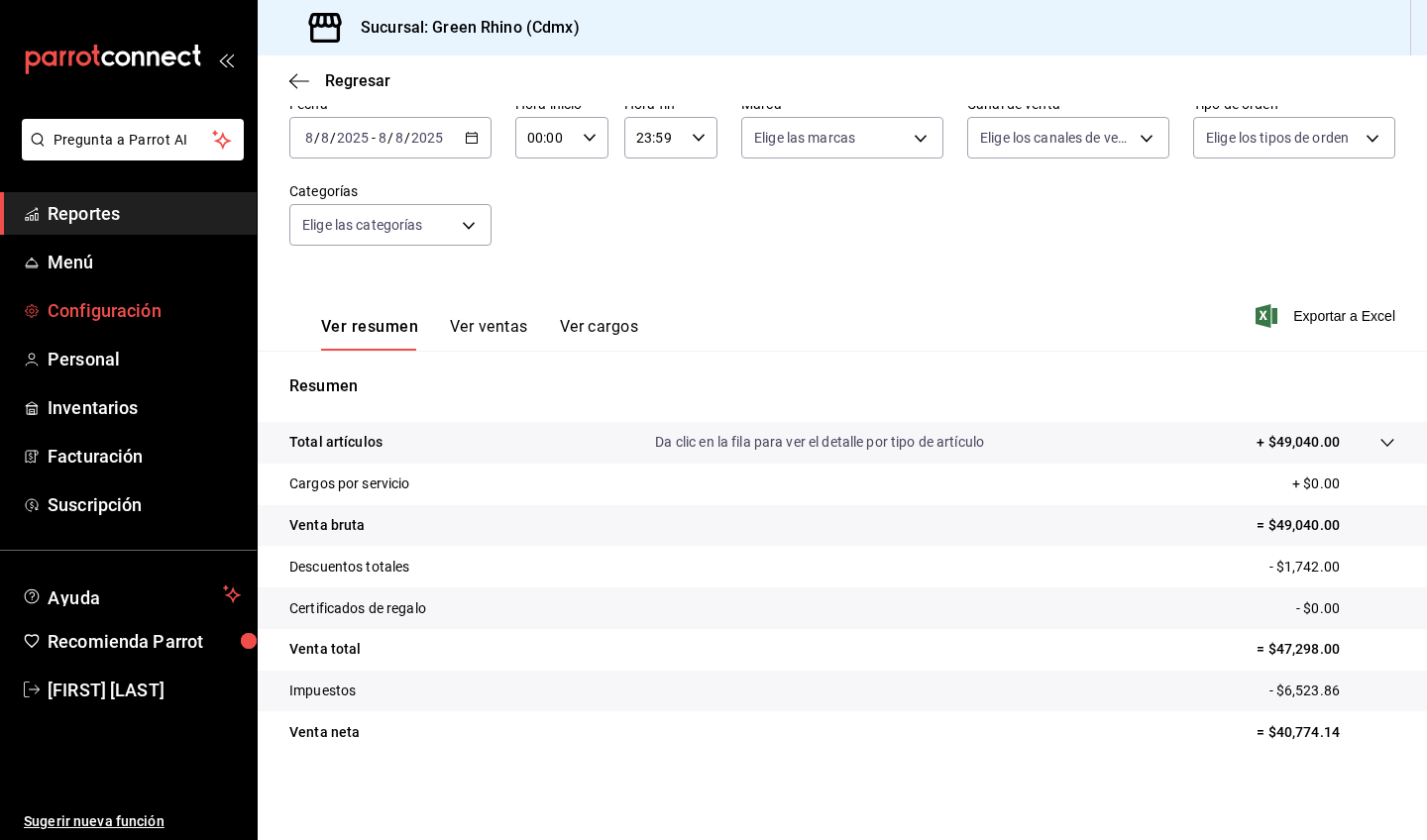 click on "Configuración" at bounding box center (144, 310) 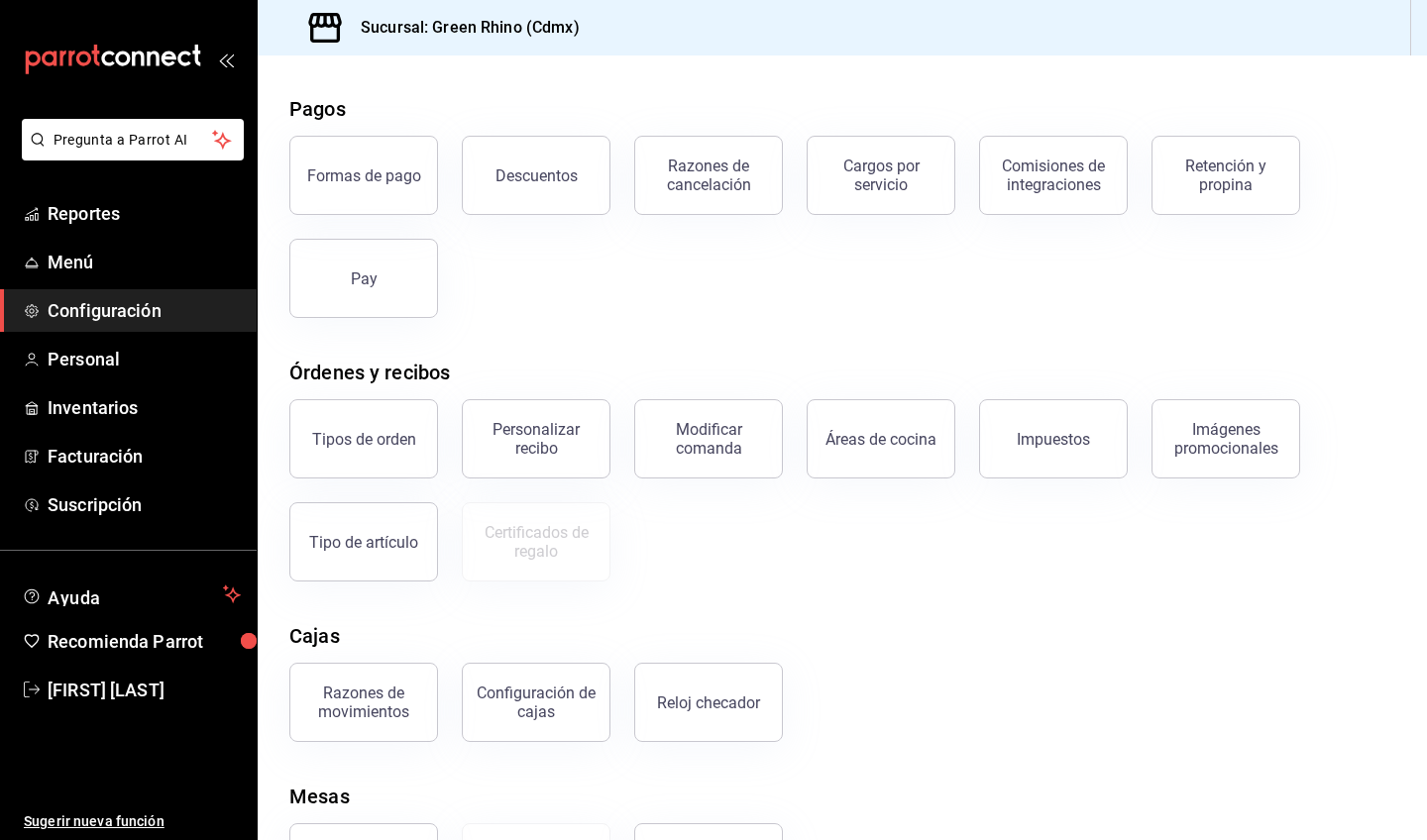 scroll, scrollTop: 33, scrollLeft: 0, axis: vertical 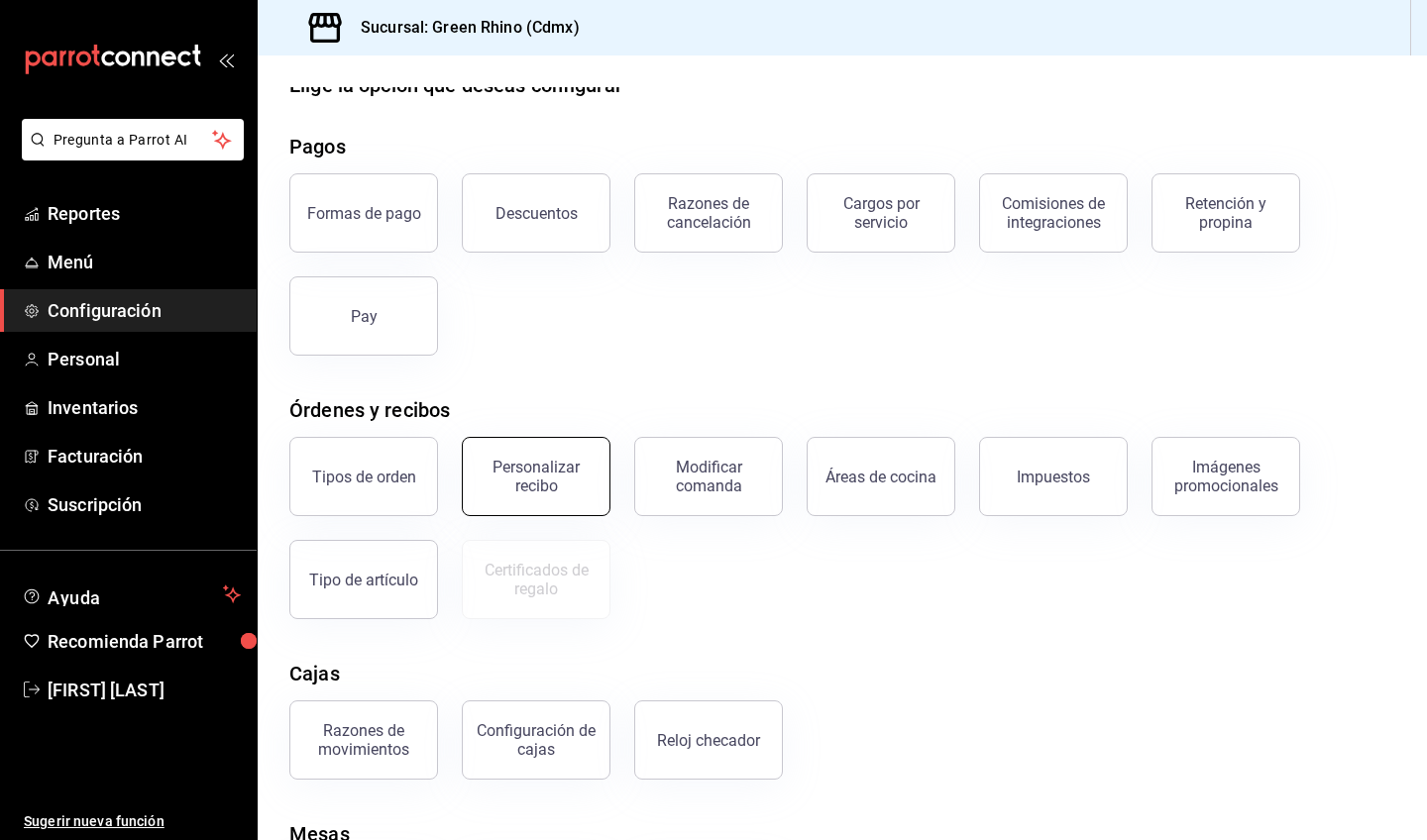 click on "Personalizar recibo" at bounding box center (536, 476) 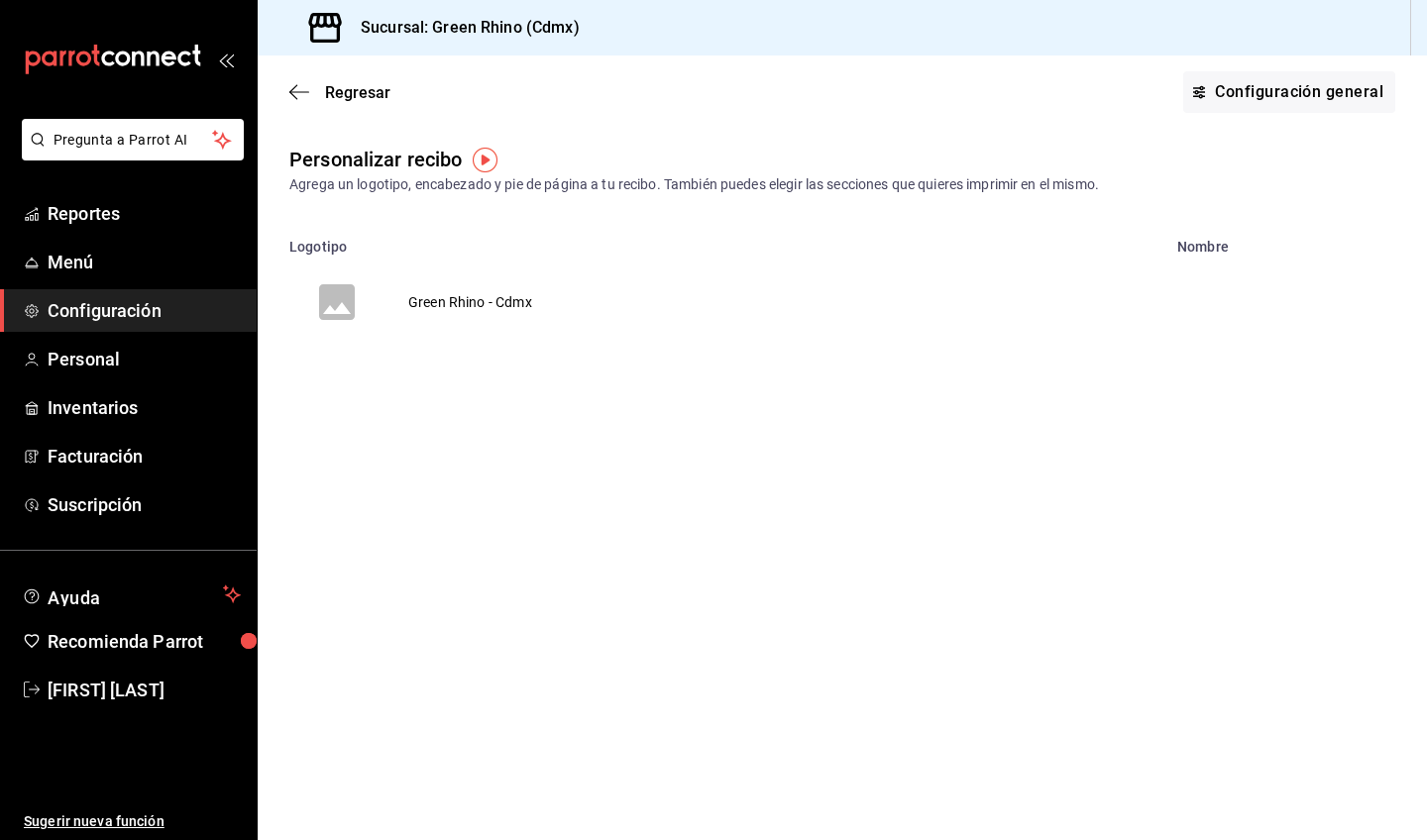 click on "Green Rhino - Cdmx" at bounding box center (470, 302) 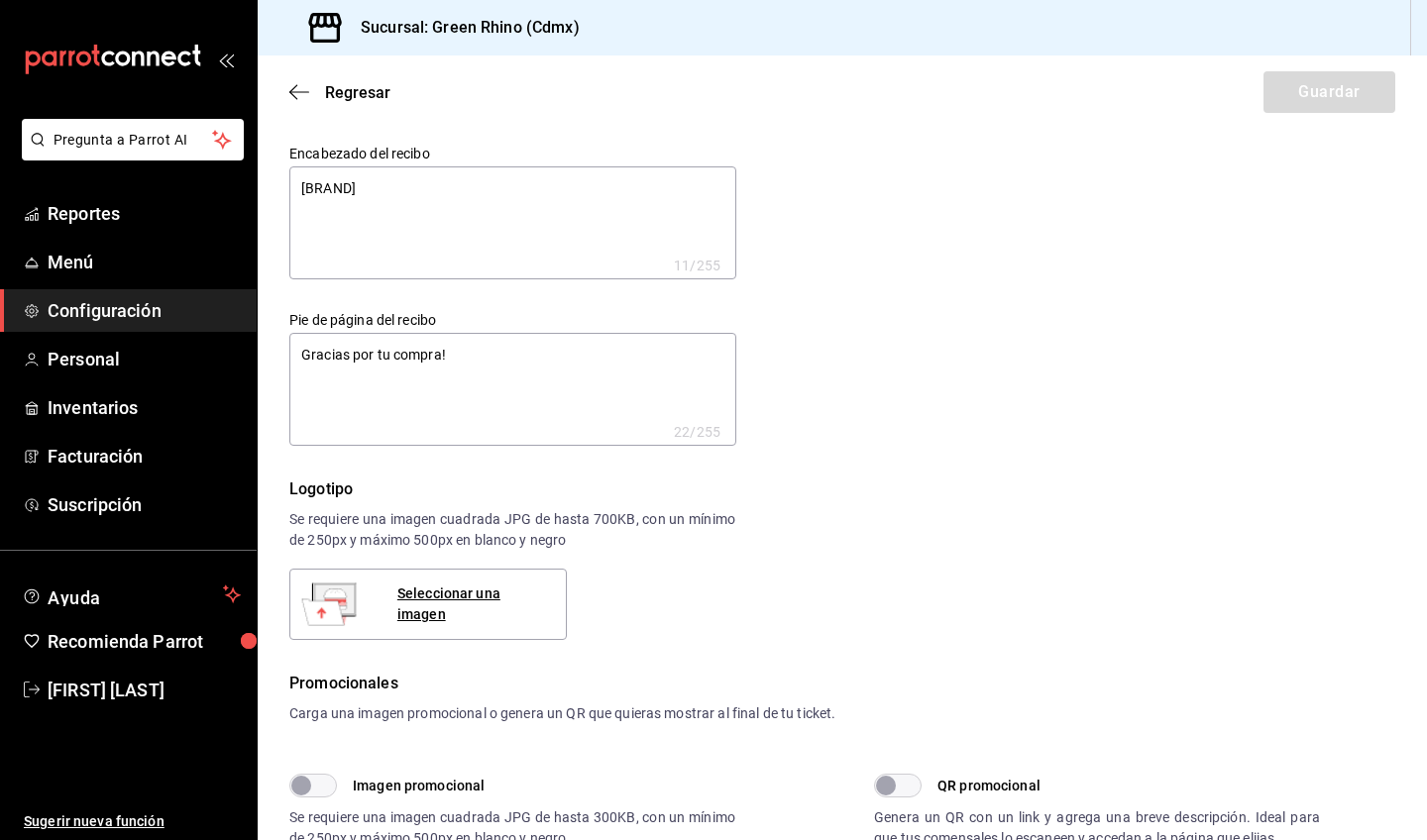 type on "x" 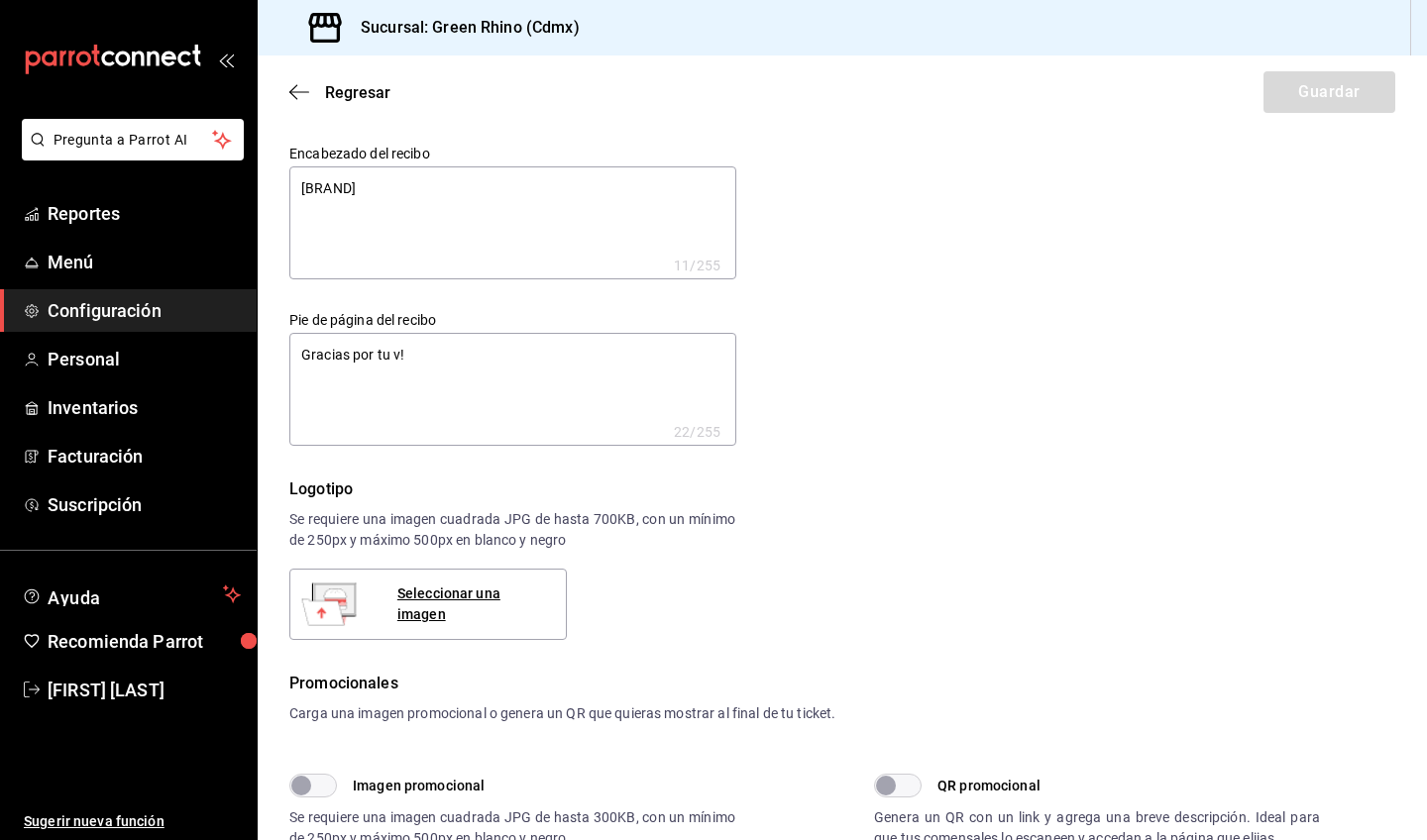 type on "x" 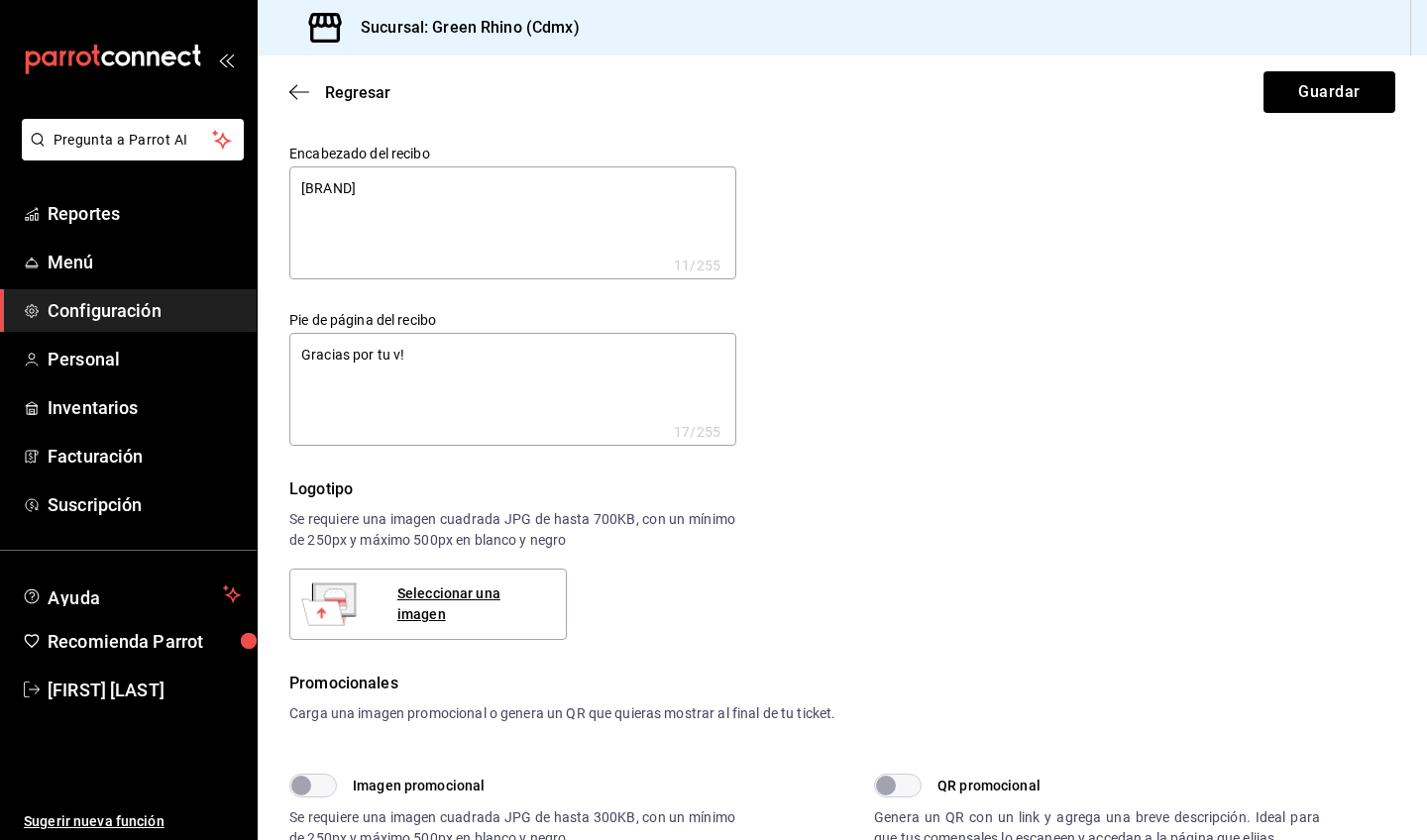 type on "x" 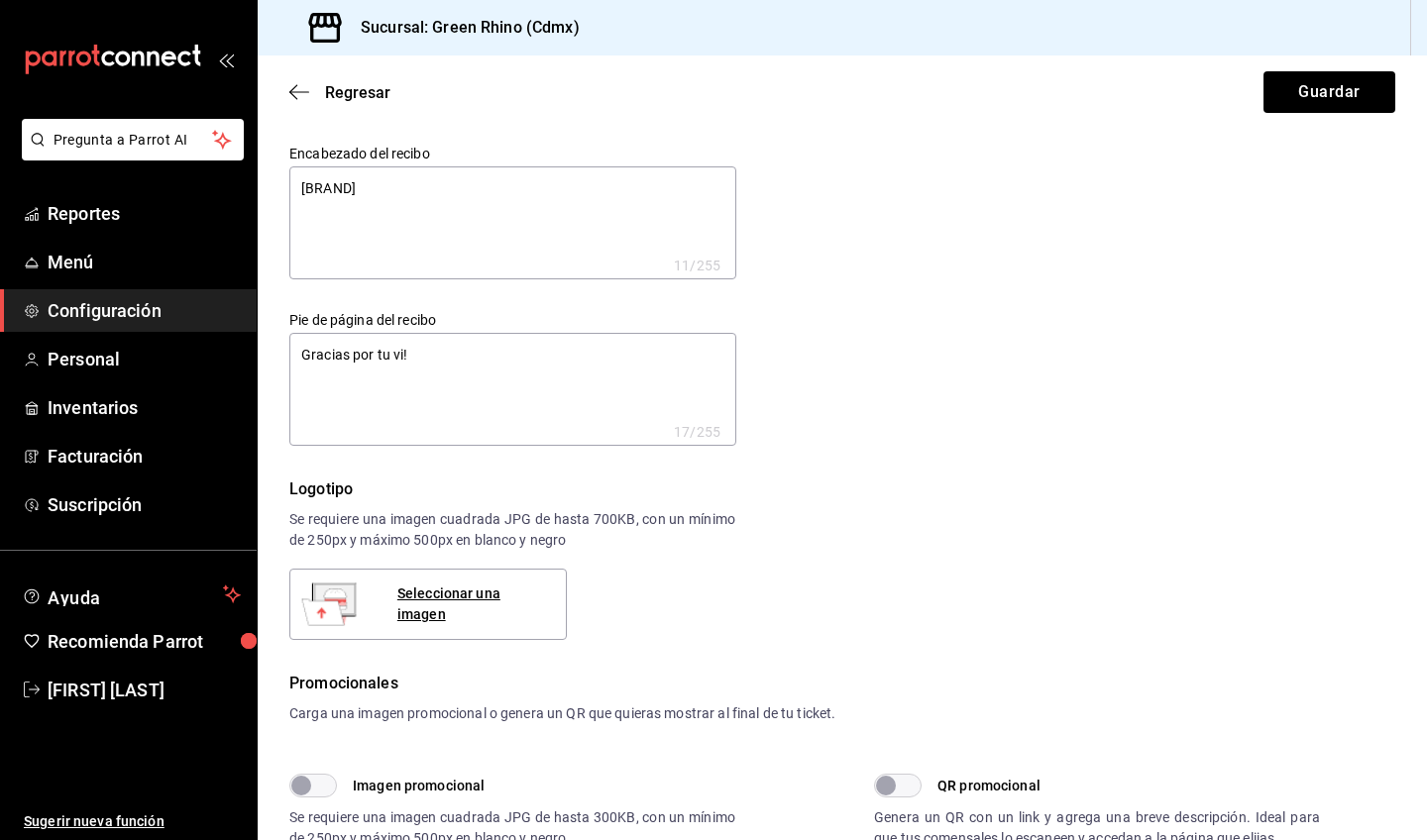 type on "x" 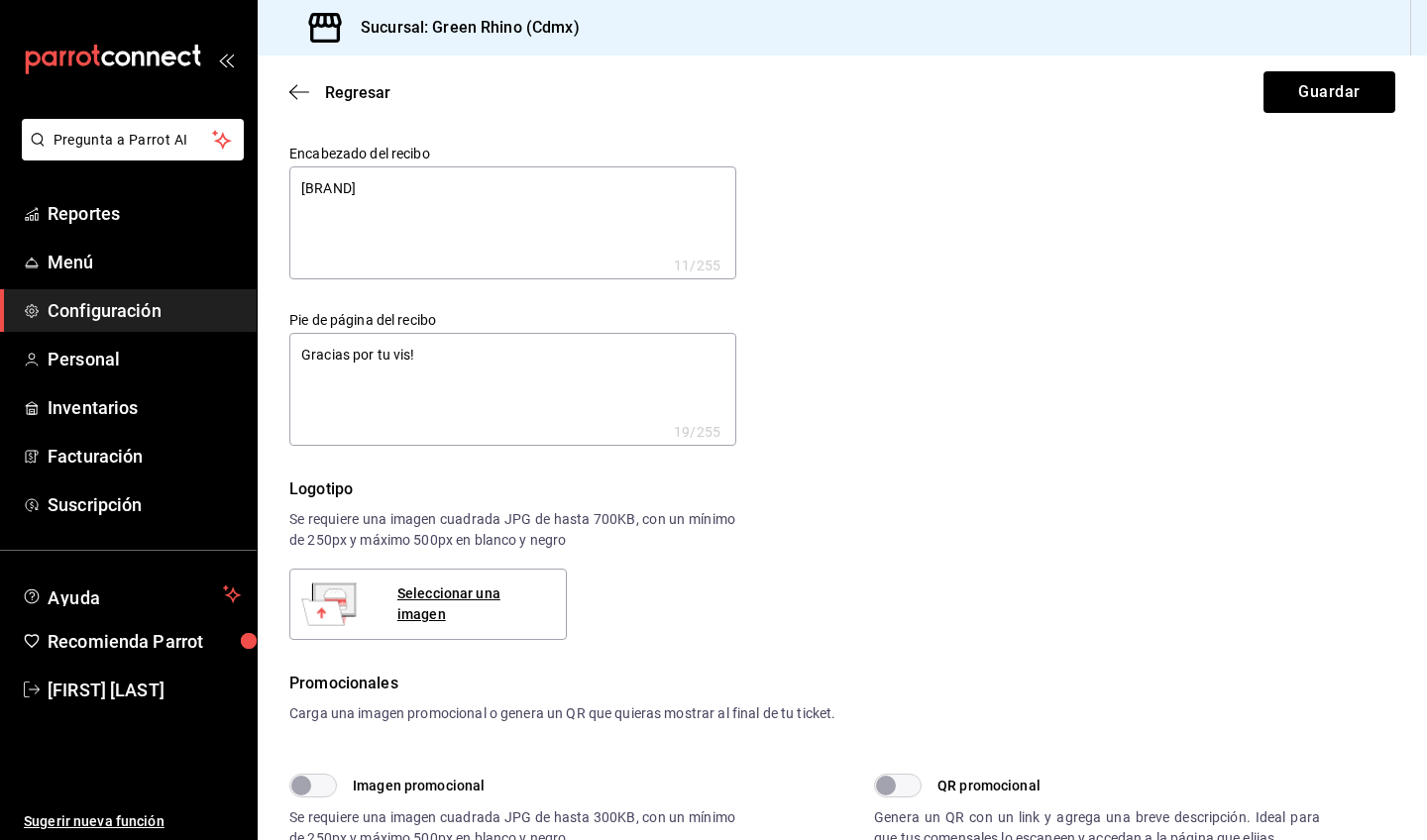 type on "x" 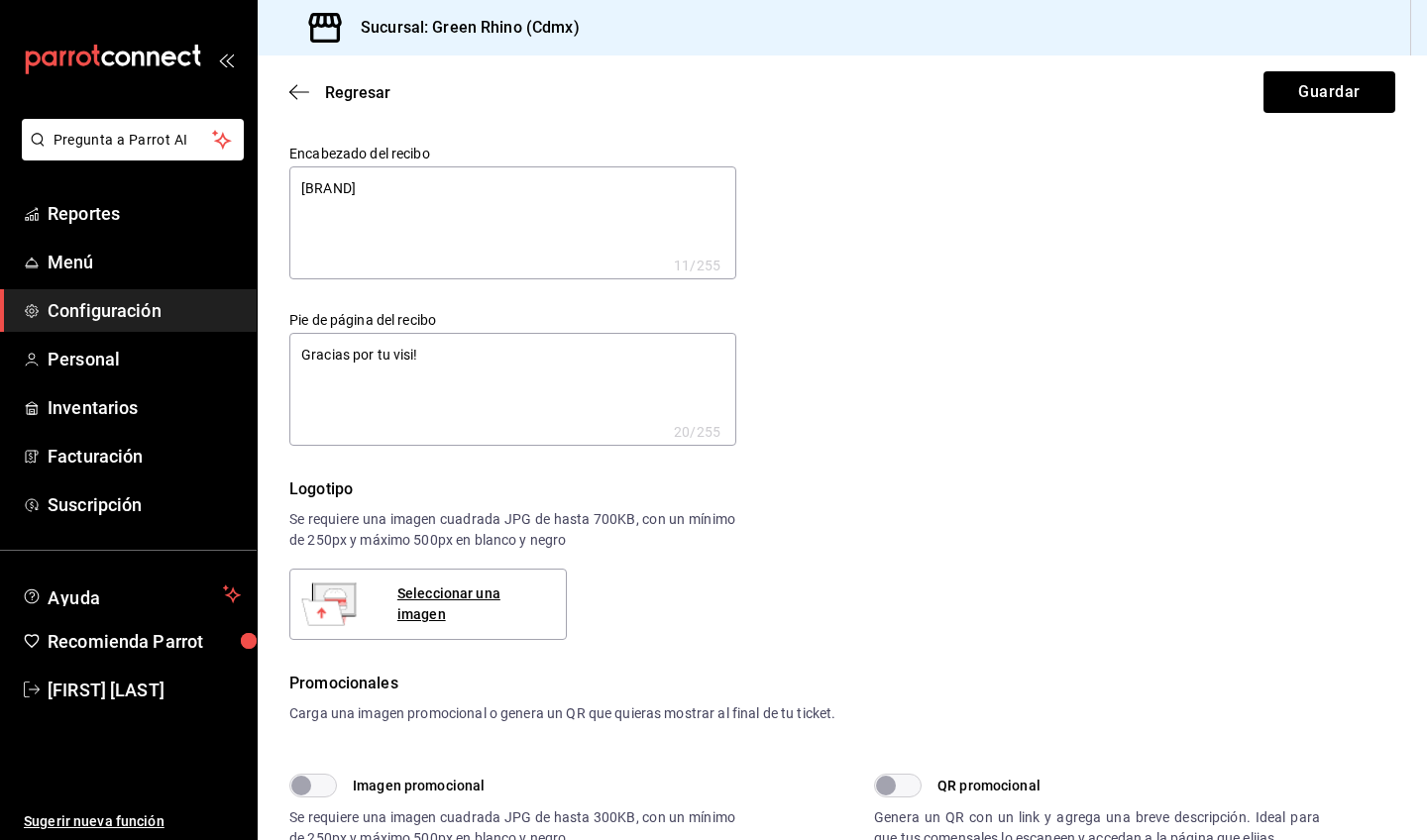 type on "x" 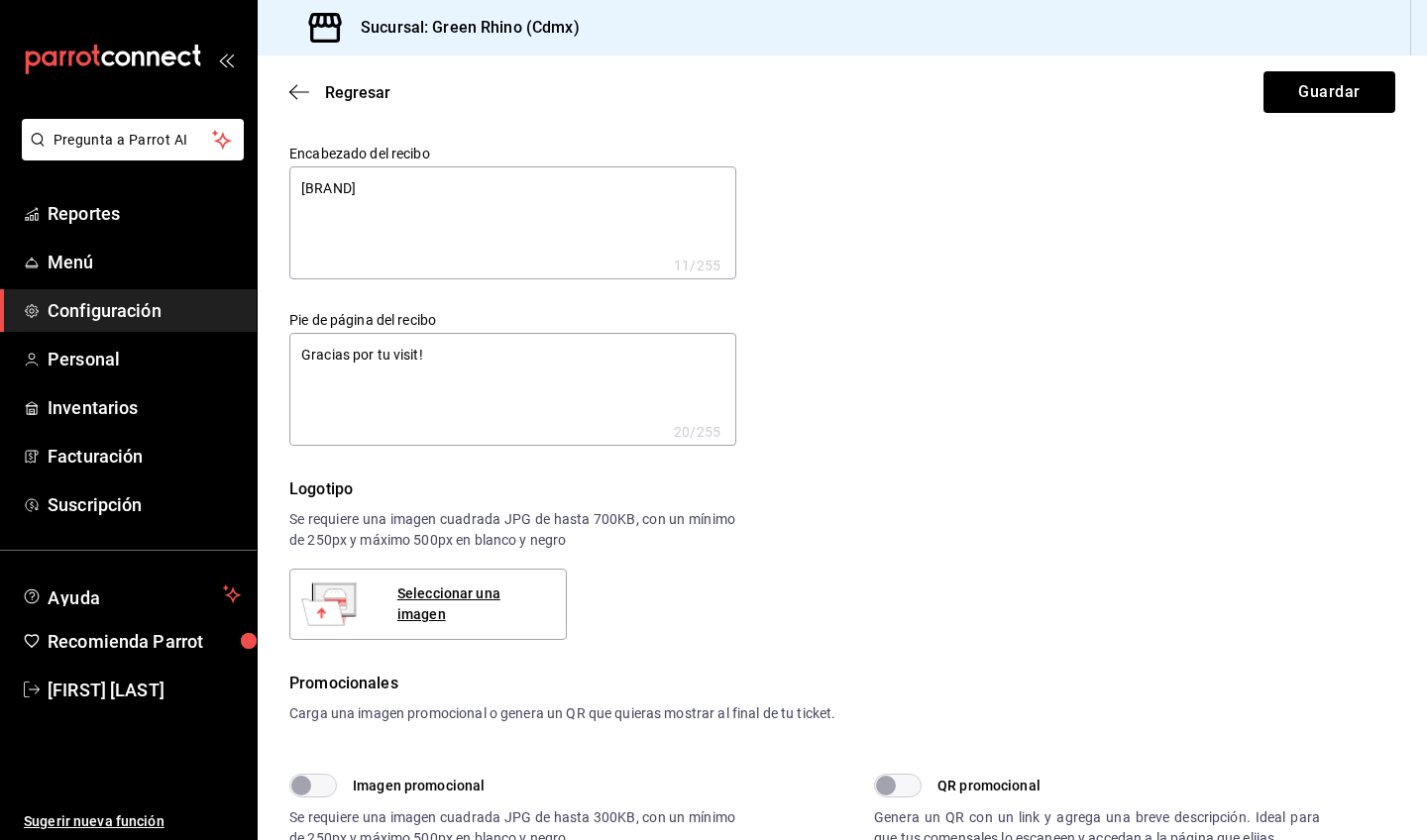 type on "x" 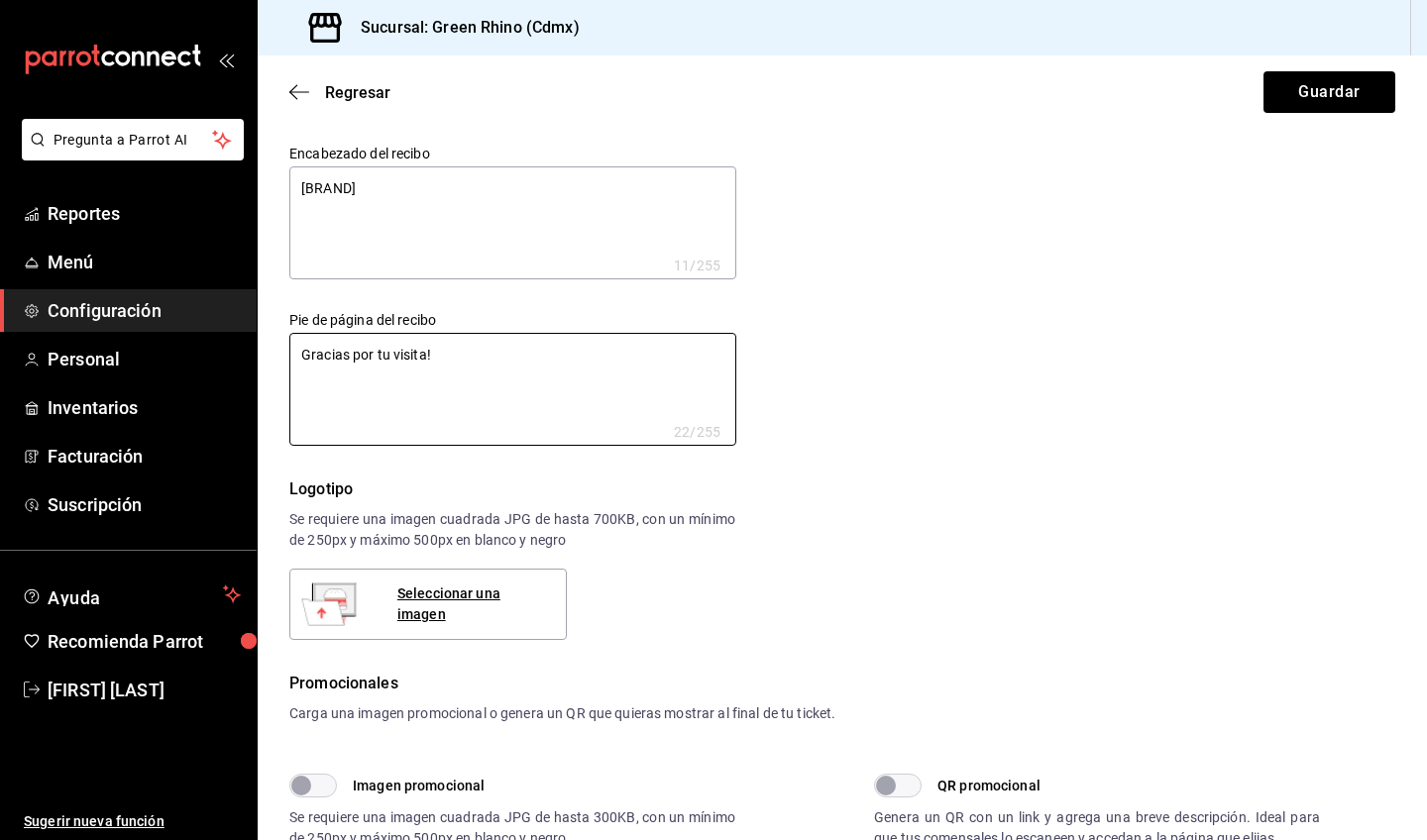 type on "Gracias por tu visita!" 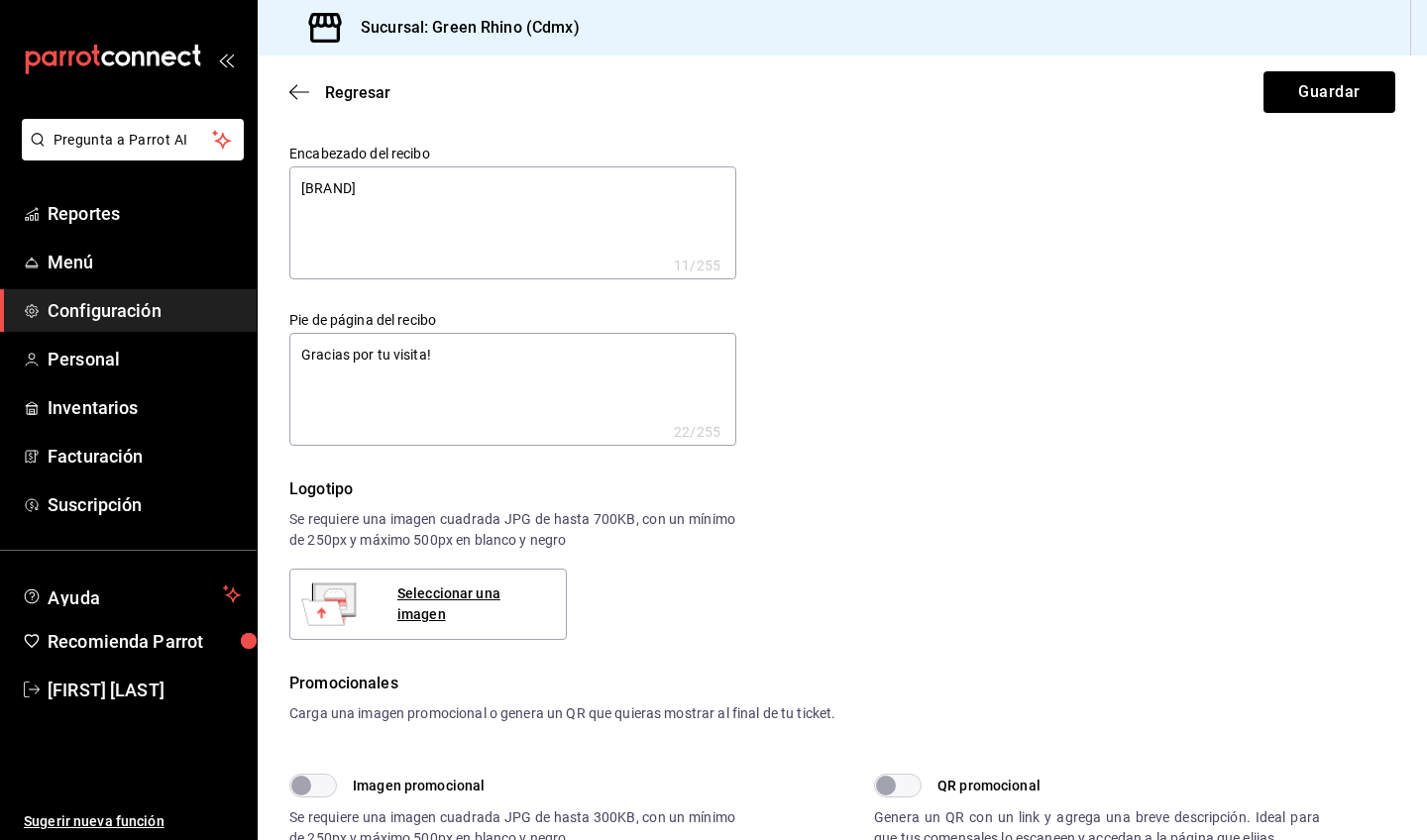 click on "Encabezado del recibo Green Rhino x 11 /255 Encabezado del recibo Pie de página del recibo Gracias por tu visita! x 22 /255 Pie de página del recibo" at bounding box center [830, 283] 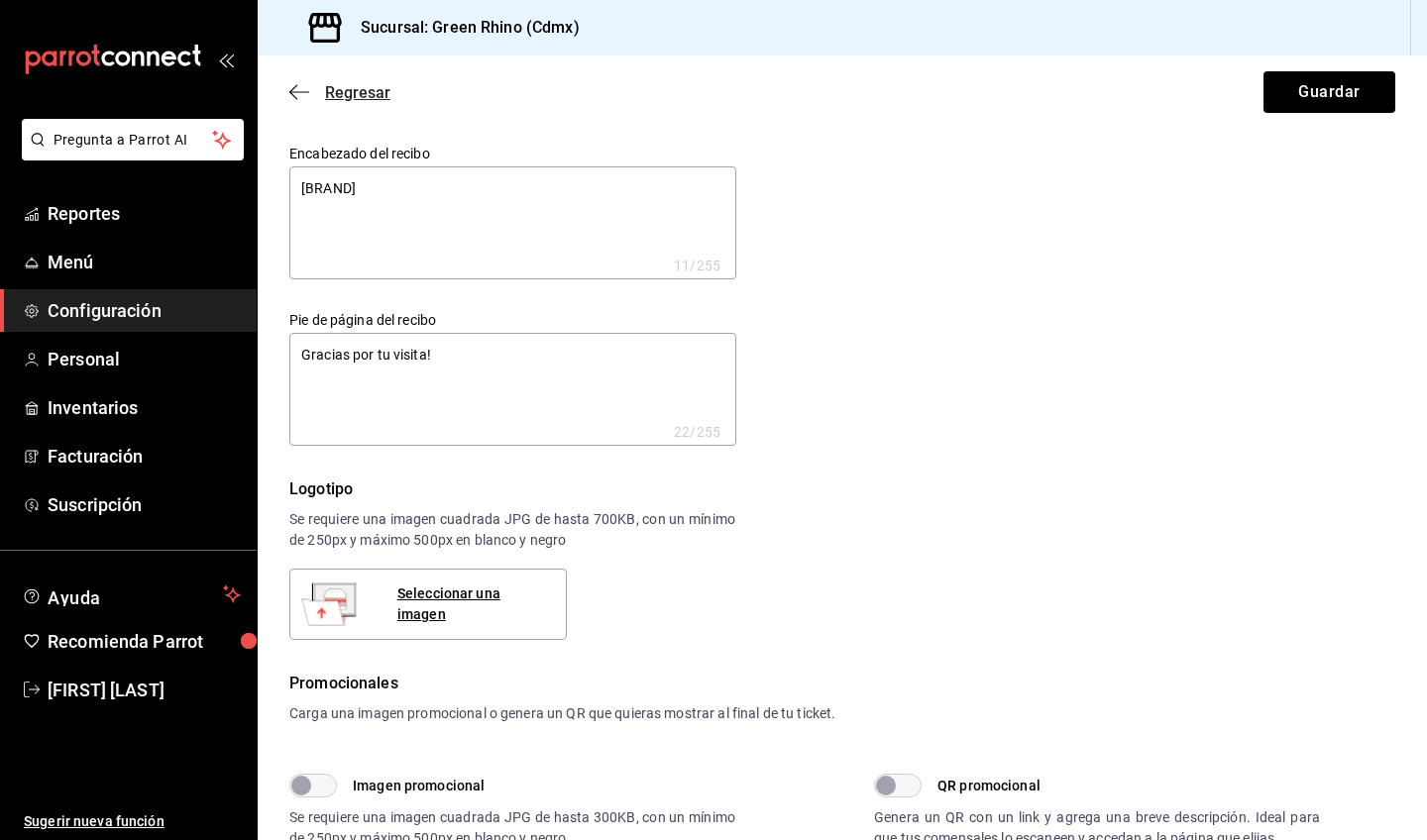 click 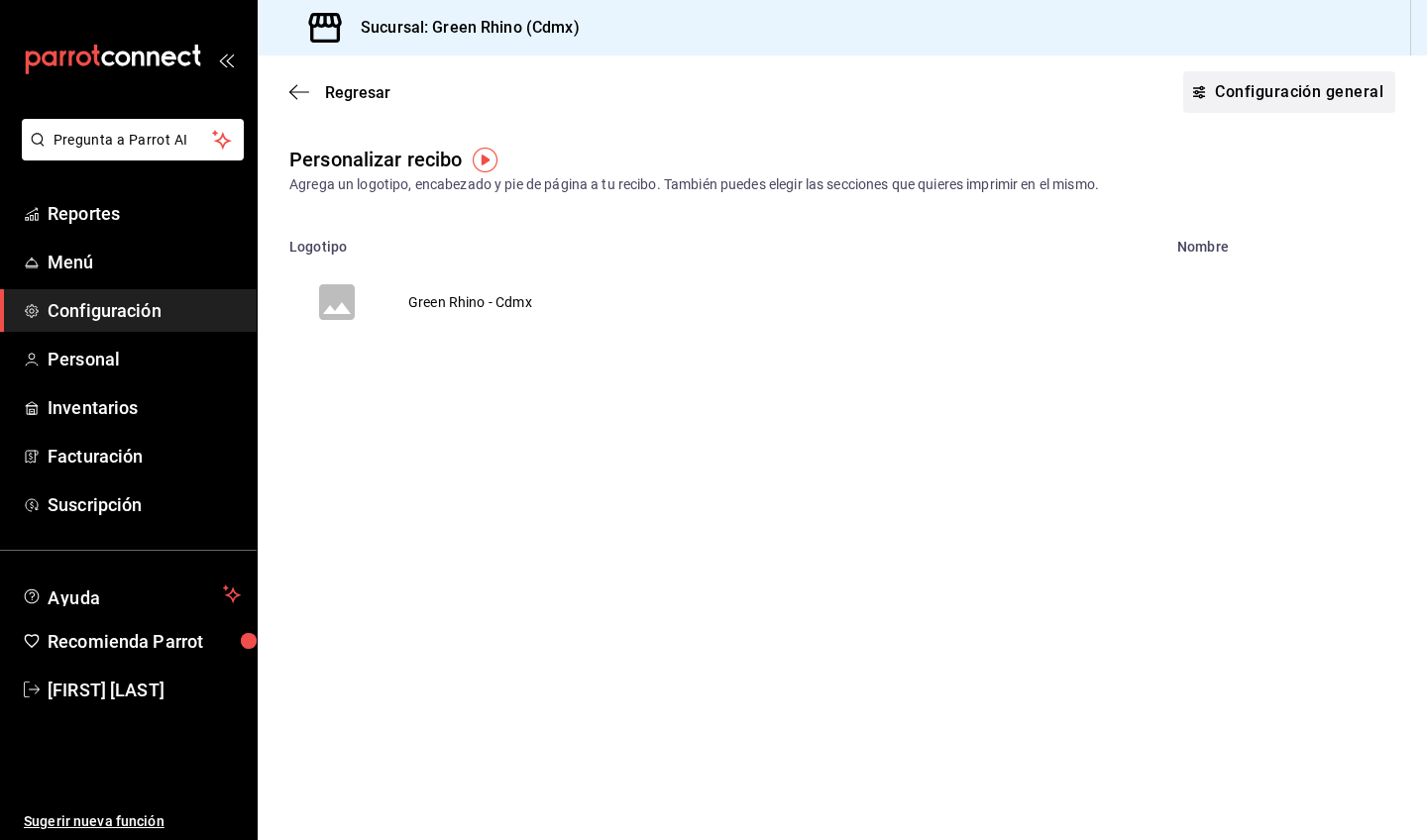 click on "Configuración general" at bounding box center (1289, 92) 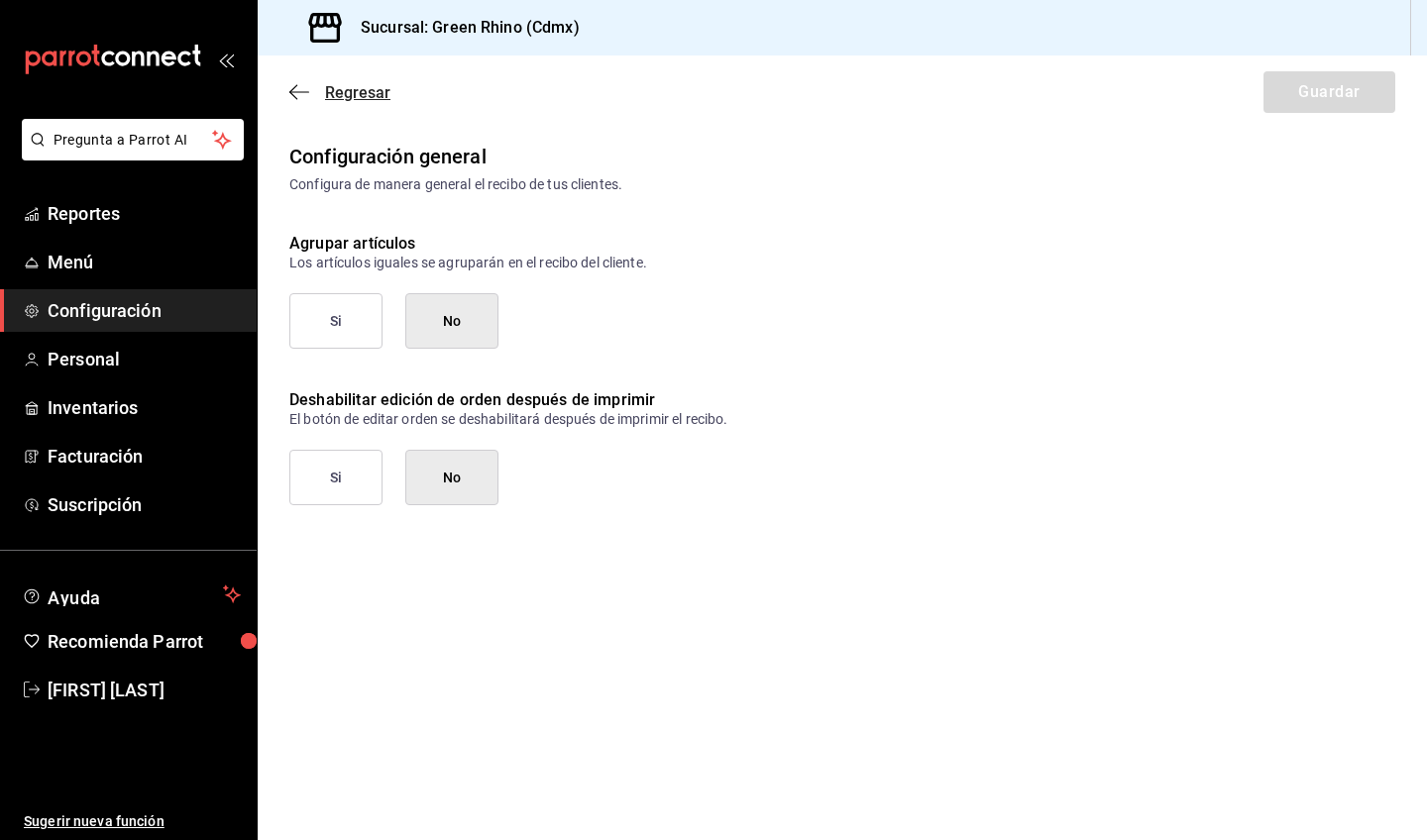 click 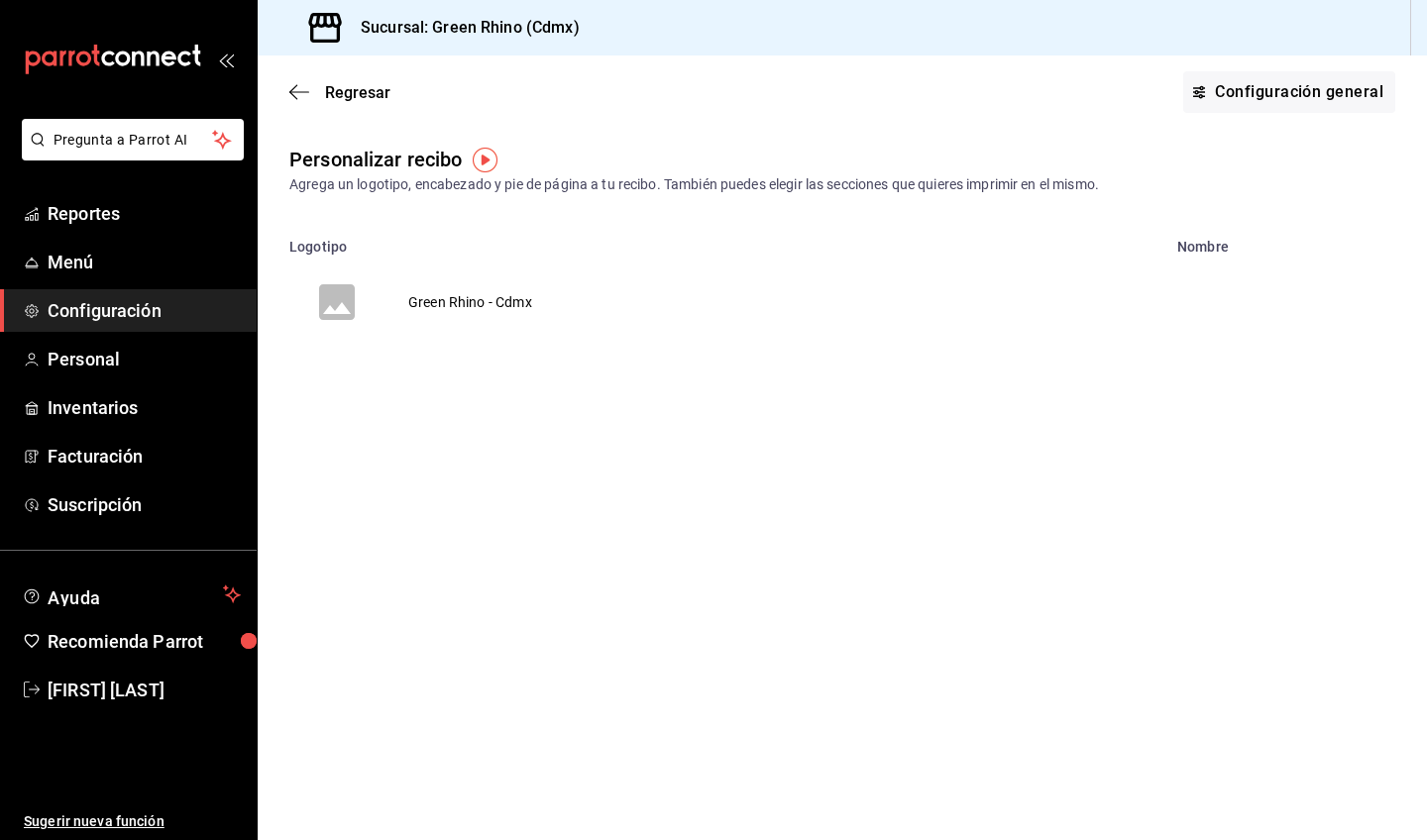 click on "Green Rhino - Cdmx" at bounding box center (470, 302) 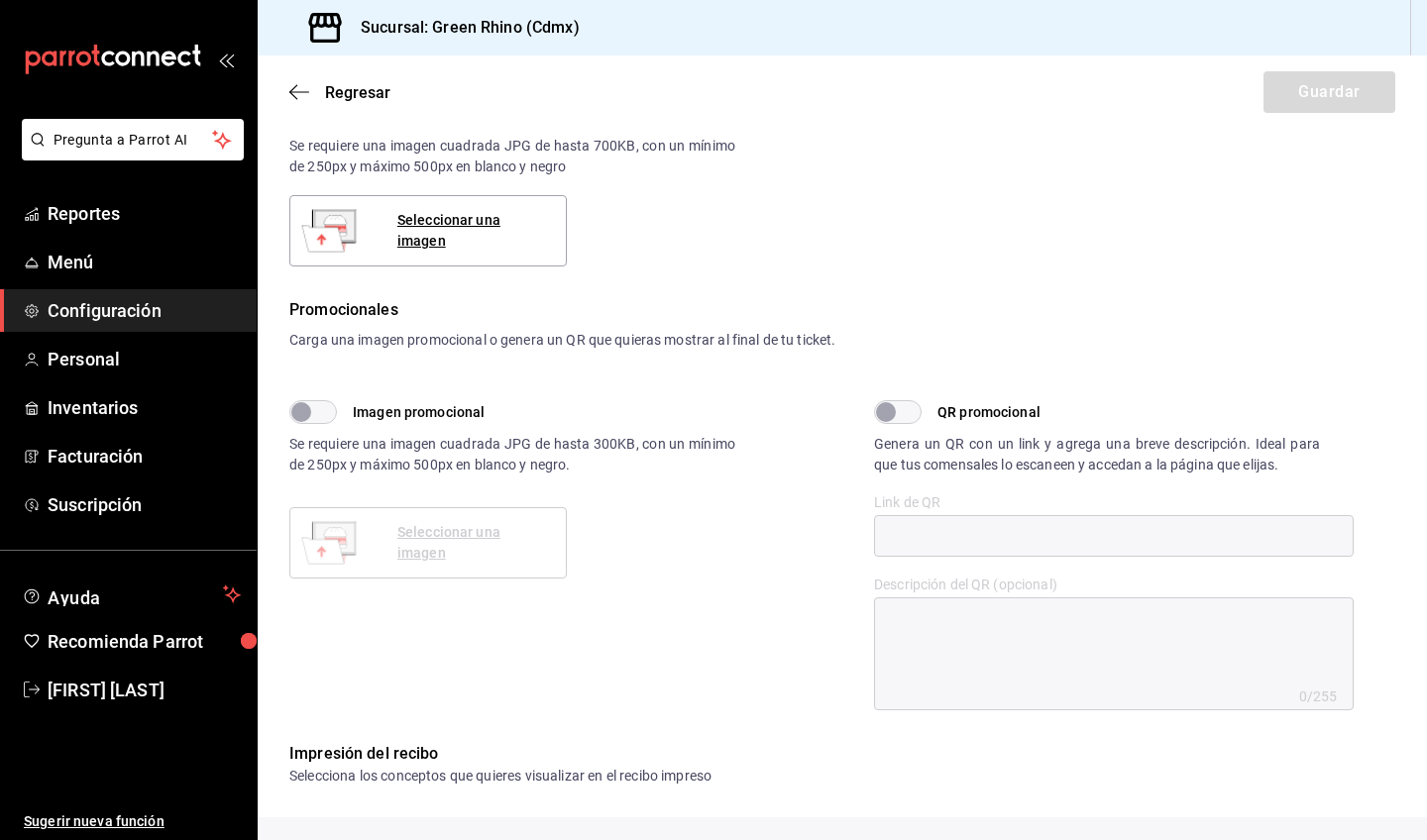 type on "x" 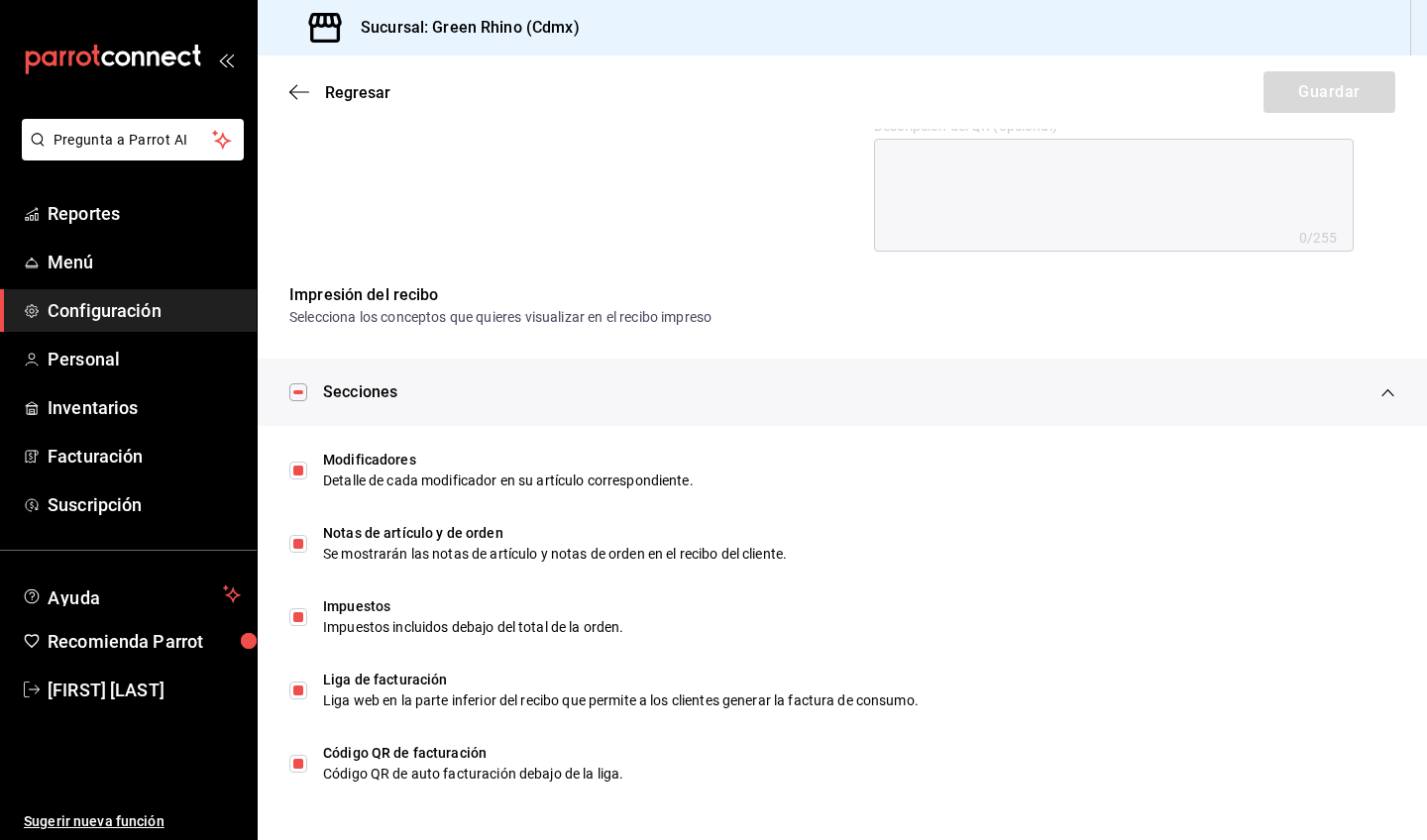scroll, scrollTop: 832, scrollLeft: 0, axis: vertical 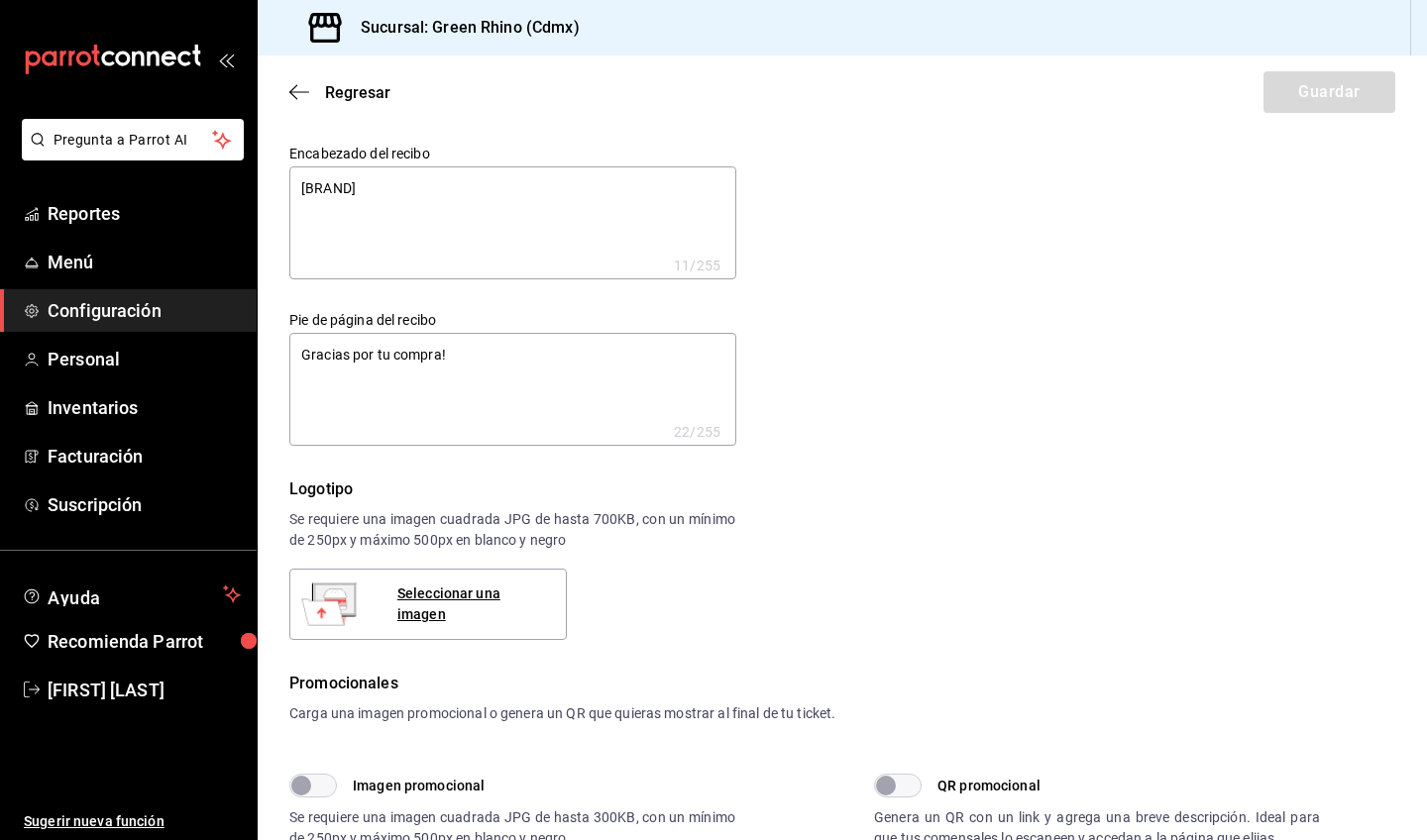 type on "x" 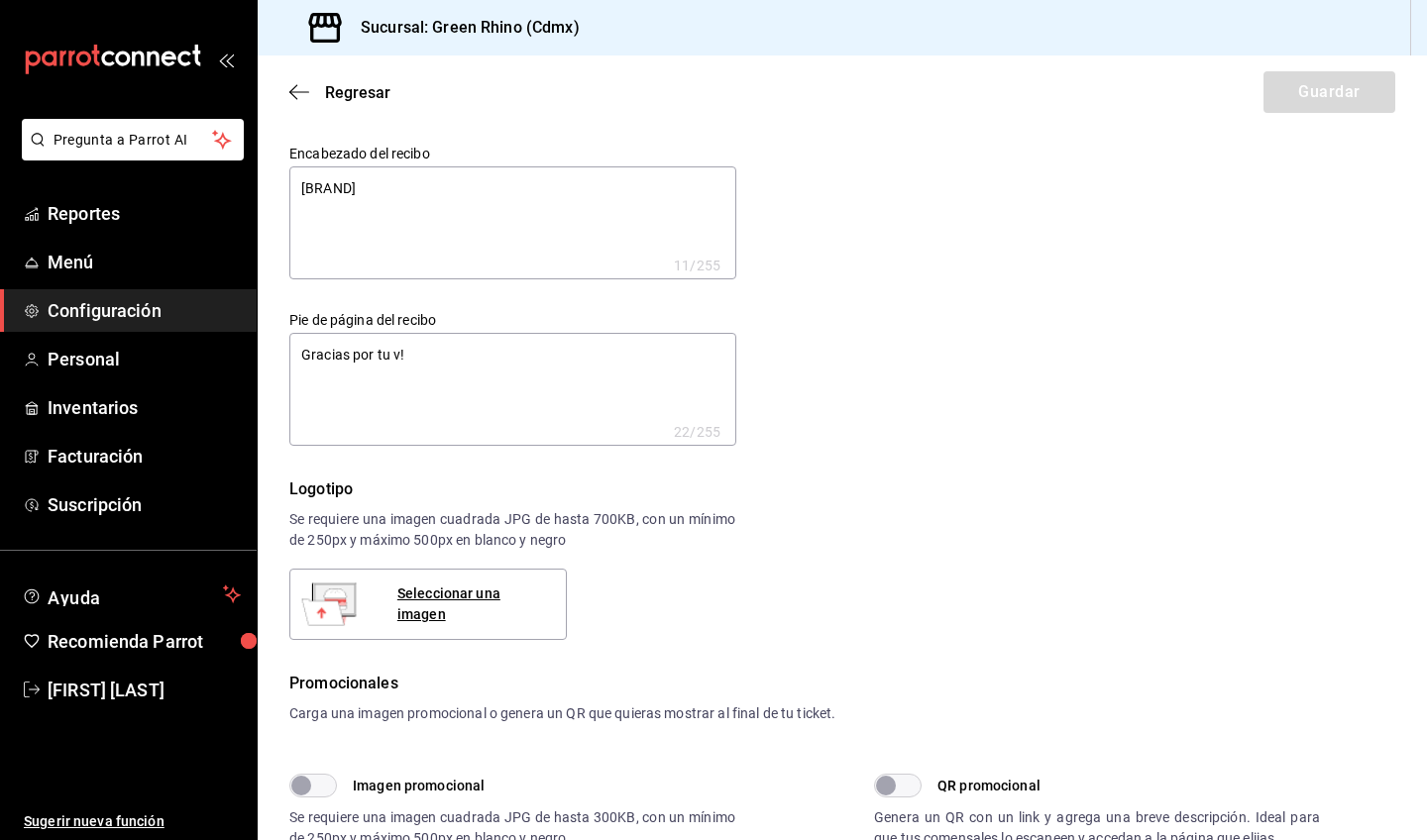 type on "x" 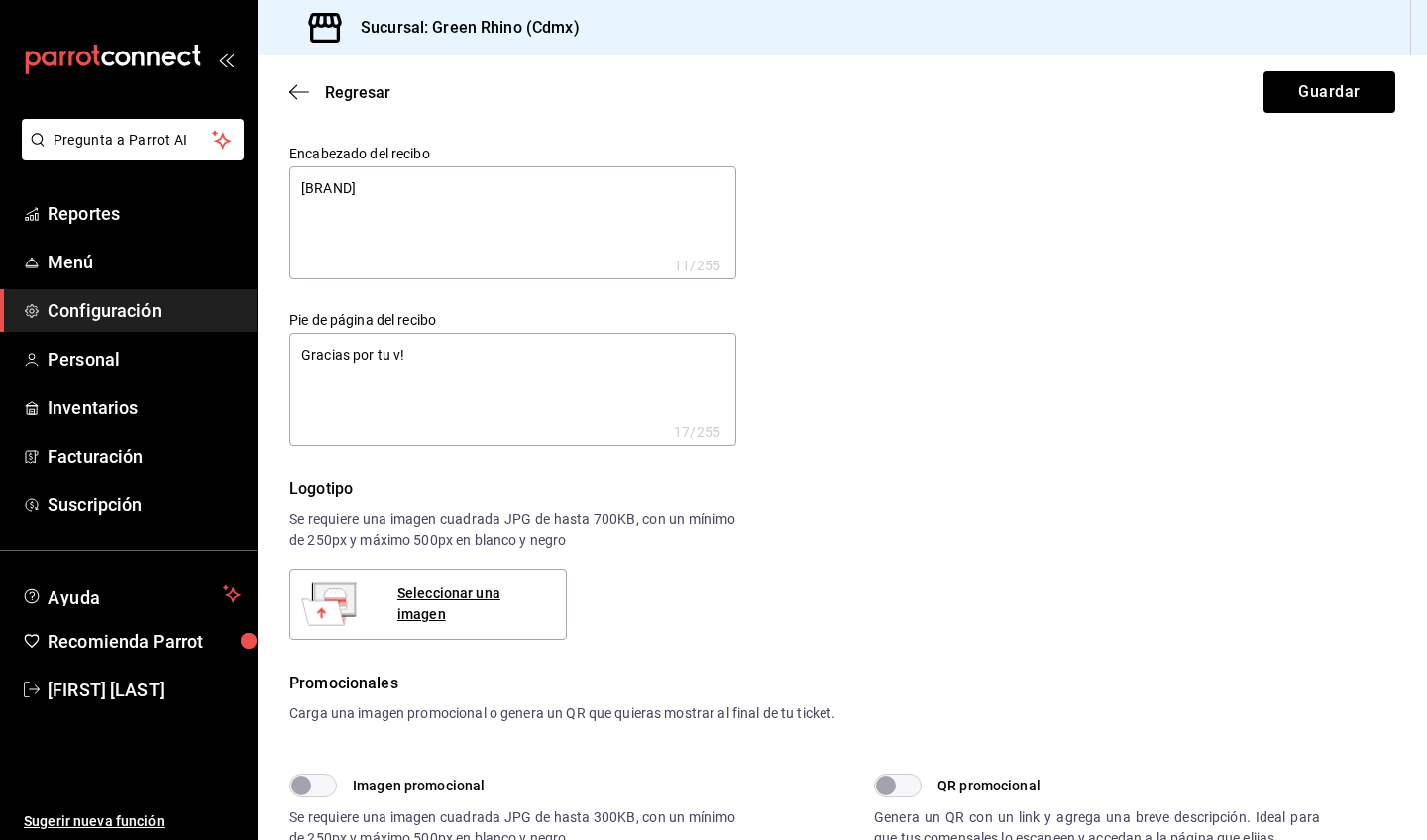 type on "x" 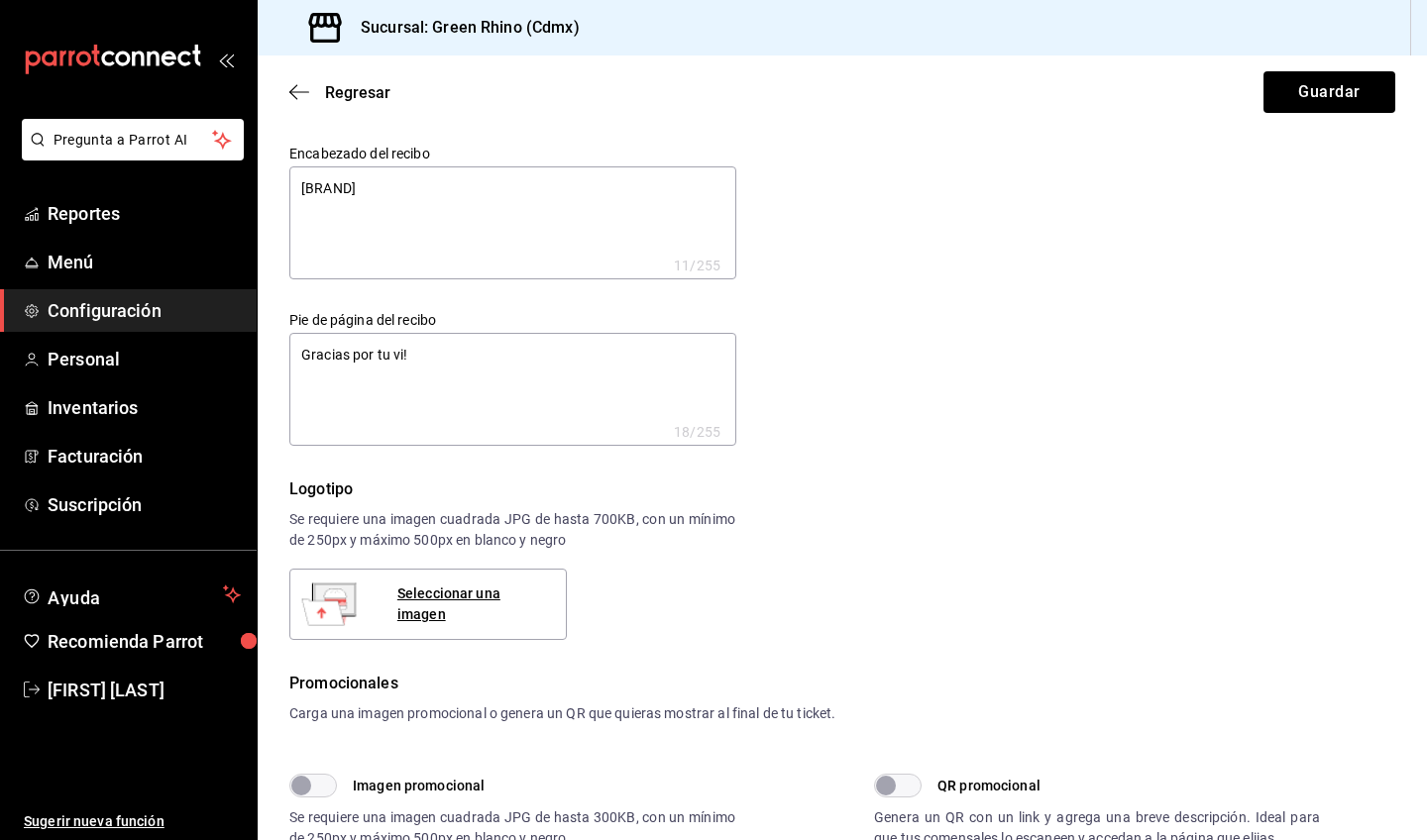 type on "x" 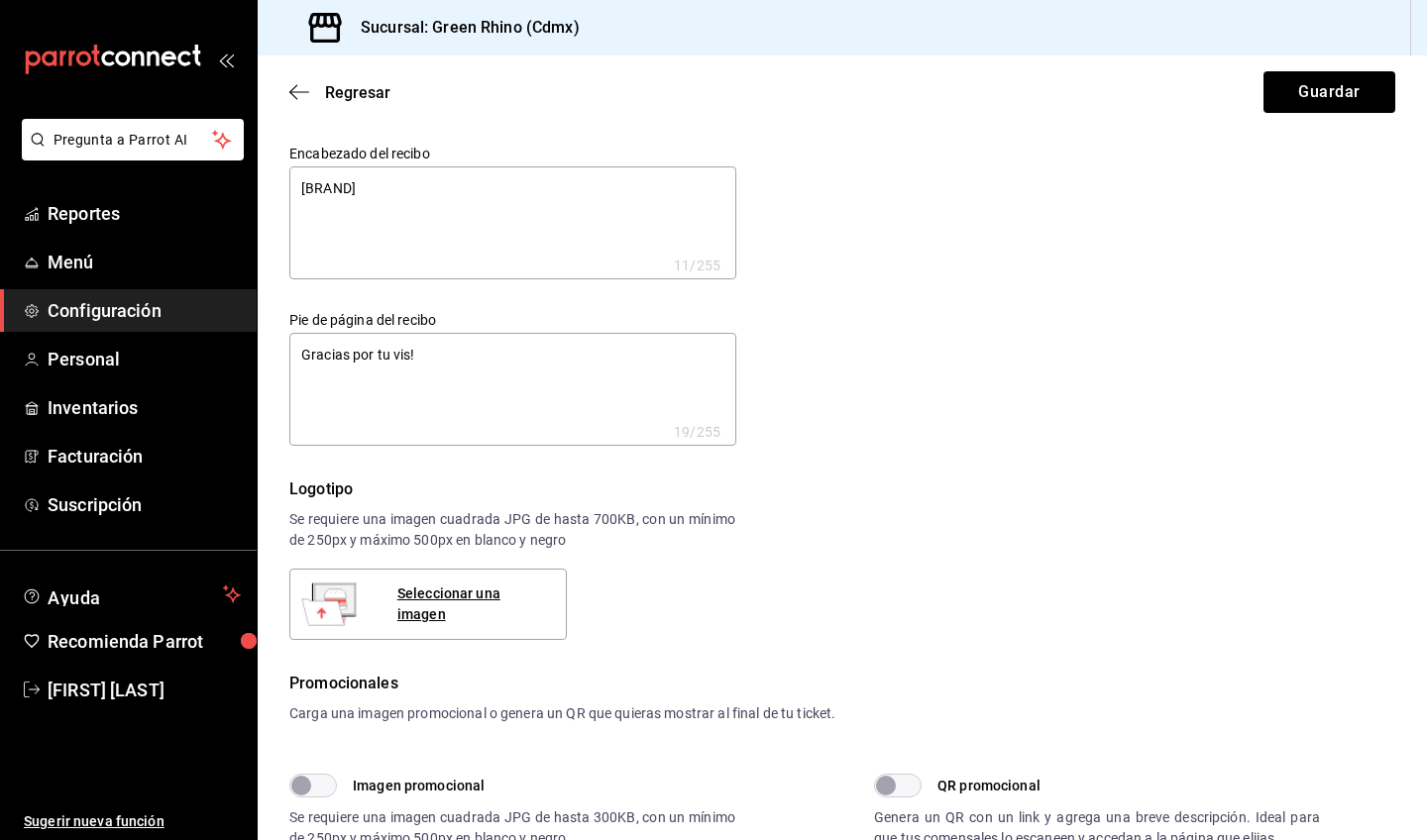 type on "x" 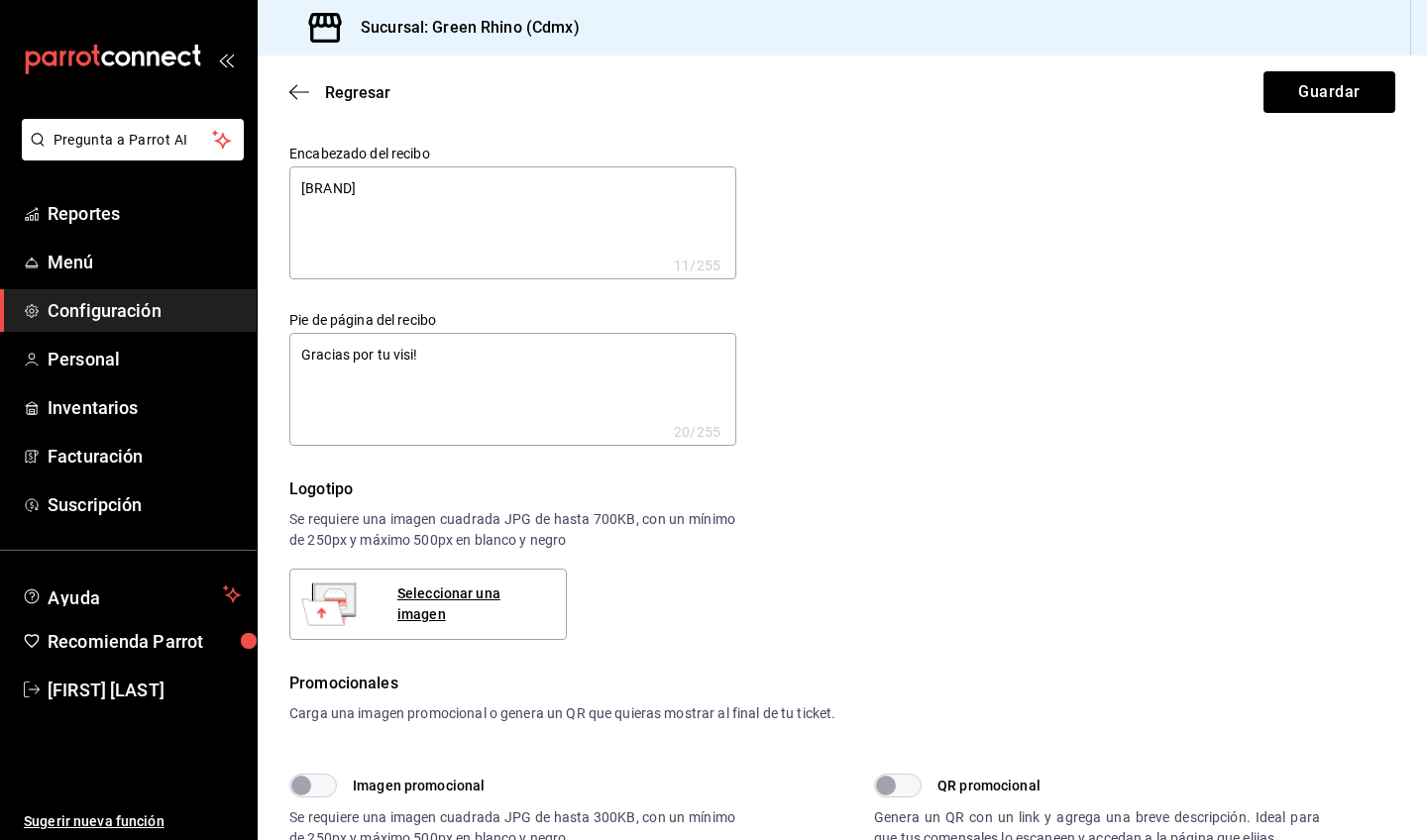 type on "x" 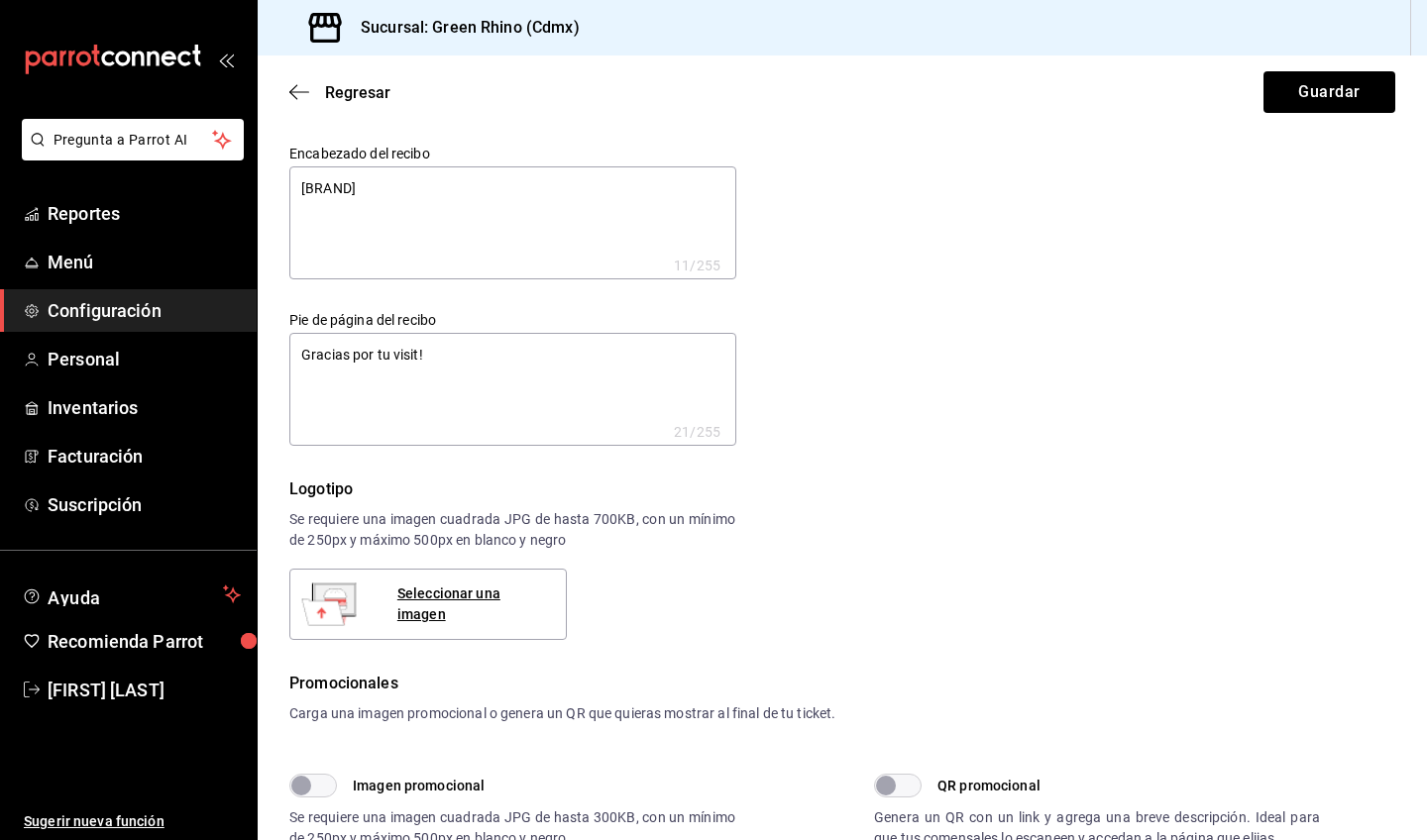 type on "x" 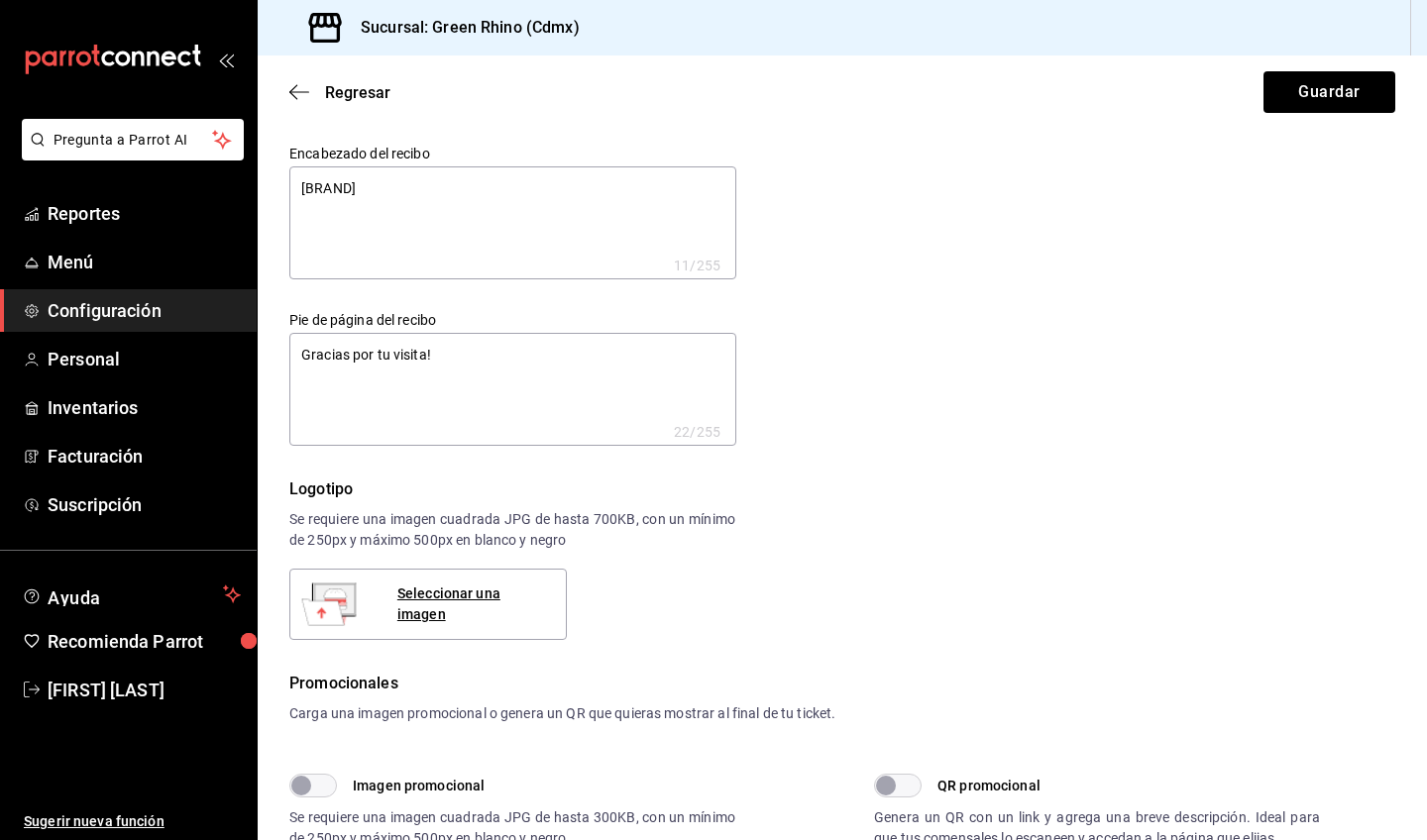 click on "Gracias por tu visita!" at bounding box center (512, 389) 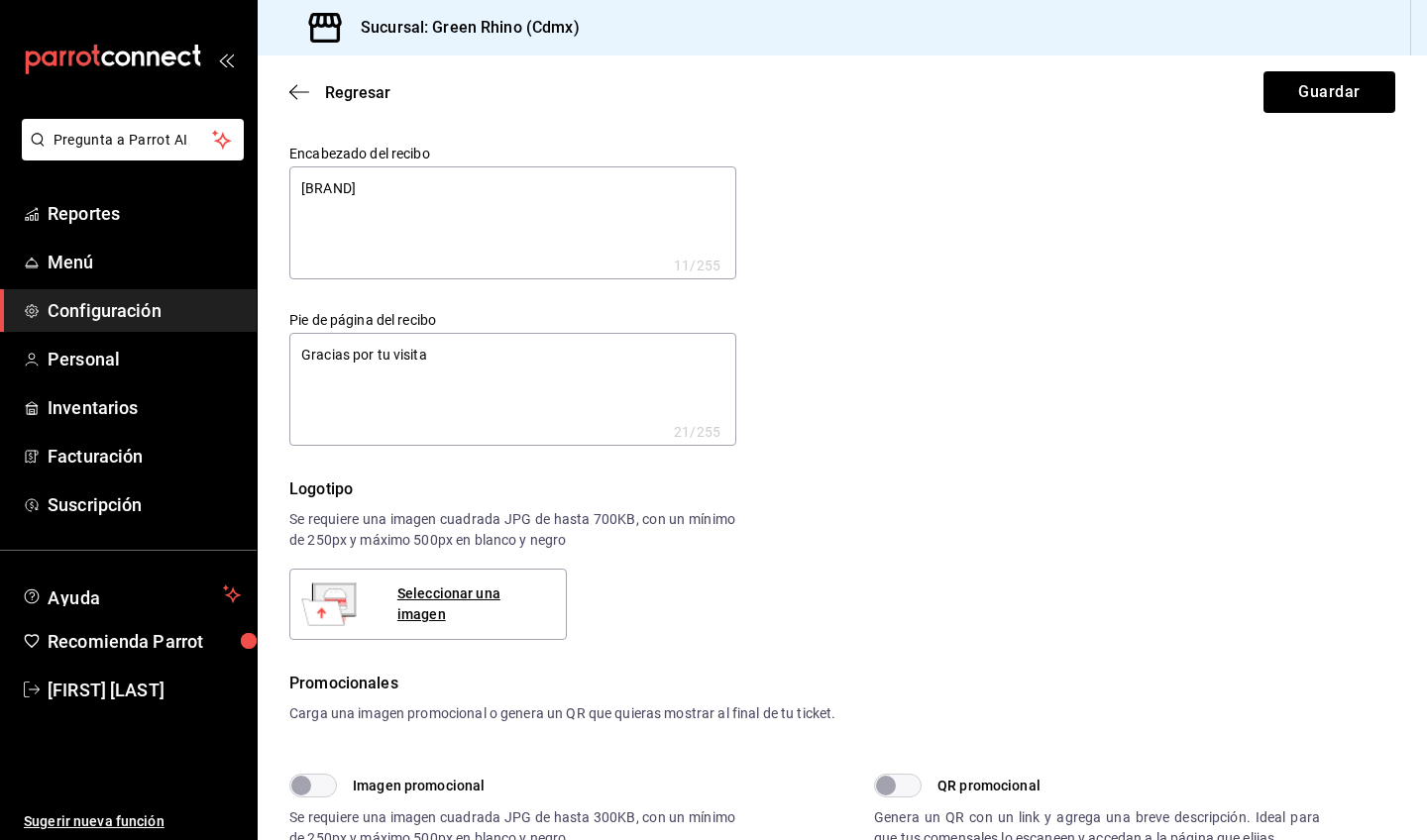 type on "x" 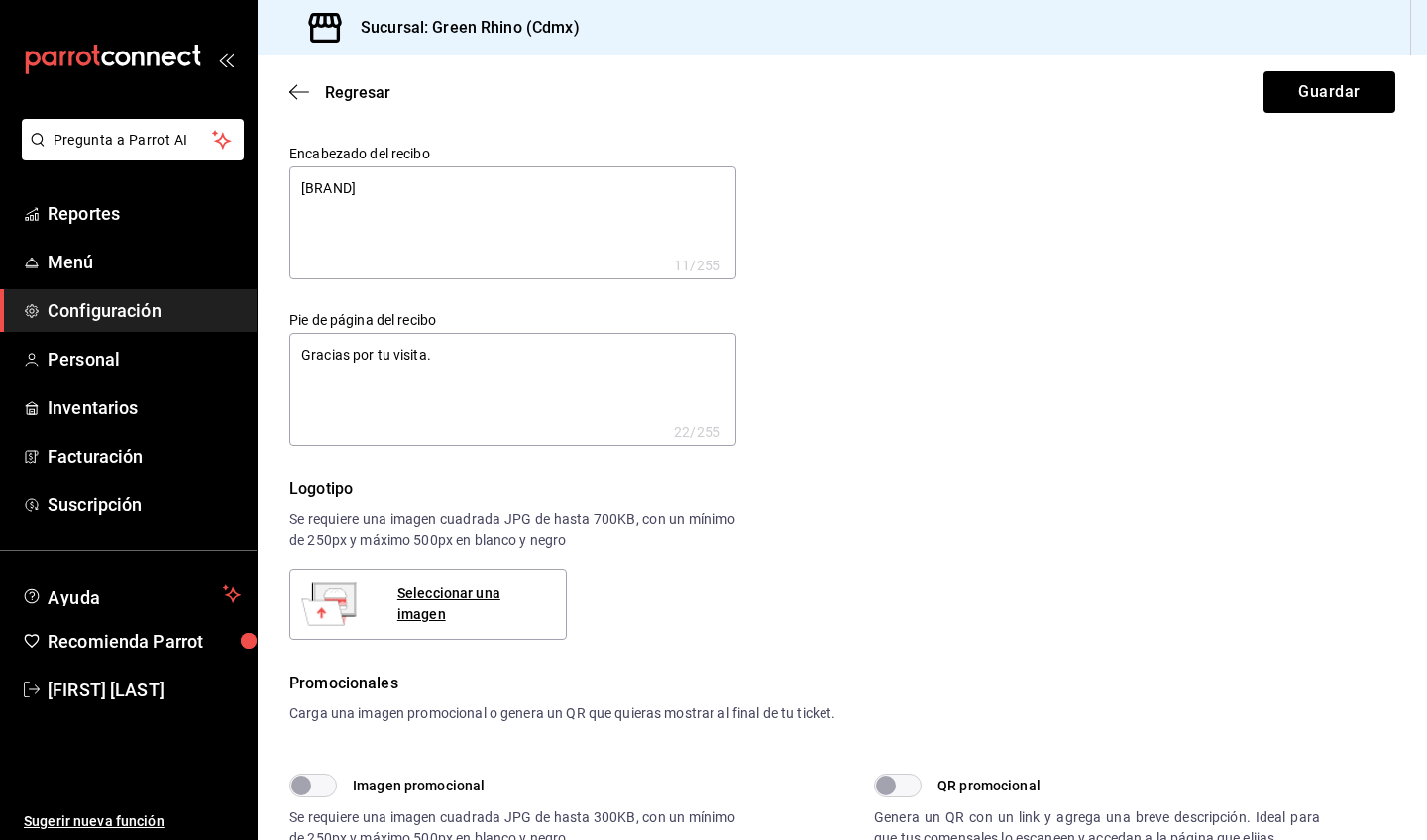 type on "x" 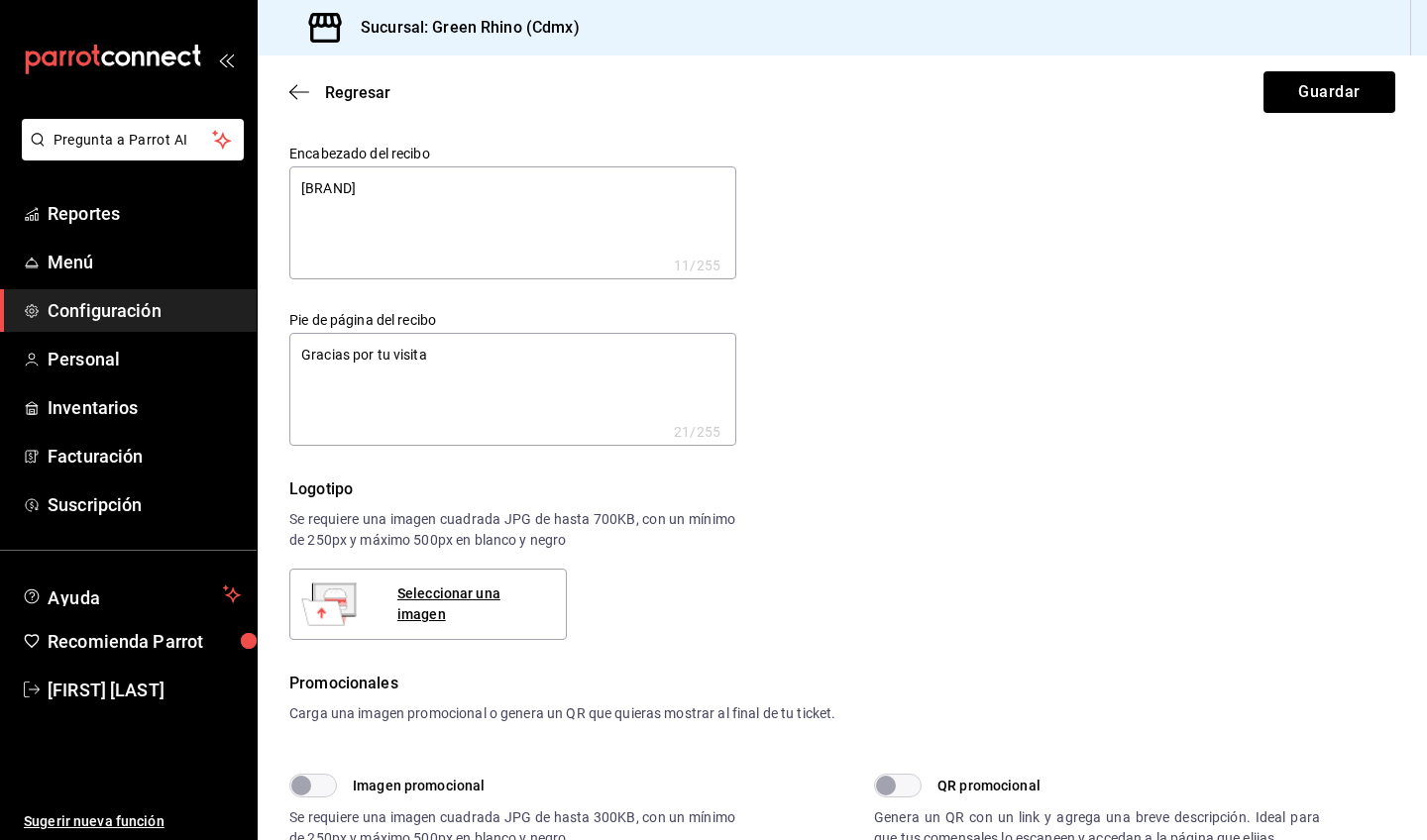 type on "x" 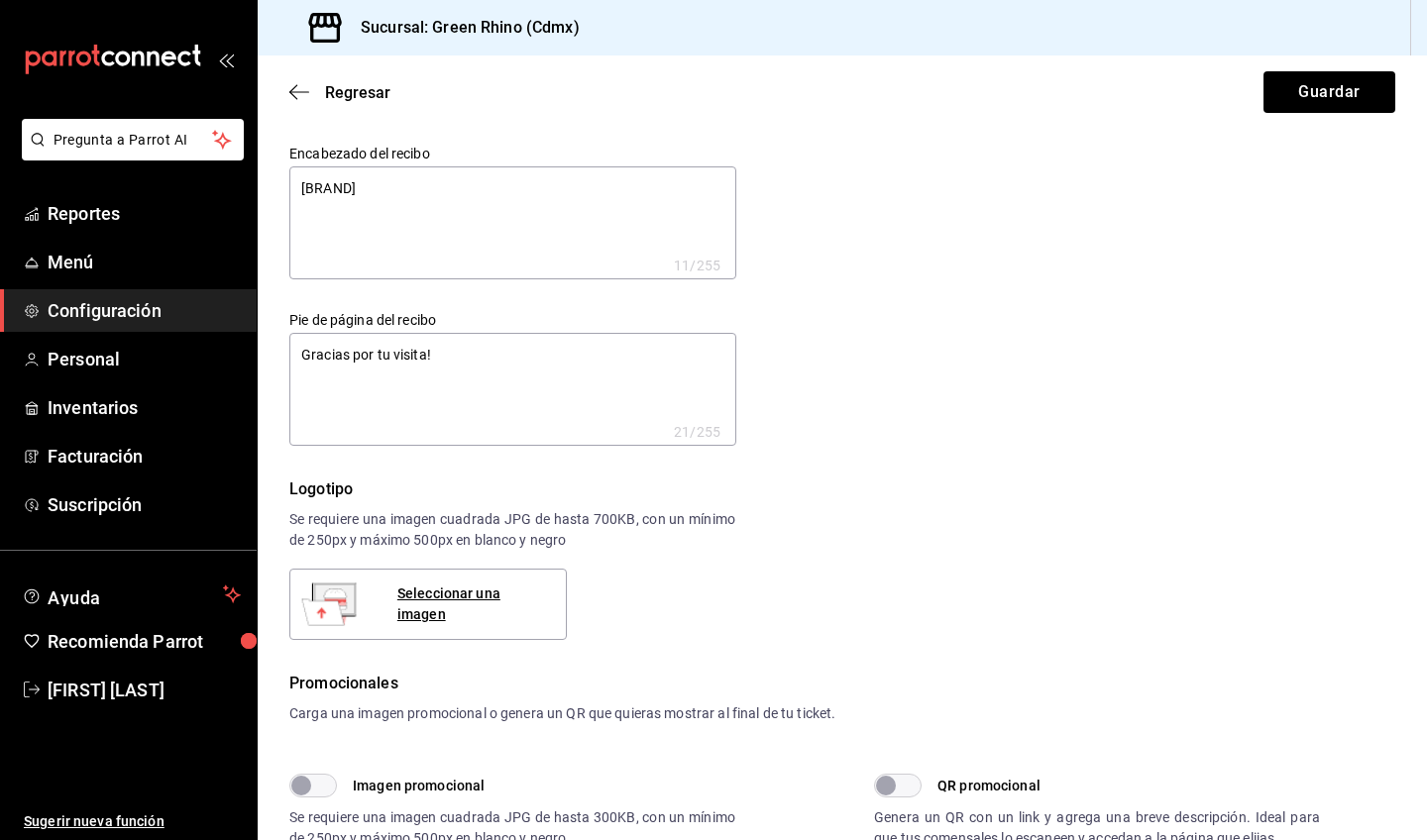 type on "x" 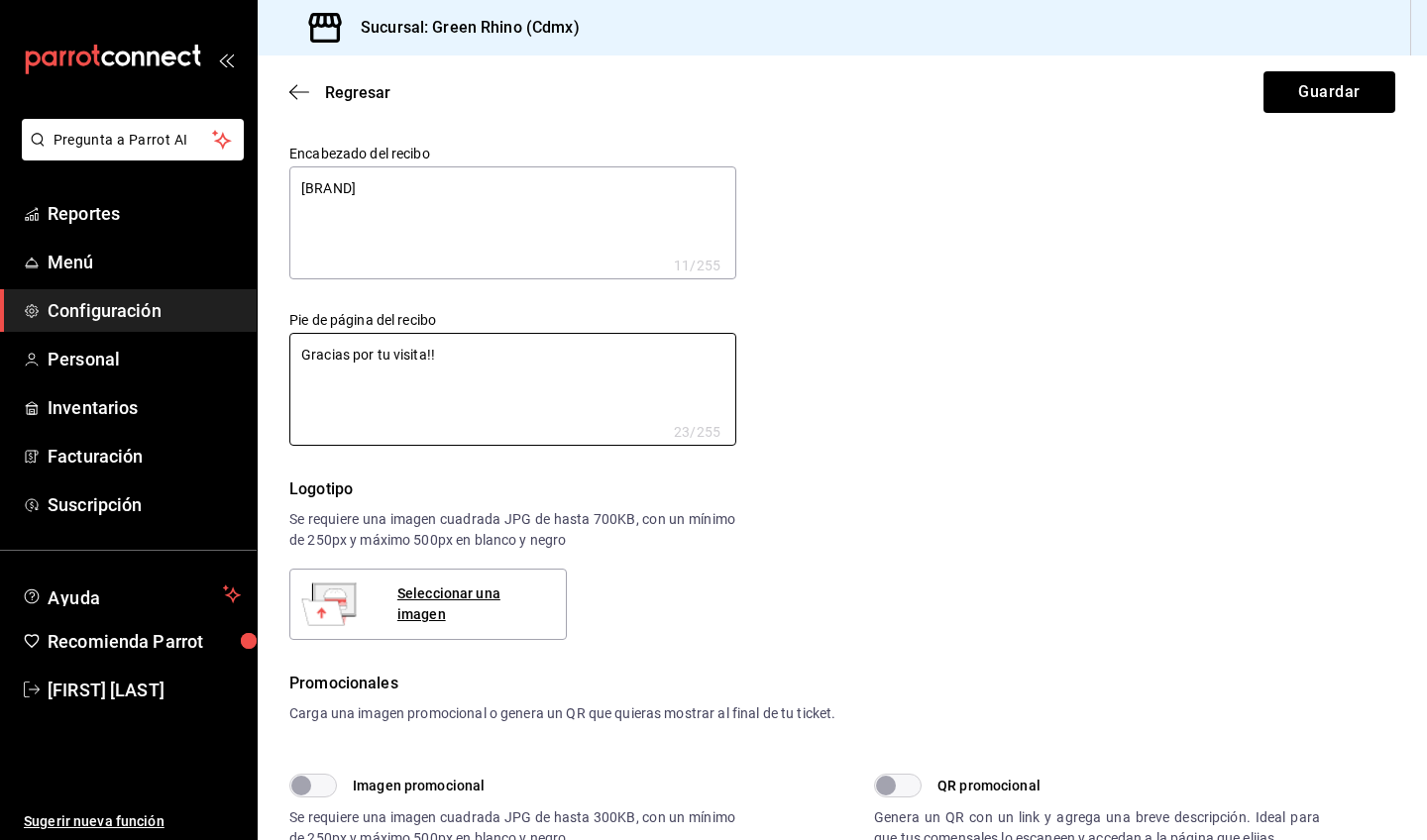 type on "x" 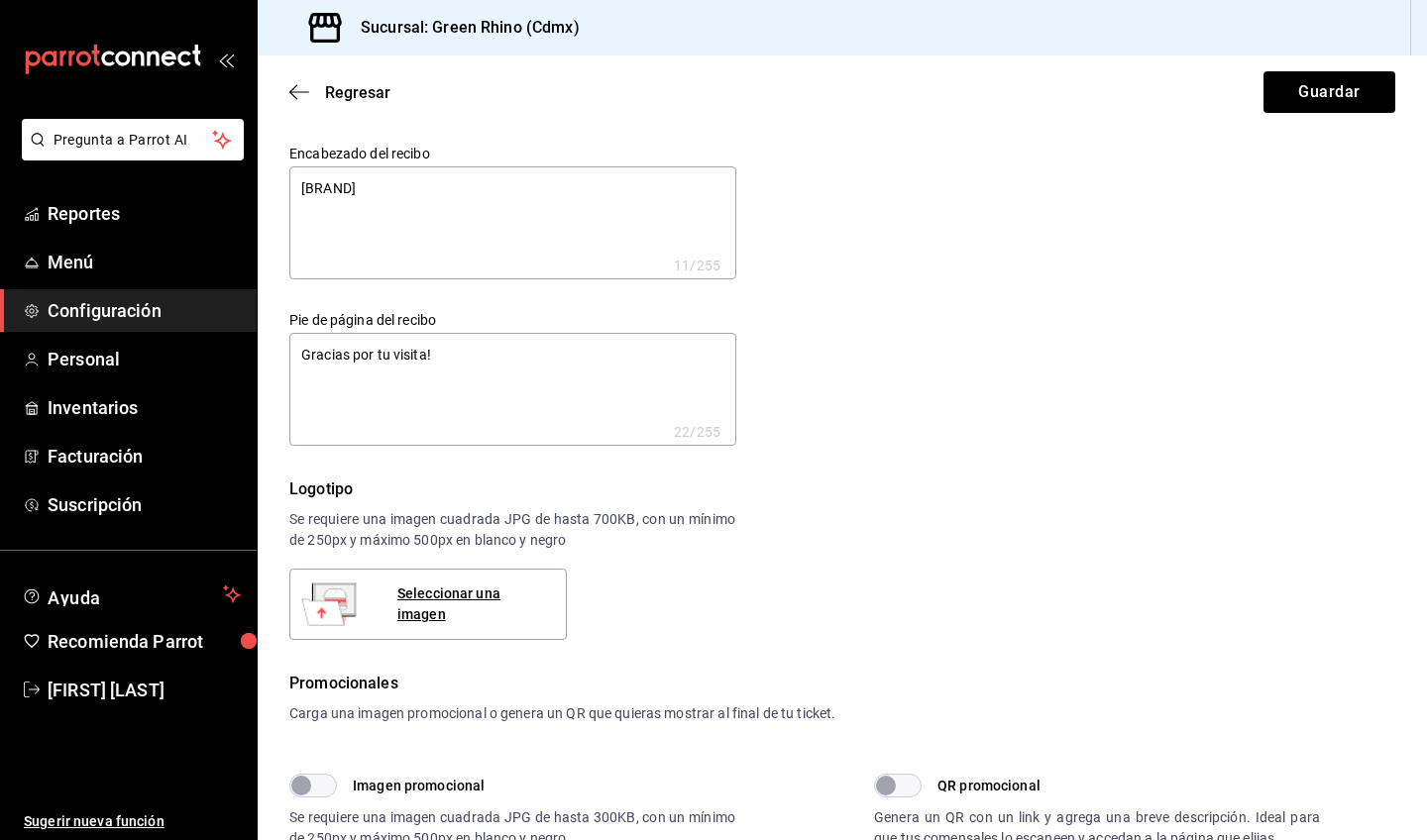 click on "Gracias por tu visita!" at bounding box center [512, 389] 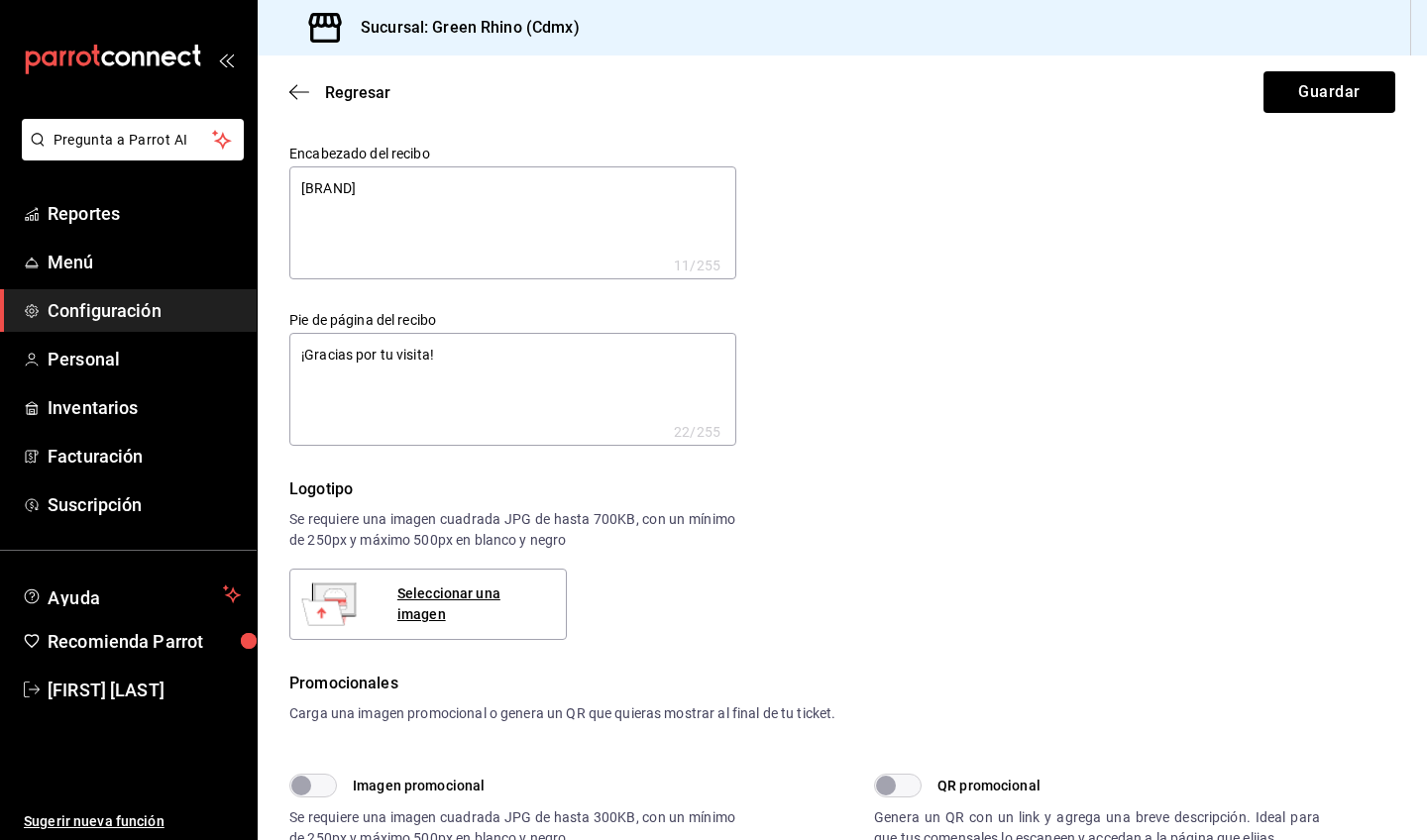 type on "x" 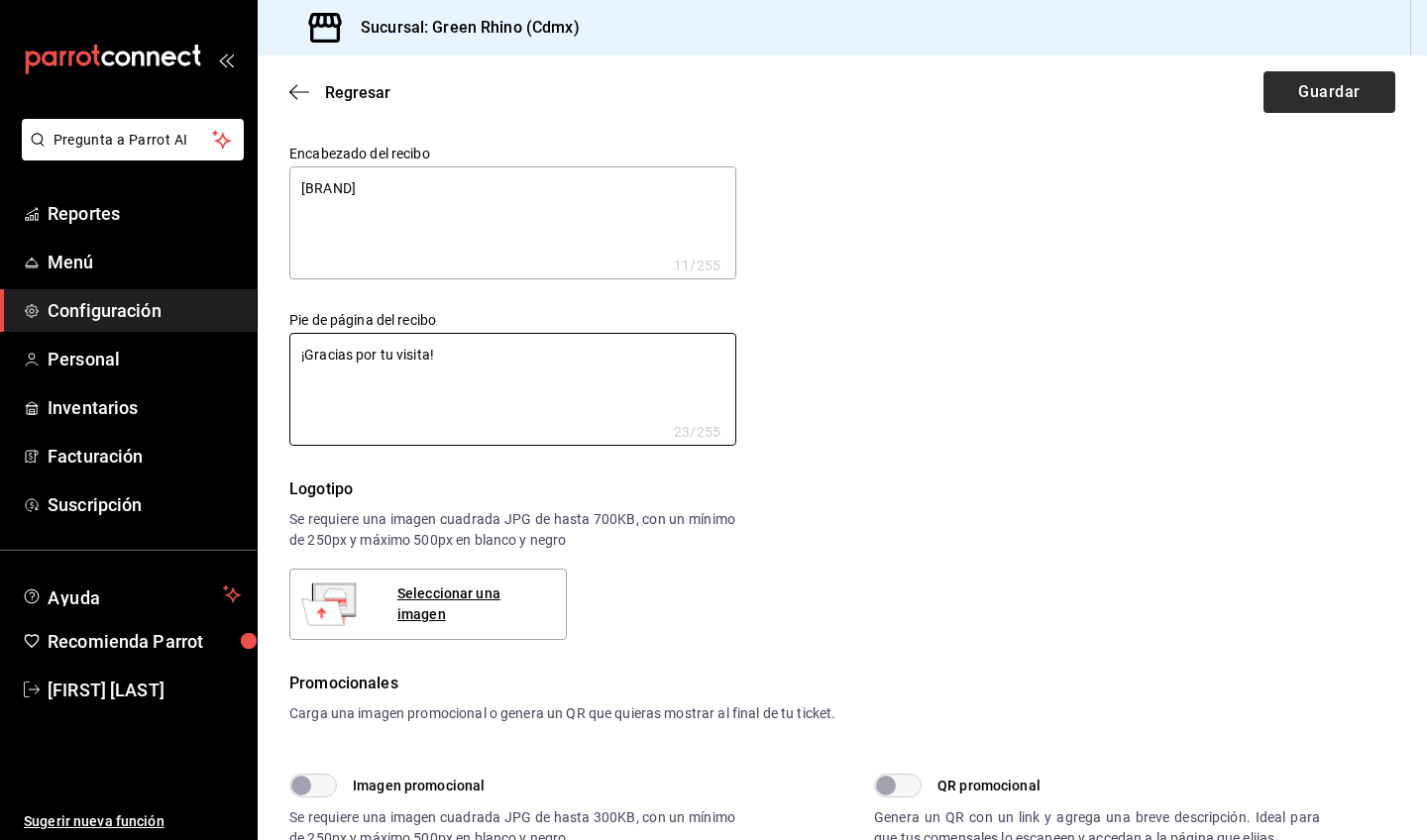 type on "¡Gracias por tu visita!" 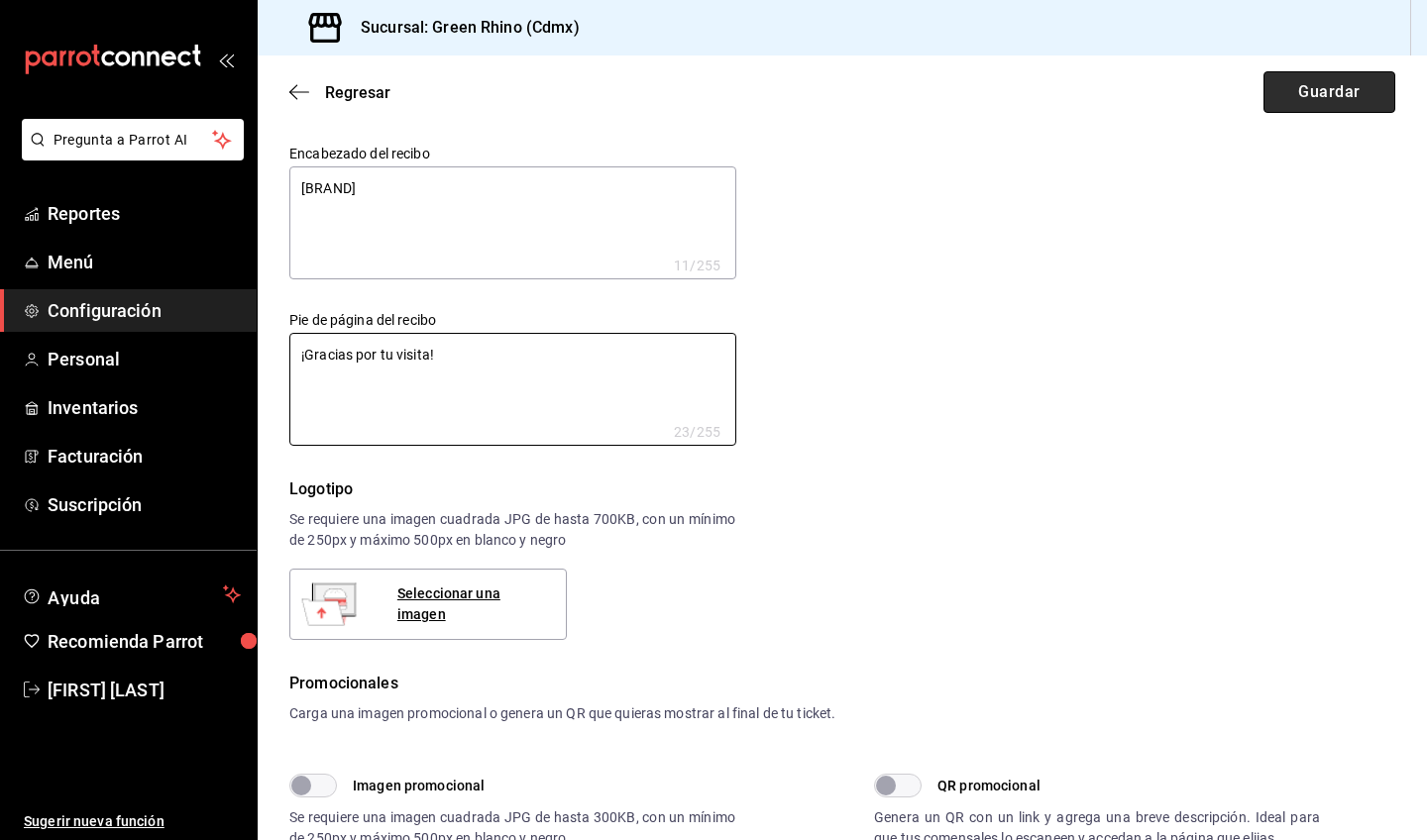 type on "x" 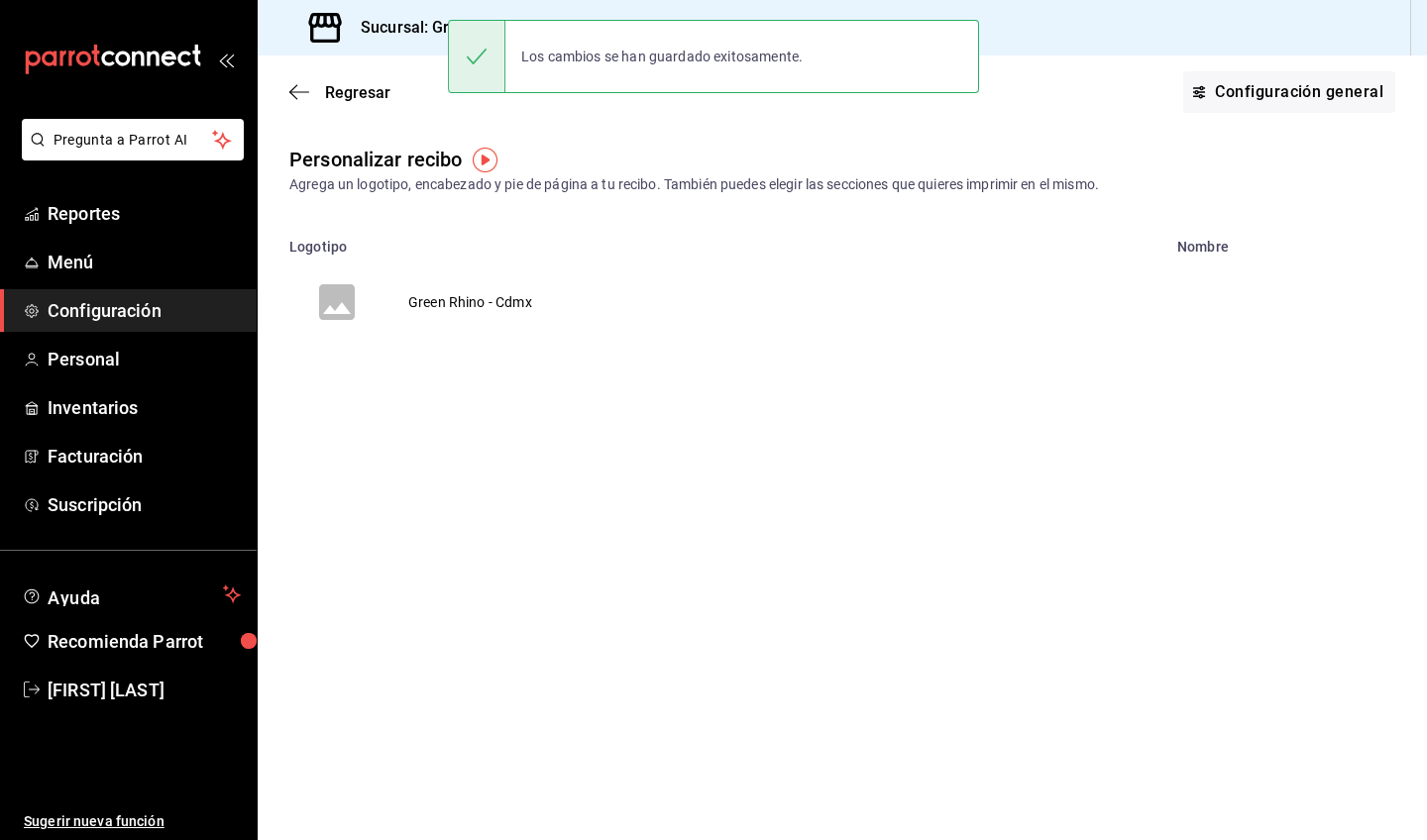 click on "Green Rhino - Cdmx" at bounding box center (470, 302) 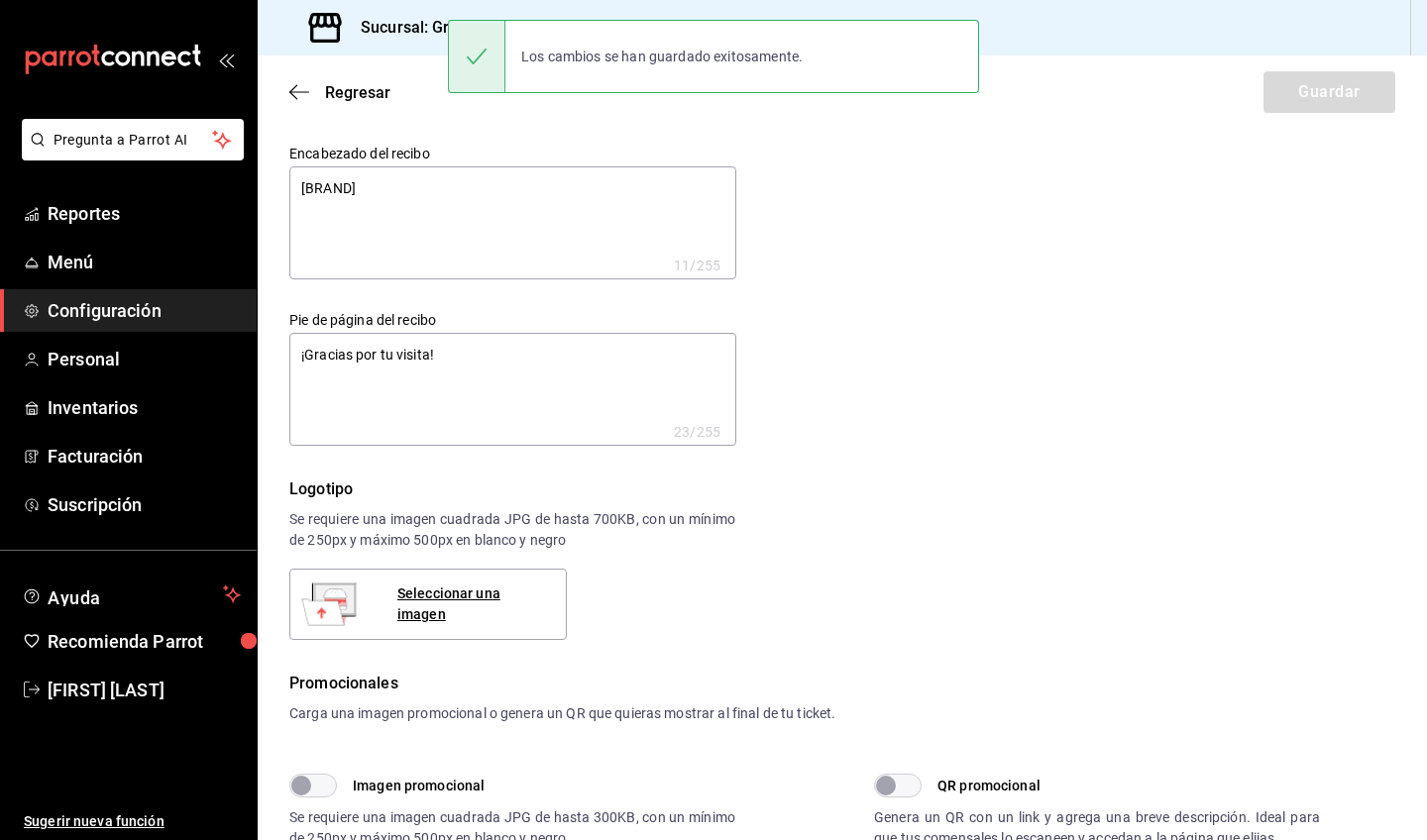 type on "x" 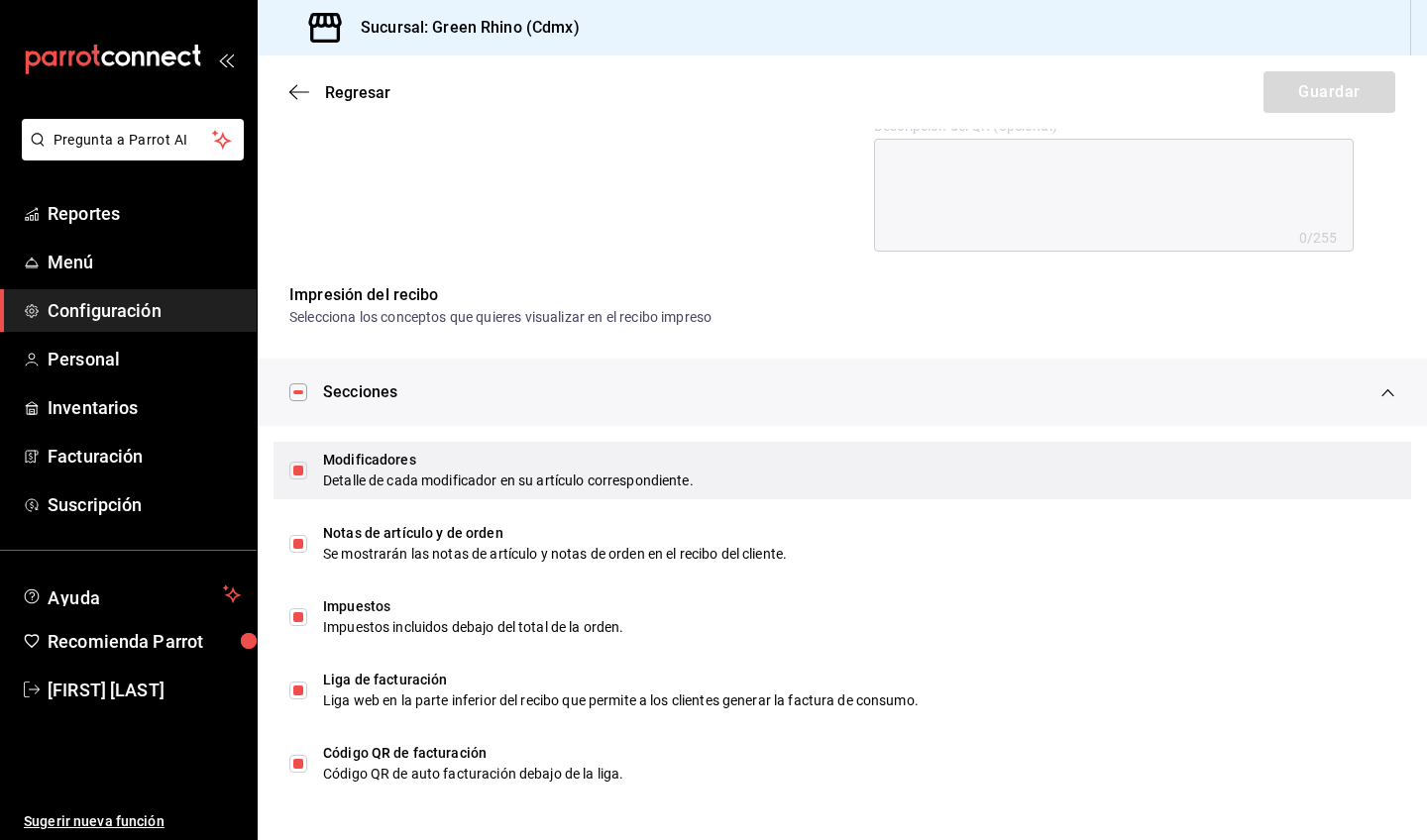 scroll, scrollTop: 832, scrollLeft: 0, axis: vertical 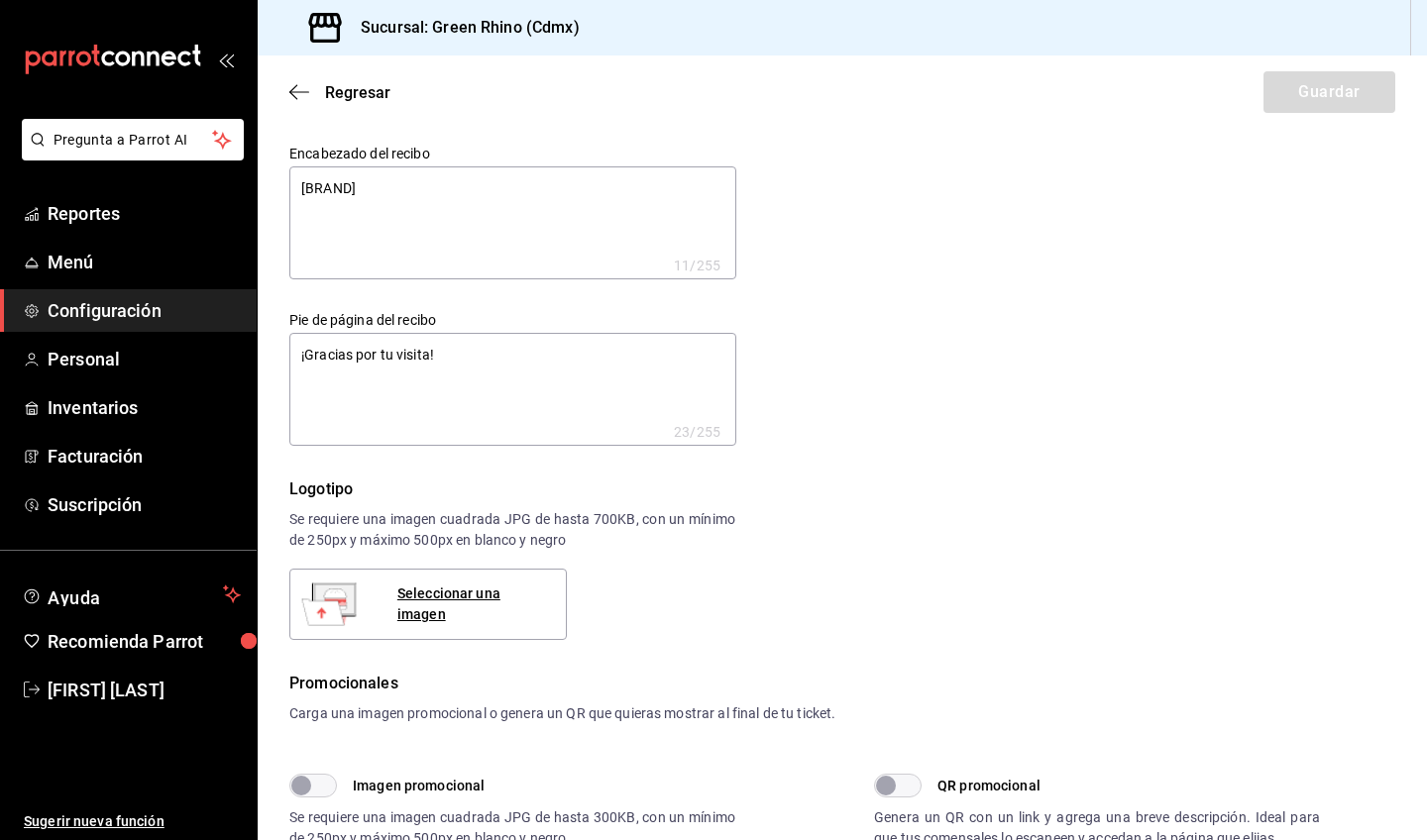type on "x" 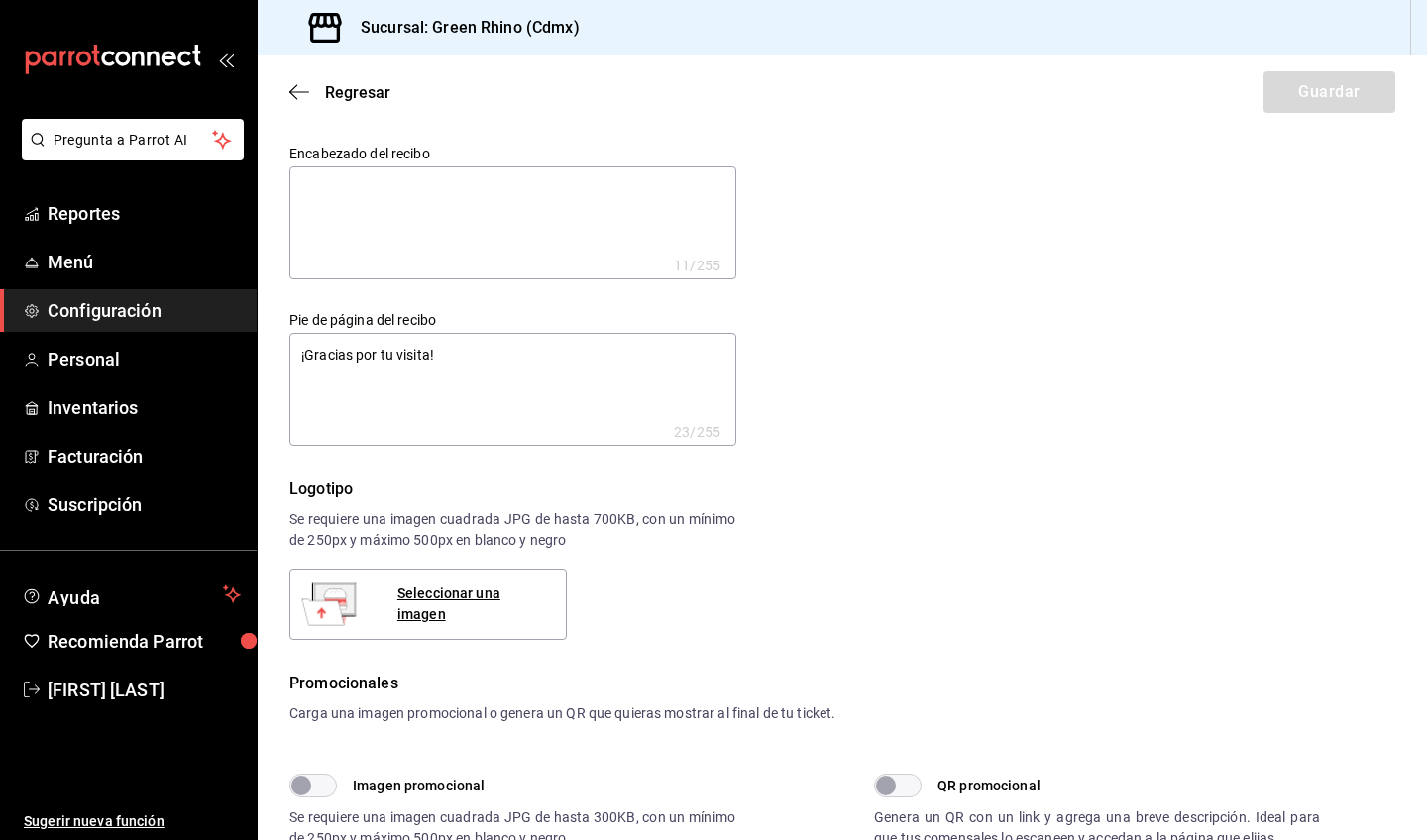 type on "x" 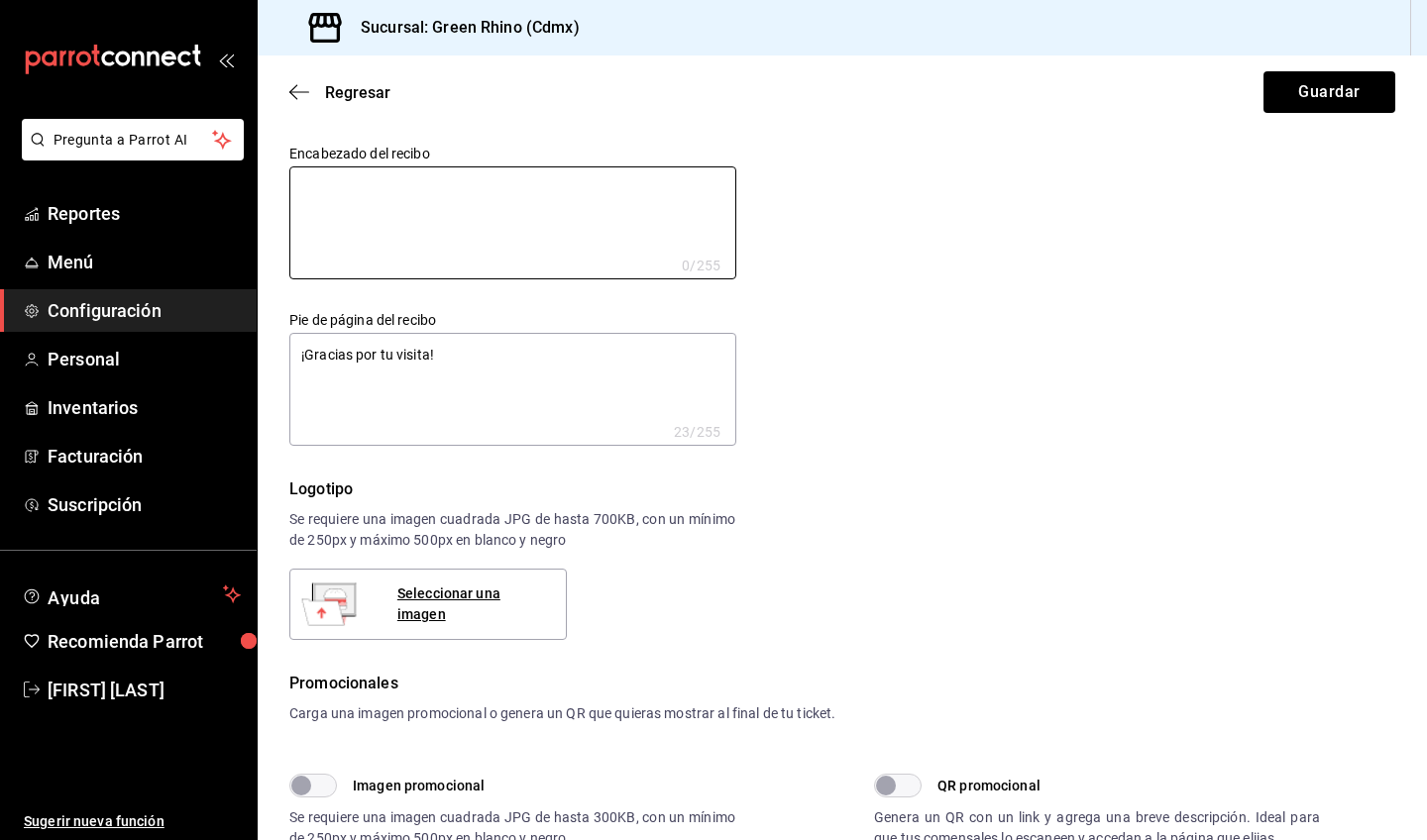 type 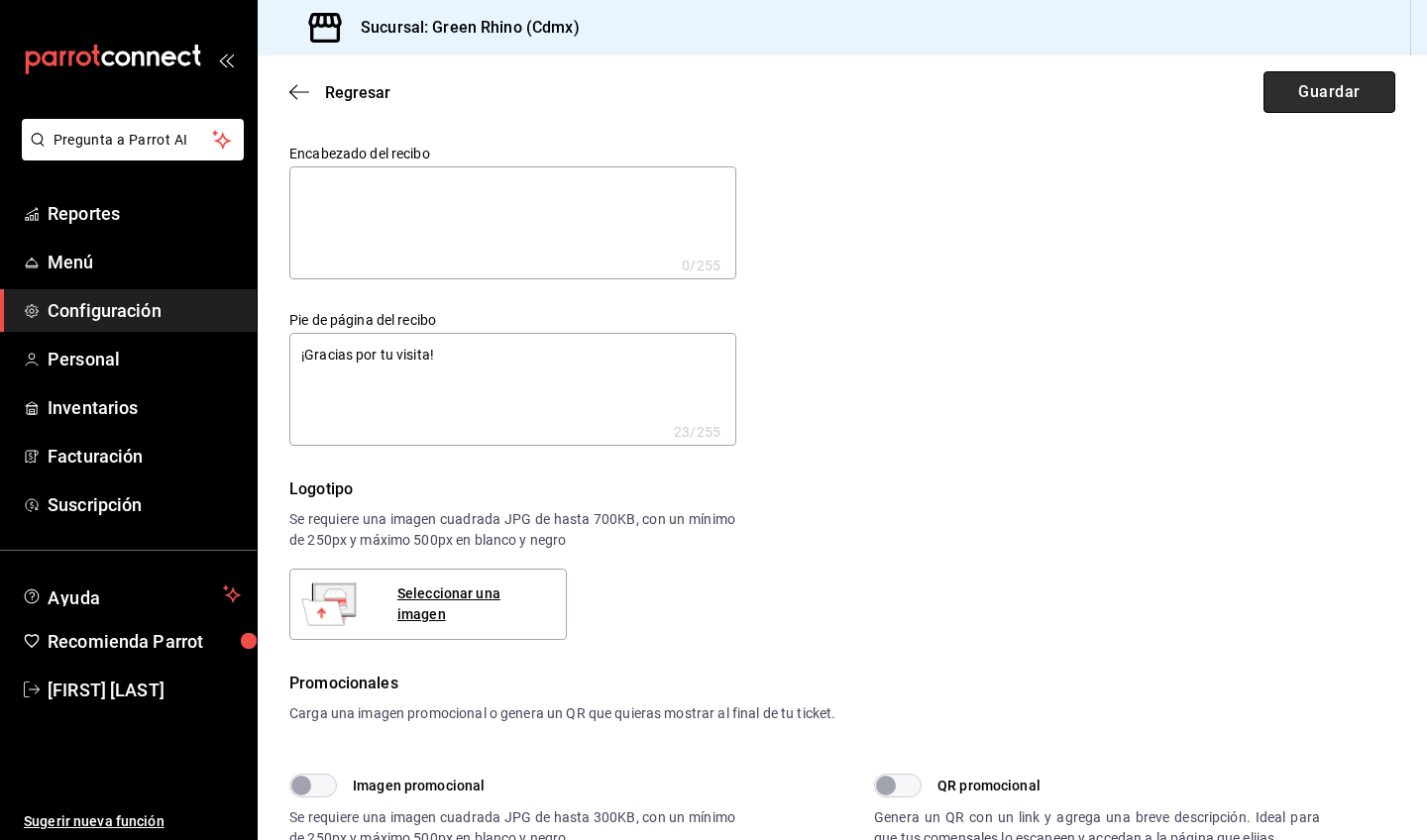 click on "Guardar" at bounding box center (1329, 92) 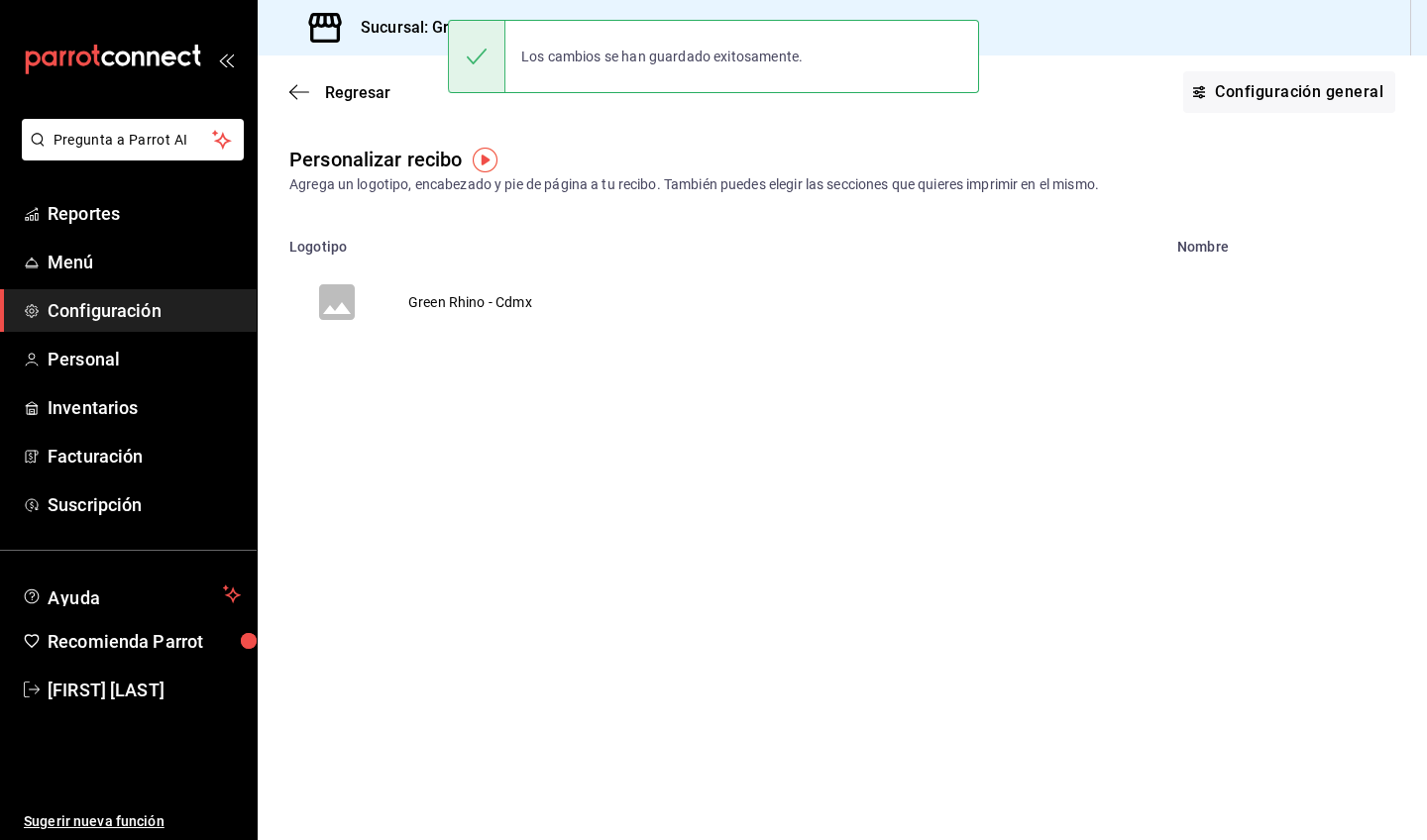 click on "Green Rhino - Cdmx" at bounding box center [470, 302] 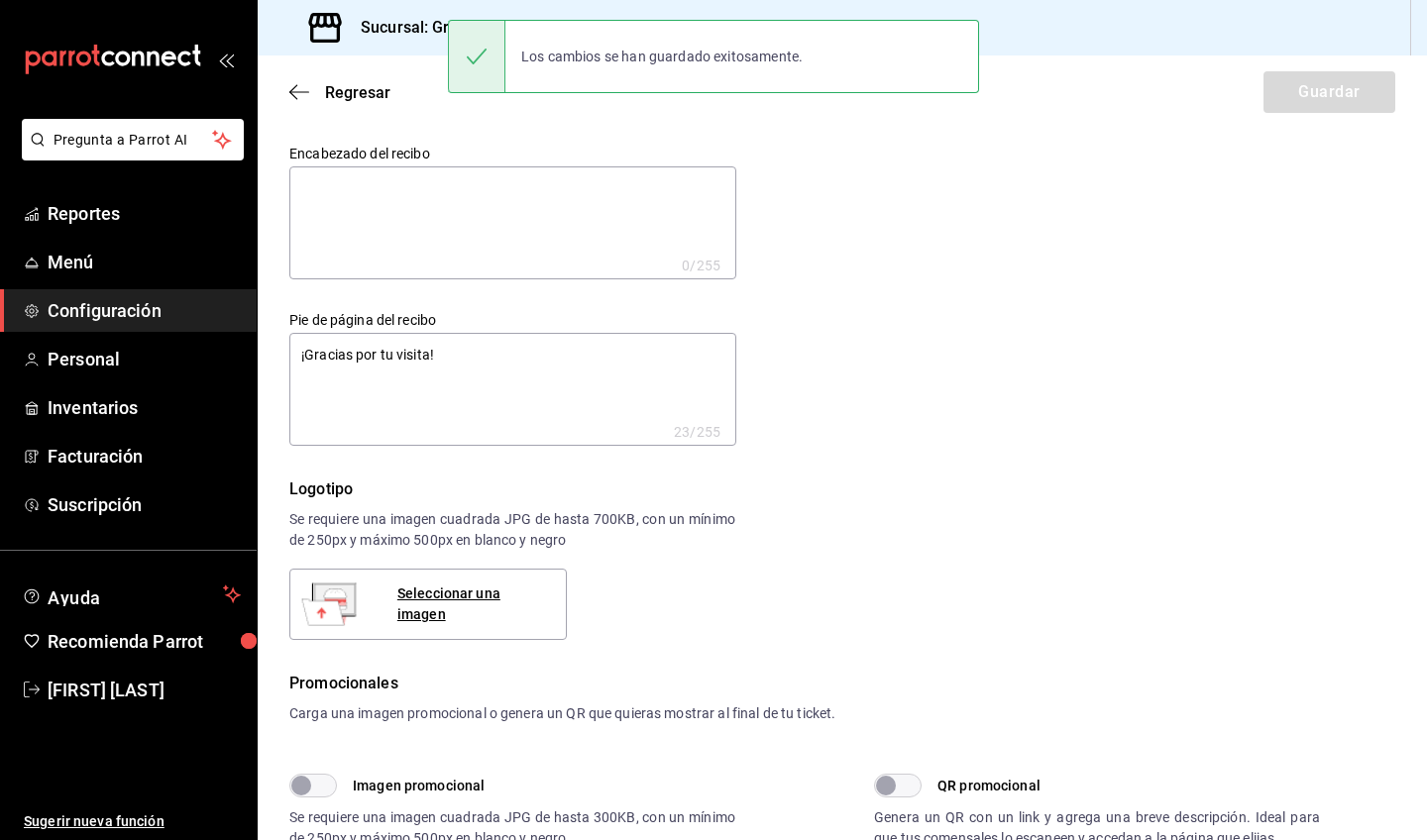 type on "x" 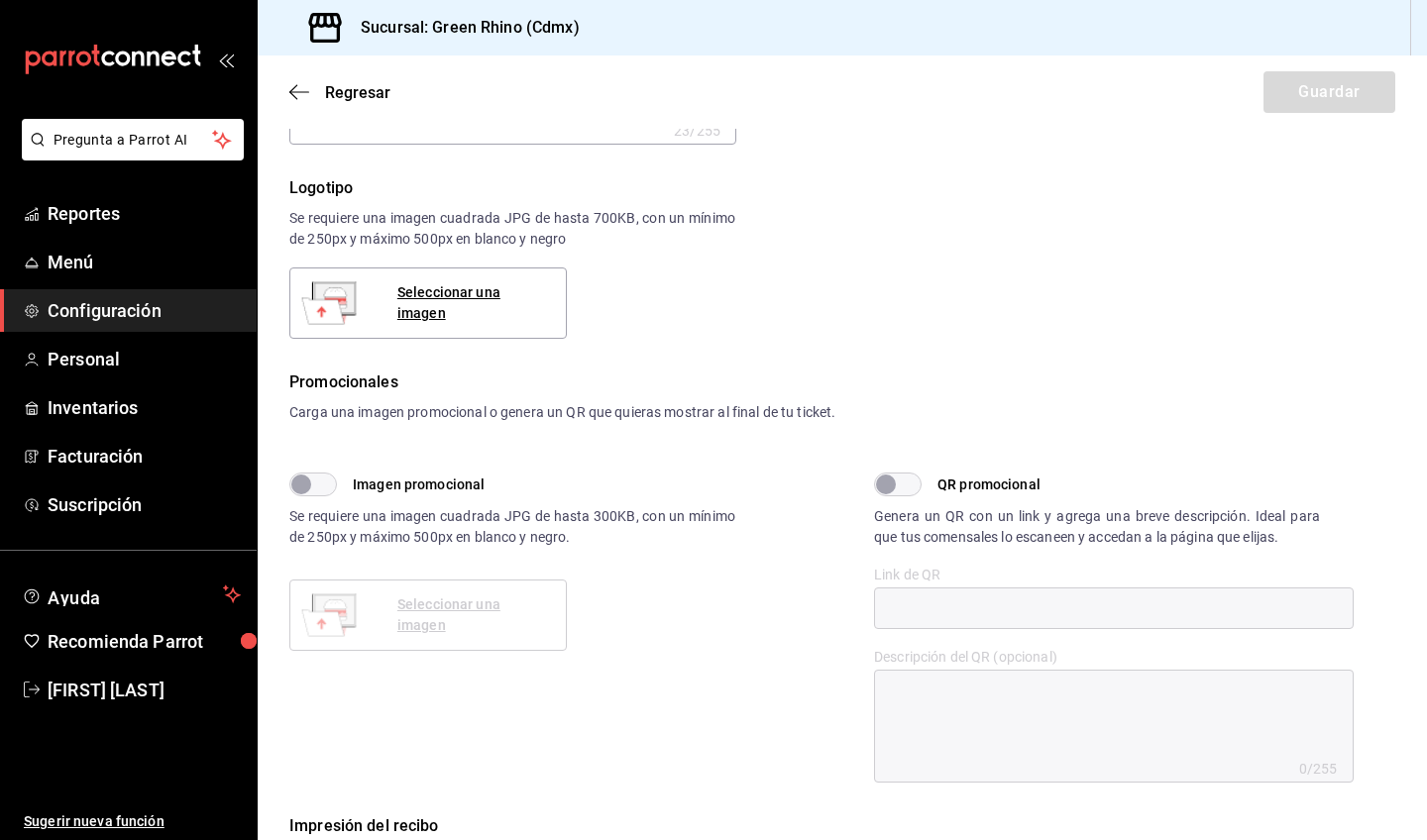 scroll, scrollTop: 0, scrollLeft: 0, axis: both 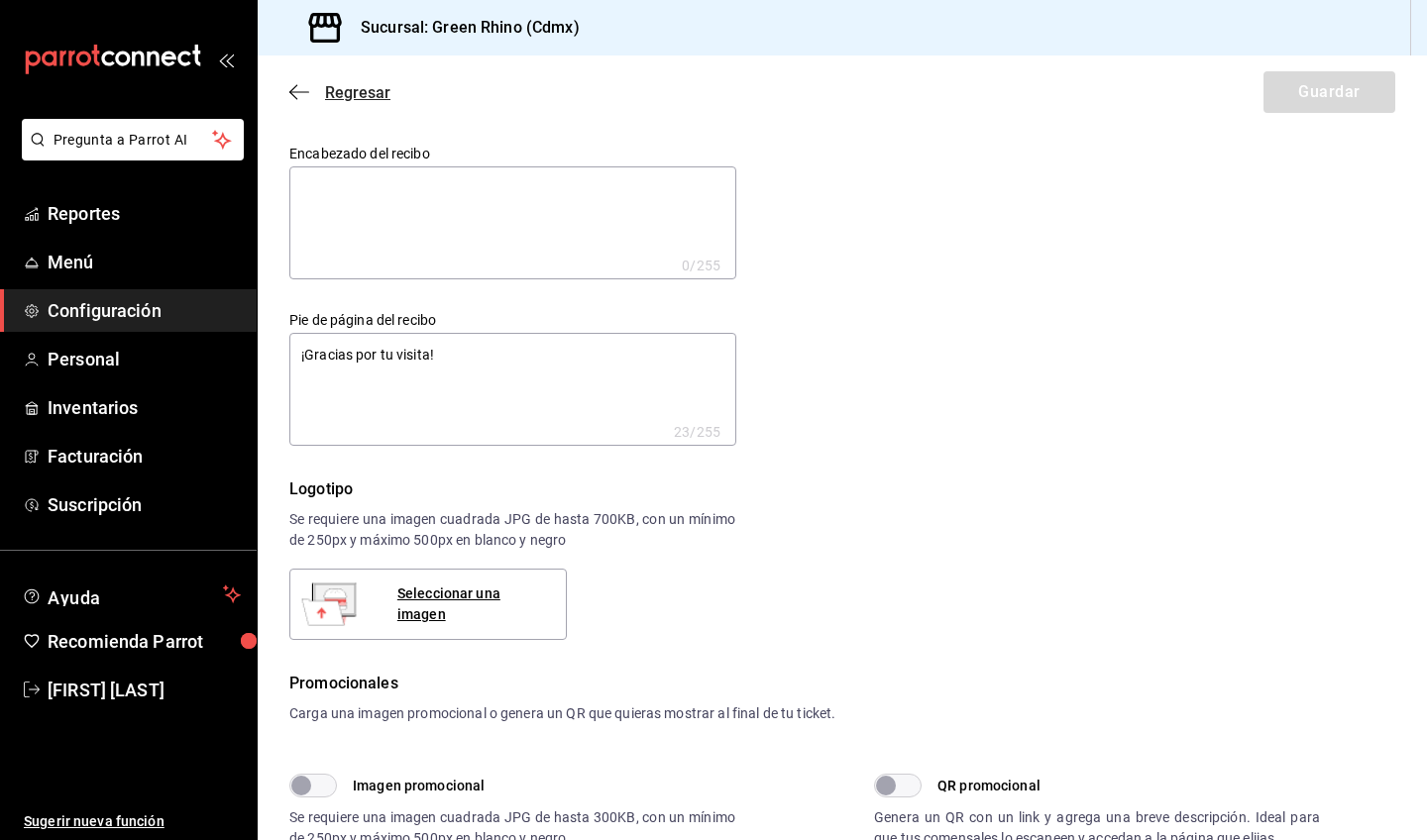 click on "Regresar" at bounding box center (340, 92) 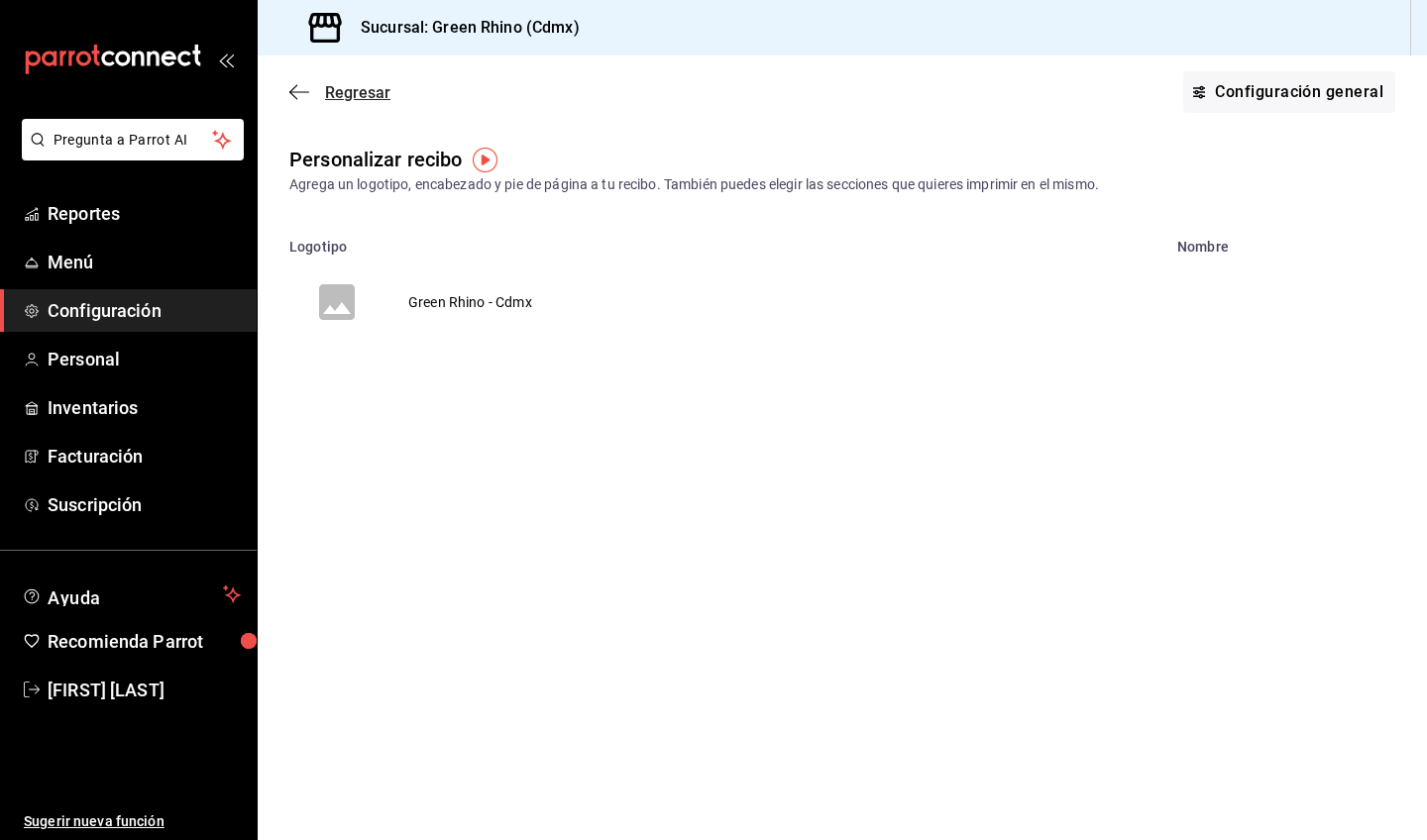 click 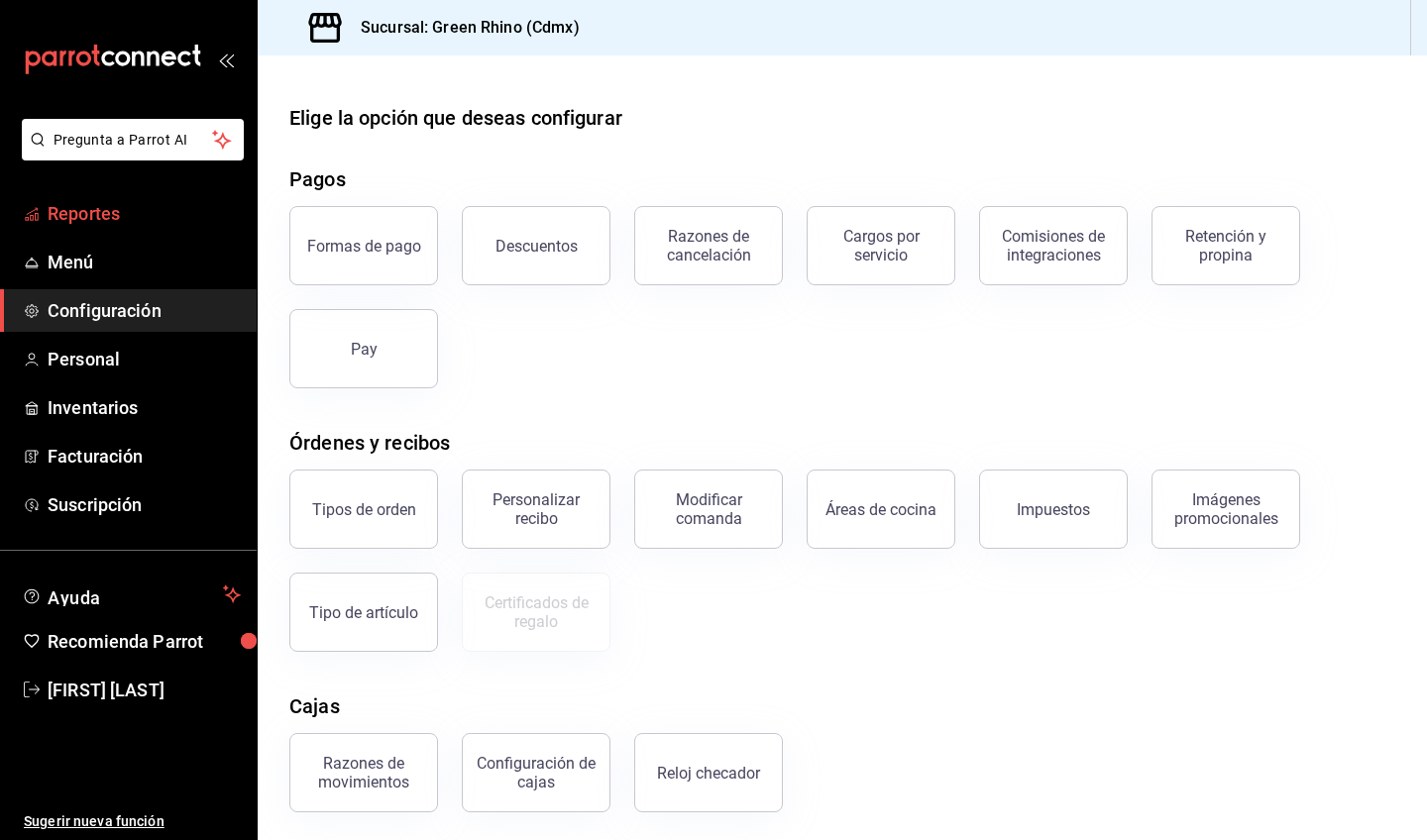 click on "Reportes" at bounding box center [144, 213] 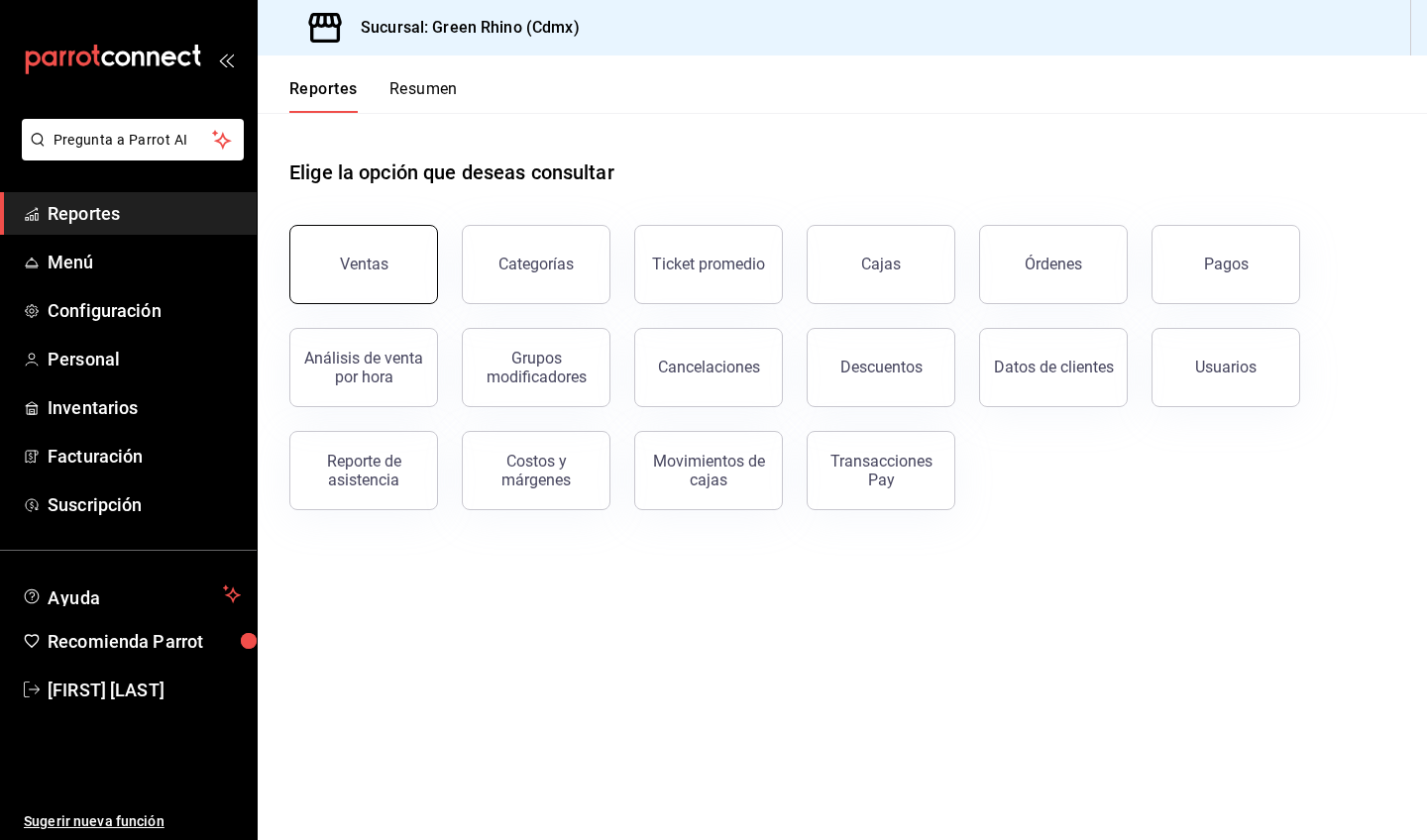 click on "Ventas" at bounding box center [364, 264] 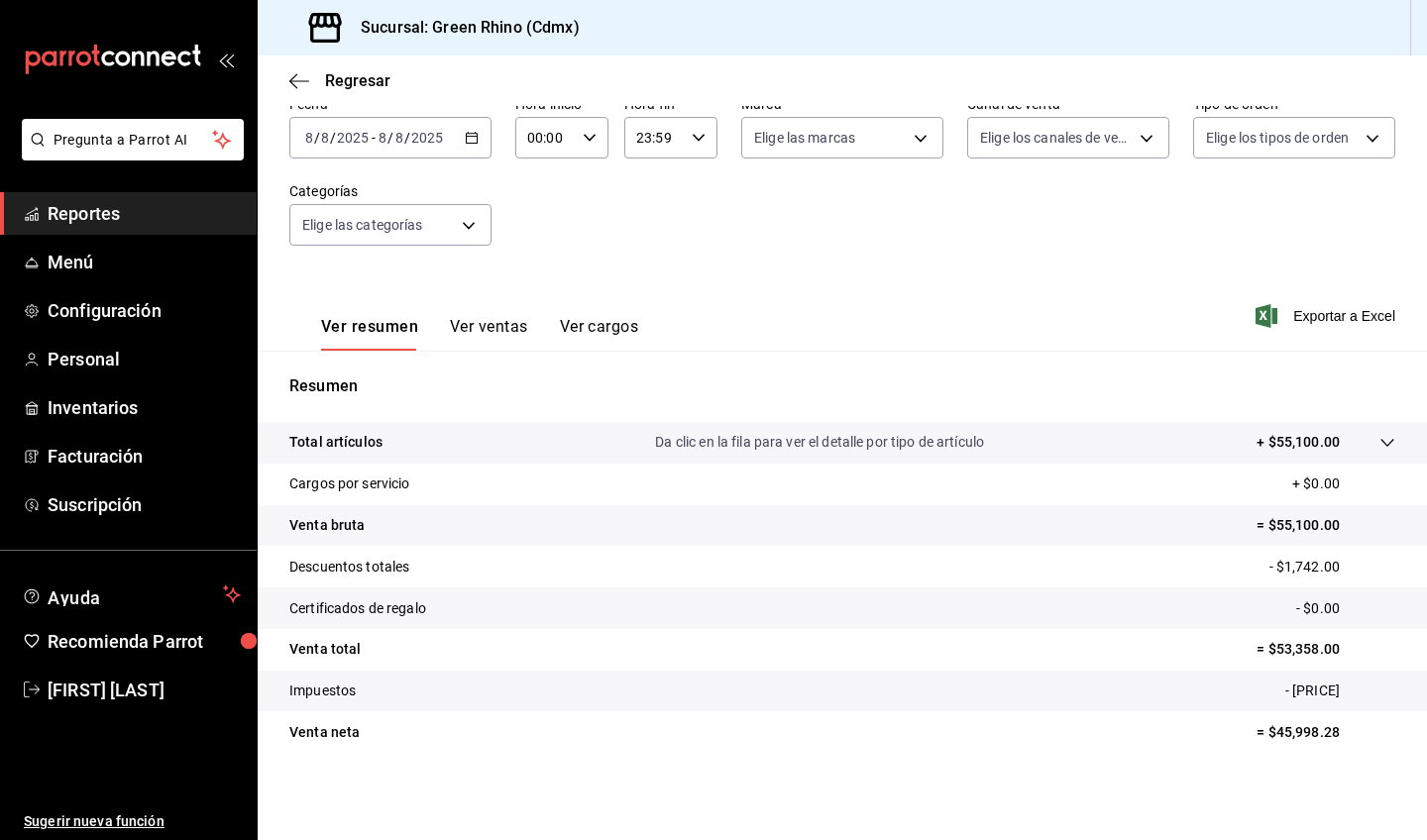 scroll, scrollTop: 109, scrollLeft: 0, axis: vertical 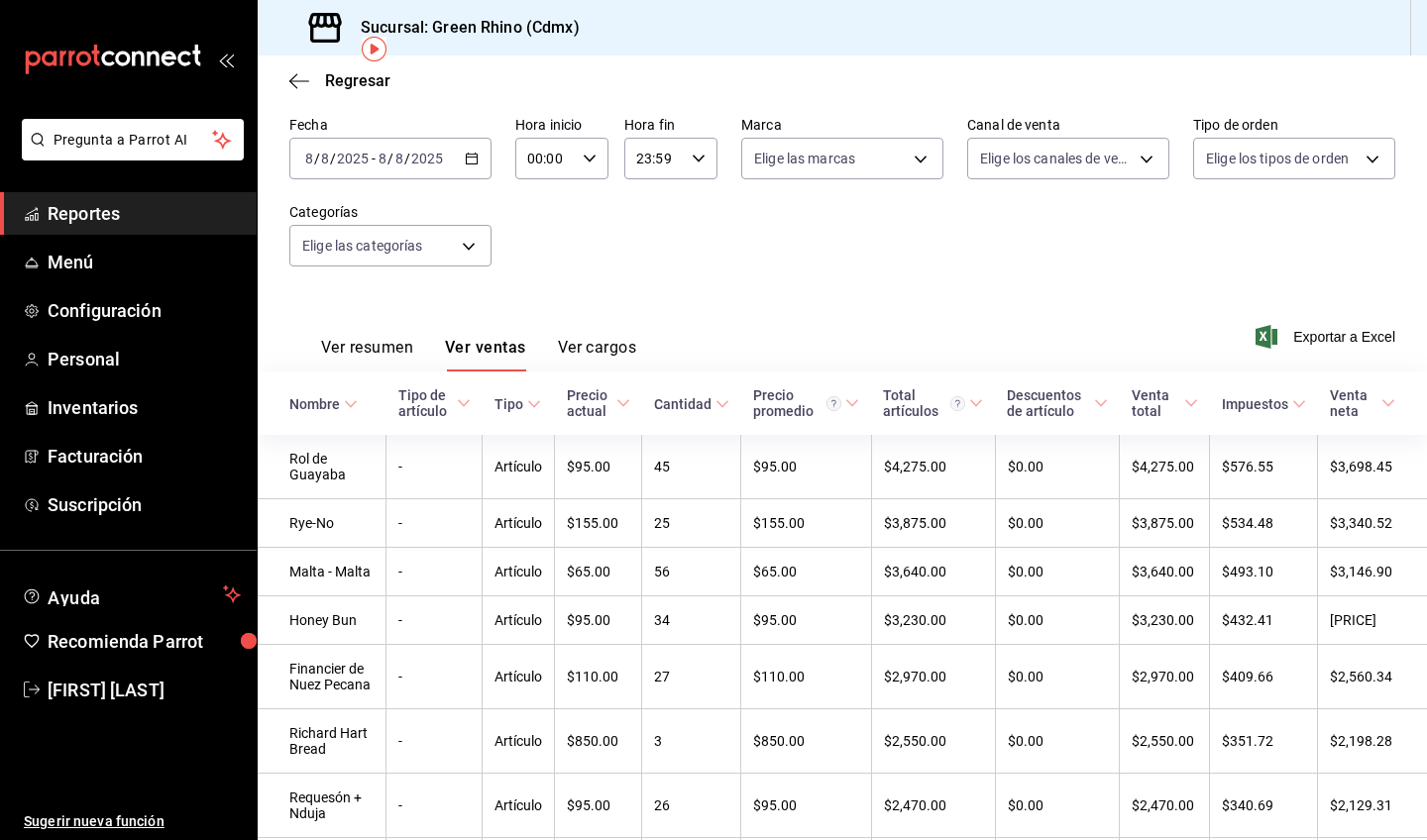 click on "Ver cargos" at bounding box center (598, 355) 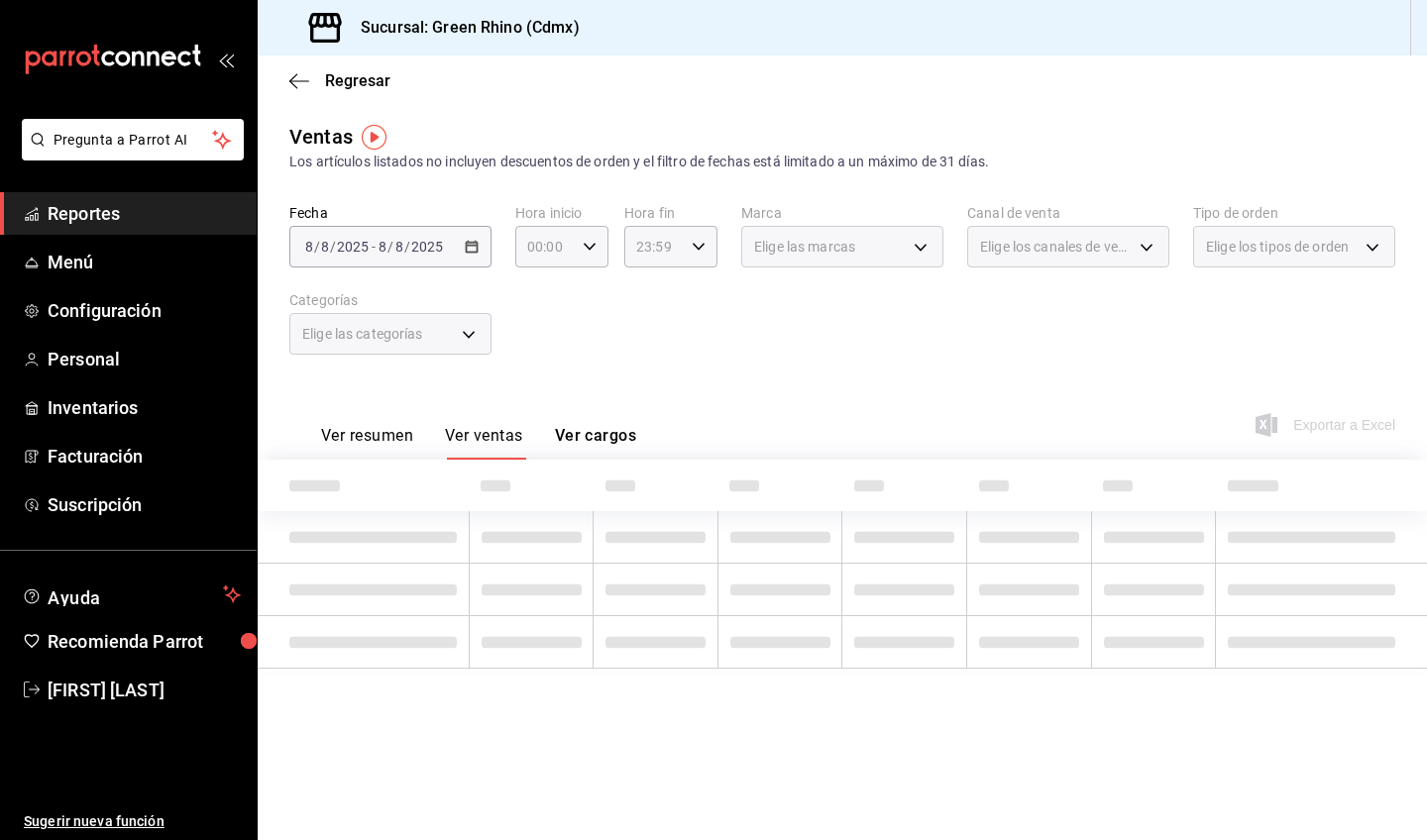 scroll, scrollTop: 0, scrollLeft: 0, axis: both 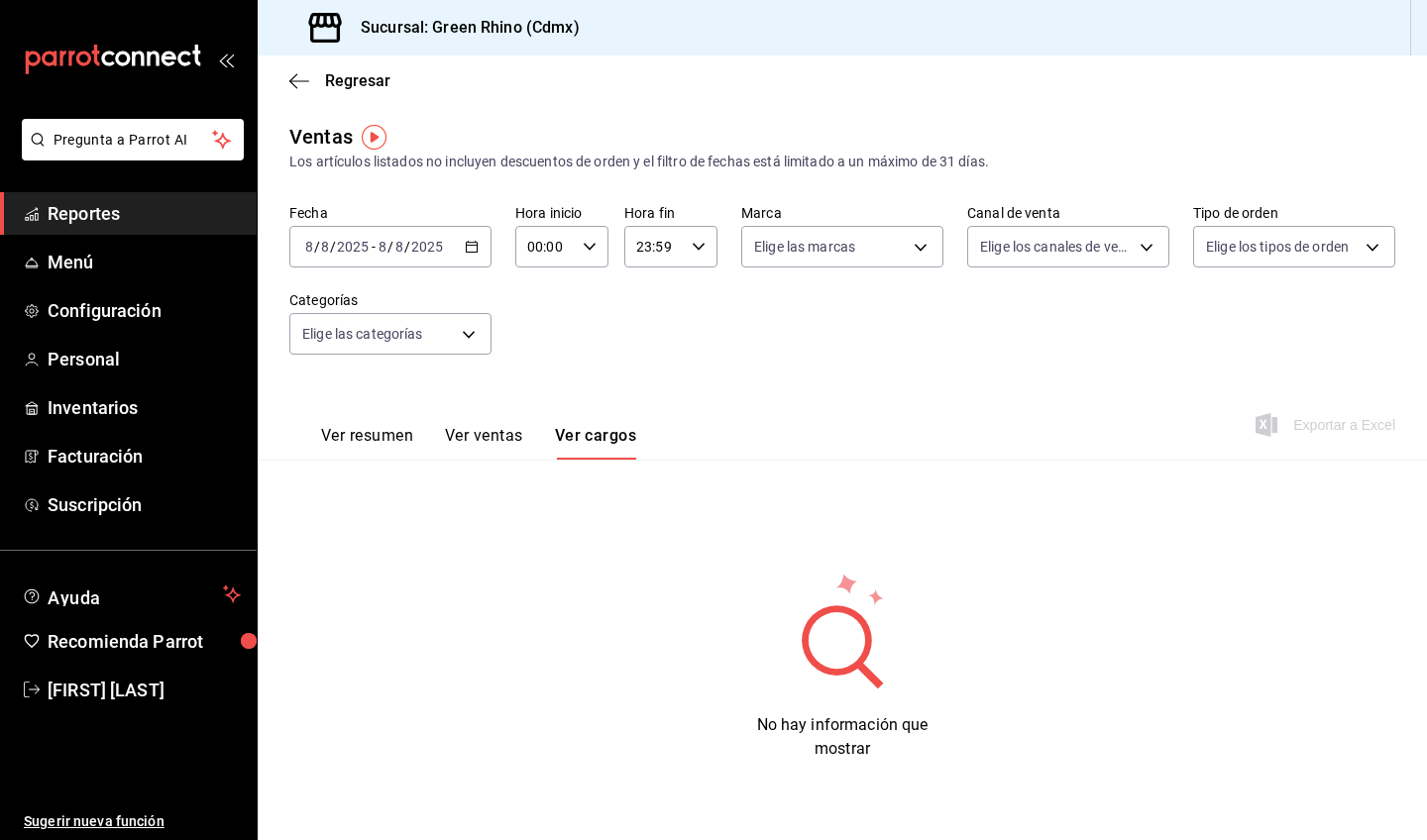 click on "Ver resumen" at bounding box center (367, 443) 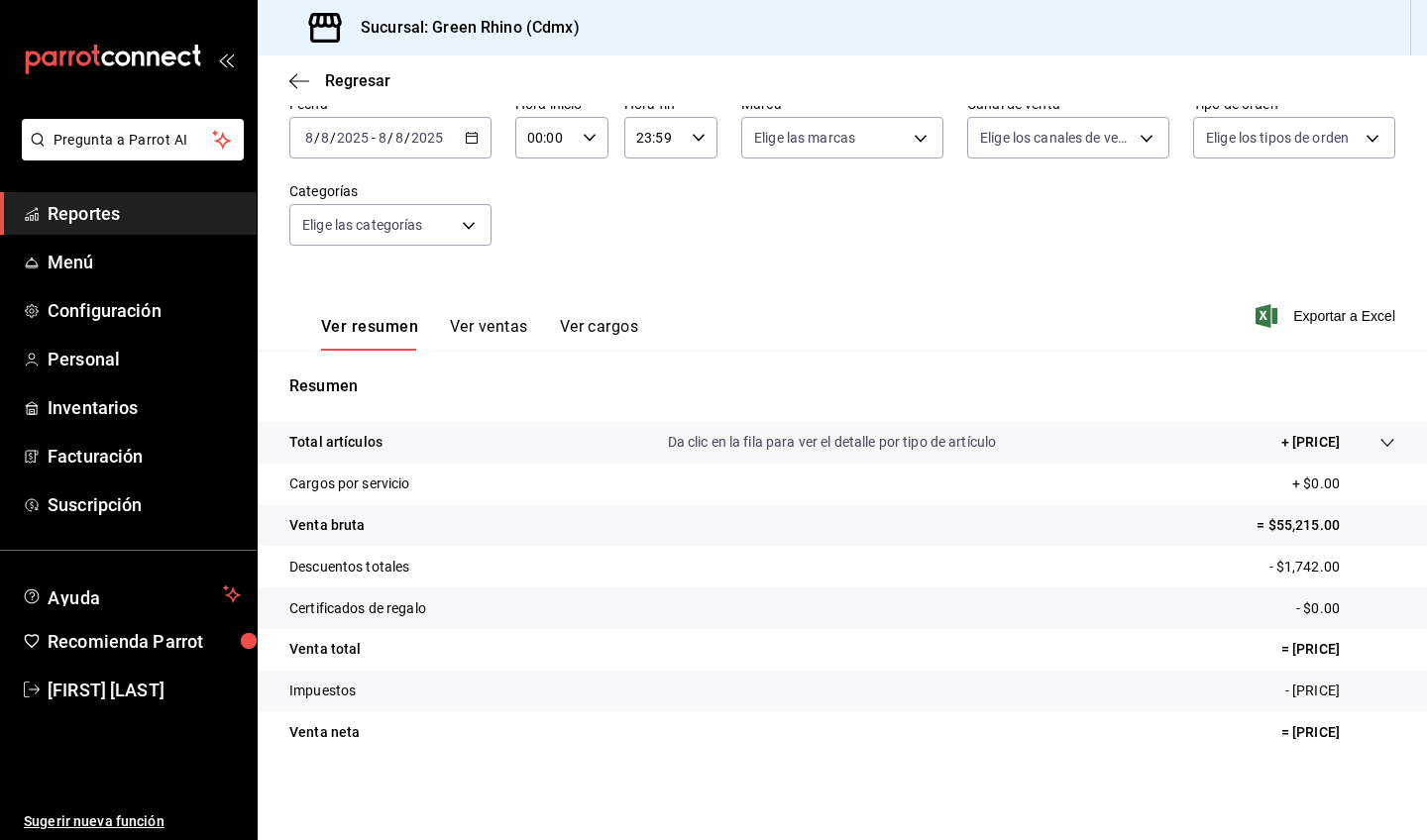 scroll, scrollTop: 109, scrollLeft: 0, axis: vertical 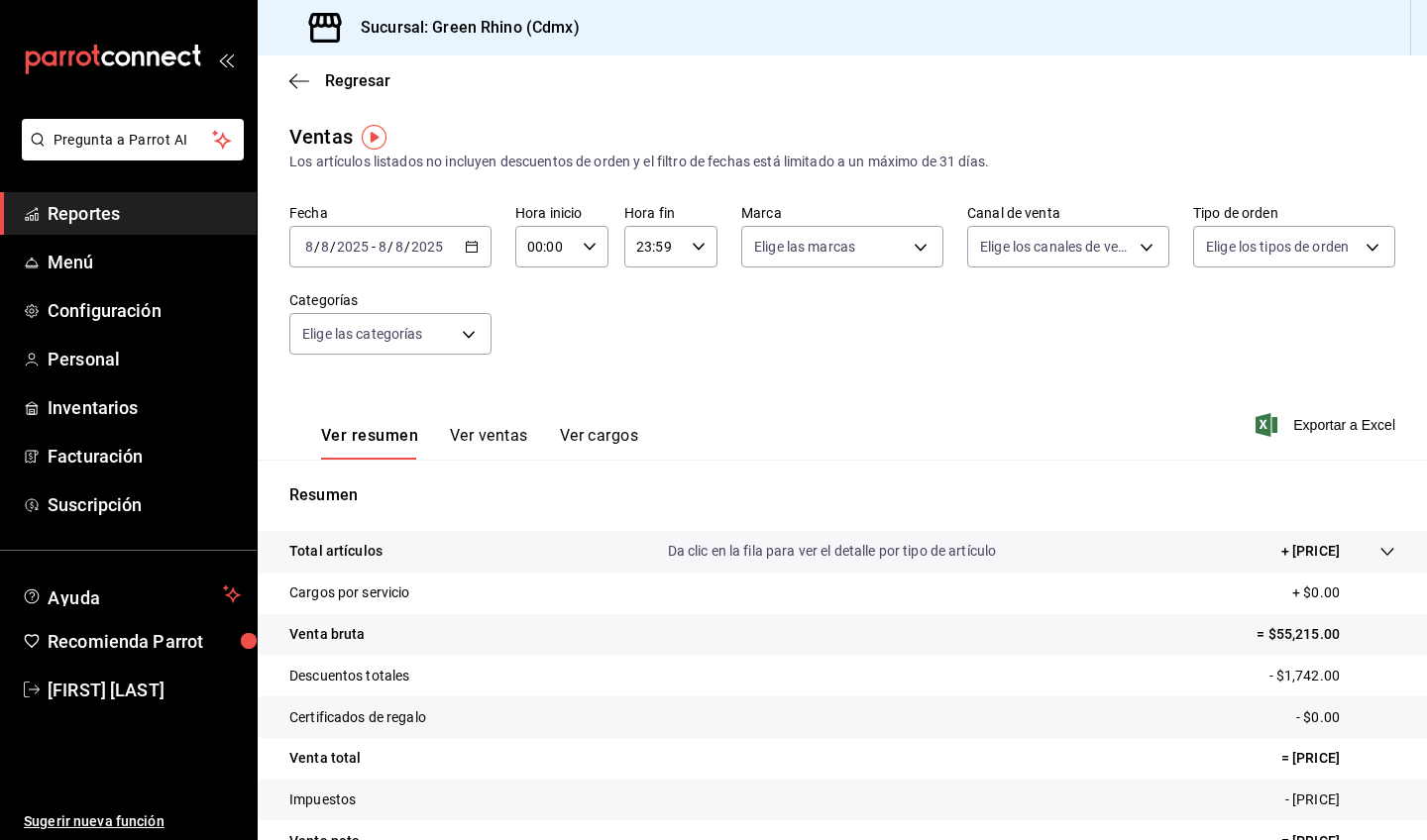 click on "Reportes" at bounding box center [144, 213] 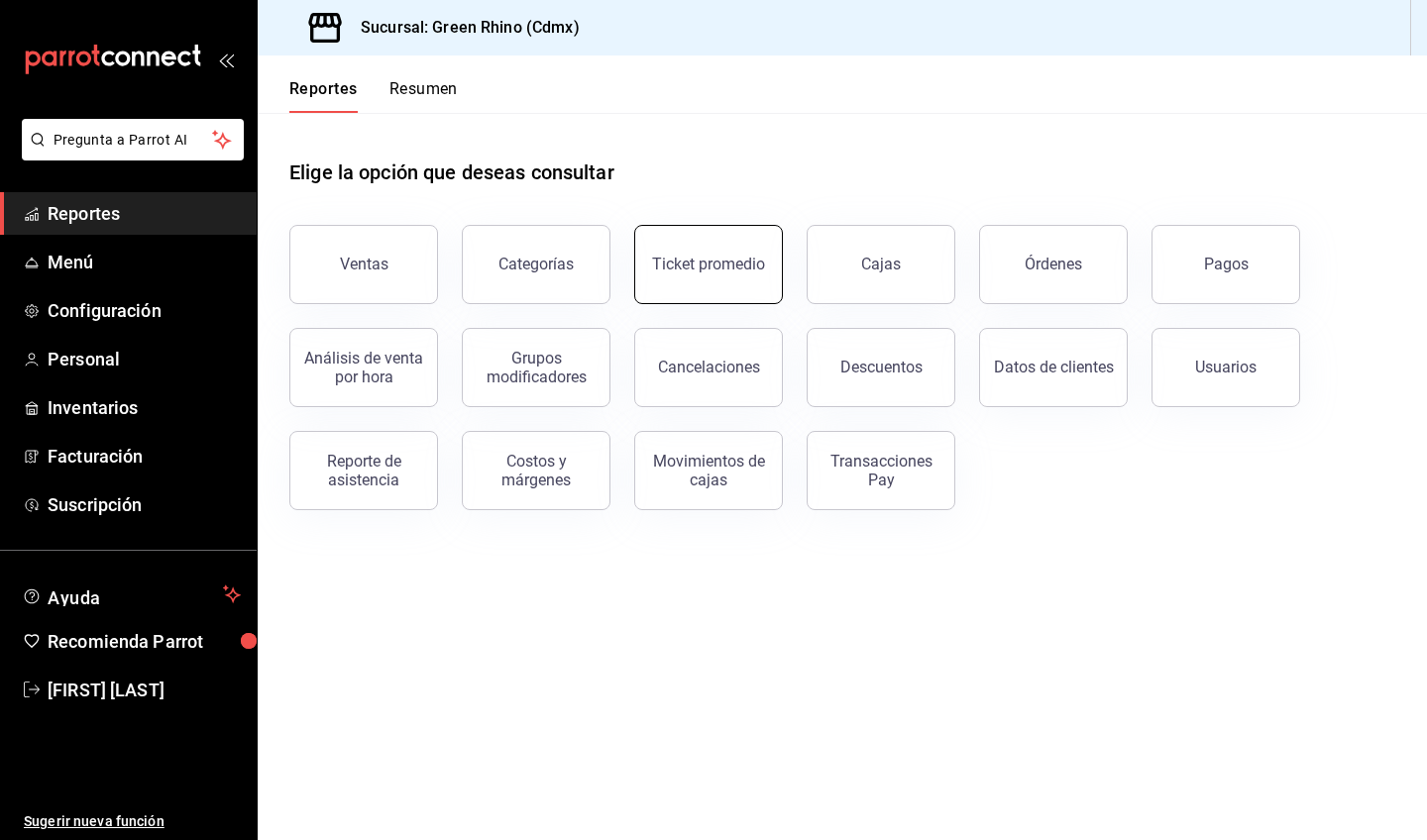 click on "Ticket promedio" at bounding box center (709, 264) 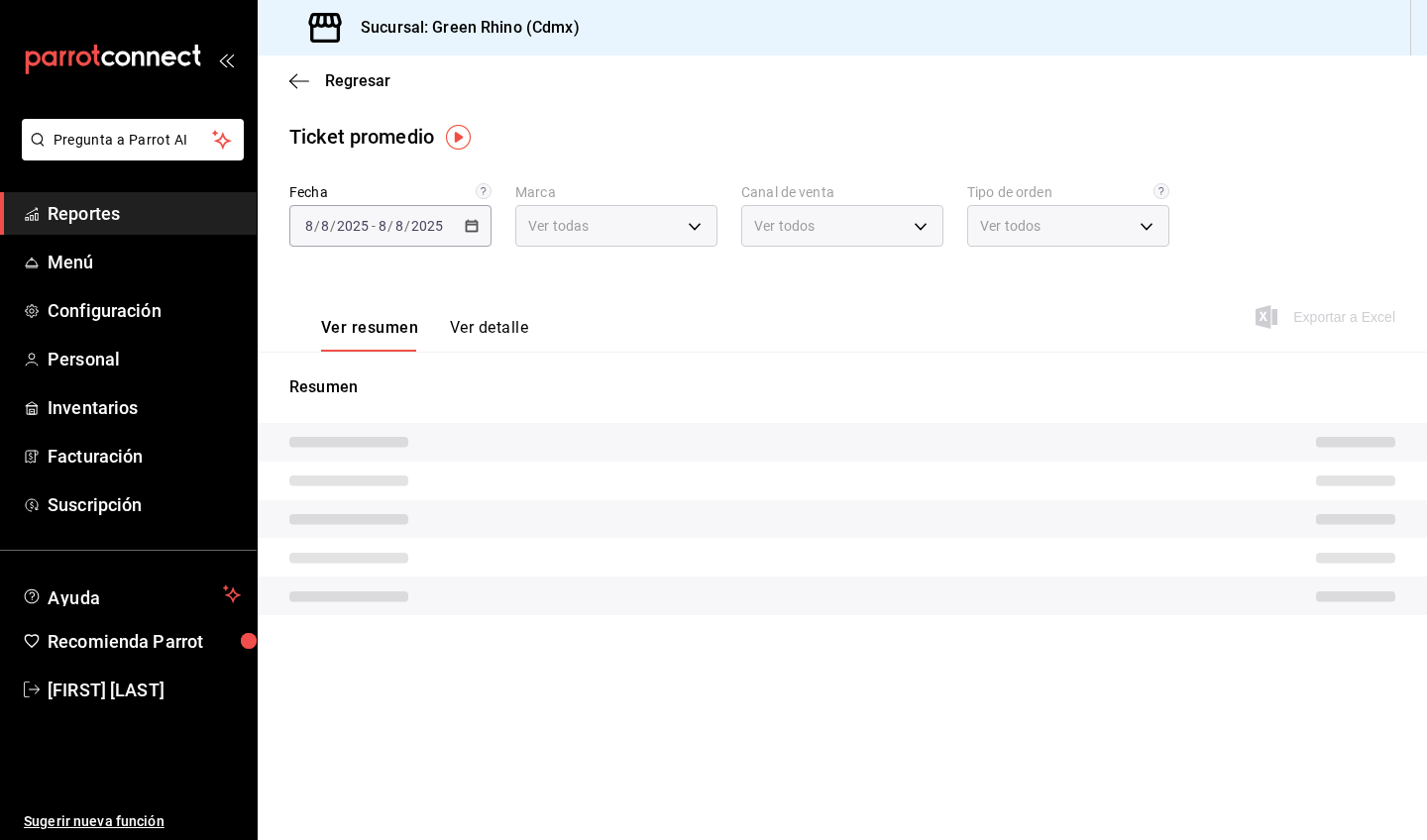 type on "a132321f-e3f1-4ec9-8484-95b8f08d7905" 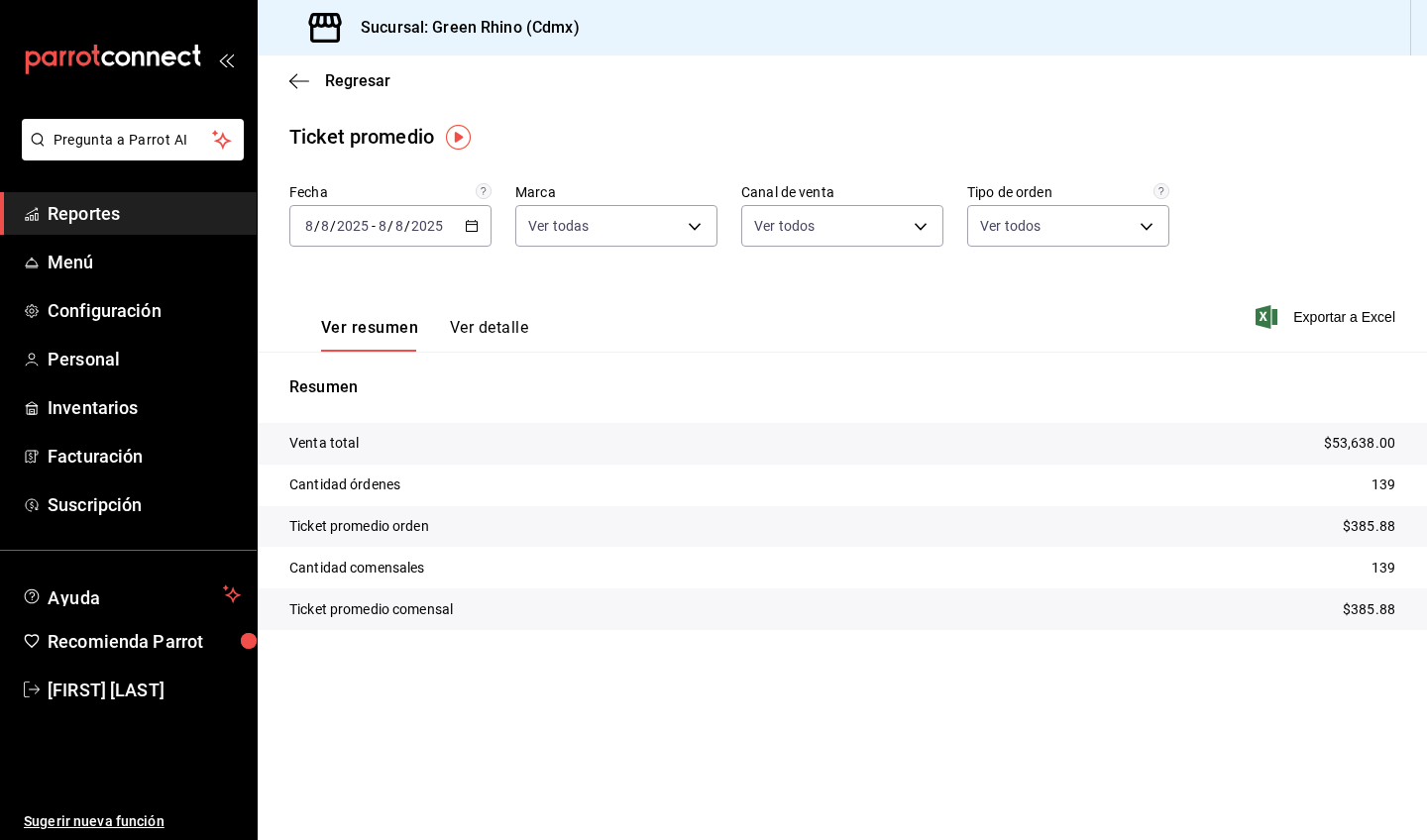click on "Regresar" at bounding box center [842, 80] 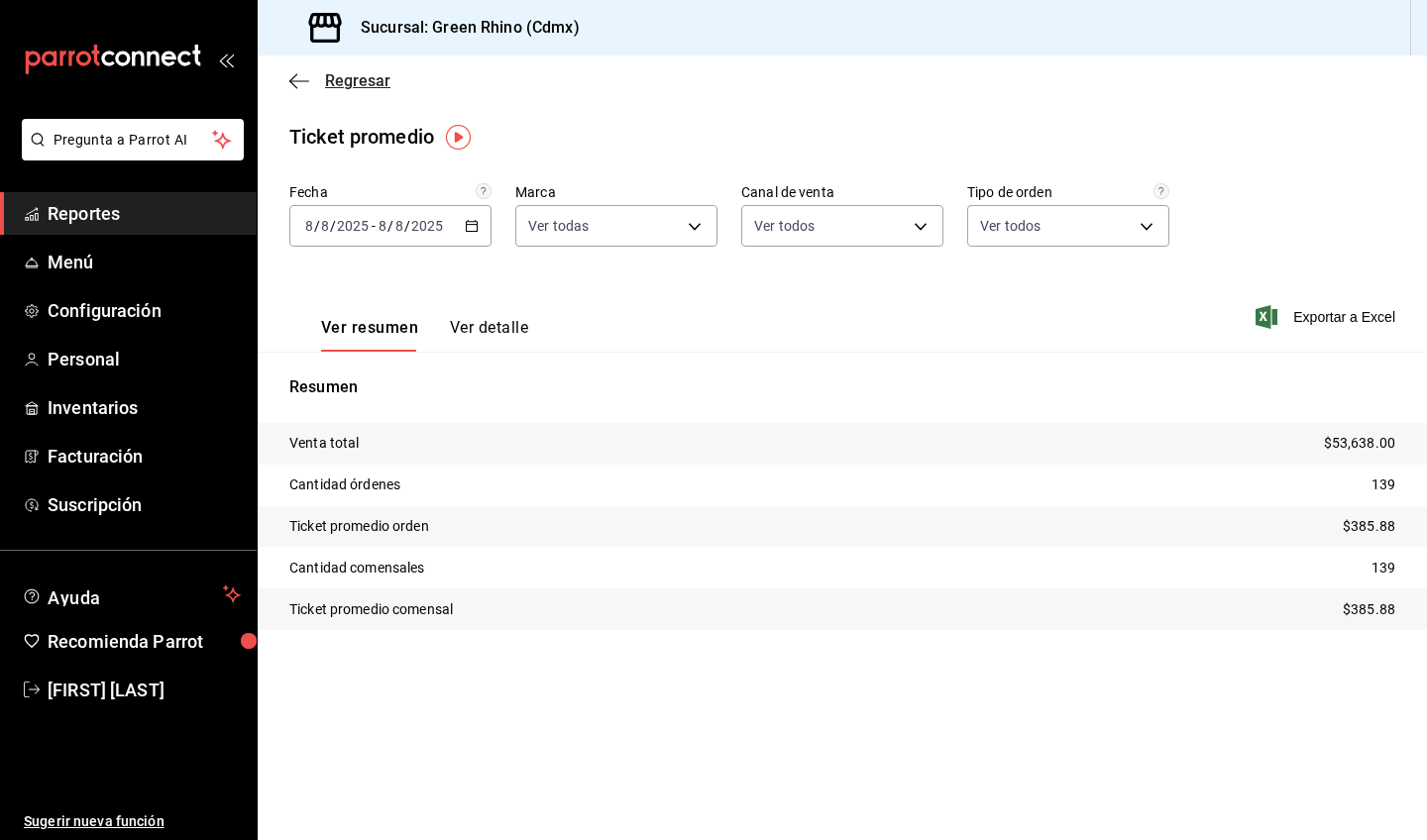 click 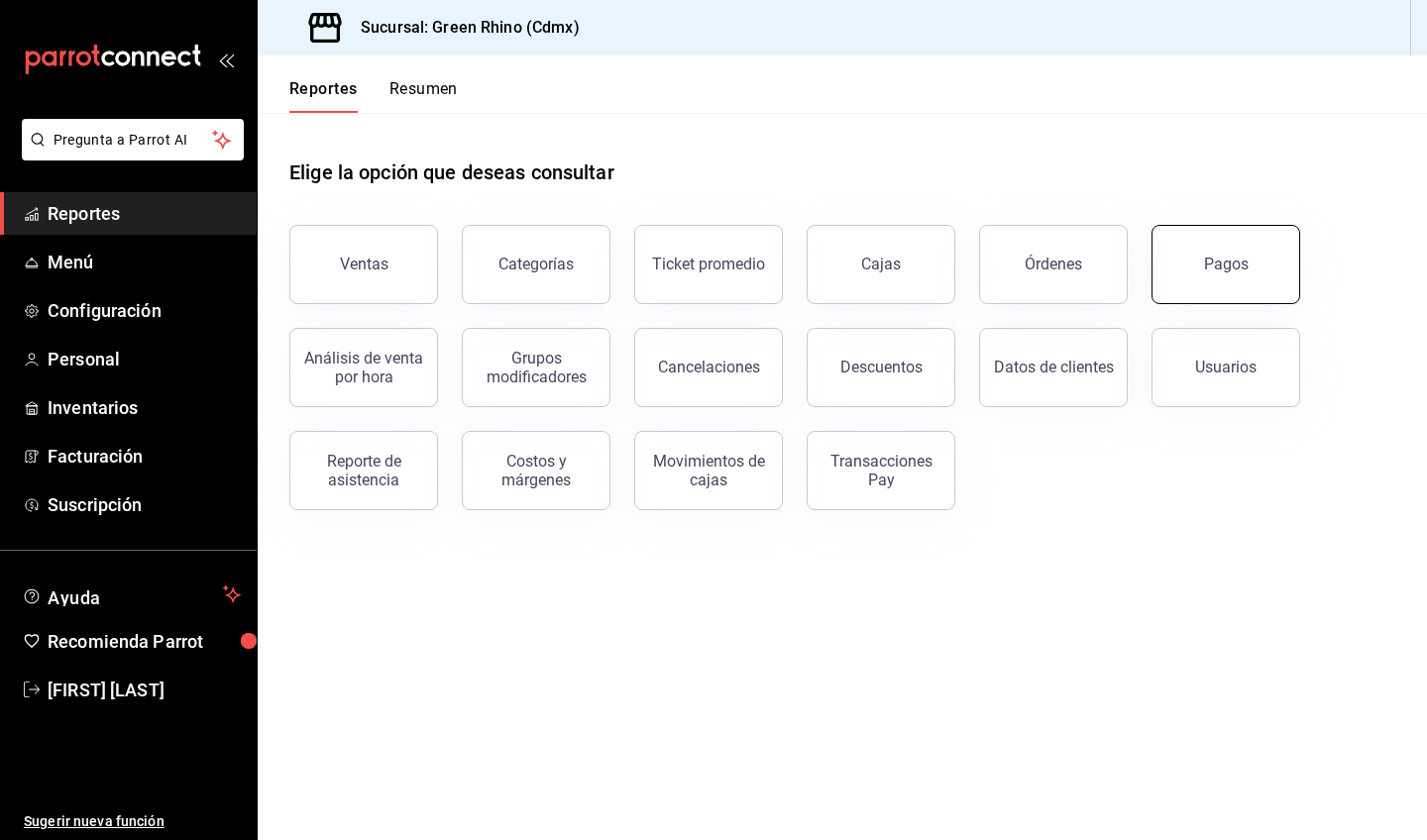 click on "Pagos" at bounding box center (1226, 263) 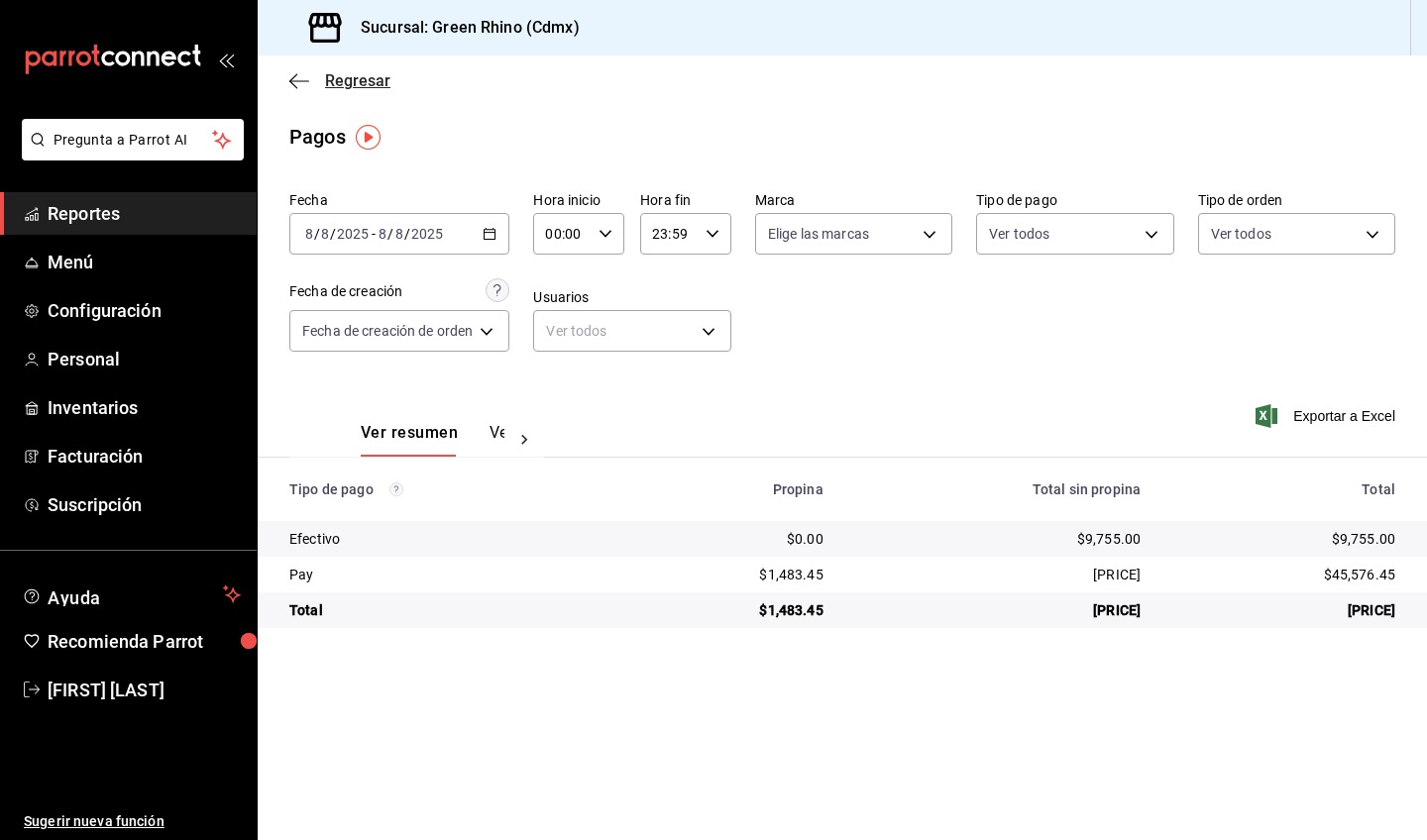 click 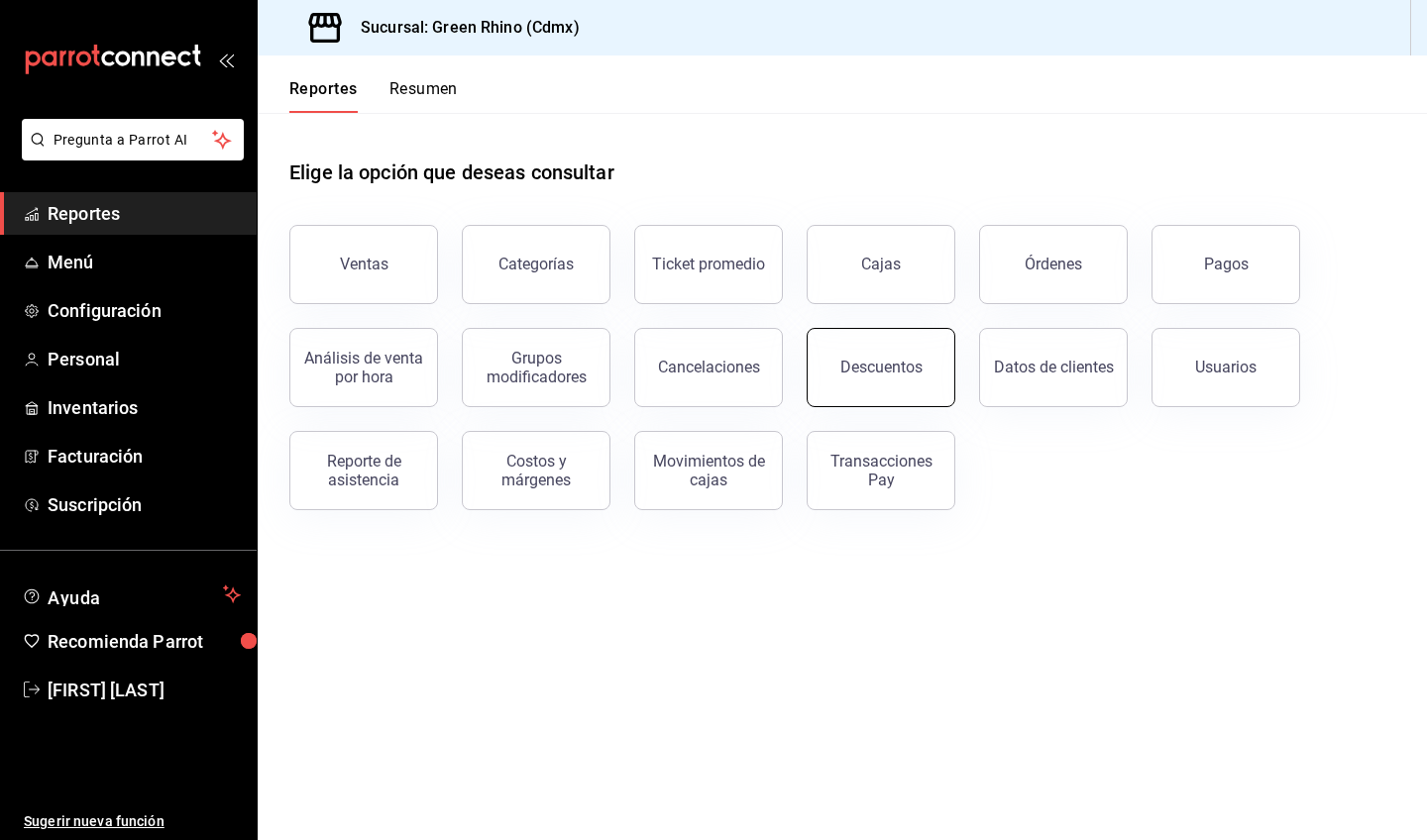 click on "Descuentos" at bounding box center (881, 367) 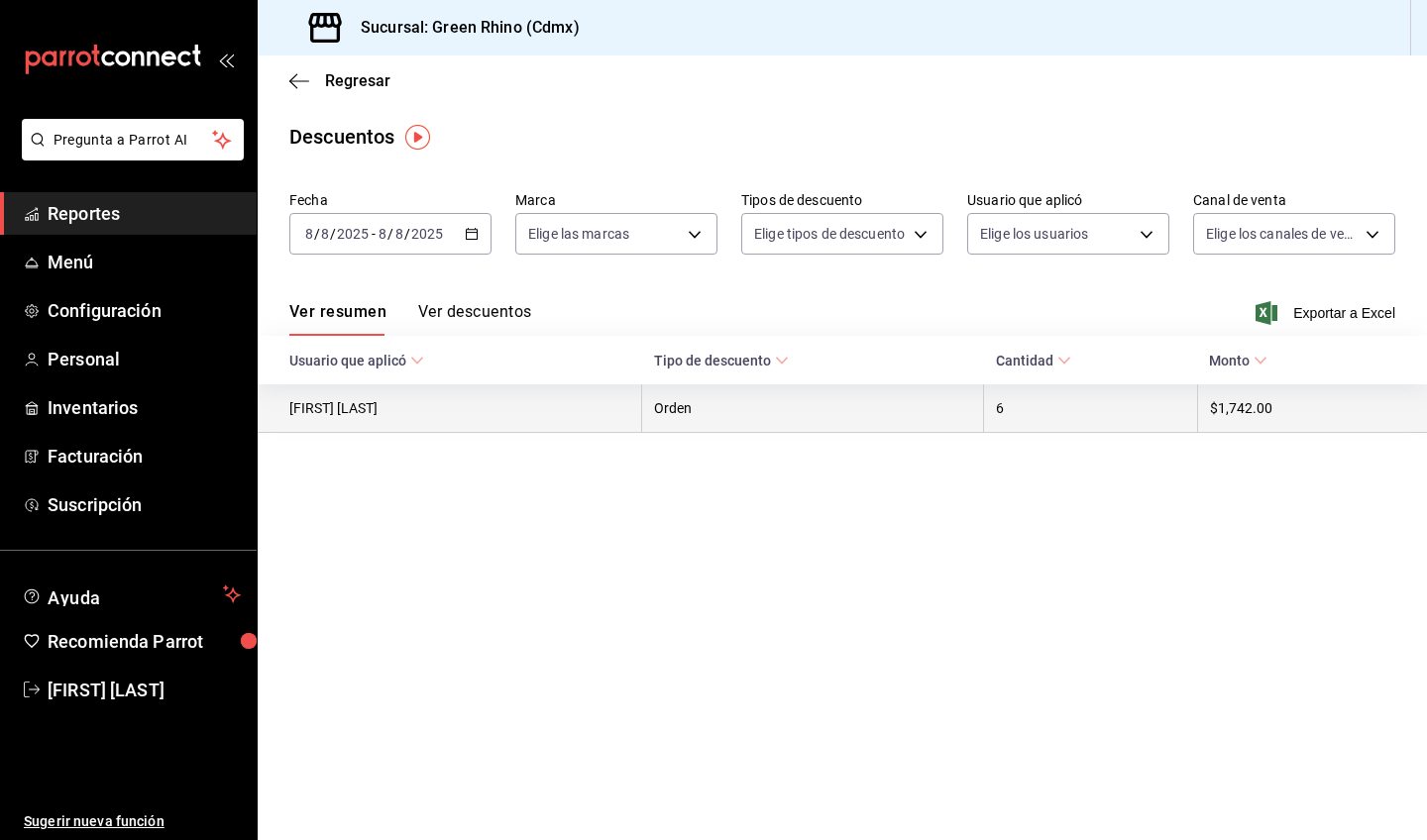 click on "6" at bounding box center [1091, 408] 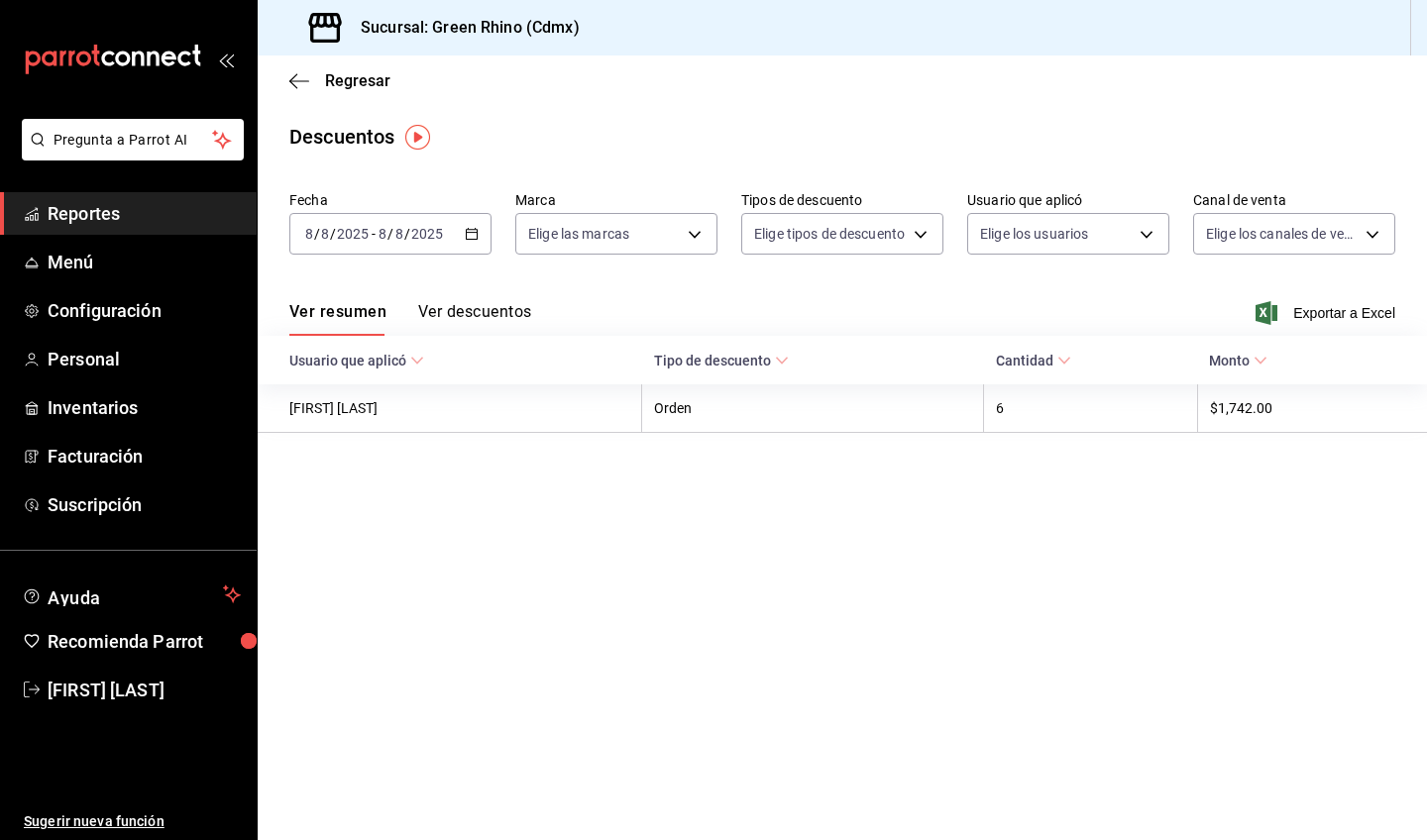 click on "Ver descuentos" at bounding box center [475, 319] 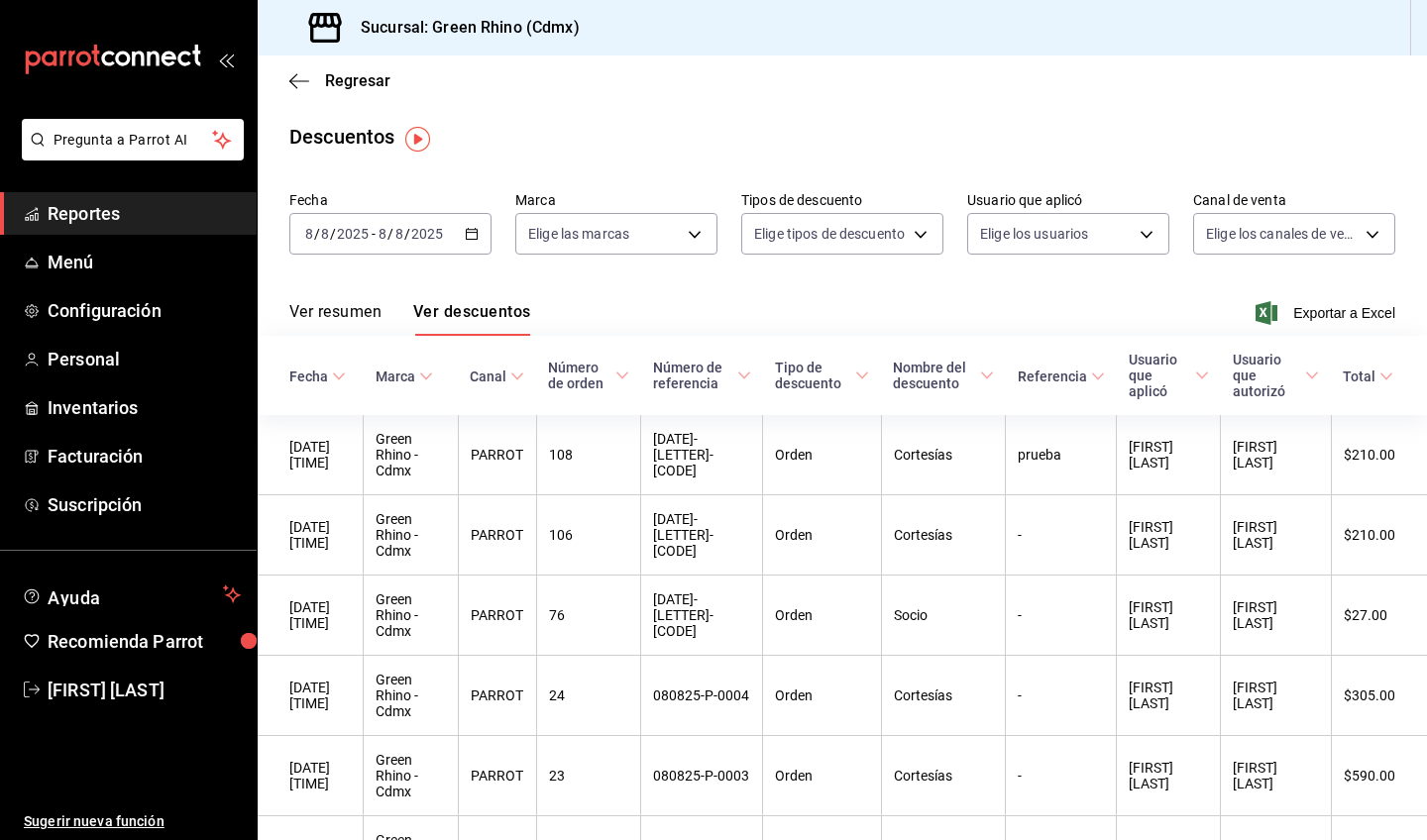 scroll, scrollTop: 0, scrollLeft: 0, axis: both 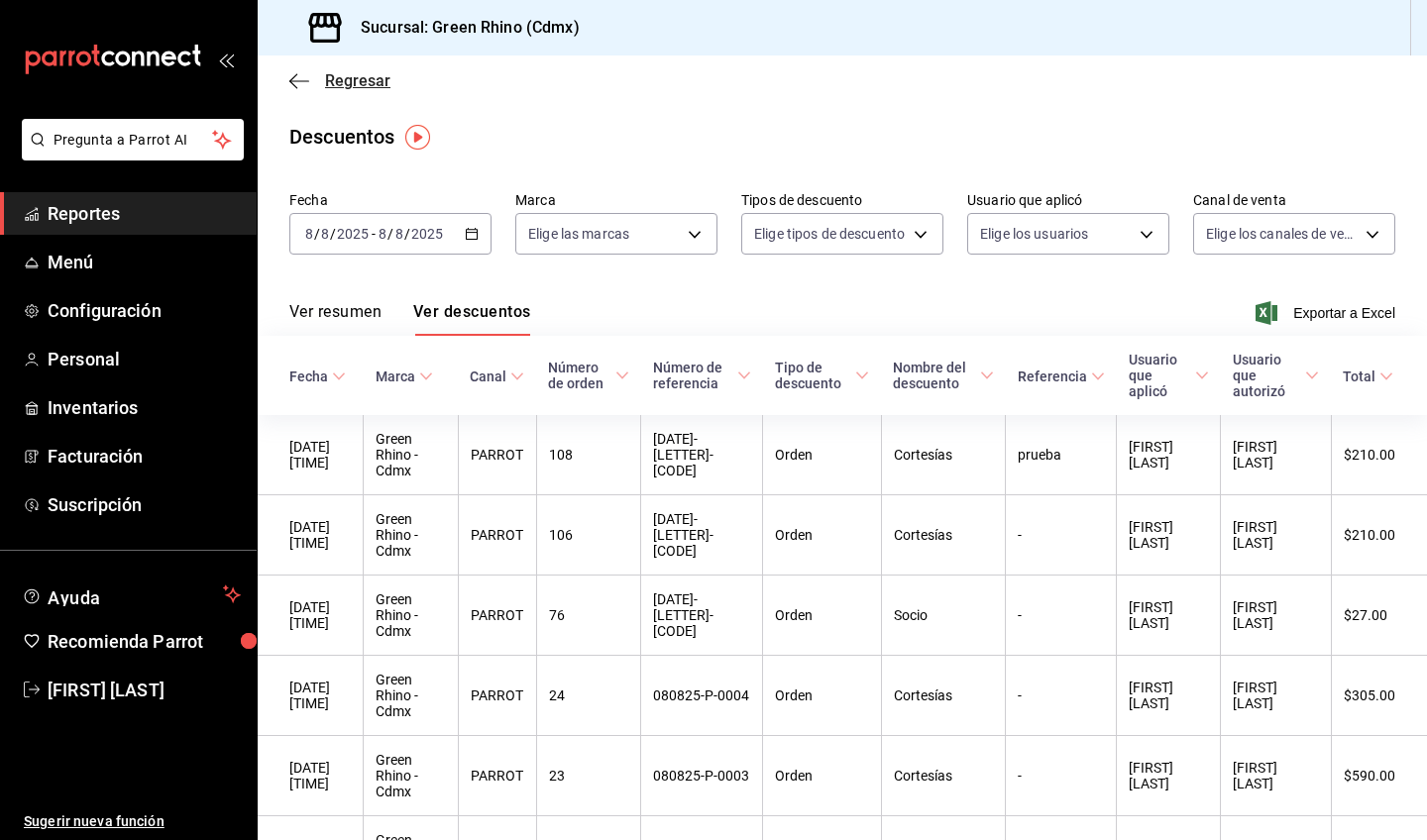 click 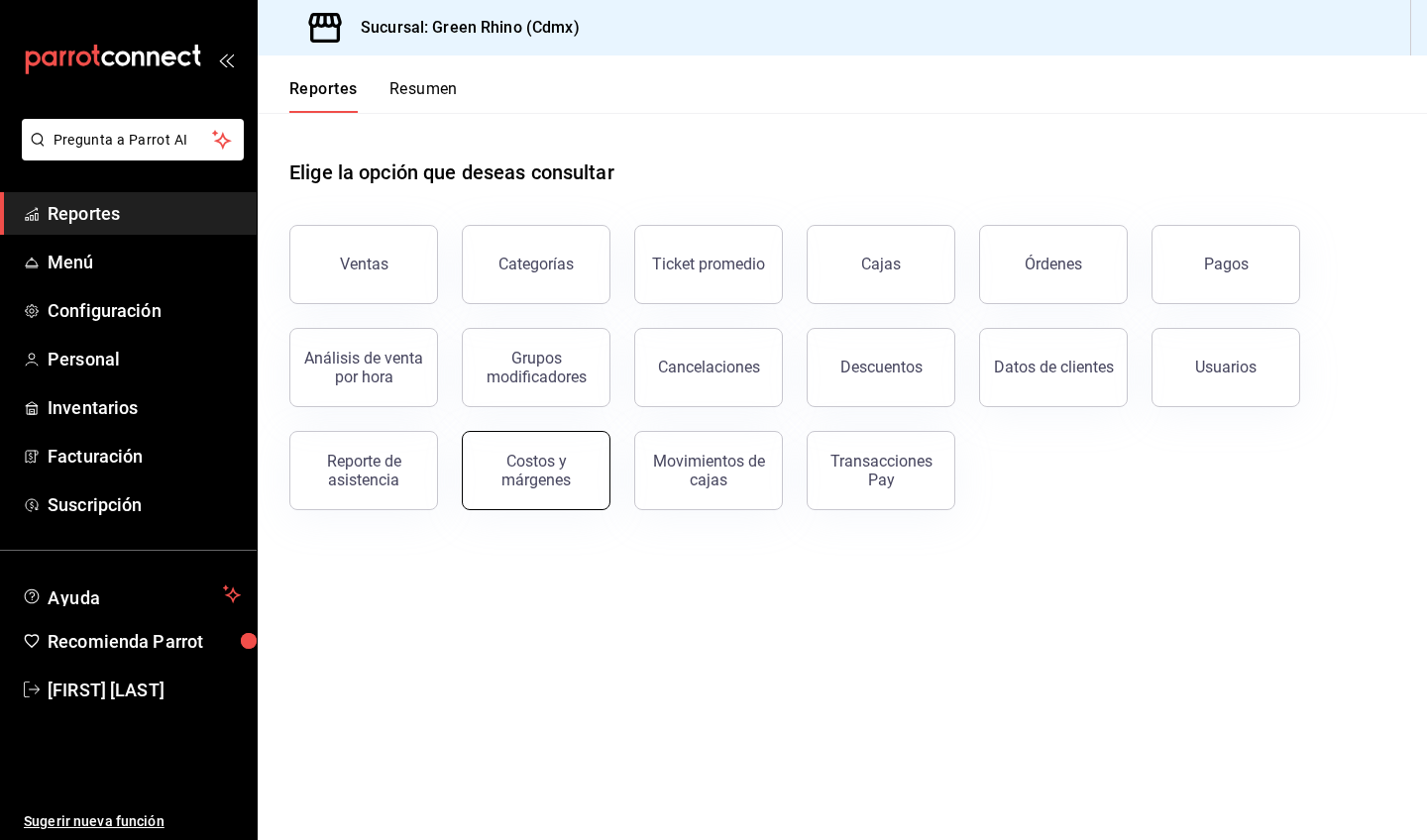 click on "Costos y márgenes" at bounding box center [536, 471] 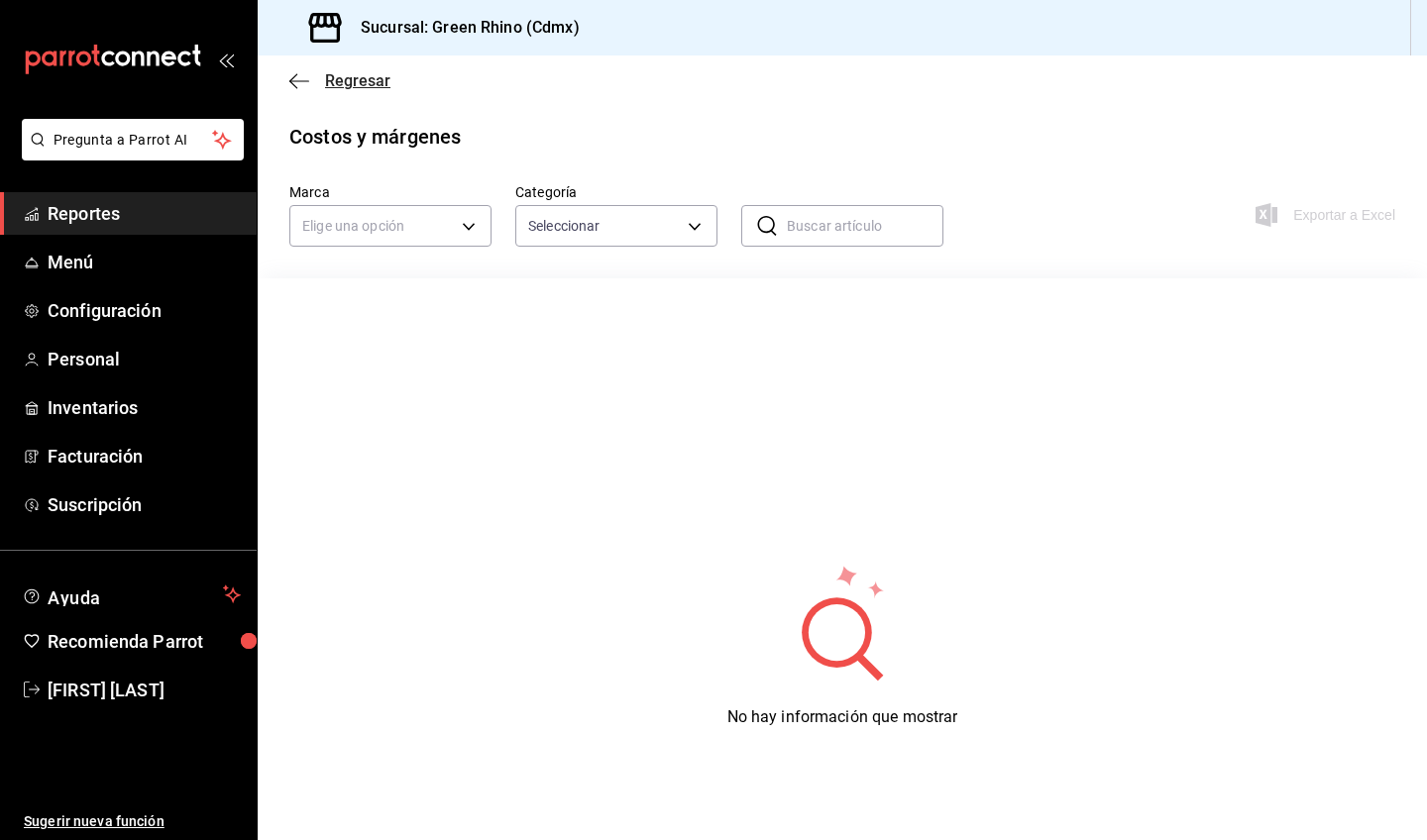 click 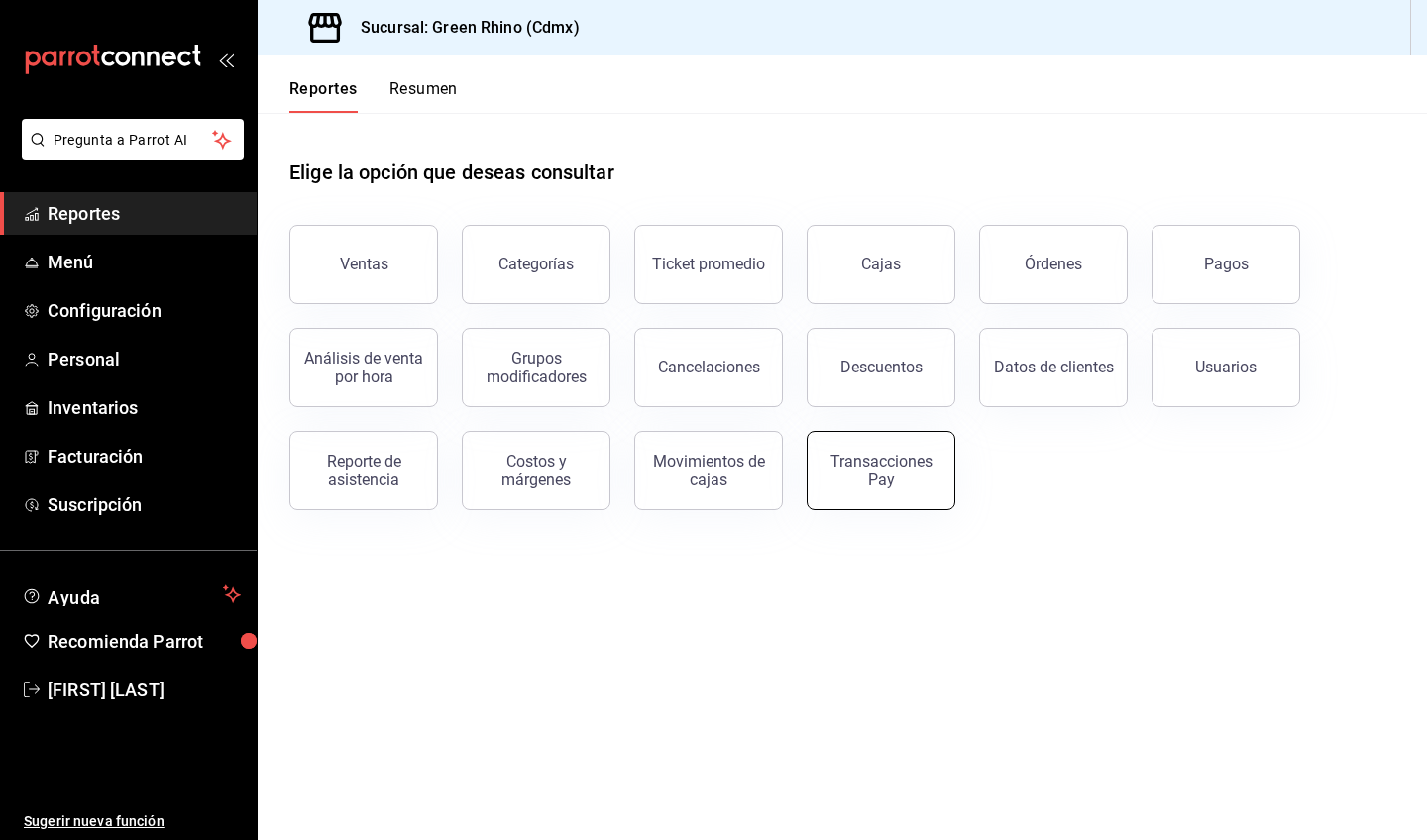 click on "Transacciones Pay" at bounding box center (881, 471) 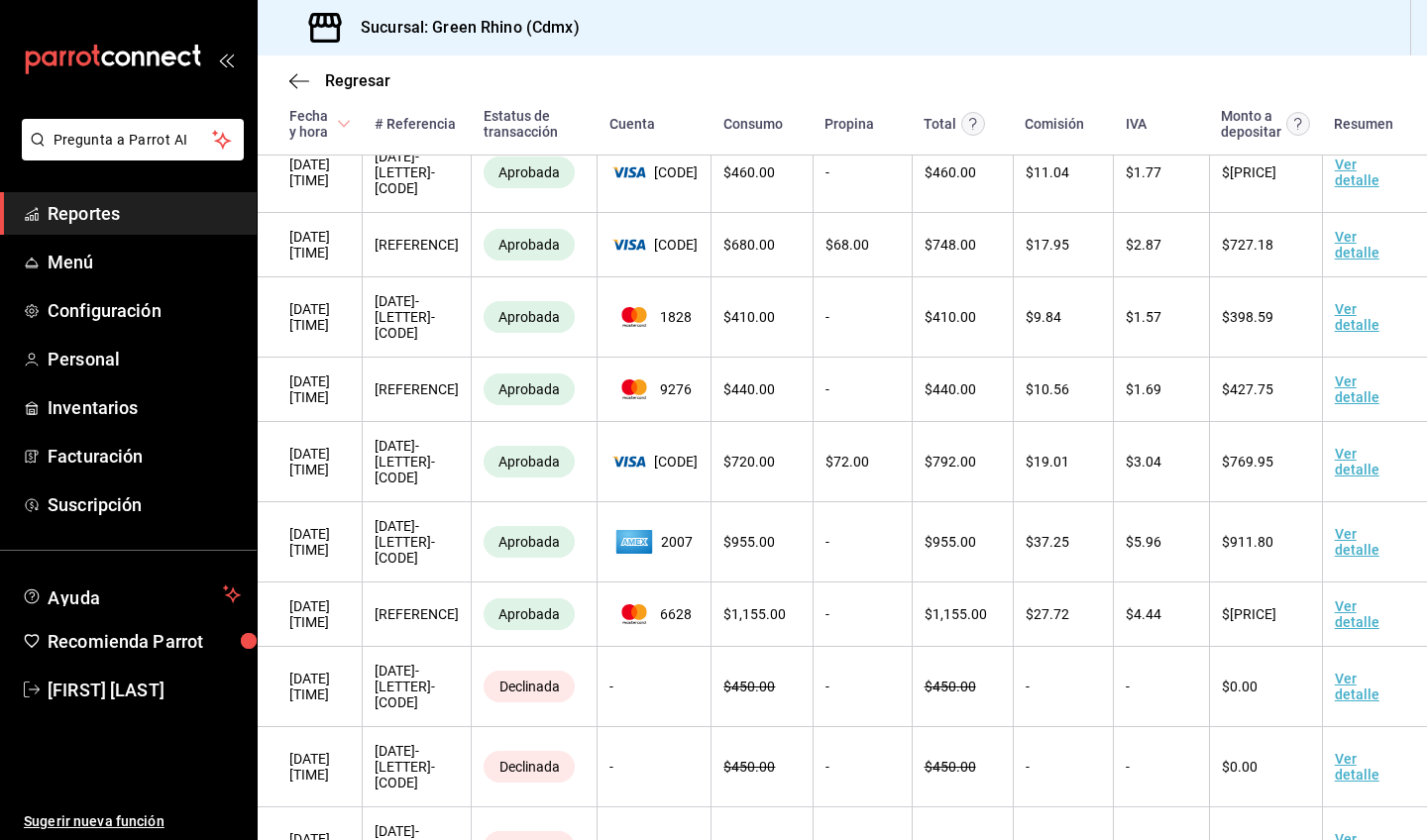 scroll, scrollTop: 7290, scrollLeft: 0, axis: vertical 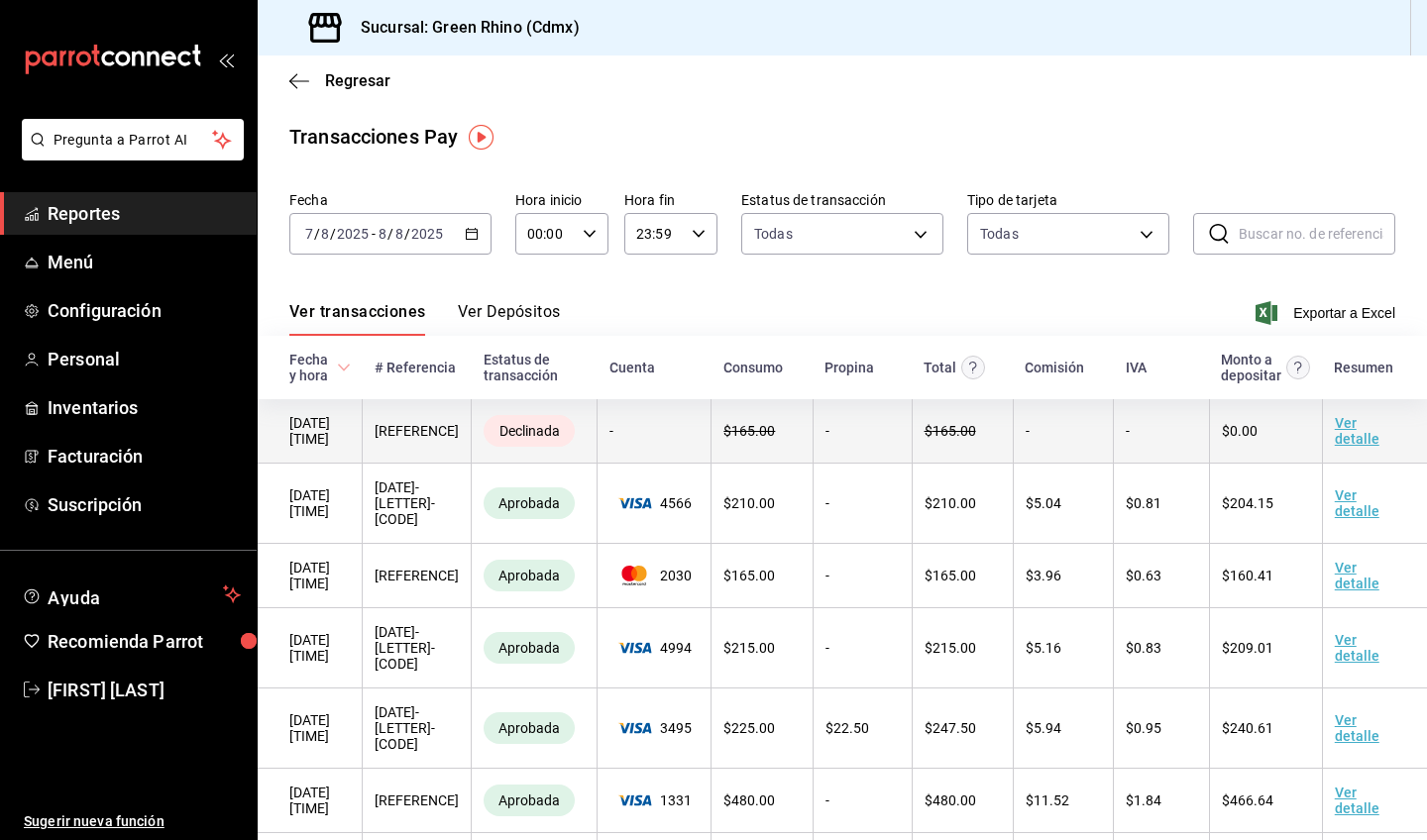 click on "Ver detalle" at bounding box center [1357, 431] 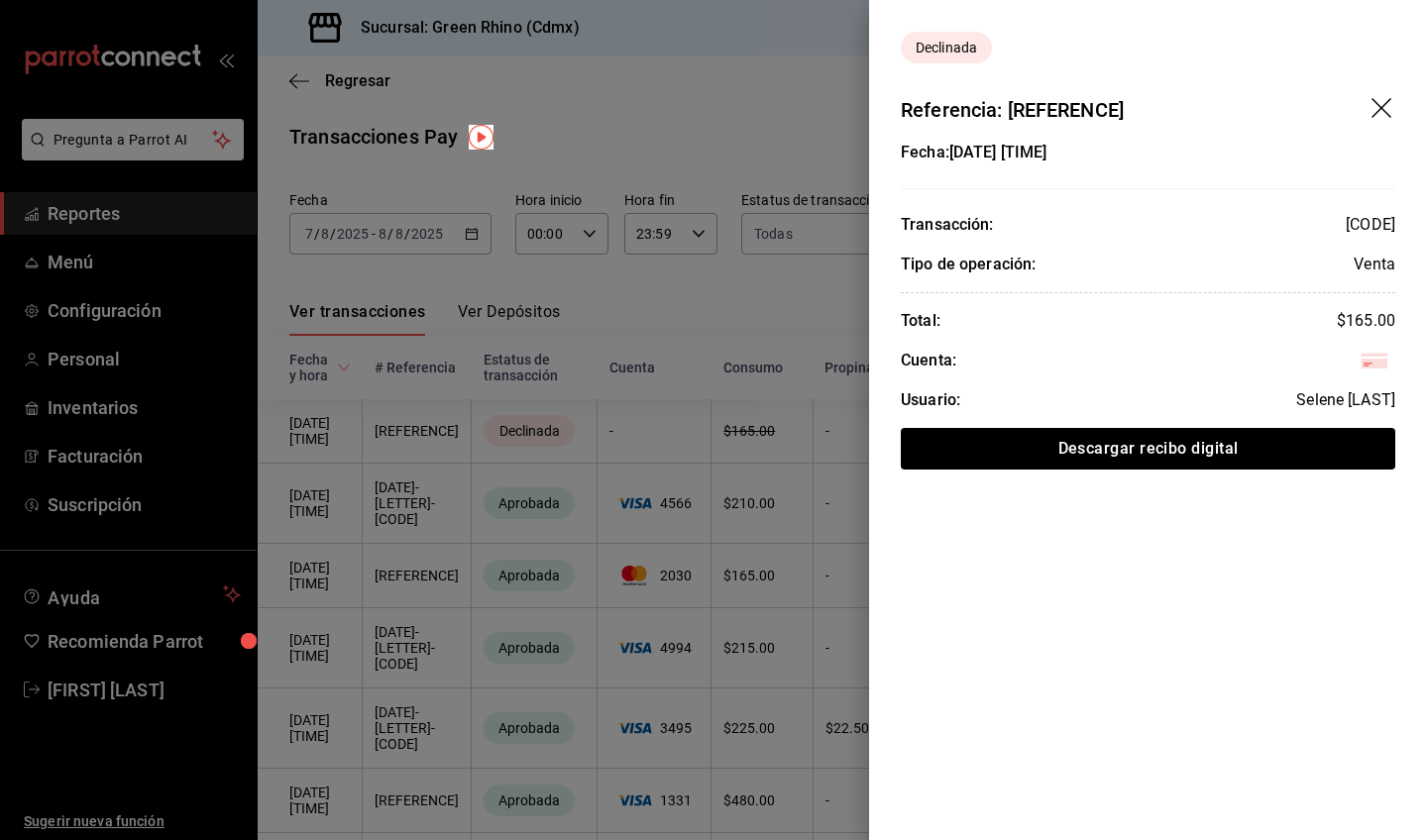 click 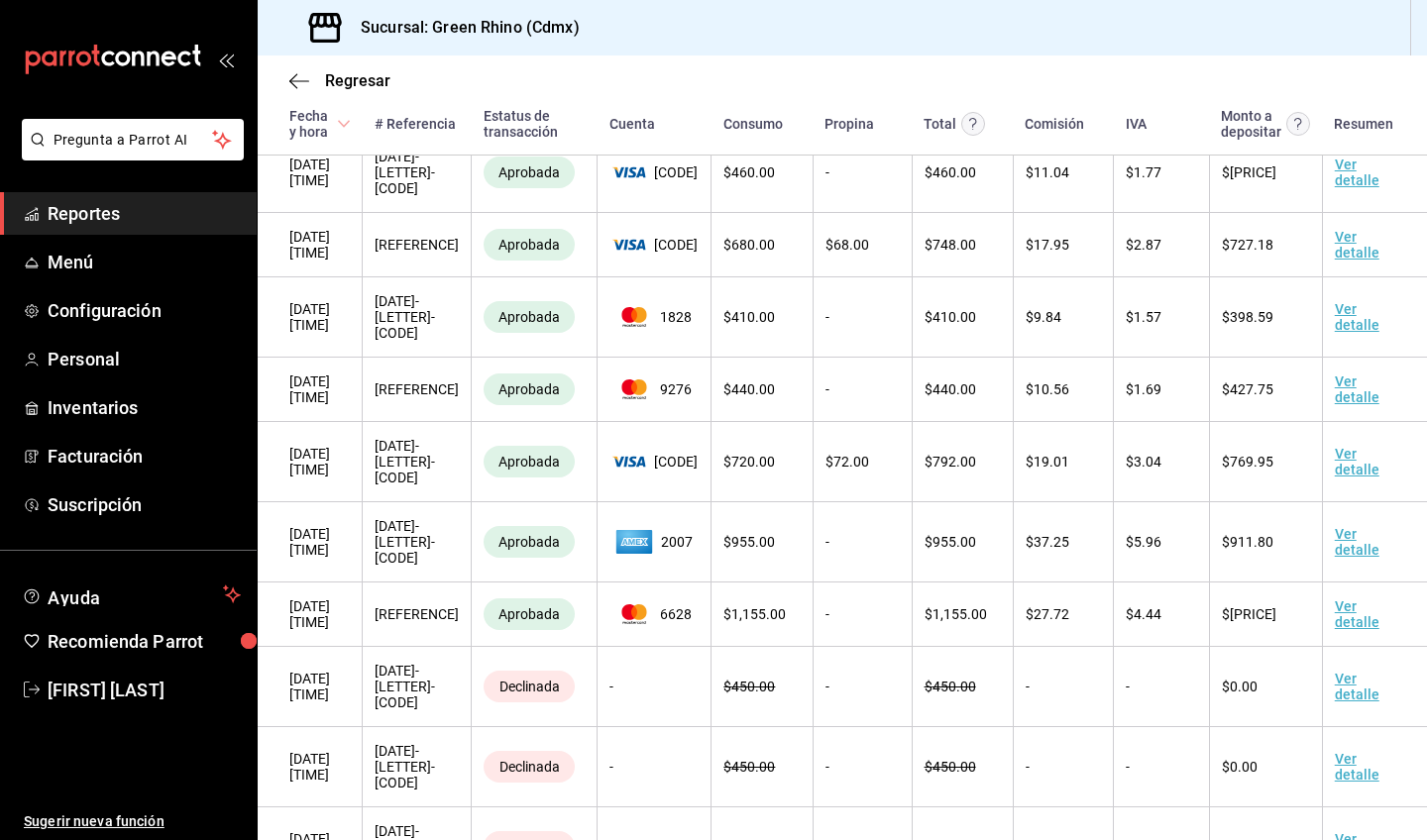 scroll, scrollTop: 7290, scrollLeft: 0, axis: vertical 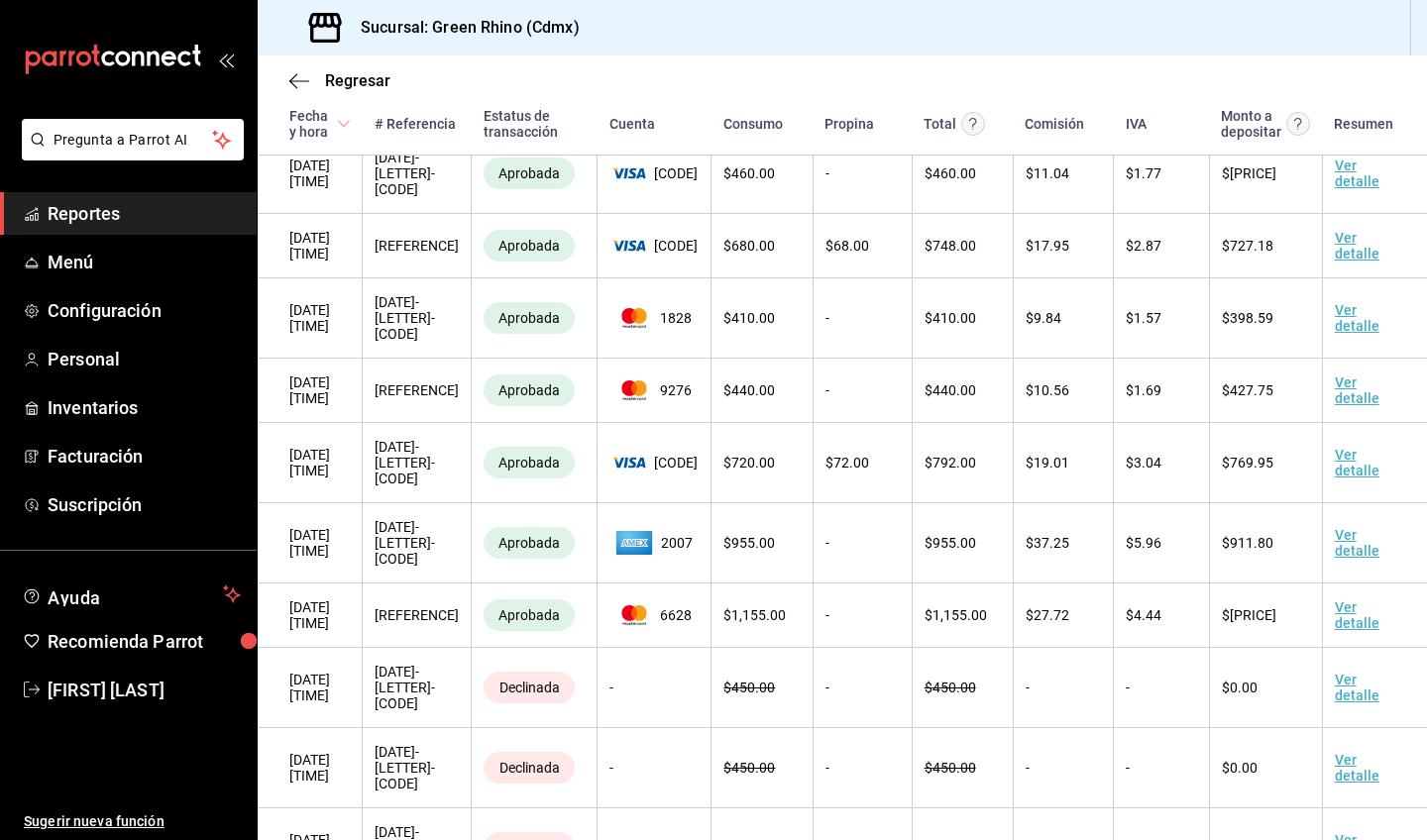 click on "Ver detalle" at bounding box center (1357, 1860) 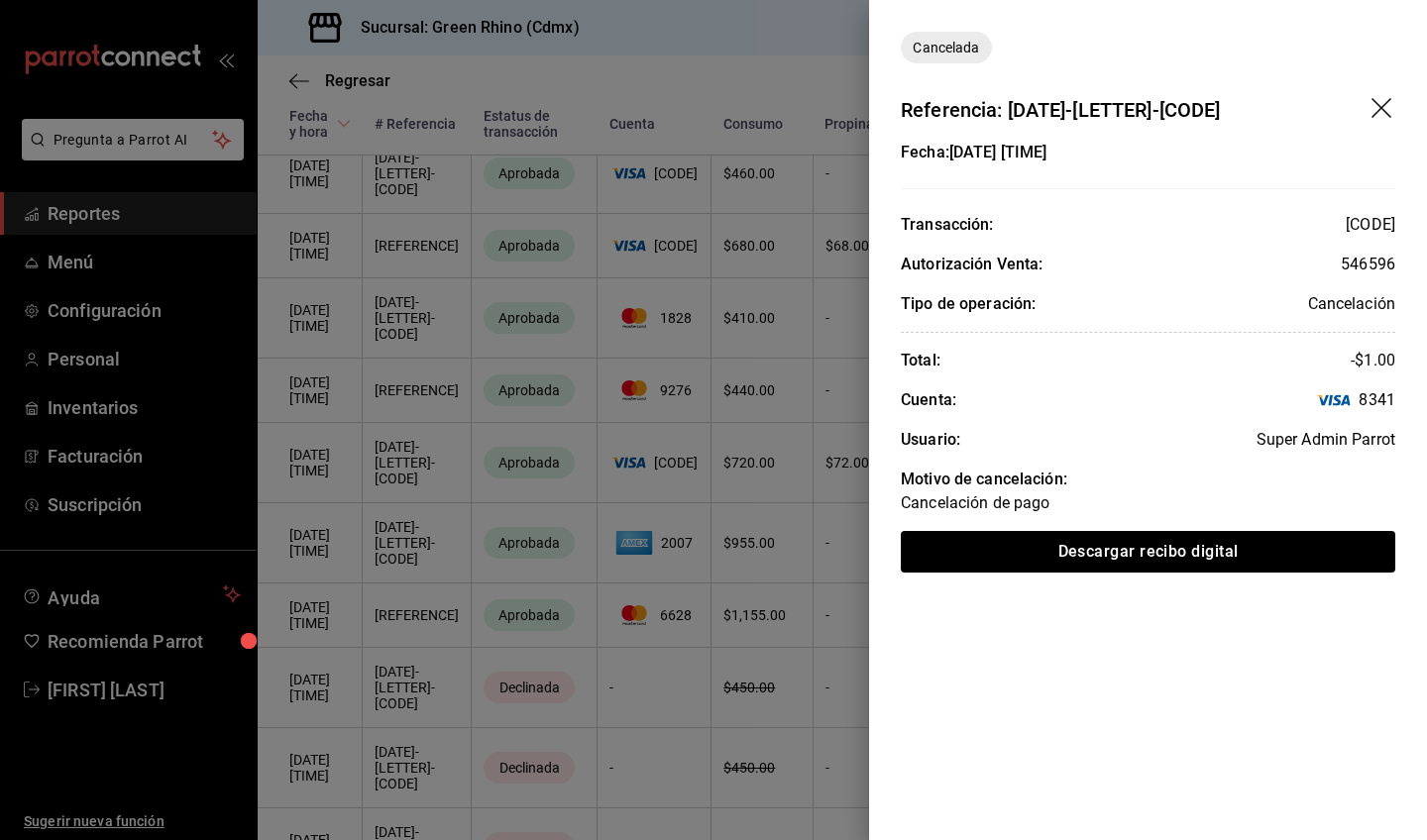 click 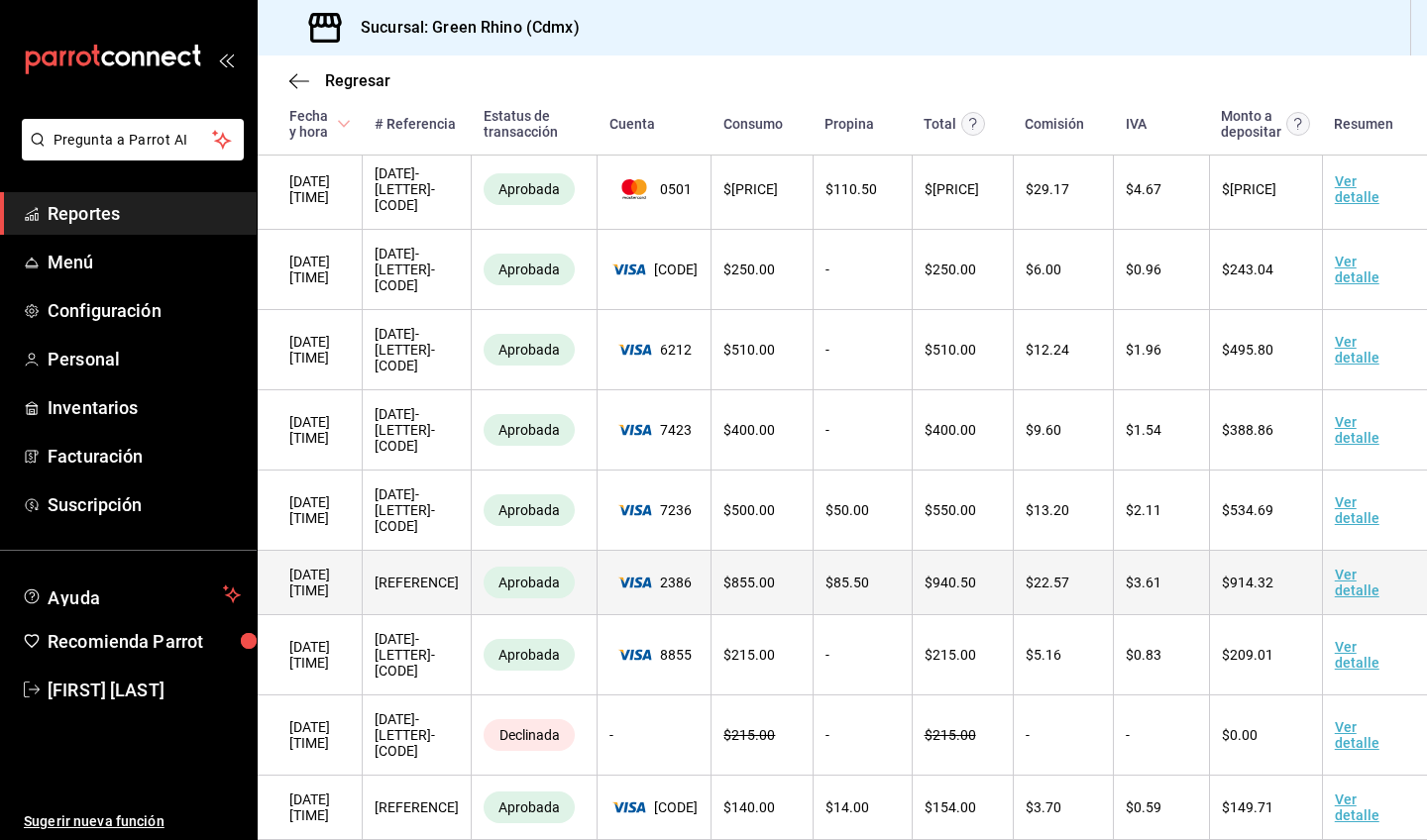 scroll, scrollTop: 1734, scrollLeft: 0, axis: vertical 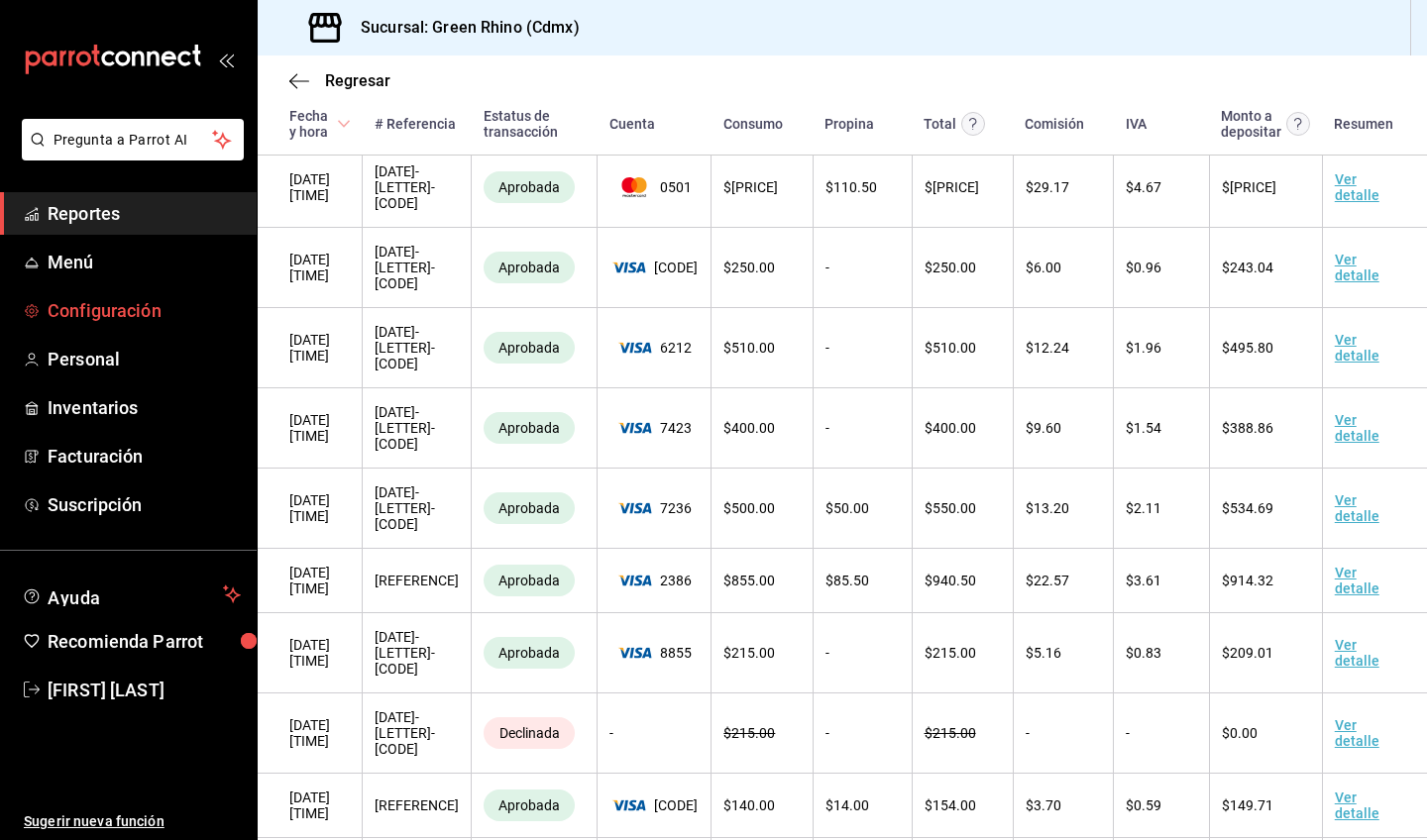 click on "Configuración" at bounding box center (144, 310) 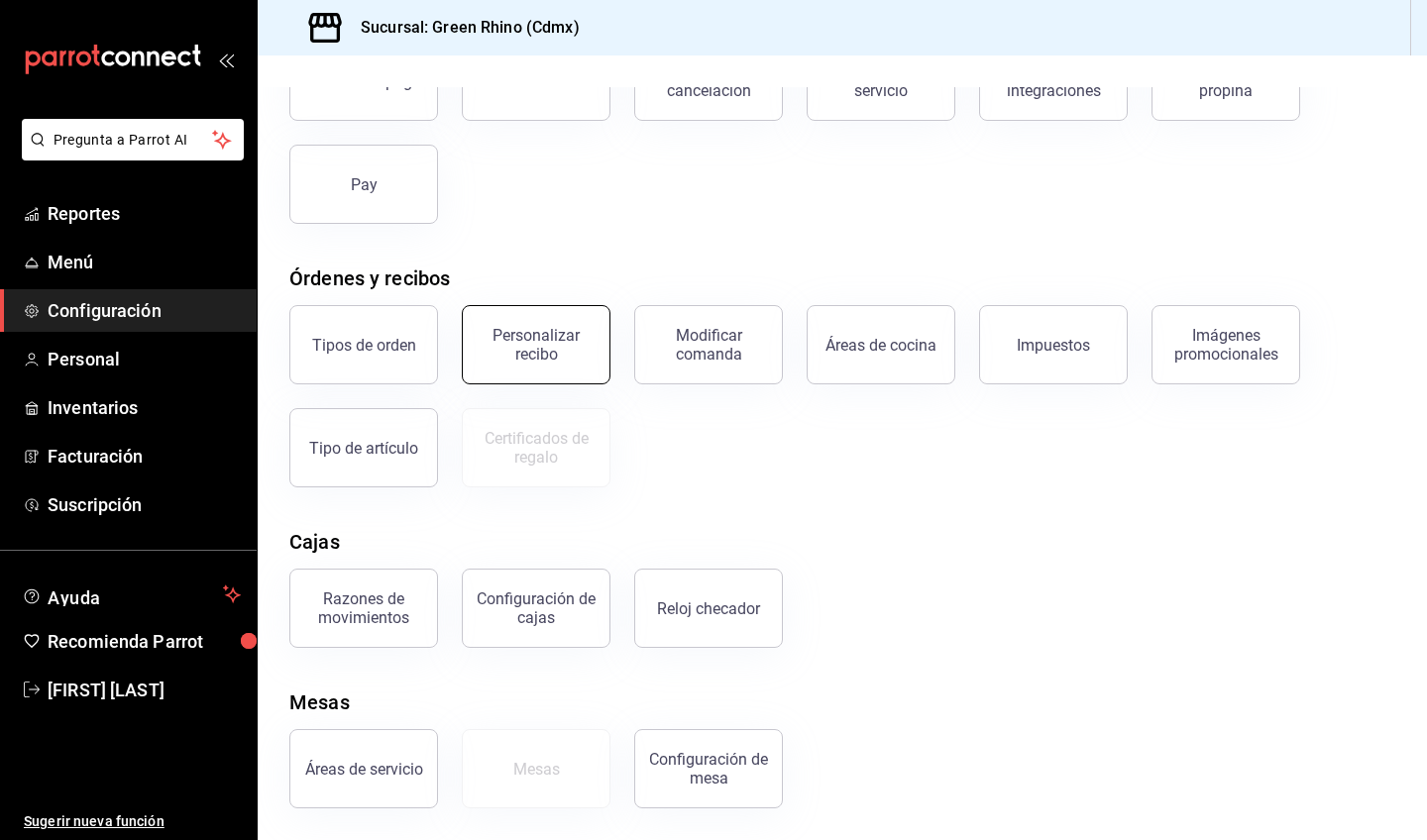 scroll, scrollTop: 164, scrollLeft: 0, axis: vertical 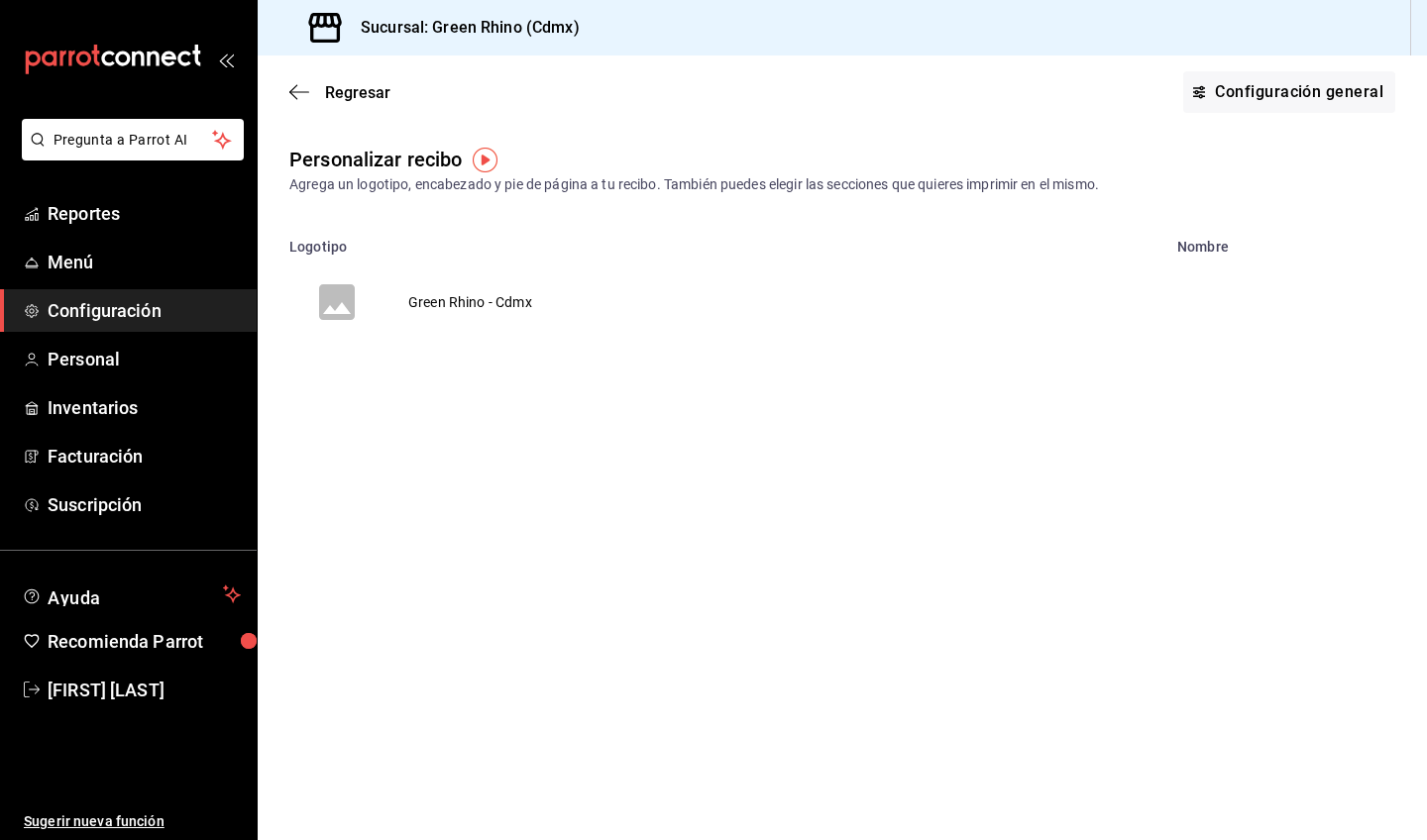click on "Green Rhino - Cdmx" at bounding box center [470, 302] 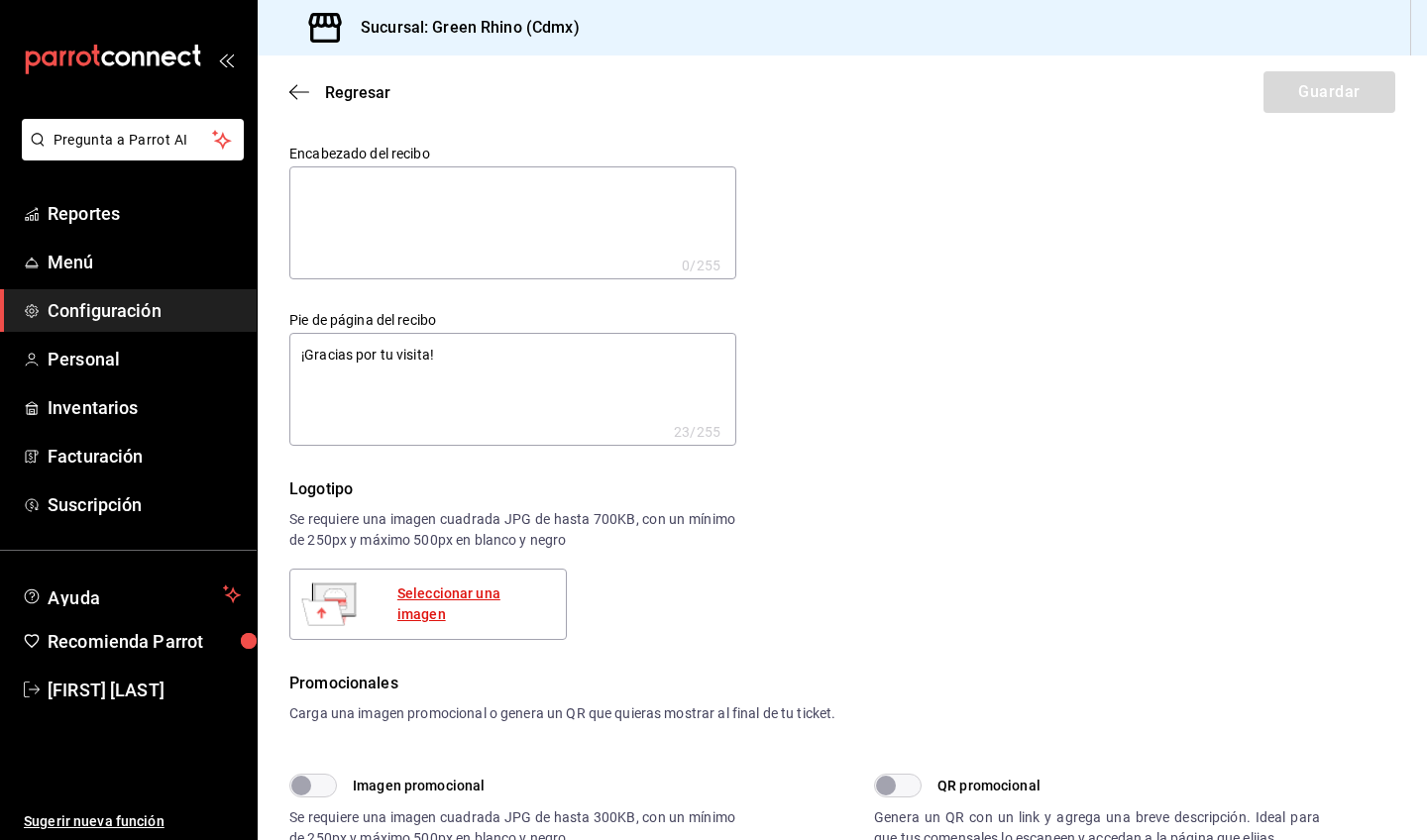 click on "Seleccionar una imagen" at bounding box center (474, 604) 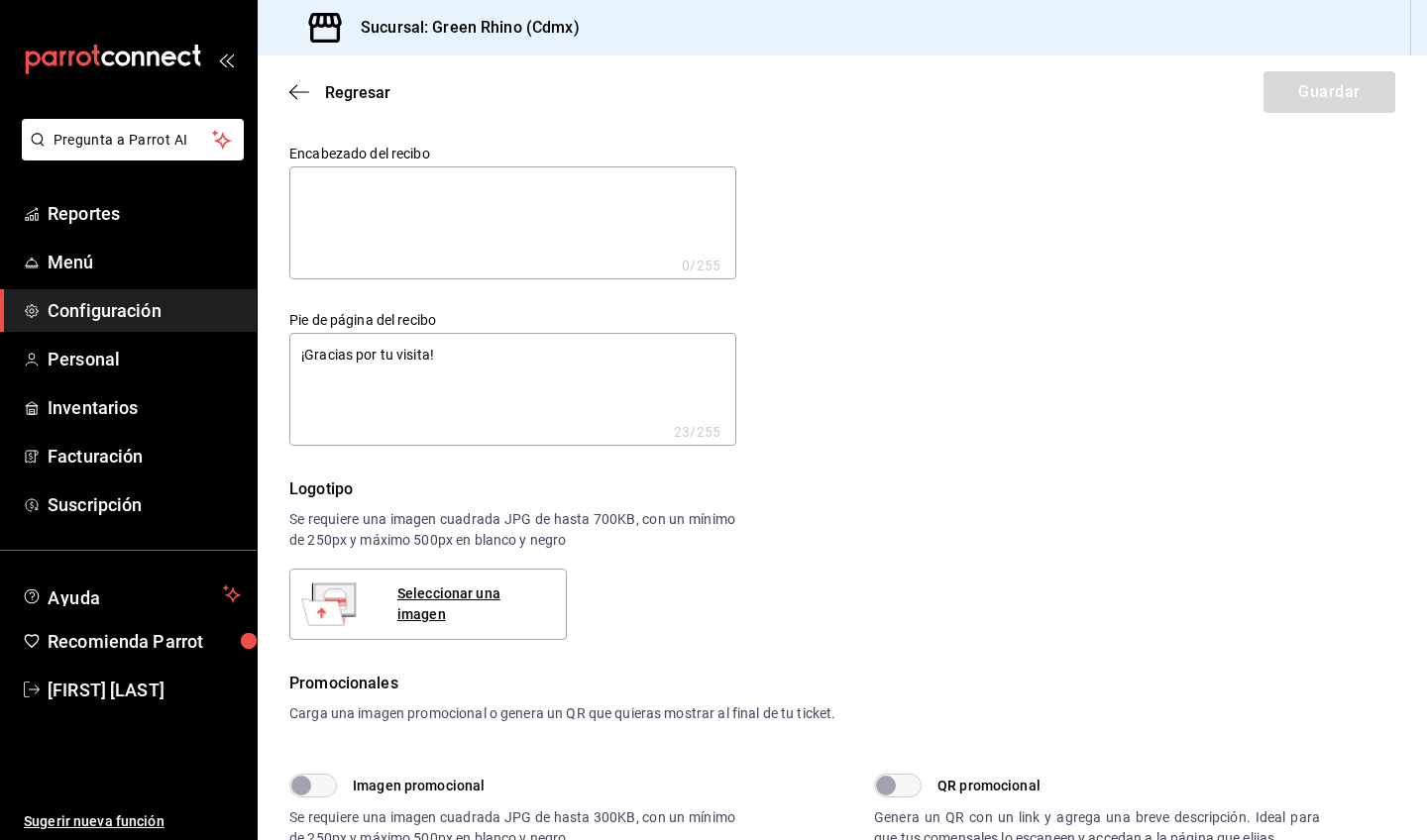 click on "Logotipo Se requiere una imagen cuadrada JPG de hasta 700KB, con un mínimo de 250px y máximo 500px en blanco y negro Seleccionar una imagen" at bounding box center [842, 559] 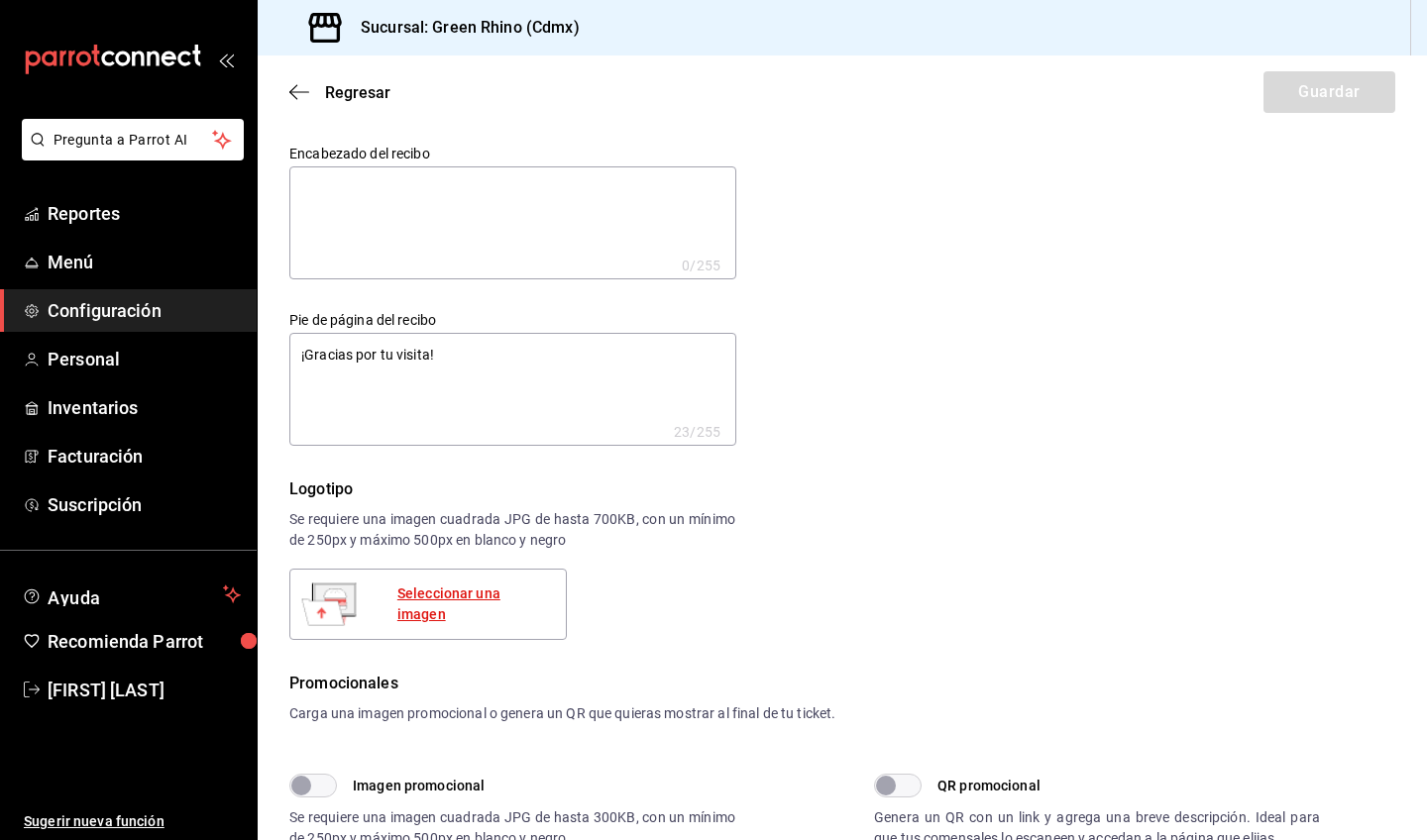 click on "Seleccionar una imagen" at bounding box center [474, 604] 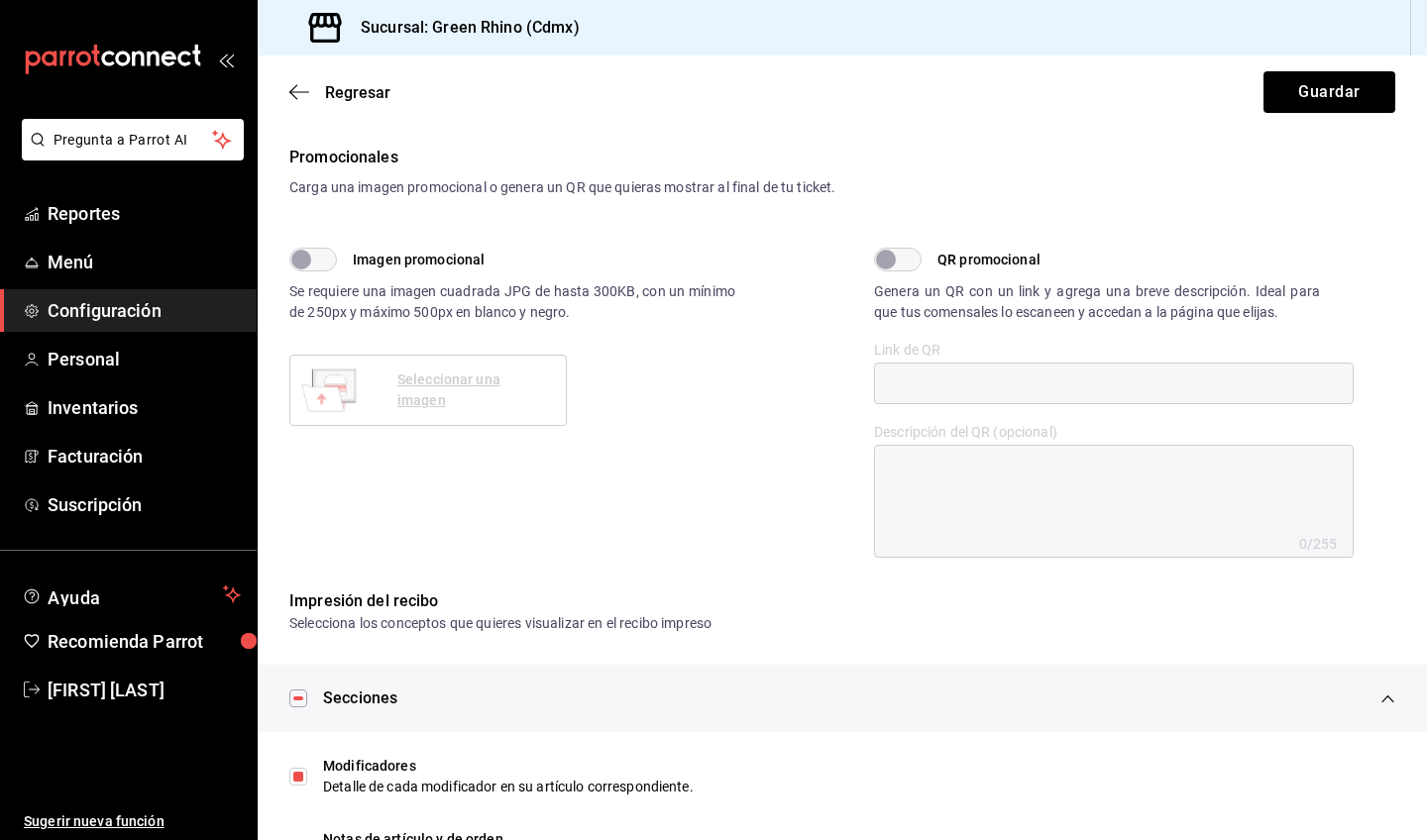 scroll, scrollTop: 527, scrollLeft: 0, axis: vertical 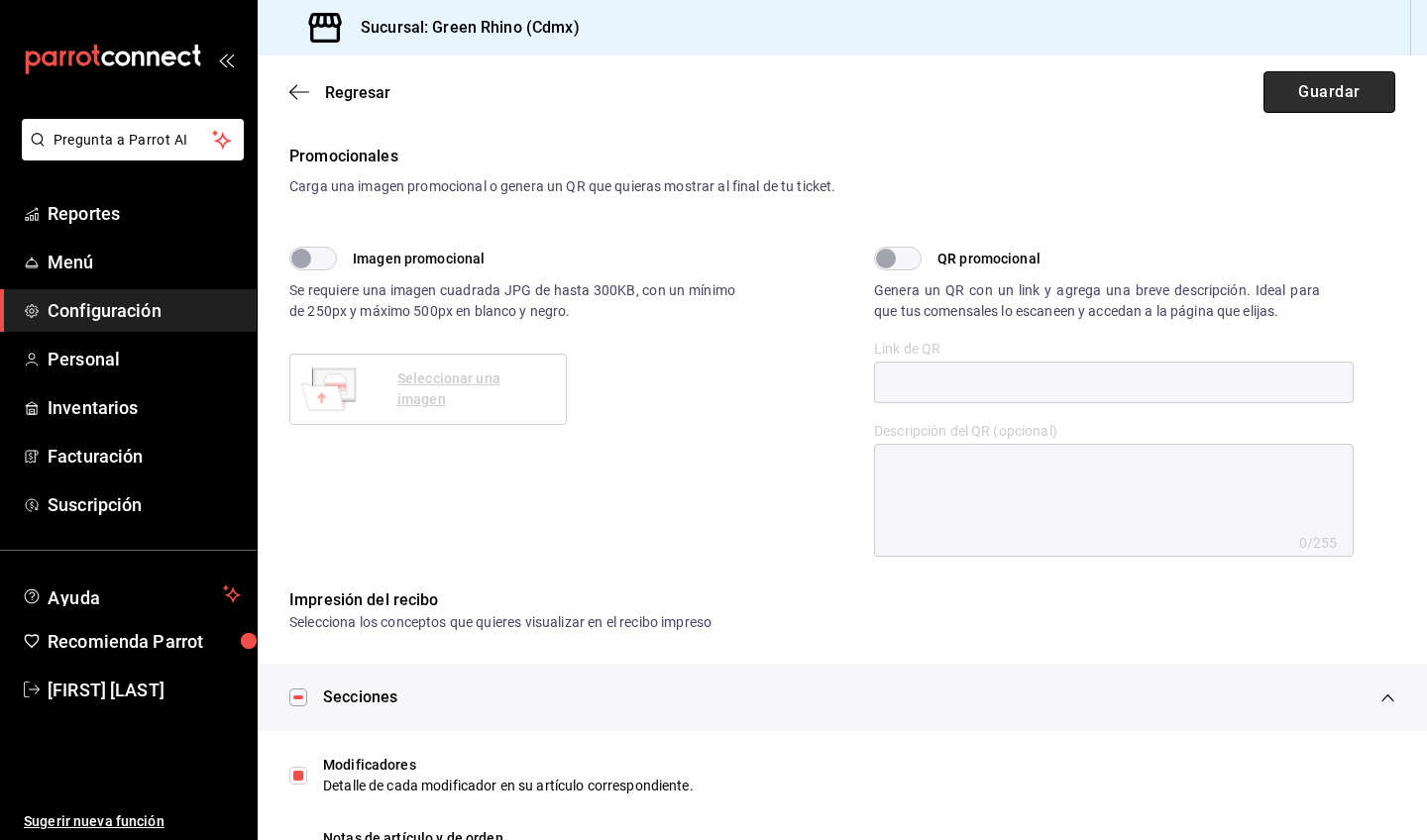 click on "Guardar" at bounding box center (1329, 92) 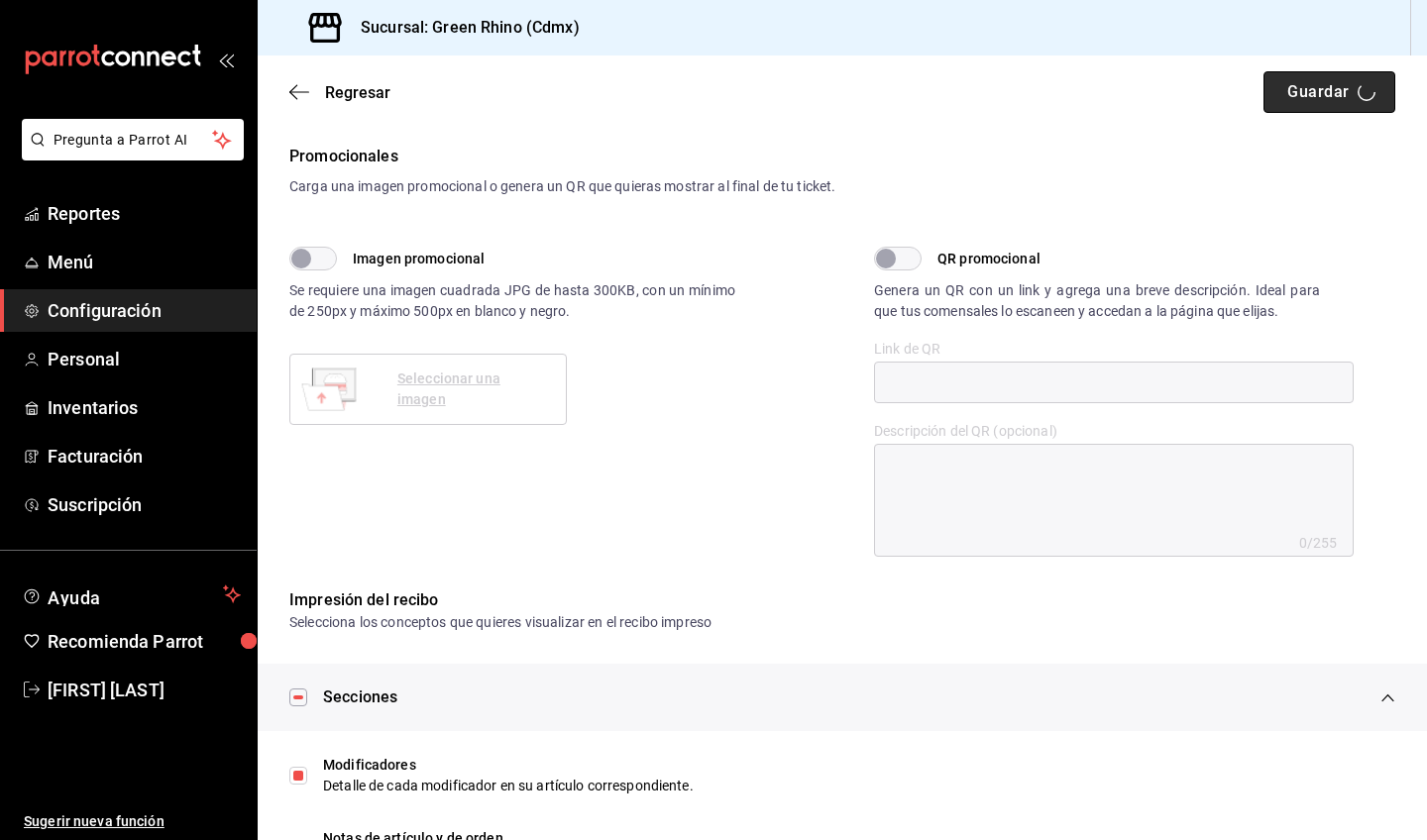 type on "x" 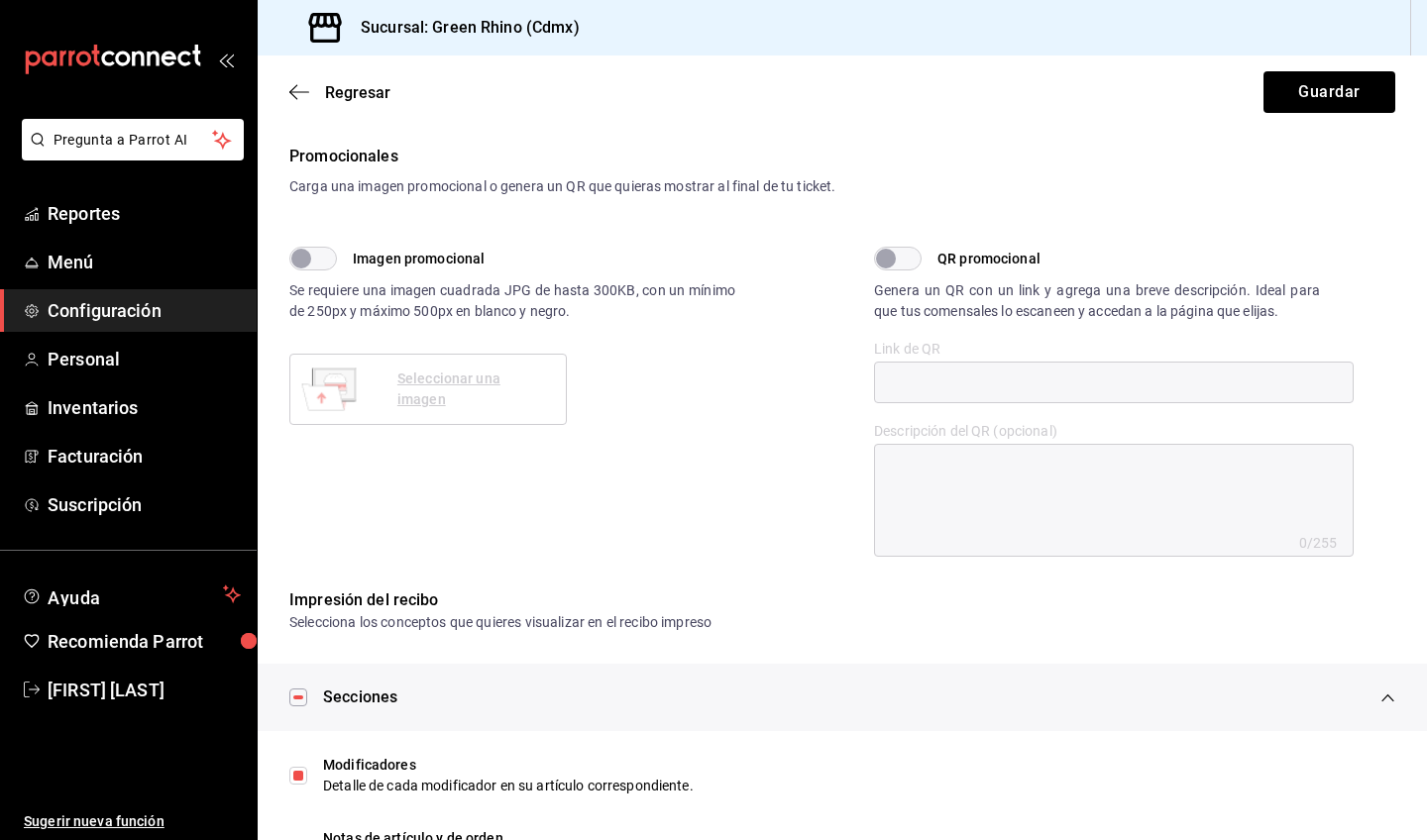 scroll, scrollTop: 0, scrollLeft: 0, axis: both 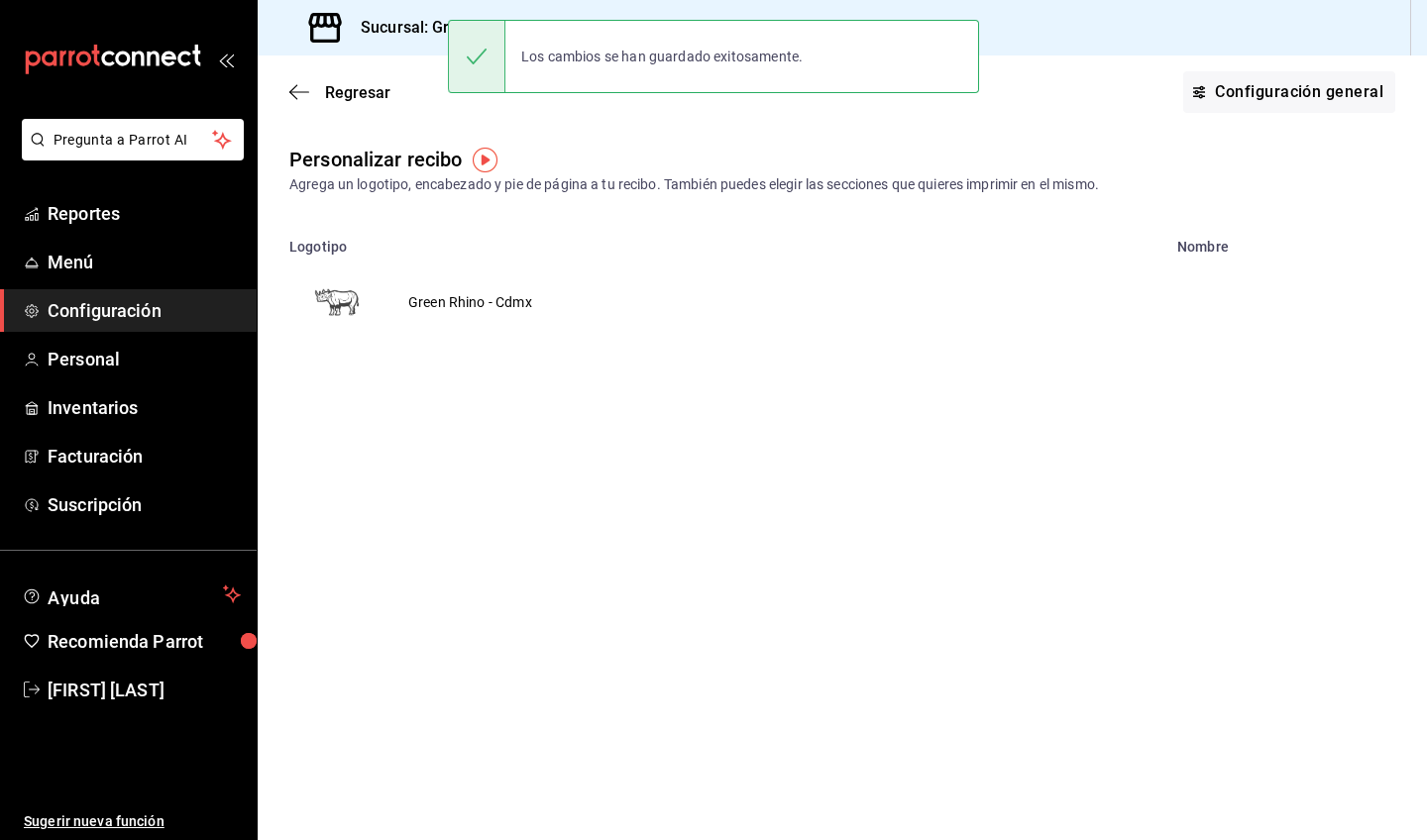 click on "Green Rhino - Cdmx" at bounding box center (470, 302) 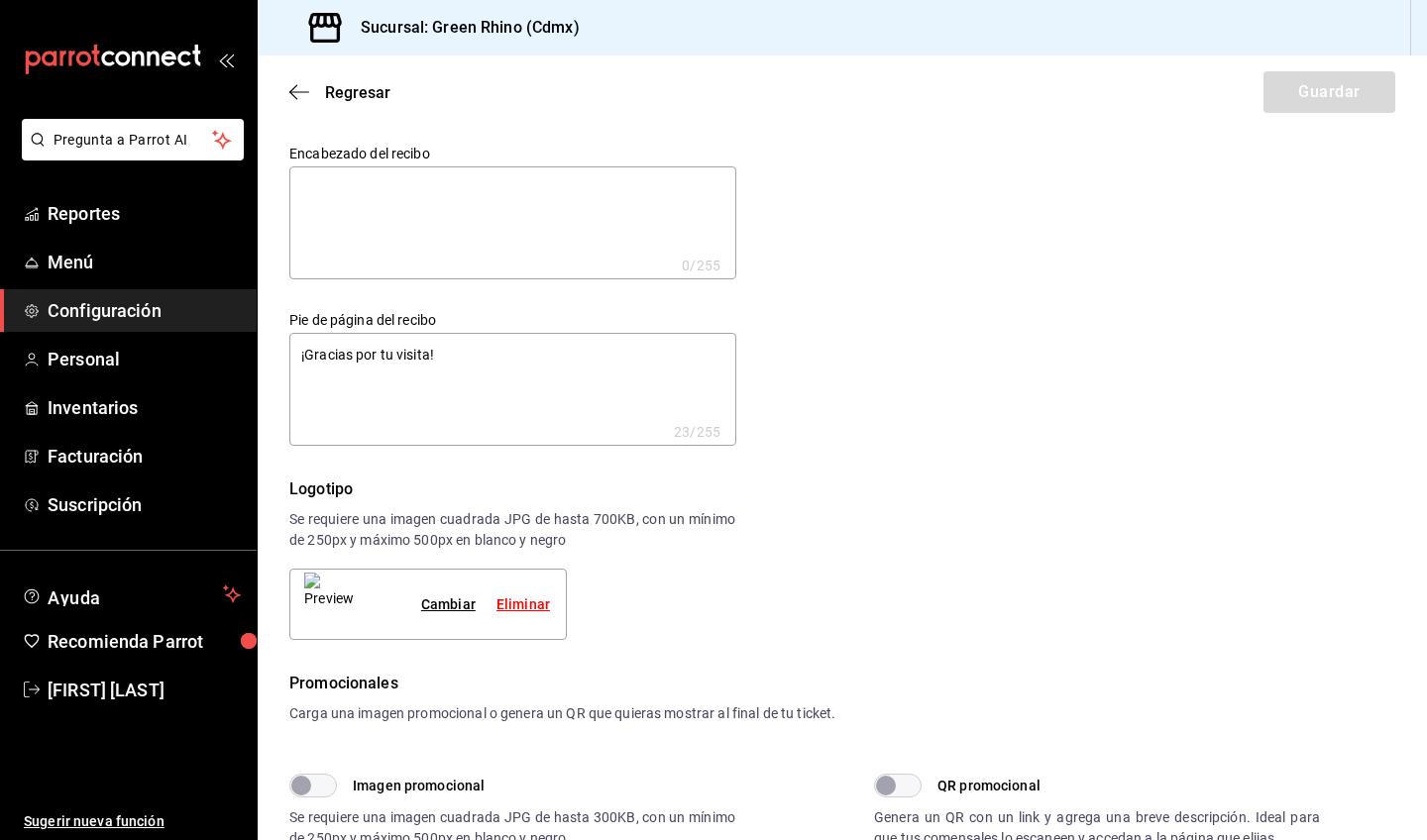 type on "x" 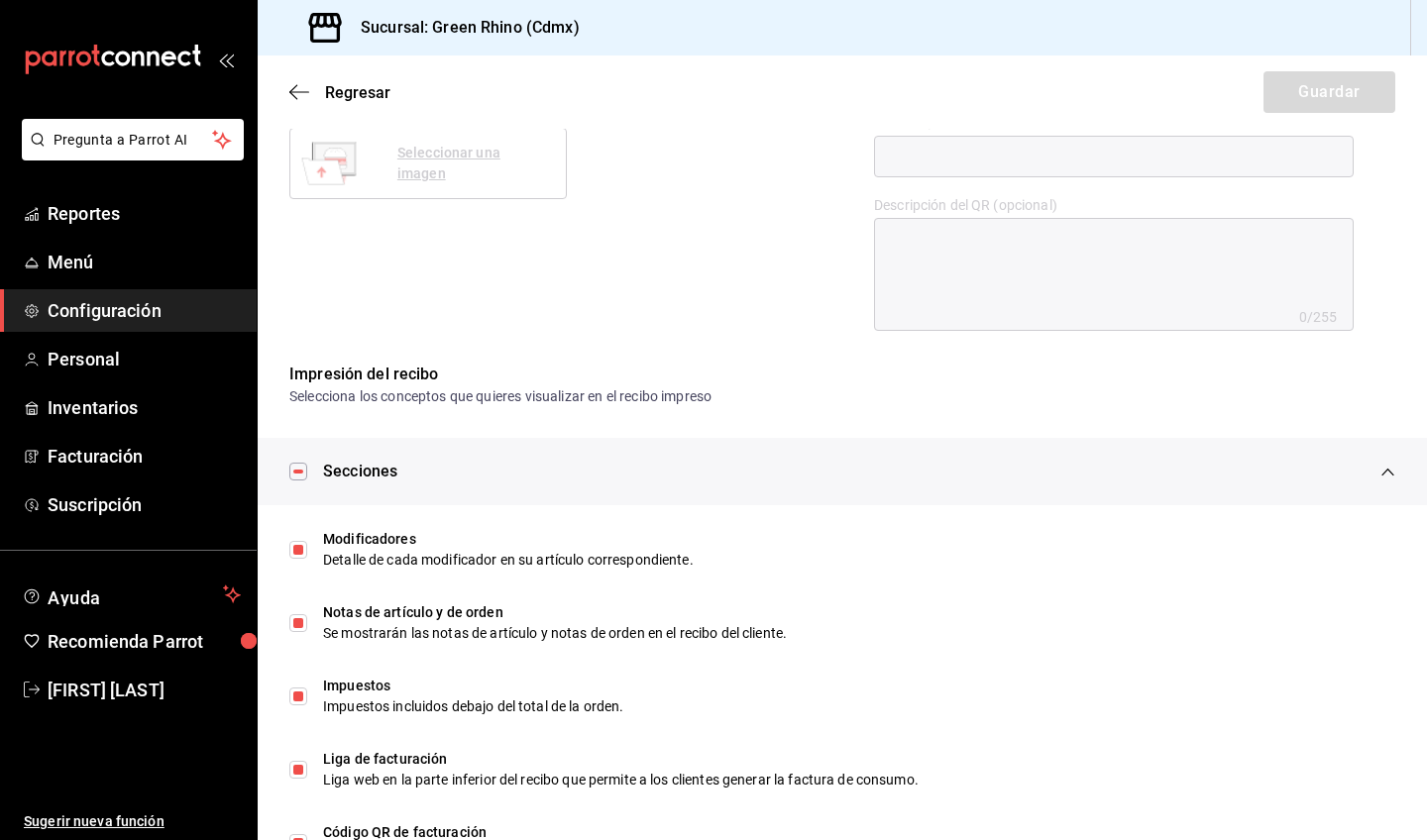 scroll, scrollTop: 217, scrollLeft: 0, axis: vertical 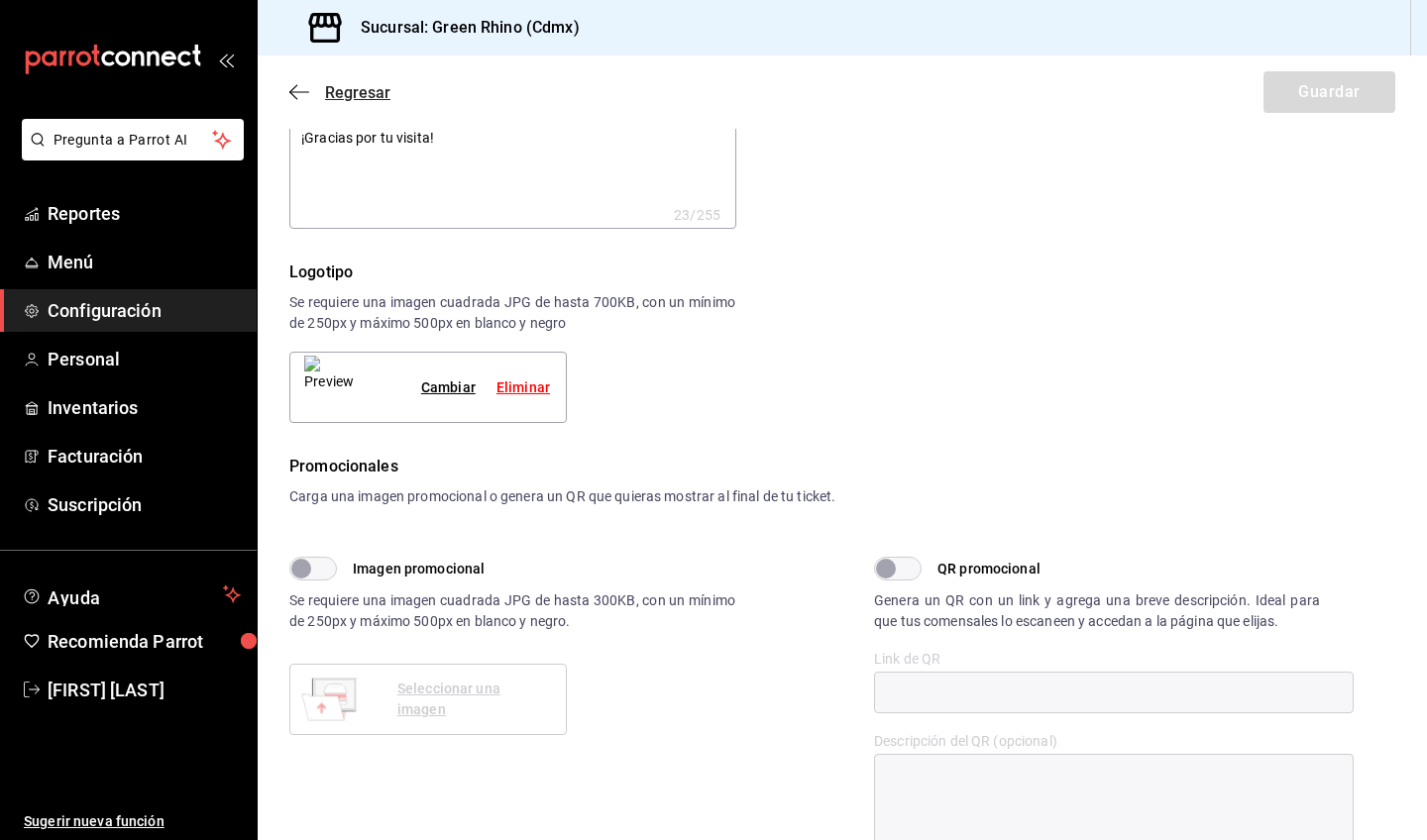 click on "Regresar" at bounding box center [340, 92] 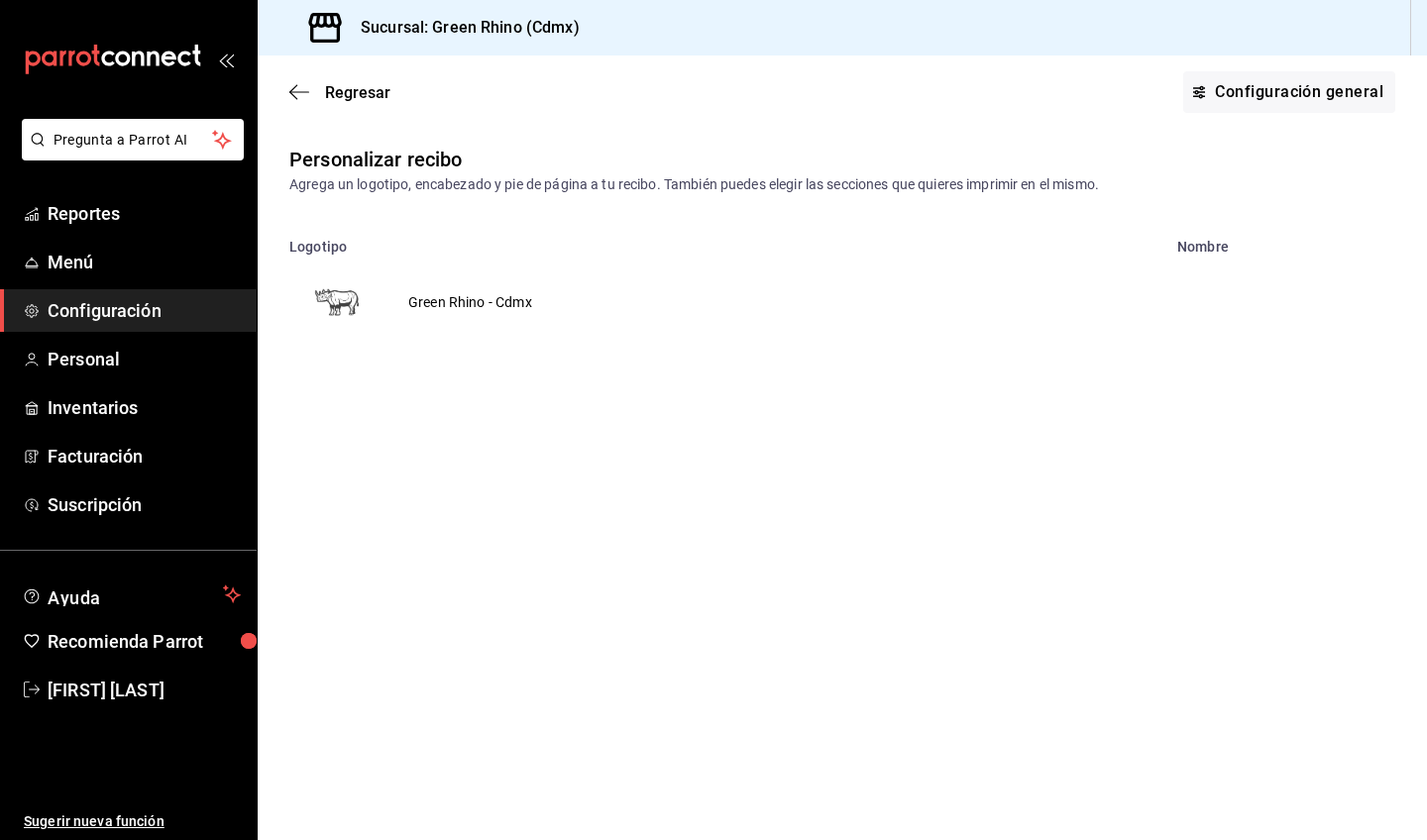 scroll, scrollTop: 0, scrollLeft: 0, axis: both 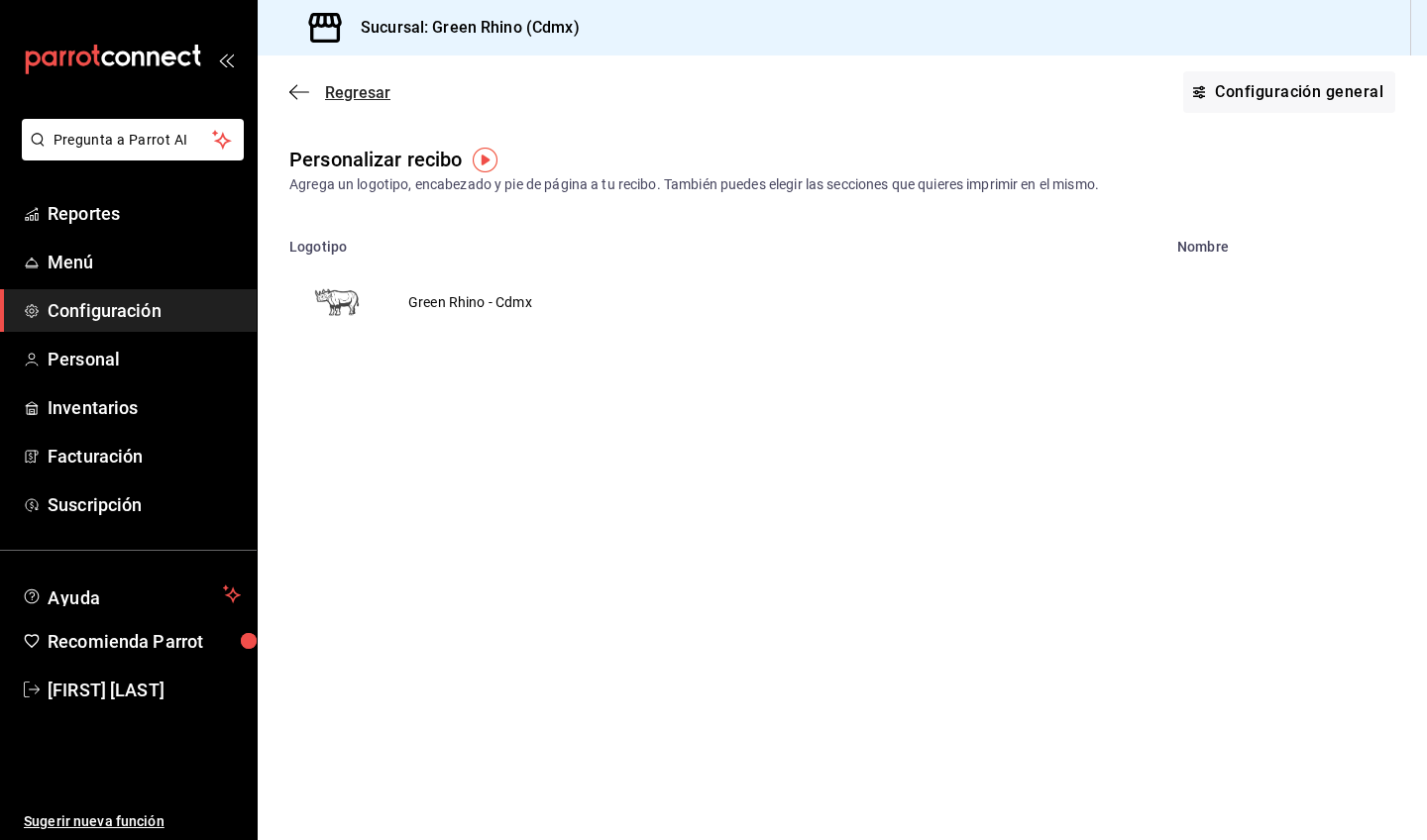 click 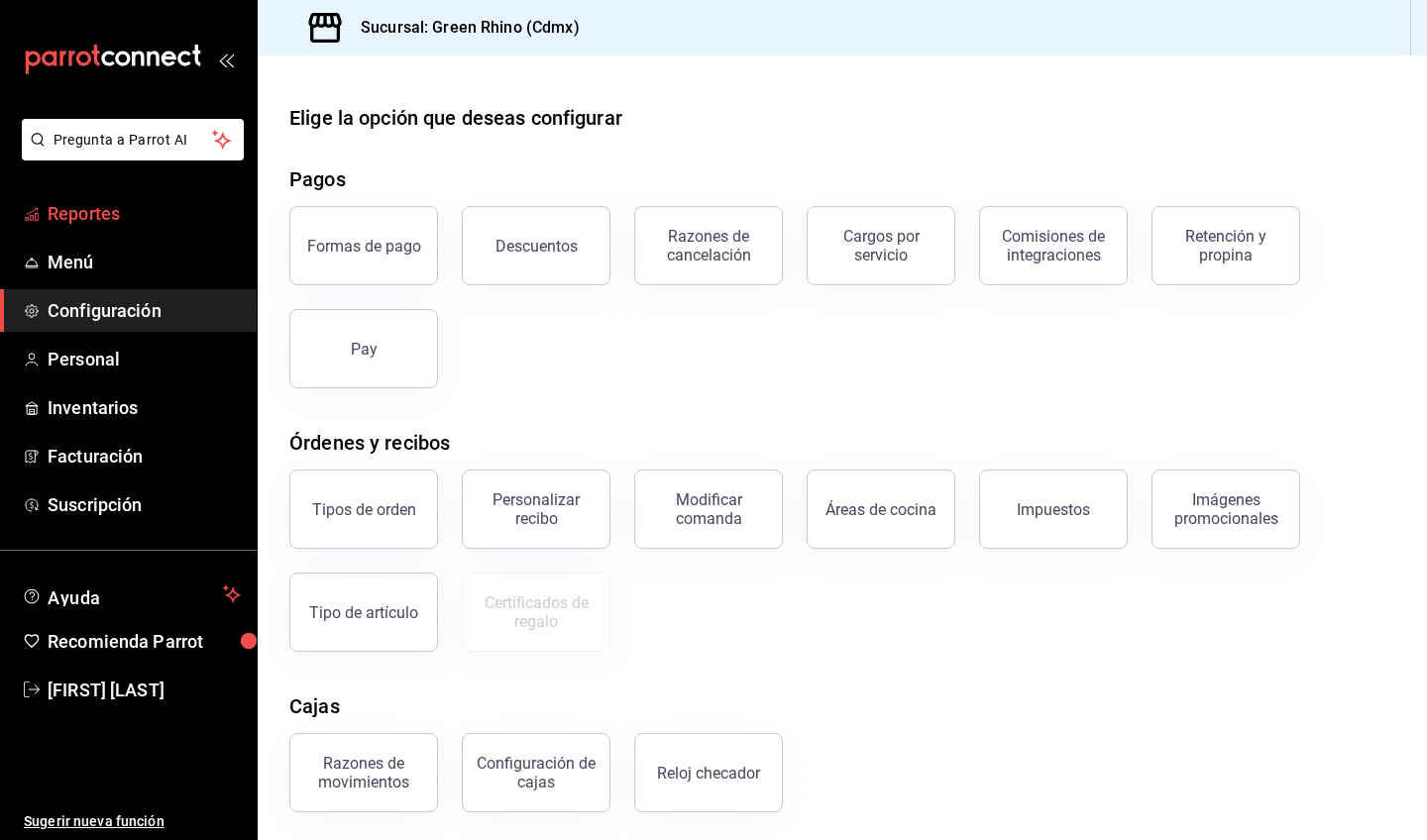click on "Reportes" at bounding box center (144, 213) 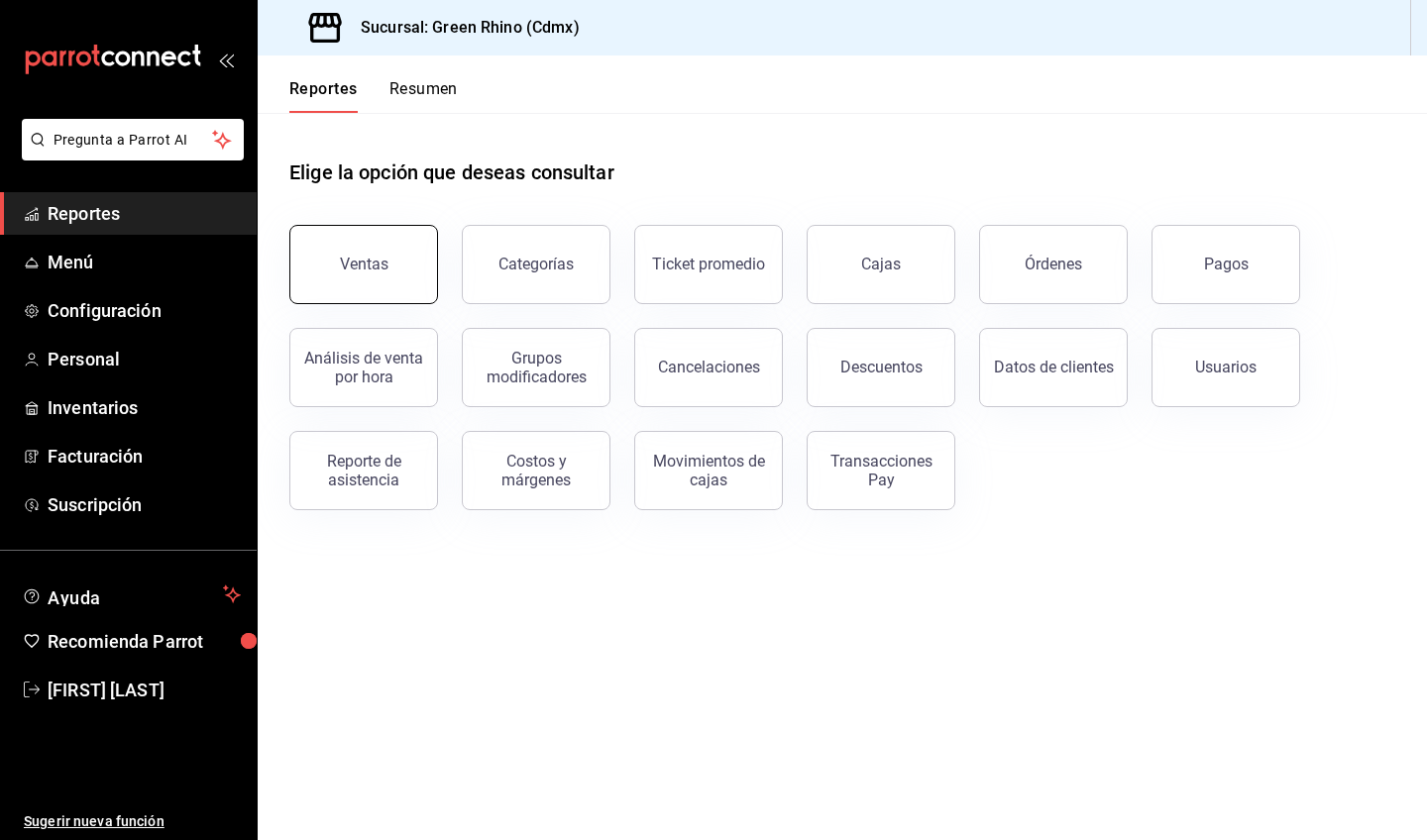 click on "Ventas" at bounding box center (364, 264) 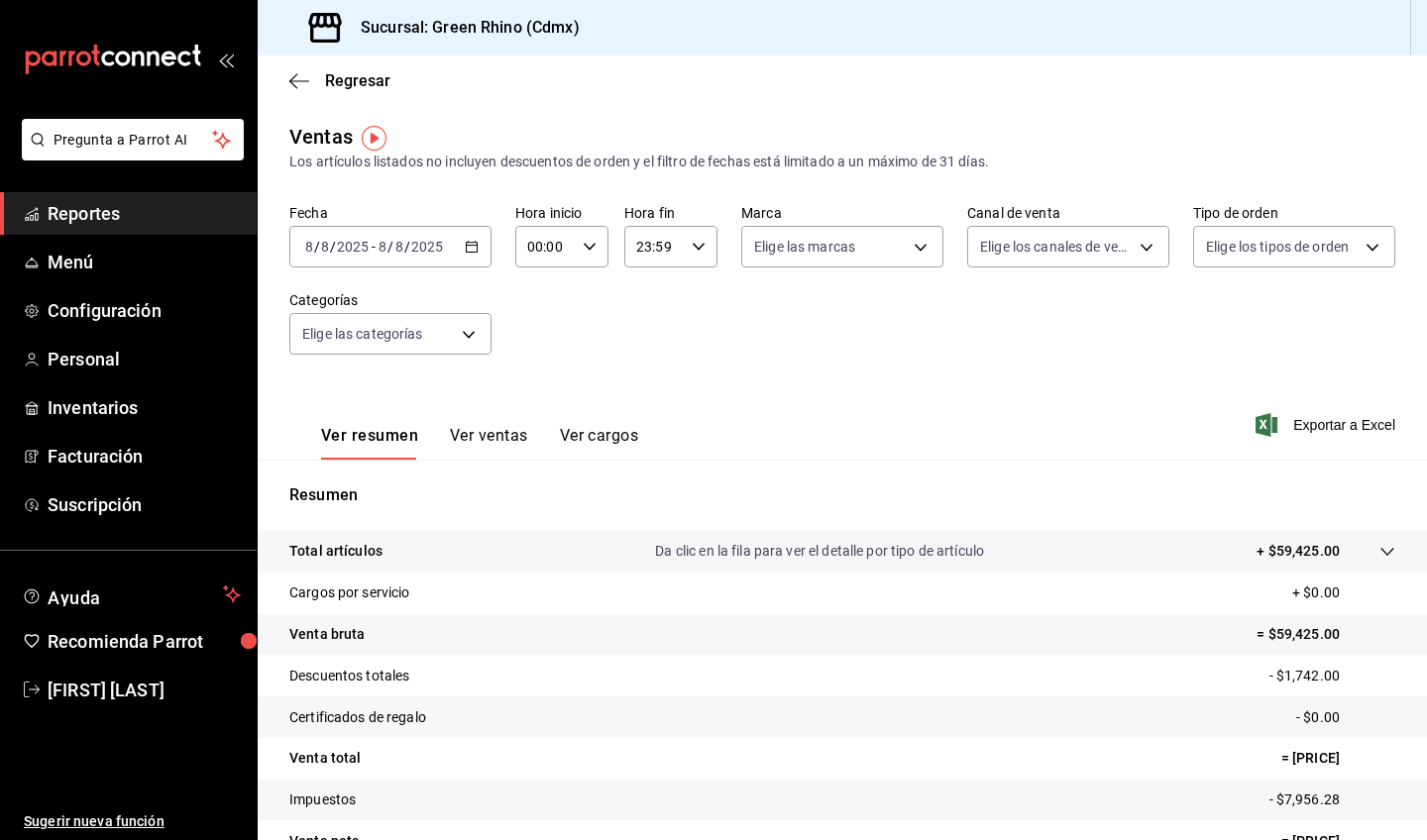 scroll, scrollTop: -1, scrollLeft: 0, axis: vertical 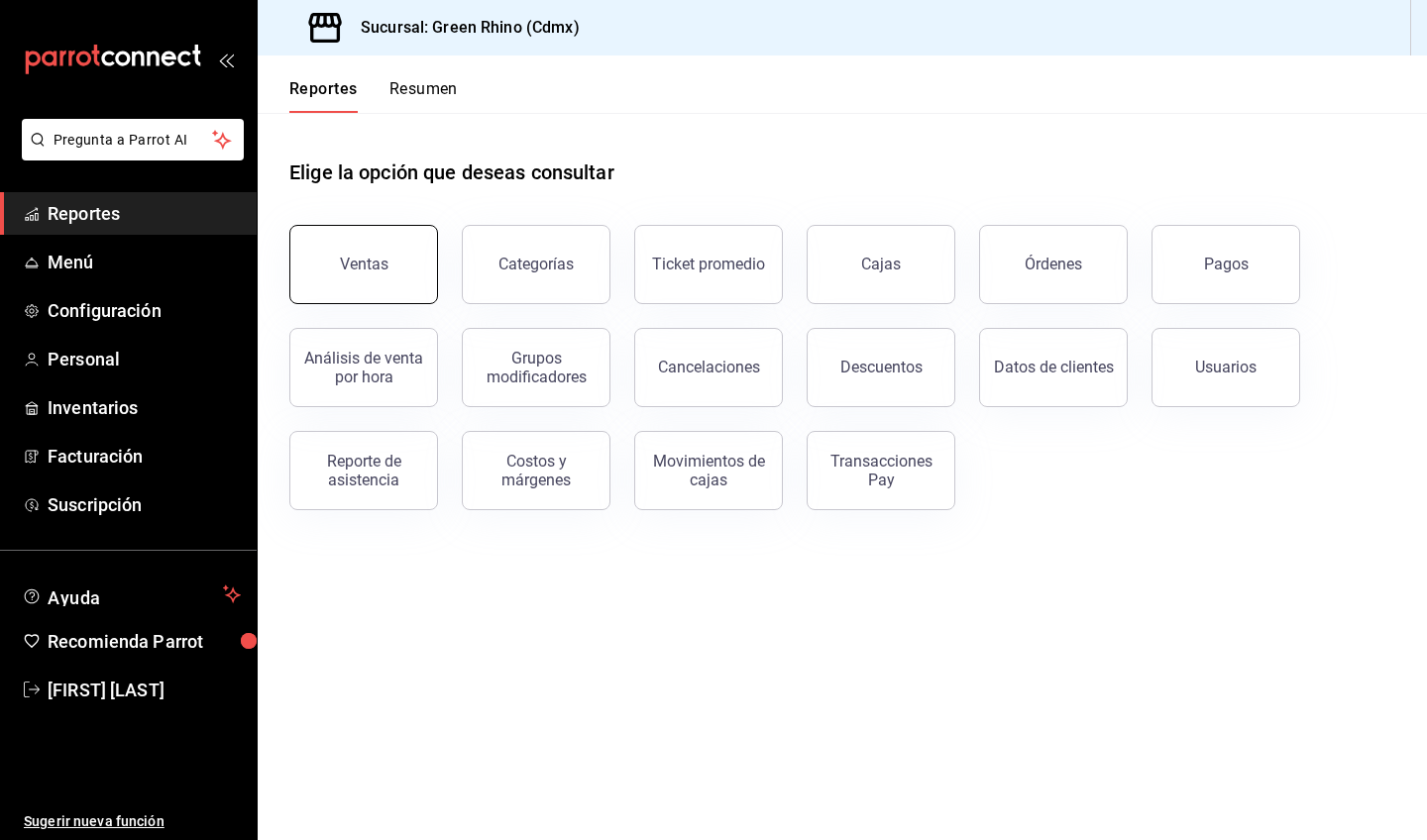 click on "Ventas" at bounding box center (364, 264) 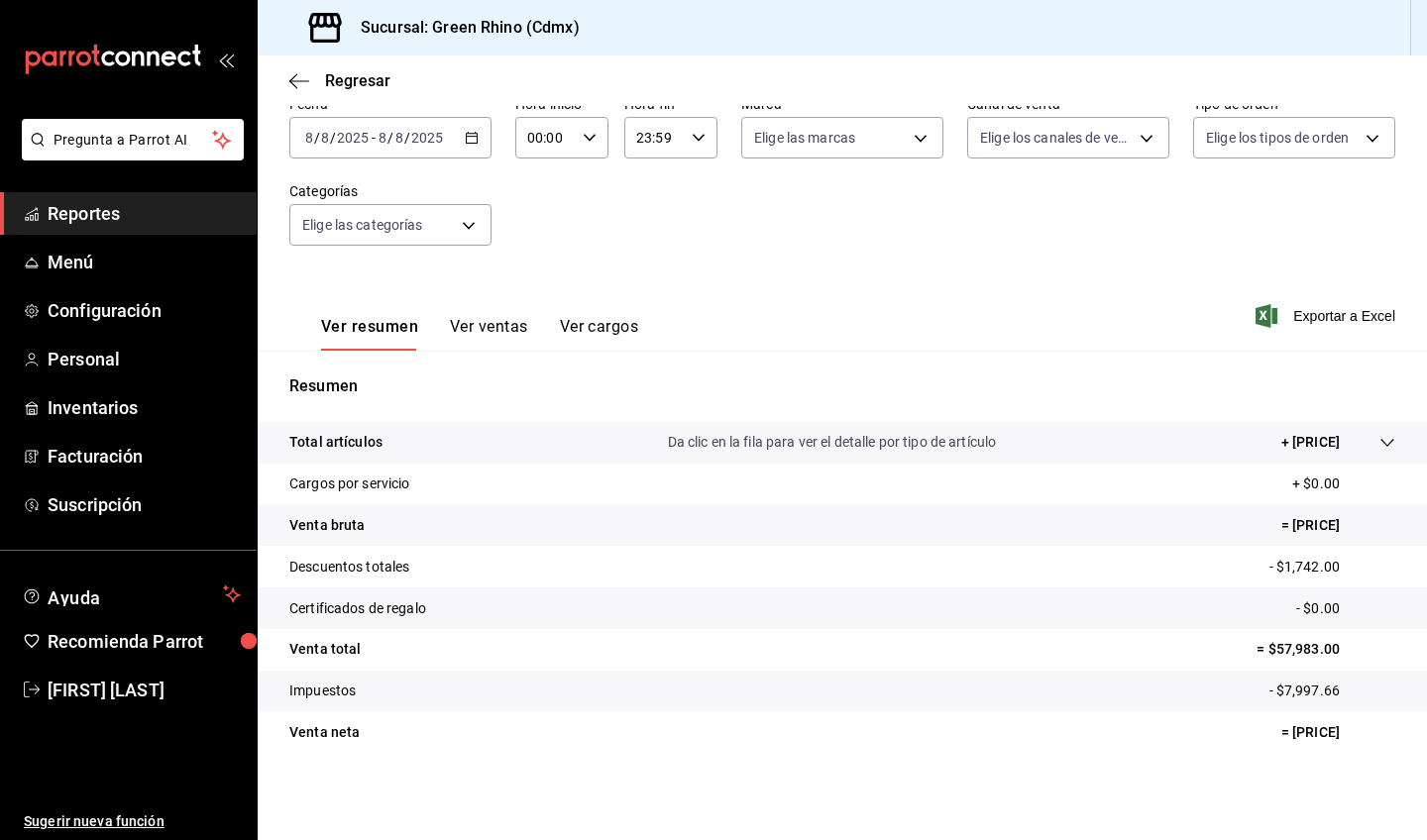 scroll, scrollTop: 109, scrollLeft: 0, axis: vertical 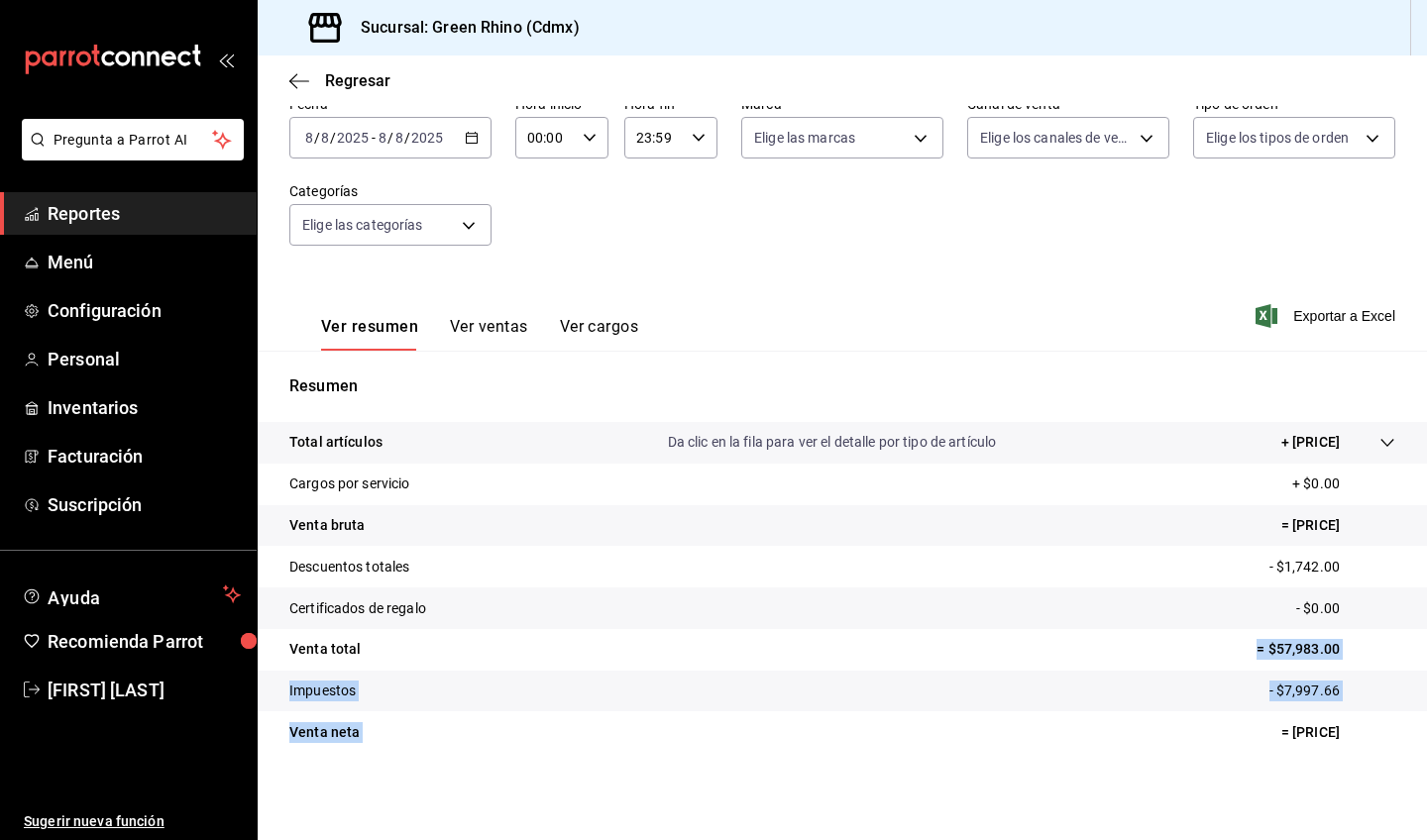 drag, startPoint x: 1251, startPoint y: 730, endPoint x: 1426, endPoint y: 745, distance: 175.64168 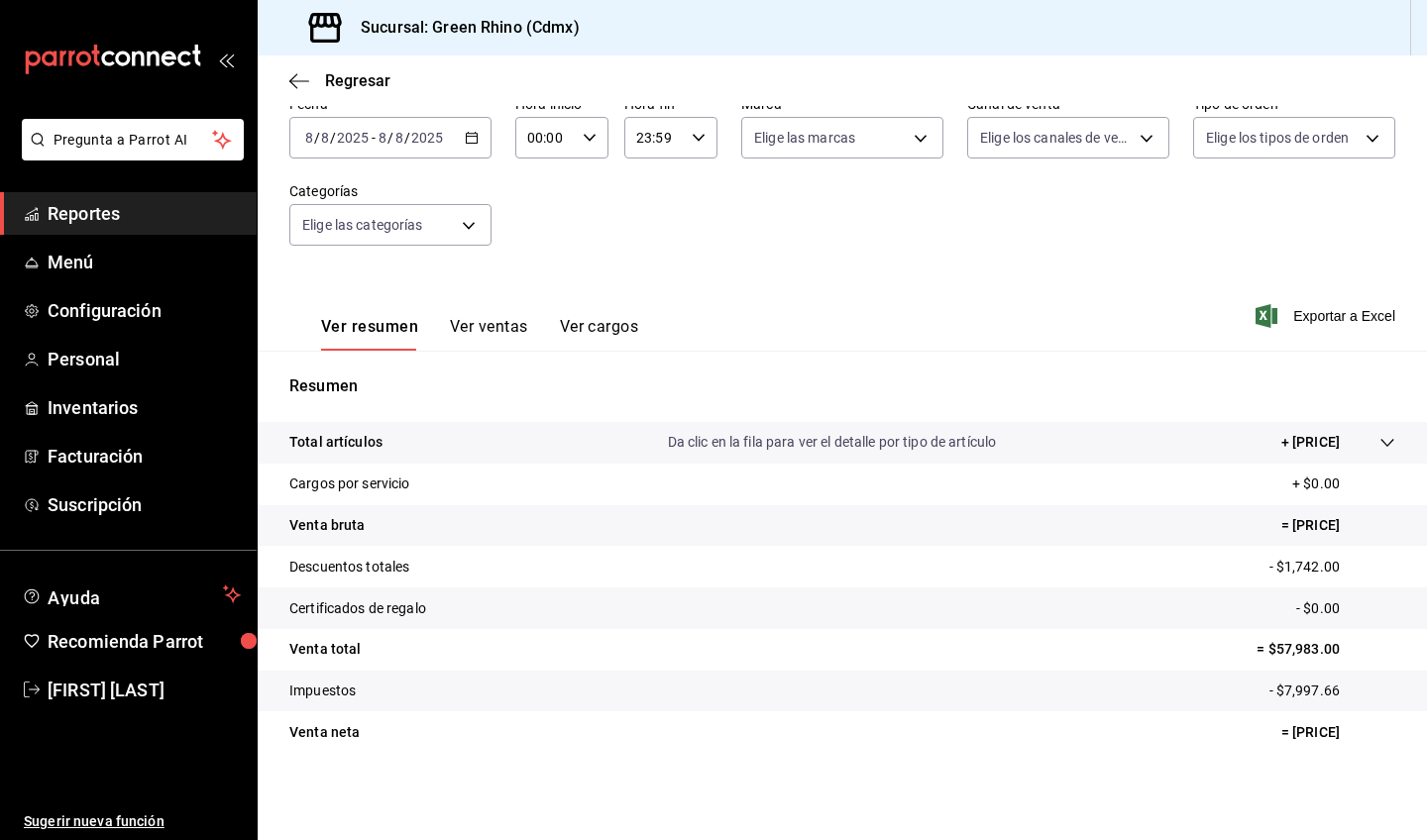 click on "Reportes" at bounding box center (144, 213) 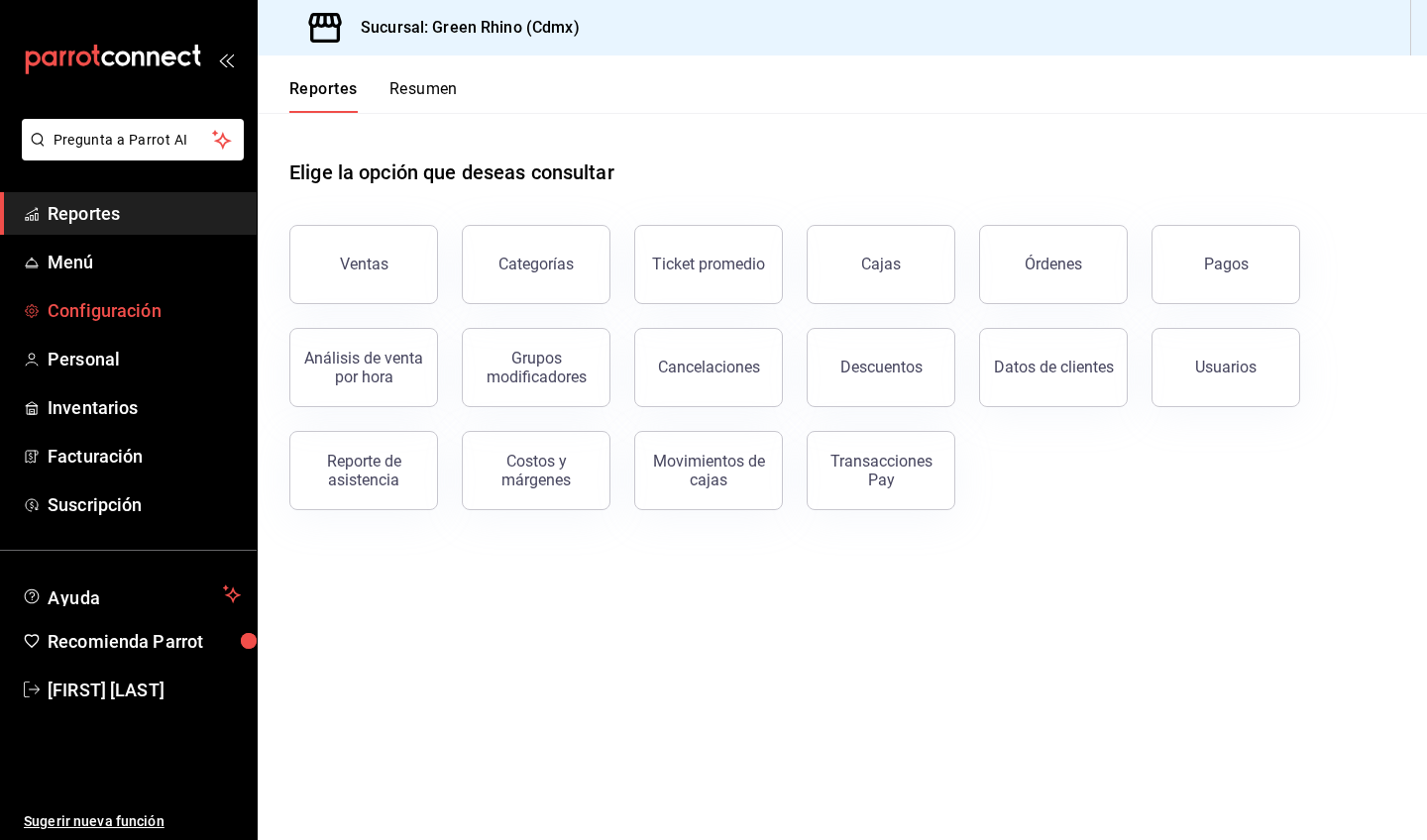 click on "Configuración" at bounding box center (144, 310) 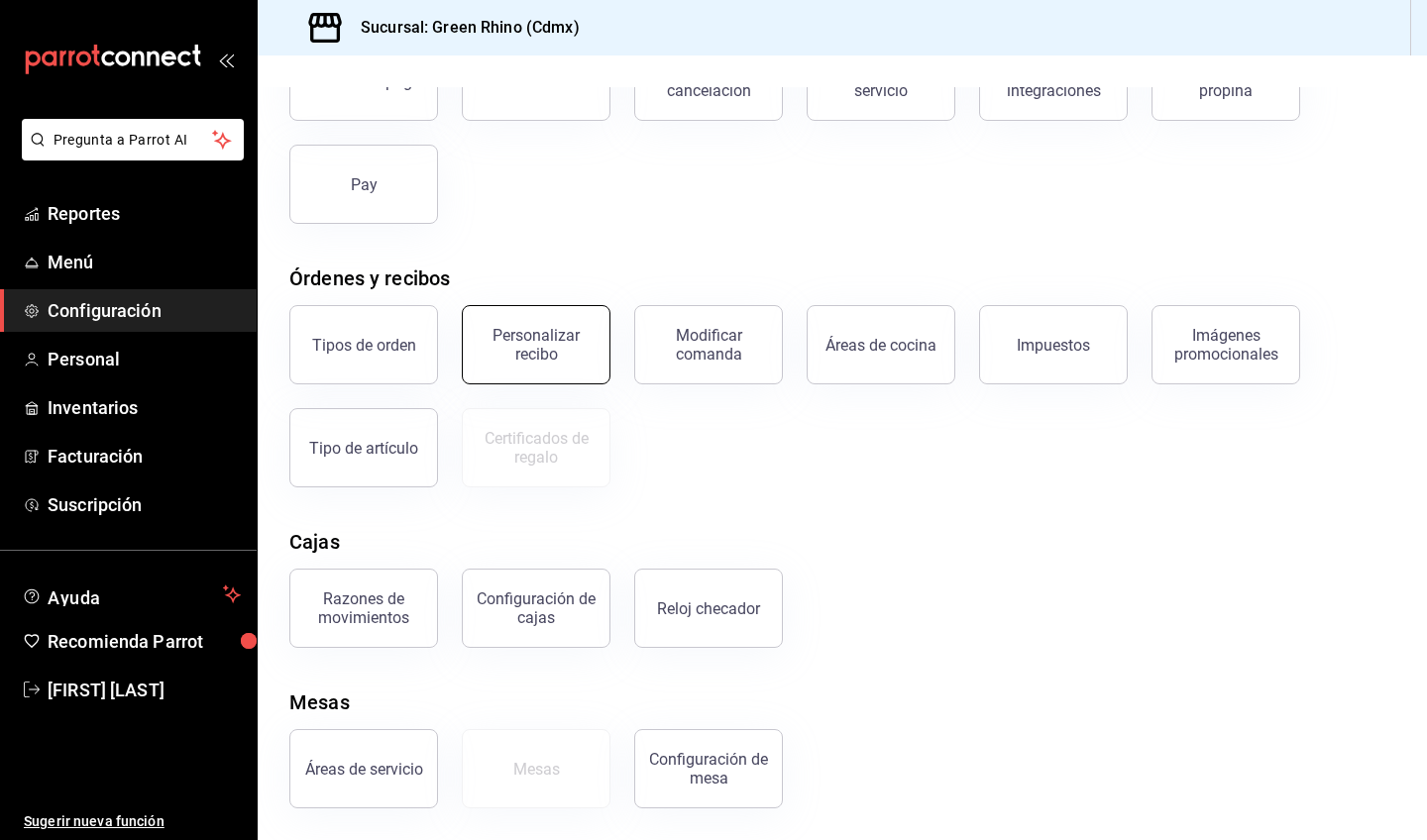 scroll, scrollTop: 164, scrollLeft: 0, axis: vertical 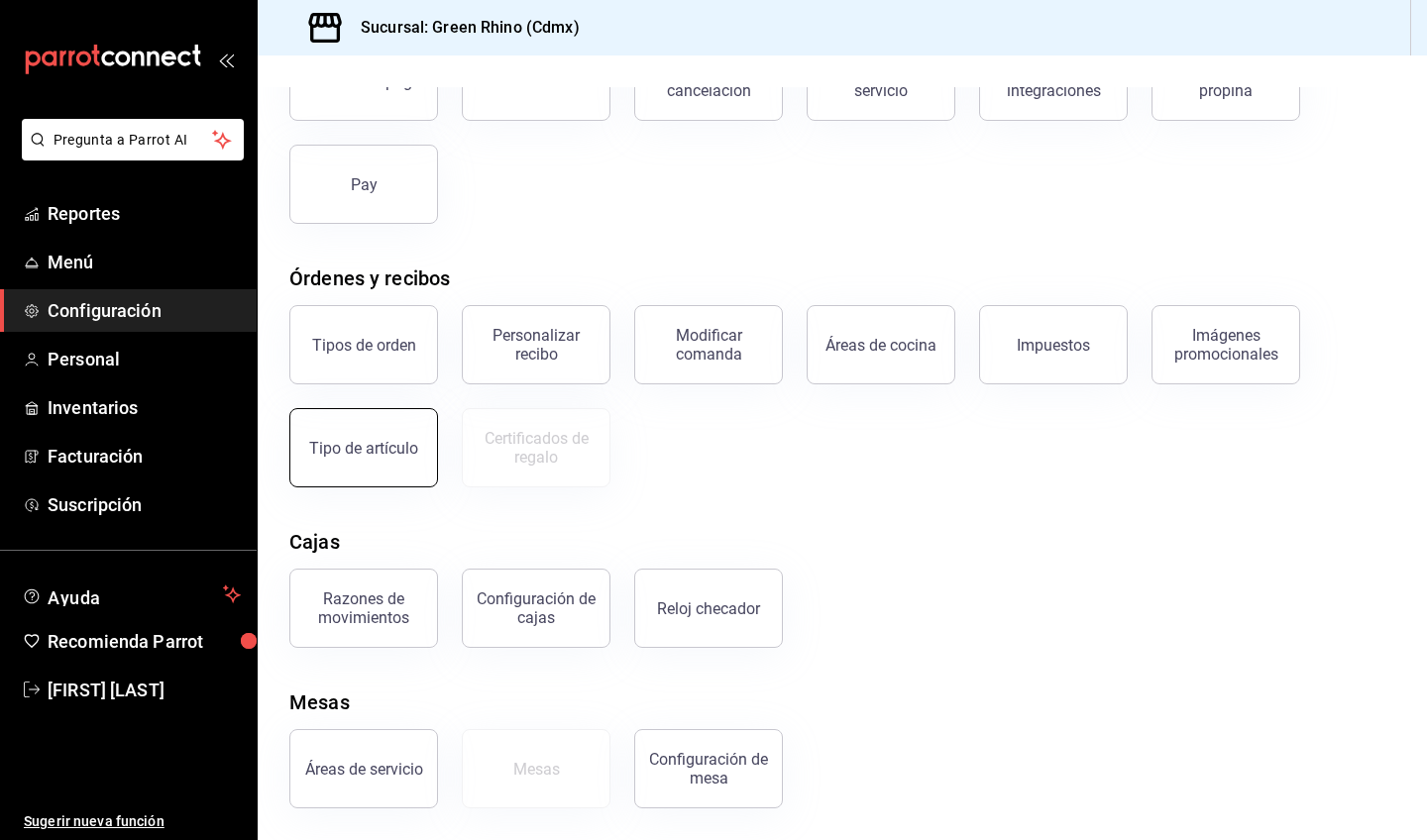 click on "Tipo de artículo" at bounding box center (364, 448) 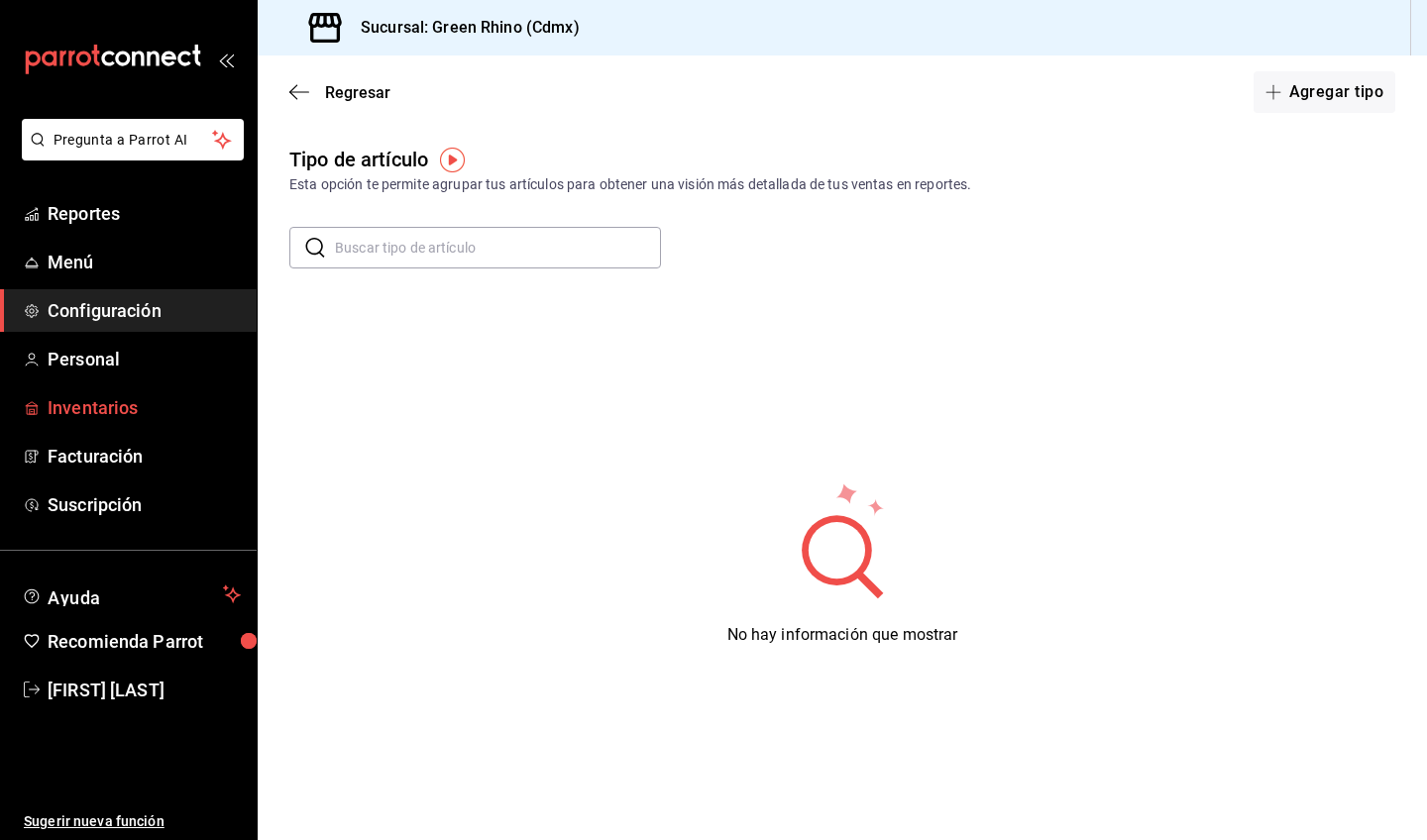 click on "Inventarios" at bounding box center (144, 407) 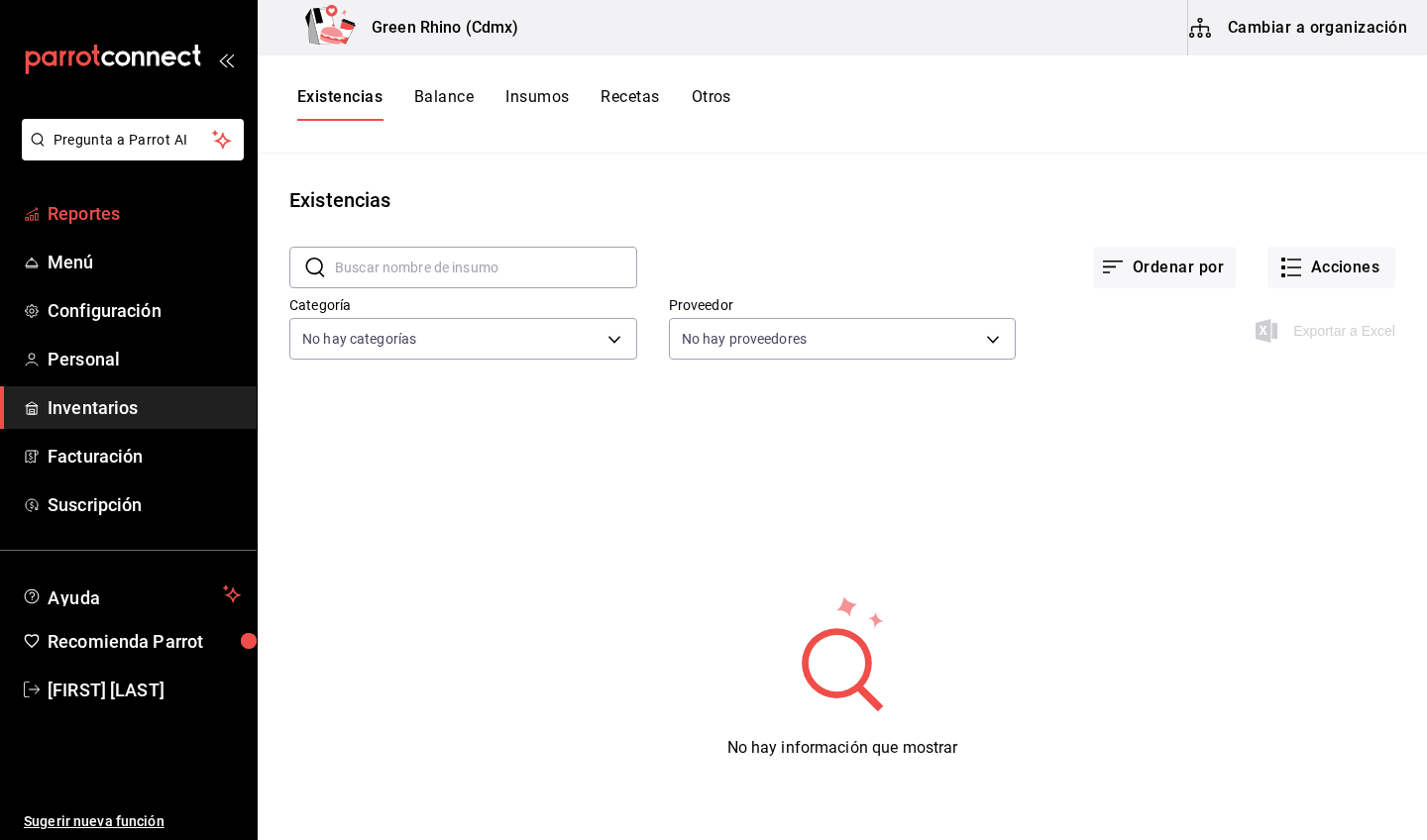 click on "Reportes" at bounding box center [144, 213] 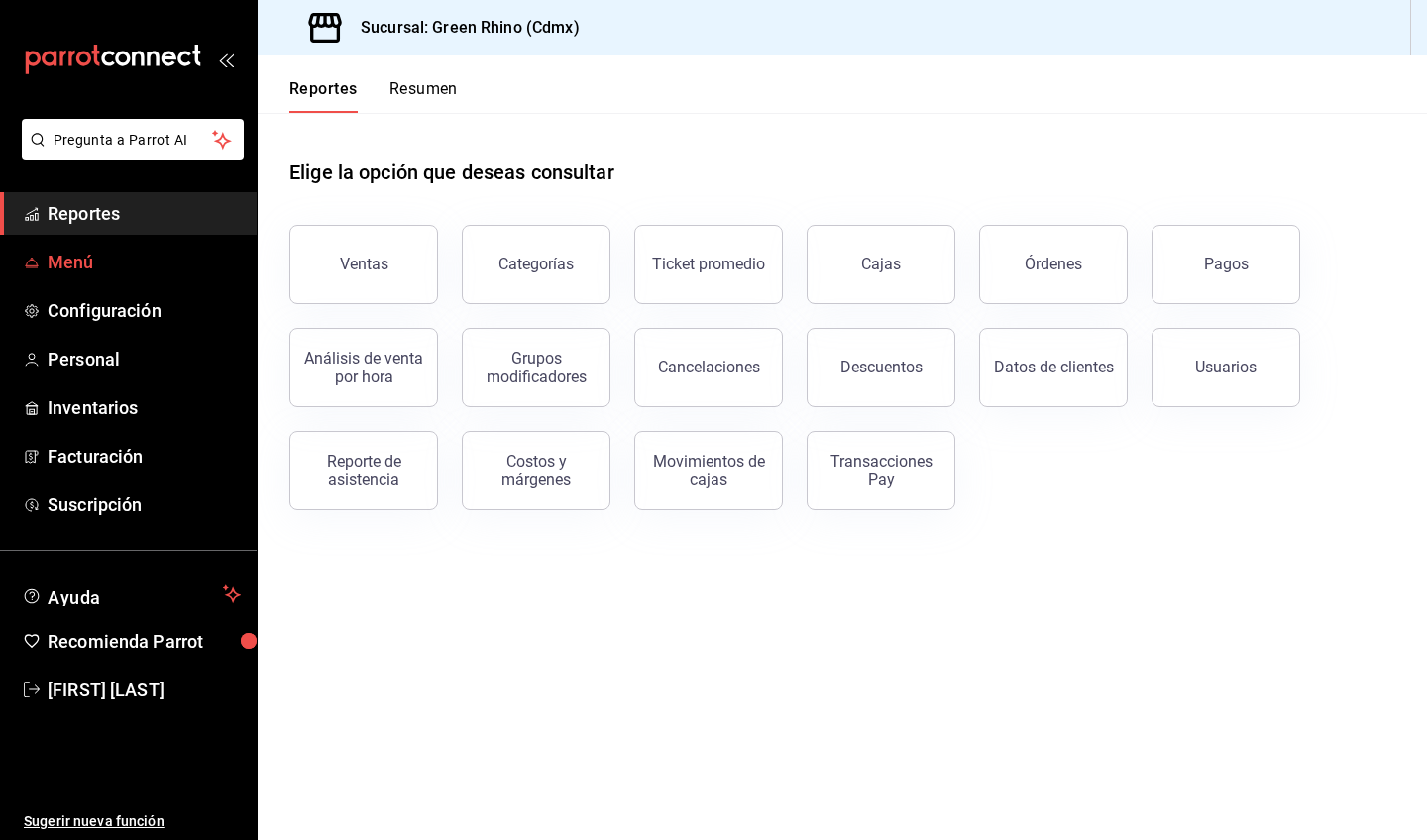 click on "Menú" at bounding box center (144, 262) 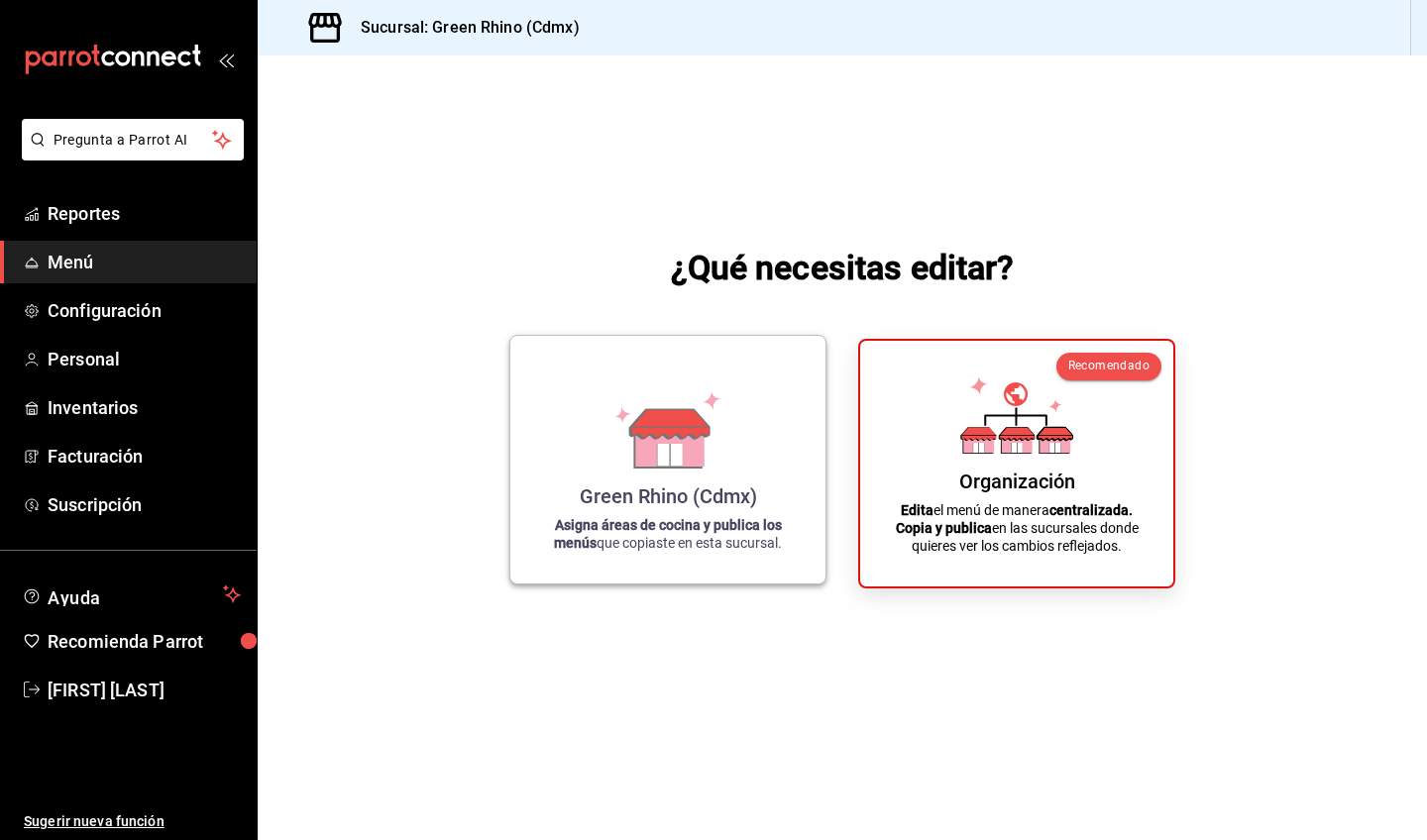click on "Green Rhino (Cdmx) Asigna áreas de cocina y publica los menús  que copiaste en esta sucursal." at bounding box center (668, 460) 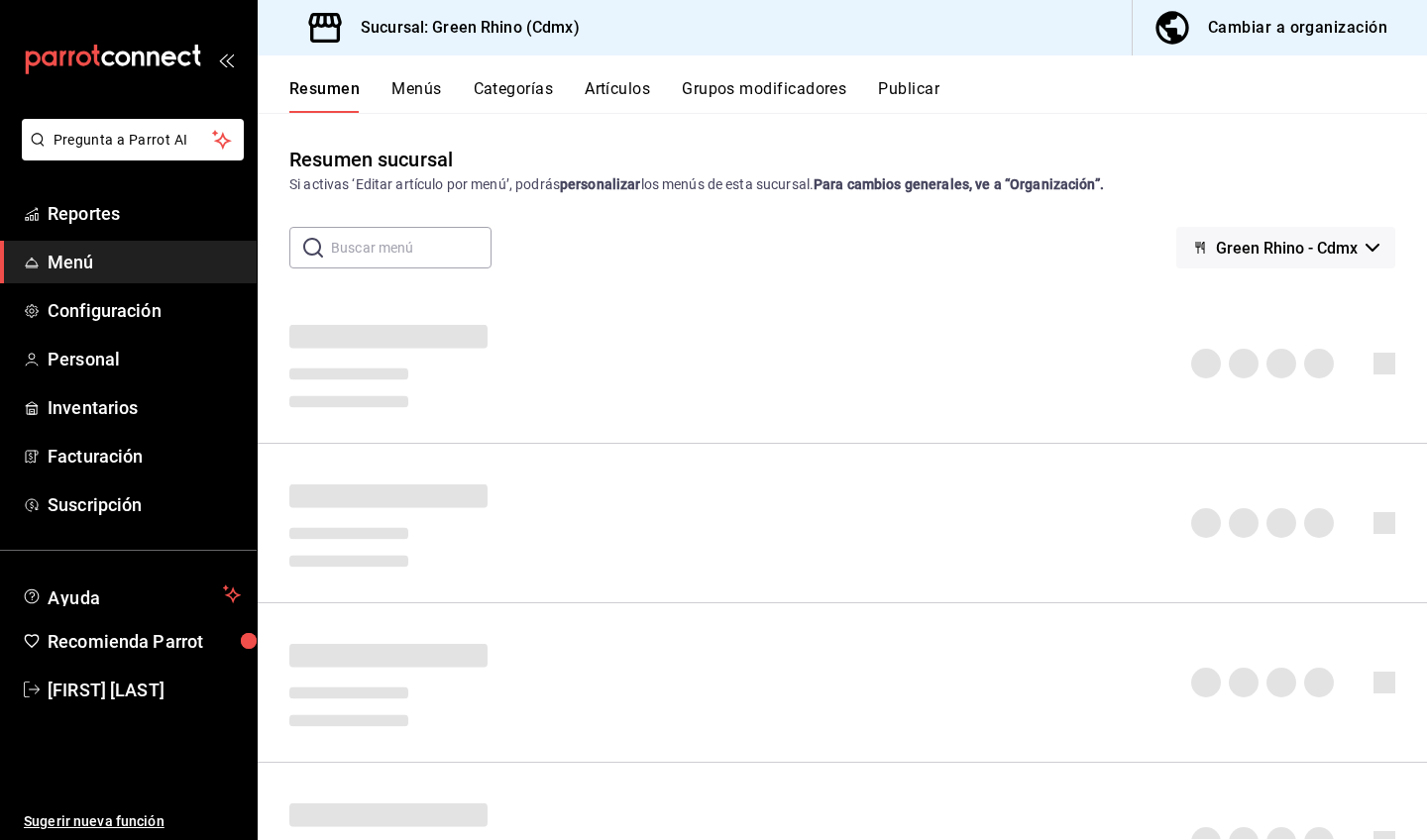 click on "Resumen Menús Categorías Artículos Grupos modificadores Publicar" at bounding box center [858, 96] 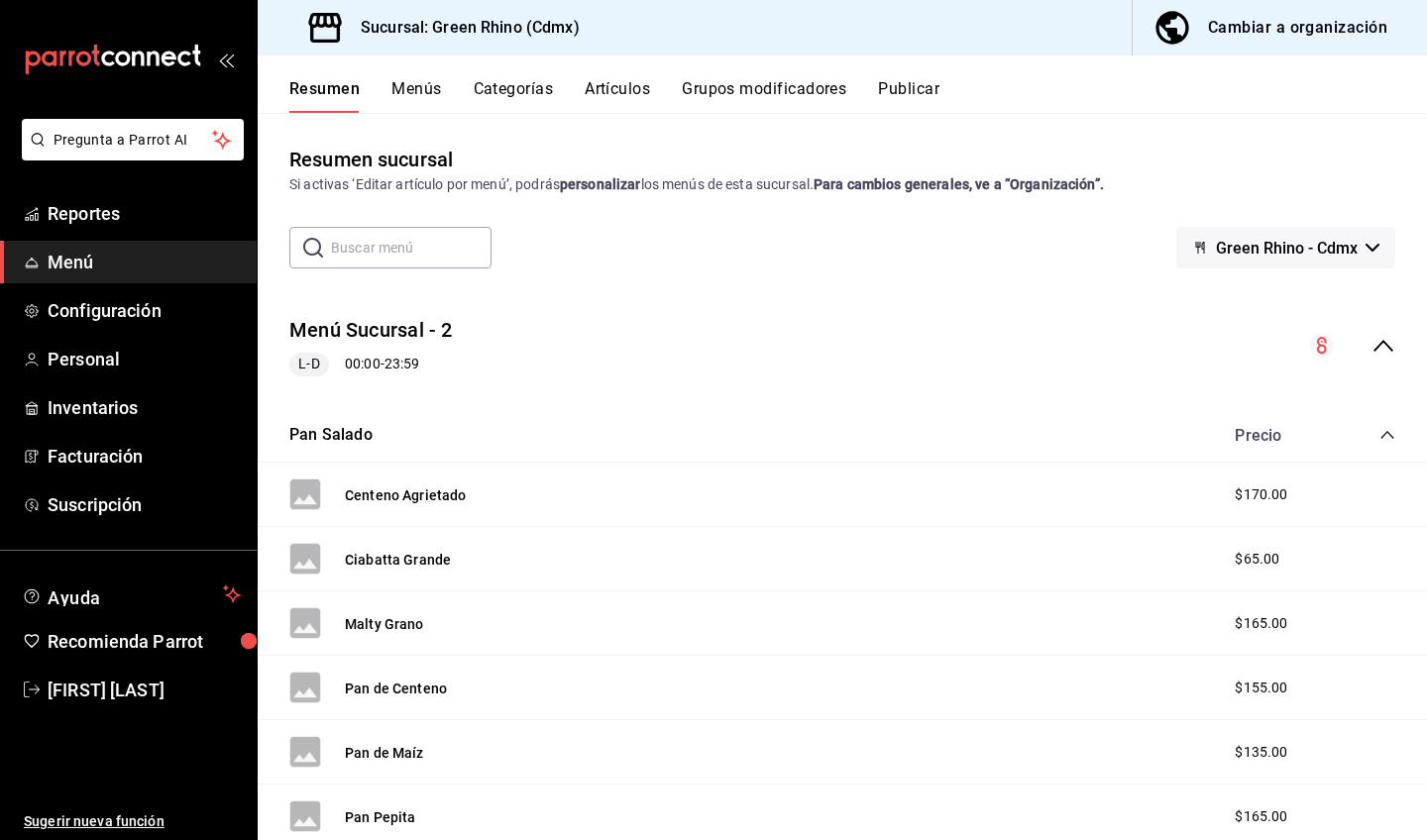 click on "Artículos" at bounding box center (617, 96) 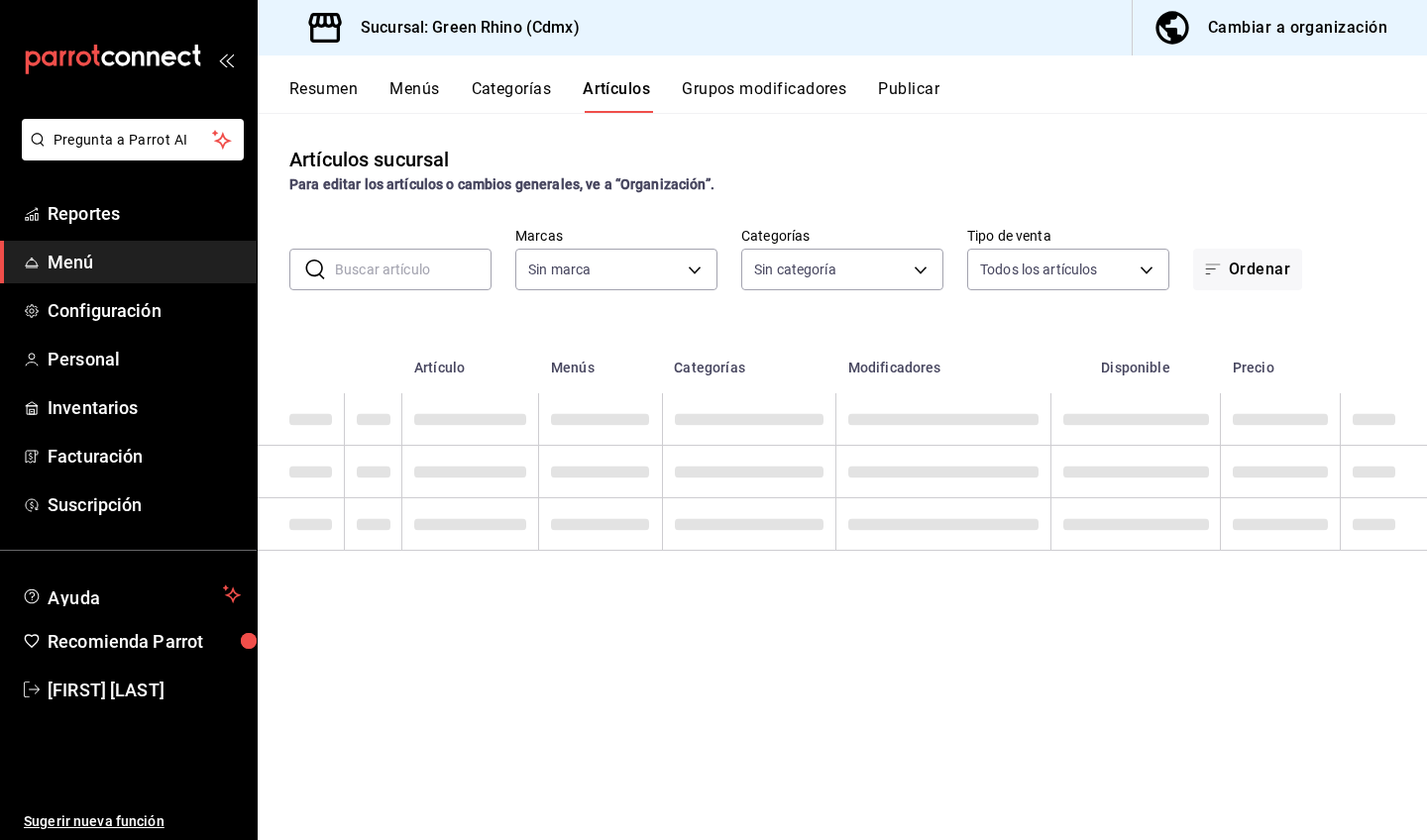 type on "a132321f-e3f1-4ec9-8484-95b8f08d7905" 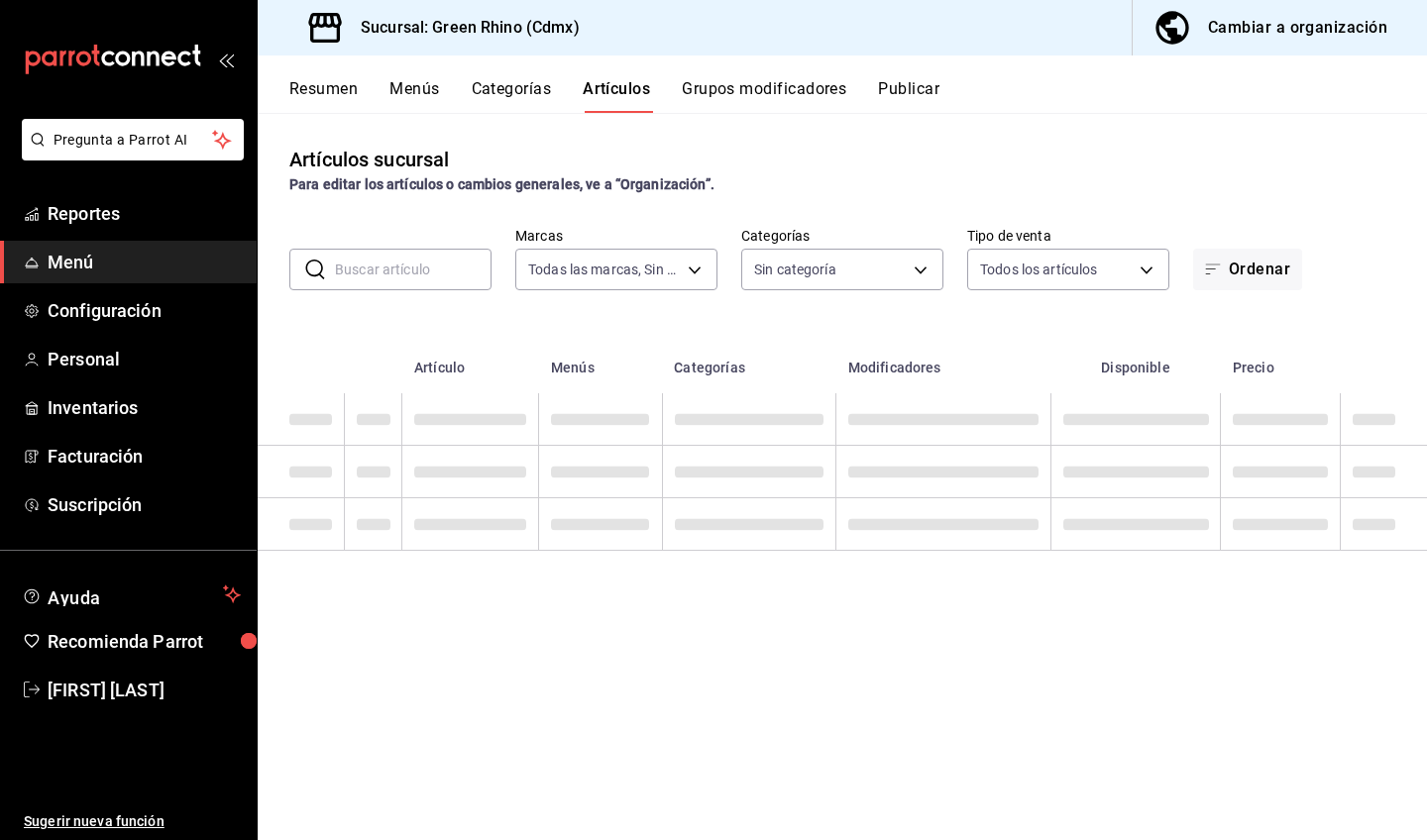 type on "6bbed989-6c2a-4cea-bab8-d1a56aaac758,4f90f54c-2ac6-458b-a9a9-6df5e79288cd,3d0d47d2-2483-4a01-82fd-f597c0f2e60a,ed78431d-eecc-40af-ac28-c1f2b45fa78b,64a9da50-3c53-444a-b83c-8f0e173e6266,e09465d0-b6d0-40d2-bdee-62445a17ede7,c9106683-75c3-4c5f-af1a-4e7ba5903217,02064616-d5ba-4f4c-a9ad-e53f65a91268" 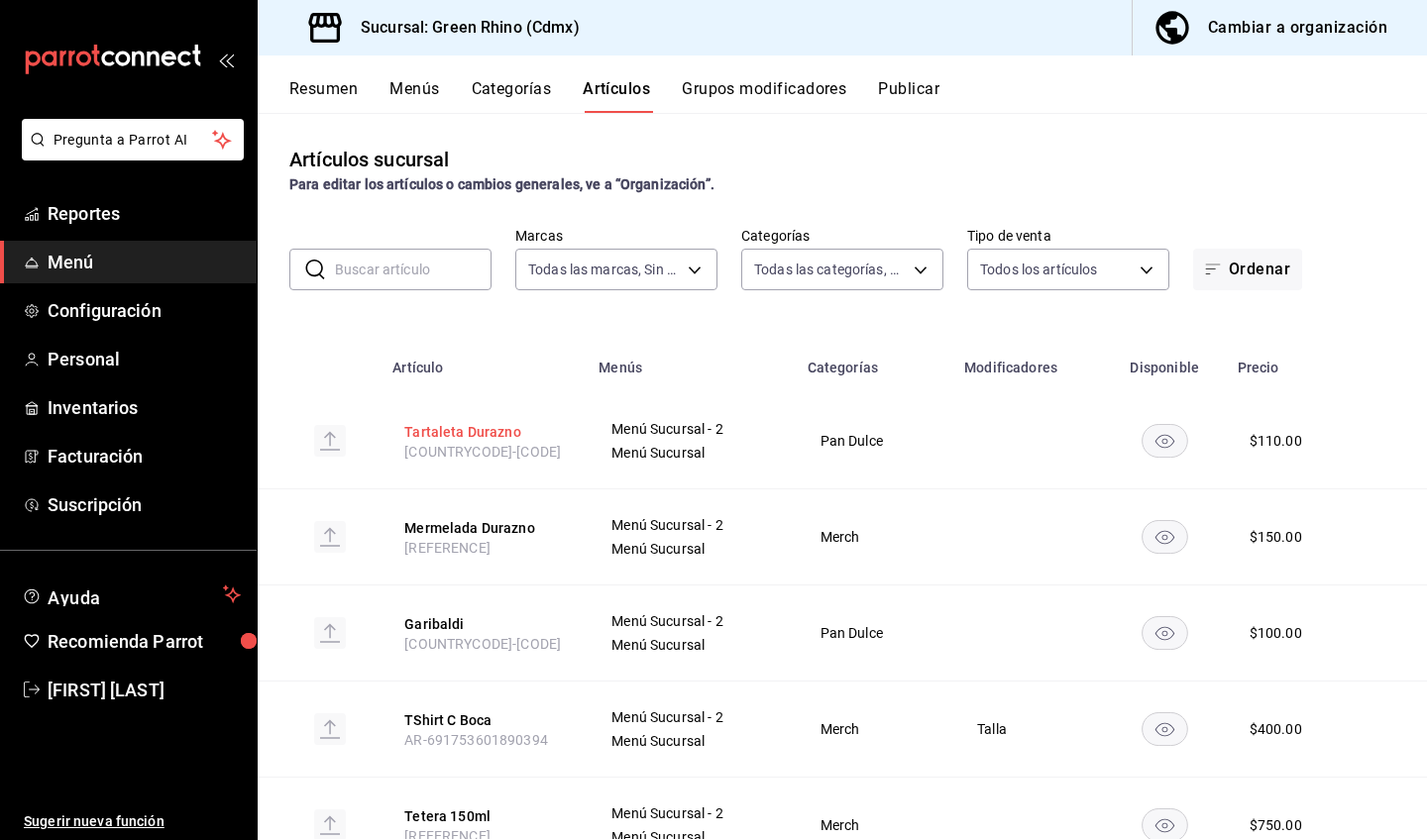 click on "Tartaleta Durazno" at bounding box center [484, 432] 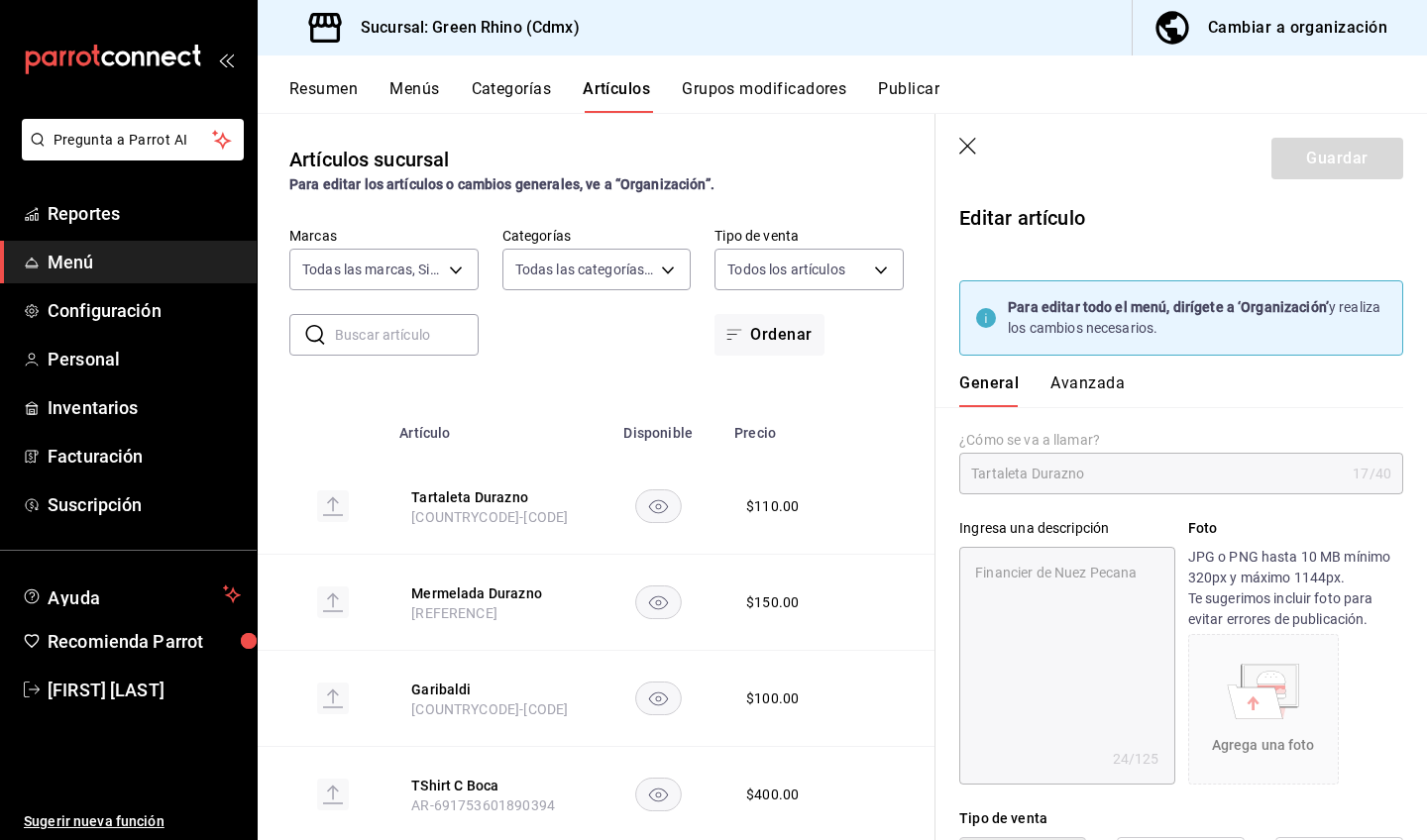 click on "Avanzada" at bounding box center [1087, 390] 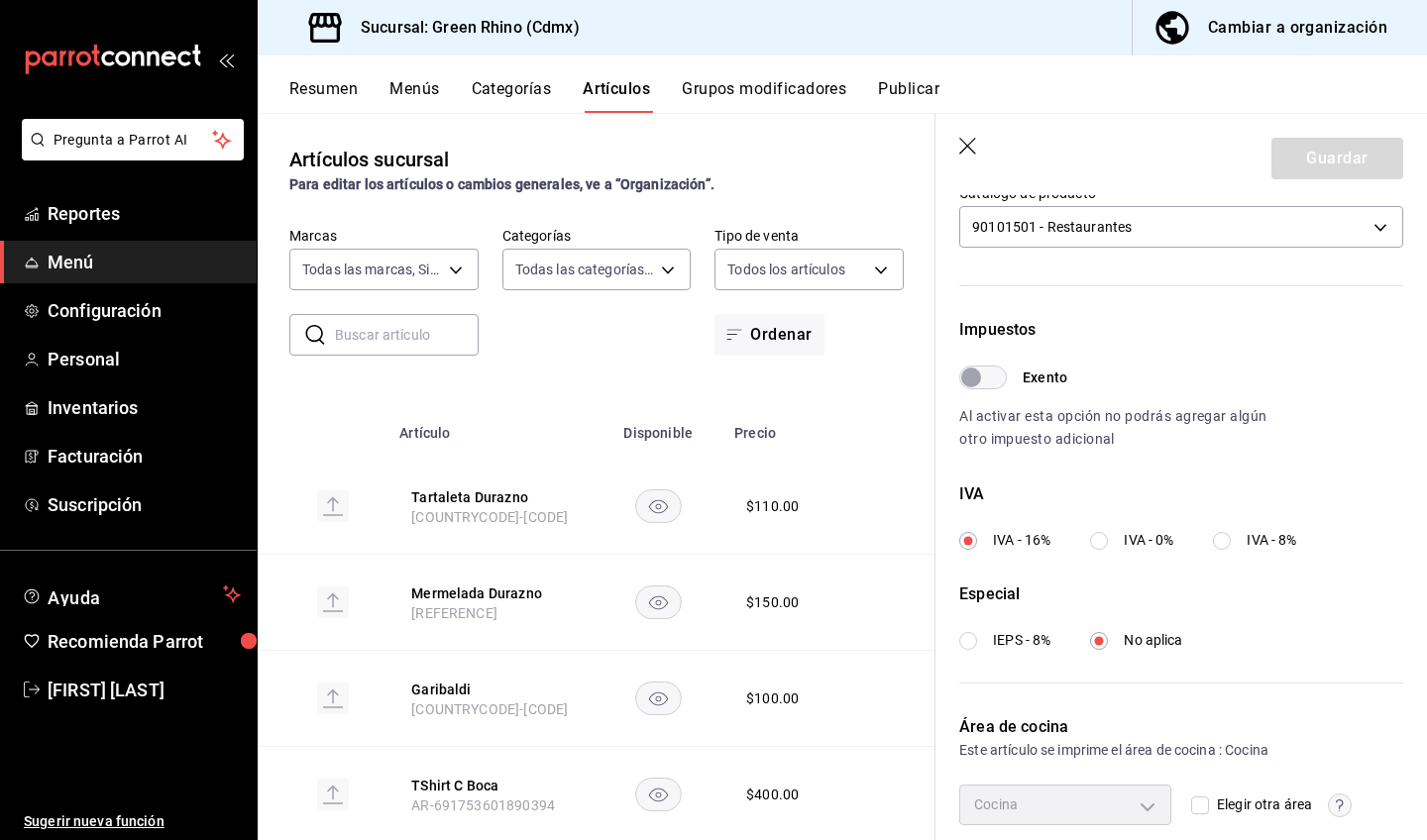 scroll, scrollTop: 603, scrollLeft: 0, axis: vertical 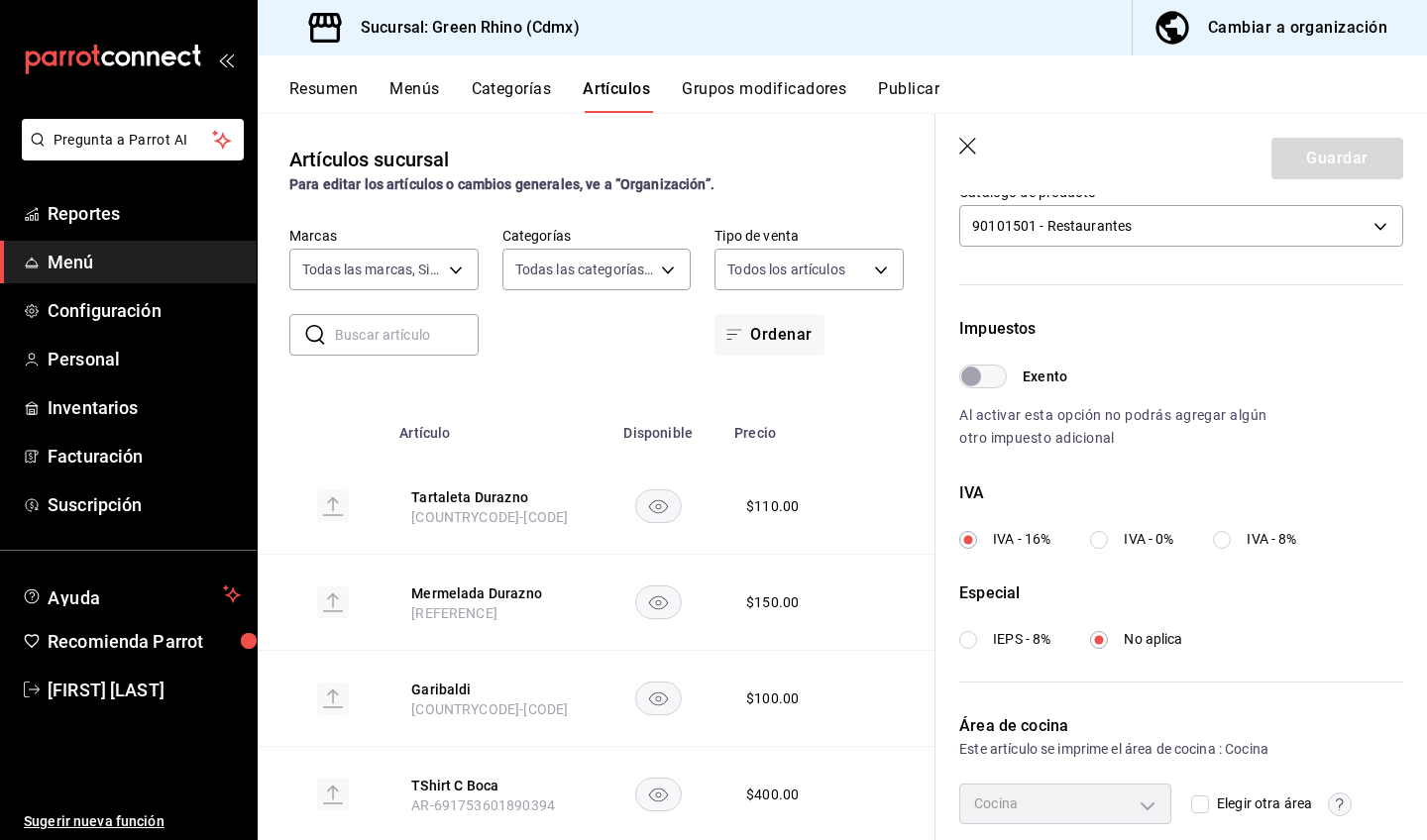 click on "IEPS - 8%" at bounding box center (968, 640) 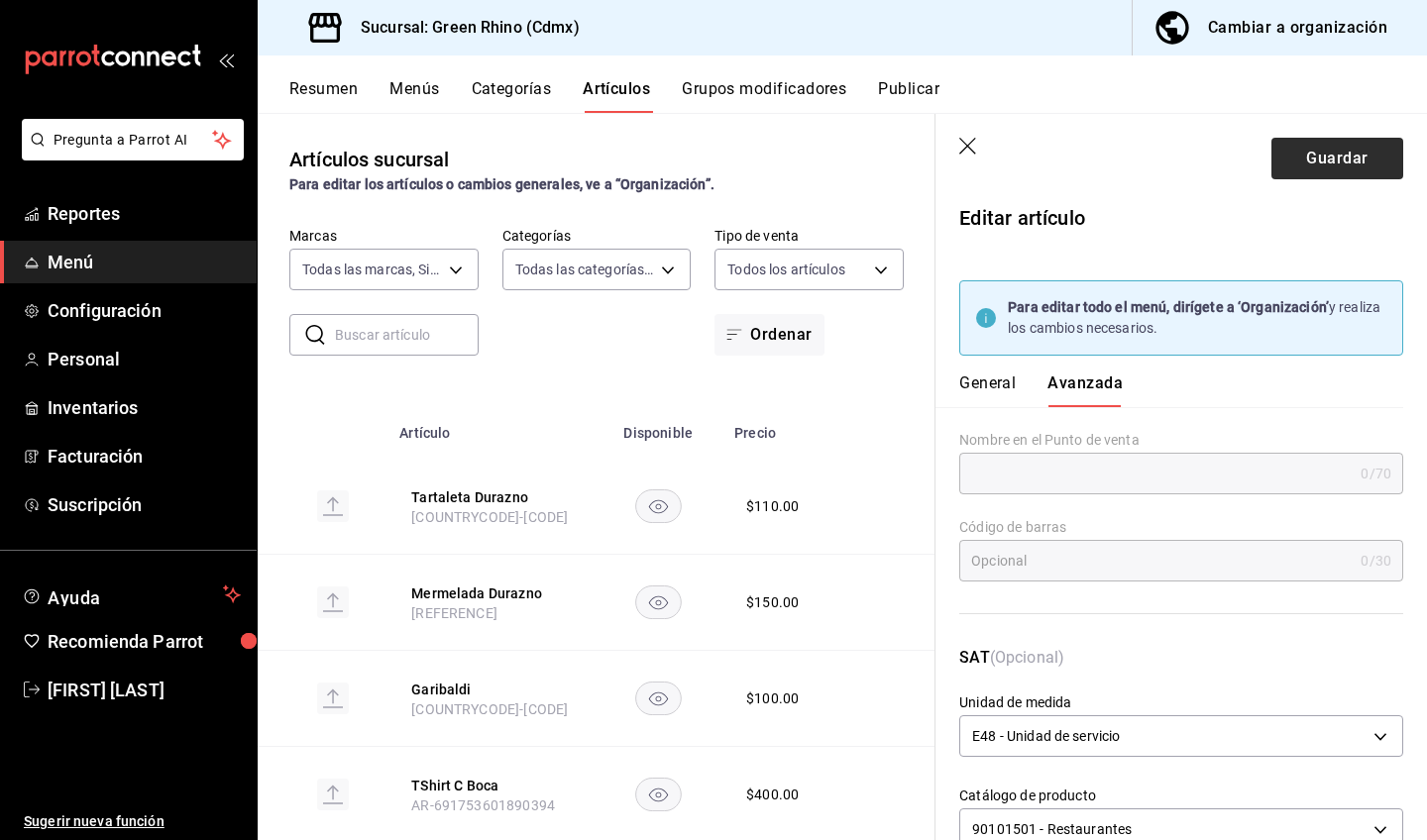 scroll, scrollTop: 0, scrollLeft: 0, axis: both 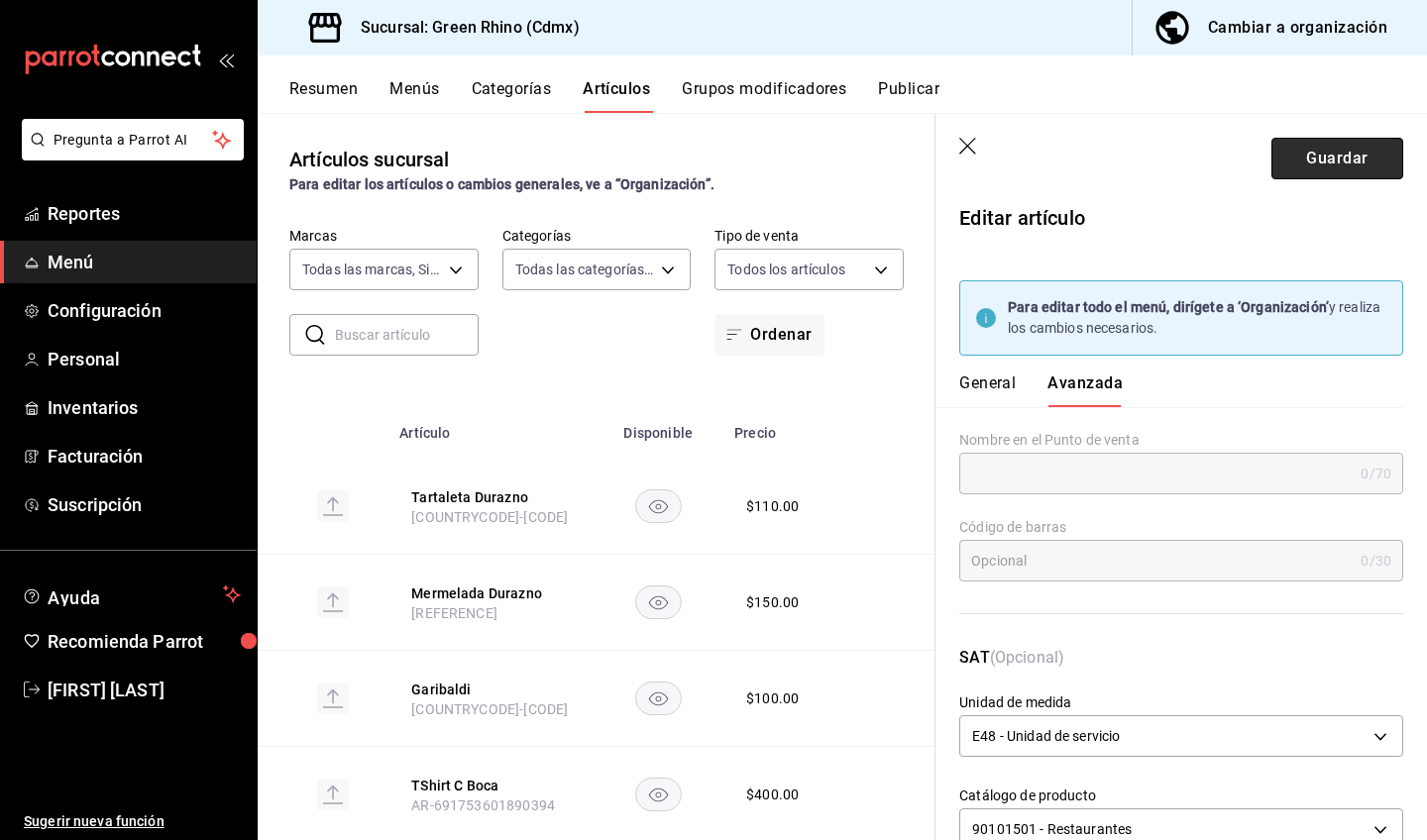click on "Guardar" at bounding box center [1337, 158] 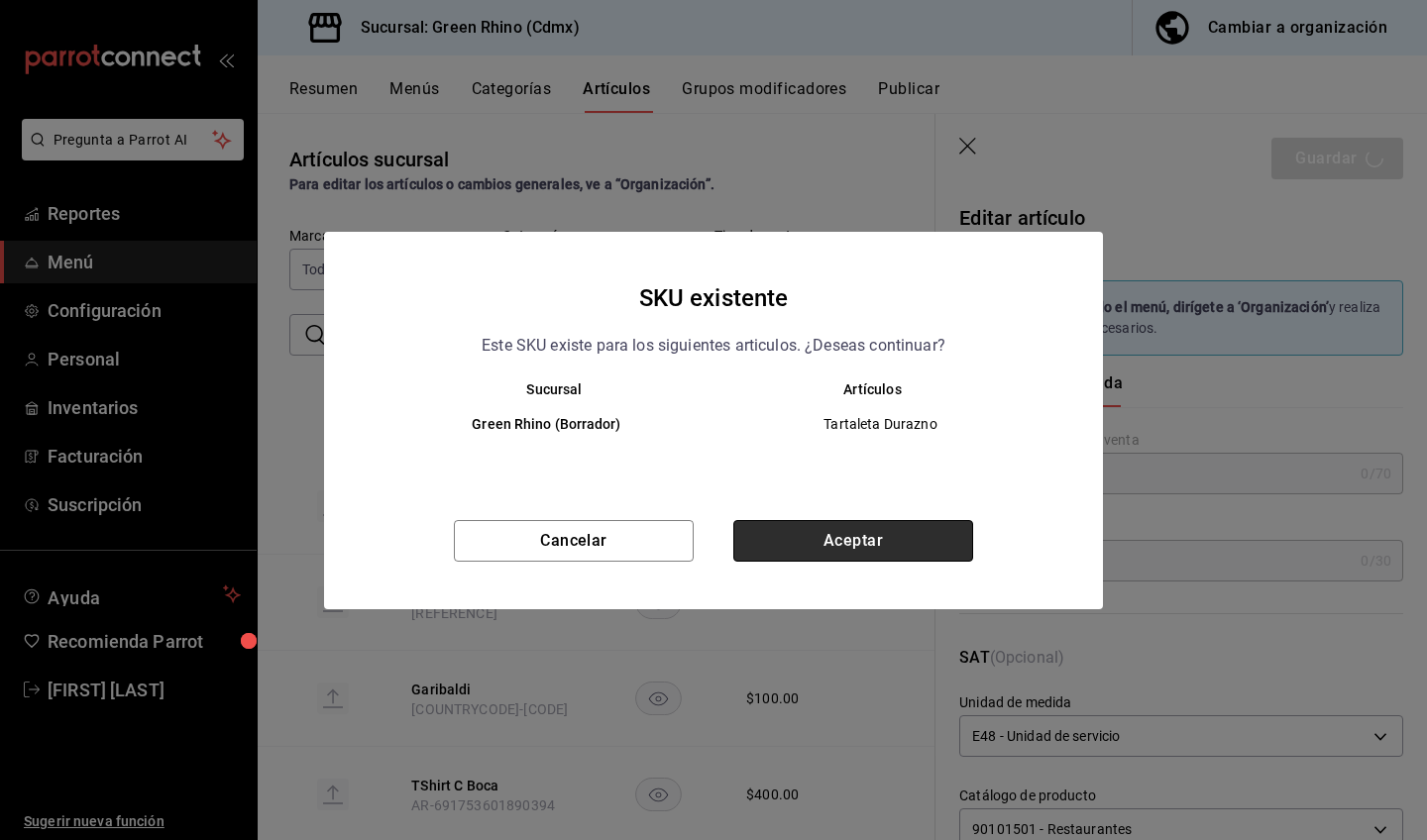 click on "Aceptar" at bounding box center (853, 541) 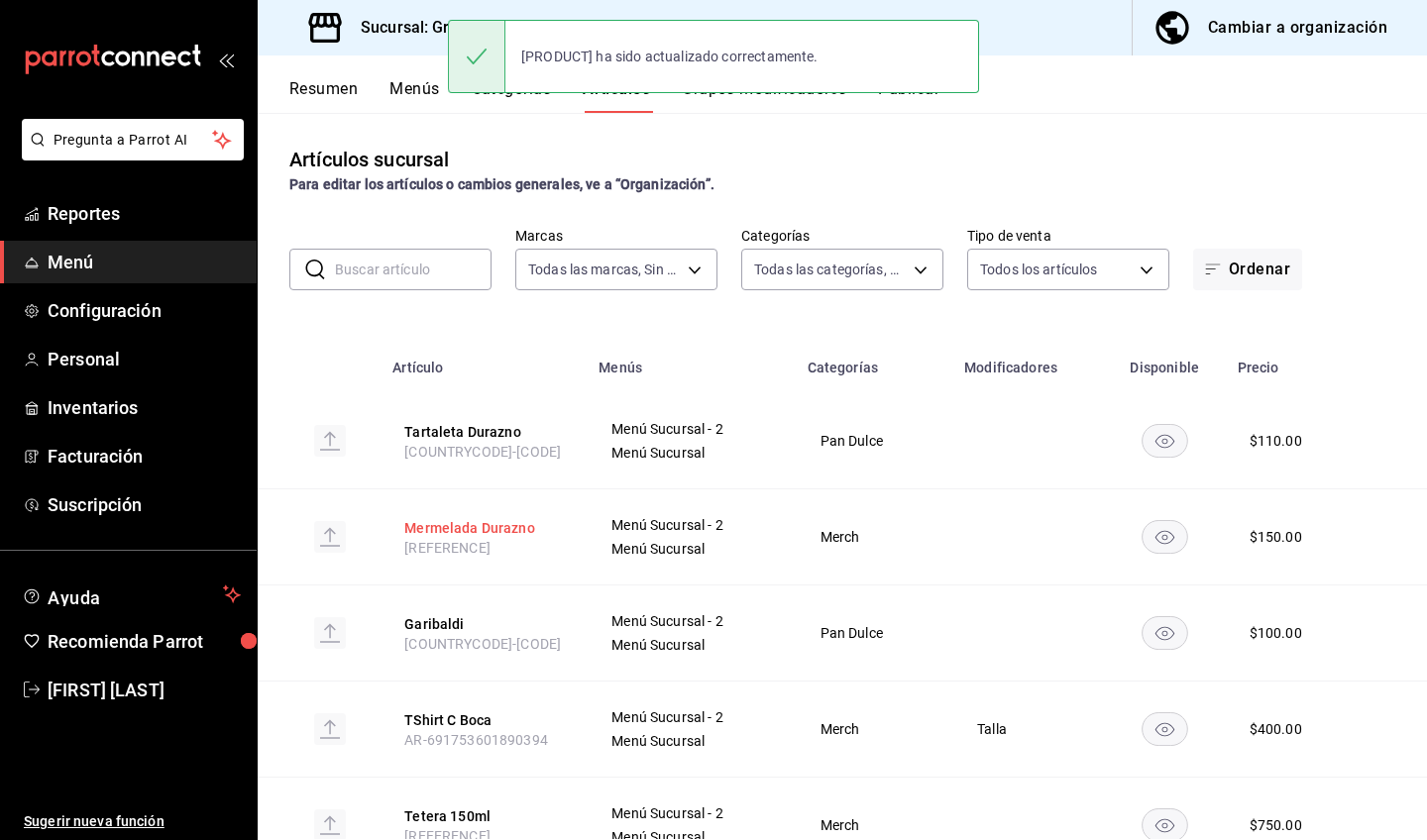 click on "Mermelada Durazno" at bounding box center (484, 528) 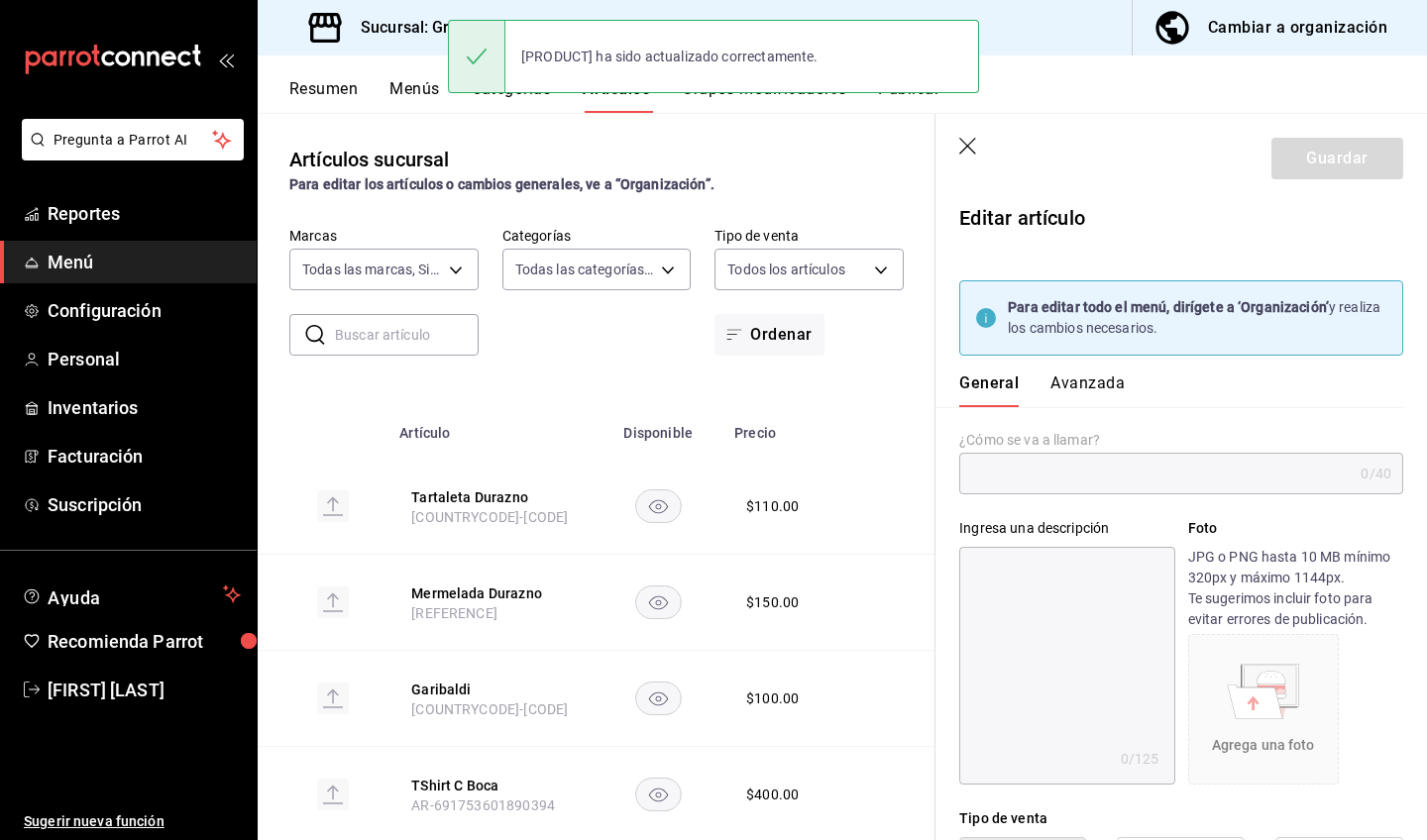 type on "Mermelada Durazno" 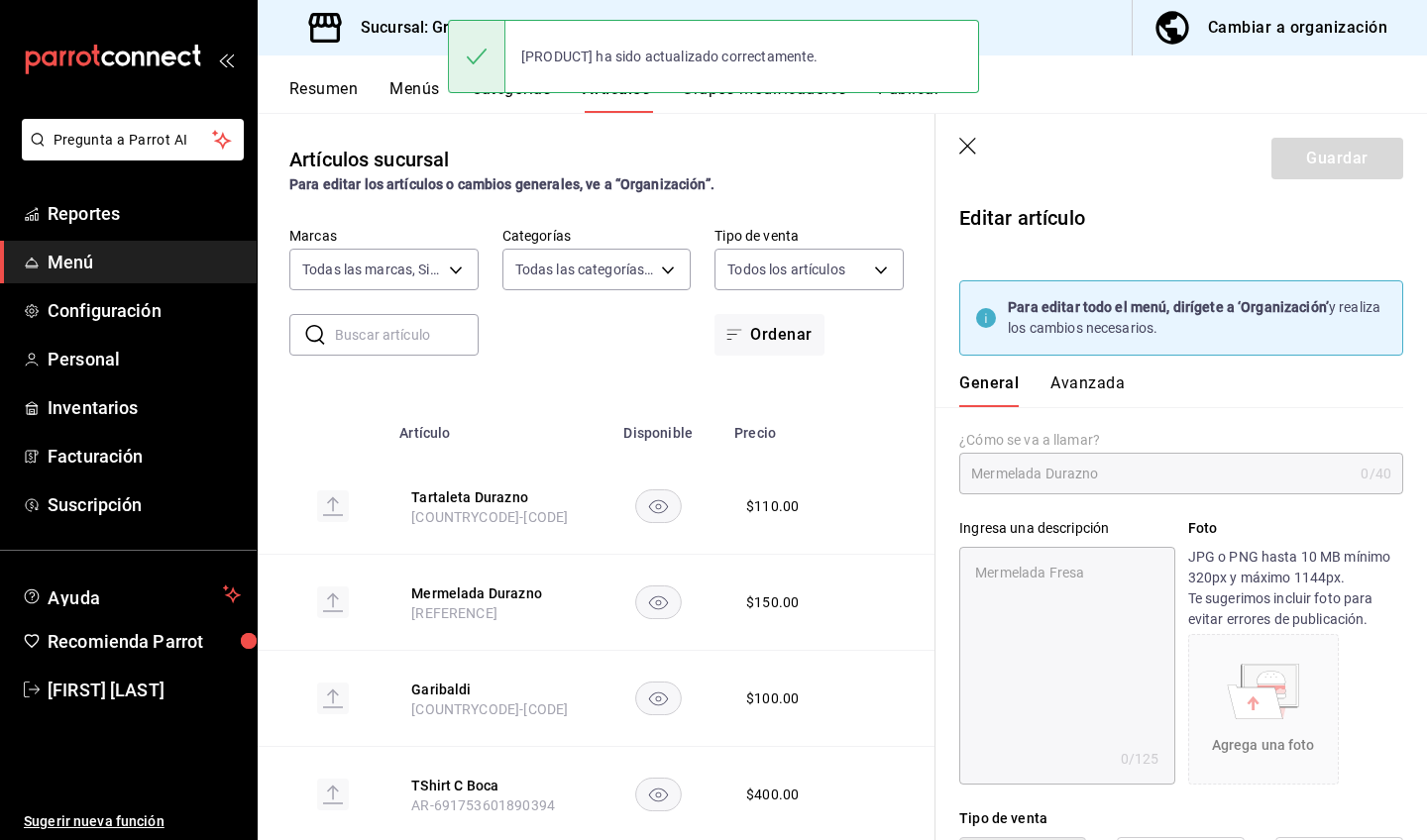 type on "x" 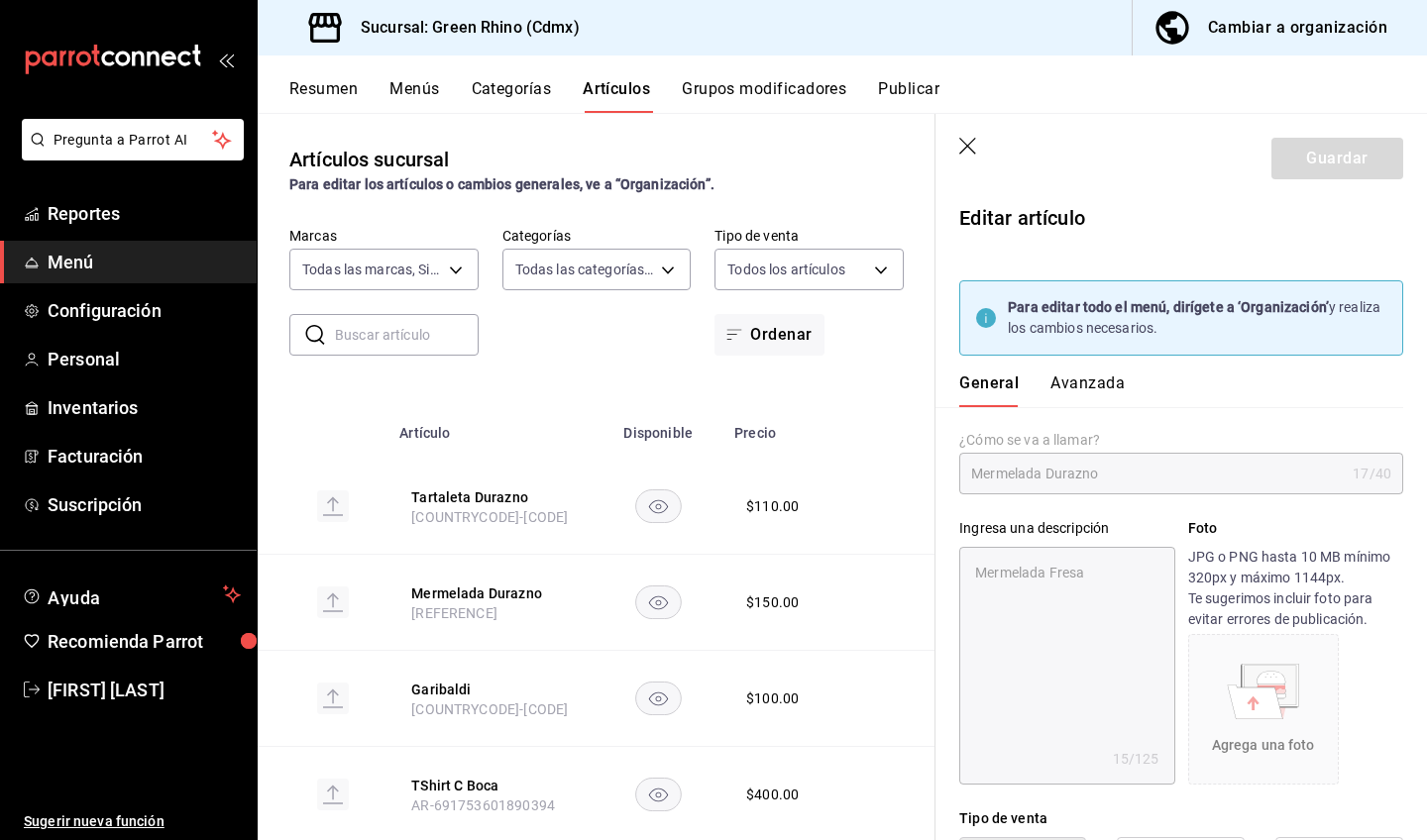 click on "Avanzada" at bounding box center [1087, 390] 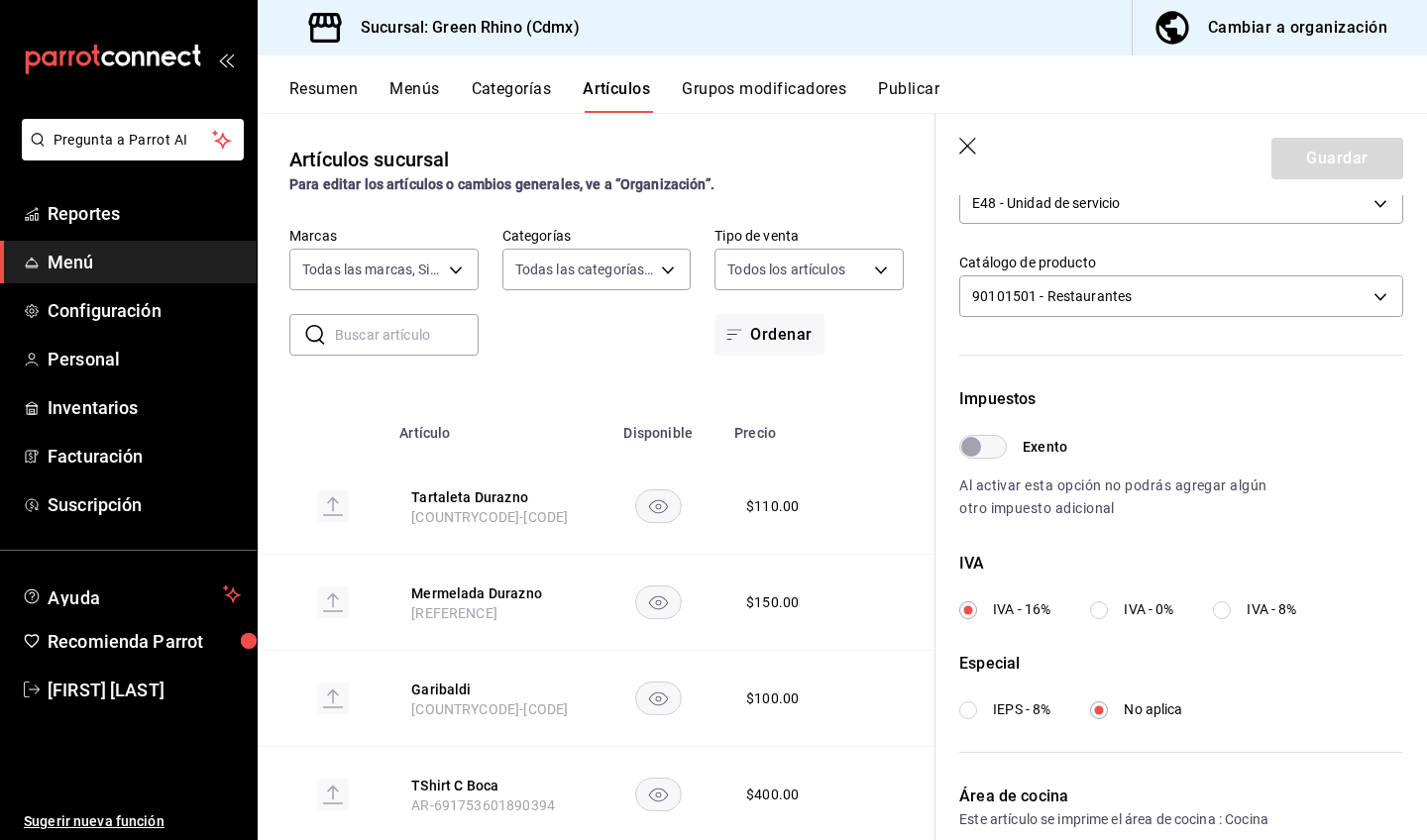 scroll, scrollTop: 531, scrollLeft: 0, axis: vertical 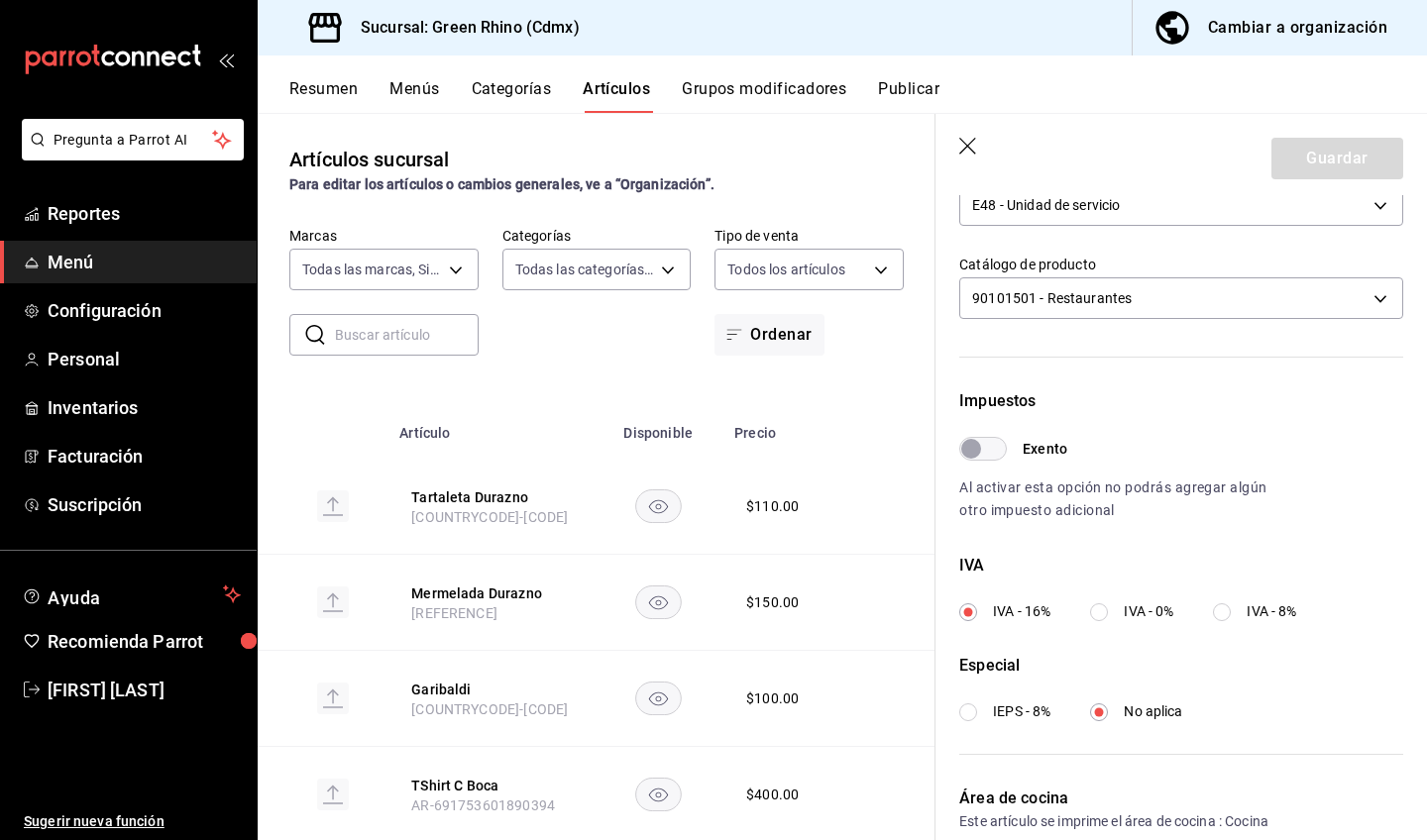 click on "IEPS - 8%" at bounding box center [968, 712] 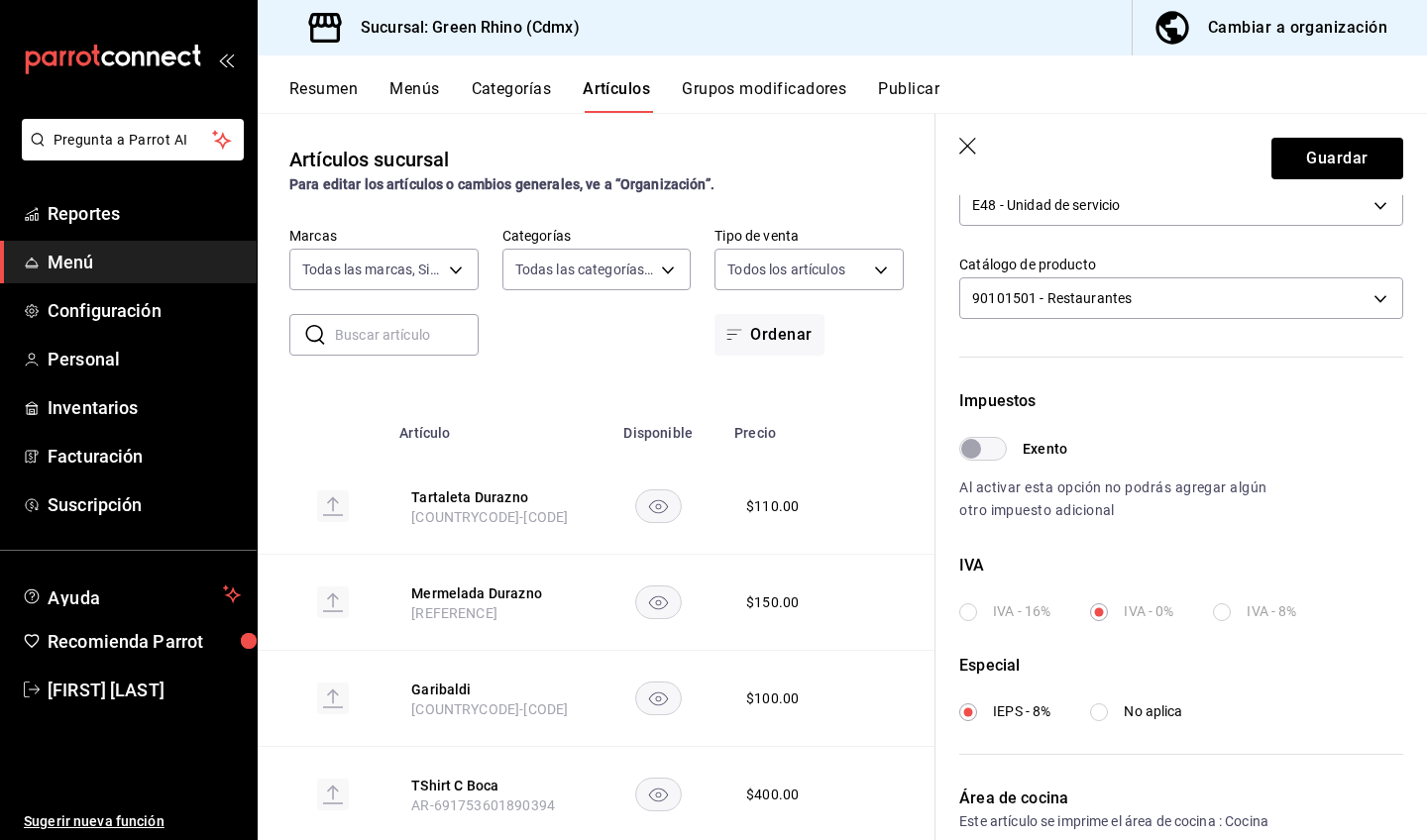 click on "IVA - 16%" at bounding box center [1005, 611] 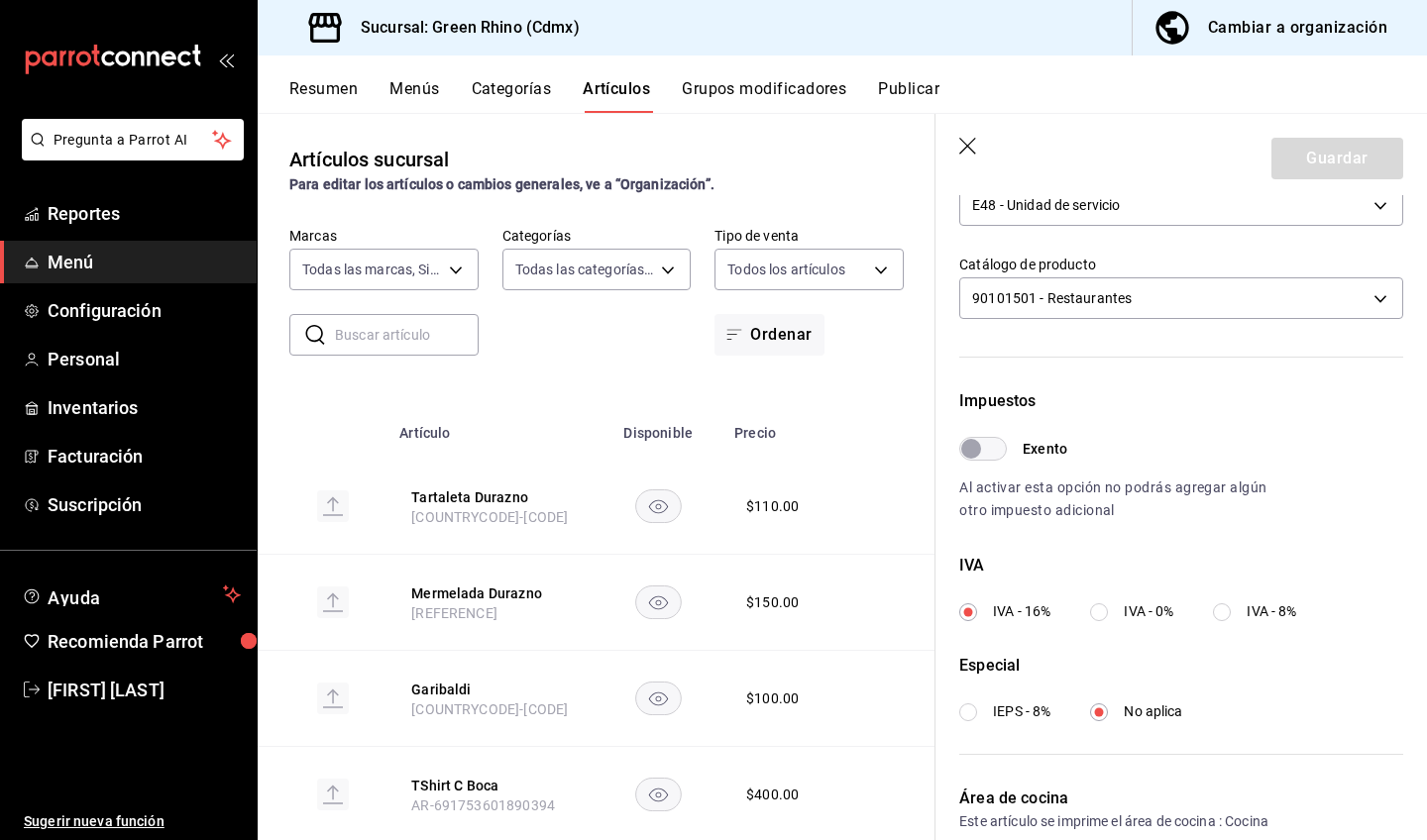 click on "IEPS - 8%" at bounding box center (968, 712) 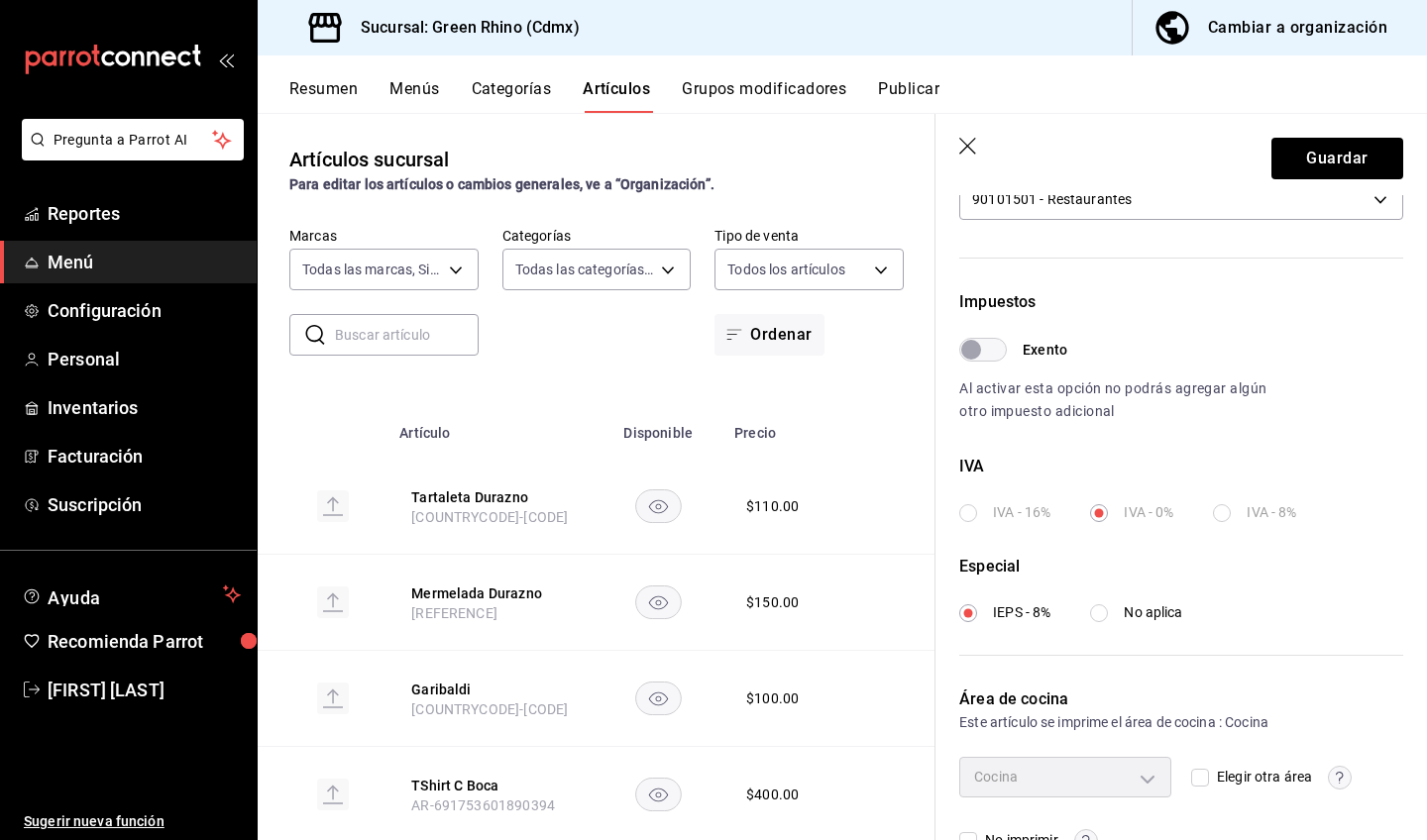 scroll, scrollTop: 627, scrollLeft: 0, axis: vertical 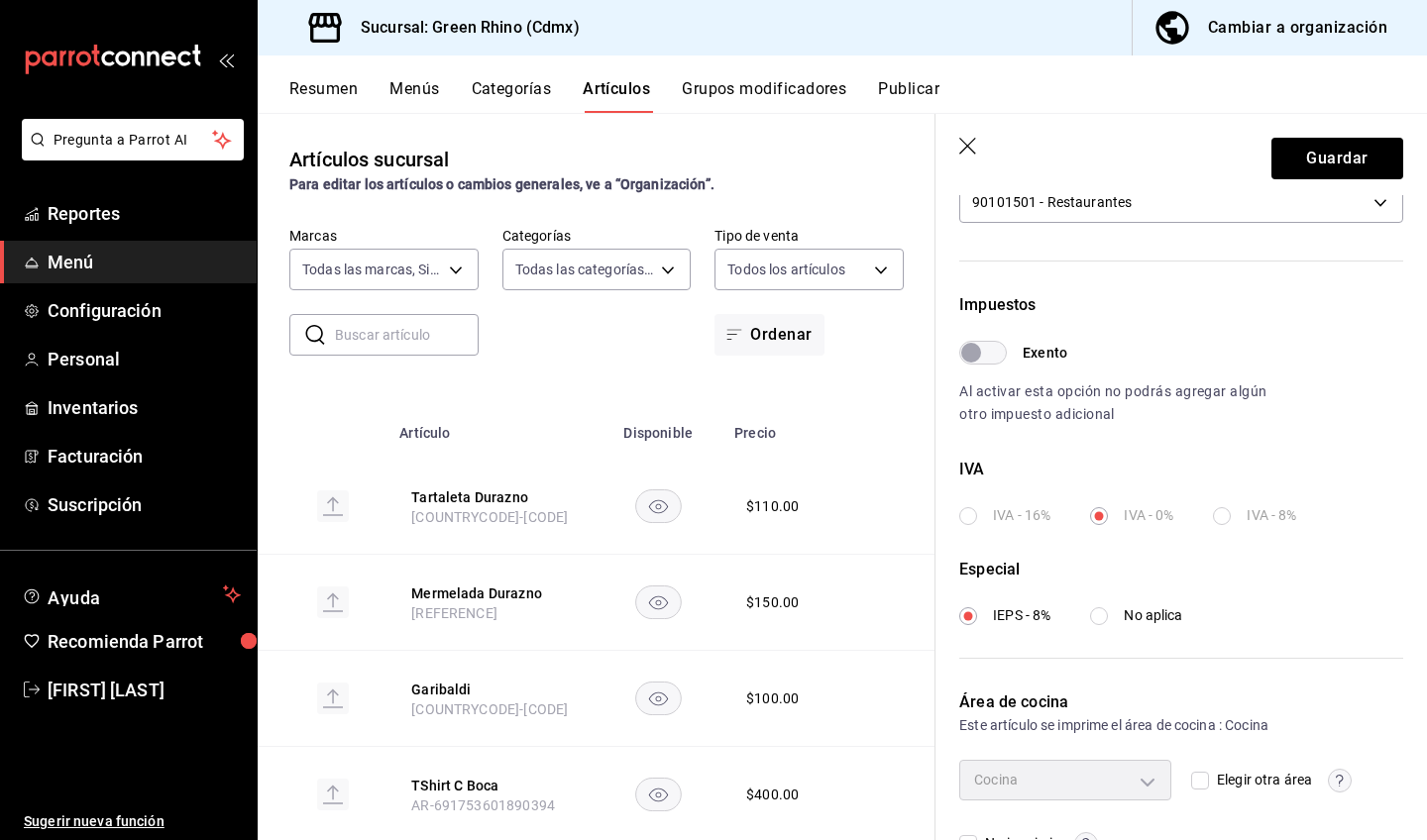 click 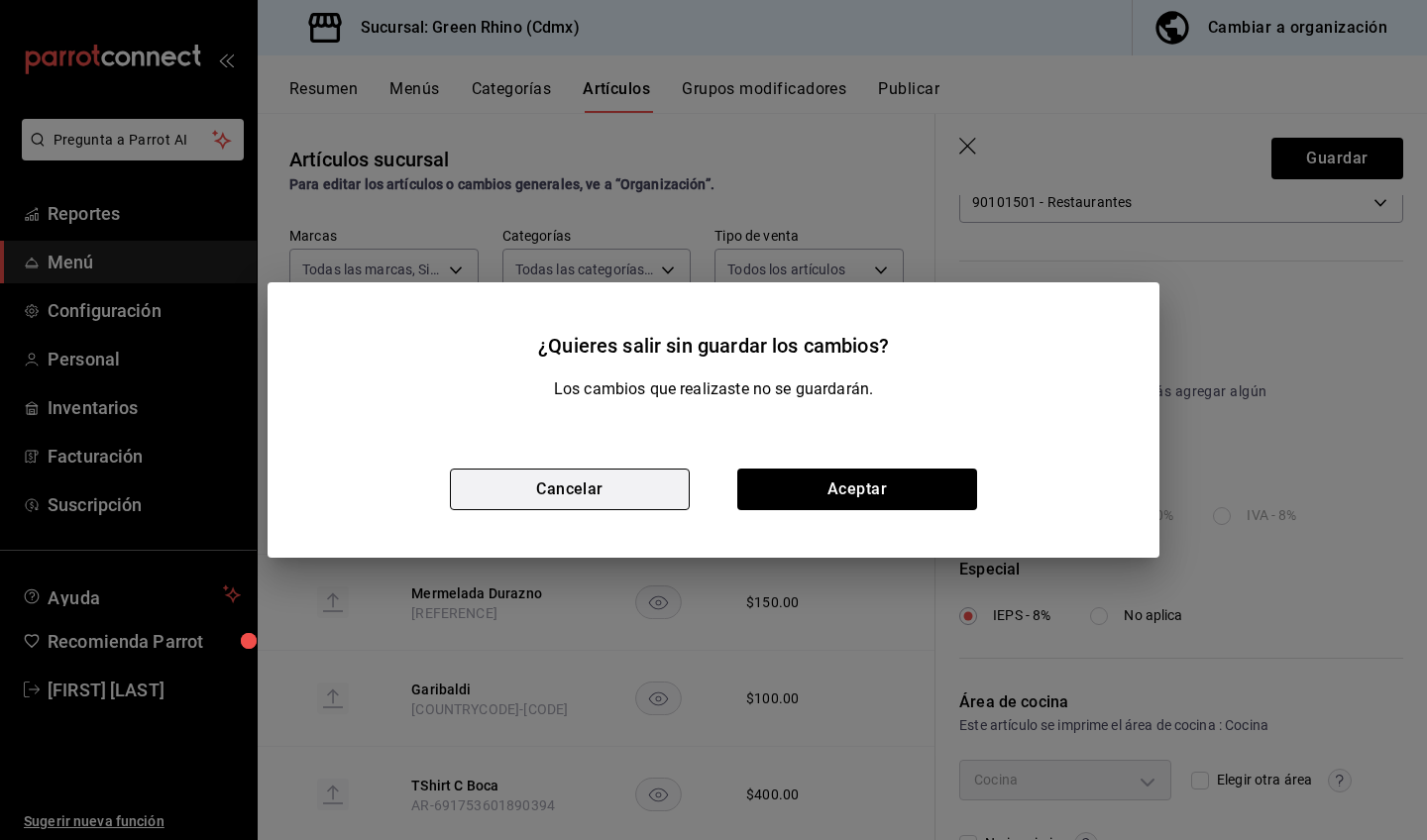 click on "Cancelar" at bounding box center [570, 489] 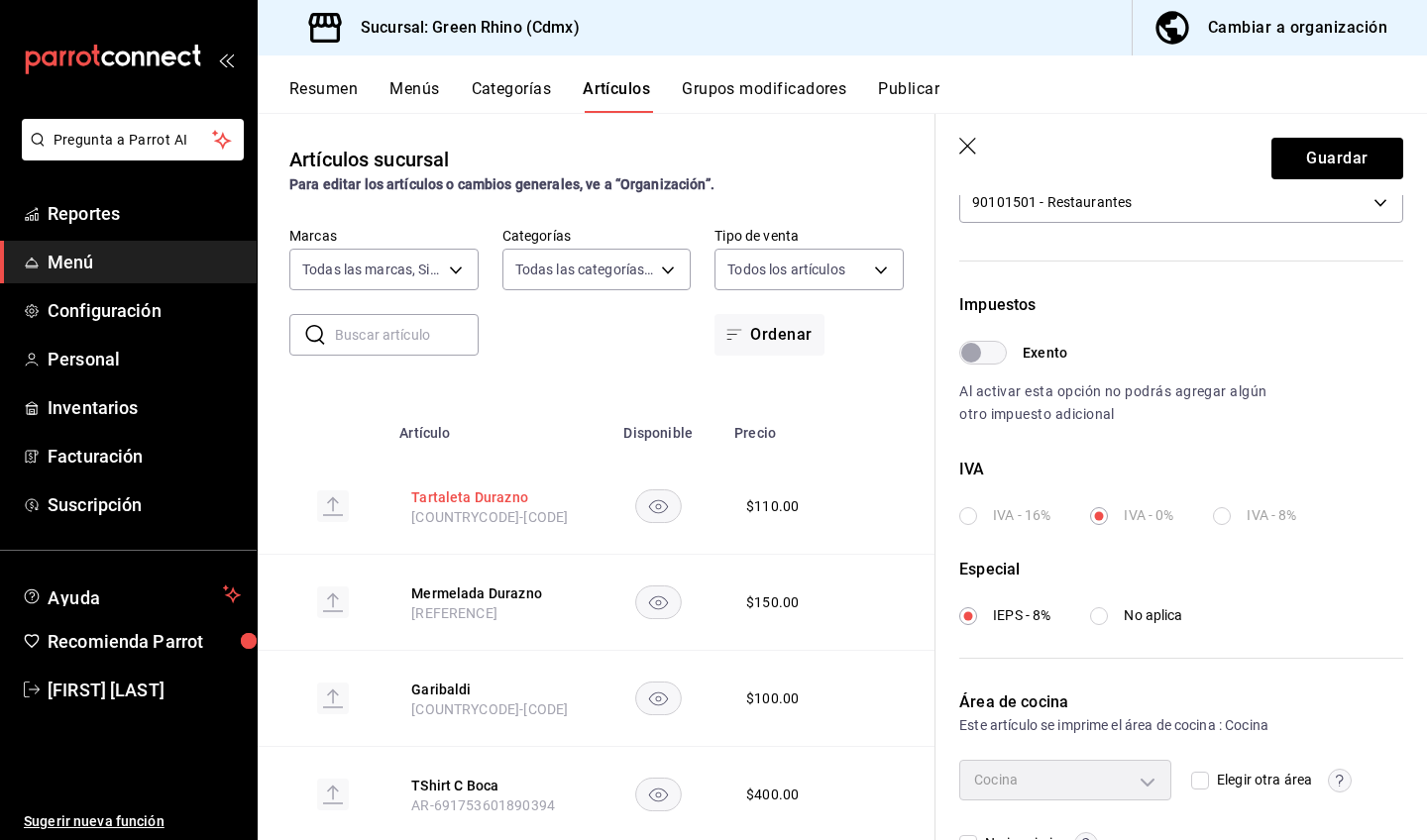 click on "Tartaleta Durazno" at bounding box center [491, 497] 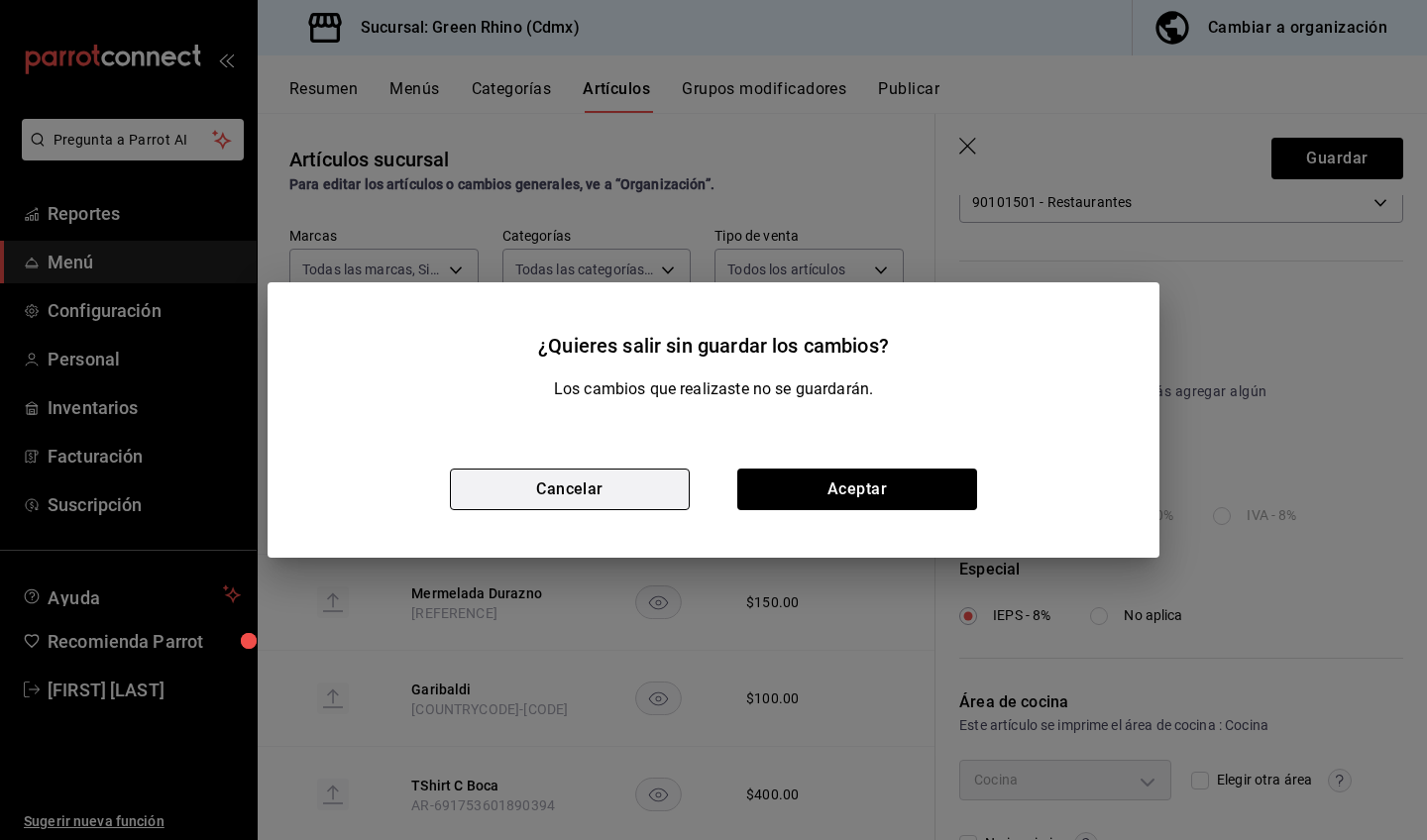click on "Cancelar" at bounding box center (570, 489) 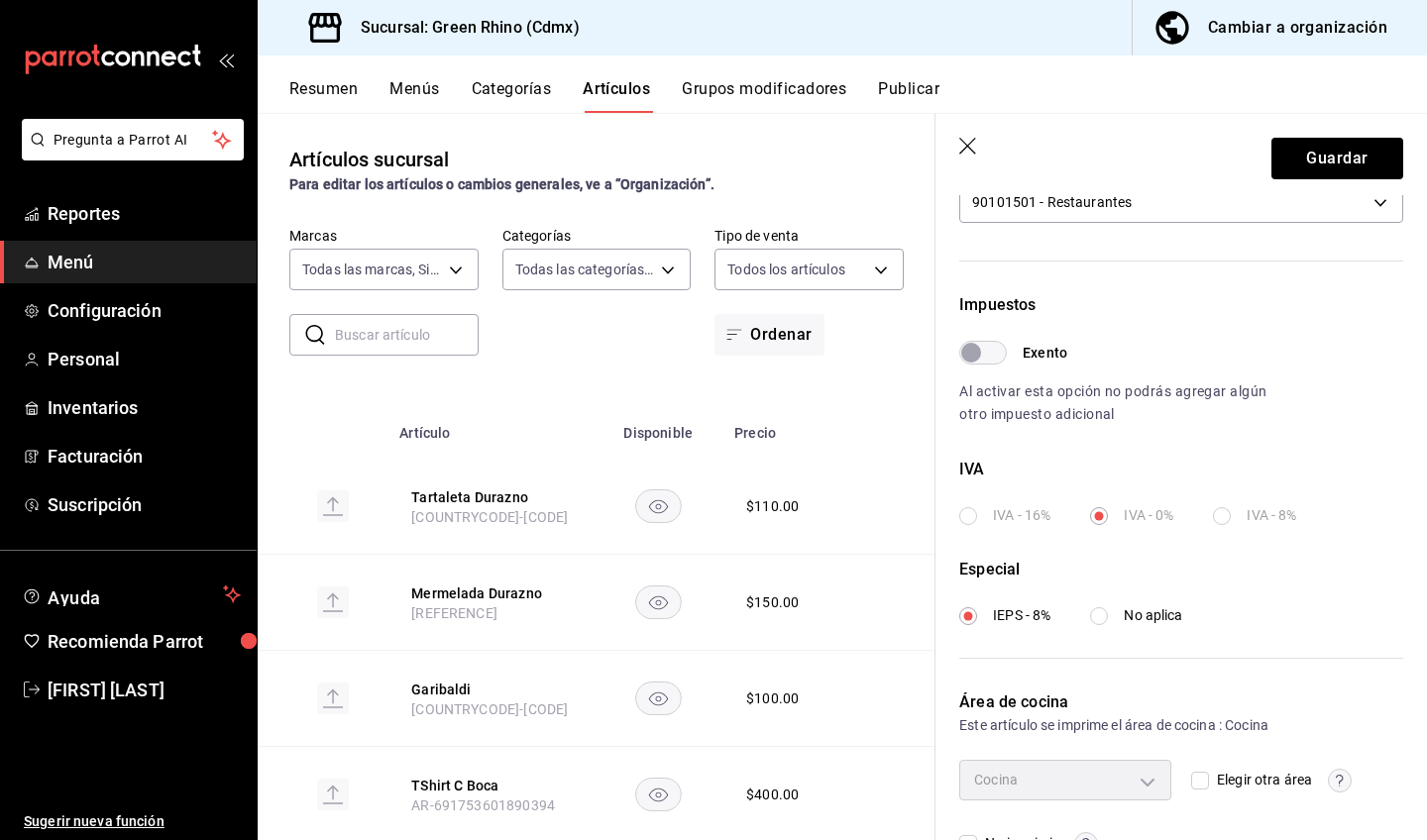 click on "Guardar" at bounding box center (1181, 155) 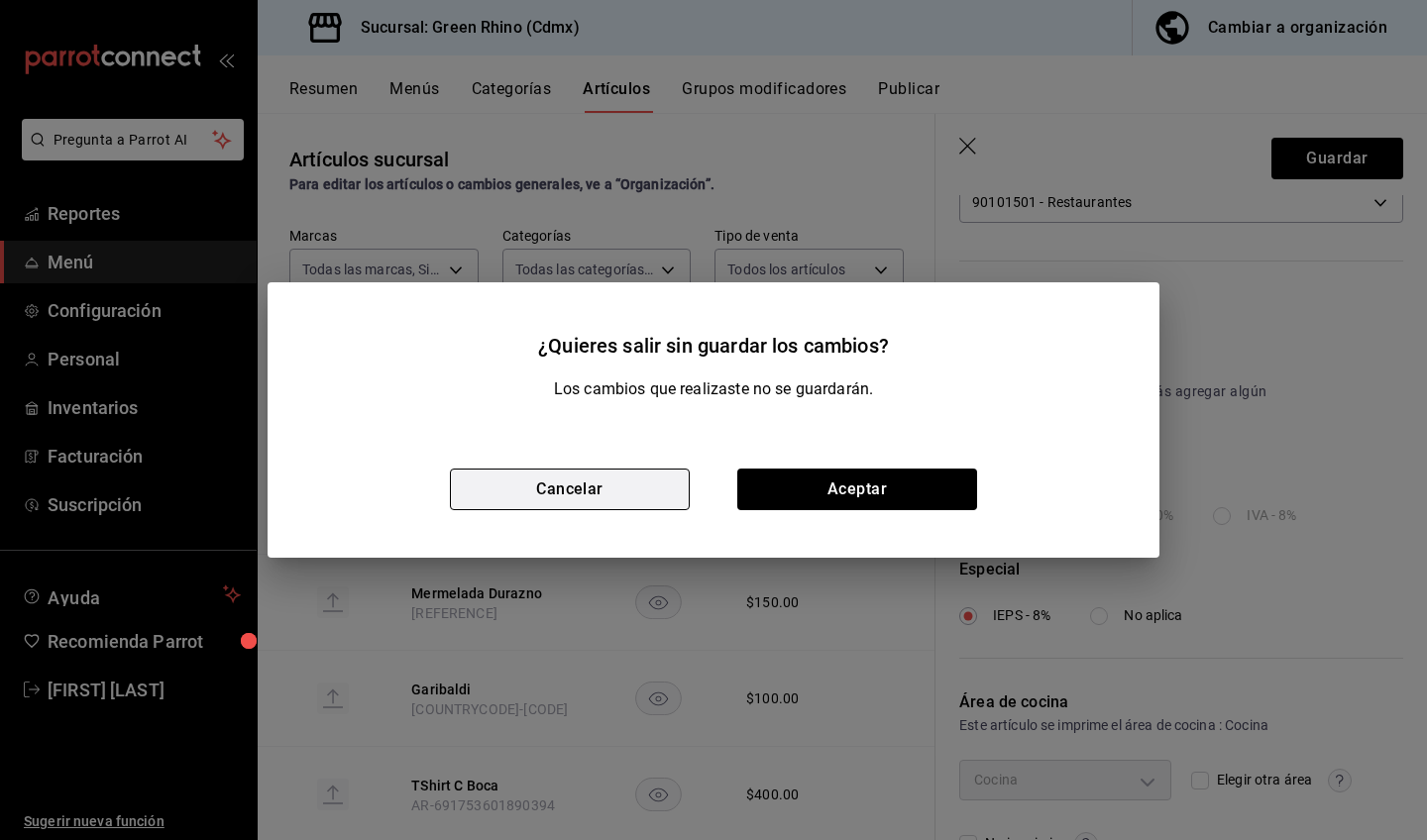 click on "Cancelar" at bounding box center (570, 489) 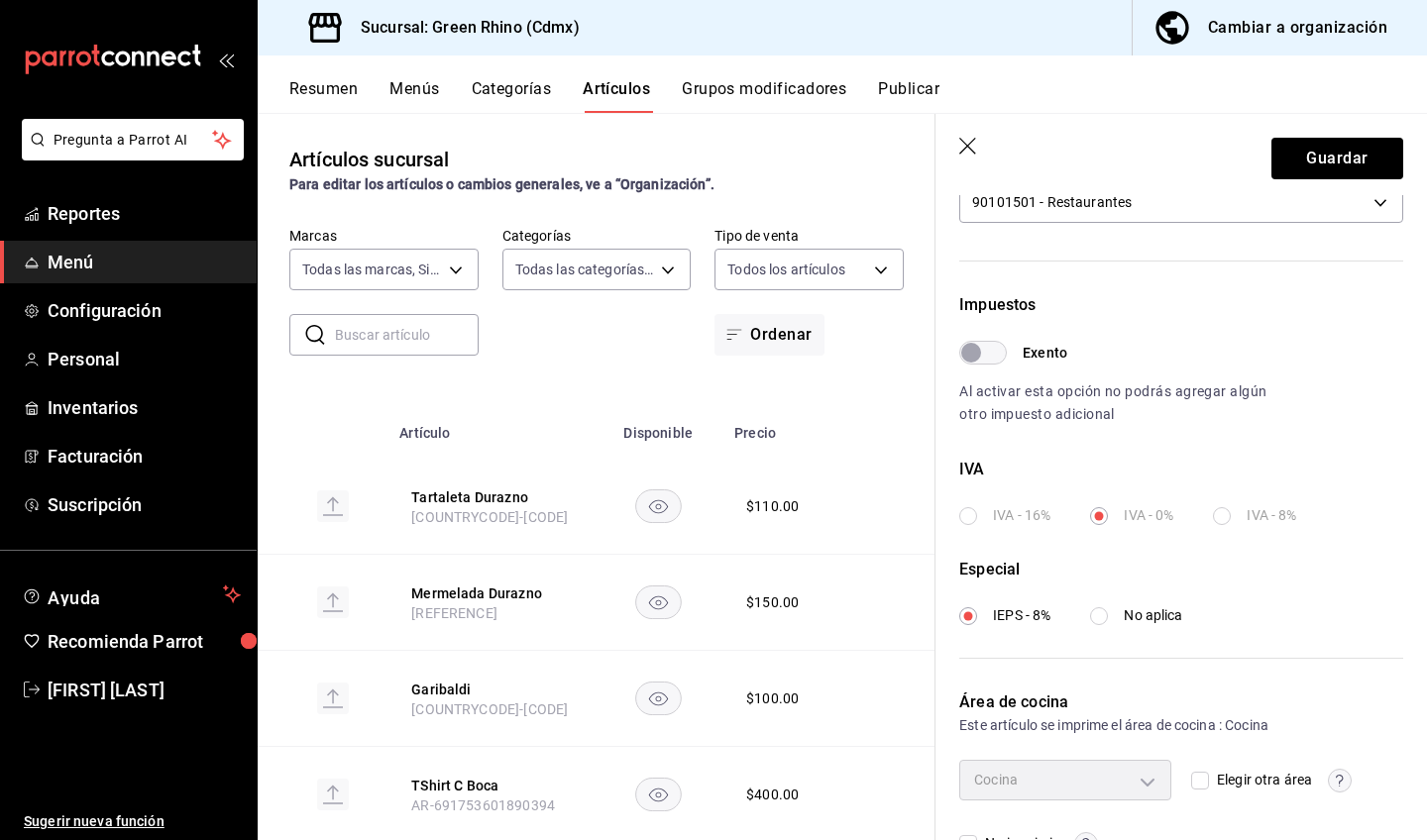 click 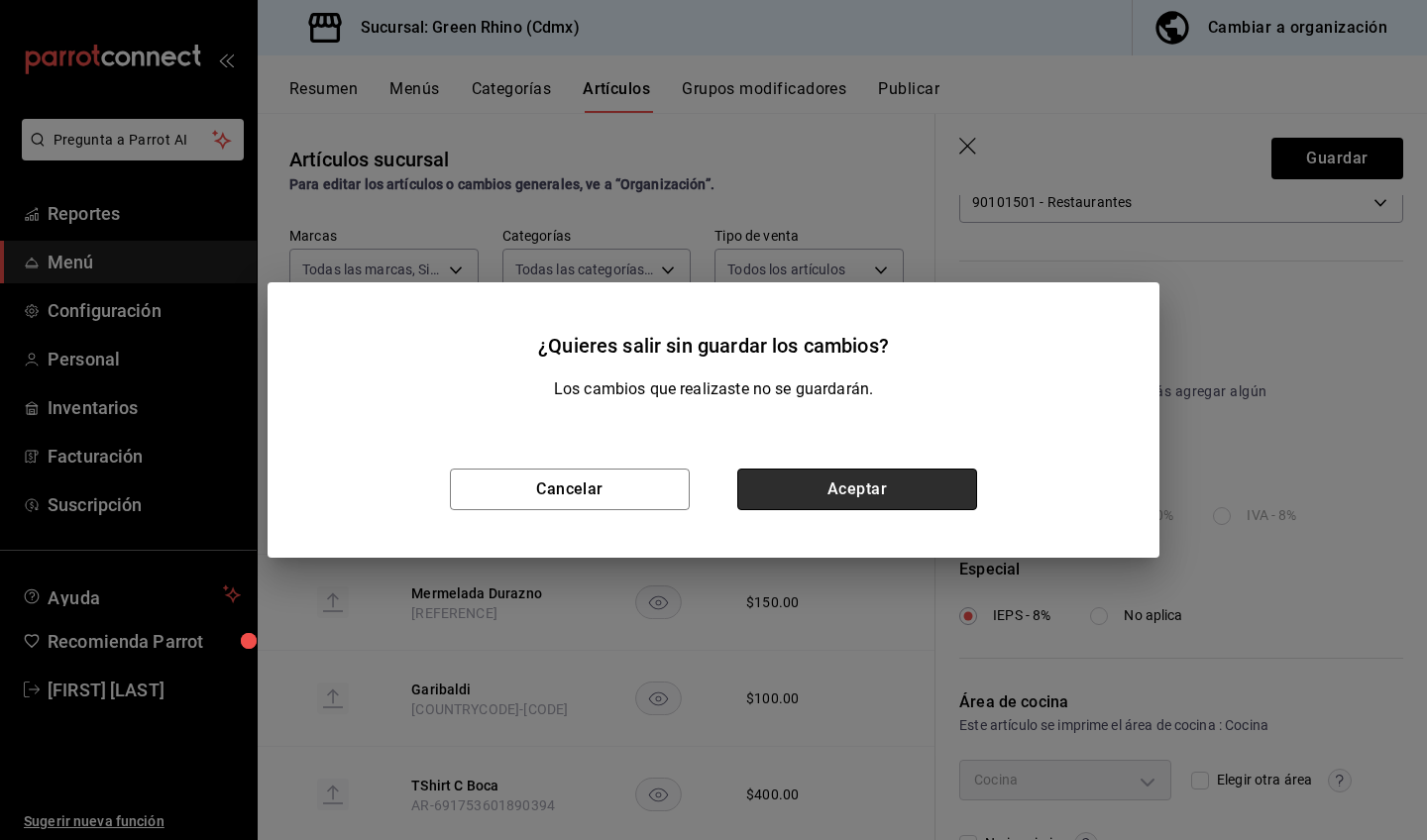 click on "Aceptar" at bounding box center [857, 489] 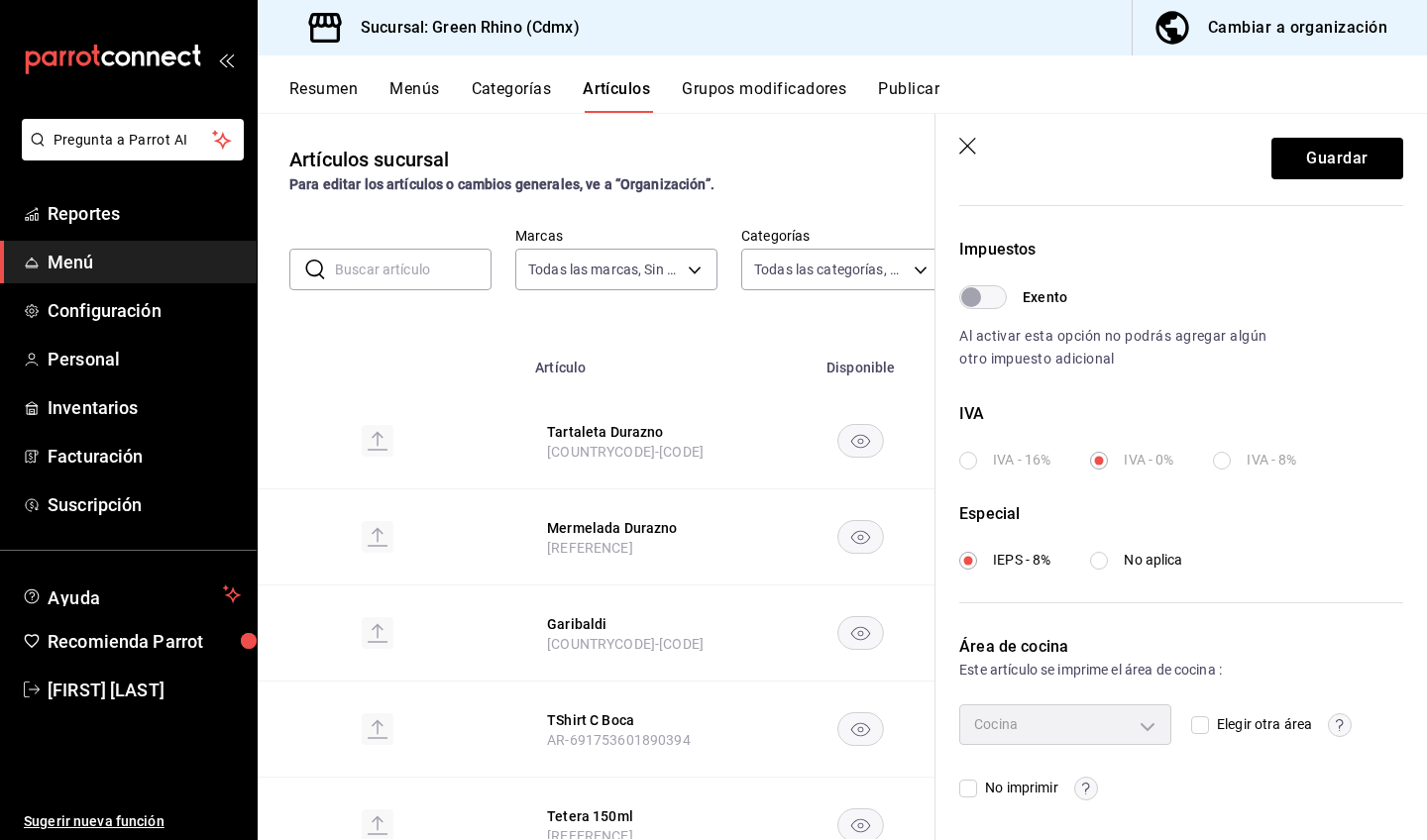 scroll, scrollTop: 0, scrollLeft: 0, axis: both 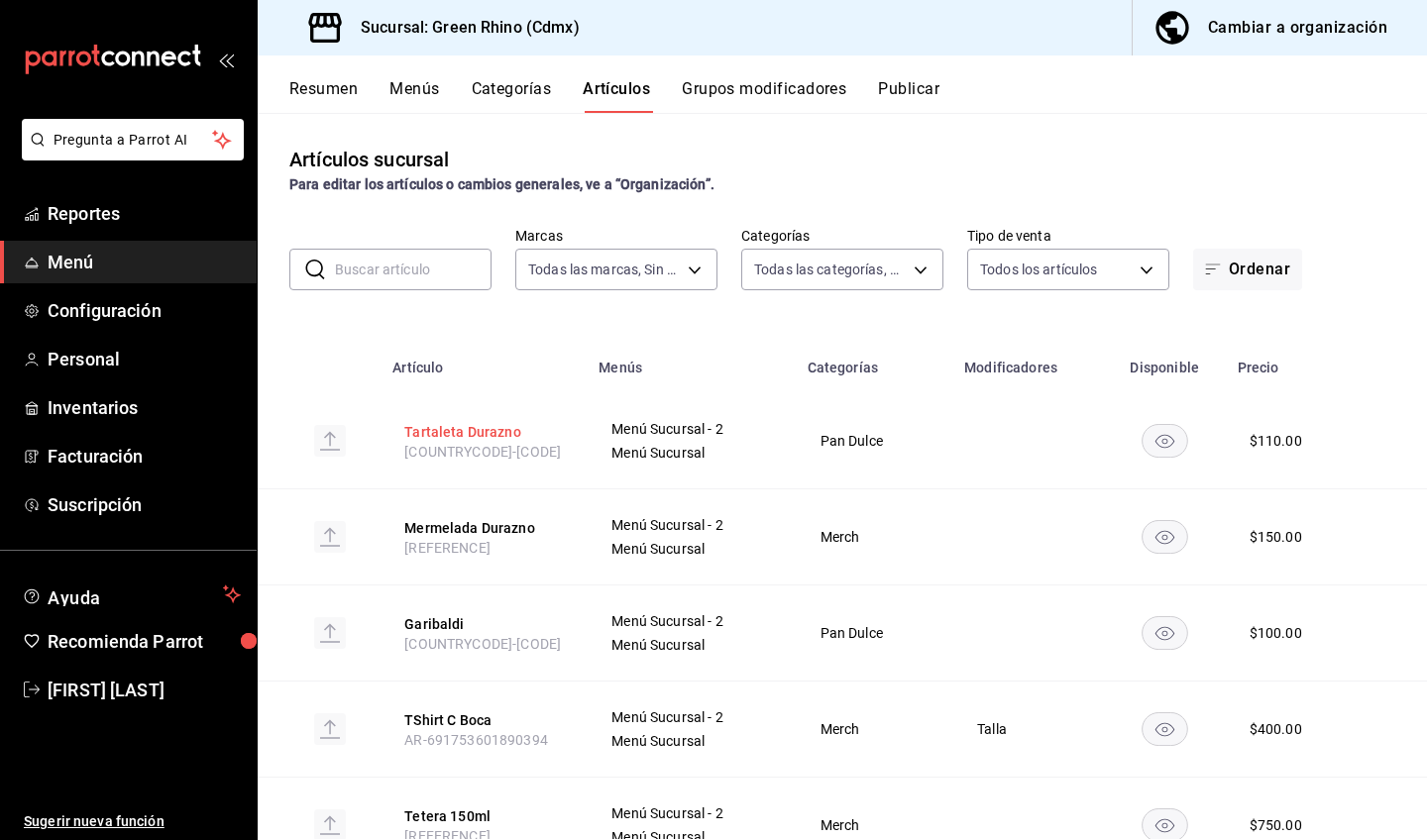 click on "Tartaleta Durazno" at bounding box center [484, 432] 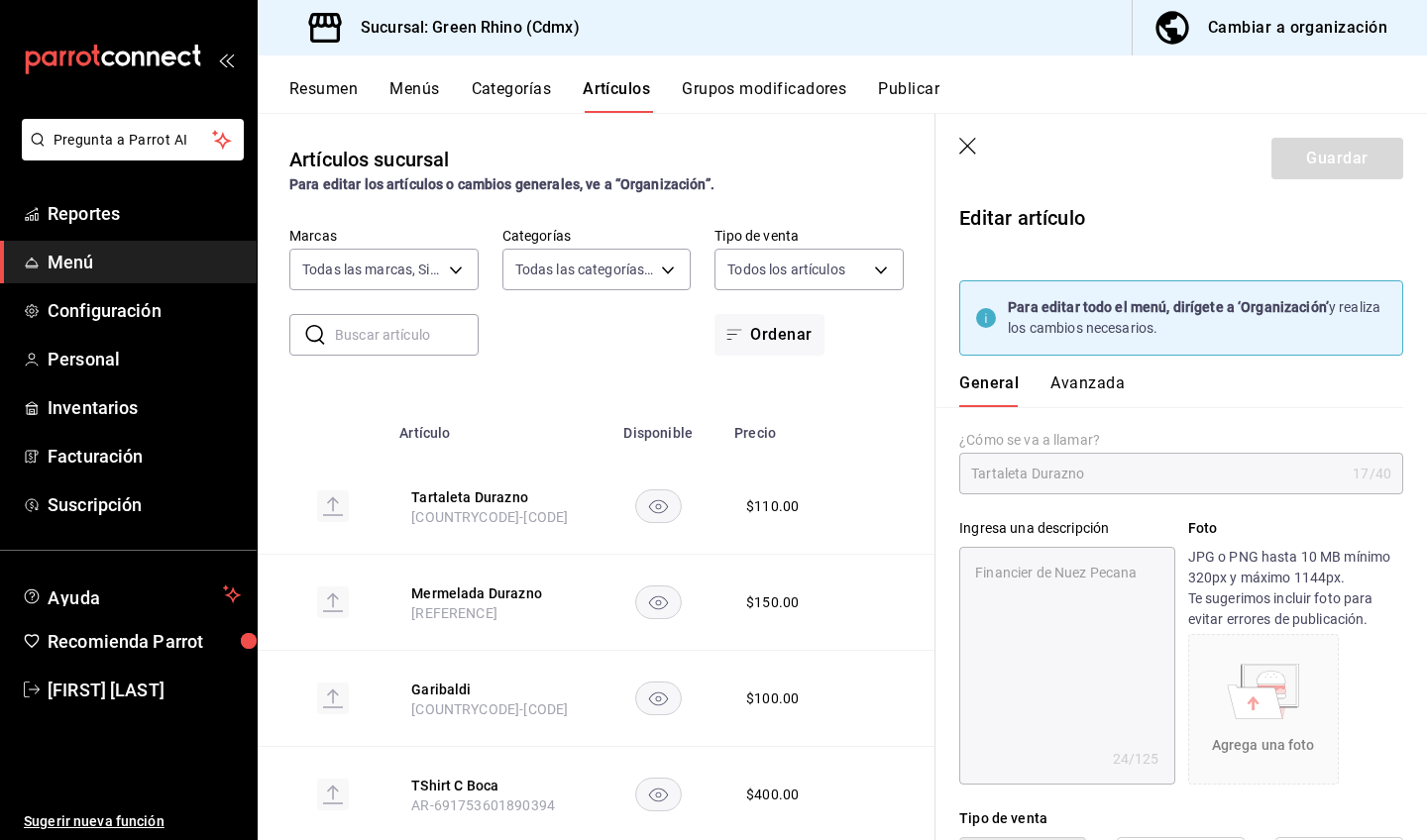 type on "x" 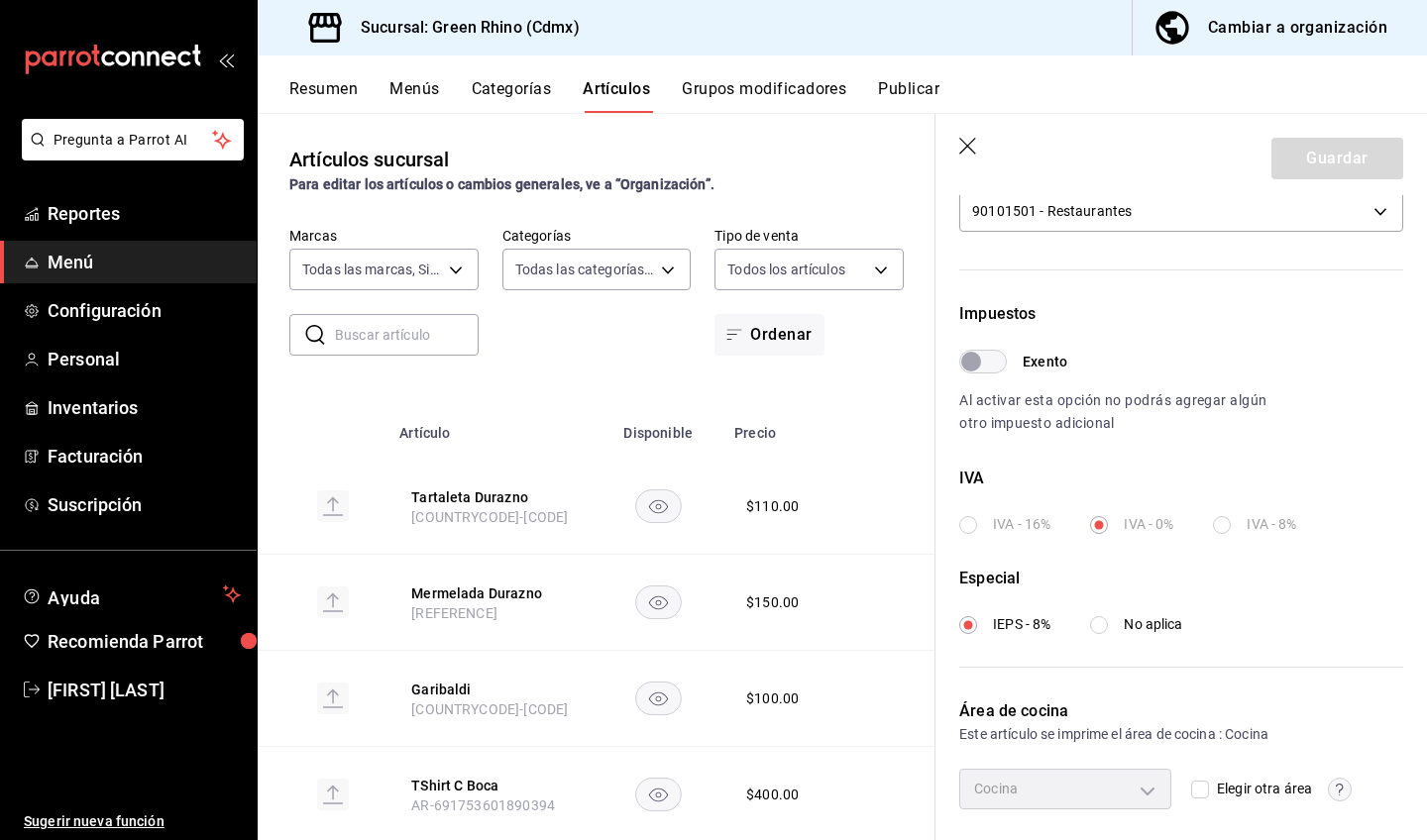 scroll, scrollTop: 629, scrollLeft: 0, axis: vertical 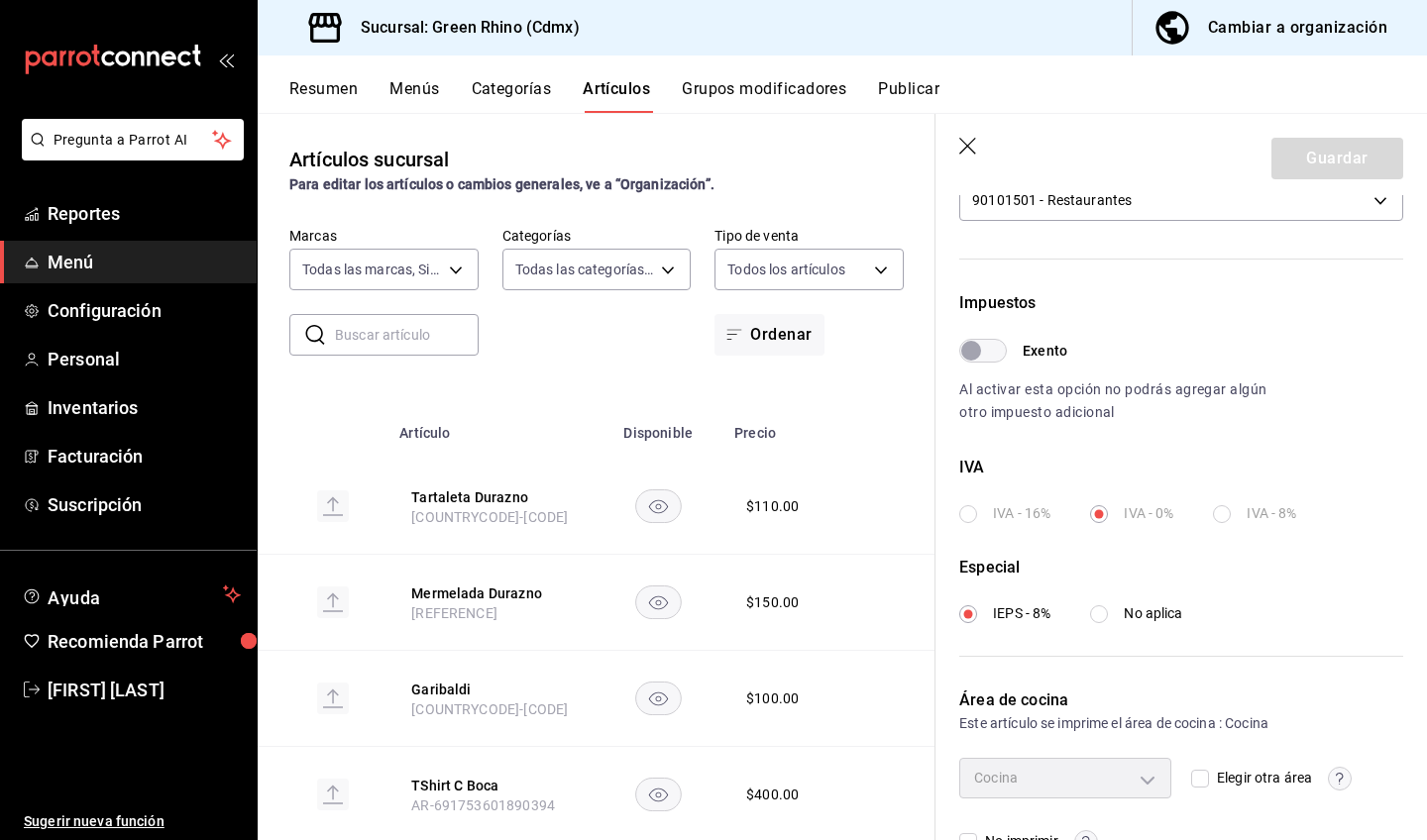 click on "IVA - 16%" at bounding box center [1005, 513] 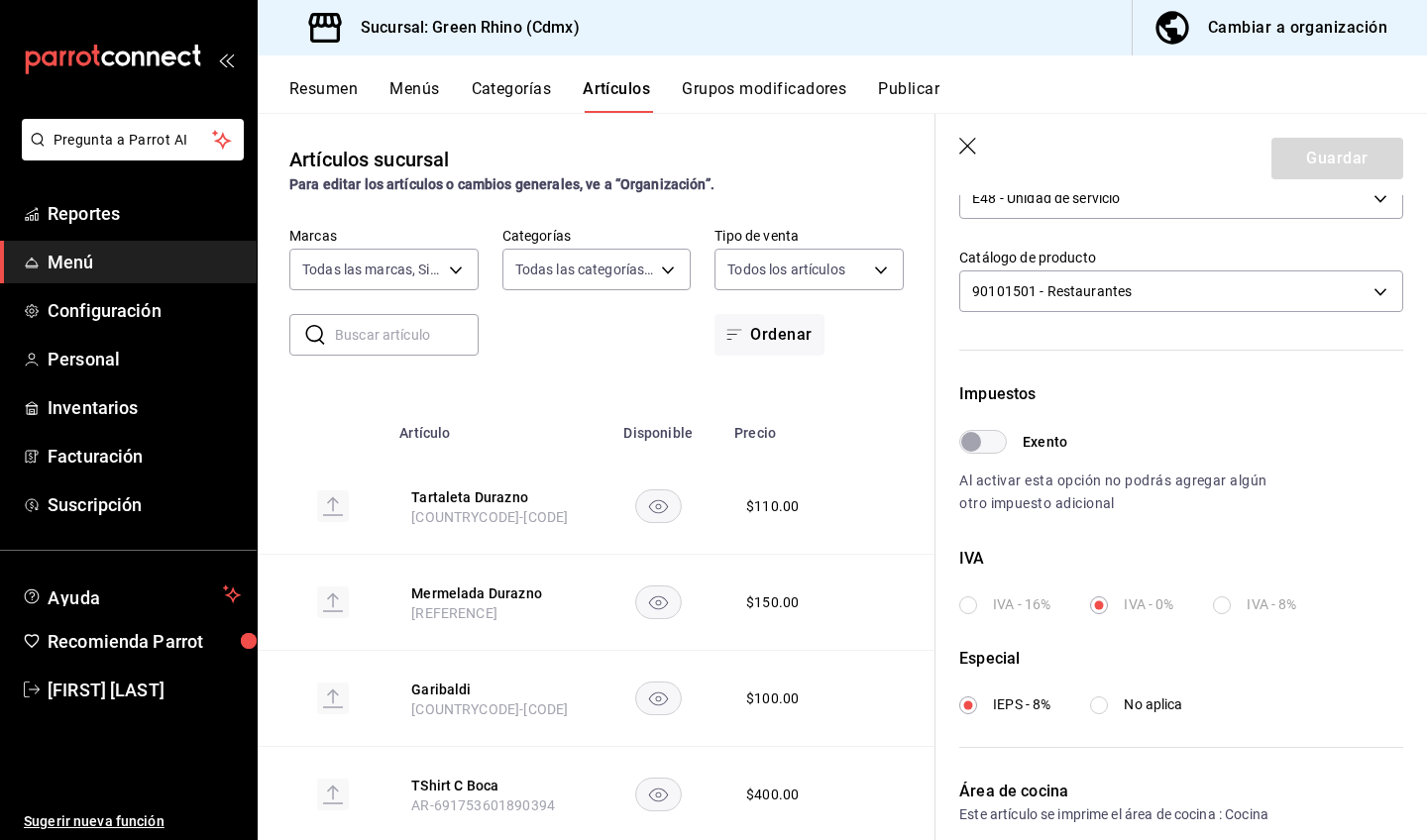 scroll, scrollTop: 541, scrollLeft: 0, axis: vertical 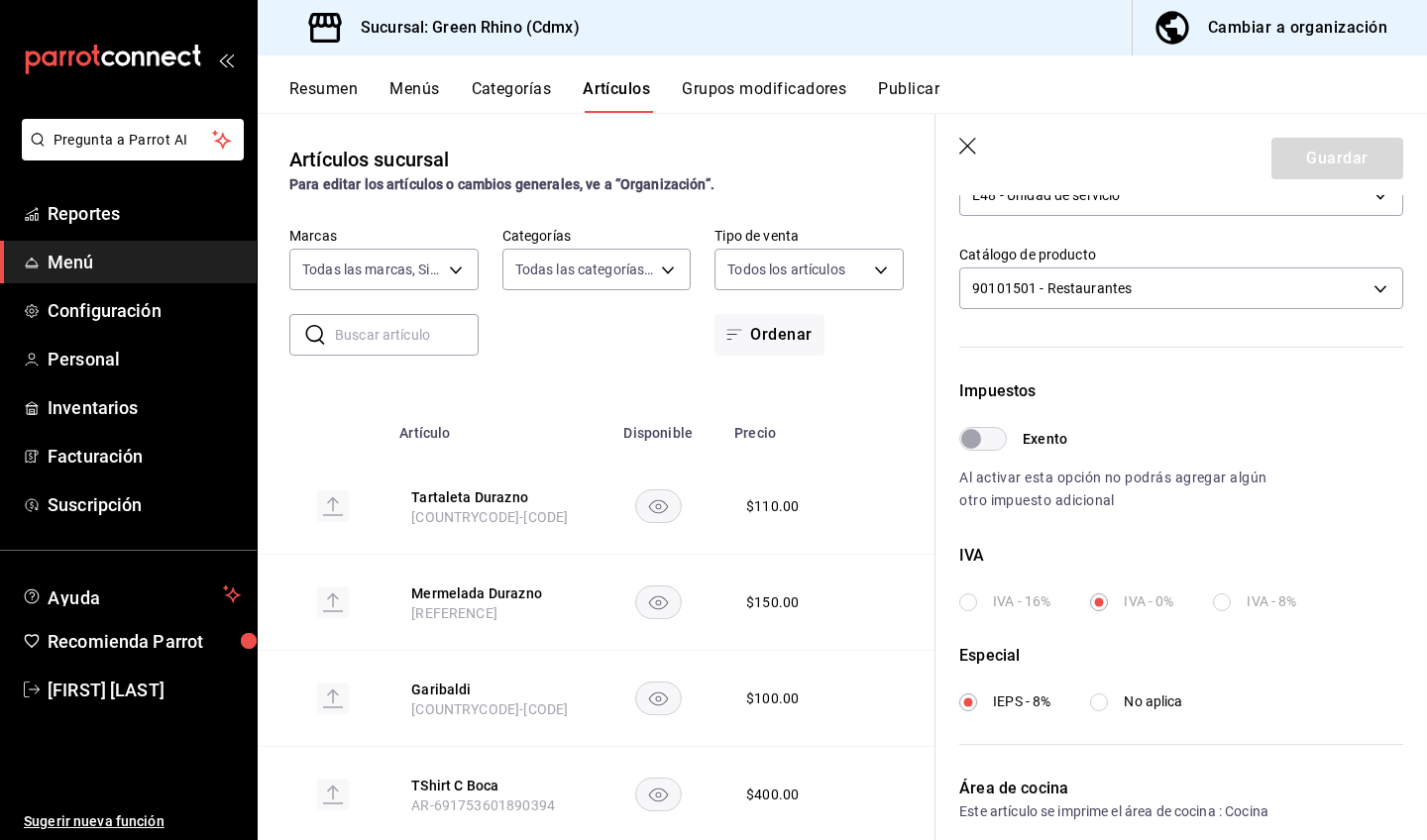 click on "No aplica" at bounding box center (1099, 702) 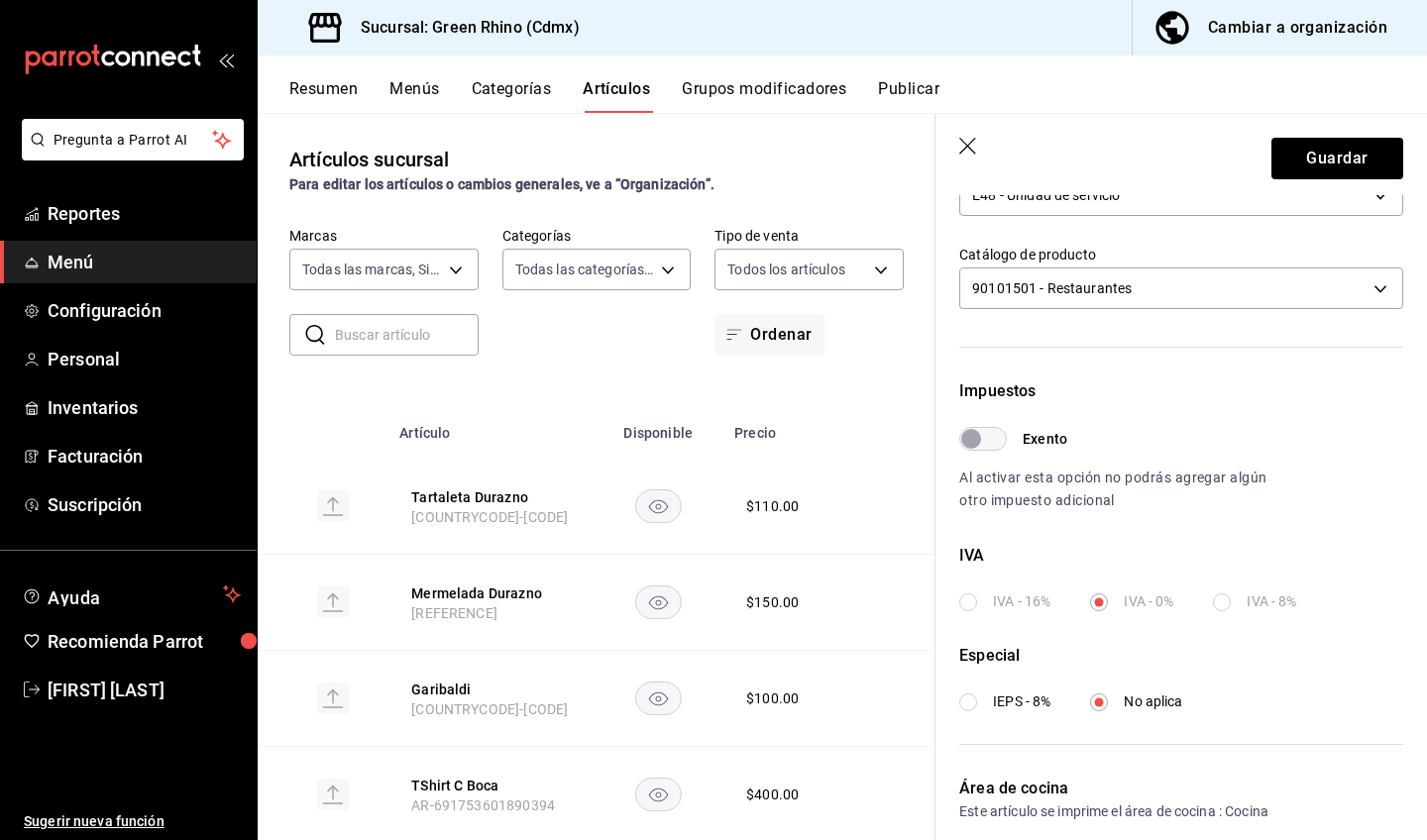 radio on "true" 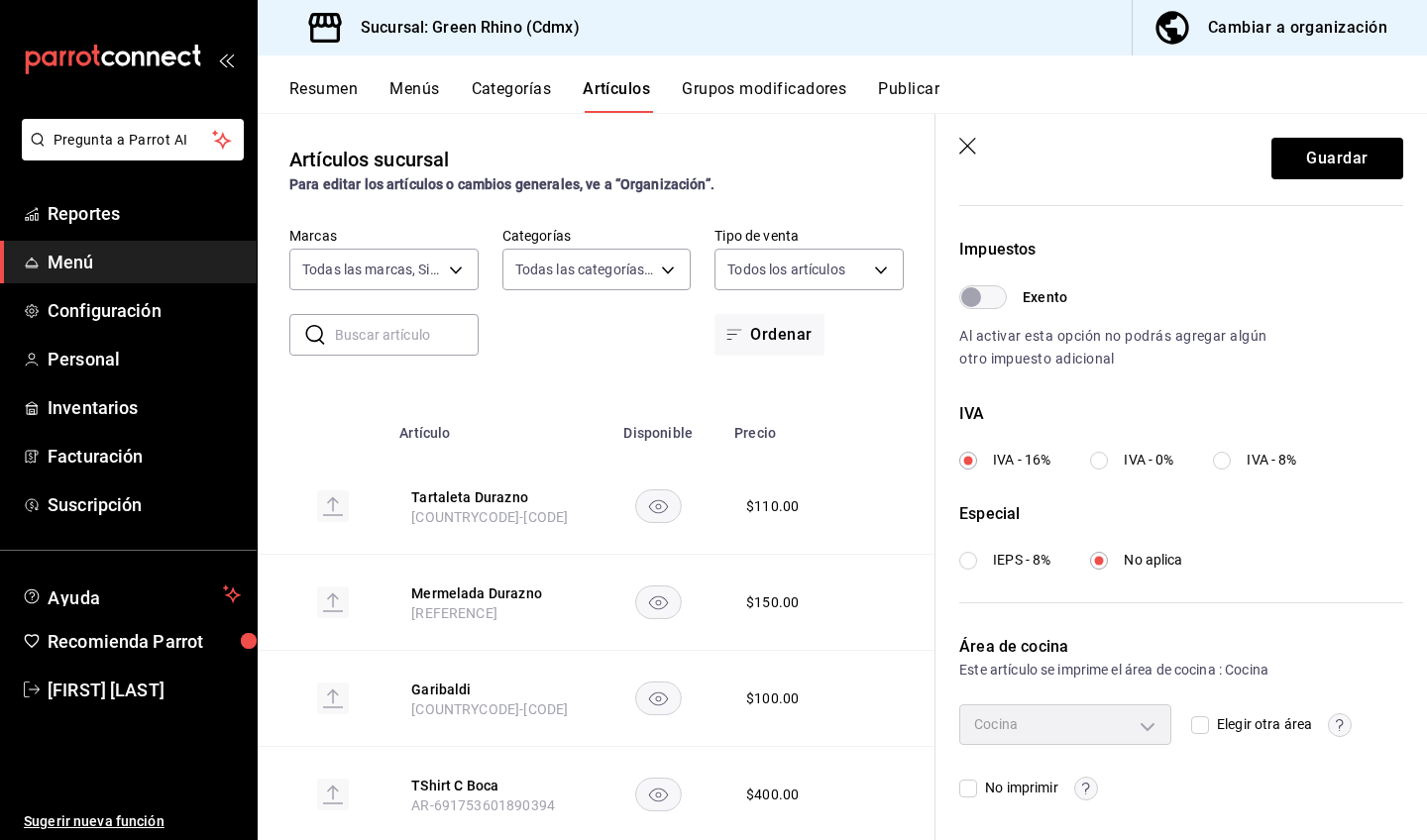scroll, scrollTop: 682, scrollLeft: 0, axis: vertical 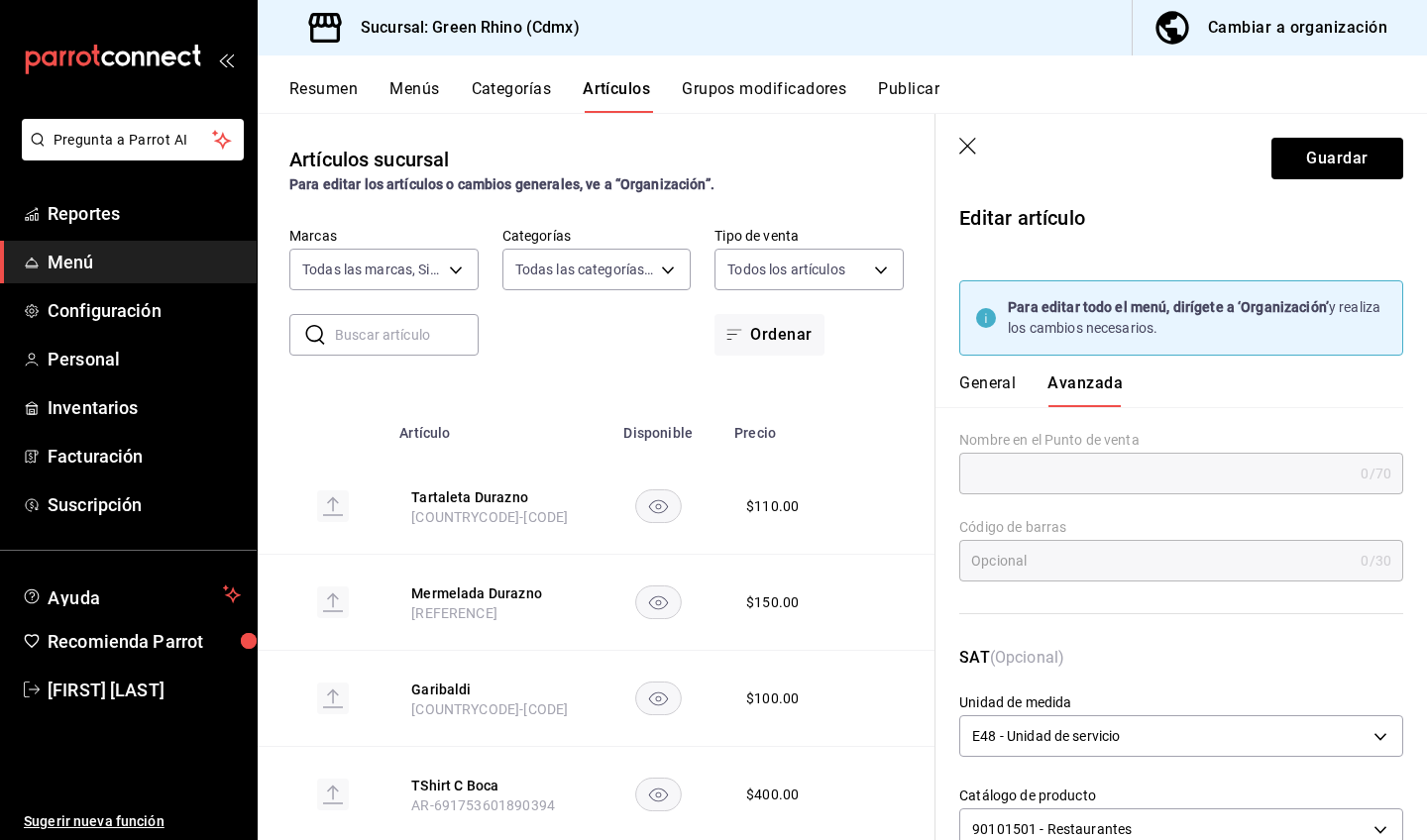 click on "General" at bounding box center [987, 390] 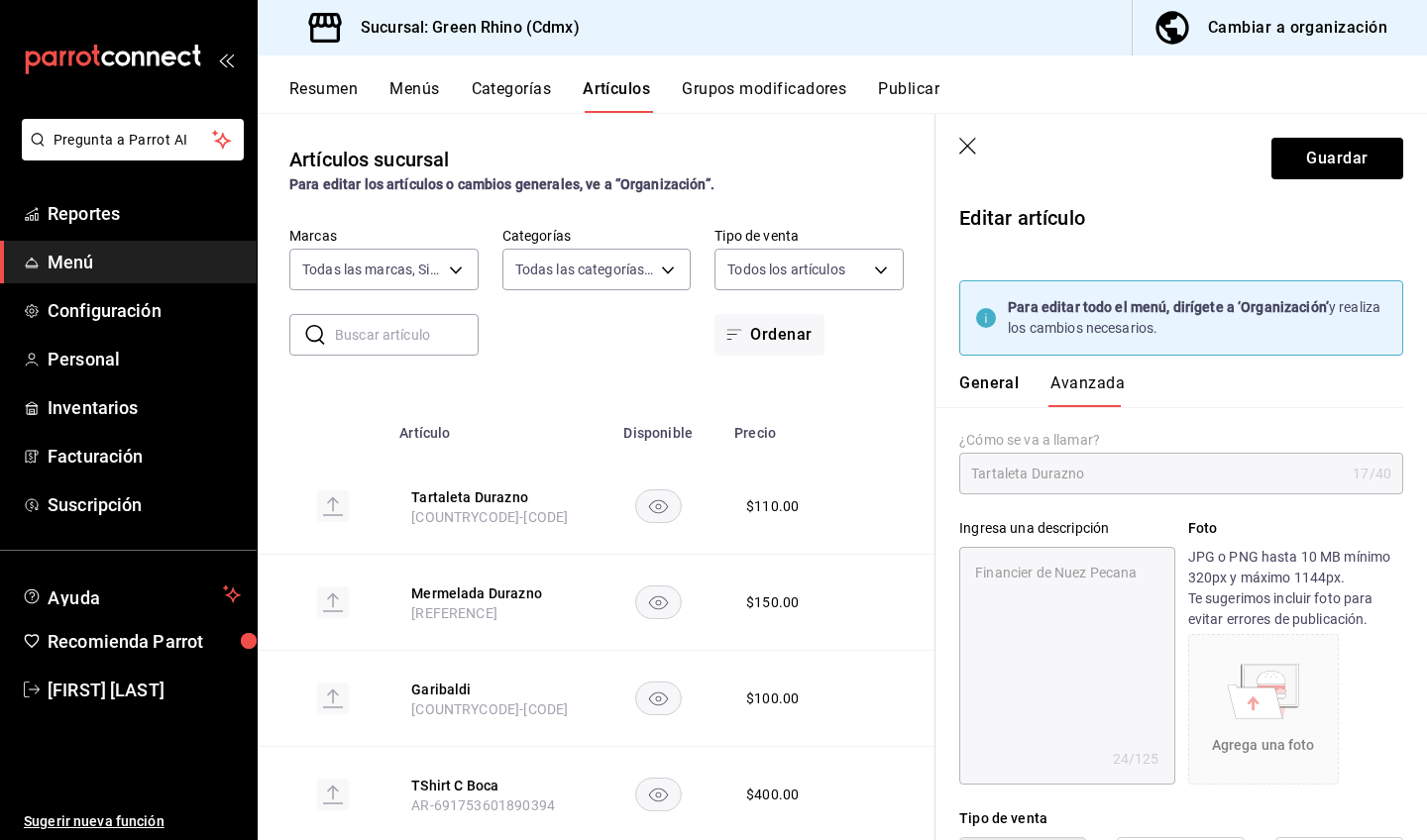 type on "x" 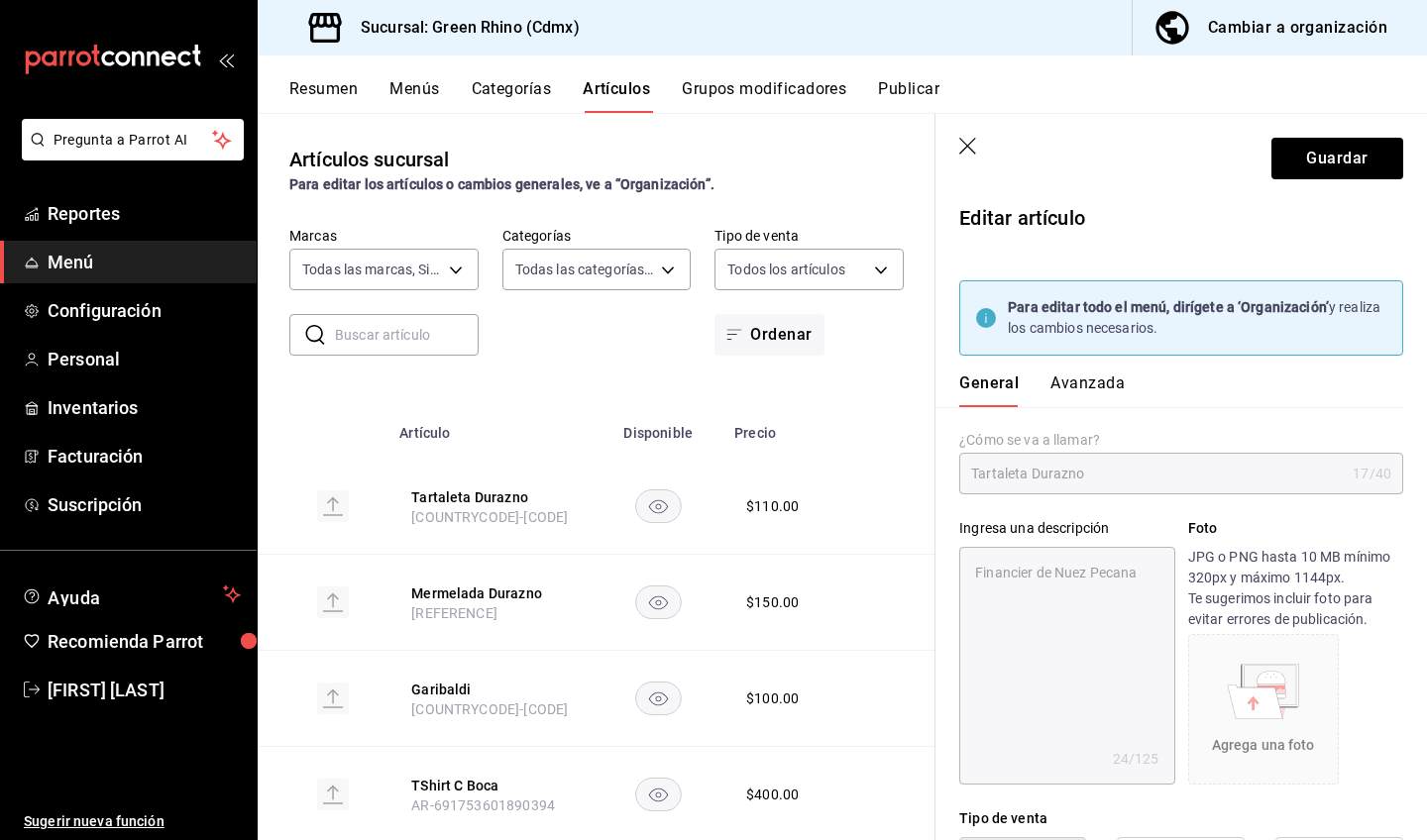 click on "Avanzada" at bounding box center [1087, 390] 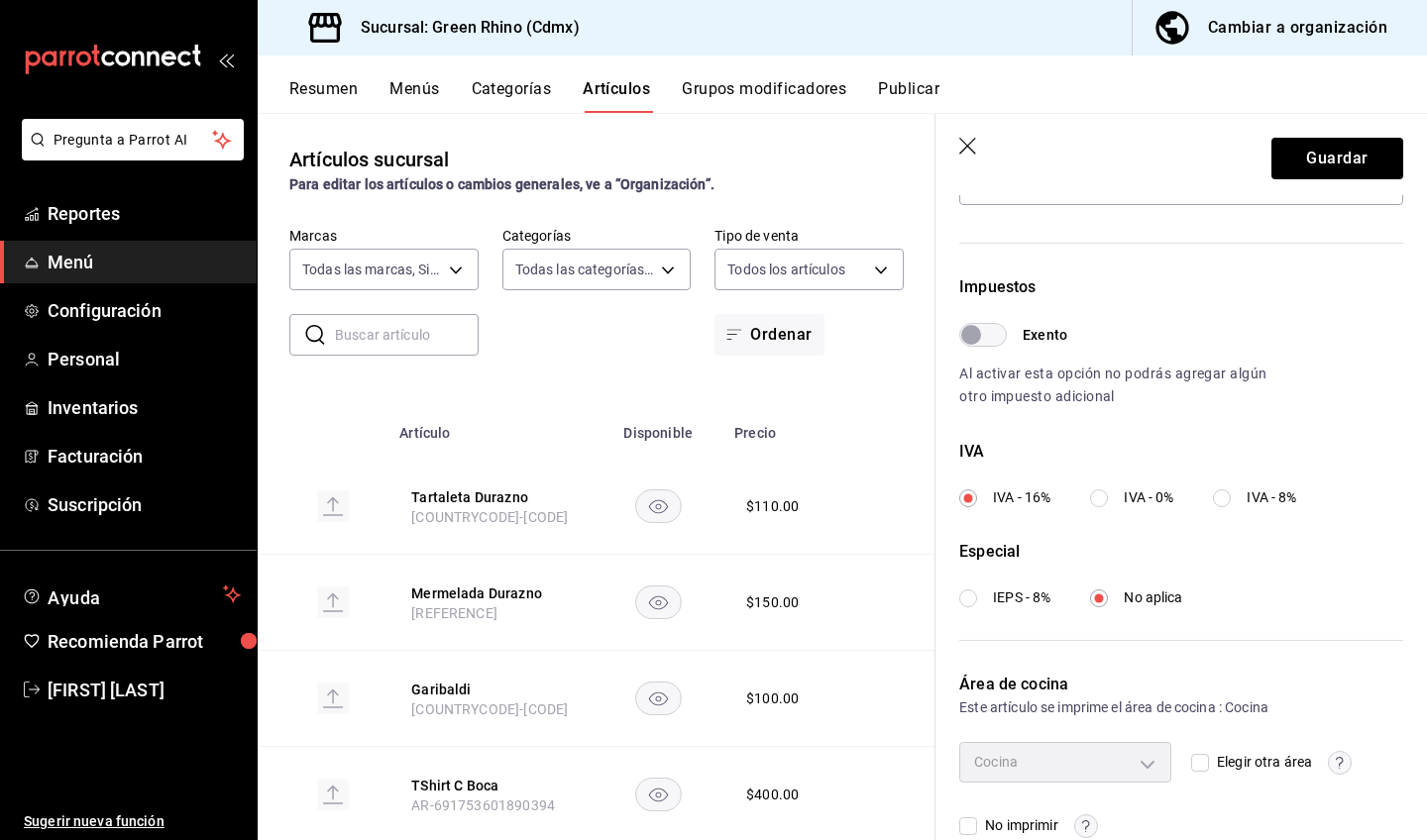 scroll, scrollTop: 643, scrollLeft: 0, axis: vertical 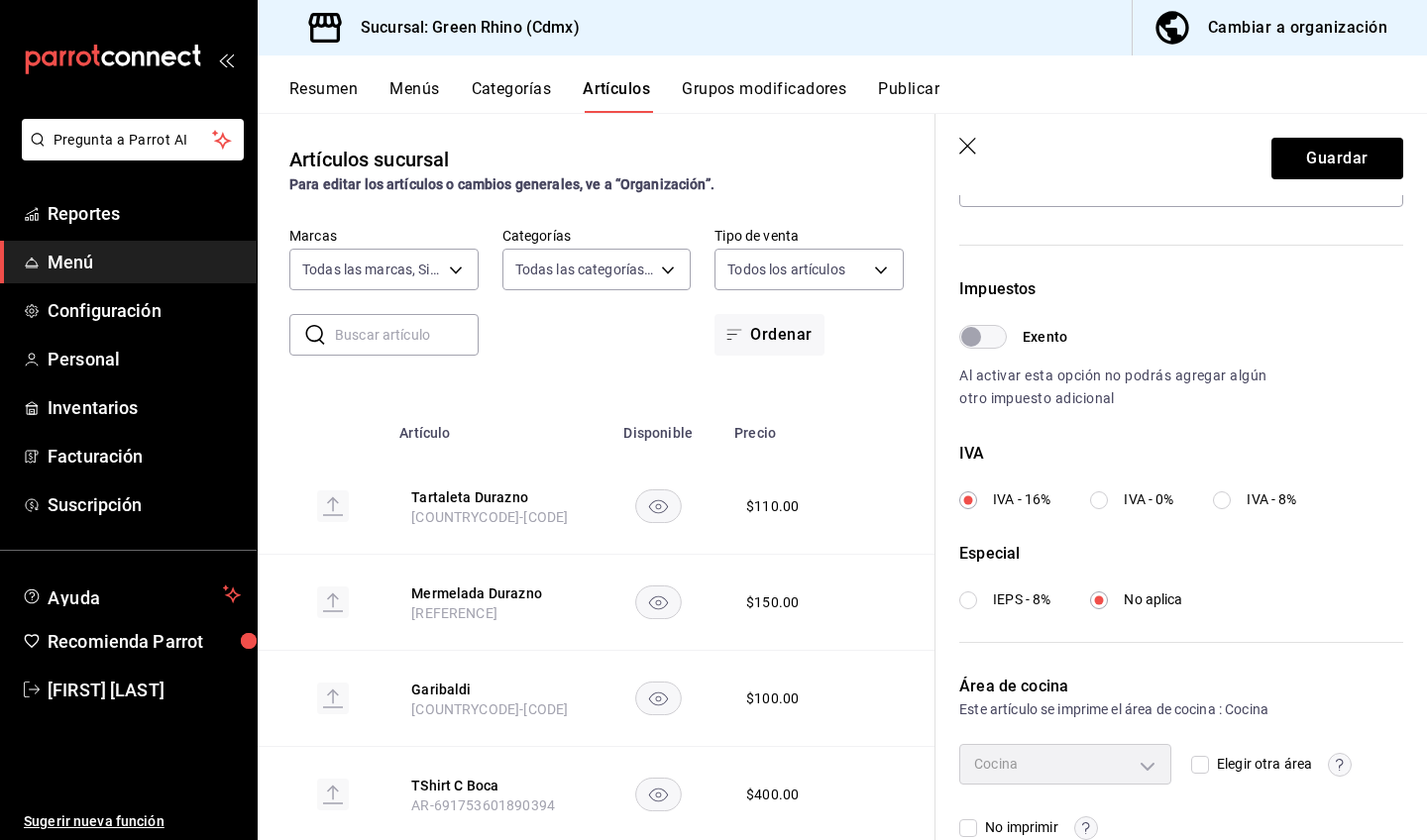 click on "IEPS - 8%" at bounding box center [968, 600] 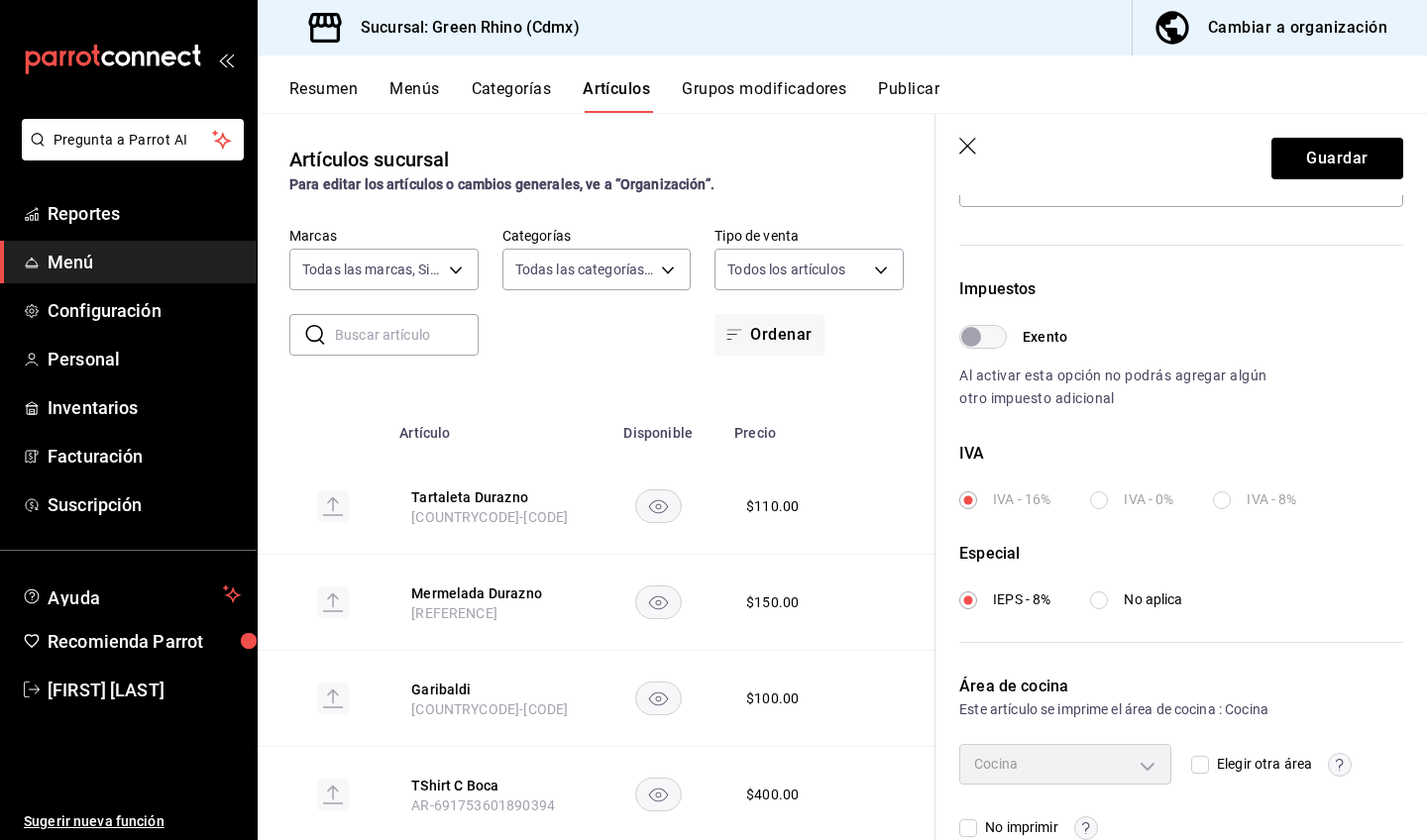 radio on "false" 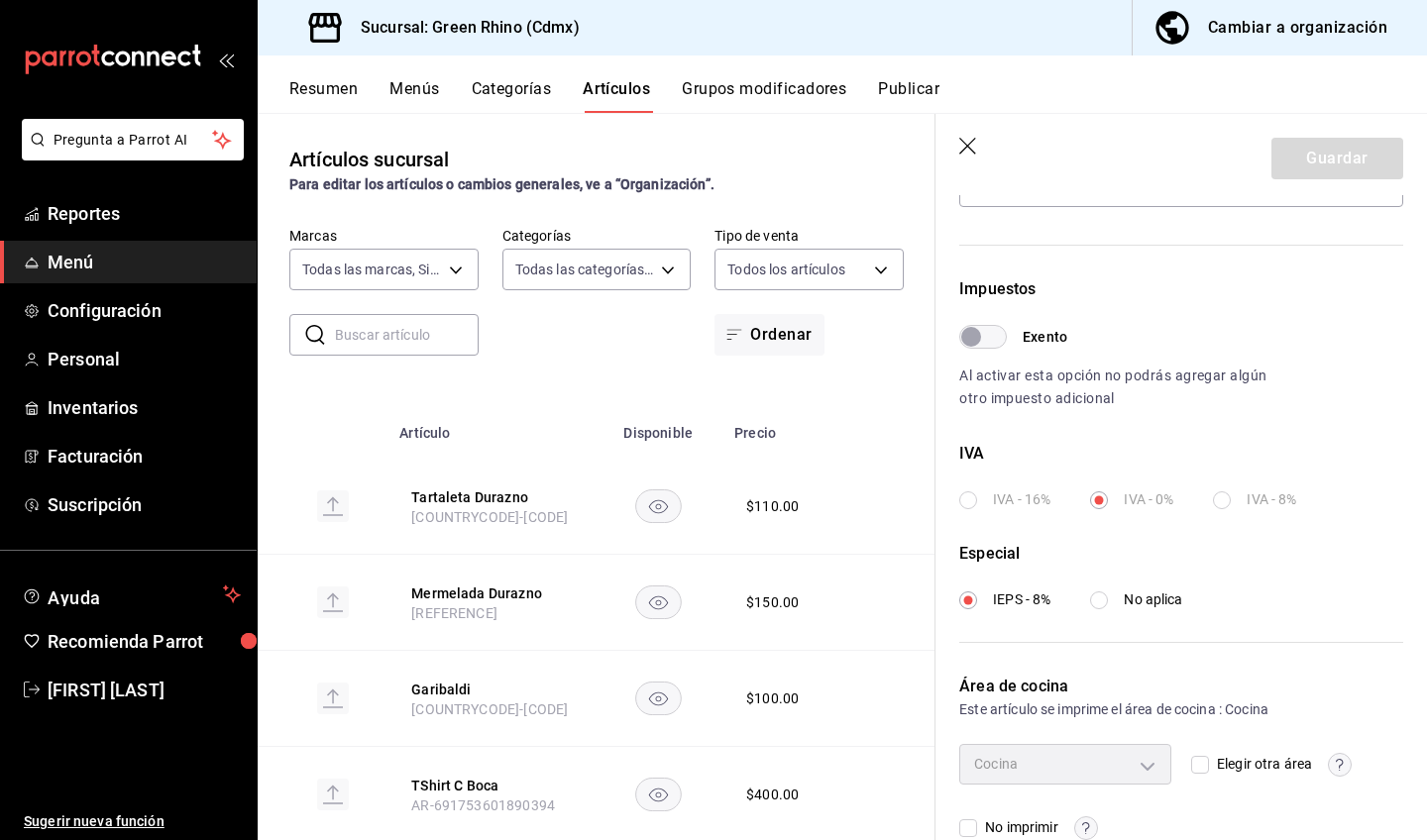 click on "No aplica" at bounding box center (1099, 600) 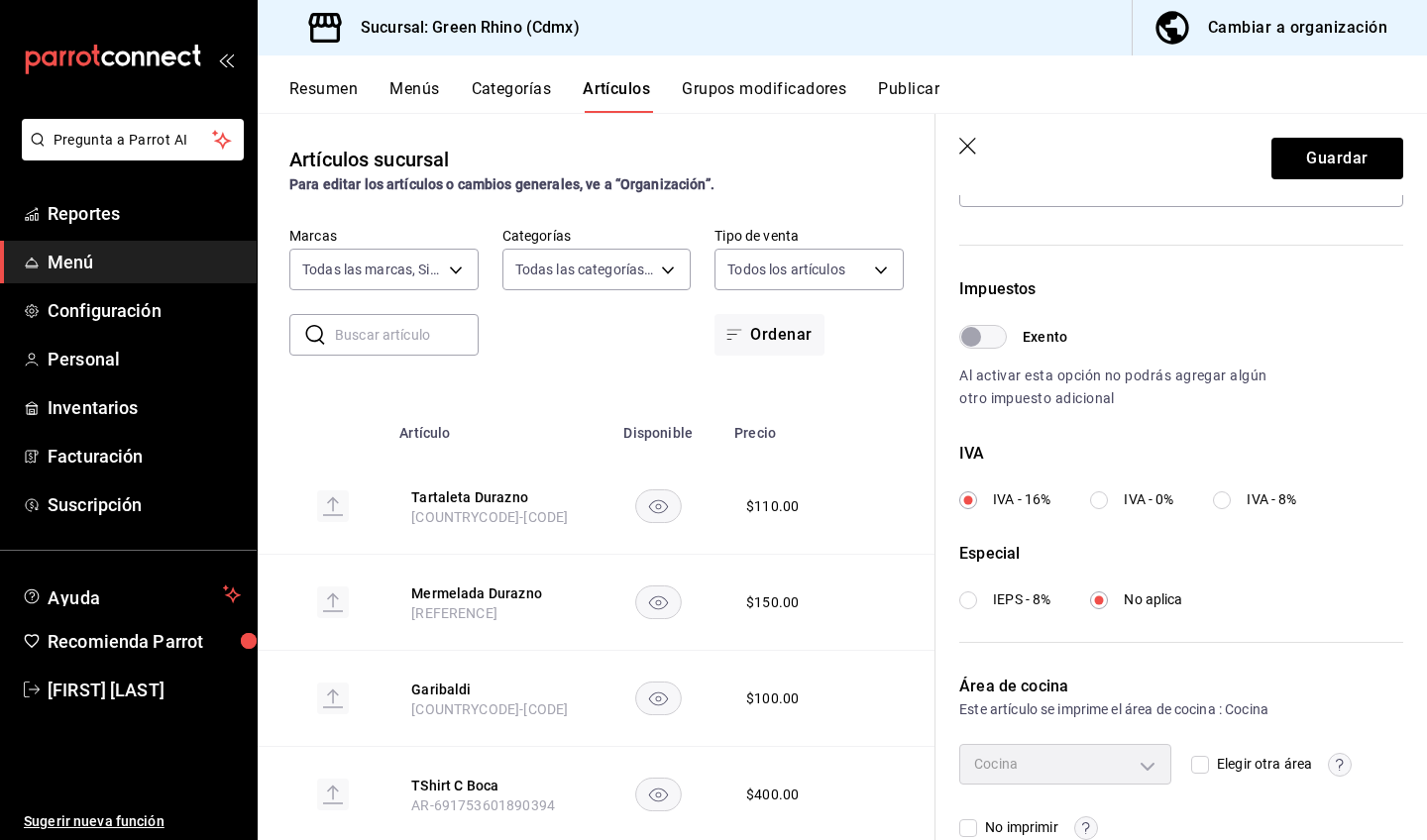 click on "IEPS - 8%" at bounding box center (1022, 599) 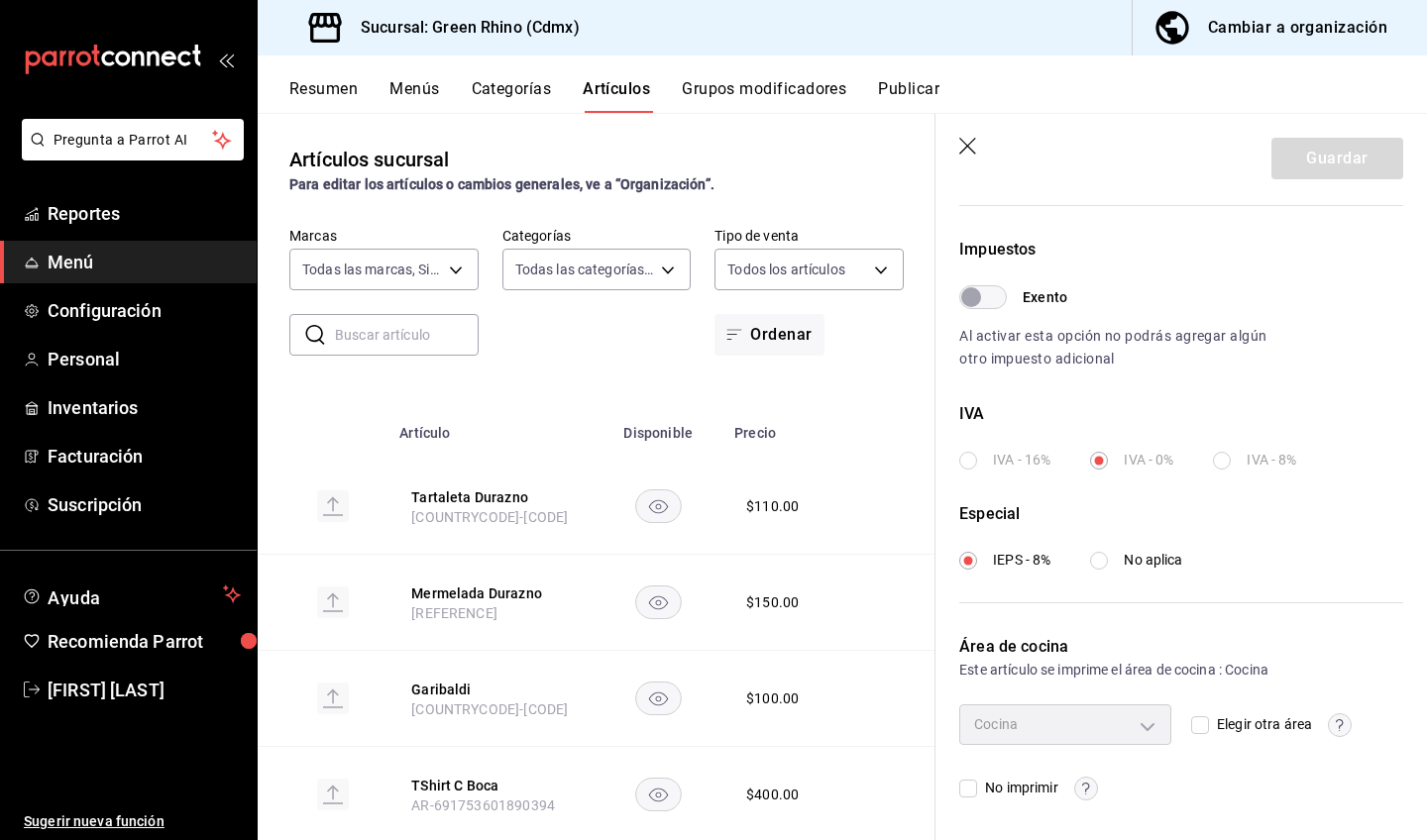 scroll, scrollTop: 682, scrollLeft: 0, axis: vertical 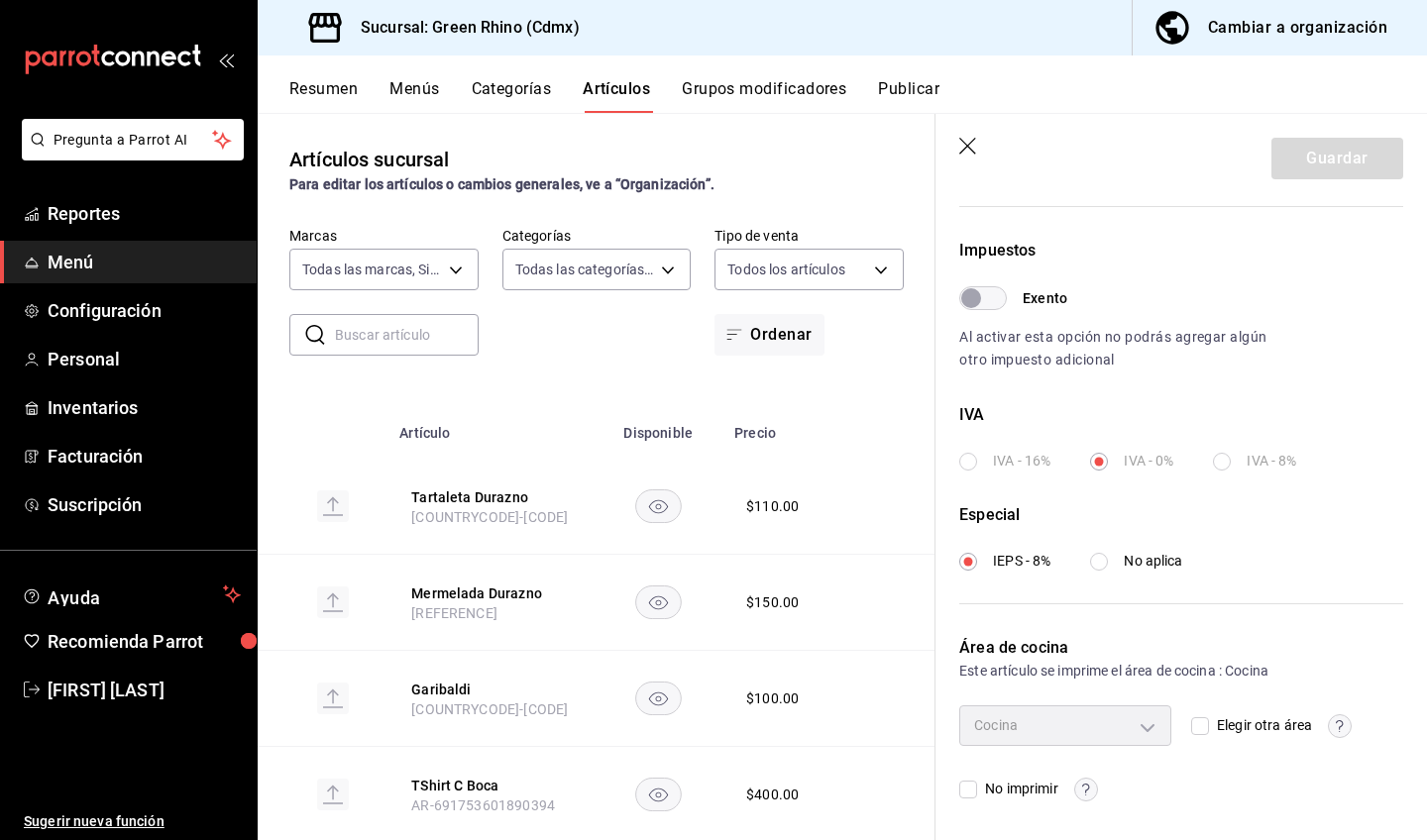 click on "IVA - 16%" at bounding box center (1005, 461) 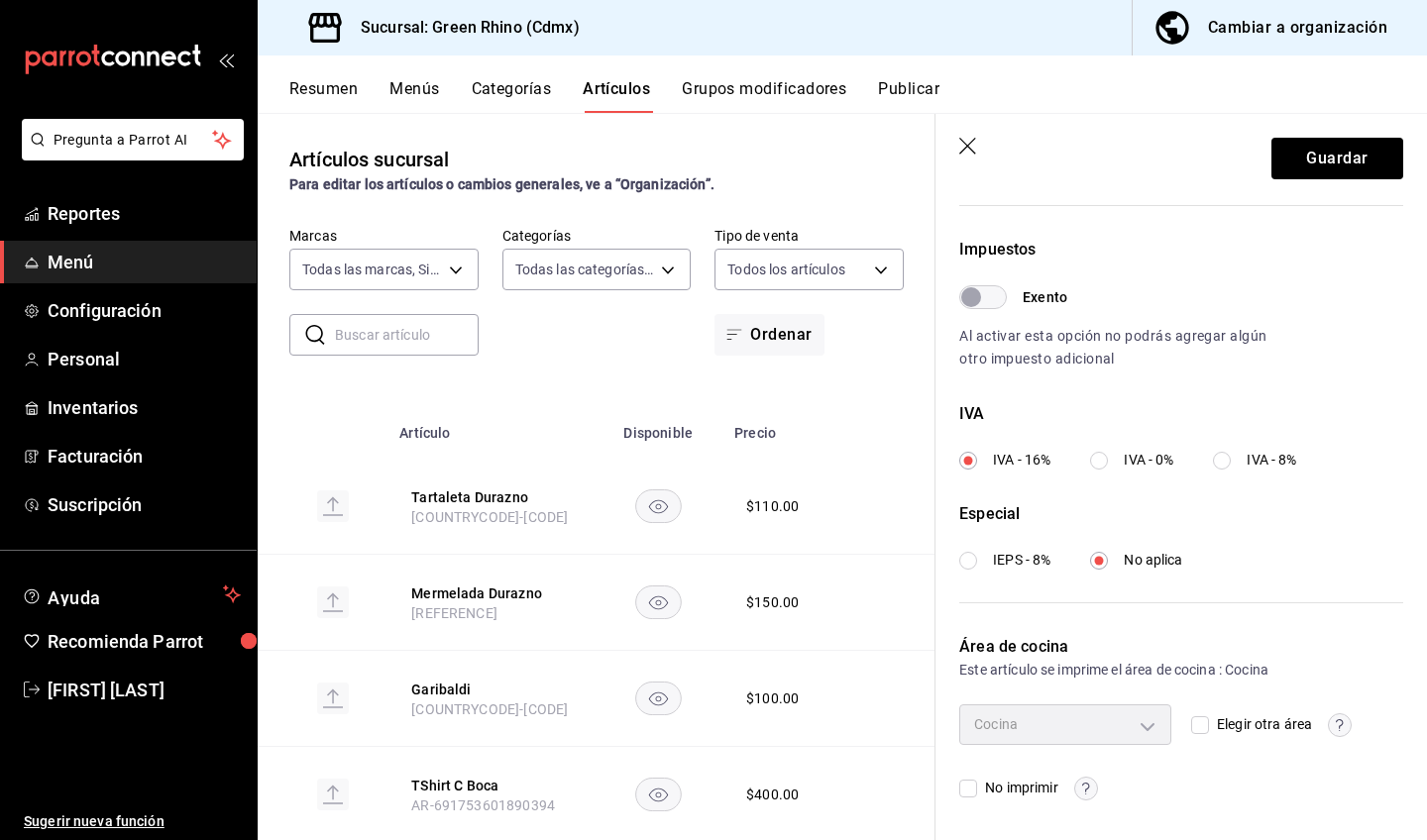 scroll, scrollTop: 682, scrollLeft: 0, axis: vertical 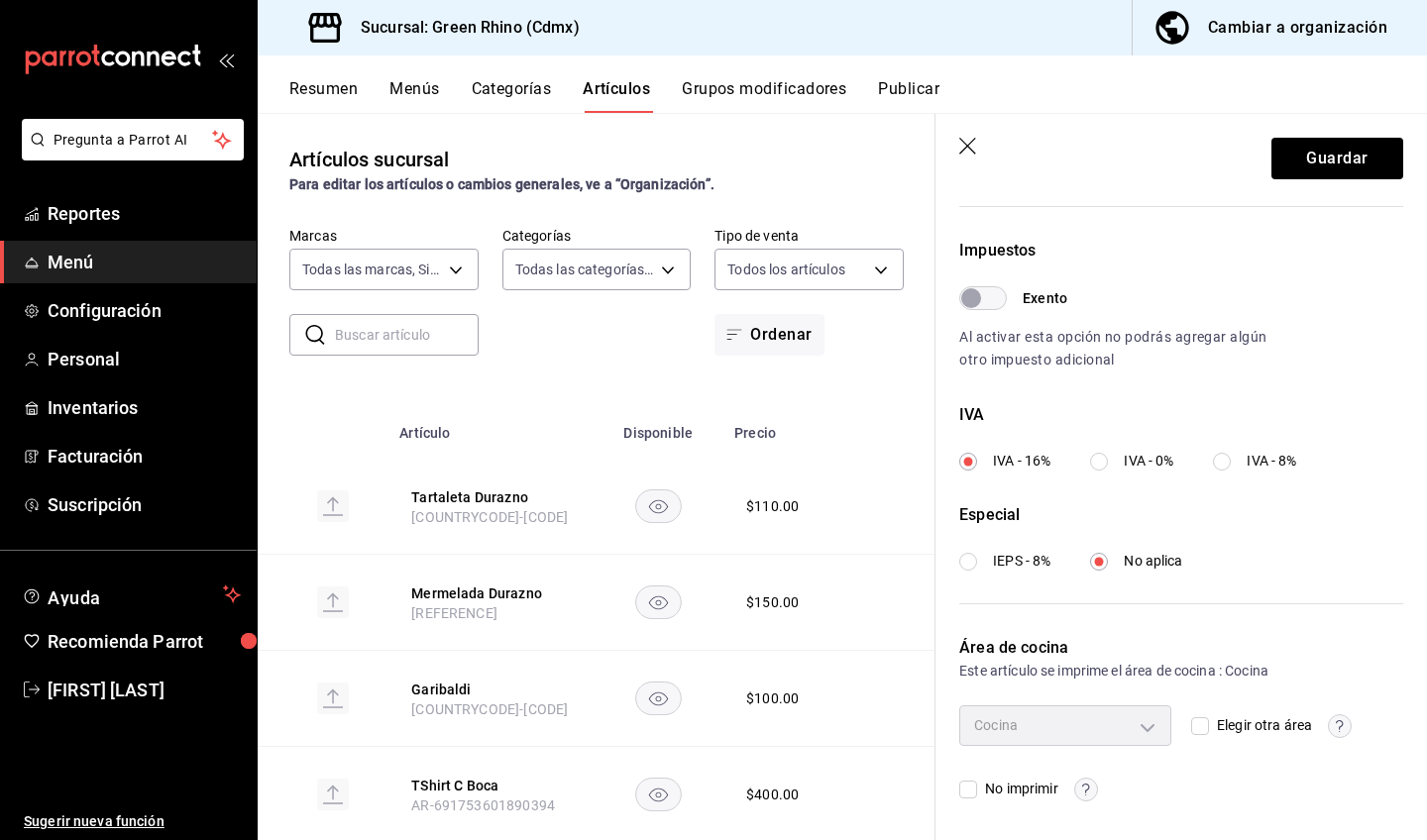 click 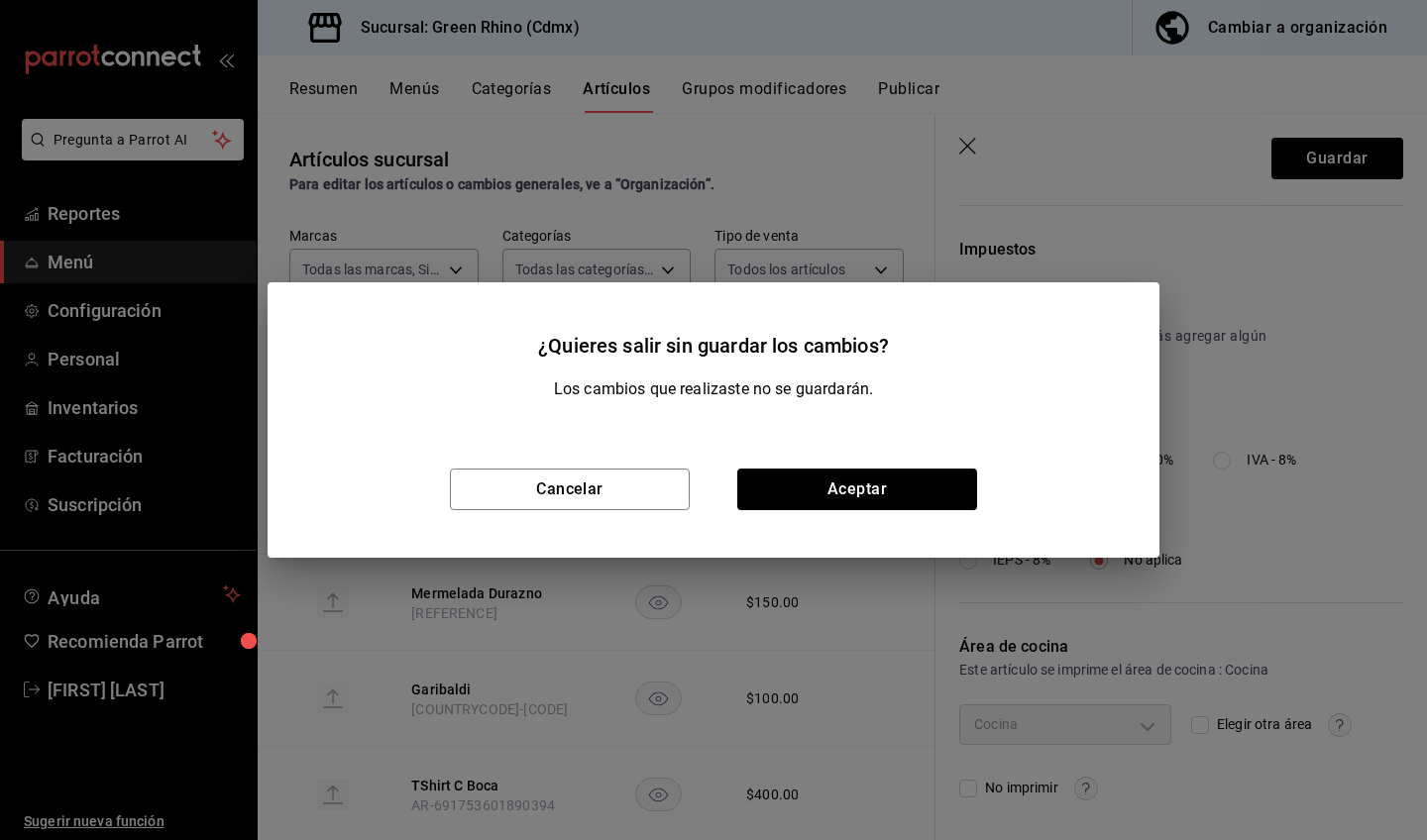 scroll, scrollTop: 559, scrollLeft: 0, axis: vertical 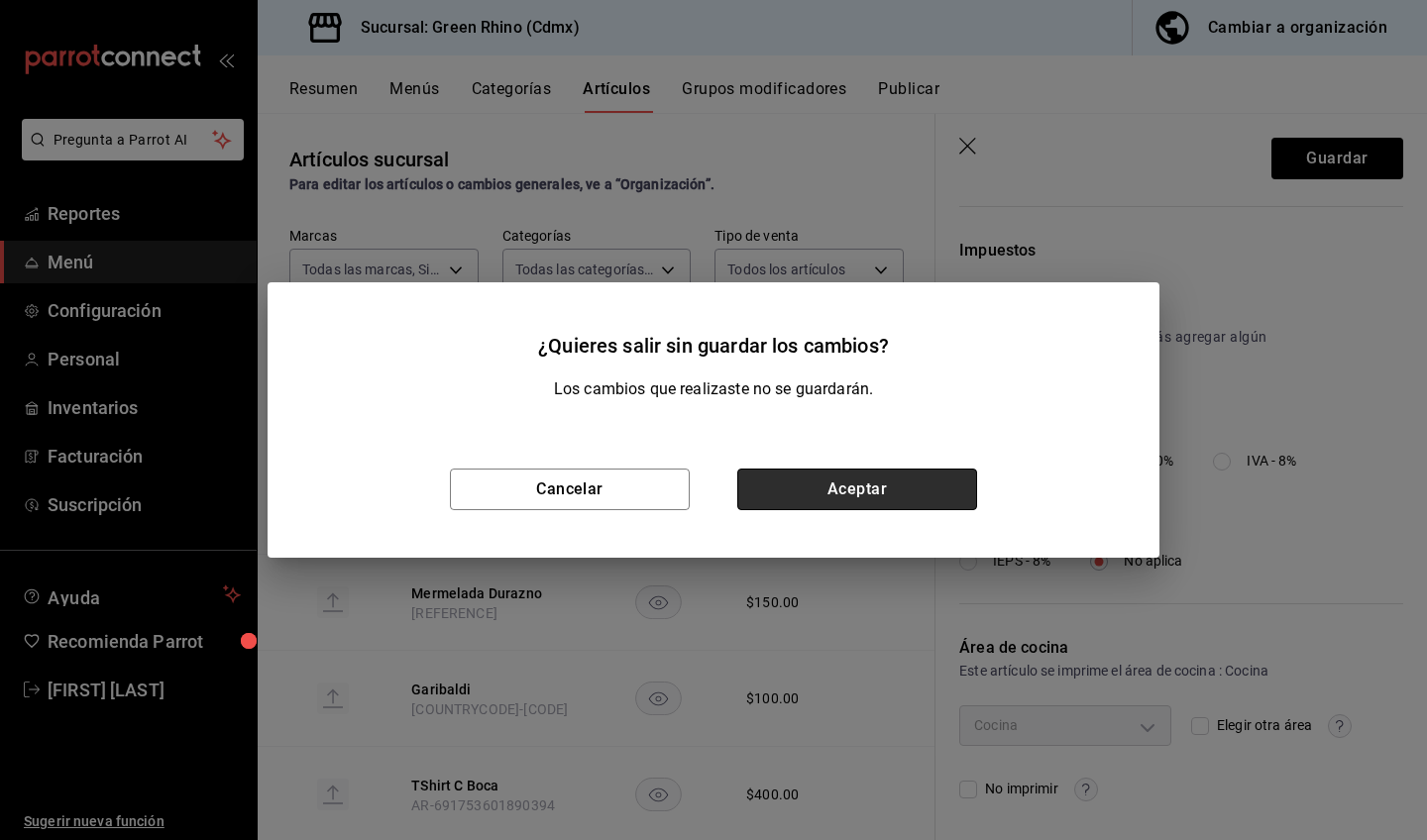 click on "Aceptar" at bounding box center [857, 489] 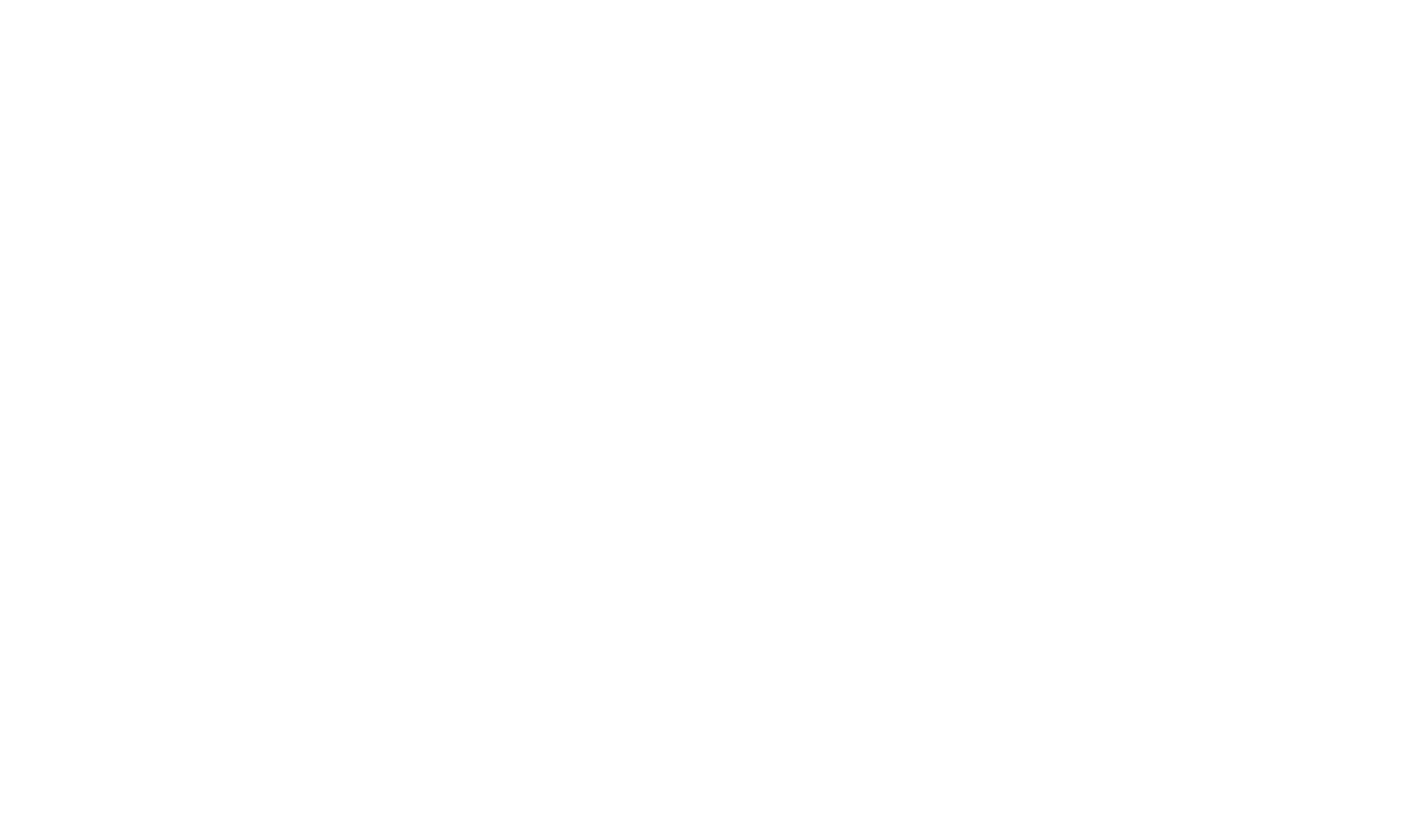 click at bounding box center [714, 0] 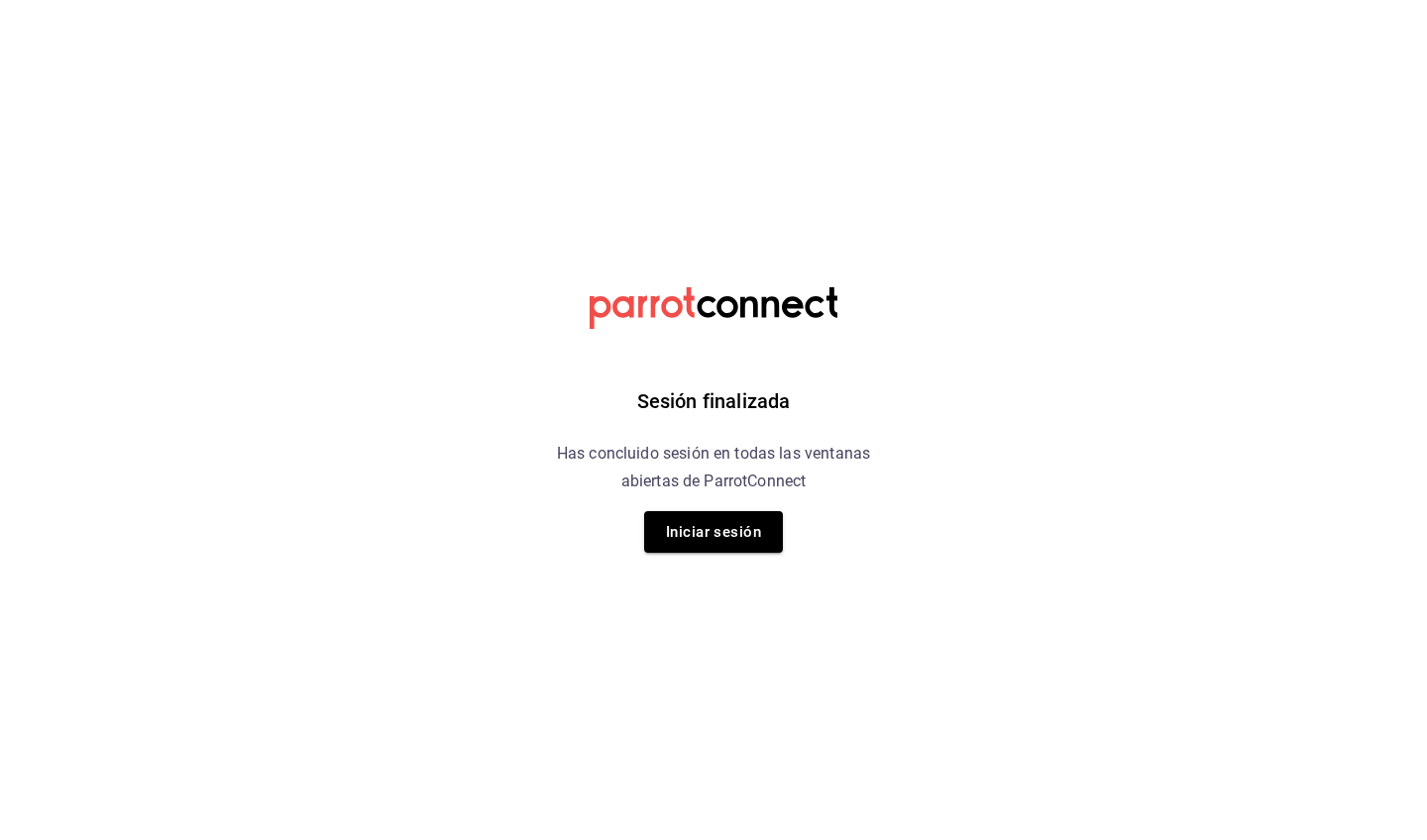 scroll, scrollTop: 0, scrollLeft: 0, axis: both 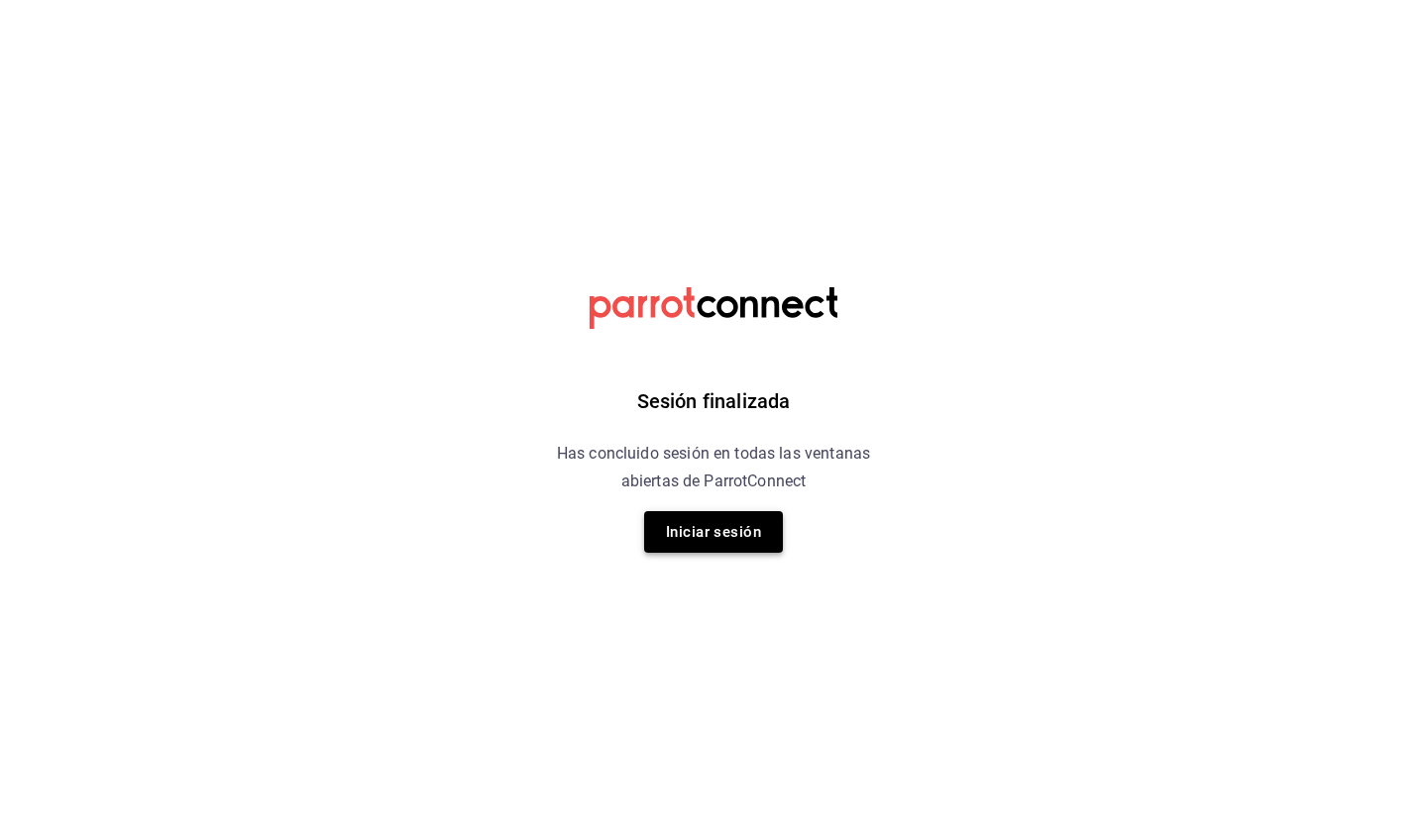 click on "Iniciar sesión" at bounding box center (714, 532) 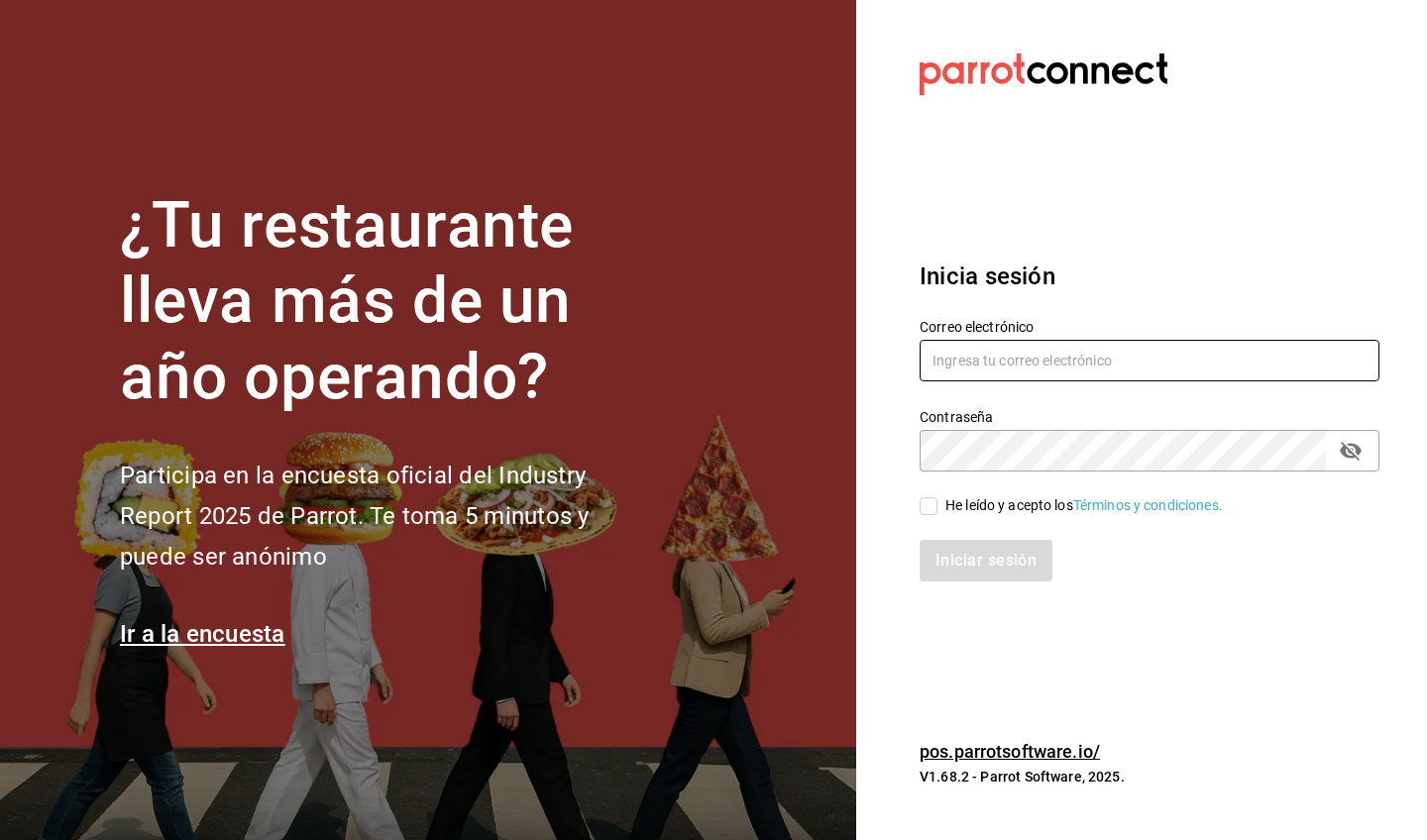 type on "[USERNAME]@example.com" 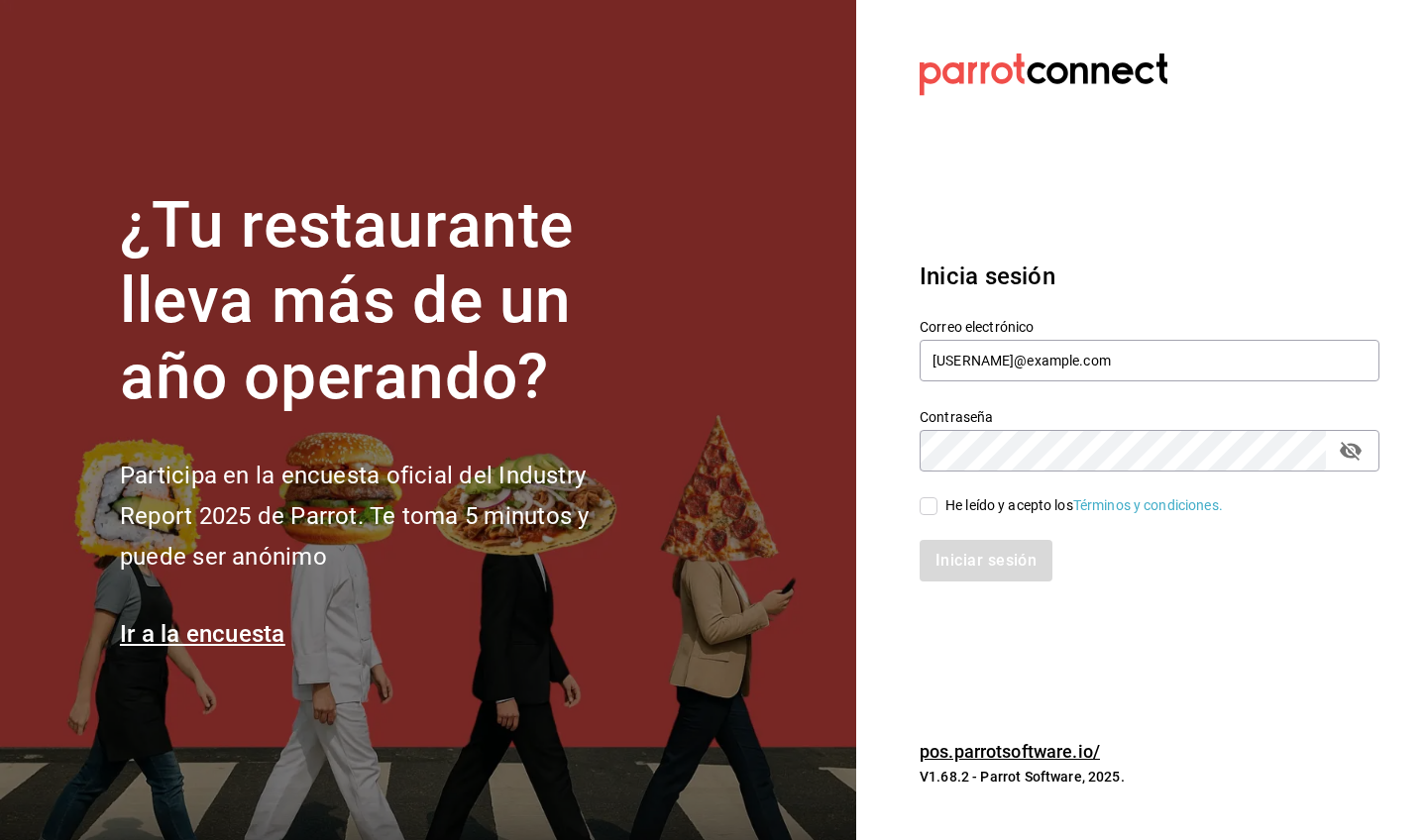 click on "He leído y acepto los  Términos y condiciones." at bounding box center (929, 506) 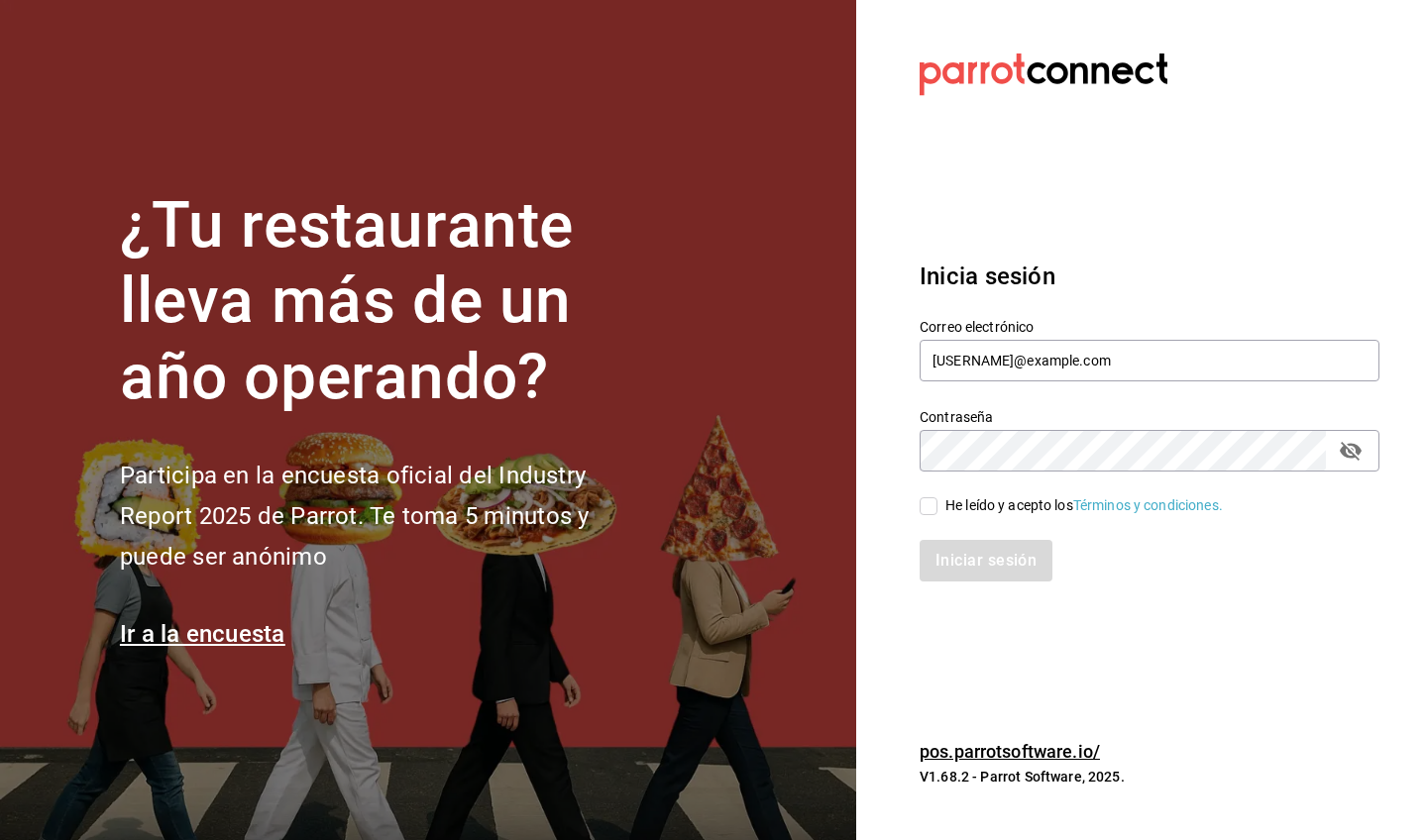 checkbox on "true" 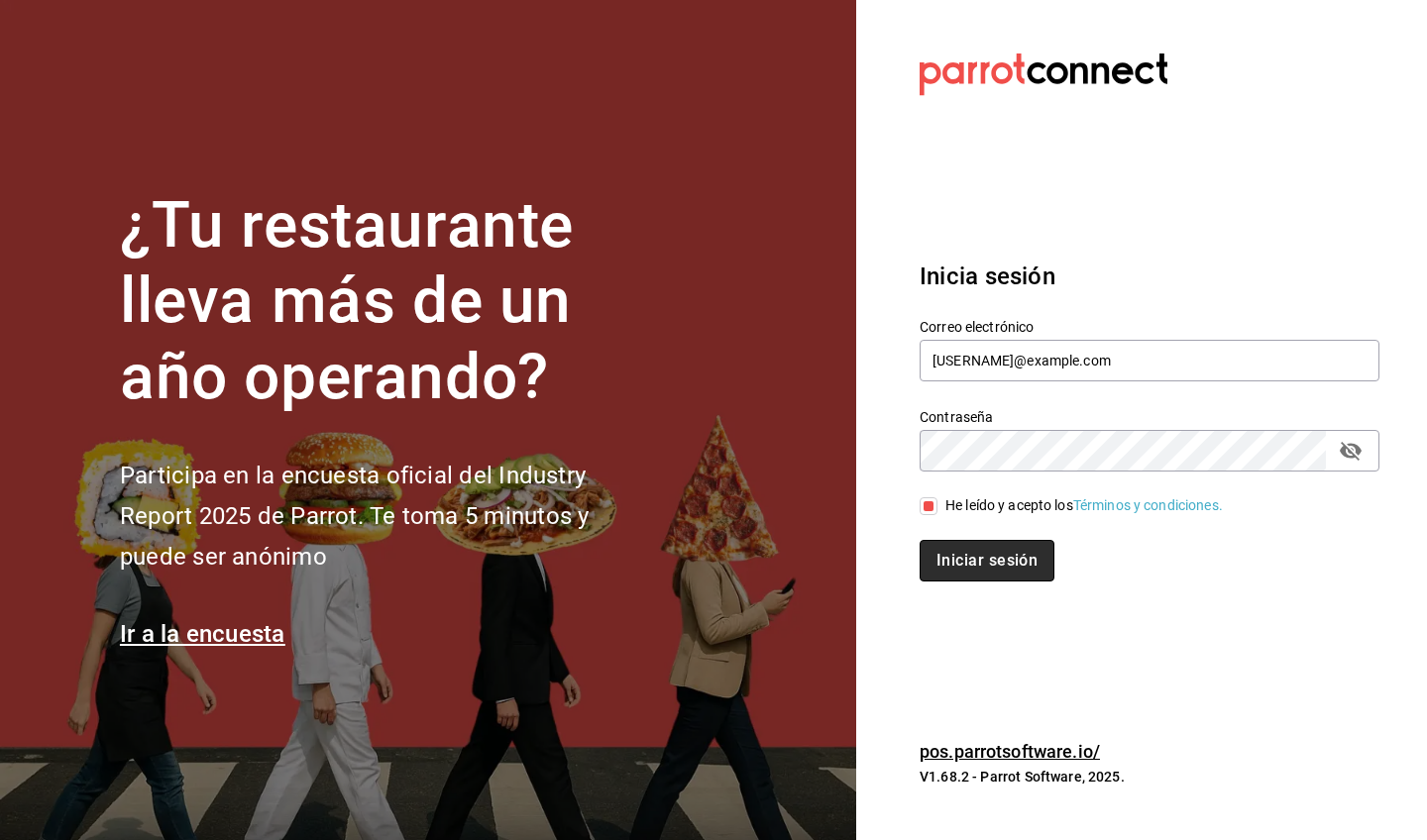 click on "Iniciar sesión" at bounding box center [987, 561] 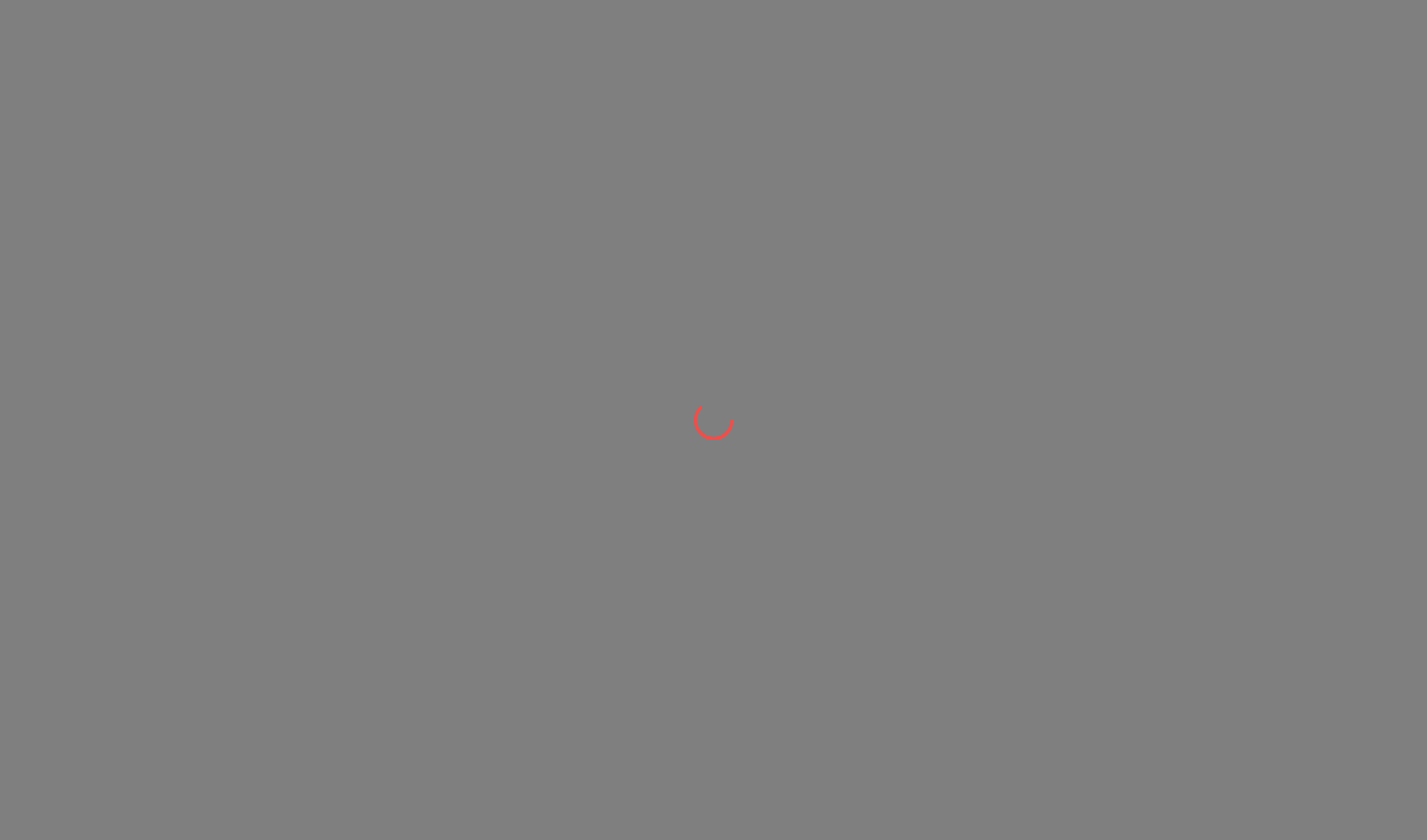 scroll, scrollTop: 0, scrollLeft: 0, axis: both 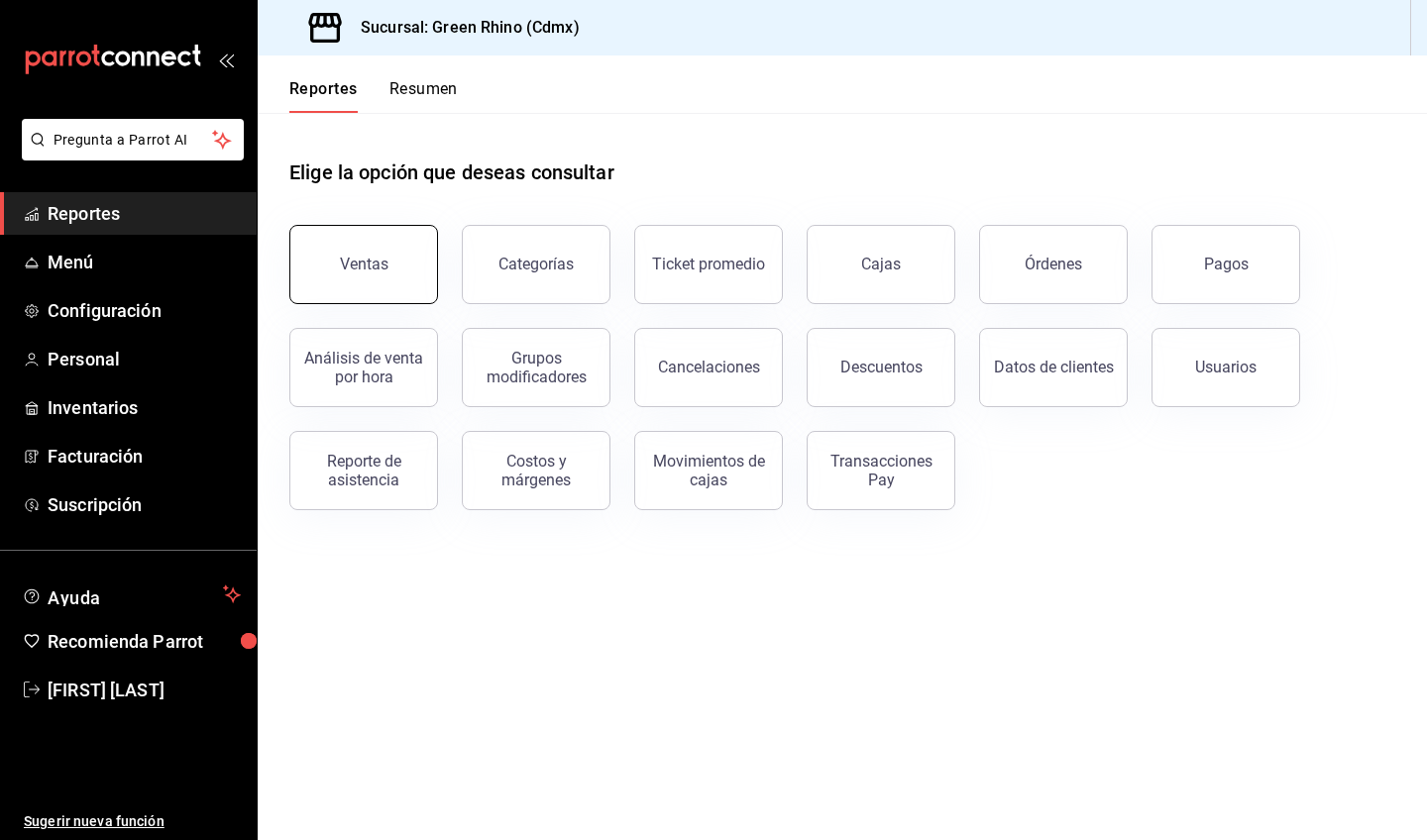 click on "Ventas" at bounding box center (364, 264) 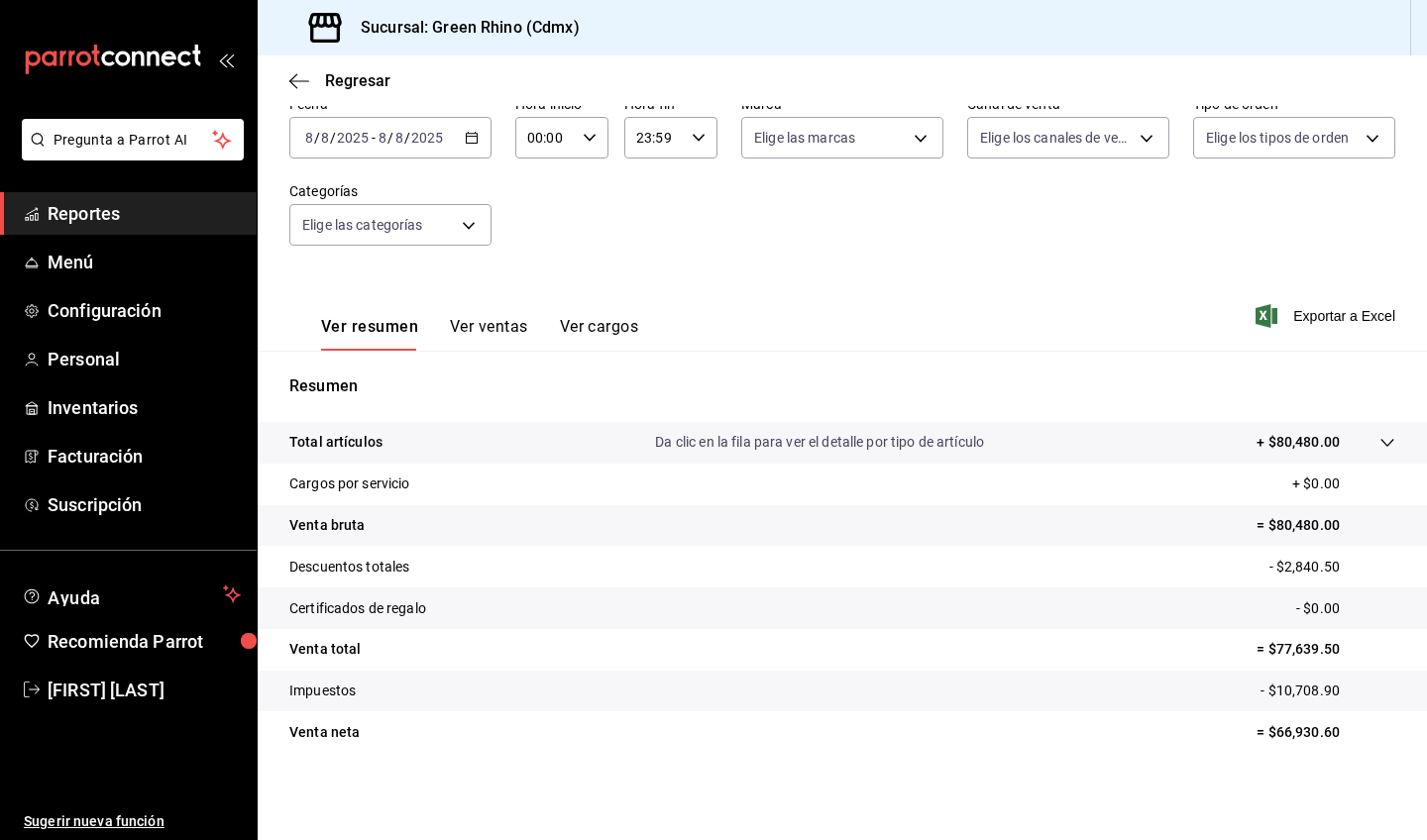 scroll, scrollTop: 109, scrollLeft: 0, axis: vertical 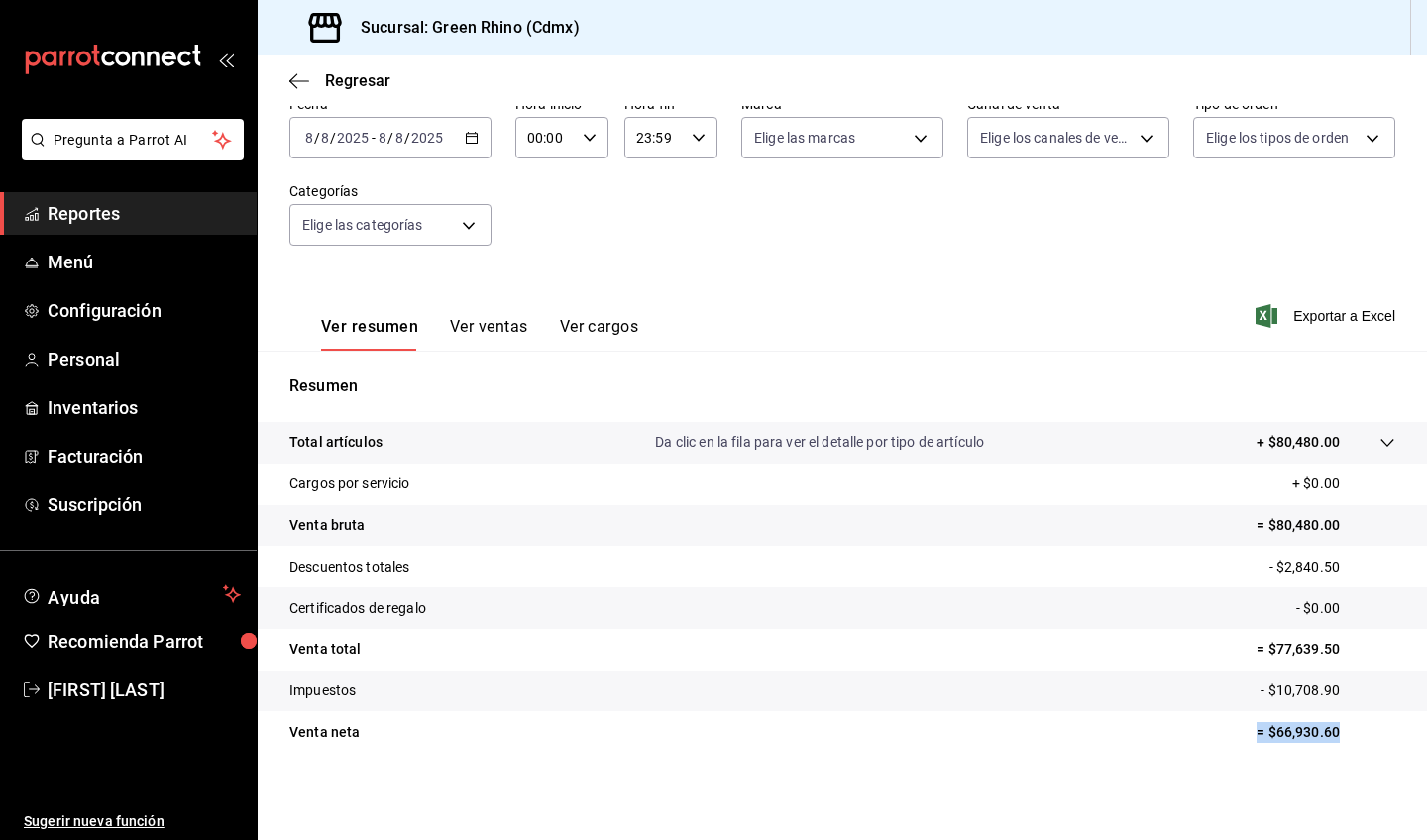 drag, startPoint x: 1246, startPoint y: 738, endPoint x: 1372, endPoint y: 736, distance: 126.01587 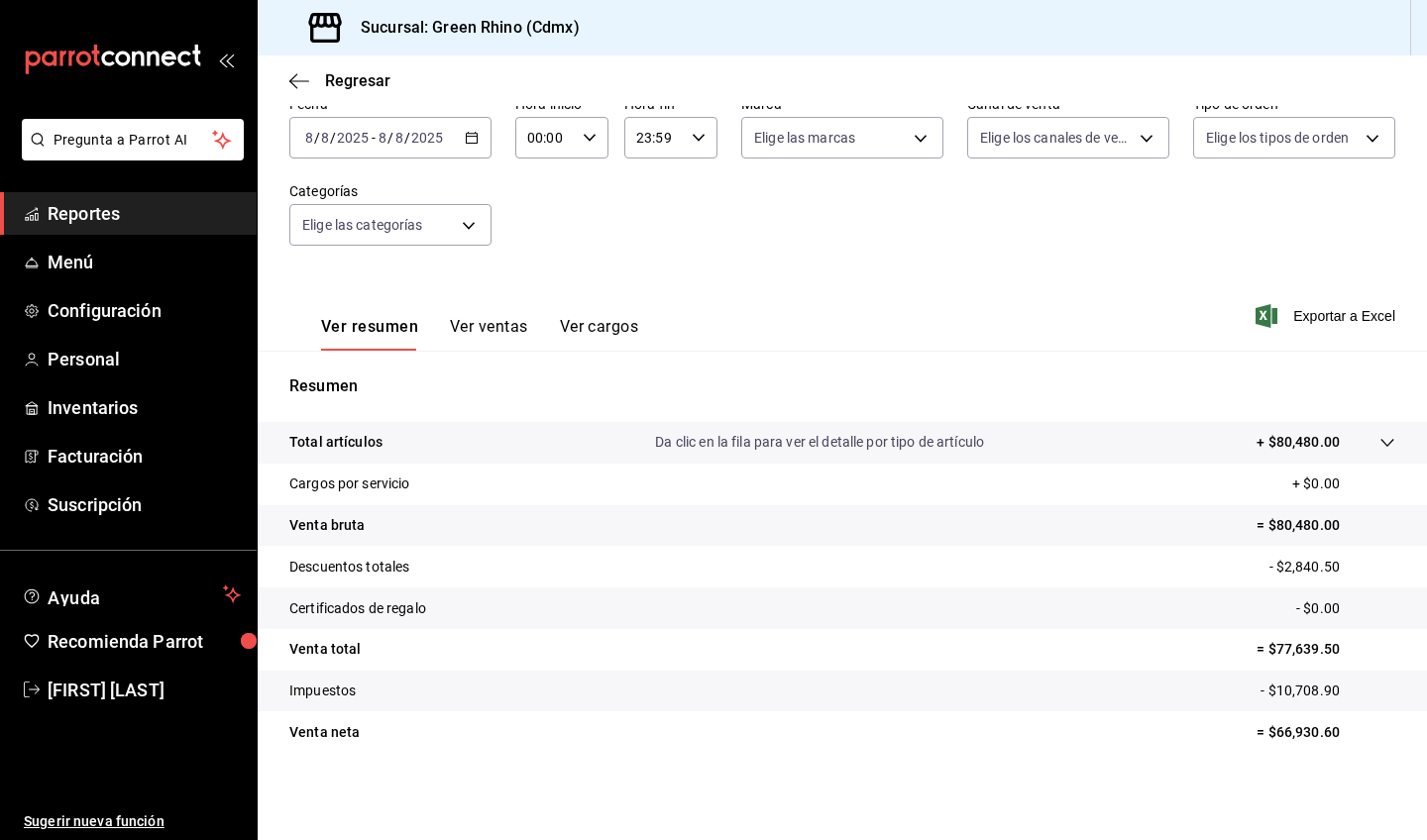 click 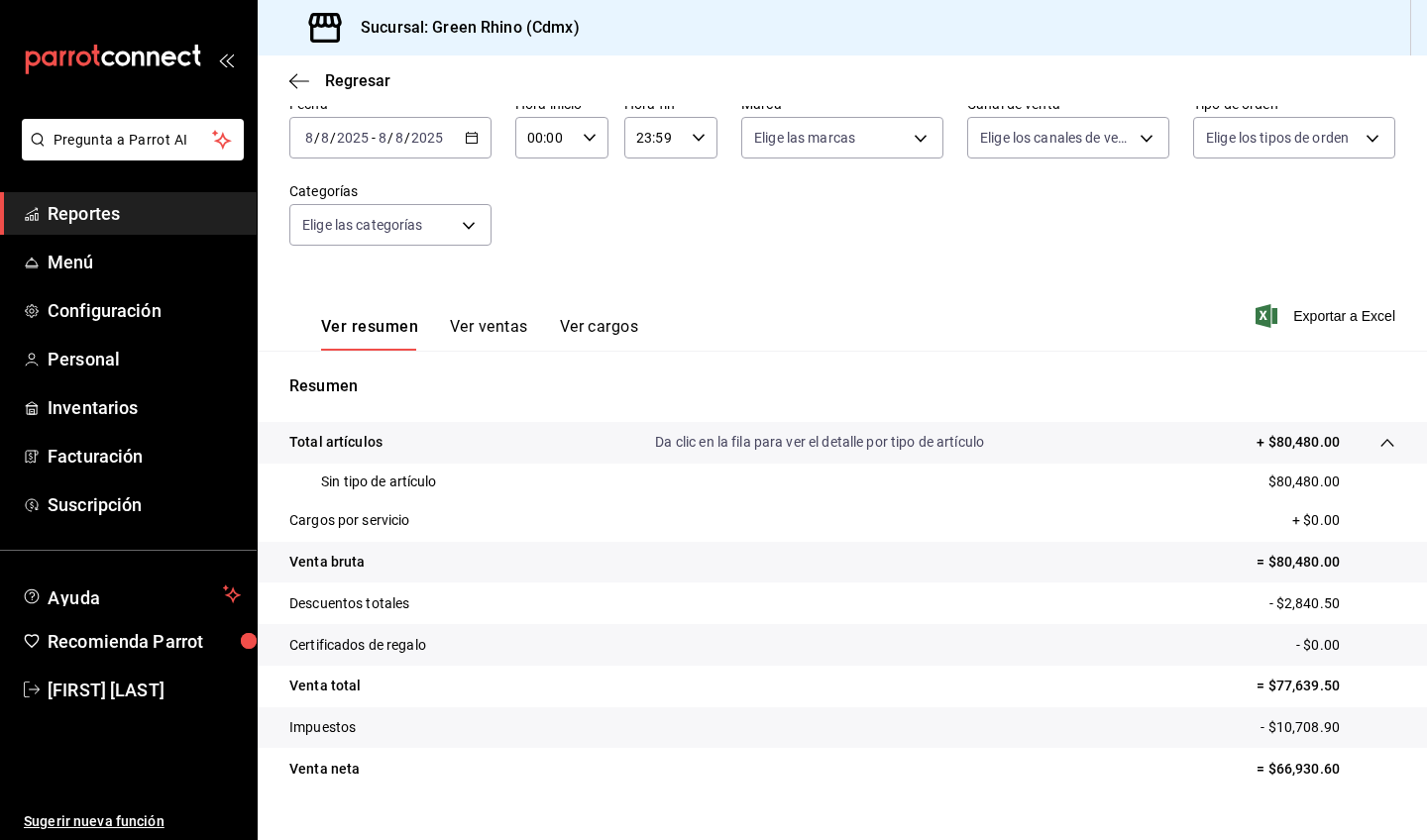 click 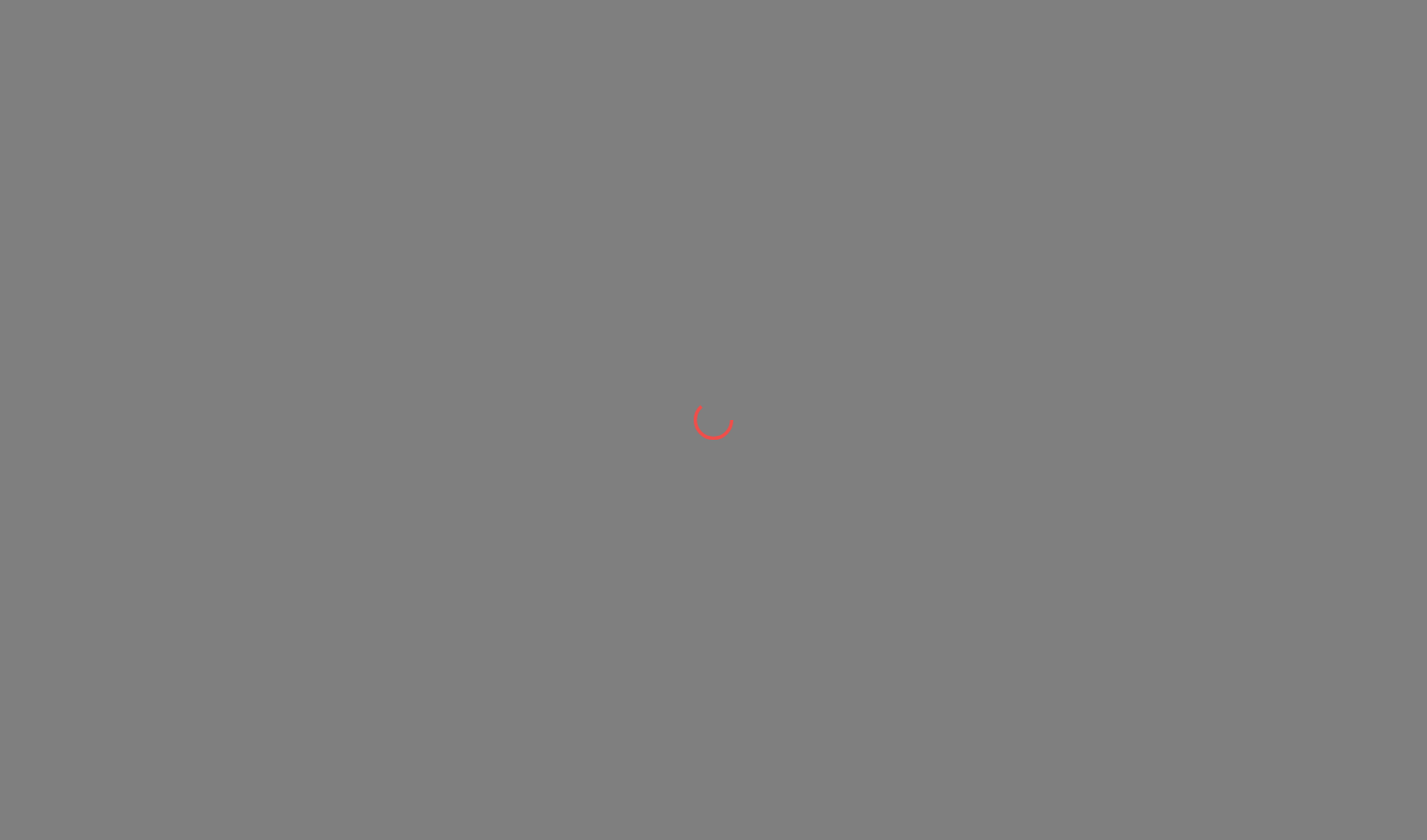 scroll, scrollTop: 0, scrollLeft: 0, axis: both 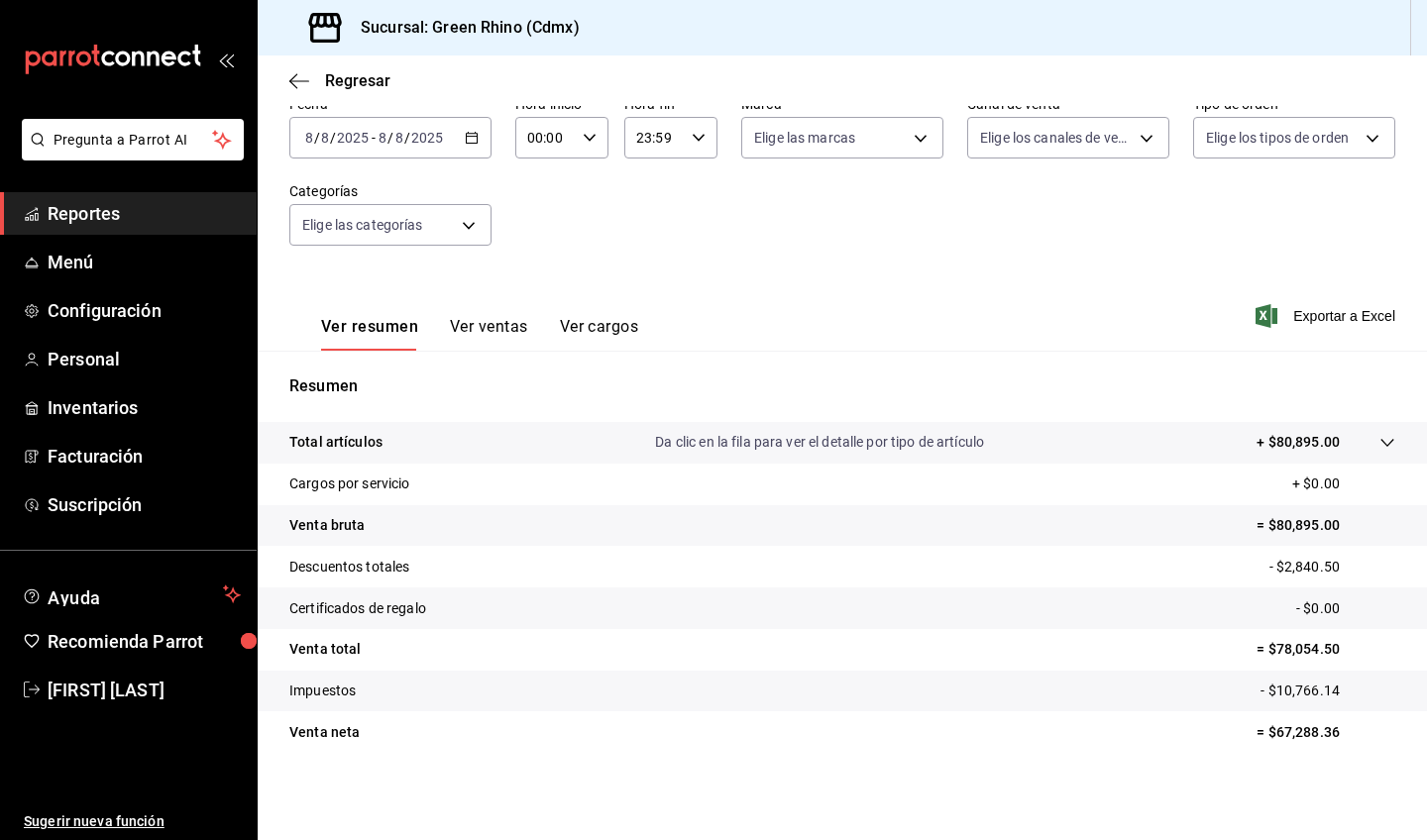 click on "Regresar" at bounding box center [842, 80] 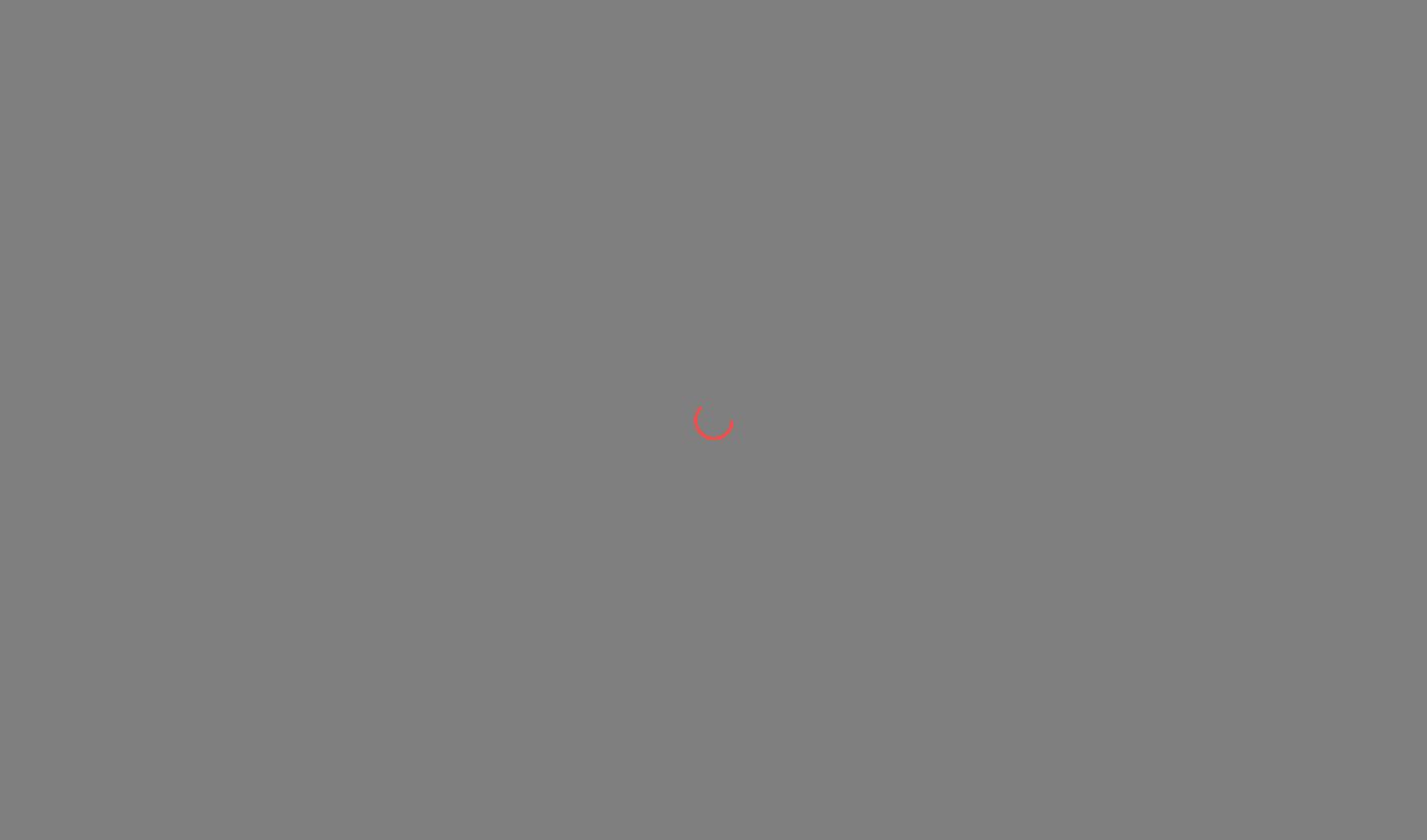 scroll, scrollTop: 0, scrollLeft: 0, axis: both 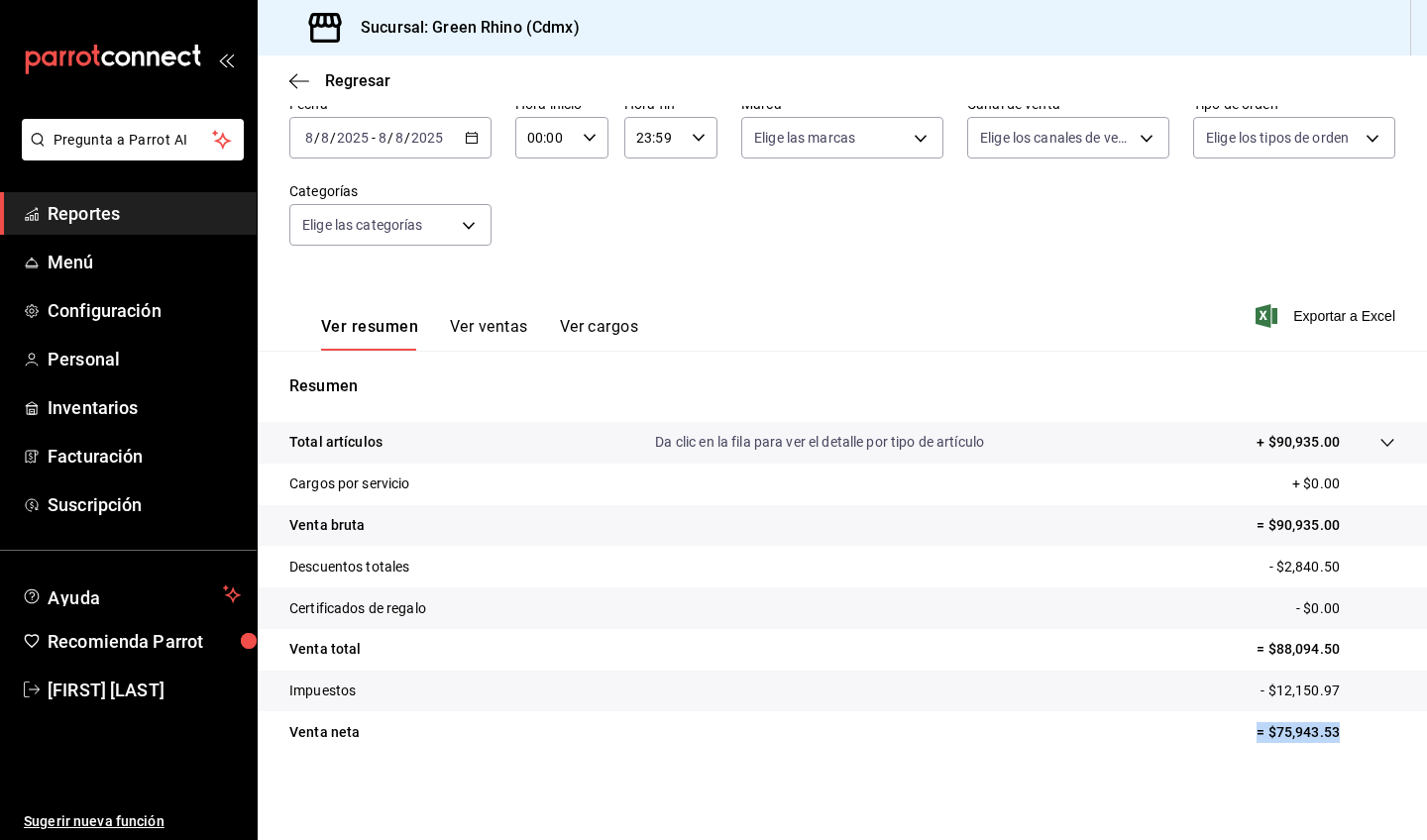 drag, startPoint x: 1364, startPoint y: 736, endPoint x: 1238, endPoint y: 736, distance: 126 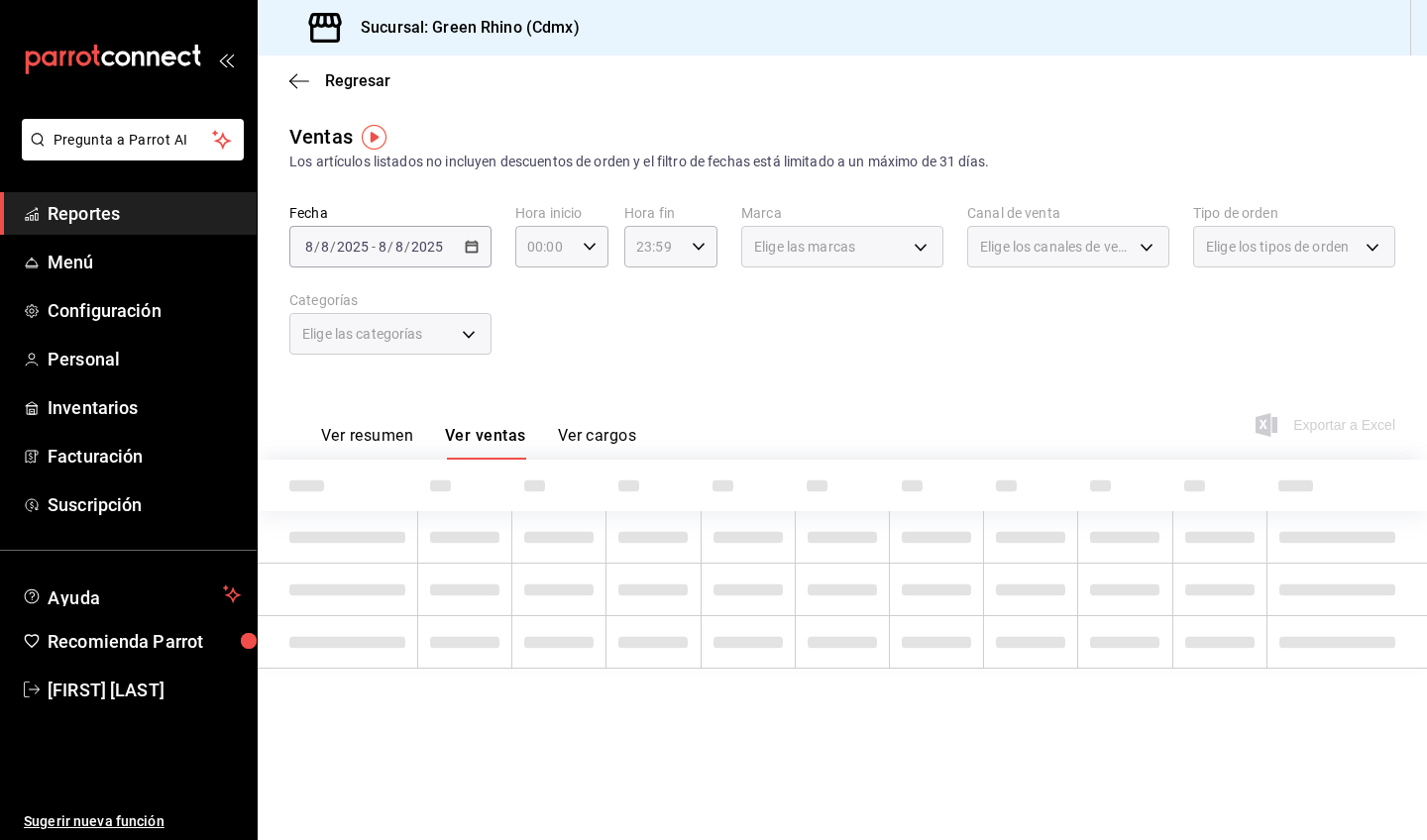 scroll, scrollTop: 0, scrollLeft: 0, axis: both 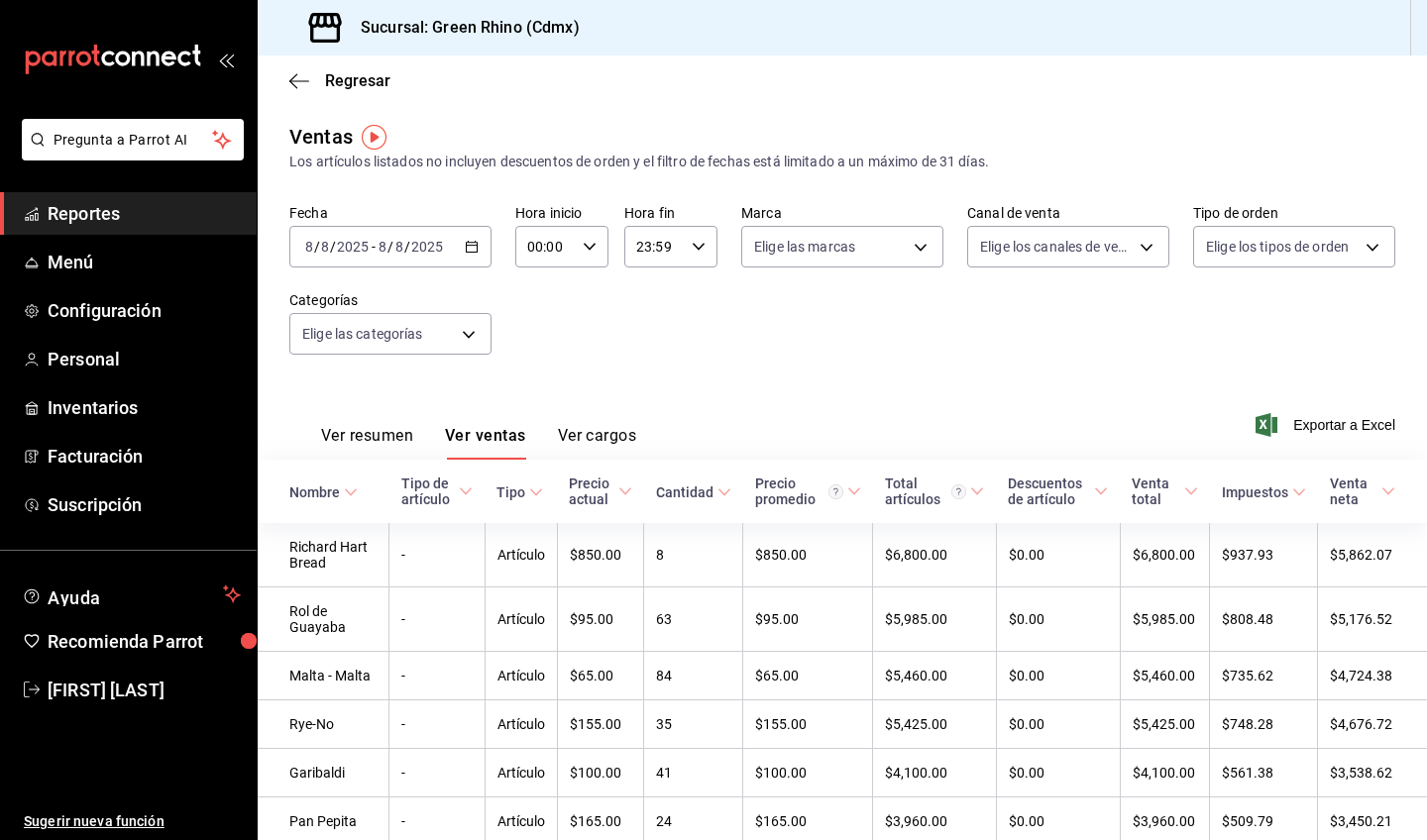 click 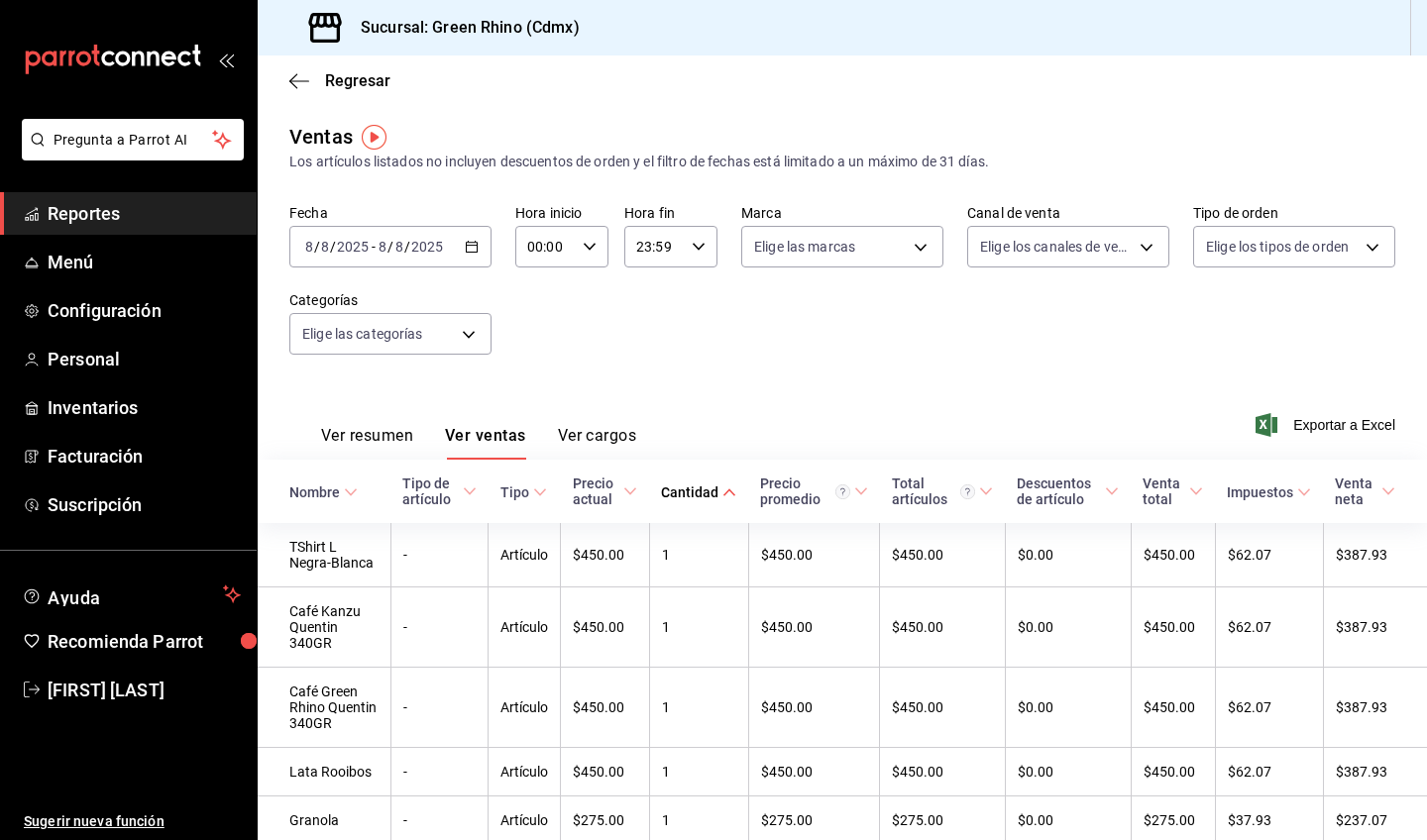click 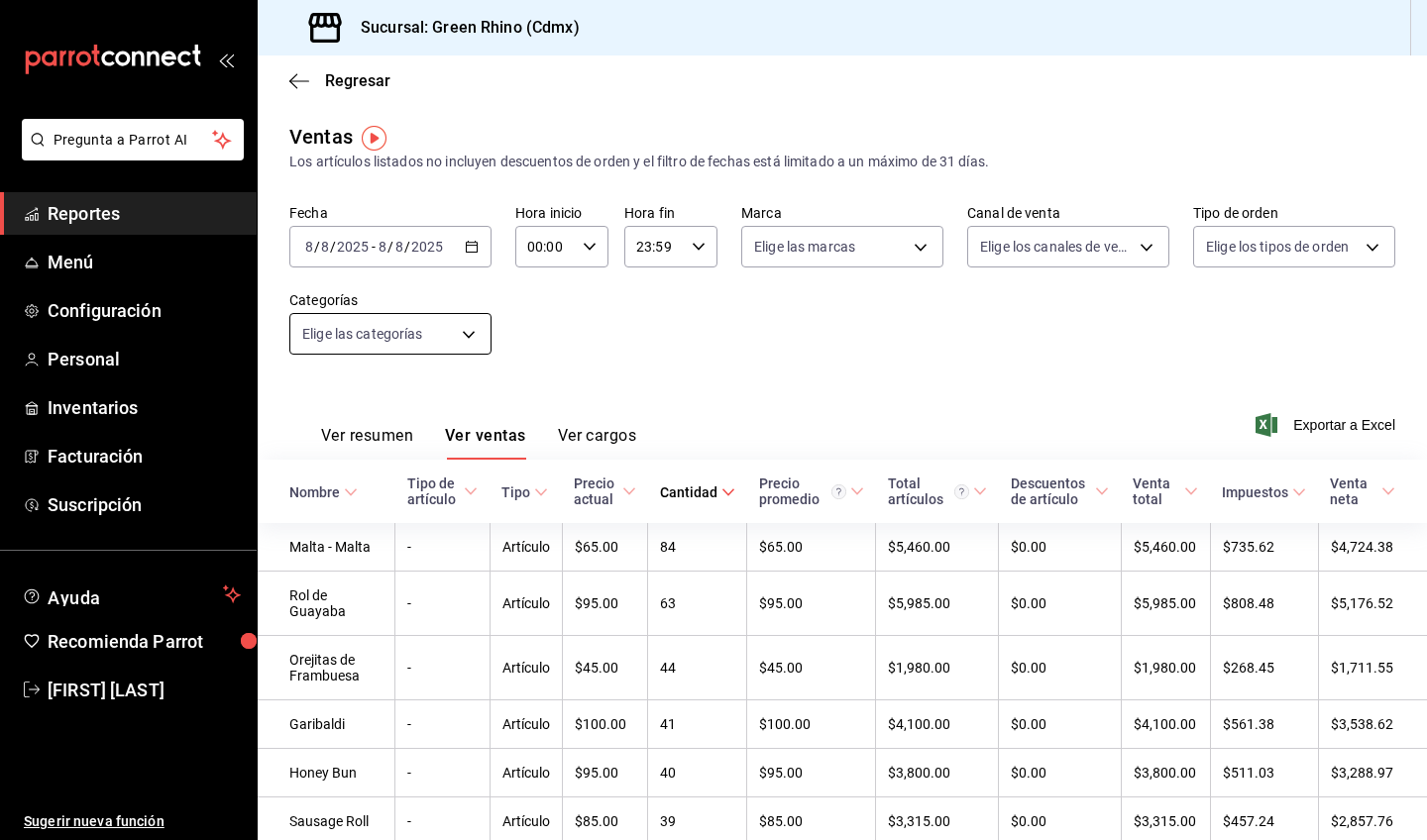 scroll, scrollTop: 0, scrollLeft: 0, axis: both 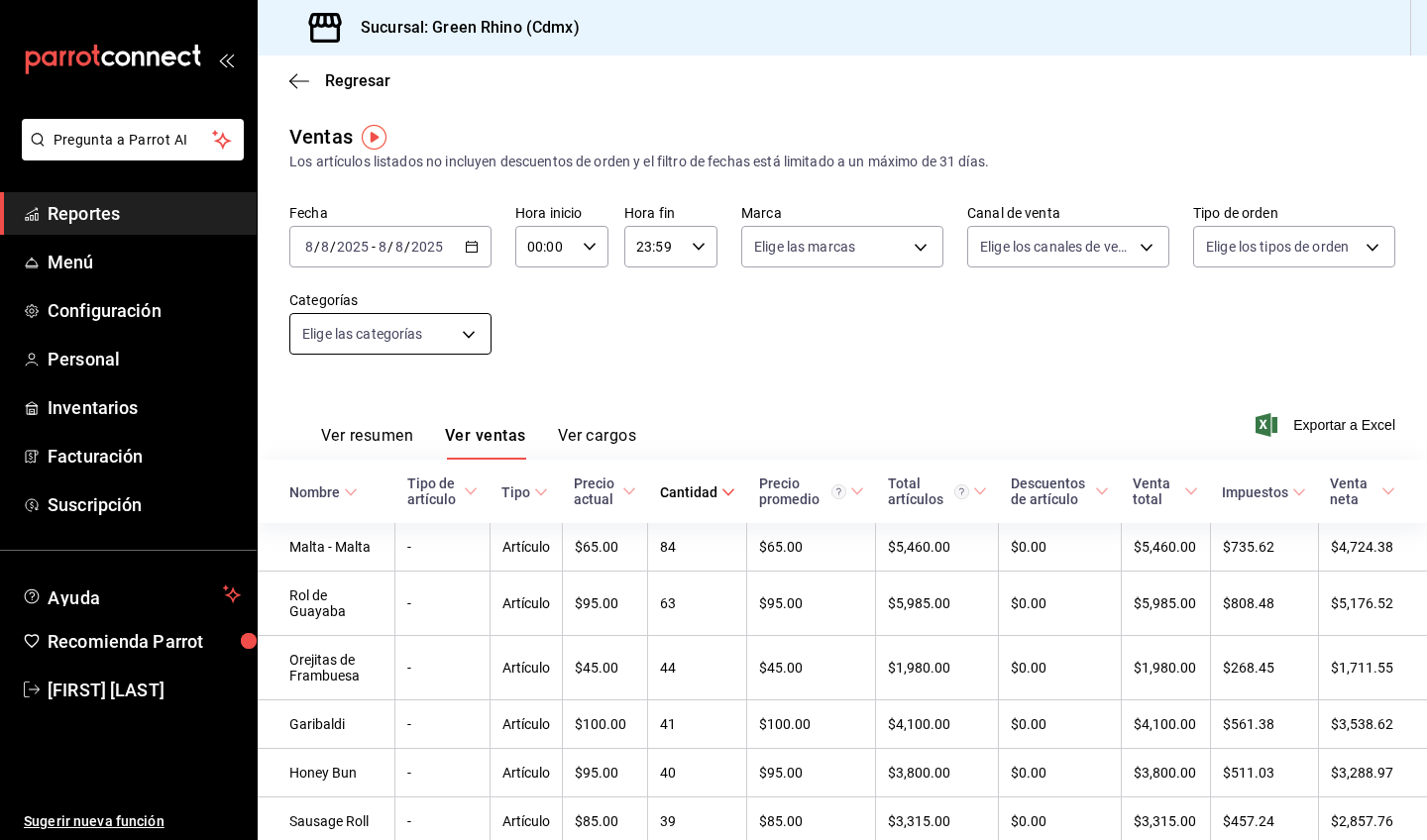click on "Pregunta a Parrot AI Reportes   Menú   Configuración   Personal   Inventarios   Facturación   Suscripción   Ayuda Recomienda Parrot   Selene Ojeda   Sugerir nueva función   Sucursal: Green Rhino (Cdmx) Regresar Ventas Los artículos listados no incluyen descuentos de orden y el filtro de fechas está limitado a un máximo de 31 días. Fecha 2025-08-08 8 / 8 / 2025 - 2025-08-08 8 / 8 / 2025 Hora inicio 00:00 Hora inicio Hora fin 23:59 Hora fin Marca Elige las marcas Canal de venta Elige los canales de venta Tipo de orden Elige los tipos de orden Categorías Elige las categorías Ver resumen Ver ventas Ver cargos Exportar a Excel Nombre Tipo de artículo Tipo Precio actual Cantidad Precio promedio   Total artículos   Descuentos de artículo Venta total Impuestos Venta neta Malta - Malta - Artículo $65.00 84 $65.00 $5,460.00 $0.00 $5,460.00 $735.62 $4,724.38 Rol de Guayaba - Artículo $95.00 63 $95.00 $5,985.00 $0.00 $5,985.00 $808.48 $5,176.52 Orejitas de Frambuesa - Artículo $45.00 44 $45.00 $1,980.00" at bounding box center [714, 420] 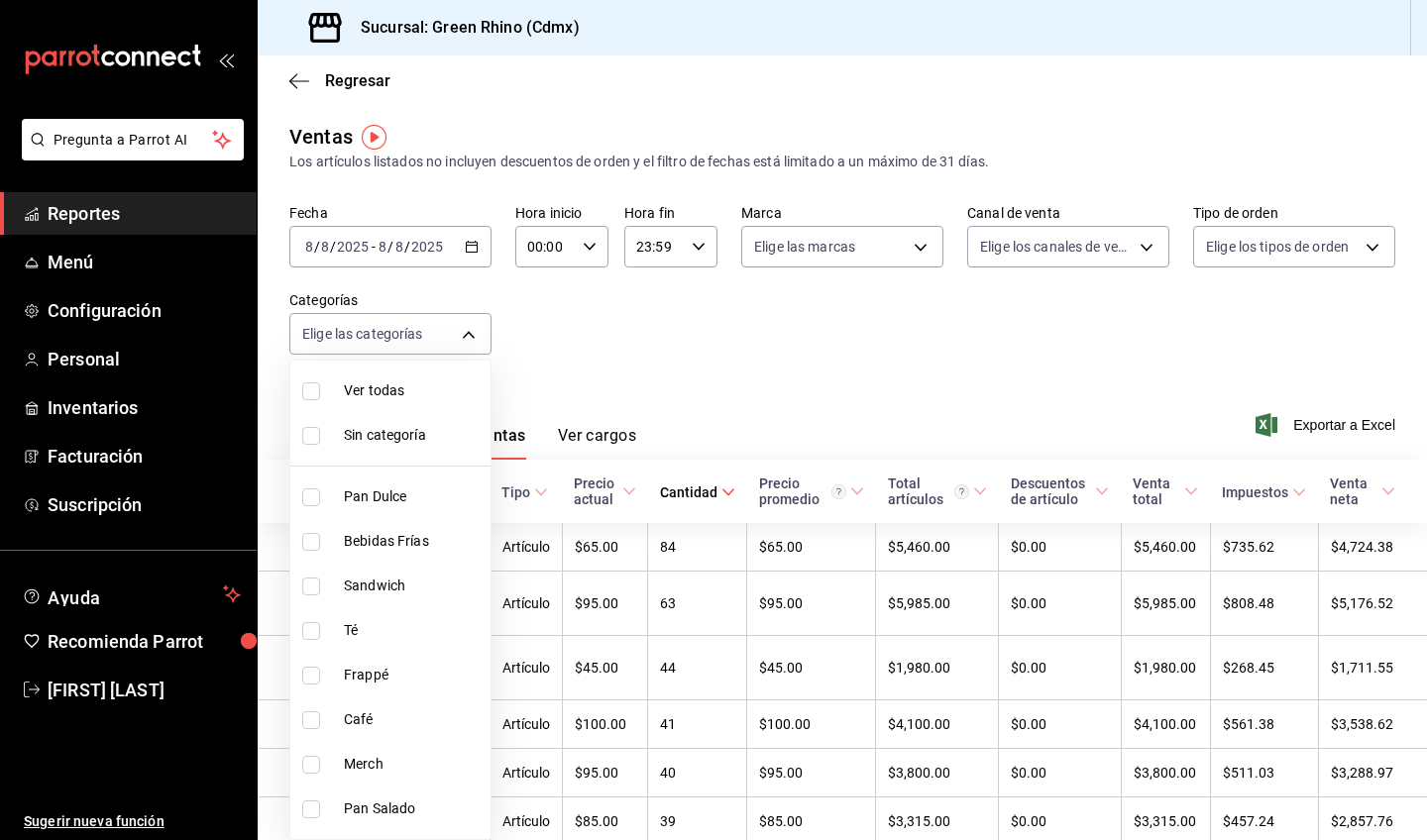 click on "Merch" at bounding box center (413, 764) 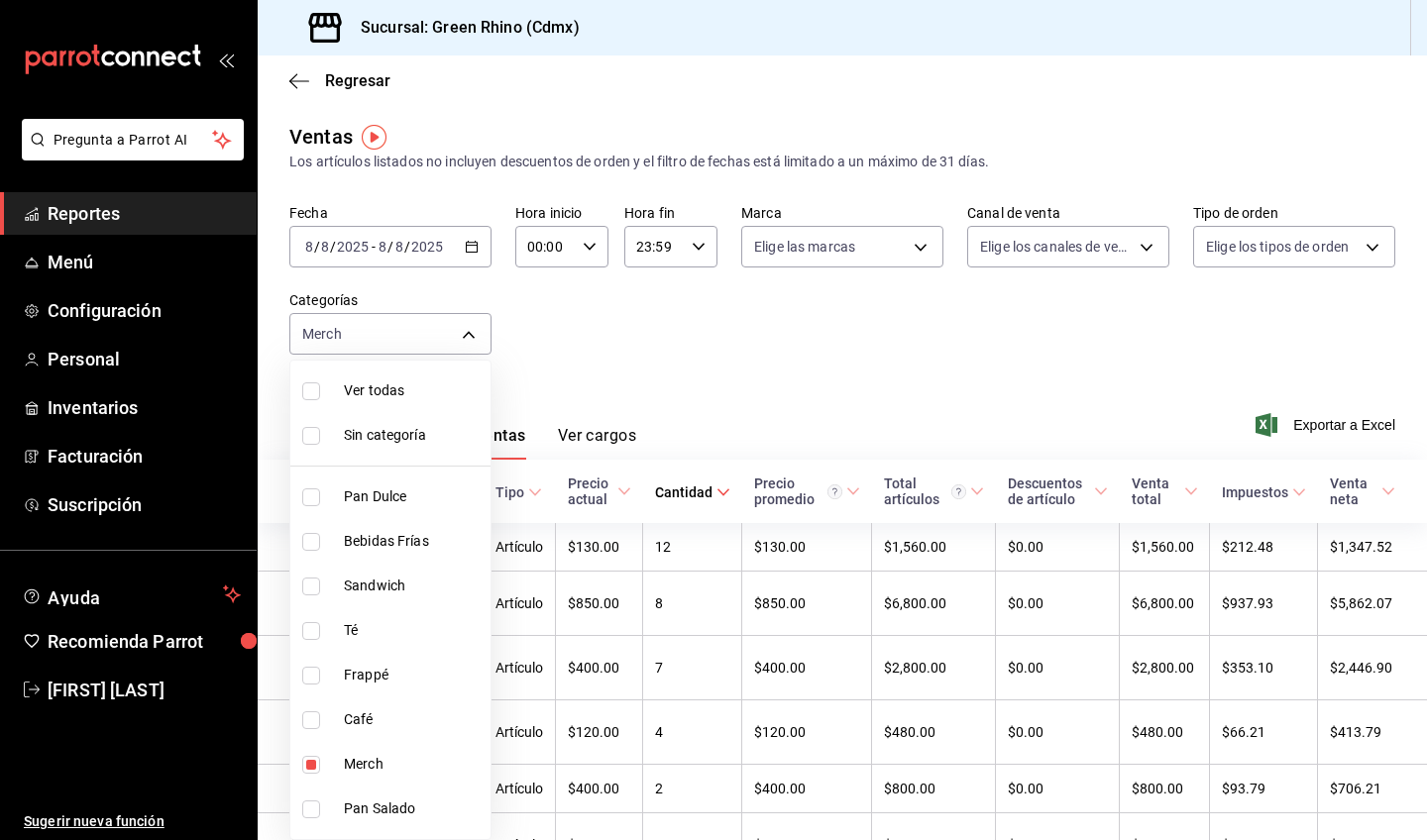 click at bounding box center (714, 420) 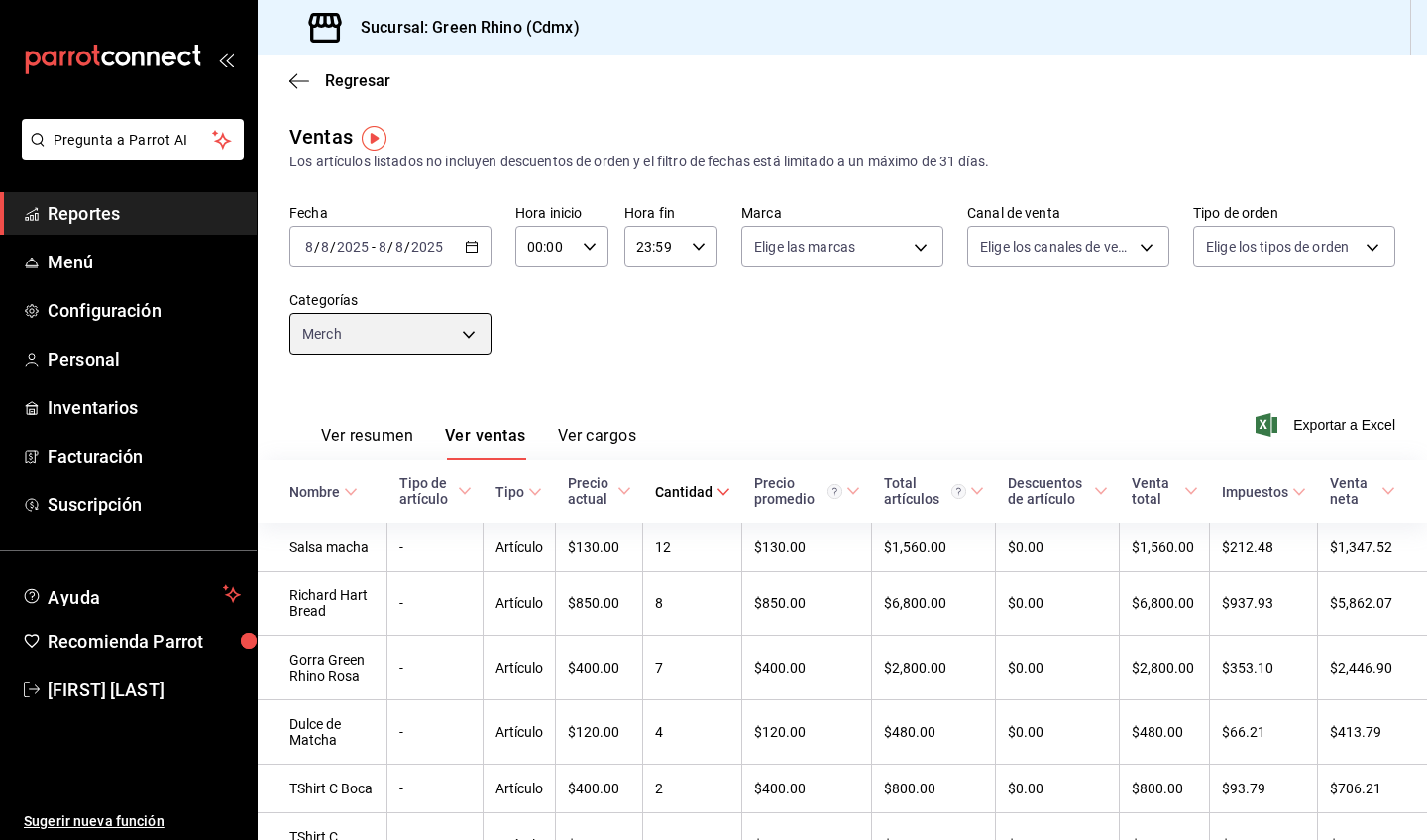 scroll, scrollTop: 0, scrollLeft: 0, axis: both 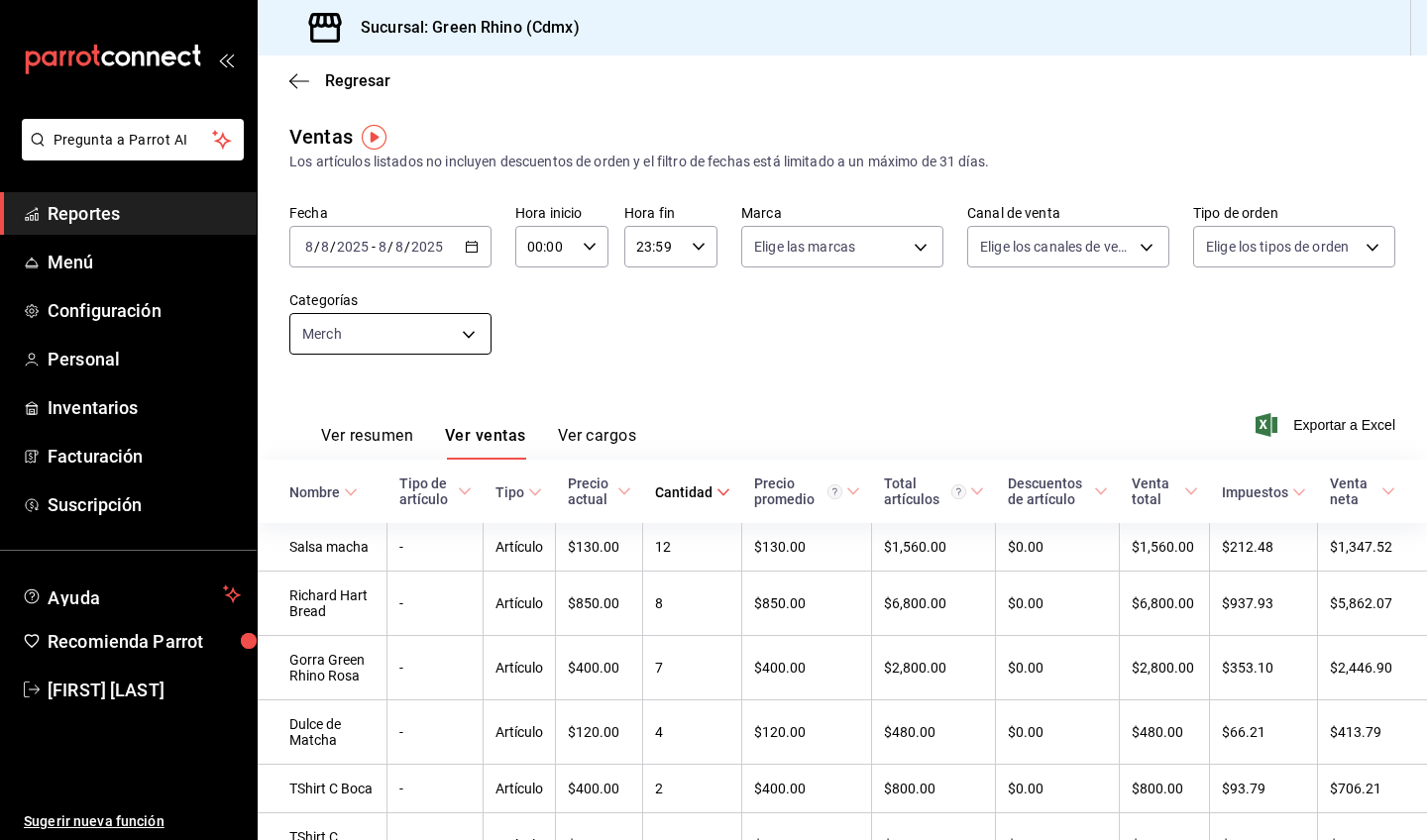 click on "Pregunta a Parrot AI Reportes   Menú   Configuración   Personal   Inventarios   Facturación   Suscripción   Ayuda Recomienda Parrot   Selene Ojeda   Sugerir nueva función   Sucursal: Green Rhino (Cdmx) Regresar Ventas Los artículos listados no incluyen descuentos de orden y el filtro de fechas está limitado a un máximo de 31 días. Fecha 2025-08-08 8 / 8 / 2025 - 2025-08-08 8 / 8 / 2025 Hora inicio 00:00 Hora inicio Hora fin 23:59 Hora fin Marca Elige las marcas Canal de venta Elige los canales de venta Tipo de orden Elige los tipos de orden Categorías Merch c9106683-75c3-4c5f-af1a-4e7ba5903217 Ver resumen Ver ventas Ver cargos Exportar a Excel Nombre Tipo de artículo Tipo Precio actual Cantidad Precio promedio   Total artículos   Descuentos de artículo Venta total Impuestos Venta neta Salsa macha - Artículo $130.00 12 $130.00 $1,560.00 $0.00 $1,560.00 $212.48 $1,347.52 Richard Hart Bread - Artículo $850.00 8 $850.00 $6,800.00 $0.00 $6,800.00 $937.93 $5,862.07 Gorra Green Rhino Rosa - Artículo" at bounding box center (714, 420) 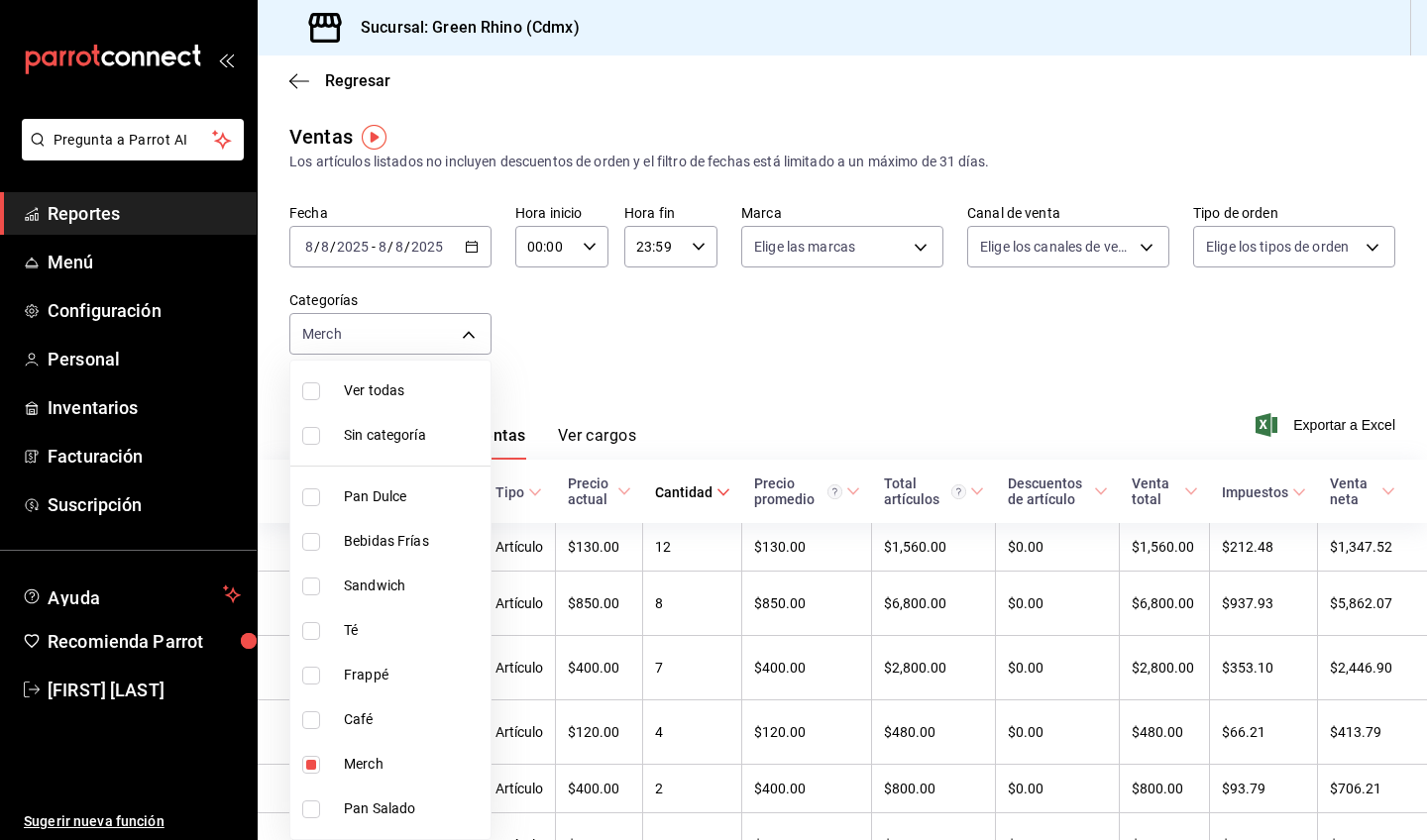 click on "Pan Salado" at bounding box center [390, 808] 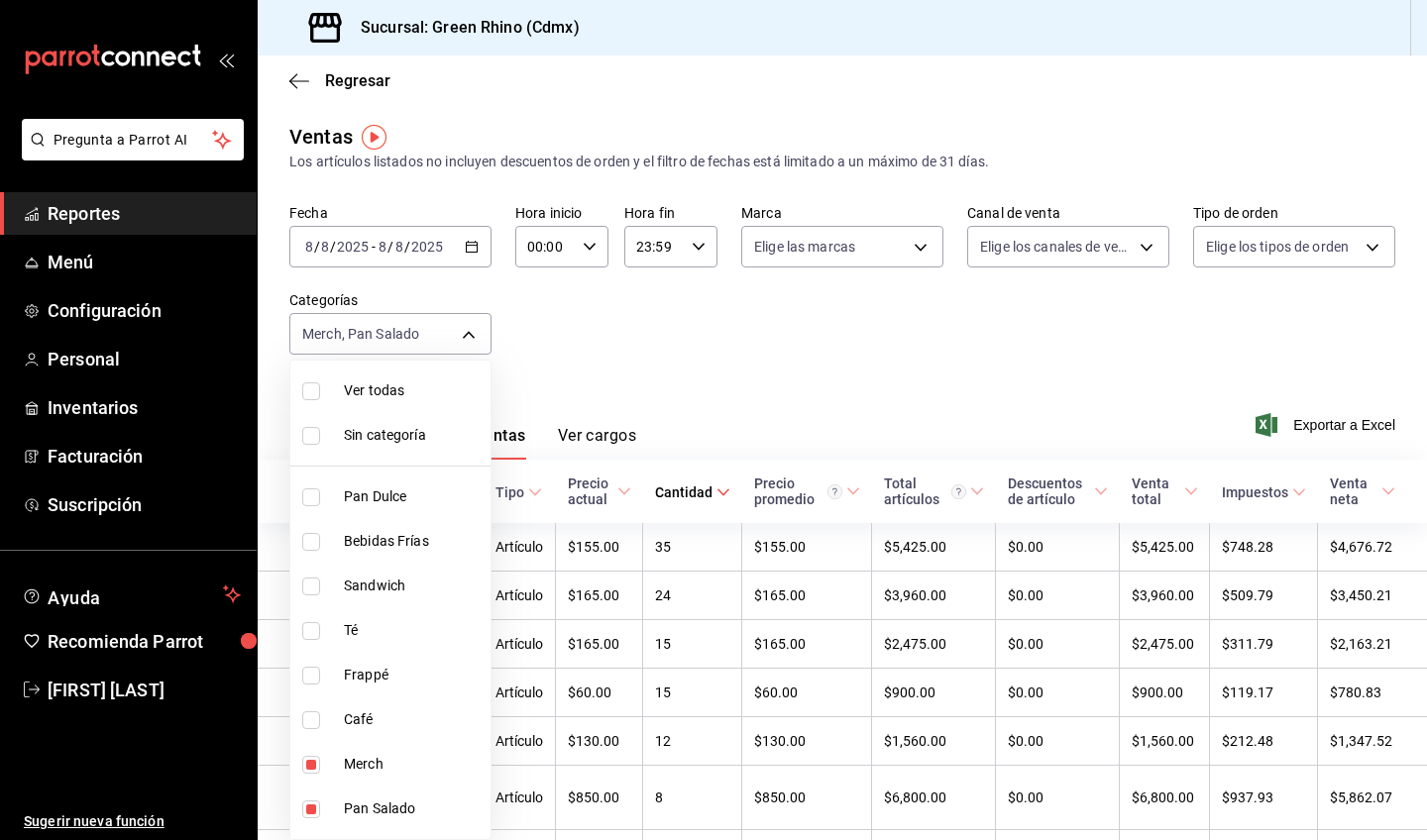 click on "Merch" at bounding box center (390, 764) 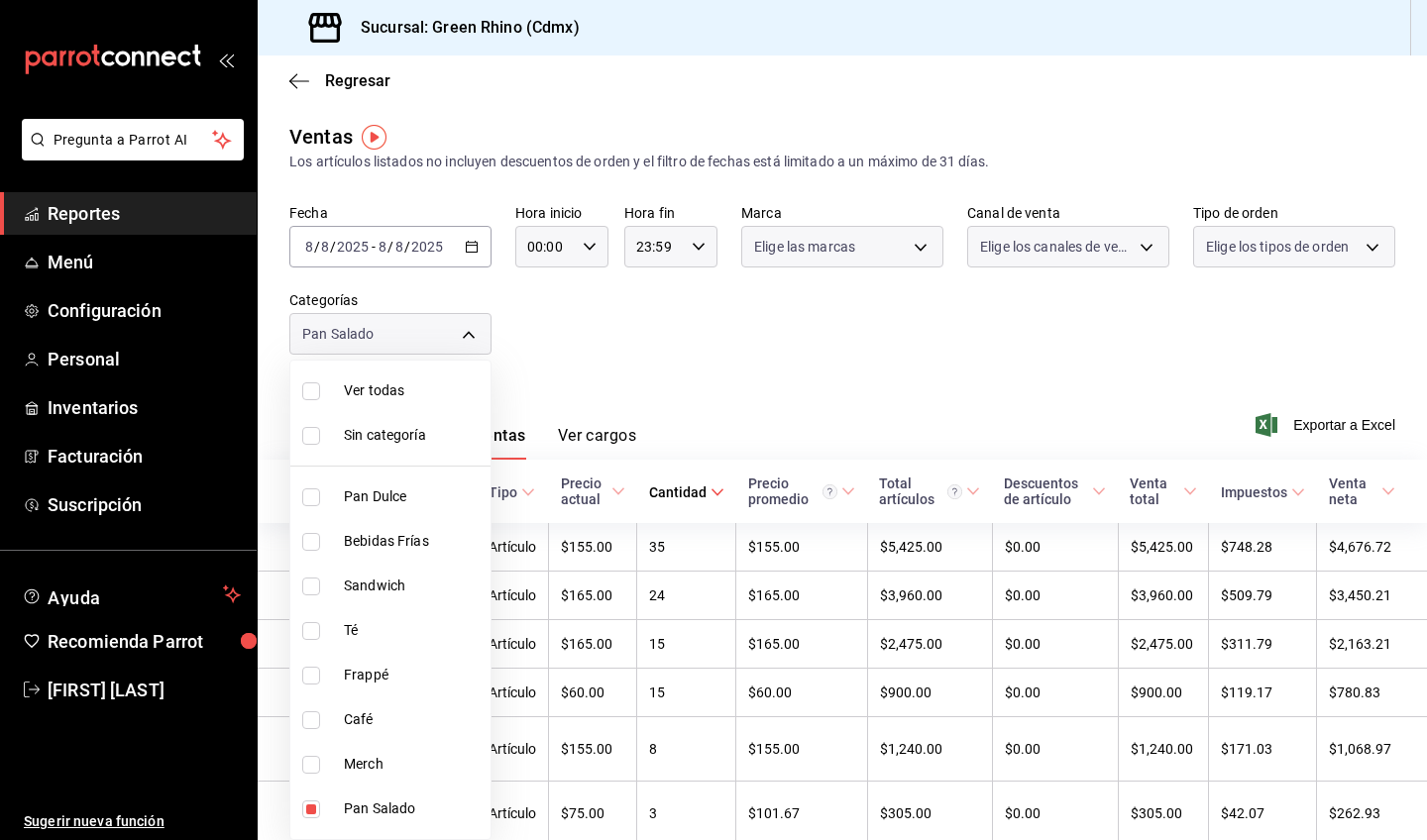 click at bounding box center (714, 420) 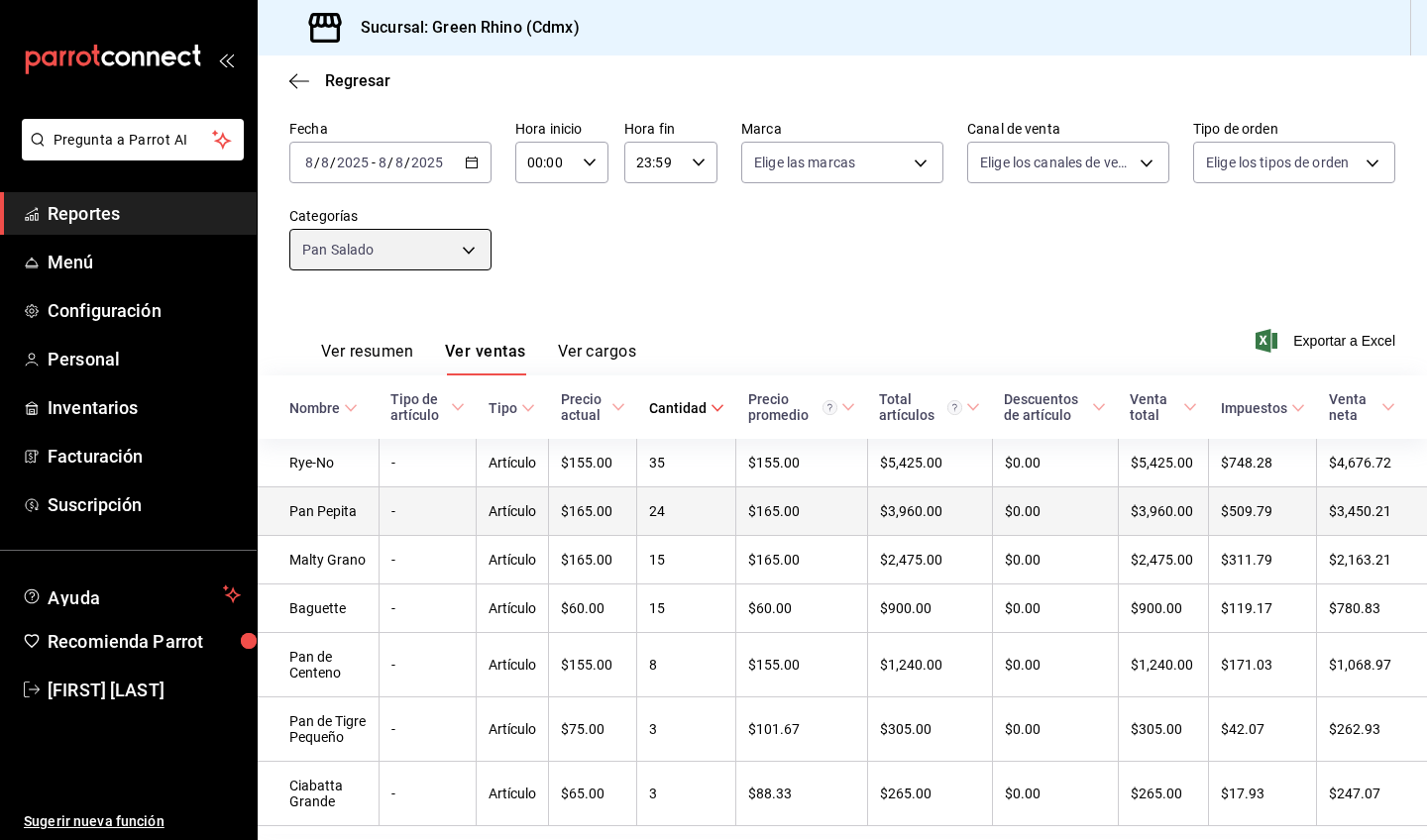 scroll, scrollTop: 78, scrollLeft: 0, axis: vertical 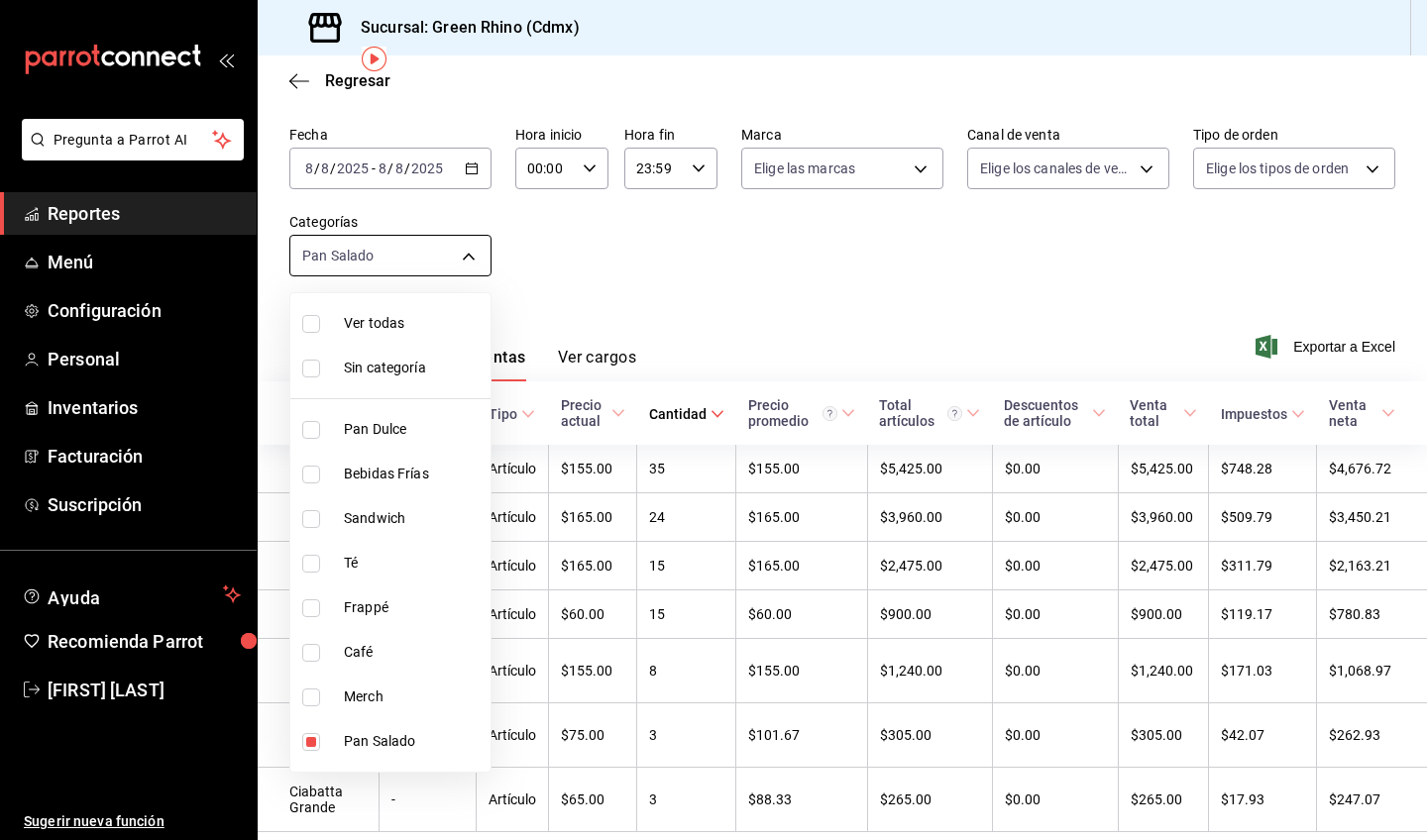click on "Pregunta a Parrot AI Reportes   Menú   Configuración   Personal   Inventarios   Facturación   Suscripción   Ayuda Recomienda Parrot   Selene Ojeda   Sugerir nueva función   Sucursal: Green Rhino (Cdmx) Regresar Ventas Los artículos listados no incluyen descuentos de orden y el filtro de fechas está limitado a un máximo de 31 días. Fecha 2025-08-08 8 / 8 / 2025 - 2025-08-08 8 / 8 / 2025 Hora inicio 00:00 Hora inicio Hora fin 23:59 Hora fin Marca Elige las marcas Canal de venta Elige los canales de venta Tipo de orden Elige los tipos de orden Categorías Pan Salado 02064616-d5ba-4f4c-a9ad-e53f65a91268 Ver resumen Ver ventas Ver cargos Exportar a Excel Nombre Tipo de artículo Tipo Precio actual Cantidad Precio promedio   Total artículos   Descuentos de artículo Venta total Impuestos Venta neta Rye-No - Artículo $155.00 35 $155.00 $5,425.00 $0.00 $5,425.00 $748.28 $4,676.72 Pan Pepita - Artículo $165.00 24 $165.00 $3,960.00 $0.00 $3,960.00 $509.79 $3,450.21 Malty Grano - Artículo $165.00 15 $165.00" at bounding box center [714, 420] 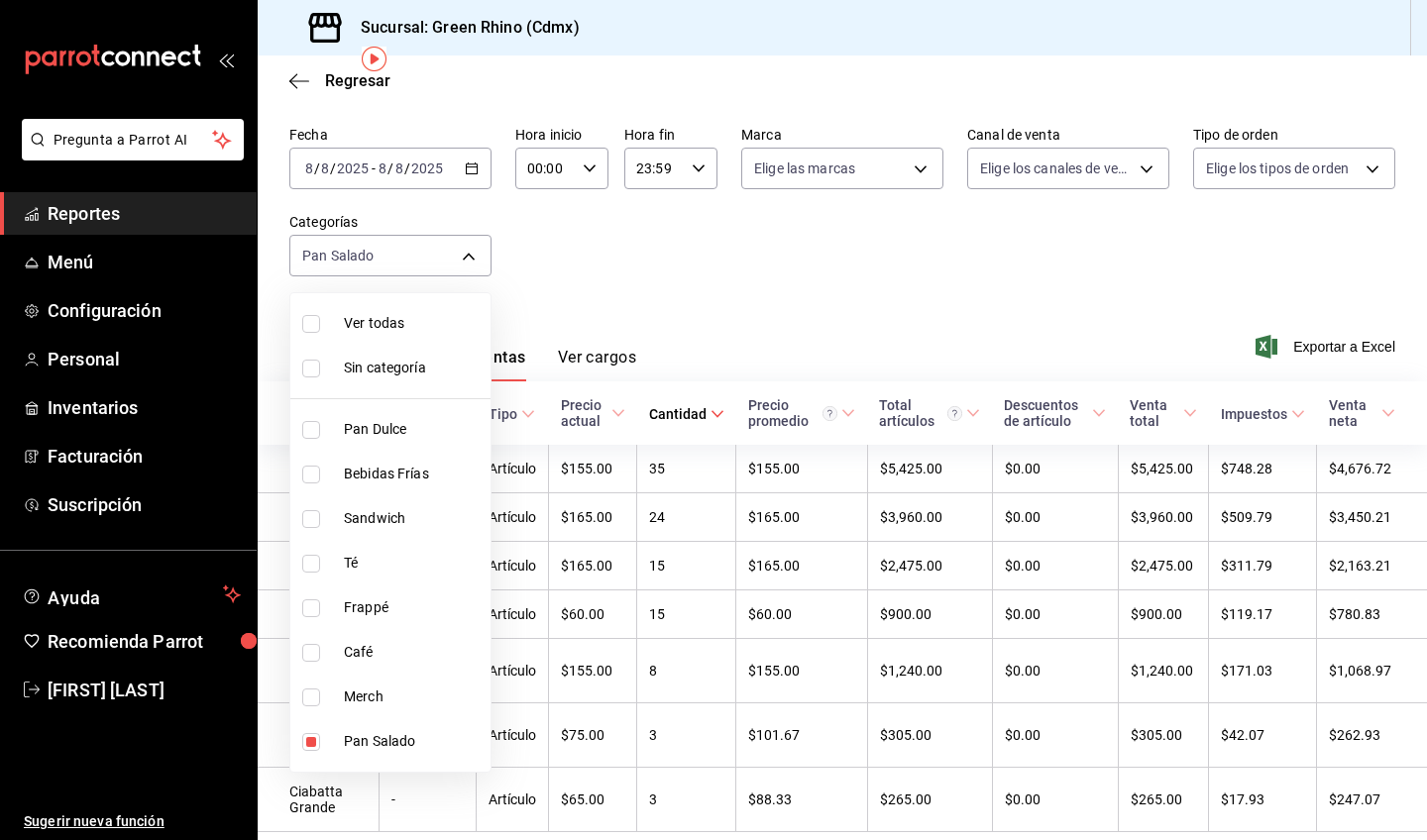 click on "Pan Salado" at bounding box center [413, 741] 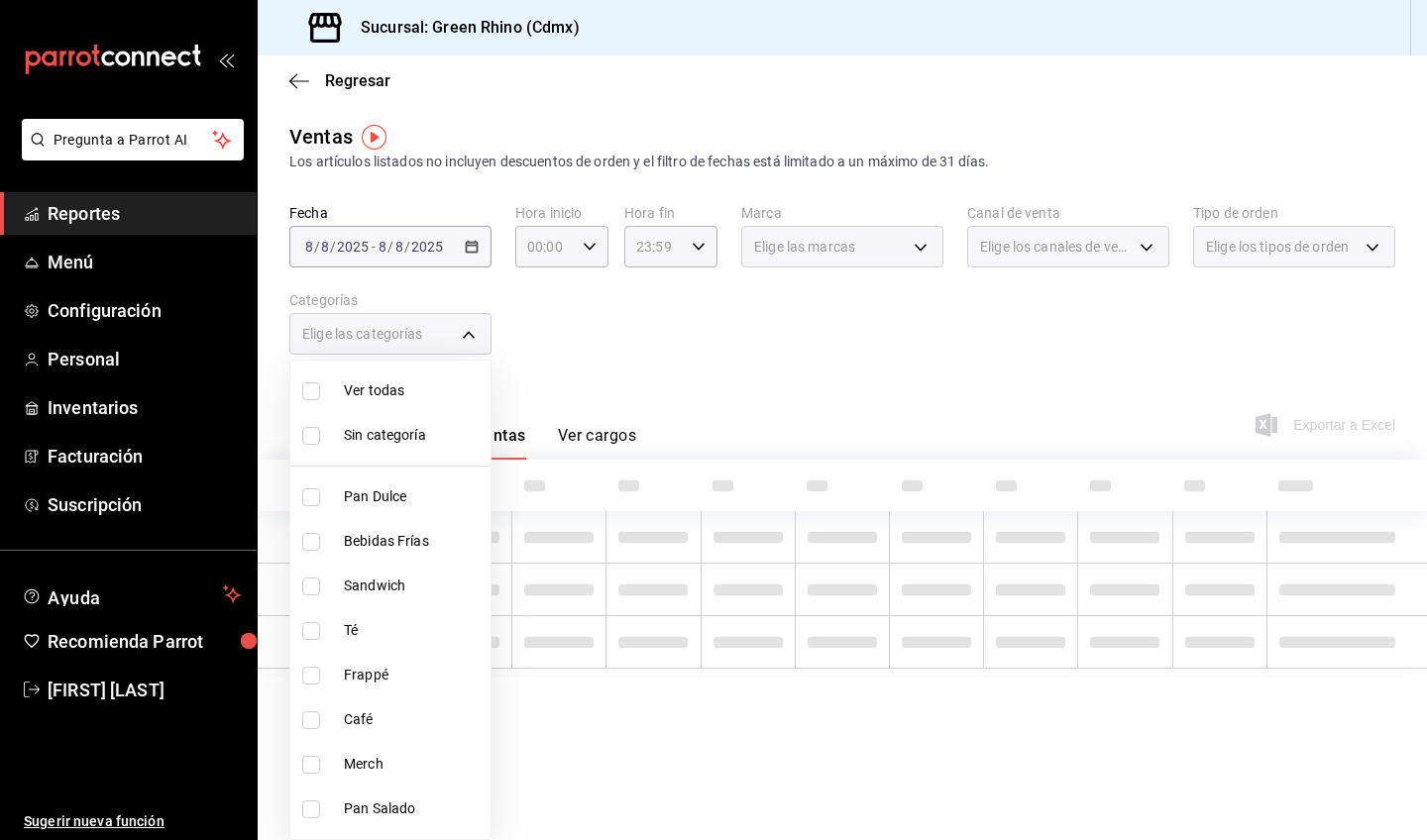 scroll, scrollTop: 0, scrollLeft: 0, axis: both 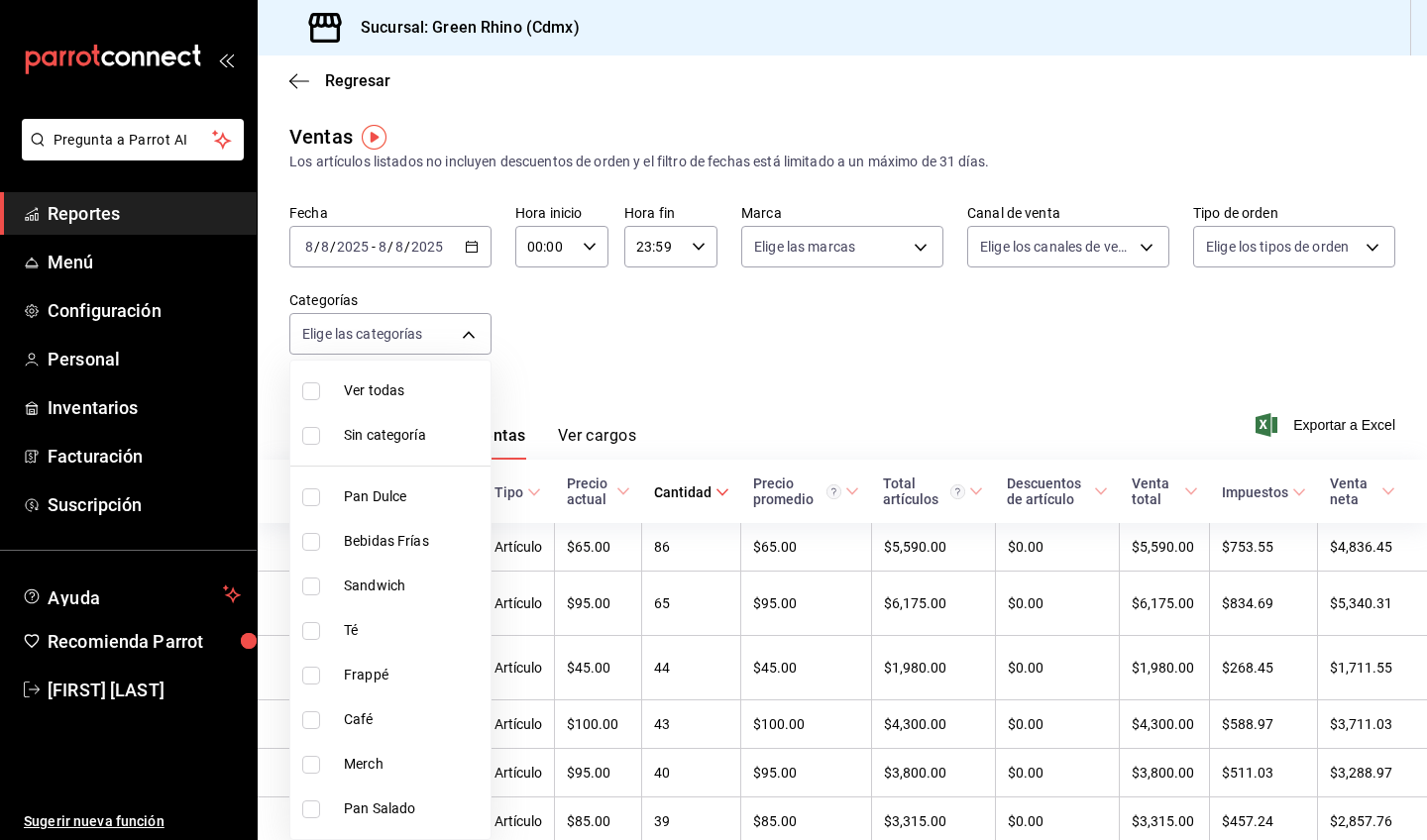 click on "Café" at bounding box center [413, 719] 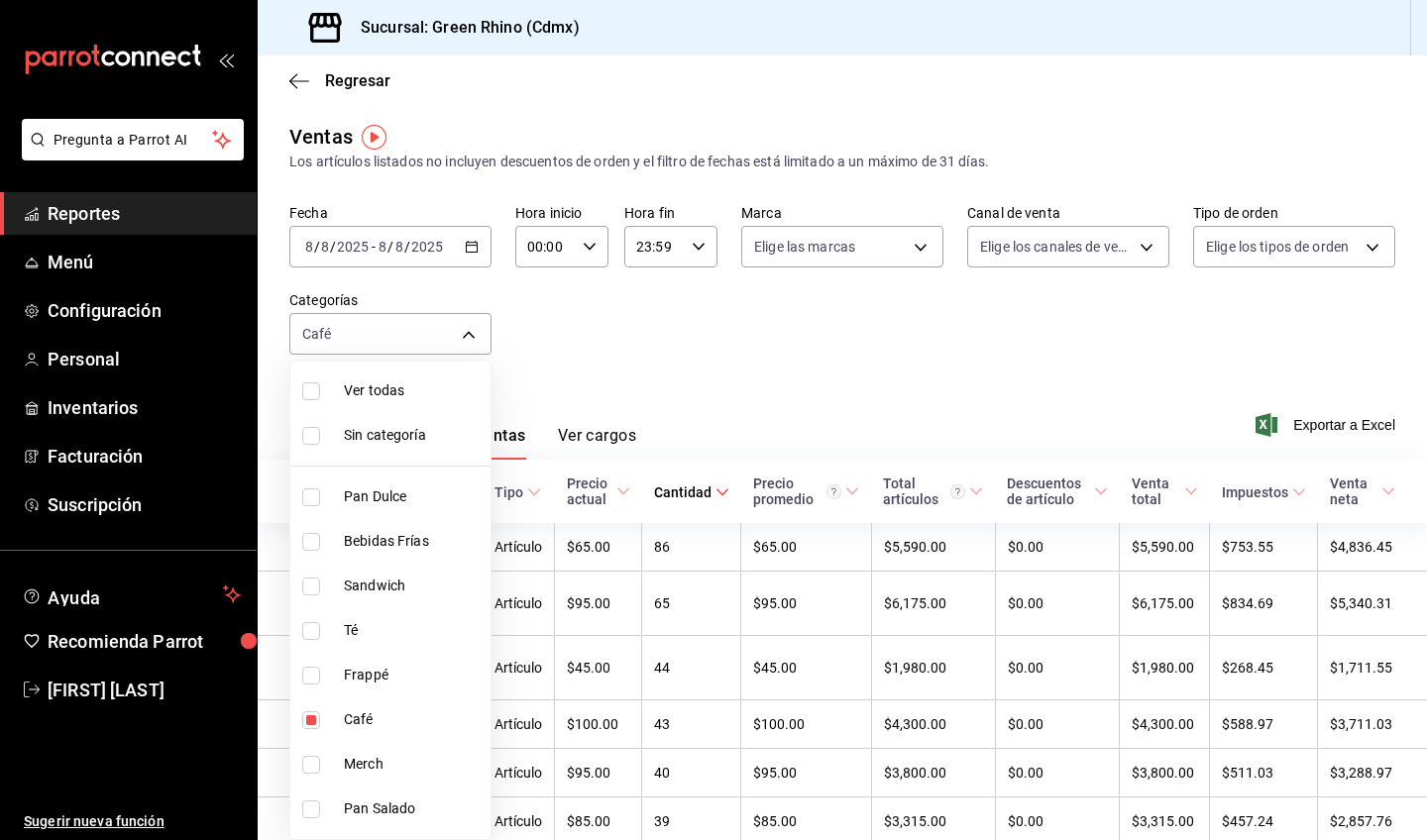 type on "e09465d0-b6d0-40d2-bdee-62445a17ede7" 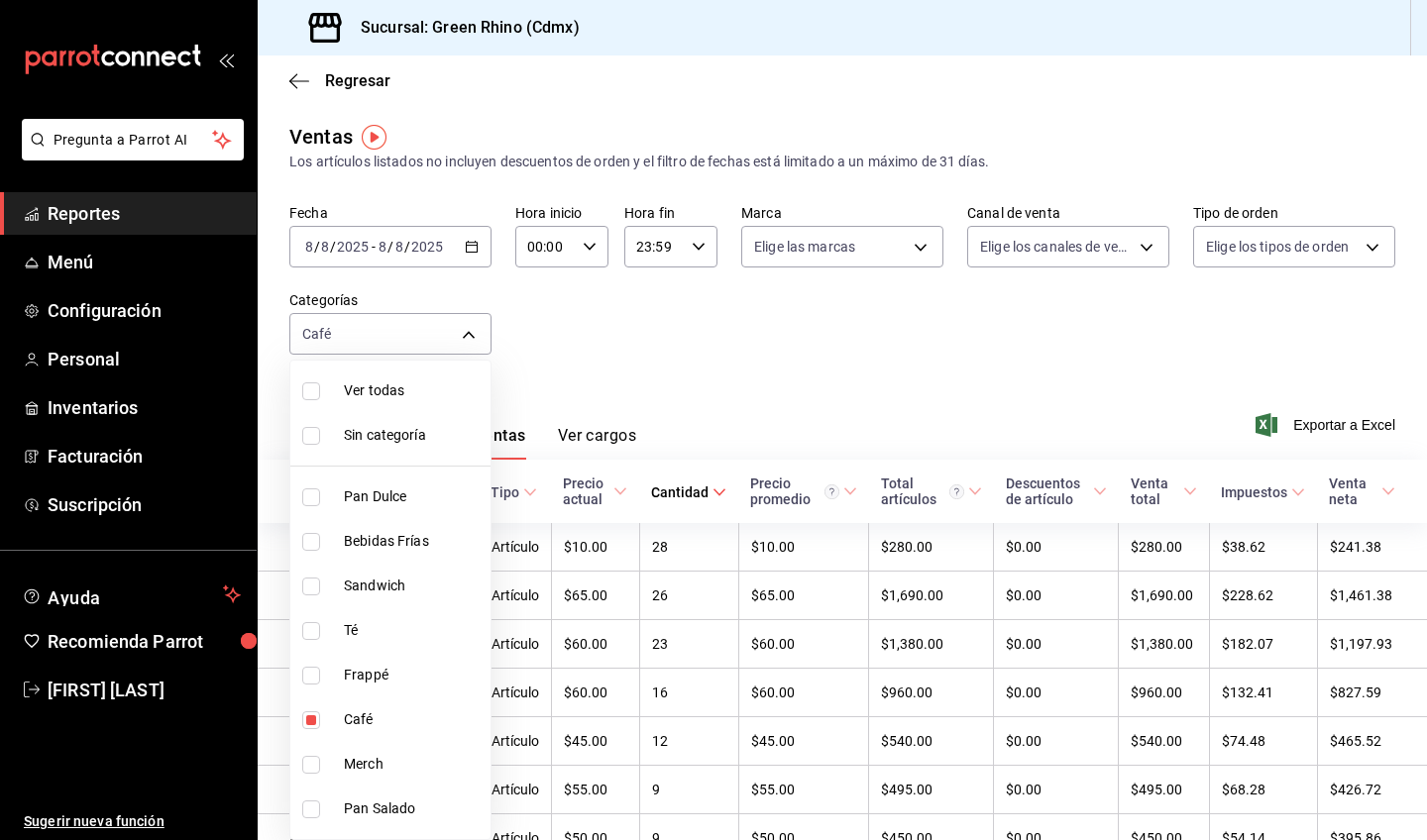 click at bounding box center (714, 420) 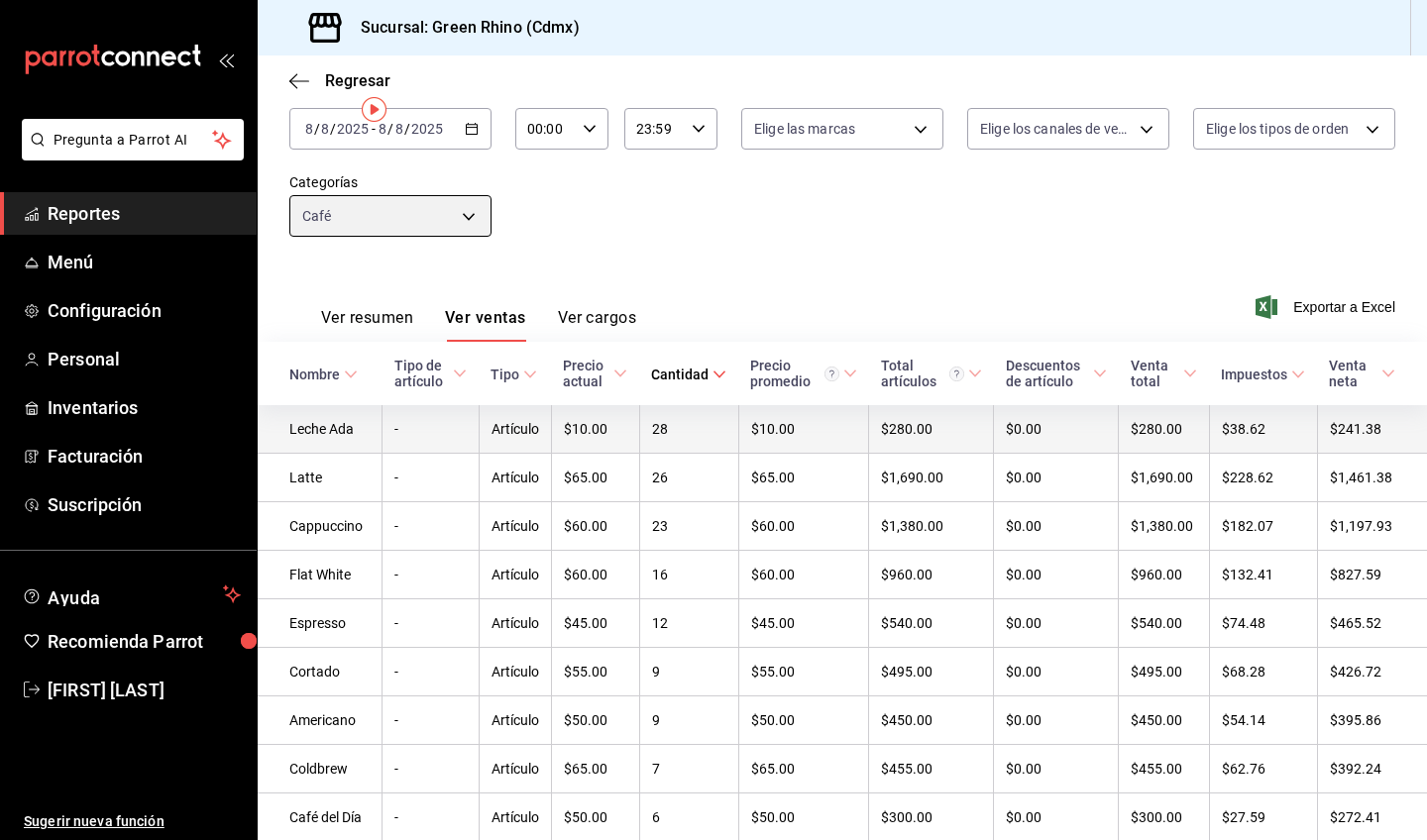 scroll, scrollTop: 125, scrollLeft: 0, axis: vertical 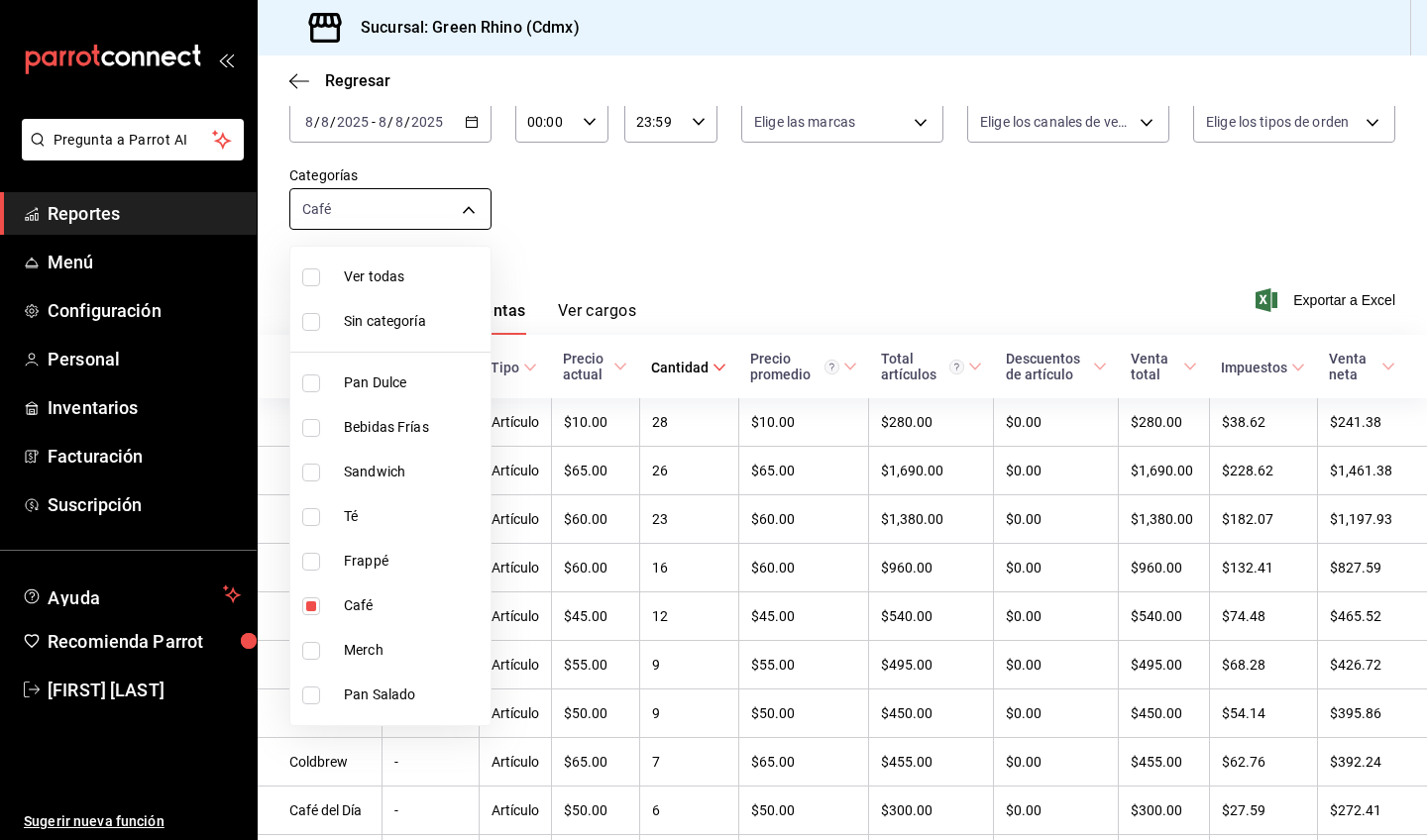 click on "Pregunta a Parrot AI Reportes   Menú   Configuración   Personal   Inventarios   Facturación   Suscripción   Ayuda Recomienda Parrot   Selene Ojeda   Sugerir nueva función   Sucursal: Green Rhino (Cdmx) Regresar Ventas Los artículos listados no incluyen descuentos de orden y el filtro de fechas está limitado a un máximo de 31 días. Fecha 2025-08-08 8 / 8 / 2025 - 2025-08-08 8 / 8 / 2025 Hora inicio 00:00 Hora inicio Hora fin 23:59 Hora fin Marca Elige las marcas Canal de venta Elige los canales de venta Tipo de orden Elige los tipos de orden Categorías Café e09465d0-b6d0-40d2-bdee-62445a17ede7 Ver resumen Ver ventas Ver cargos Exportar a Excel Nombre Tipo de artículo Tipo Precio actual Cantidad Precio promedio   Total artículos   Descuentos de artículo Venta total Impuestos Venta neta Leche Ada - Artículo $10.00 28 $10.00 $280.00 $0.00 $280.00 $38.62 $241.38 Latte - Artículo $65.00 26 $65.00 $1,690.00 $0.00 $1,690.00 $228.62 $1,461.38 Cappuccino - Artículo $60.00 23 $60.00 $1,380.00 $0.00 - 16" at bounding box center [714, 420] 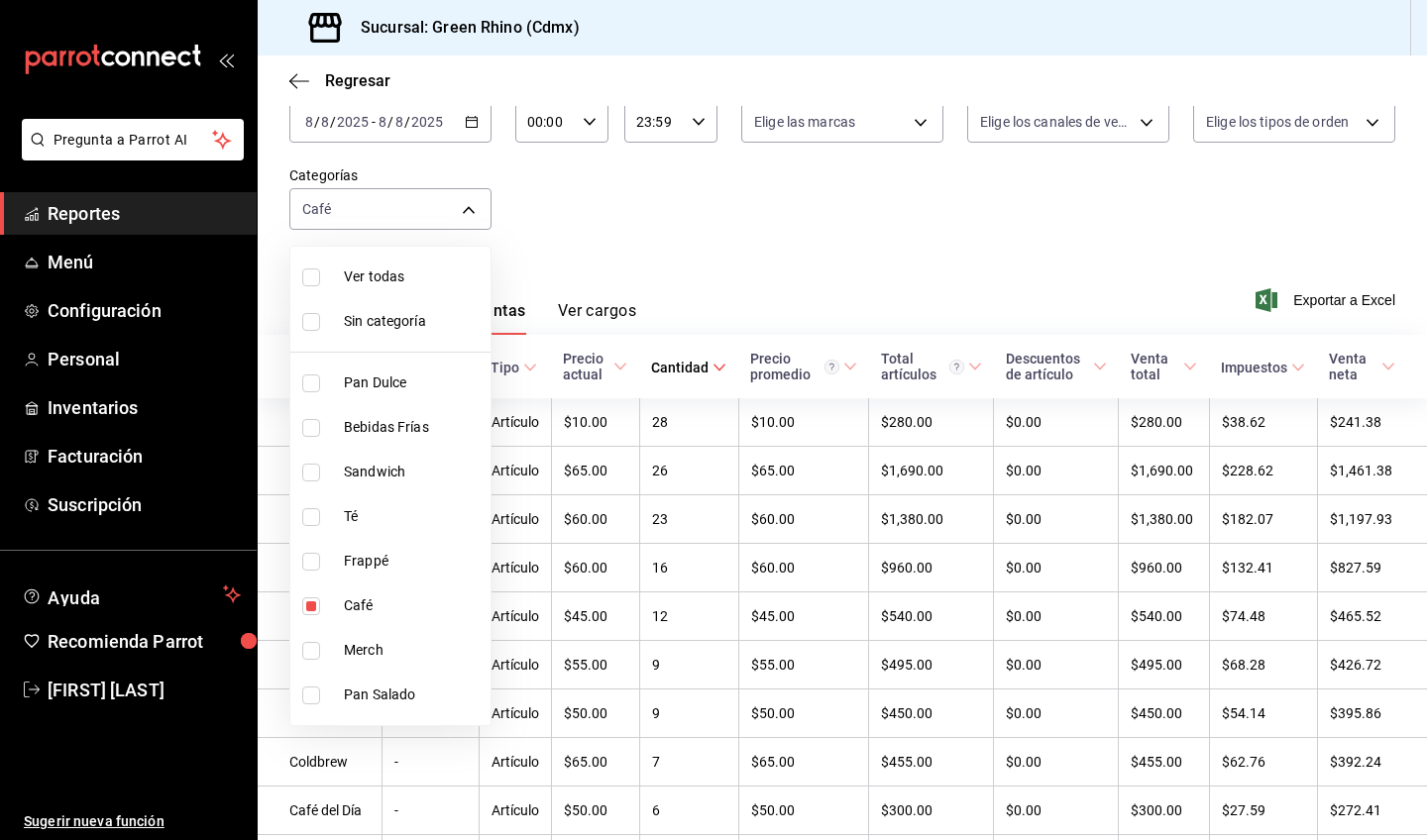click at bounding box center [311, 606] 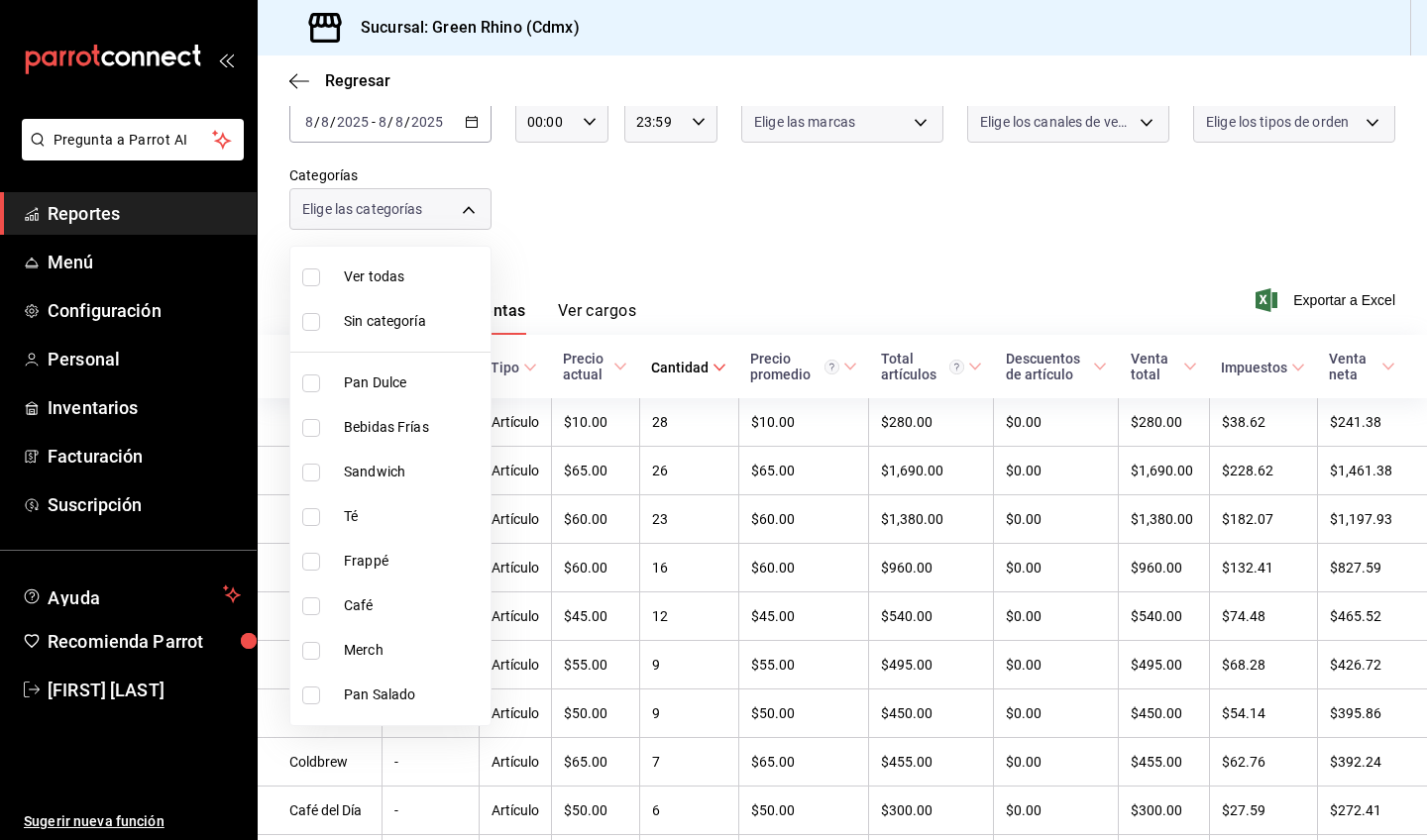 scroll, scrollTop: 0, scrollLeft: 0, axis: both 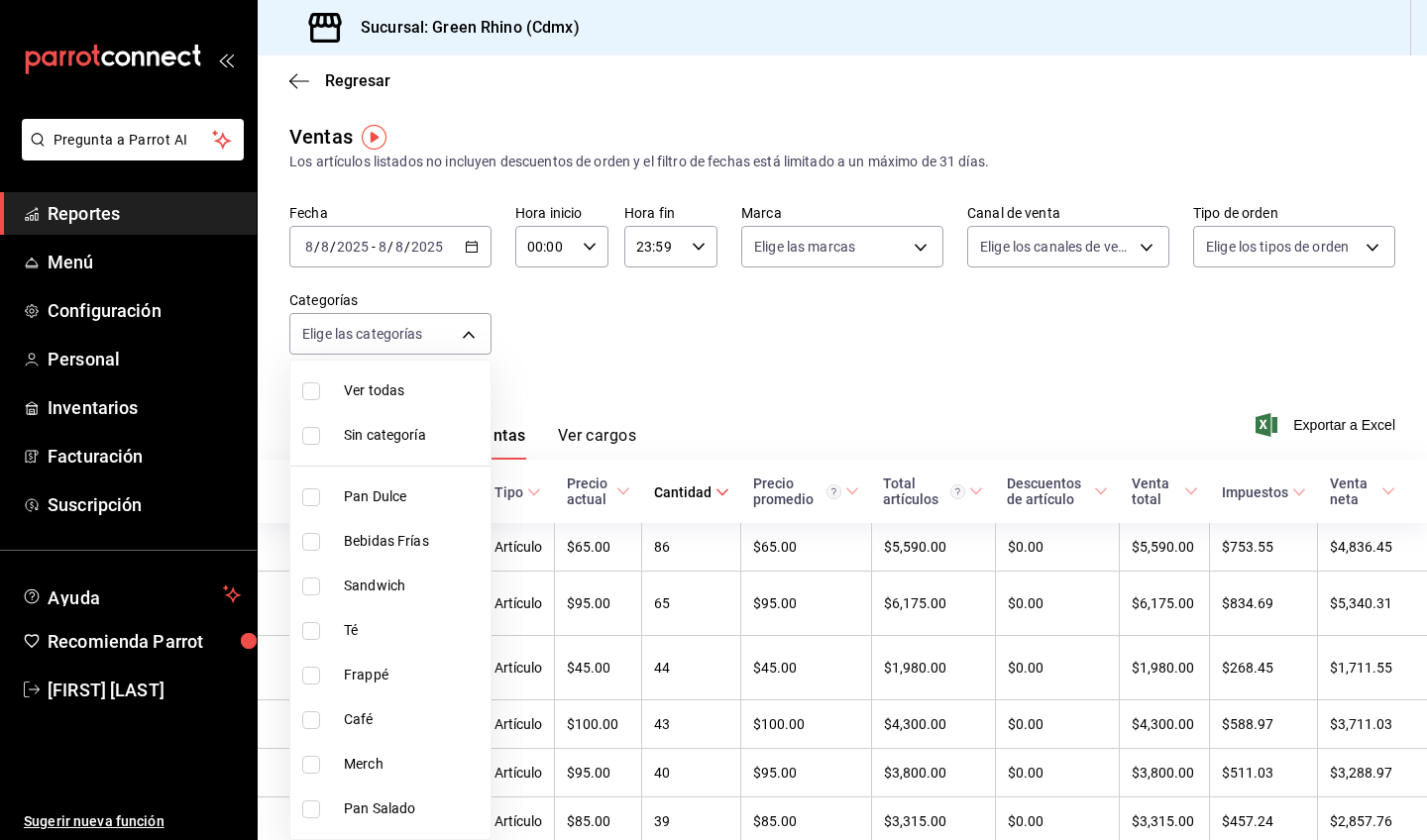 click on "Pan Dulce" at bounding box center [413, 496] 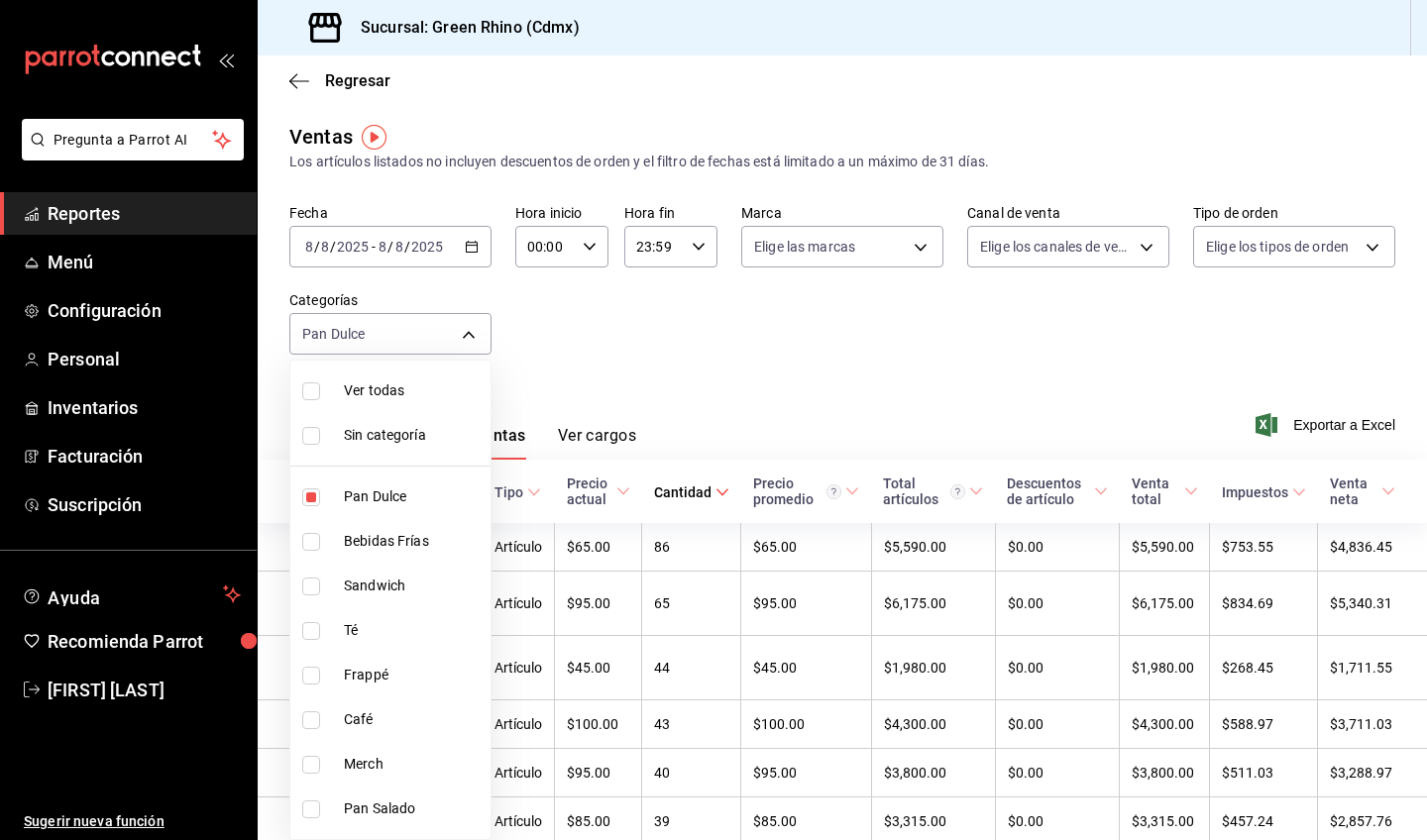 type on "6bbed989-6c2a-4cea-bab8-d1a56aaac758" 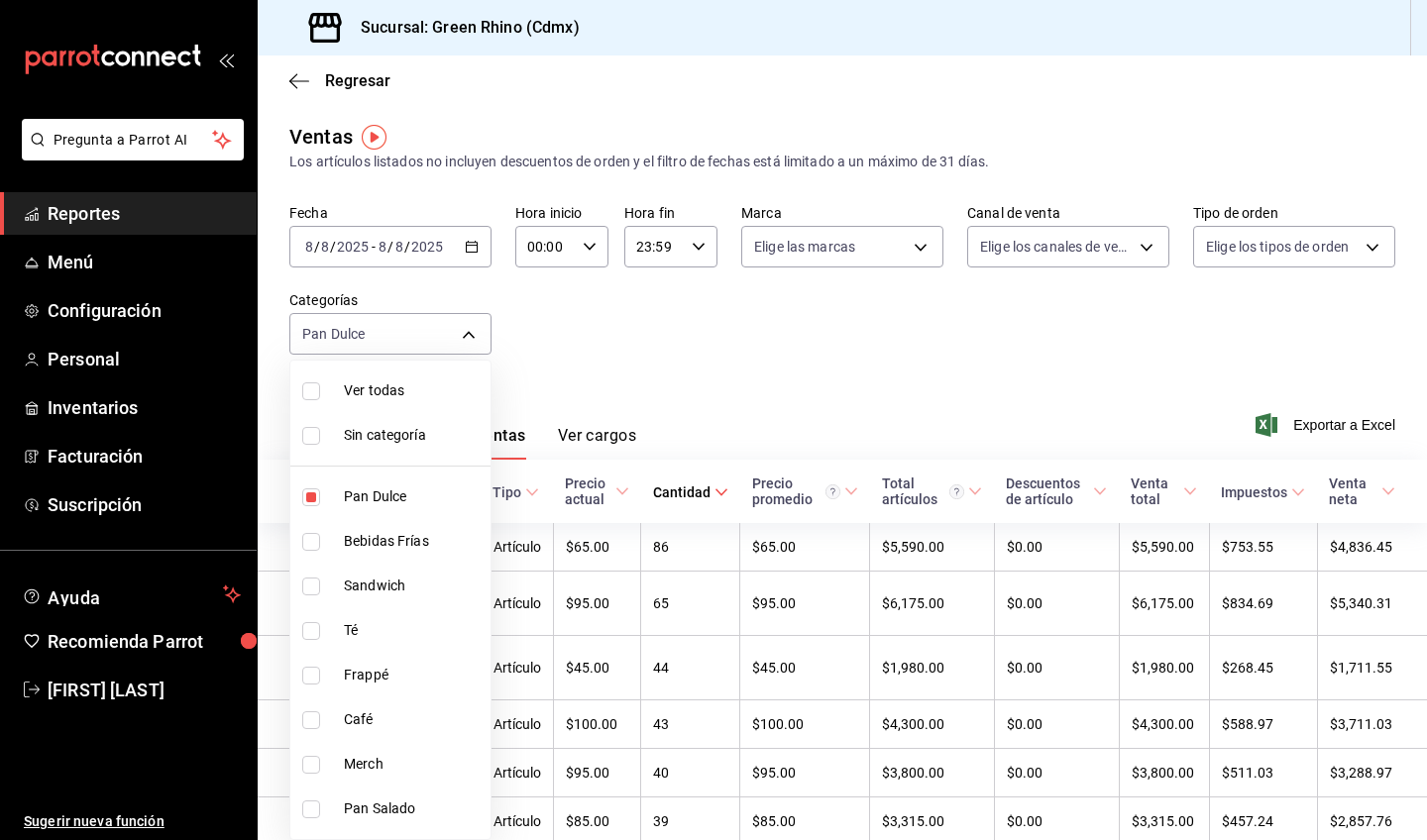 click at bounding box center [714, 420] 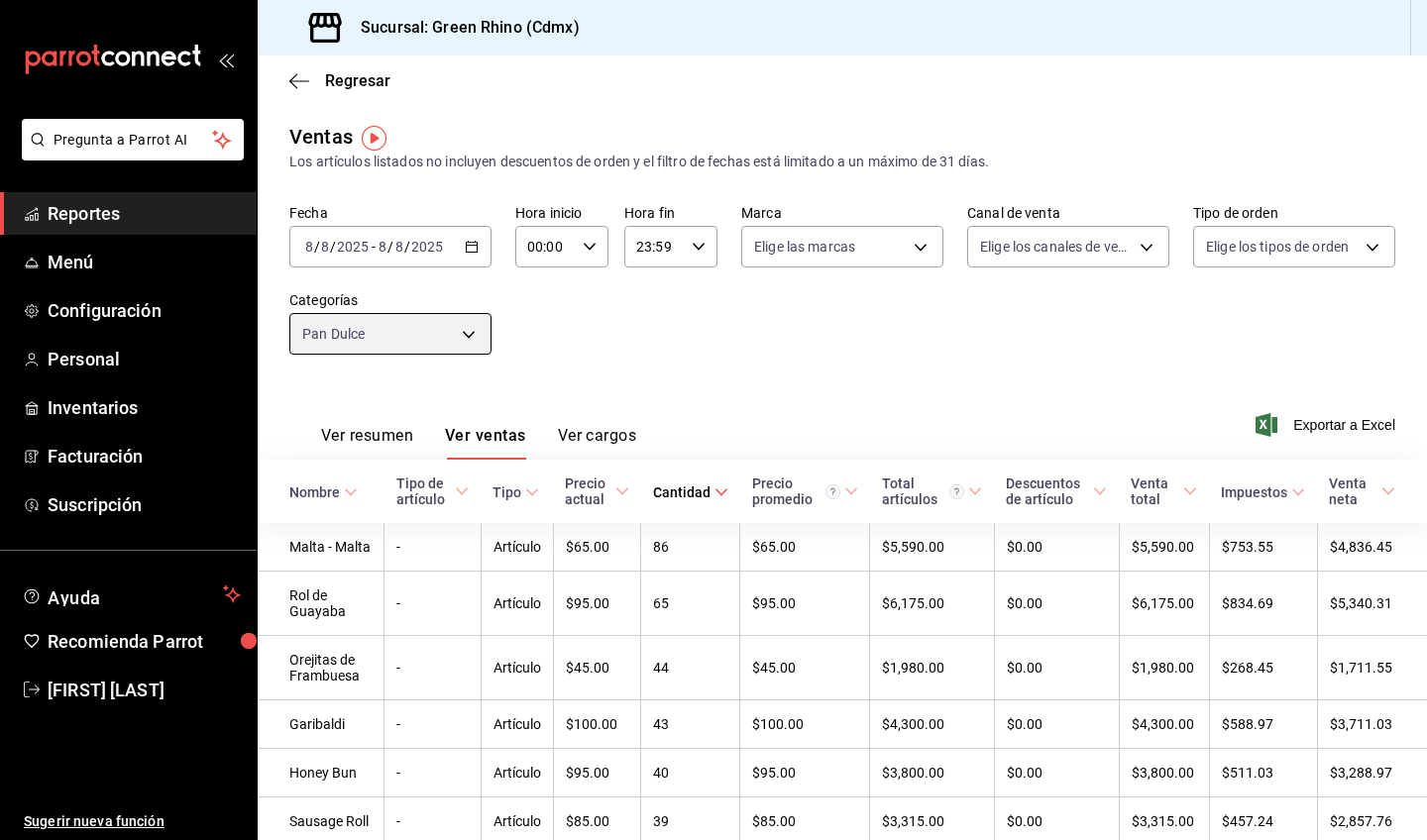 scroll, scrollTop: 0, scrollLeft: 0, axis: both 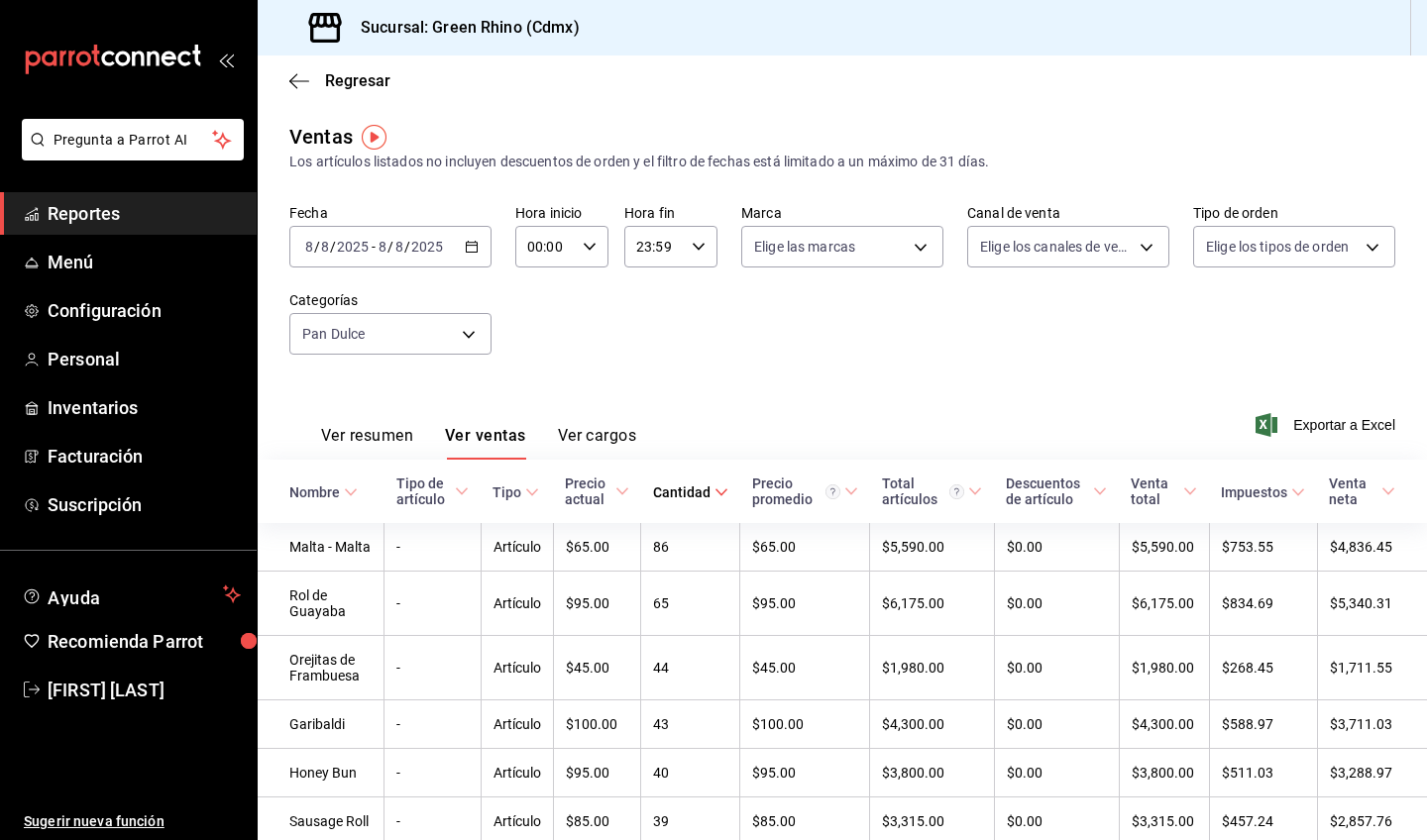click on "Ver resumen" at bounding box center (367, 443) 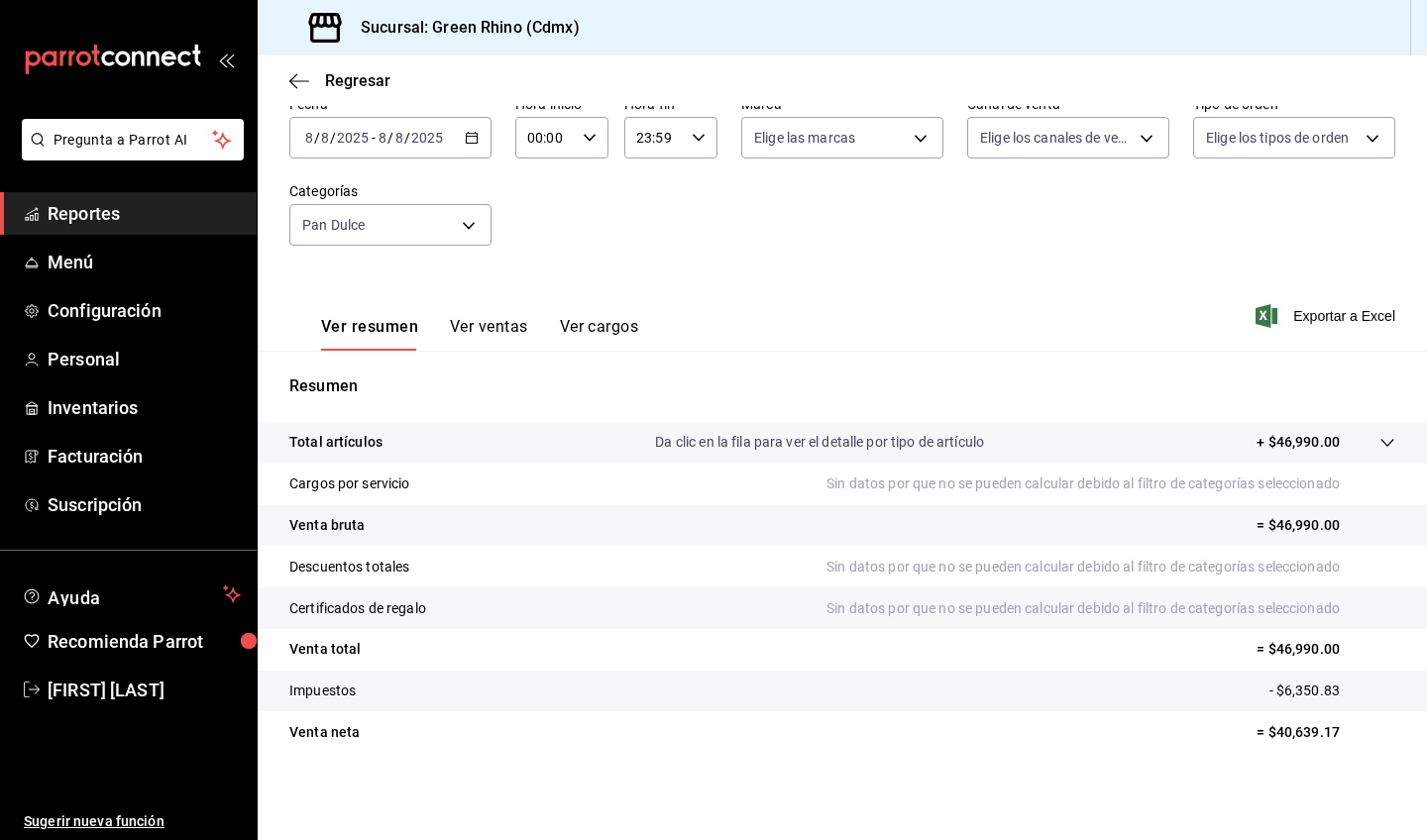 scroll, scrollTop: 109, scrollLeft: 0, axis: vertical 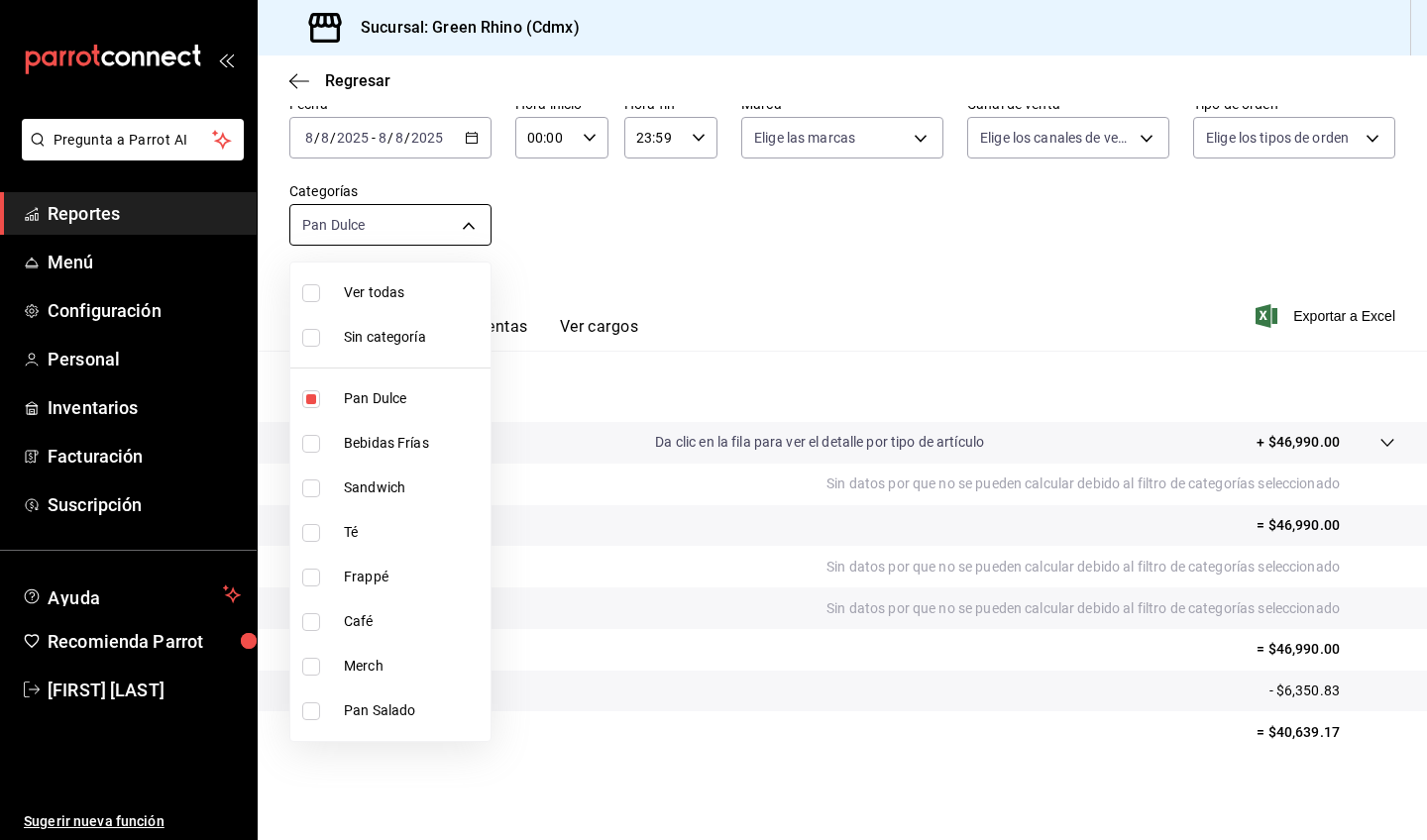 click on "Pregunta a Parrot AI Reportes   Menú   Configuración   Personal   Inventarios   Facturación   Suscripción   Ayuda Recomienda Parrot   Selene Ojeda   Sugerir nueva función   Sucursal: Green Rhino (Cdmx) Regresar Ventas Los artículos listados no incluyen descuentos de orden y el filtro de fechas está limitado a un máximo de 31 días. Fecha 2025-08-08 8 / 8 / 2025 - 2025-08-08 8 / 8 / 2025 Hora inicio 00:00 Hora inicio Hora fin 23:59 Hora fin Marca Elige las marcas Canal de venta Elige los canales de venta Tipo de orden Elige los tipos de orden Categorías Pan Dulce 6bbed989-6c2a-4cea-bab8-d1a56aaac758 Ver resumen Ver ventas Ver cargos Exportar a Excel Resumen Total artículos Da clic en la fila para ver el detalle por tipo de artículo + $46,990.00 Cargos por servicio  Sin datos por que no se pueden calcular debido al filtro de categorías seleccionado Venta bruta = $46,990.00 Descuentos totales  Sin datos por que no se pueden calcular debido al filtro de categorías seleccionado Certificados de regalo" at bounding box center [714, 420] 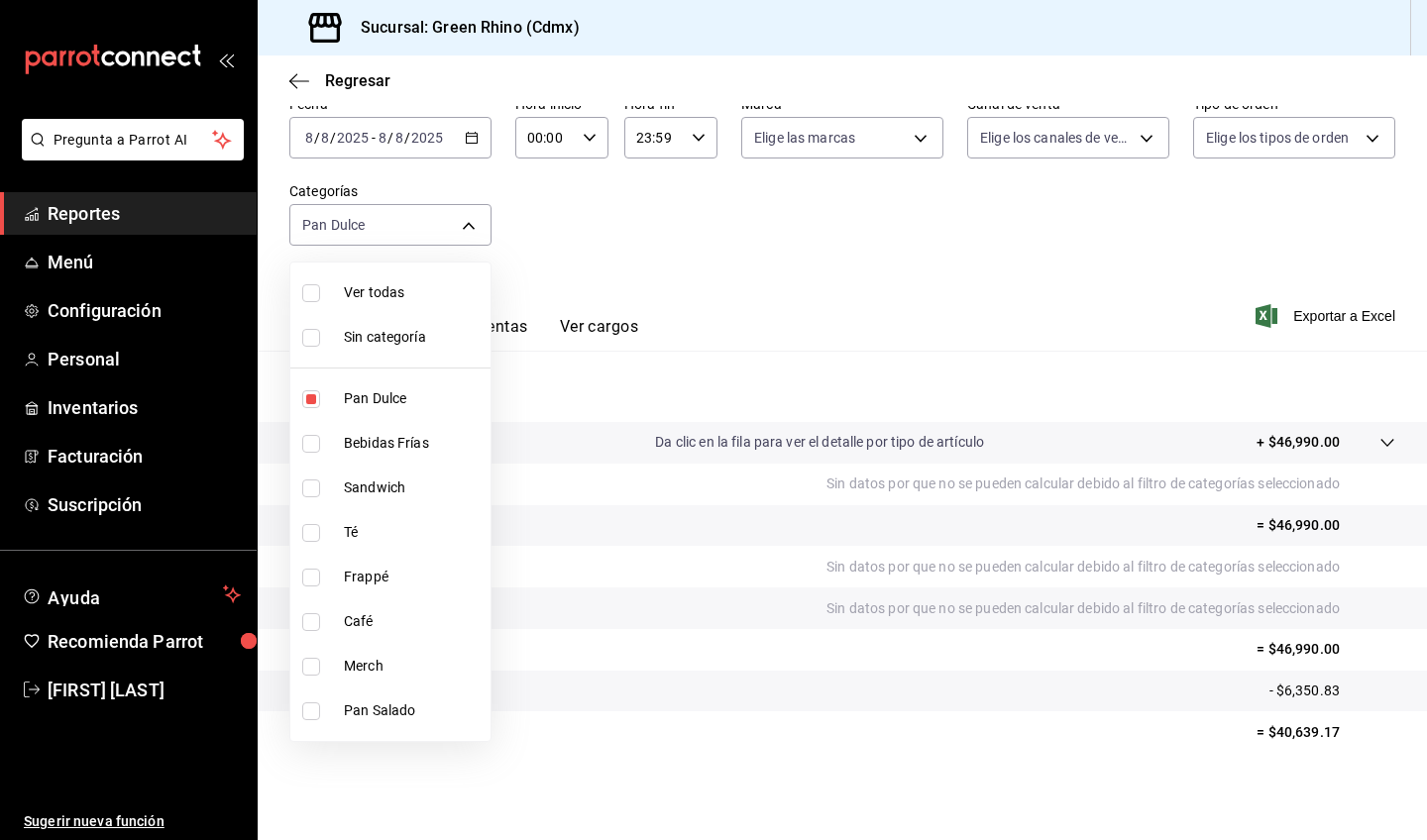 click on "Ver todas" at bounding box center (413, 292) 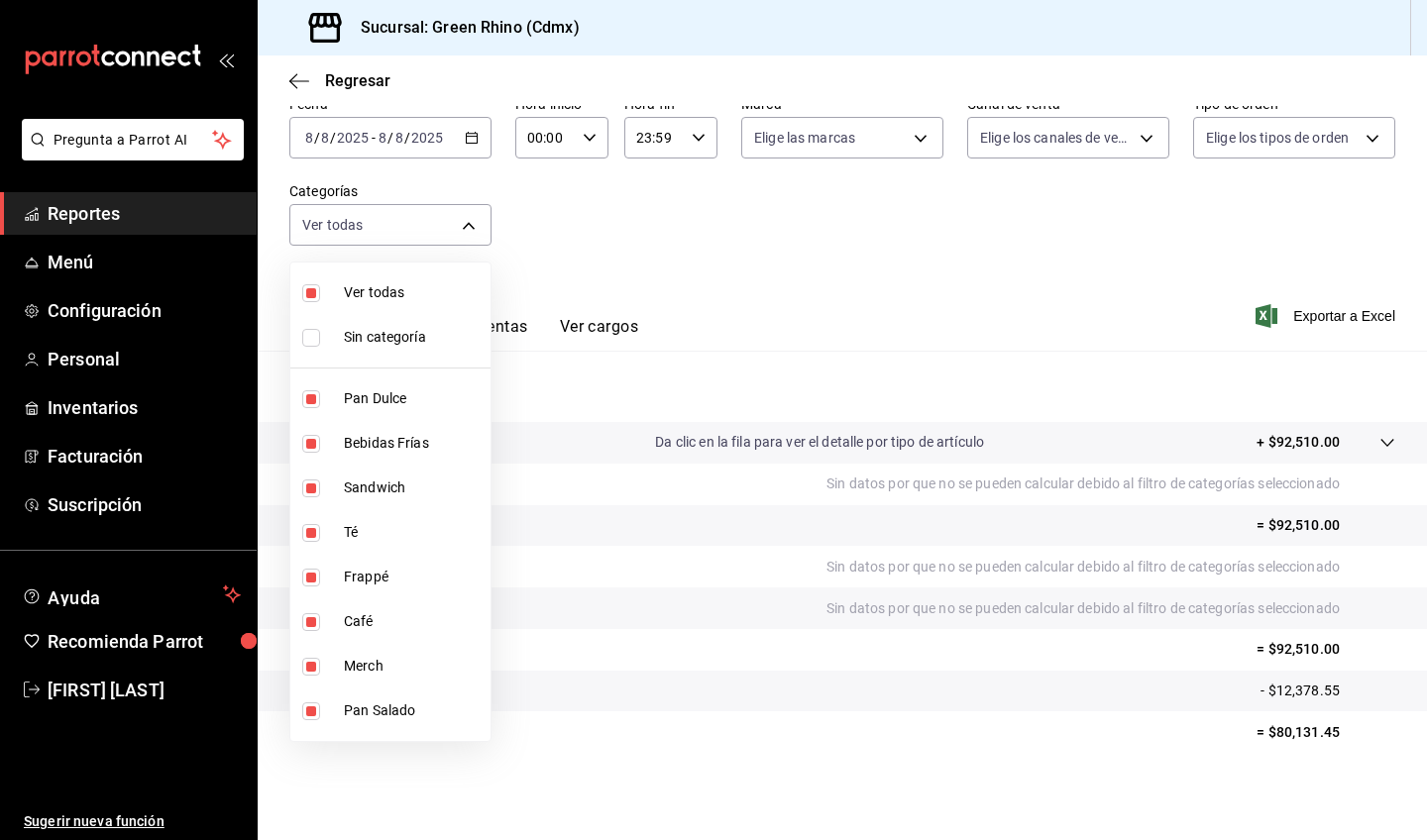 click at bounding box center [714, 420] 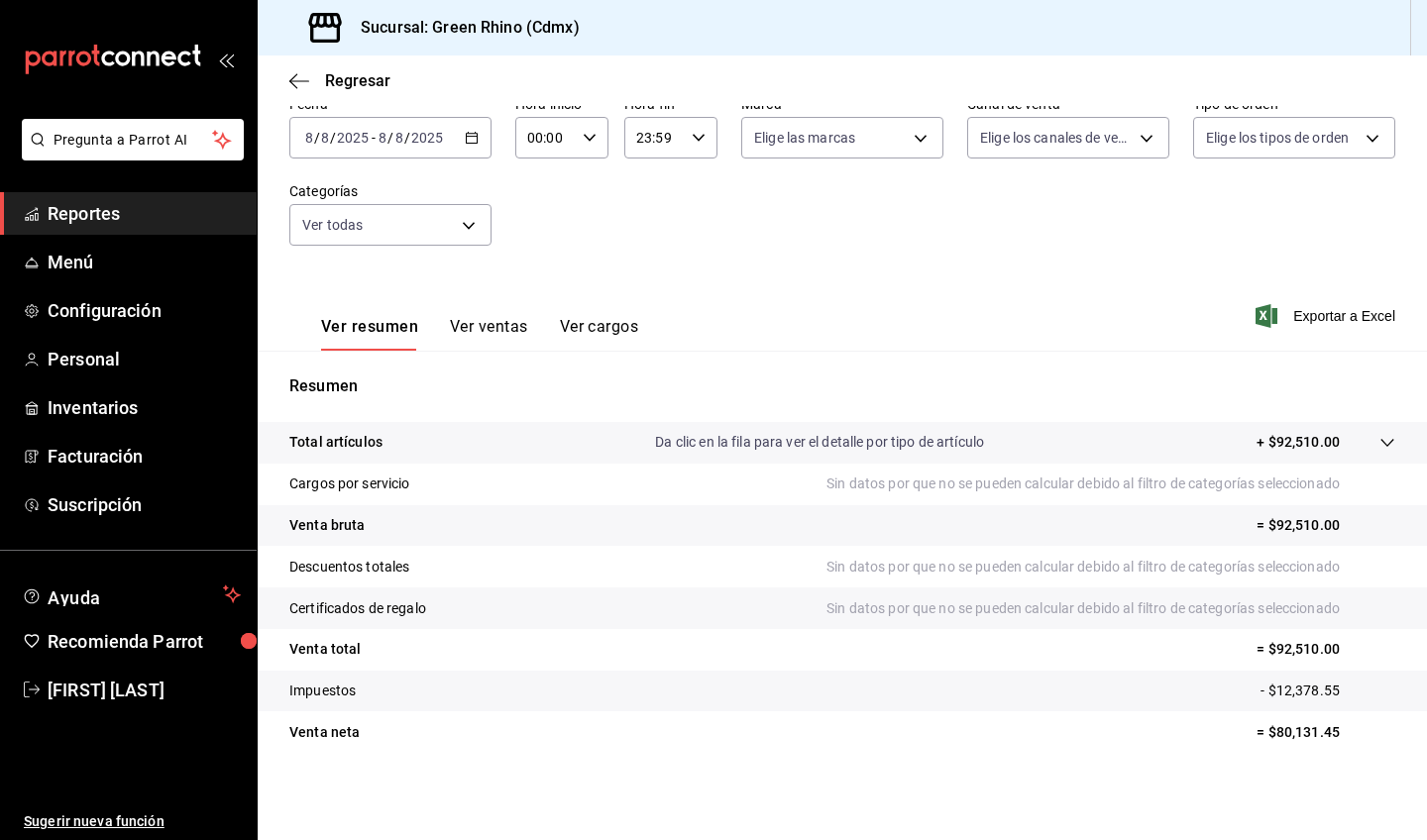 click 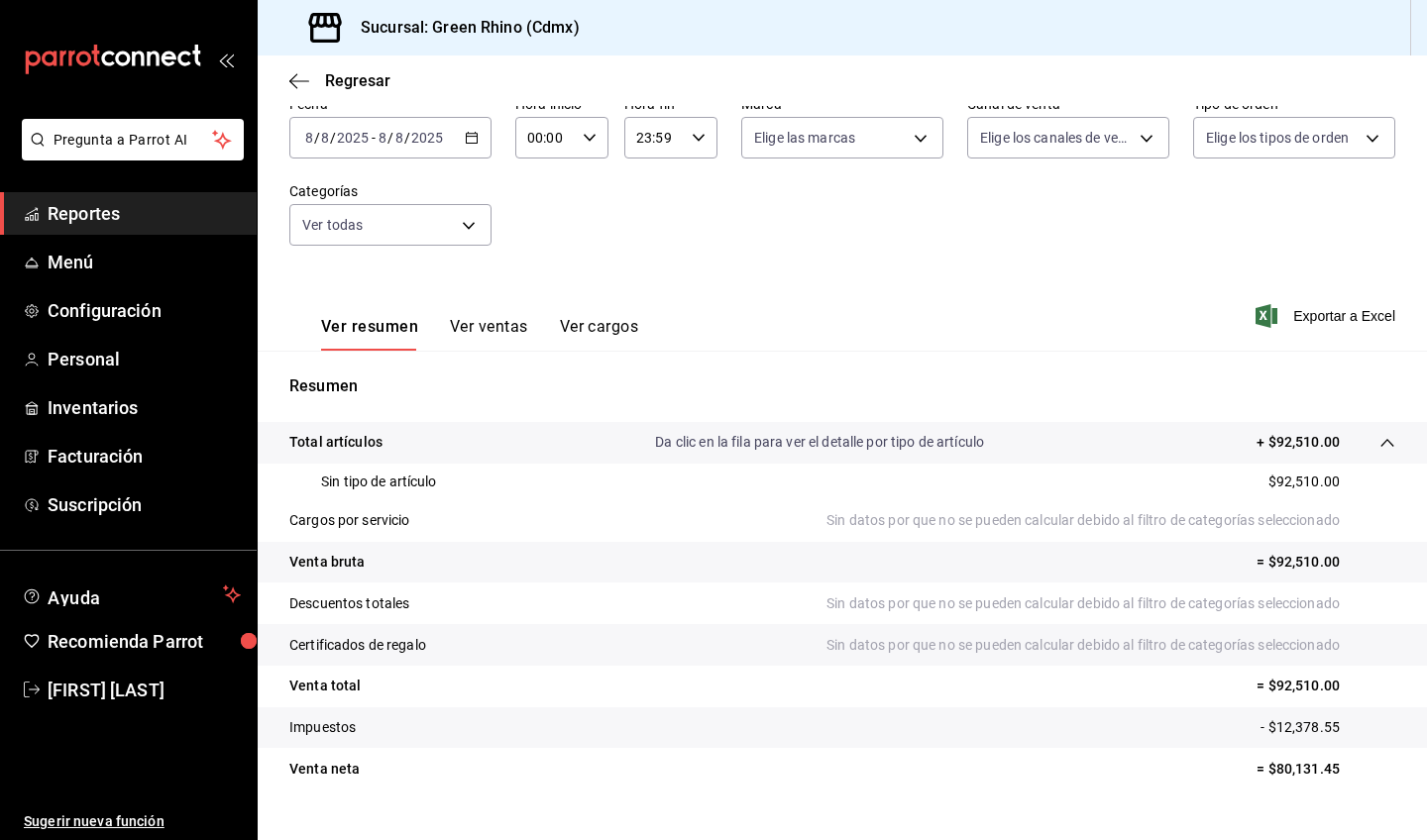 click 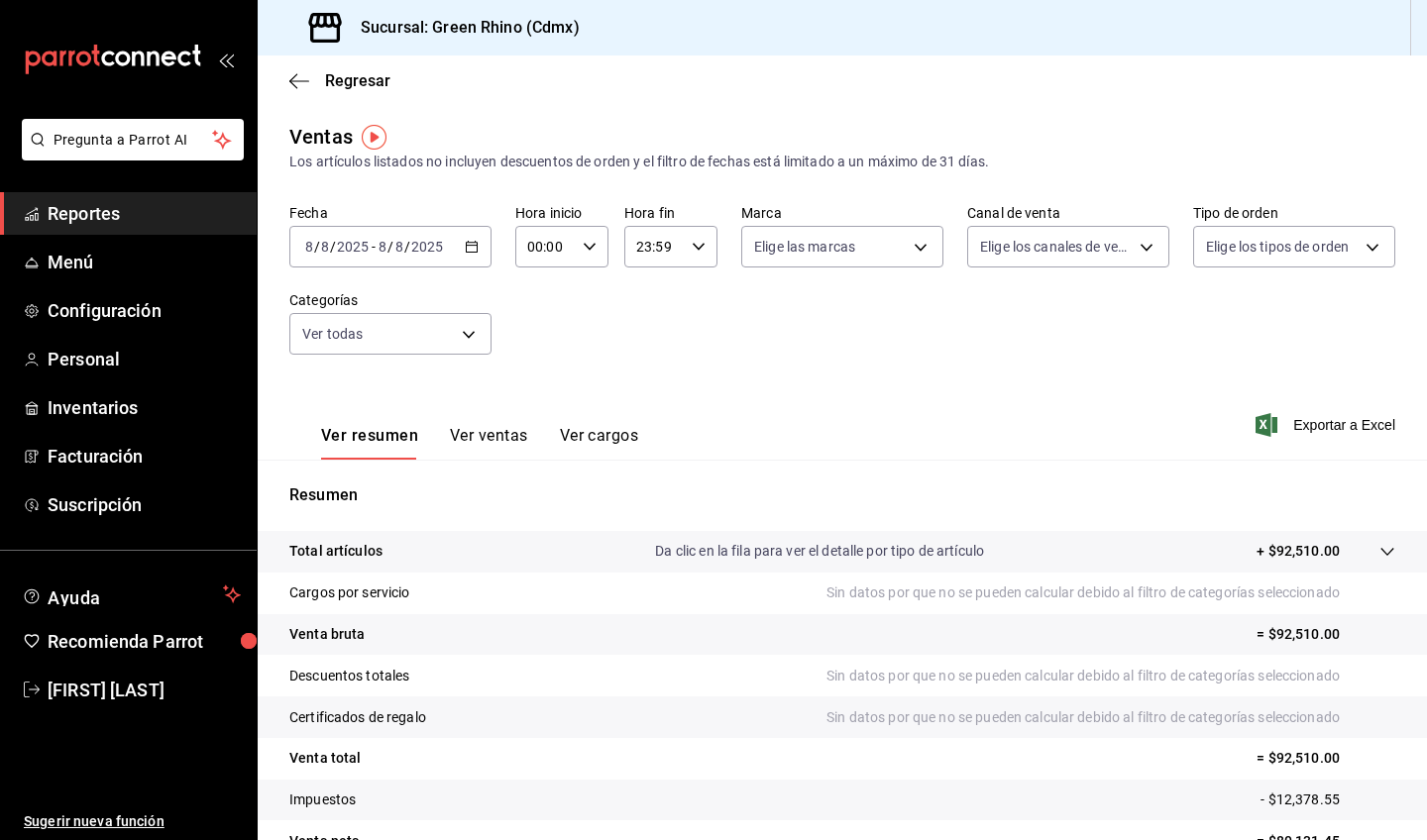 scroll, scrollTop: 0, scrollLeft: 0, axis: both 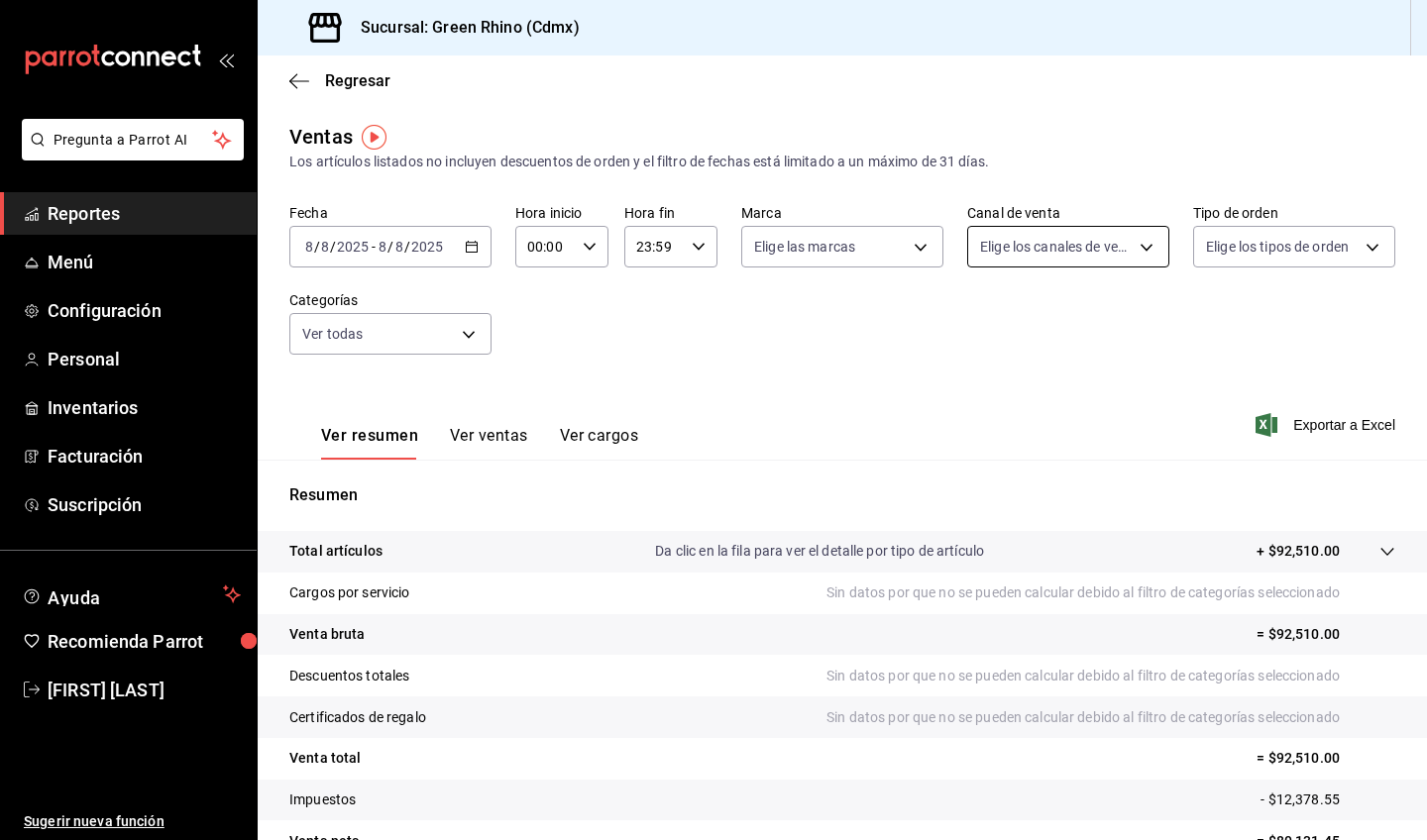 click on "Pregunta a Parrot AI Reportes   Menú   Configuración   Personal   Inventarios   Facturación   Suscripción   Ayuda Recomienda Parrot   Selene Ojeda   Sugerir nueva función   Sucursal: Green Rhino (Cdmx) Regresar Ventas Los artículos listados no incluyen descuentos de orden y el filtro de fechas está limitado a un máximo de 31 días. Fecha 2025-08-08 8 / 8 / 2025 - 2025-08-08 8 / 8 / 2025 Hora inicio 00:00 Hora inicio Hora fin 23:59 Hora fin Marca Elige las marcas Canal de venta Elige los canales de venta Tipo de orden Elige los tipos de orden Categorías Ver todas 6bbed989-6c2a-4cea-bab8-d1a56aaac758,4f90f54c-2ac6-458b-a9a9-6df5e79288cd,3d0d47d2-2483-4a01-82fd-f597c0f2e60a,ed78431d-eecc-40af-ac28-c1f2b45fa78b,64a9da50-3c53-444a-b83c-8f0e173e6266,e09465d0-b6d0-40d2-bdee-62445a17ede7,c9106683-75c3-4c5f-af1a-4e7ba5903217,02064616-d5ba-4f4c-a9ad-e53f65a91268 Ver resumen Ver ventas Ver cargos Exportar a Excel Resumen Total artículos Da clic en la fila para ver el detalle por tipo de artículo + $92,510.00" at bounding box center (714, 420) 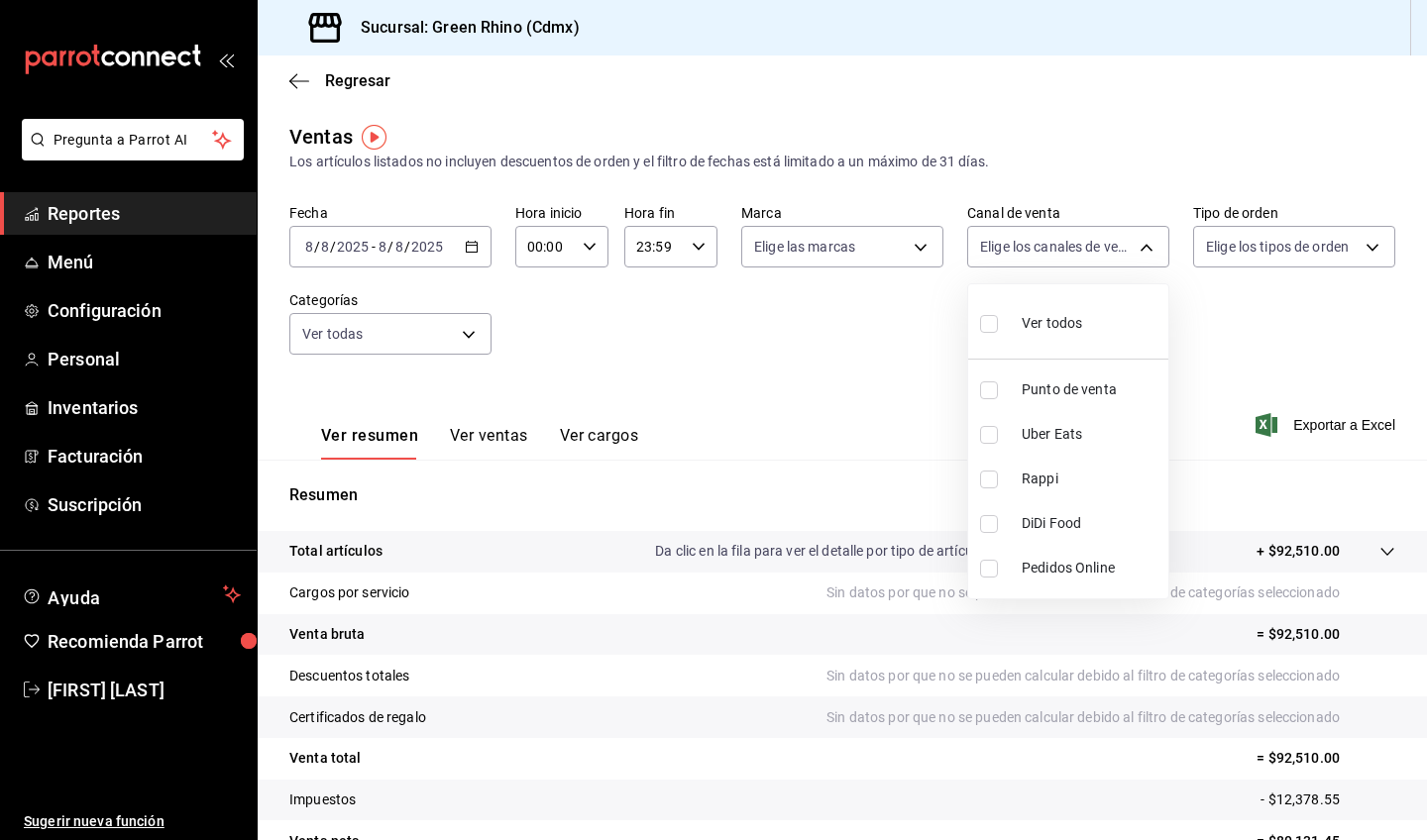click at bounding box center [714, 420] 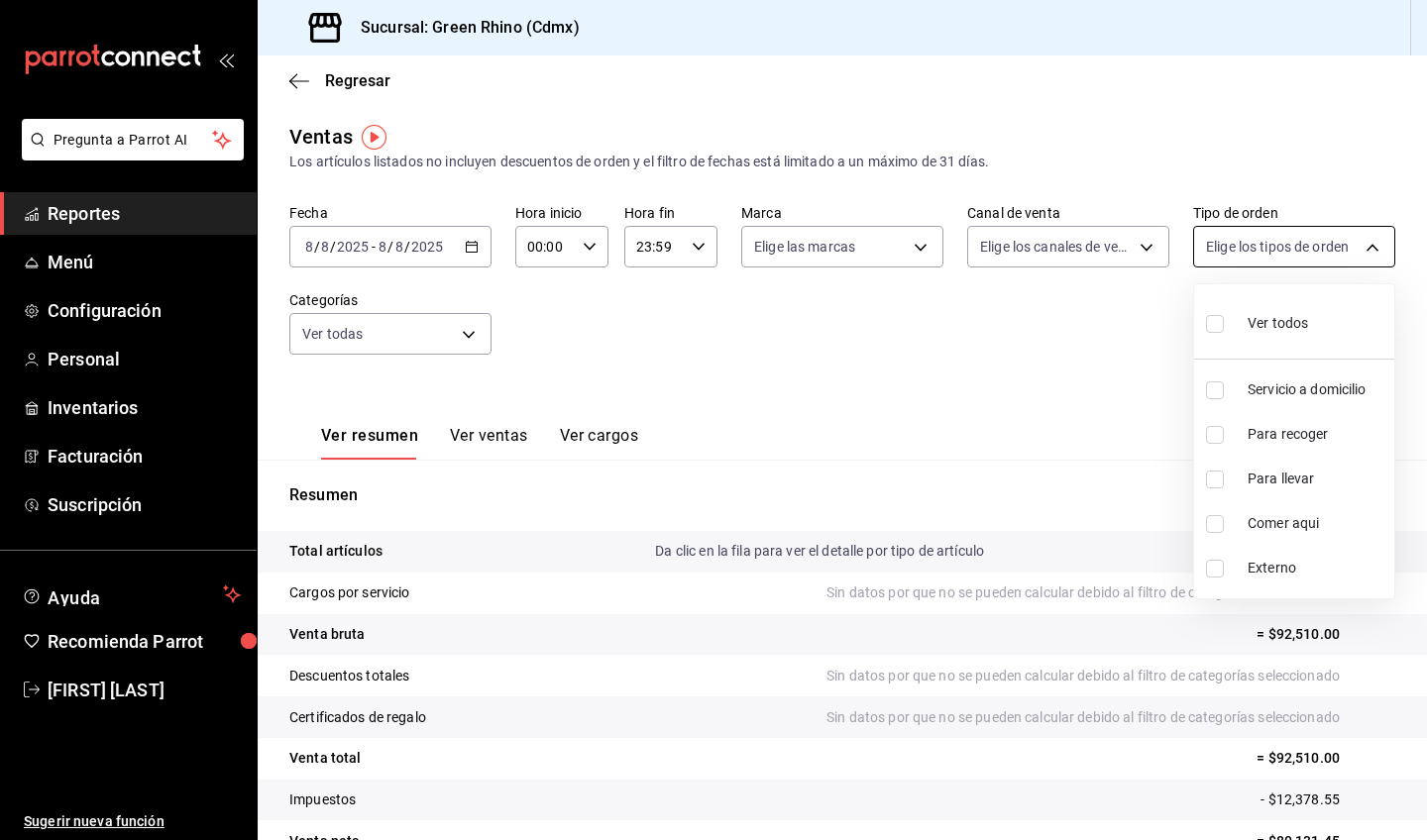click on "Pregunta a Parrot AI Reportes   Menú   Configuración   Personal   Inventarios   Facturación   Suscripción   Ayuda Recomienda Parrot   Selene Ojeda   Sugerir nueva función   Sucursal: Green Rhino (Cdmx) Regresar Ventas Los artículos listados no incluyen descuentos de orden y el filtro de fechas está limitado a un máximo de 31 días. Fecha 2025-08-08 8 / 8 / 2025 - 2025-08-08 8 / 8 / 2025 Hora inicio 00:00 Hora inicio Hora fin 23:59 Hora fin Marca Elige las marcas Canal de venta Elige los canales de venta Tipo de orden Elige los tipos de orden Categorías Ver todas 6bbed989-6c2a-4cea-bab8-d1a56aaac758,4f90f54c-2ac6-458b-a9a9-6df5e79288cd,3d0d47d2-2483-4a01-82fd-f597c0f2e60a,ed78431d-eecc-40af-ac28-c1f2b45fa78b,64a9da50-3c53-444a-b83c-8f0e173e6266,e09465d0-b6d0-40d2-bdee-62445a17ede7,c9106683-75c3-4c5f-af1a-4e7ba5903217,02064616-d5ba-4f4c-a9ad-e53f65a91268 Ver resumen Ver ventas Ver cargos Exportar a Excel Resumen Total artículos Da clic en la fila para ver el detalle por tipo de artículo + $92,510.00" at bounding box center [714, 420] 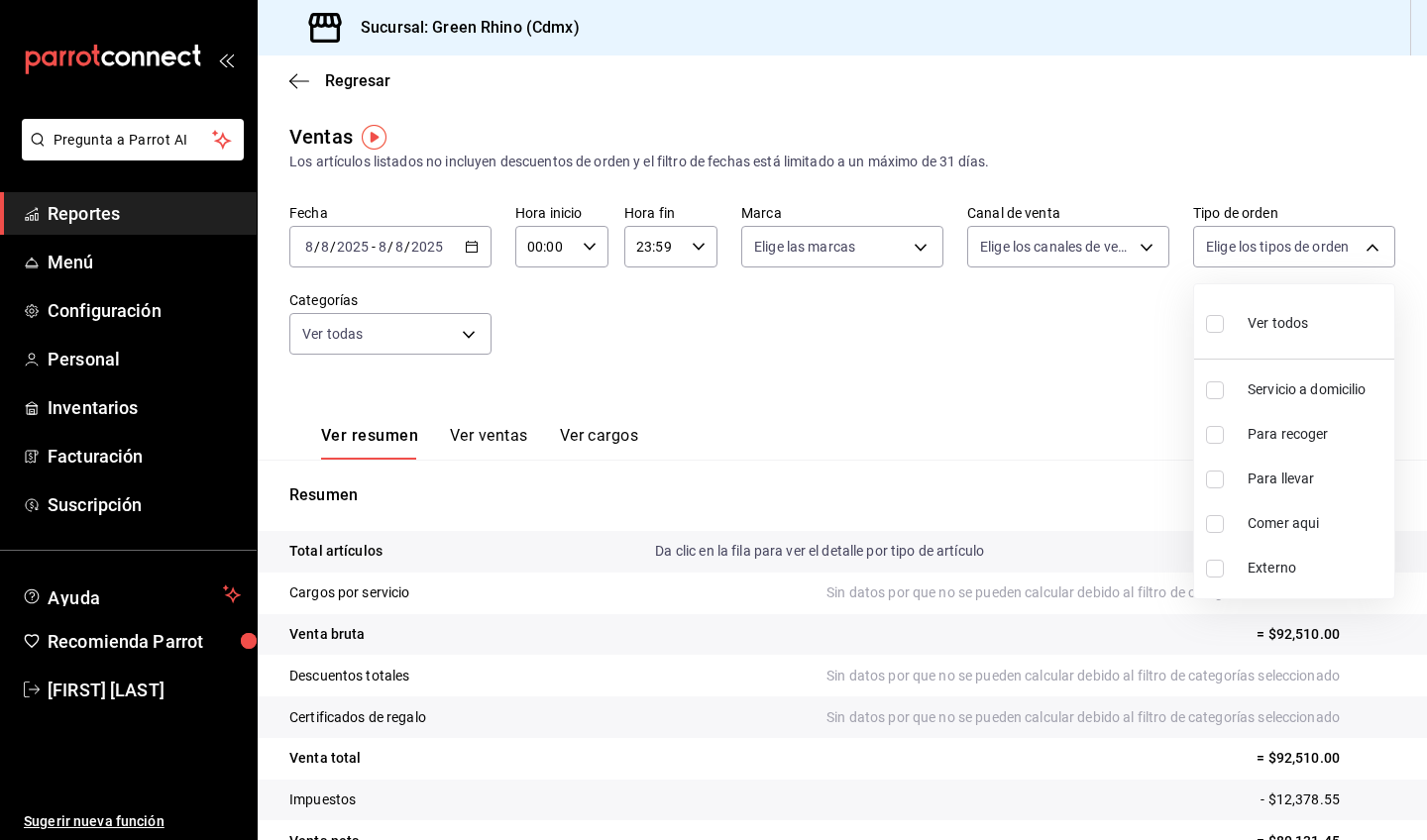 click at bounding box center (714, 420) 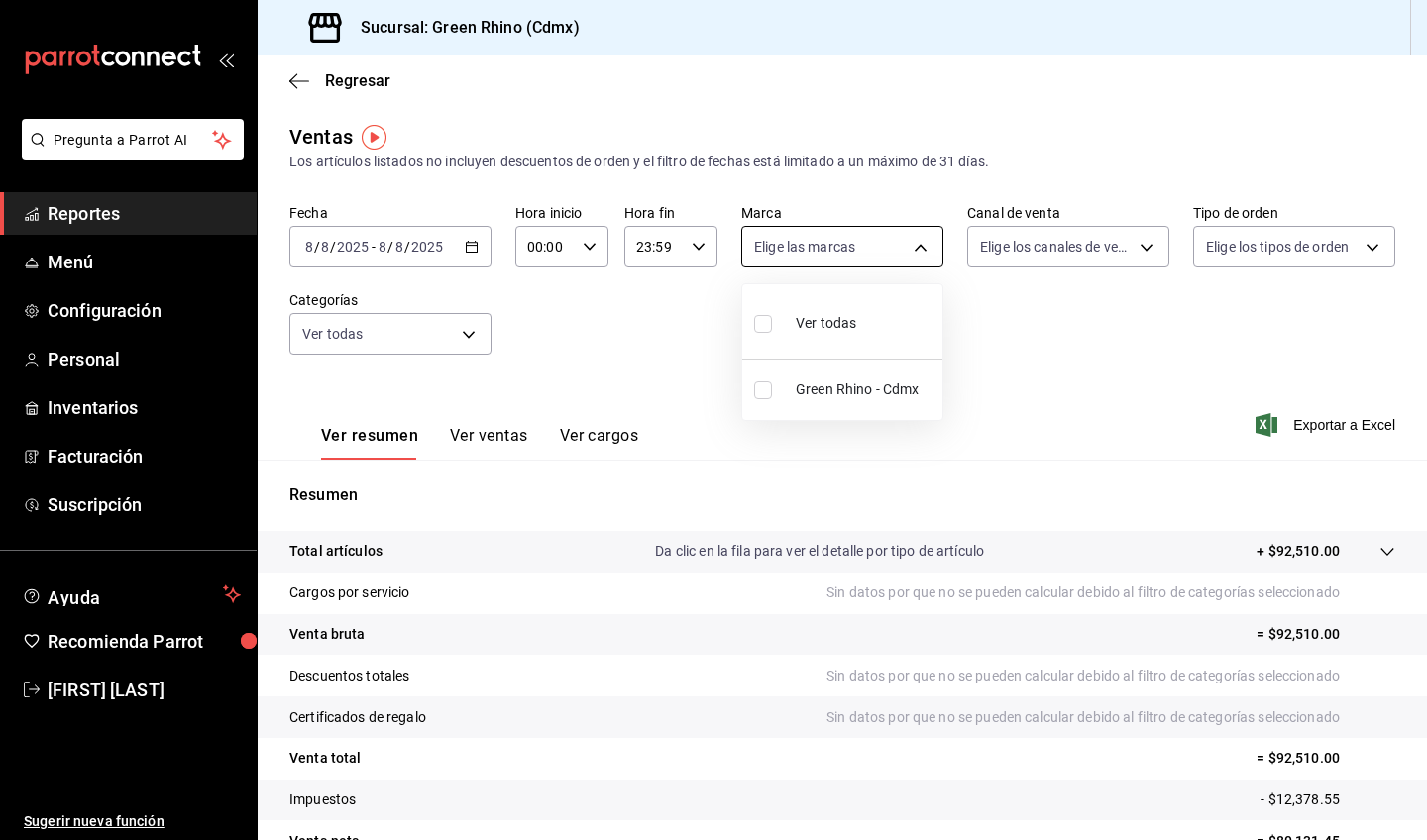 click on "Pregunta a Parrot AI Reportes   Menú   Configuración   Personal   Inventarios   Facturación   Suscripción   Ayuda Recomienda Parrot   Selene Ojeda   Sugerir nueva función   Sucursal: Green Rhino (Cdmx) Regresar Ventas Los artículos listados no incluyen descuentos de orden y el filtro de fechas está limitado a un máximo de 31 días. Fecha 2025-08-08 8 / 8 / 2025 - 2025-08-08 8 / 8 / 2025 Hora inicio 00:00 Hora inicio Hora fin 23:59 Hora fin Marca Elige las marcas Canal de venta Elige los canales de venta Tipo de orden Elige los tipos de orden Categorías Ver todas 6bbed989-6c2a-4cea-bab8-d1a56aaac758,4f90f54c-2ac6-458b-a9a9-6df5e79288cd,3d0d47d2-2483-4a01-82fd-f597c0f2e60a,ed78431d-eecc-40af-ac28-c1f2b45fa78b,64a9da50-3c53-444a-b83c-8f0e173e6266,e09465d0-b6d0-40d2-bdee-62445a17ede7,c9106683-75c3-4c5f-af1a-4e7ba5903217,02064616-d5ba-4f4c-a9ad-e53f65a91268 Ver resumen Ver ventas Ver cargos Exportar a Excel Resumen Total artículos Da clic en la fila para ver el detalle por tipo de artículo + $92,510.00" at bounding box center (714, 420) 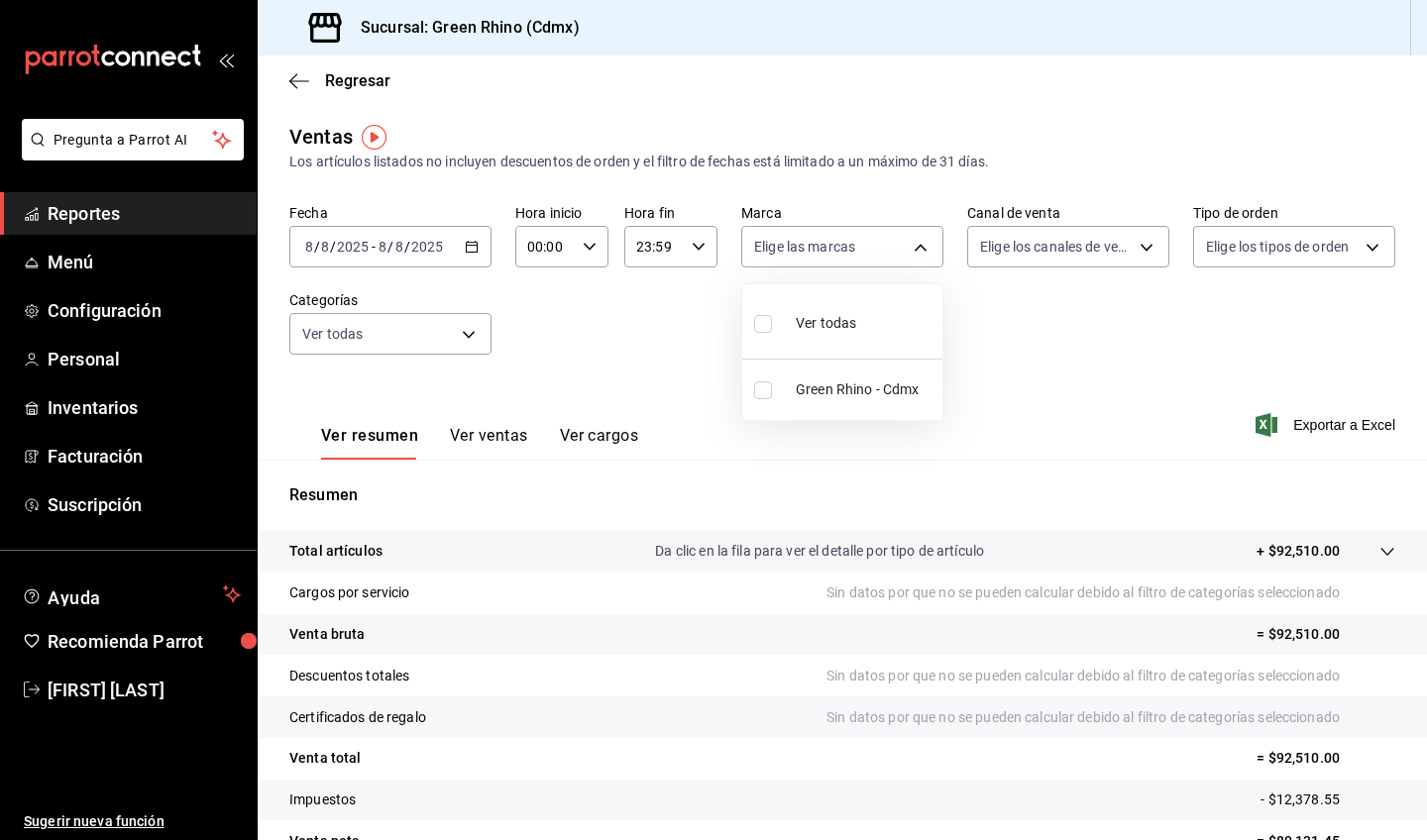 click at bounding box center (714, 420) 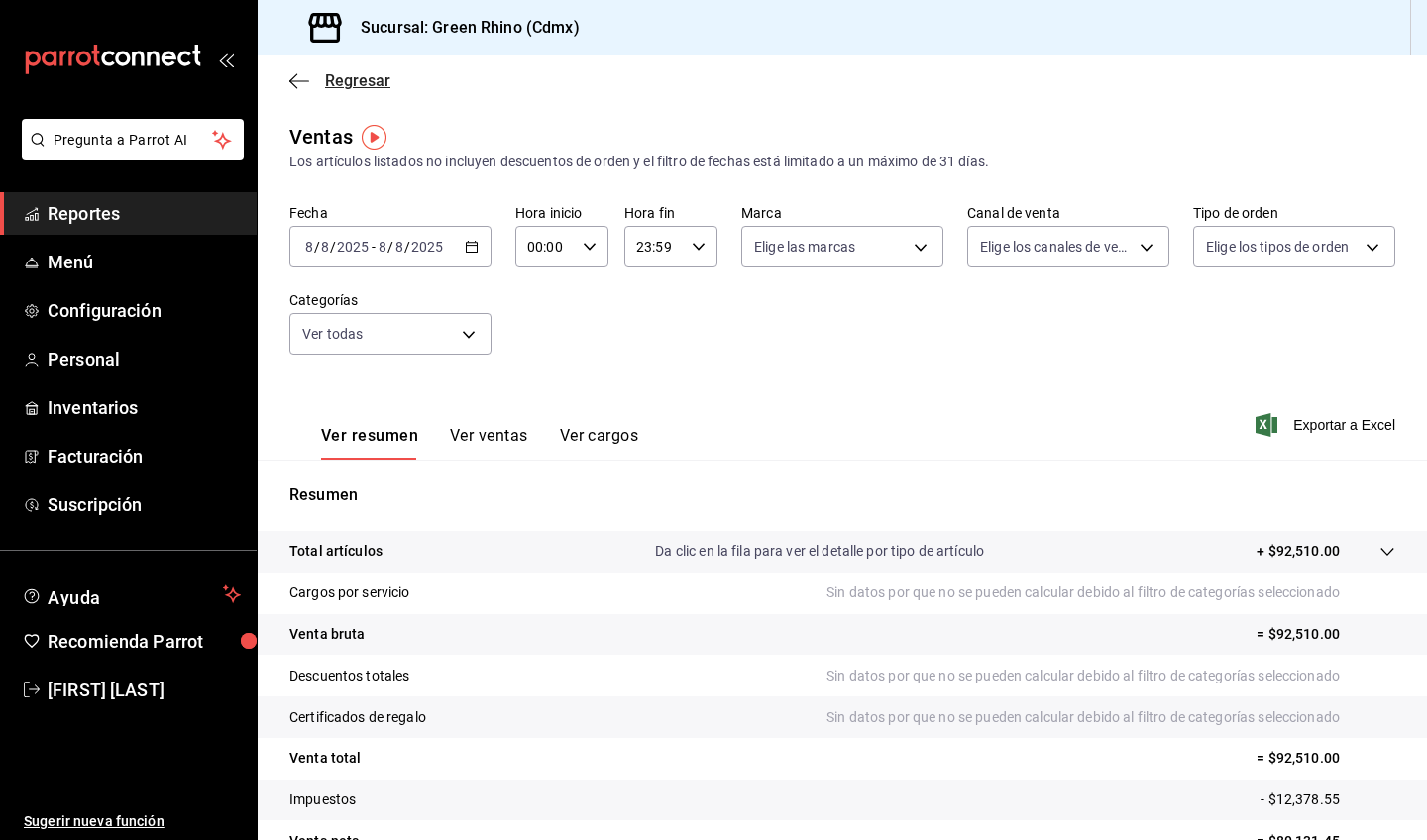 click 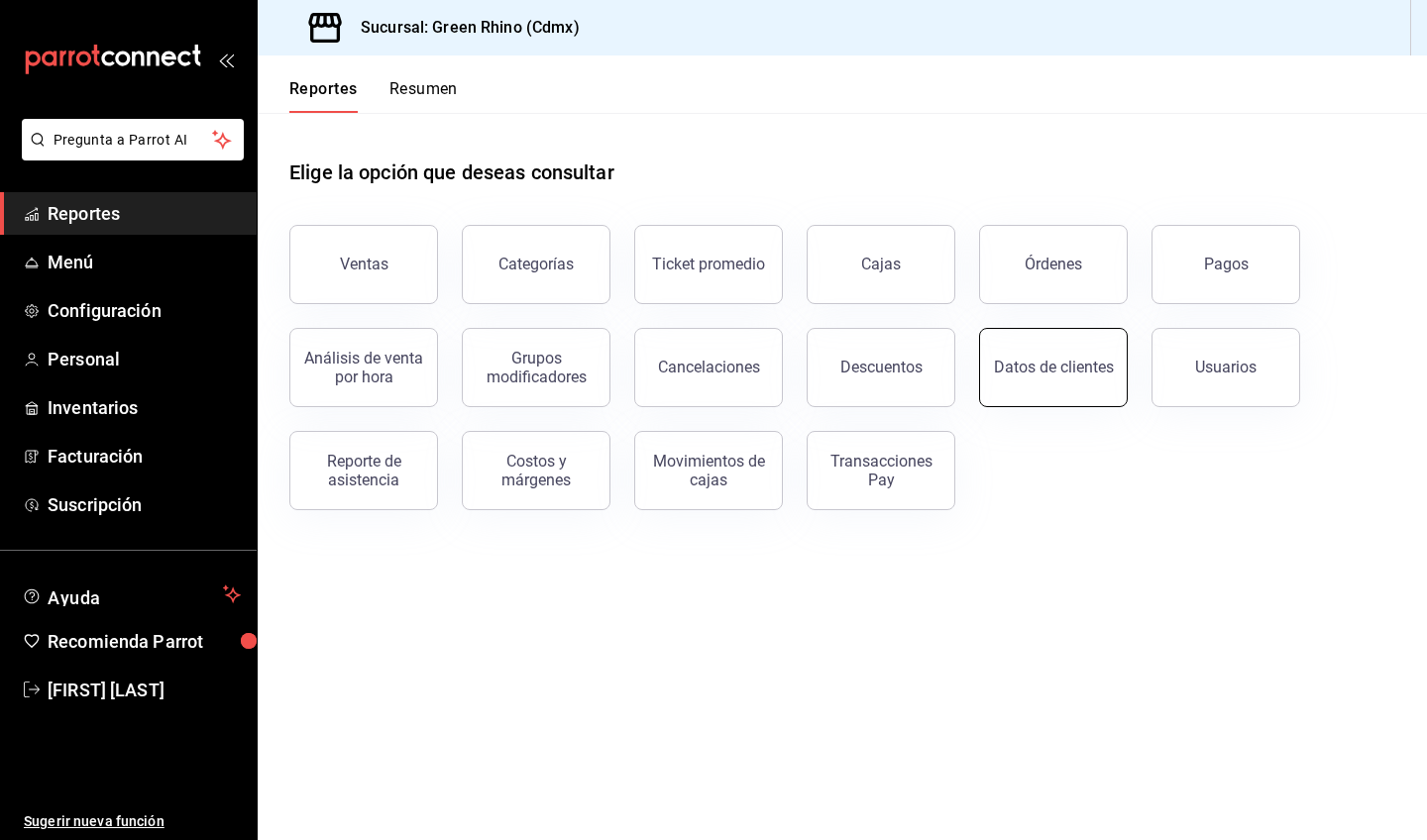 click on "Datos de clientes" at bounding box center (1053, 367) 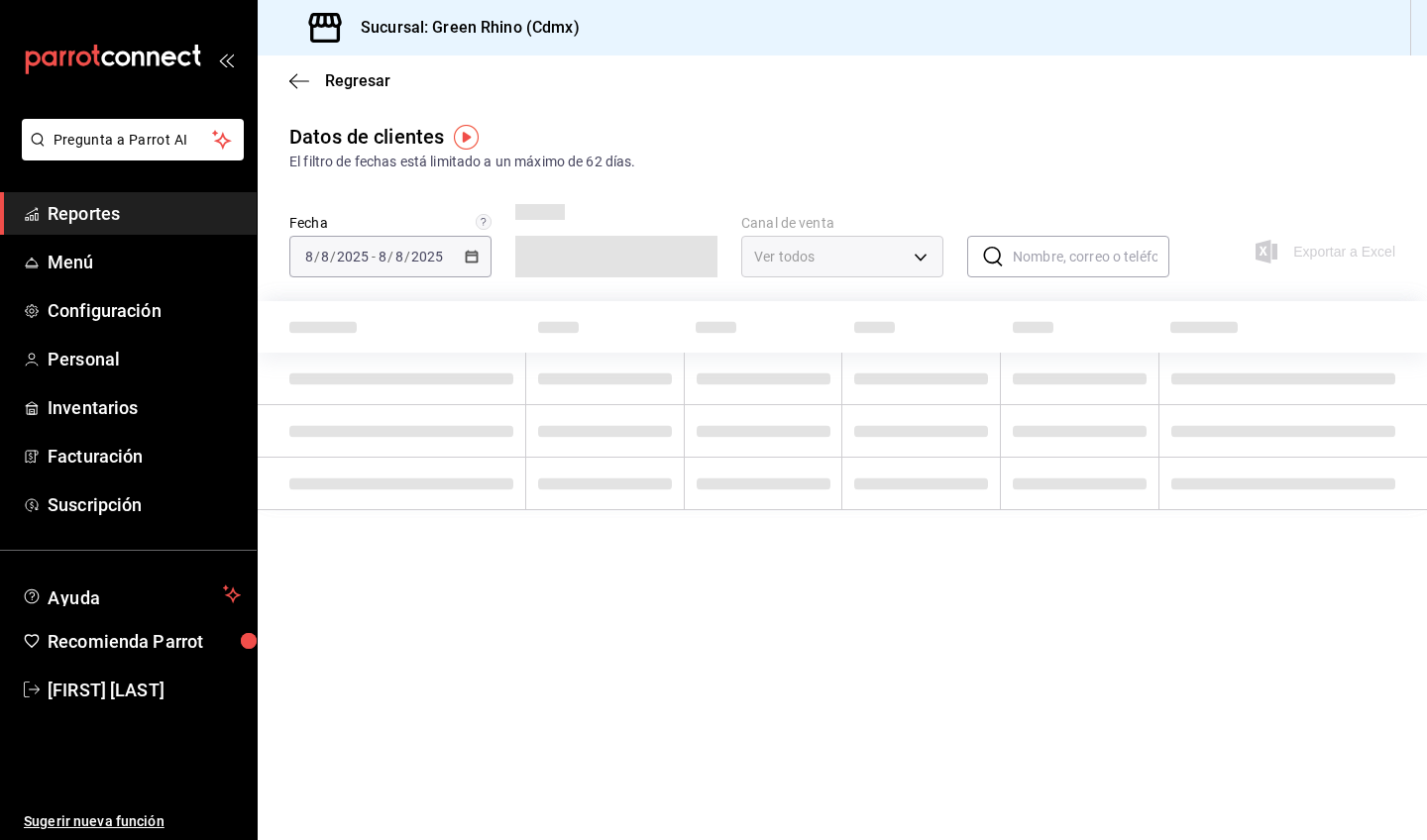 type on "PARROT,DIDI_FOOD,ONLINE" 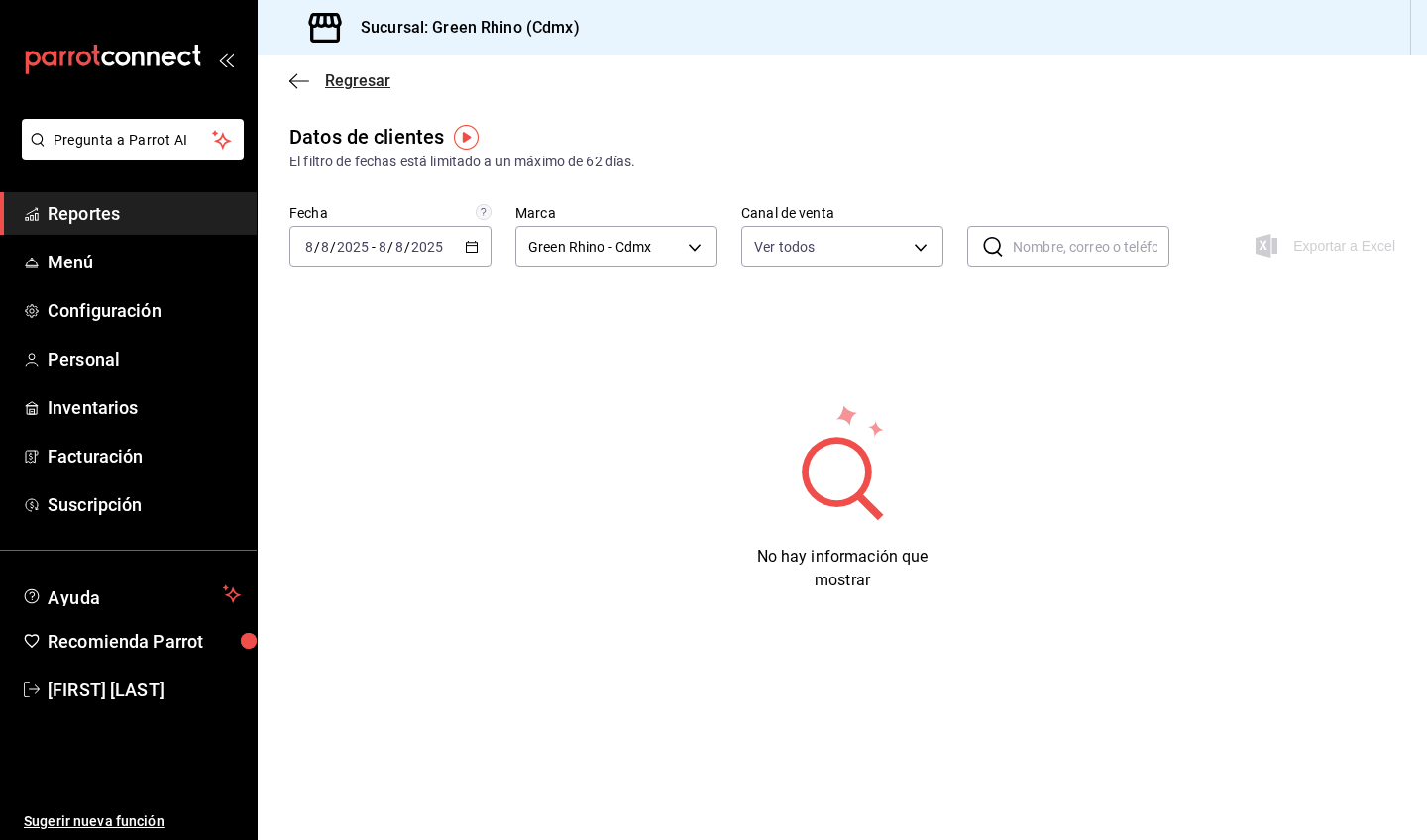 click 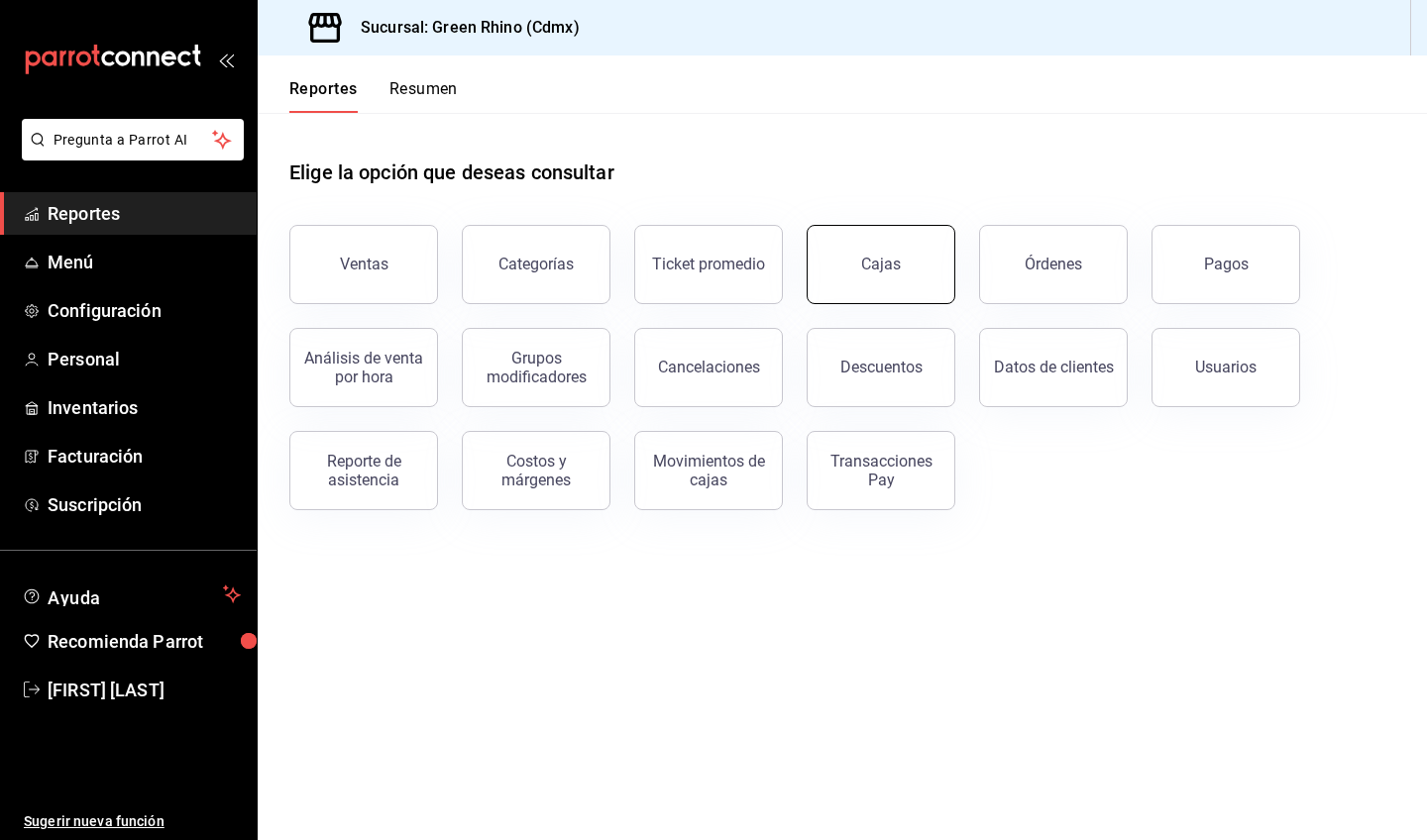 click on "Cajas" at bounding box center (881, 264) 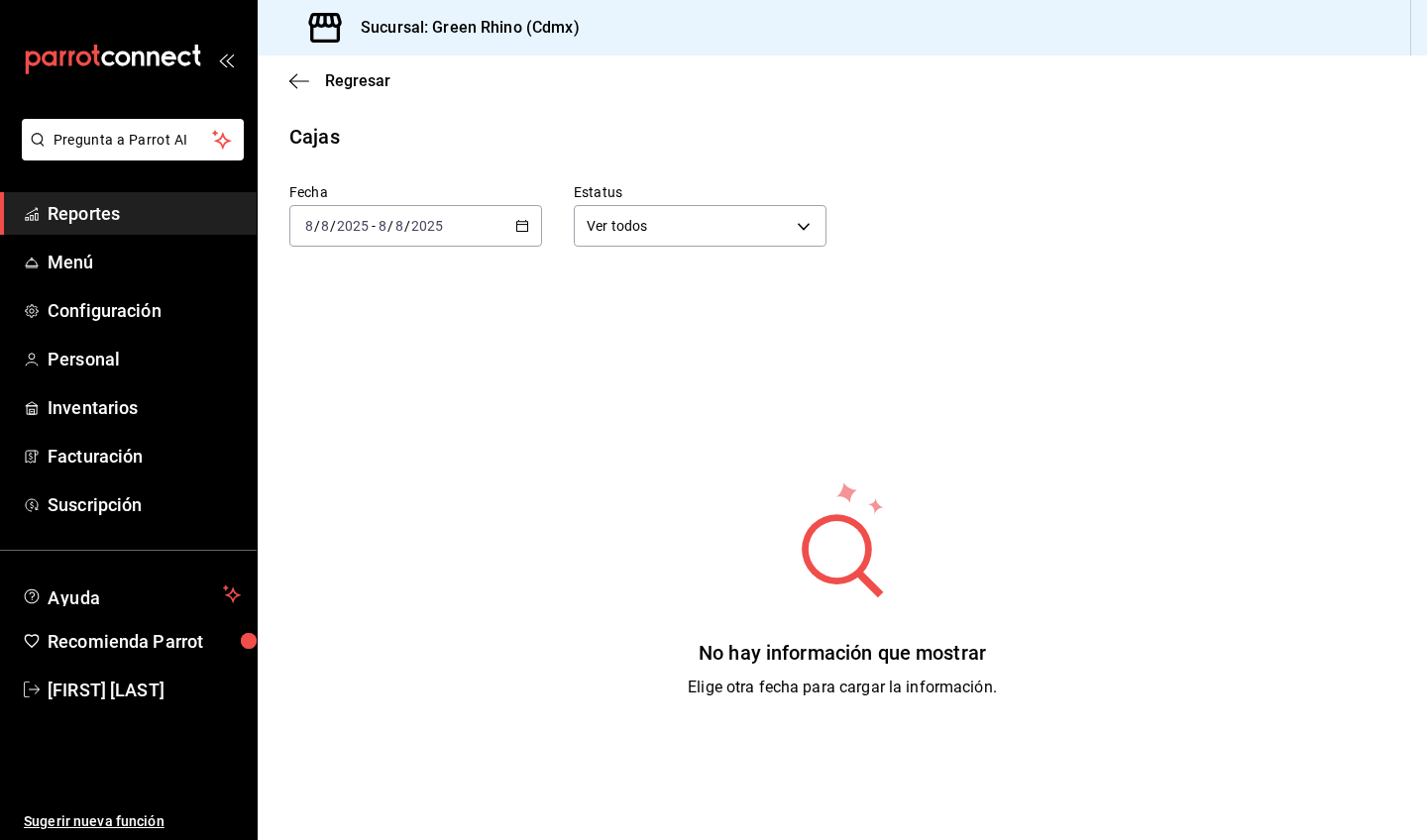 click on "Regresar" at bounding box center (842, 80) 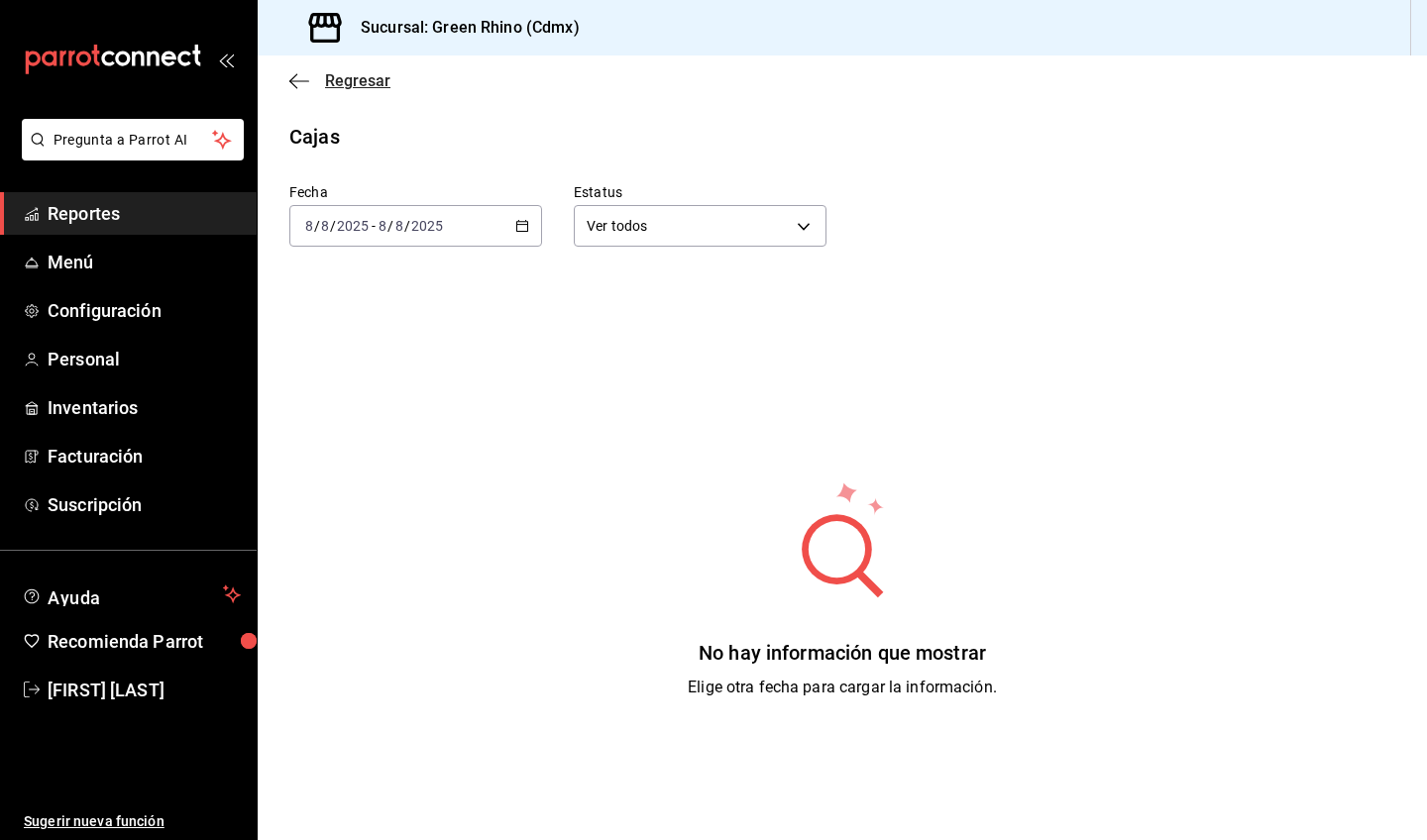 click 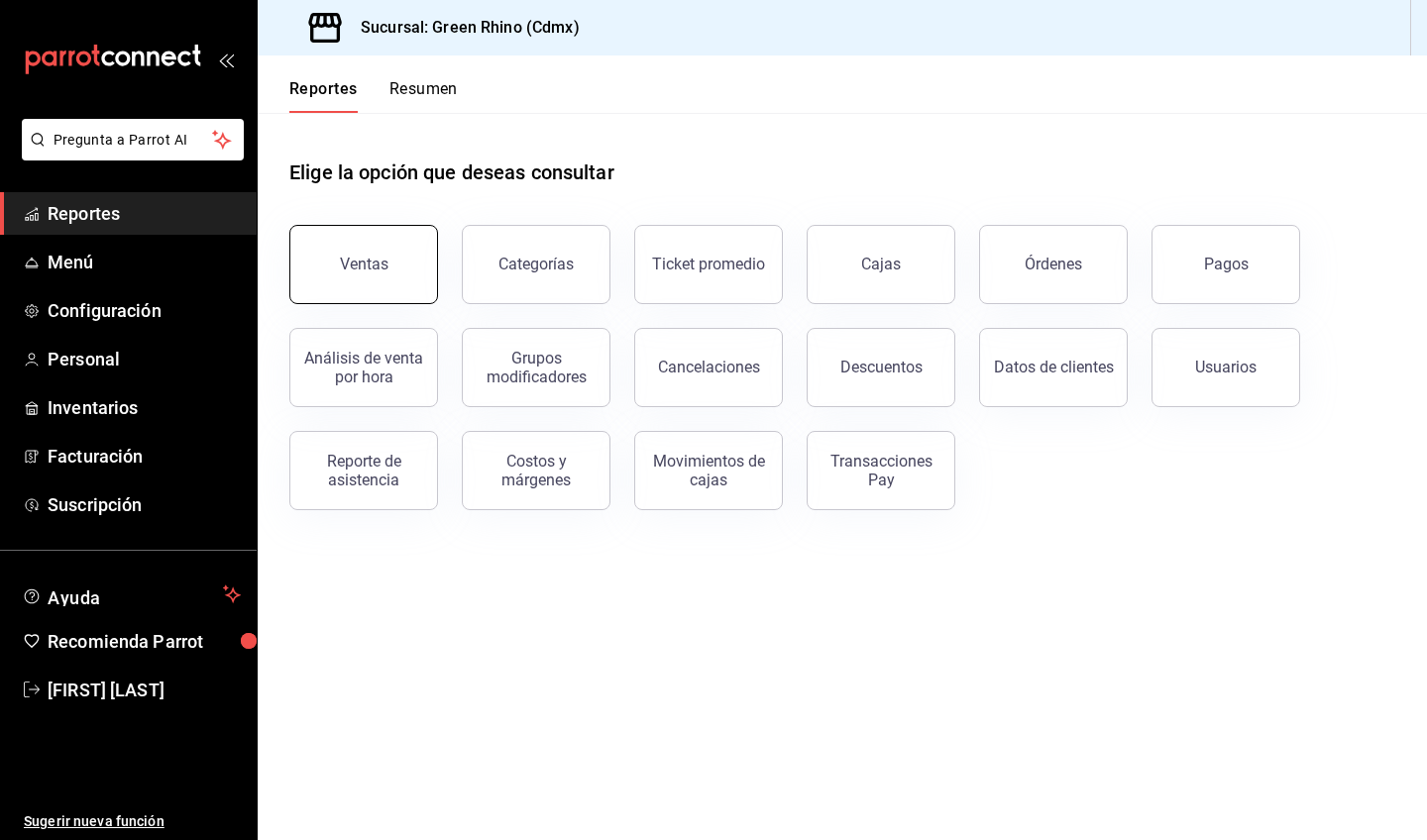 click on "Ventas" at bounding box center [364, 264] 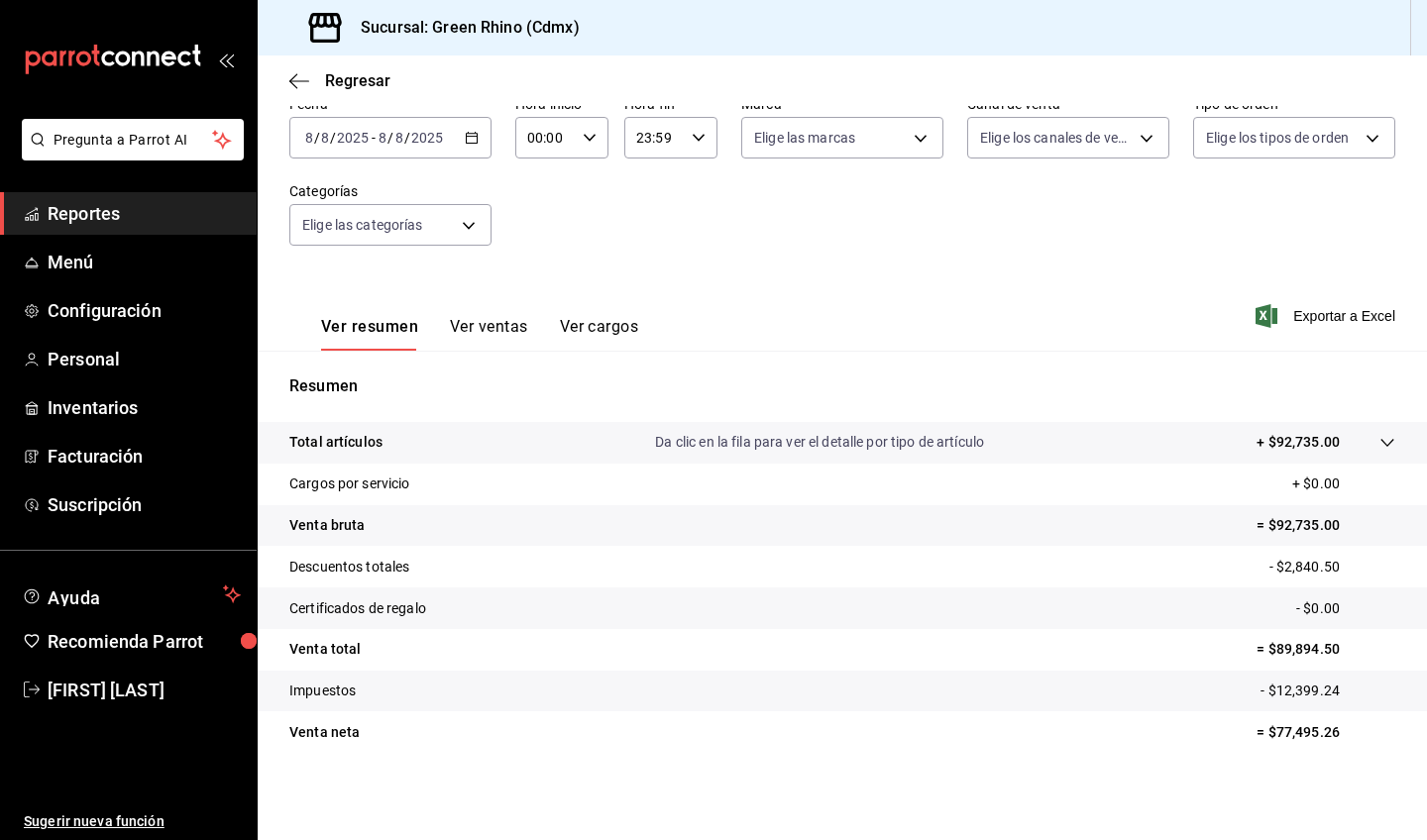 scroll, scrollTop: 109, scrollLeft: 0, axis: vertical 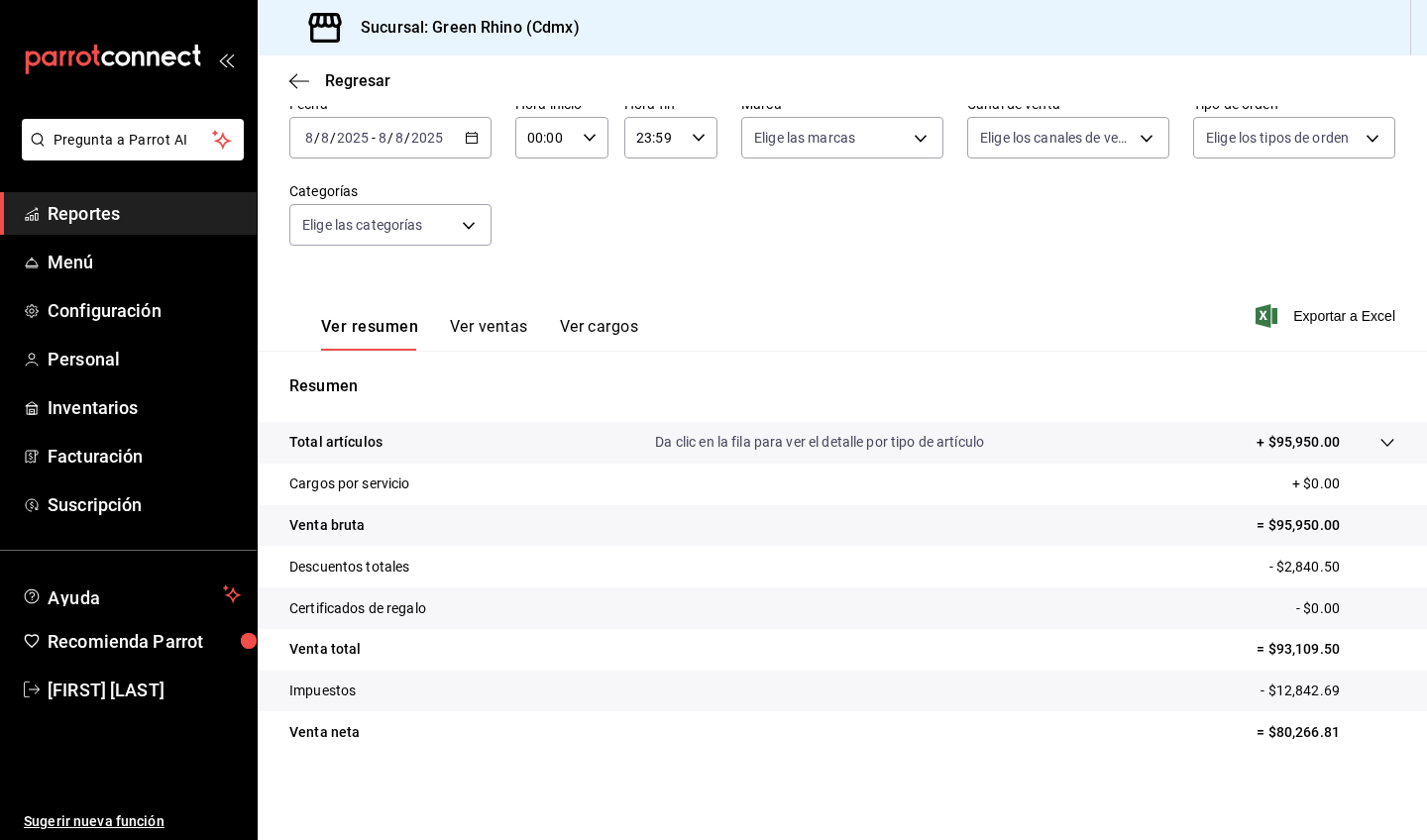 click on "Ver ventas" at bounding box center (489, 334) 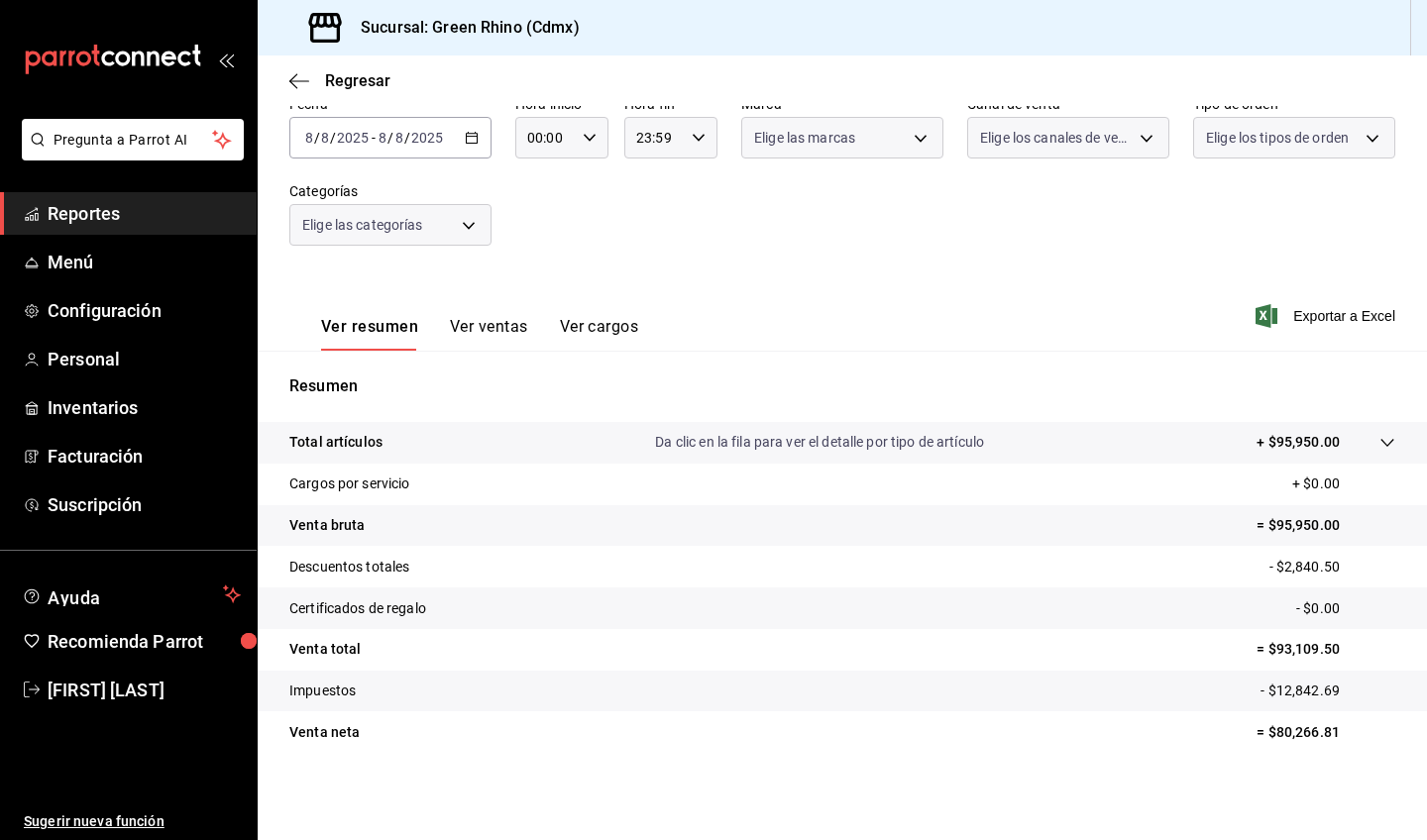 scroll, scrollTop: 0, scrollLeft: 0, axis: both 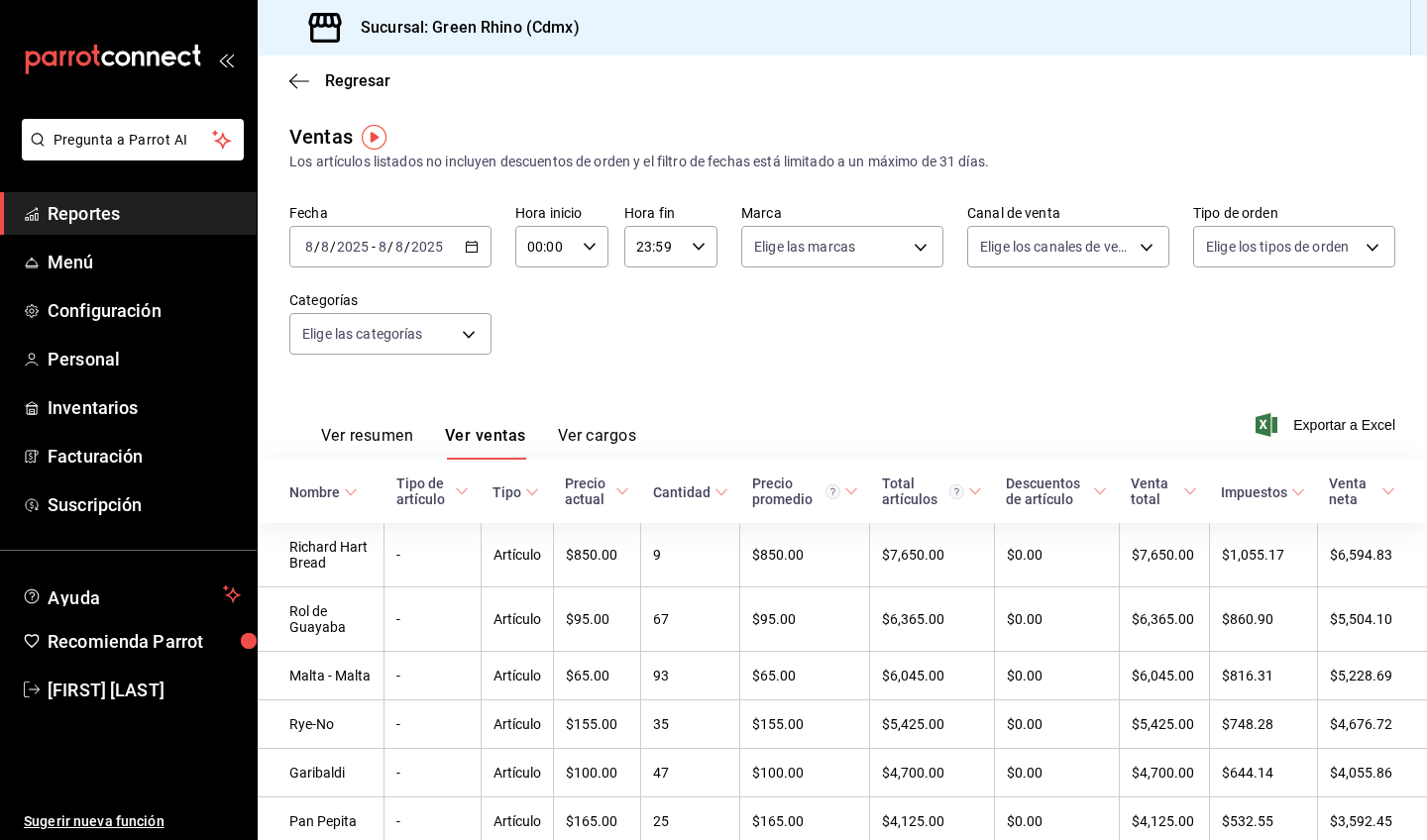 click on "Ver cargos" at bounding box center [598, 443] 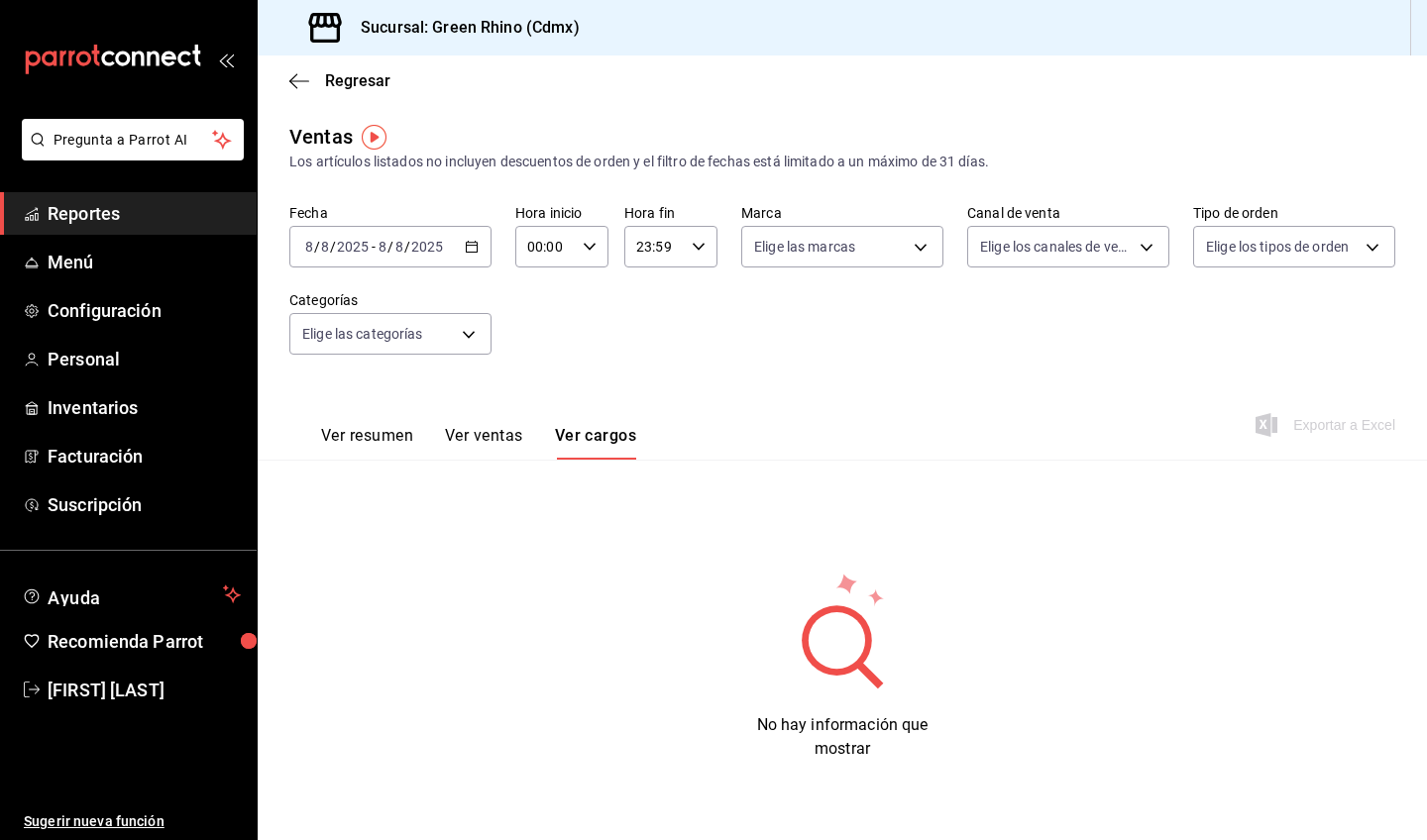 click on "Ver resumen" at bounding box center (367, 443) 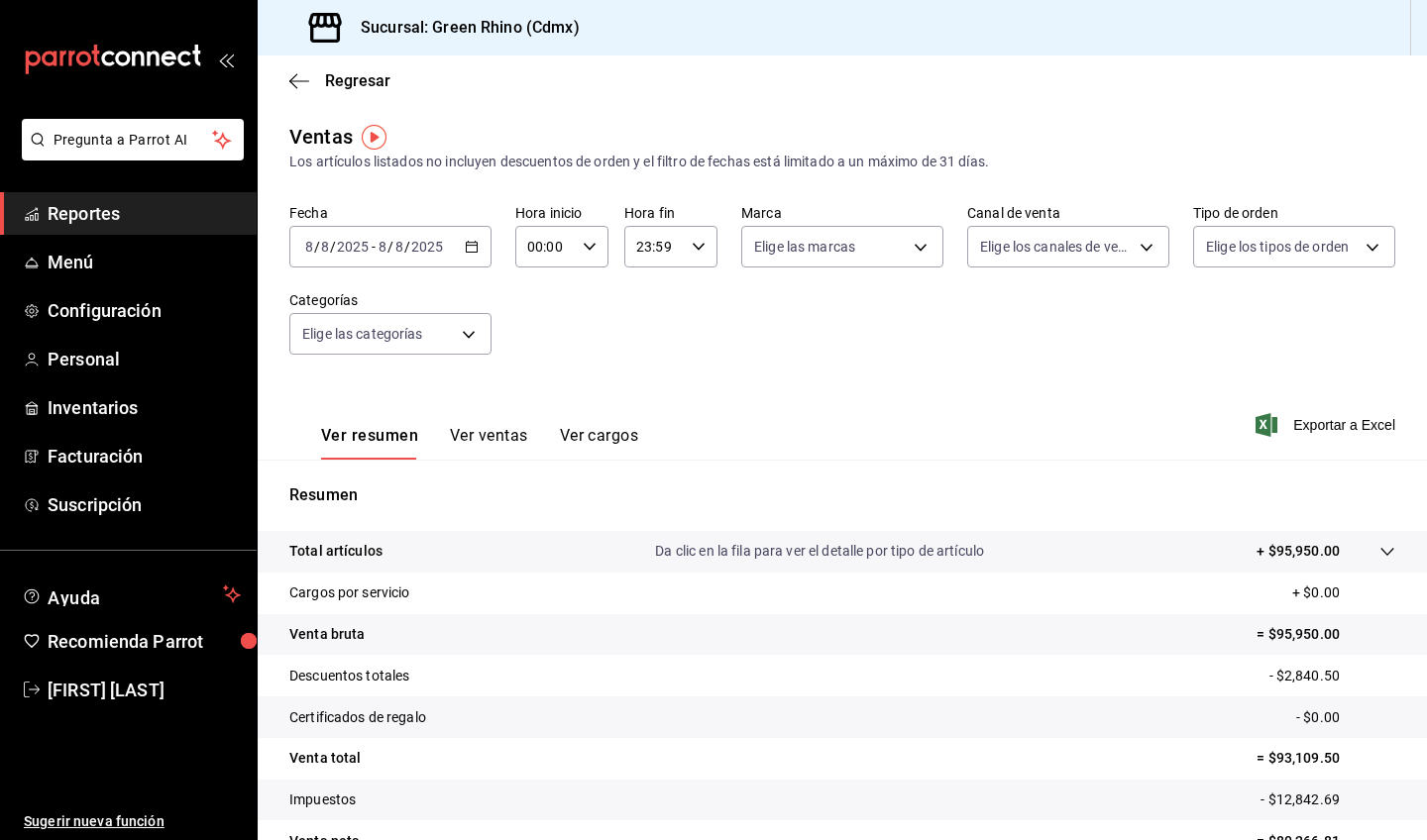 click on "Reportes" at bounding box center [144, 213] 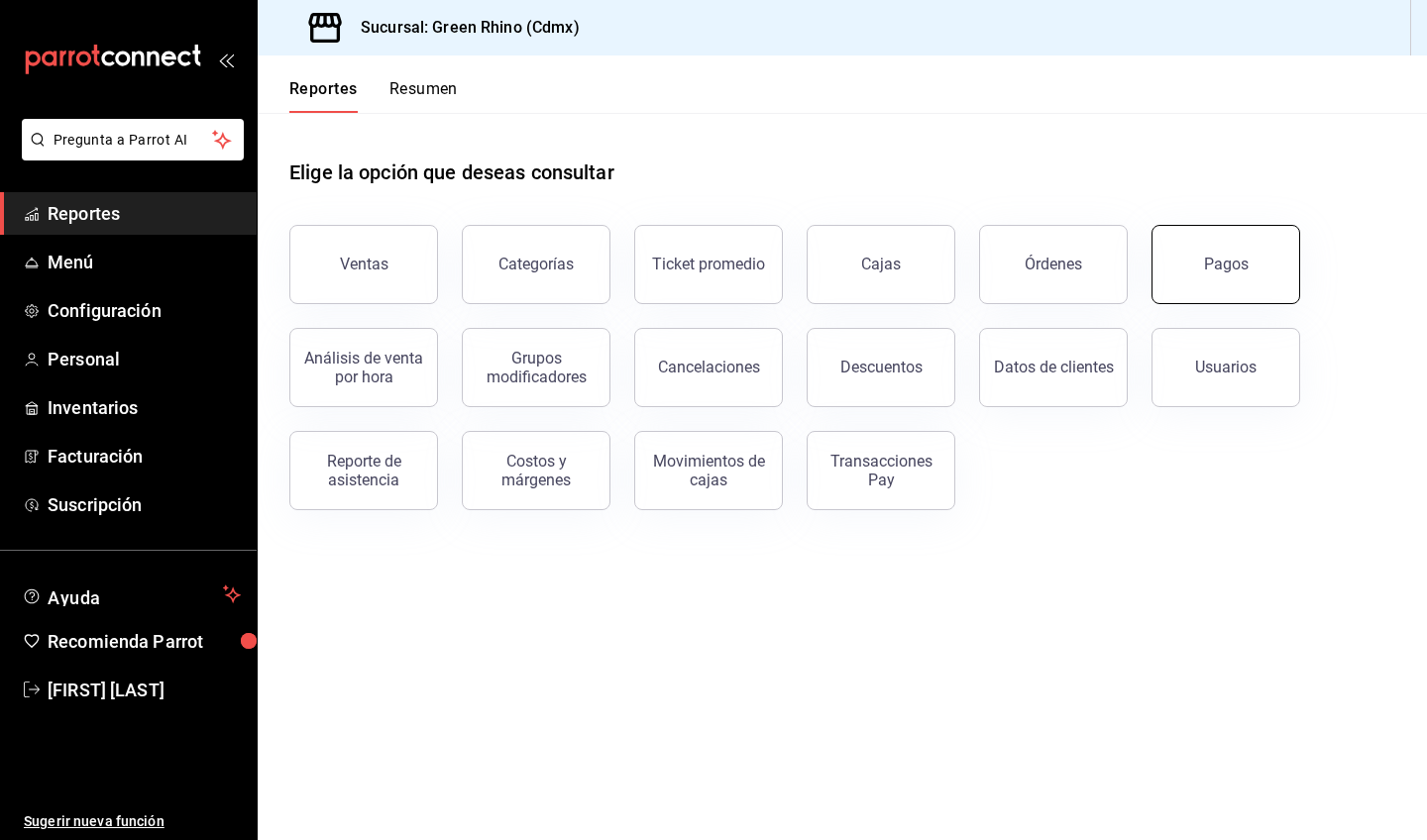 click on "Pagos" at bounding box center (1226, 264) 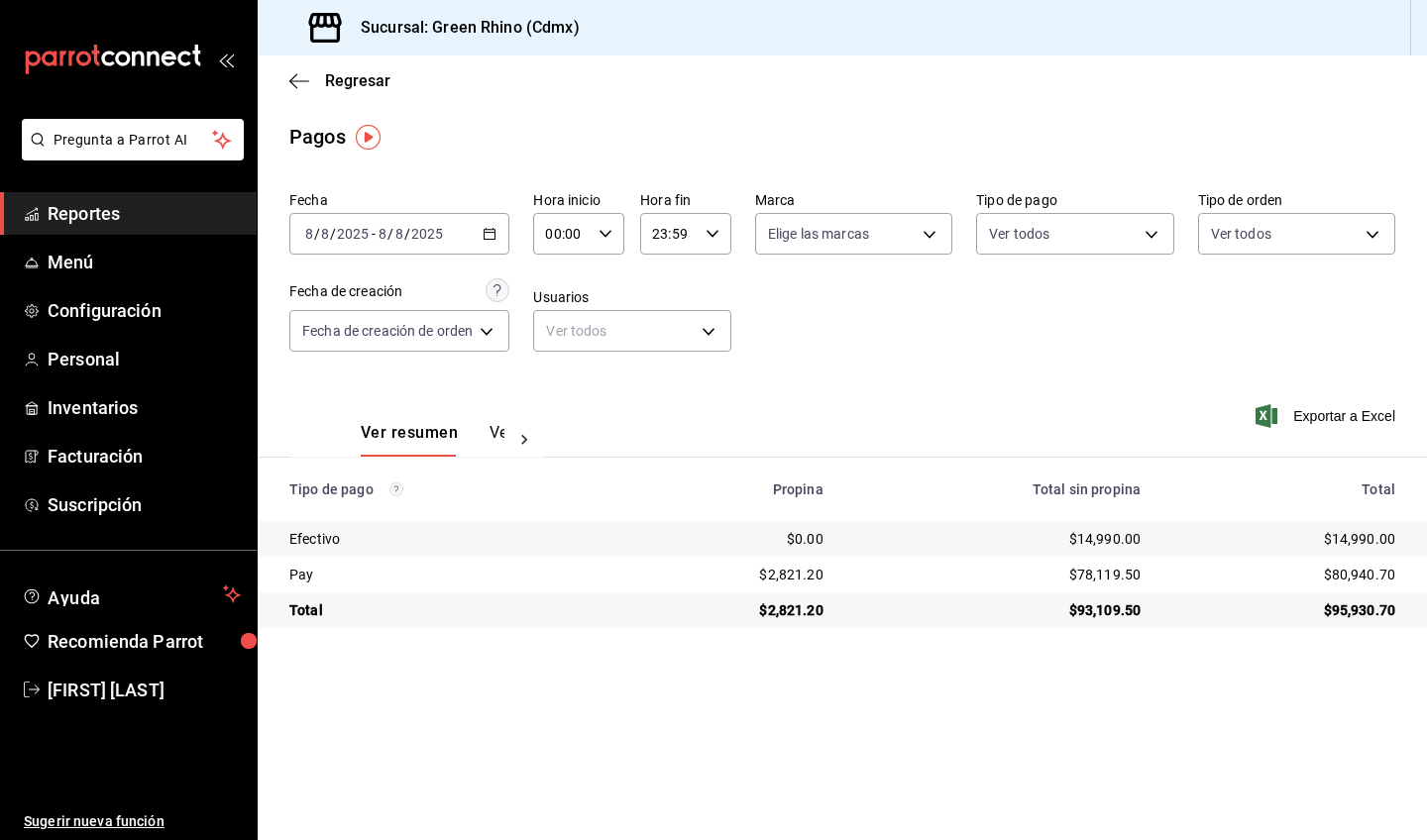 click 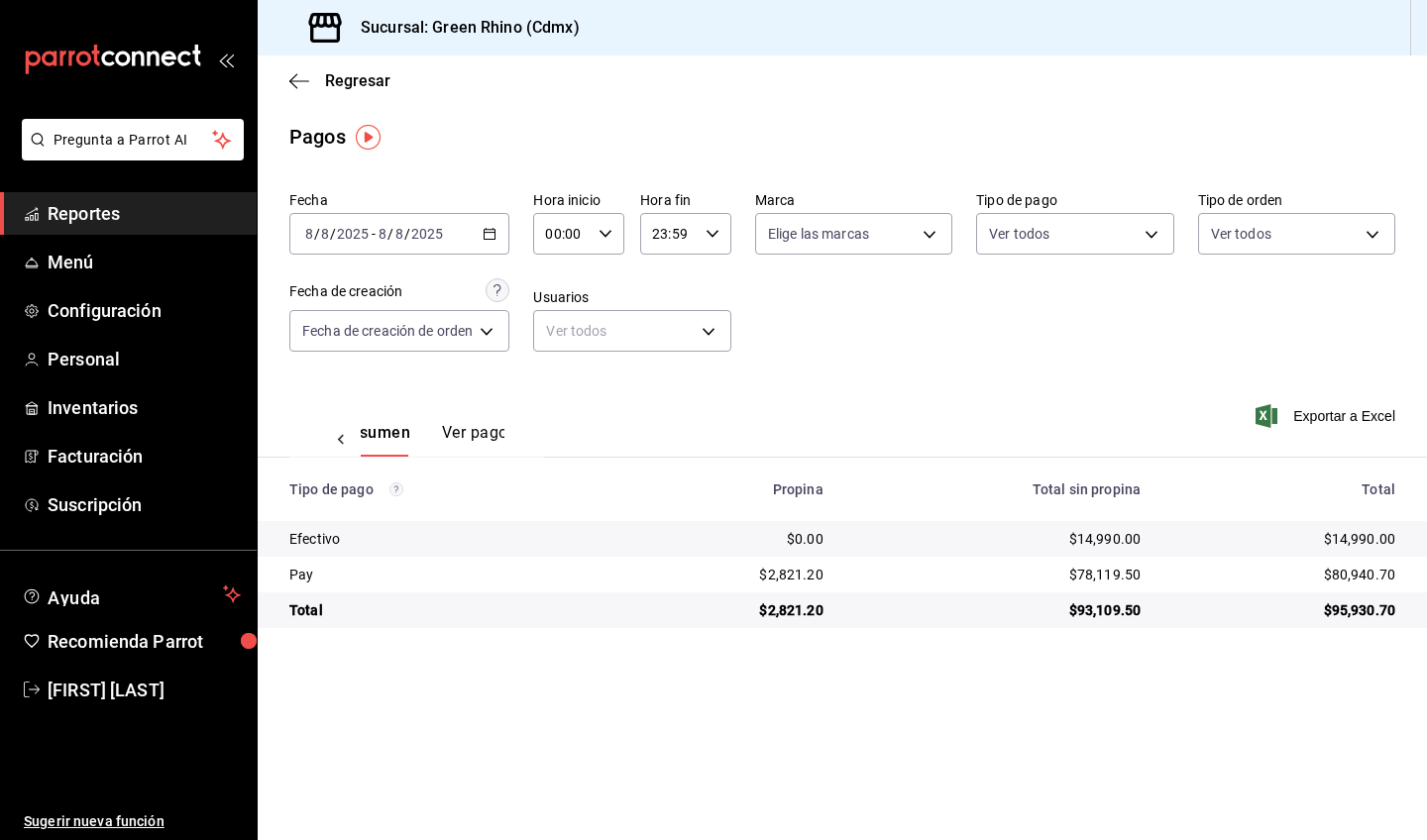 scroll, scrollTop: 0, scrollLeft: 59, axis: horizontal 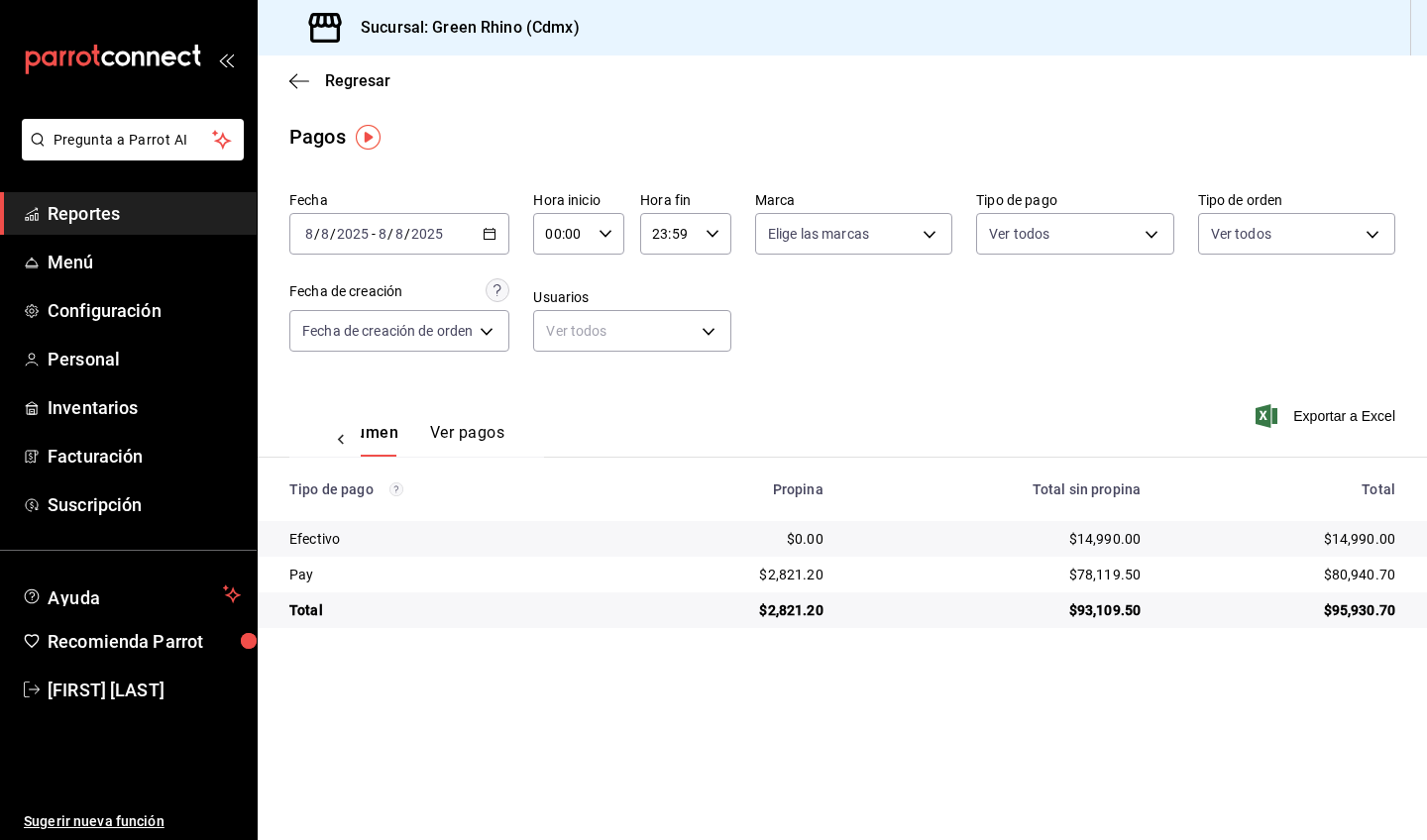 click on "Ver resumen Ver pagos" at bounding box center [416, 428] 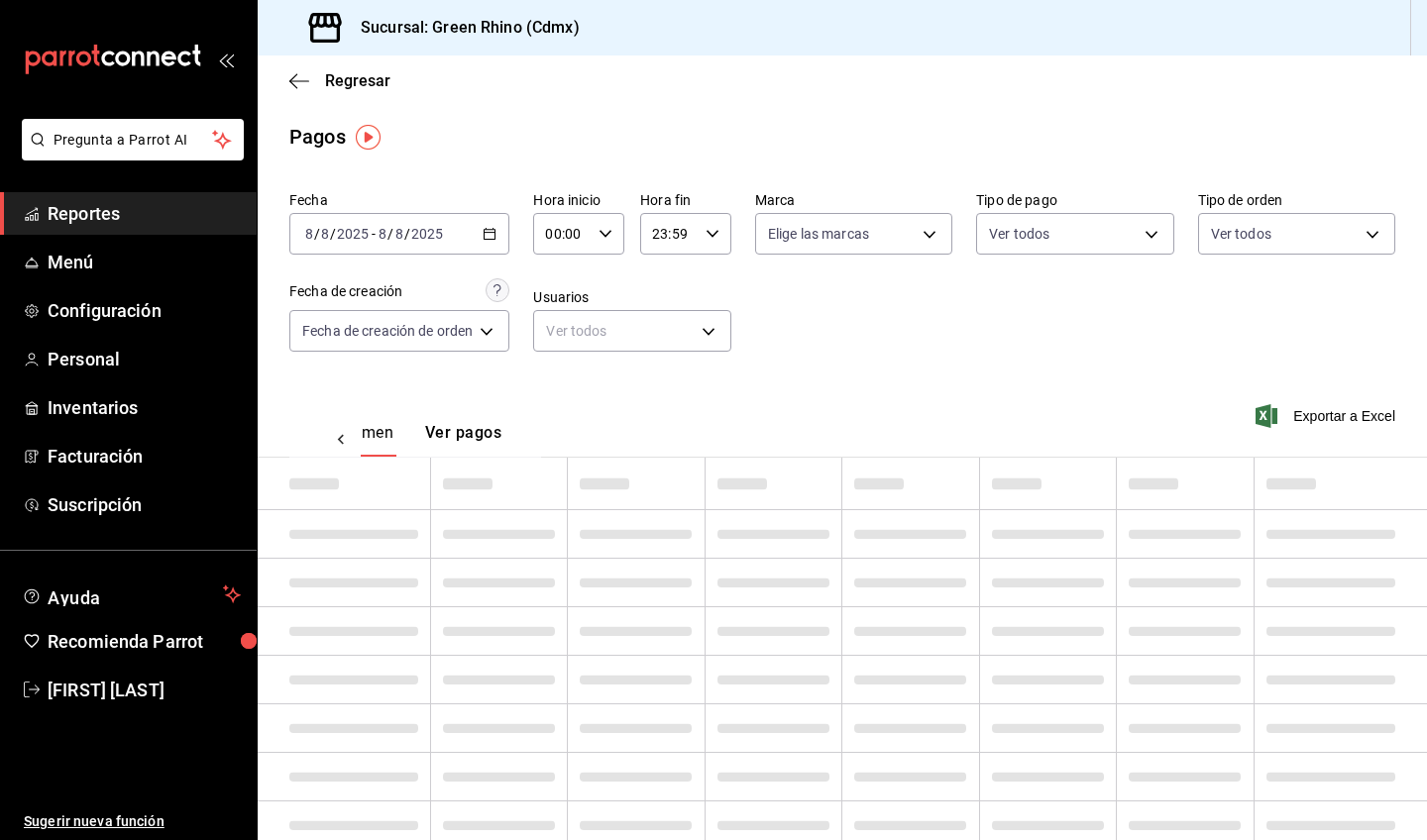 scroll, scrollTop: 0, scrollLeft: 58, axis: horizontal 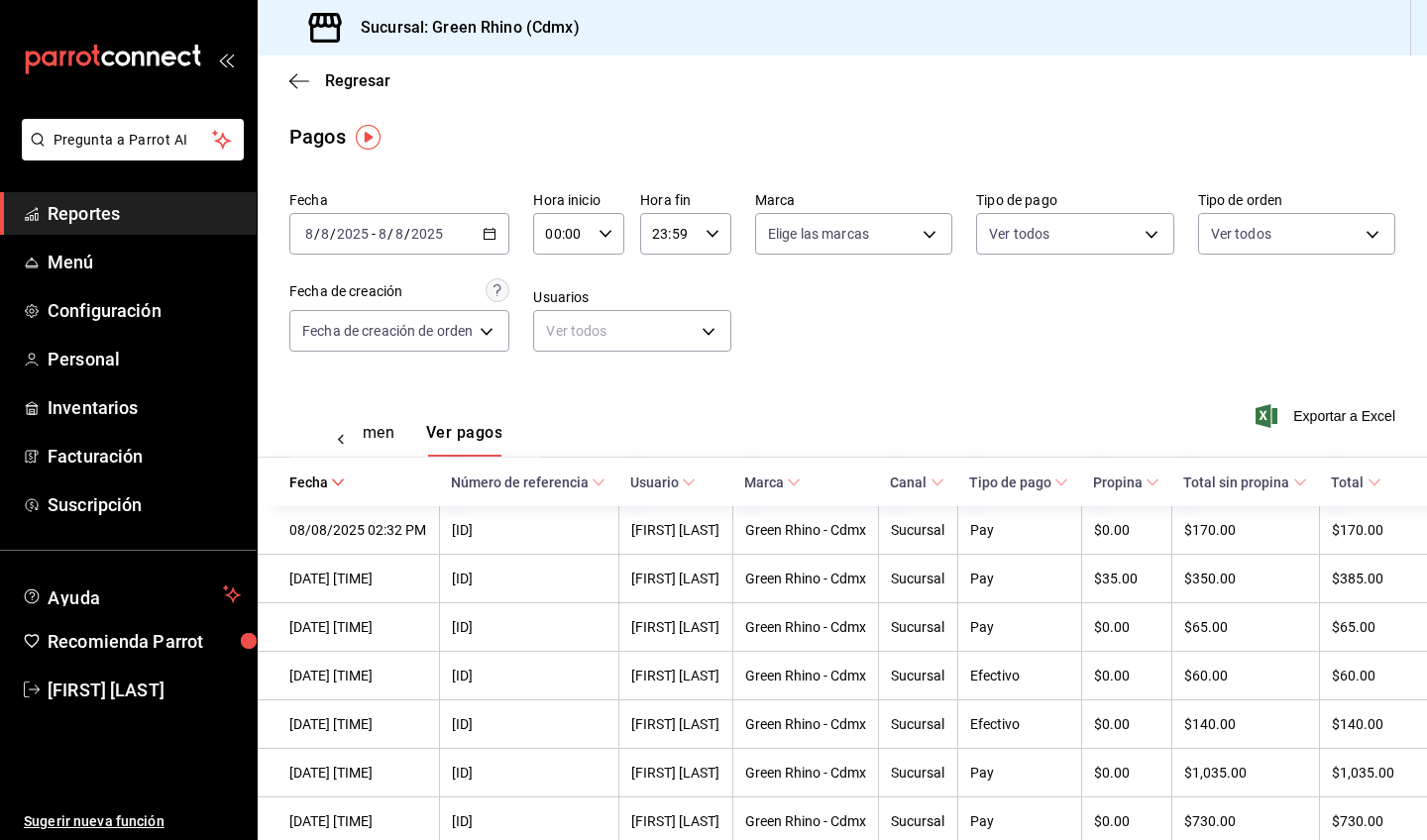 click on "Ver resumen" at bounding box center [348, 440] 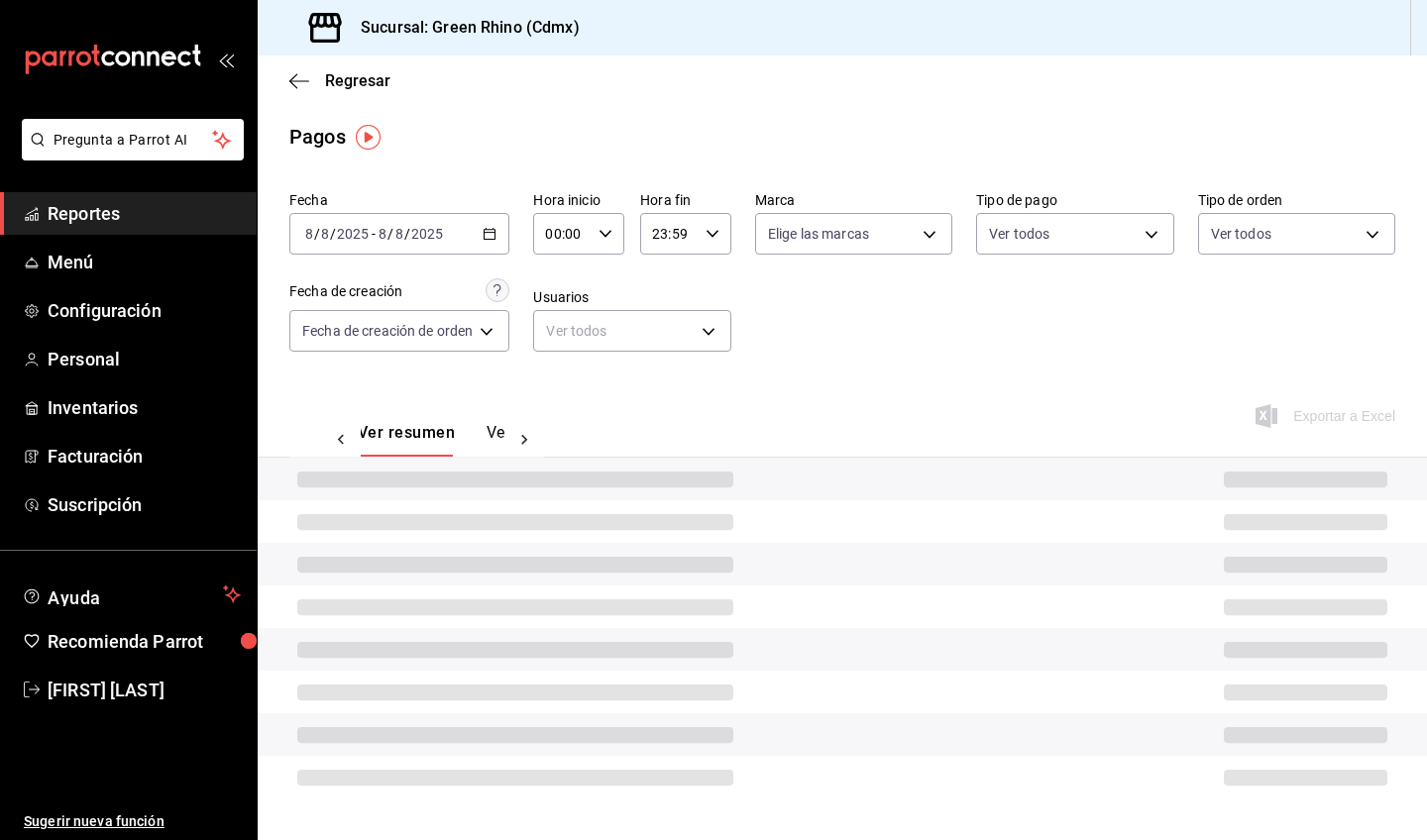 scroll, scrollTop: 0, scrollLeft: 0, axis: both 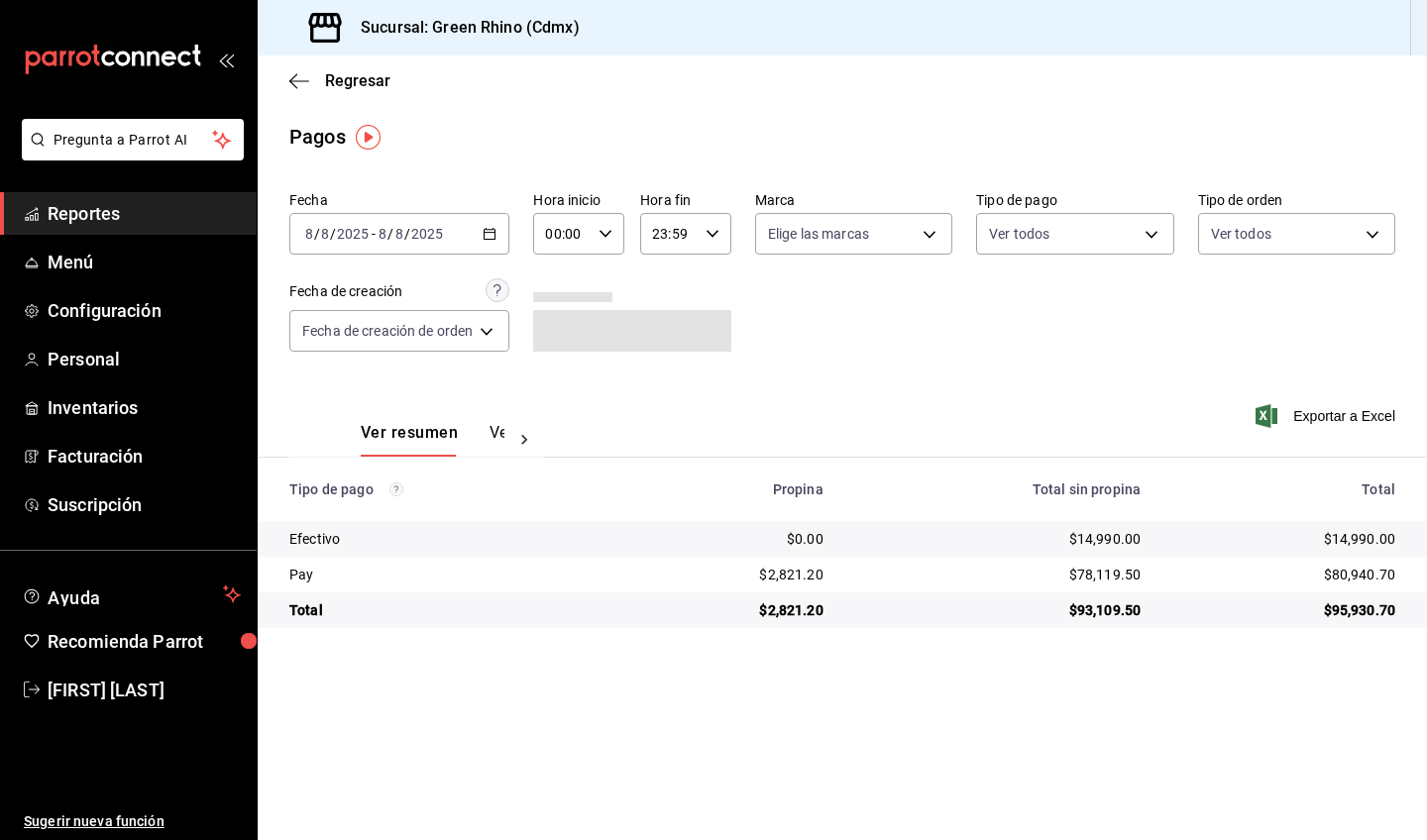 click on "Reportes" at bounding box center (144, 213) 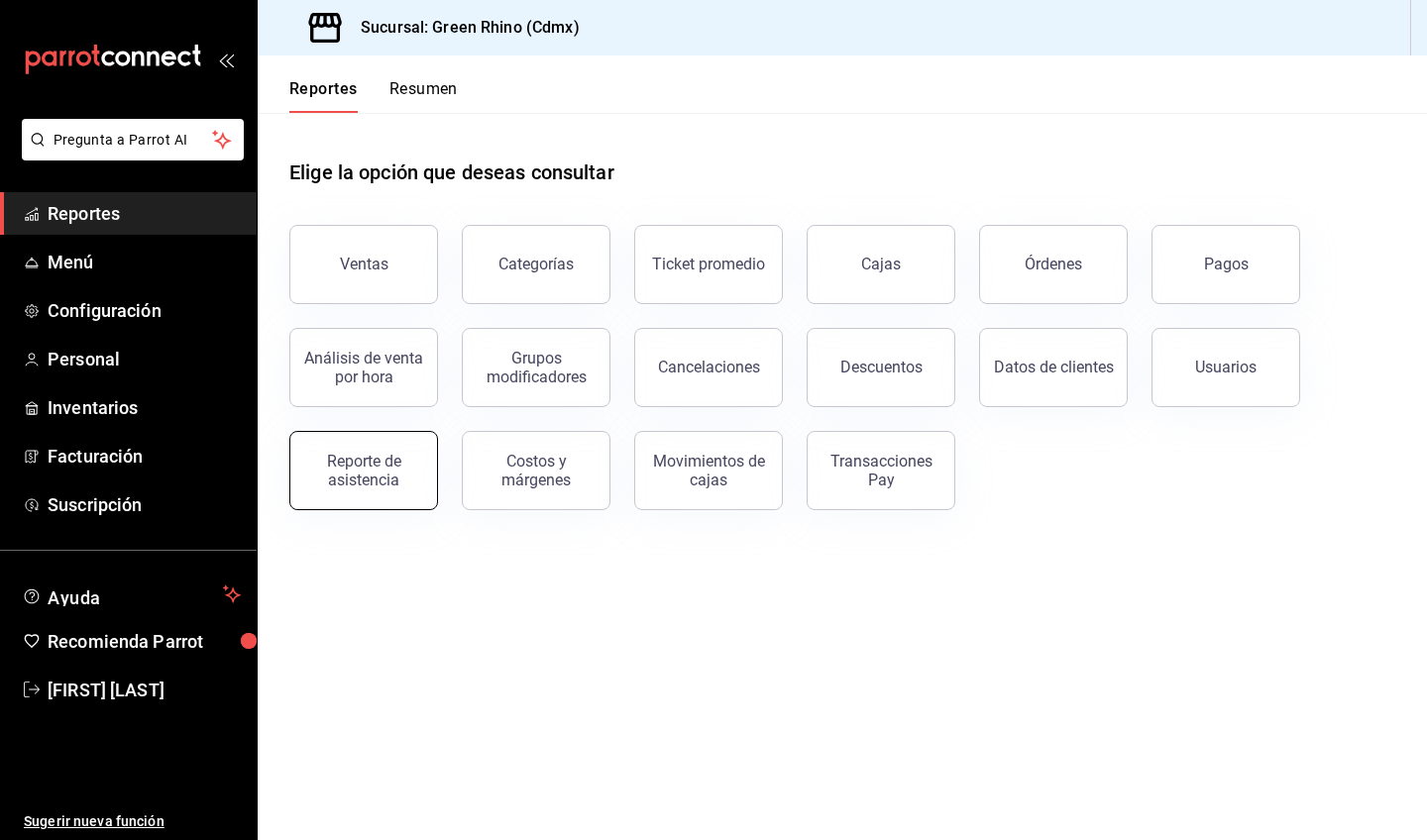 click on "Reporte de asistencia" at bounding box center (364, 471) 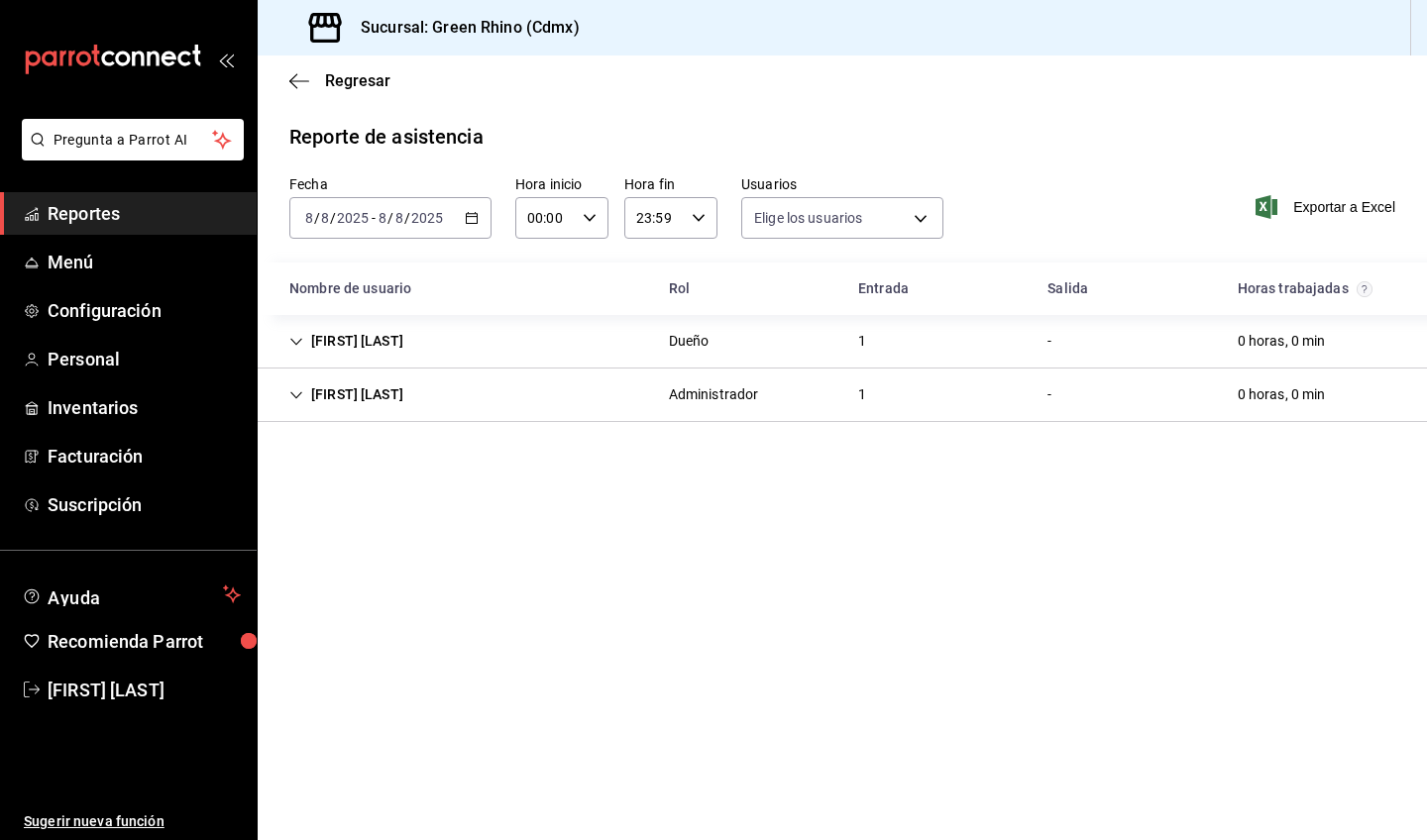 type on "[UUID],[UUID],[UUID],[UUID],[UUID],[UUID],[UUID],[UUID],[UUID],[UUID],[UUID],[UUID],[UUID],[UUID],[UUID],[UUID],[UUID],[UUID],[UUID],[UUID],[UUID],[UUID],[UUID],[UUID],[UUID],[UUID],[UUID],[UUID],[UUID],[UUID],[UUID],[UUID],[UUID],[UUID],[UUID],[UUID],[UUID],[UUID],[UUID],[UUID],[UUID],[UUID],[UUID],[UUID],[UUID],[UUID],[UUID],[UUID],[UUID],[UUID]" 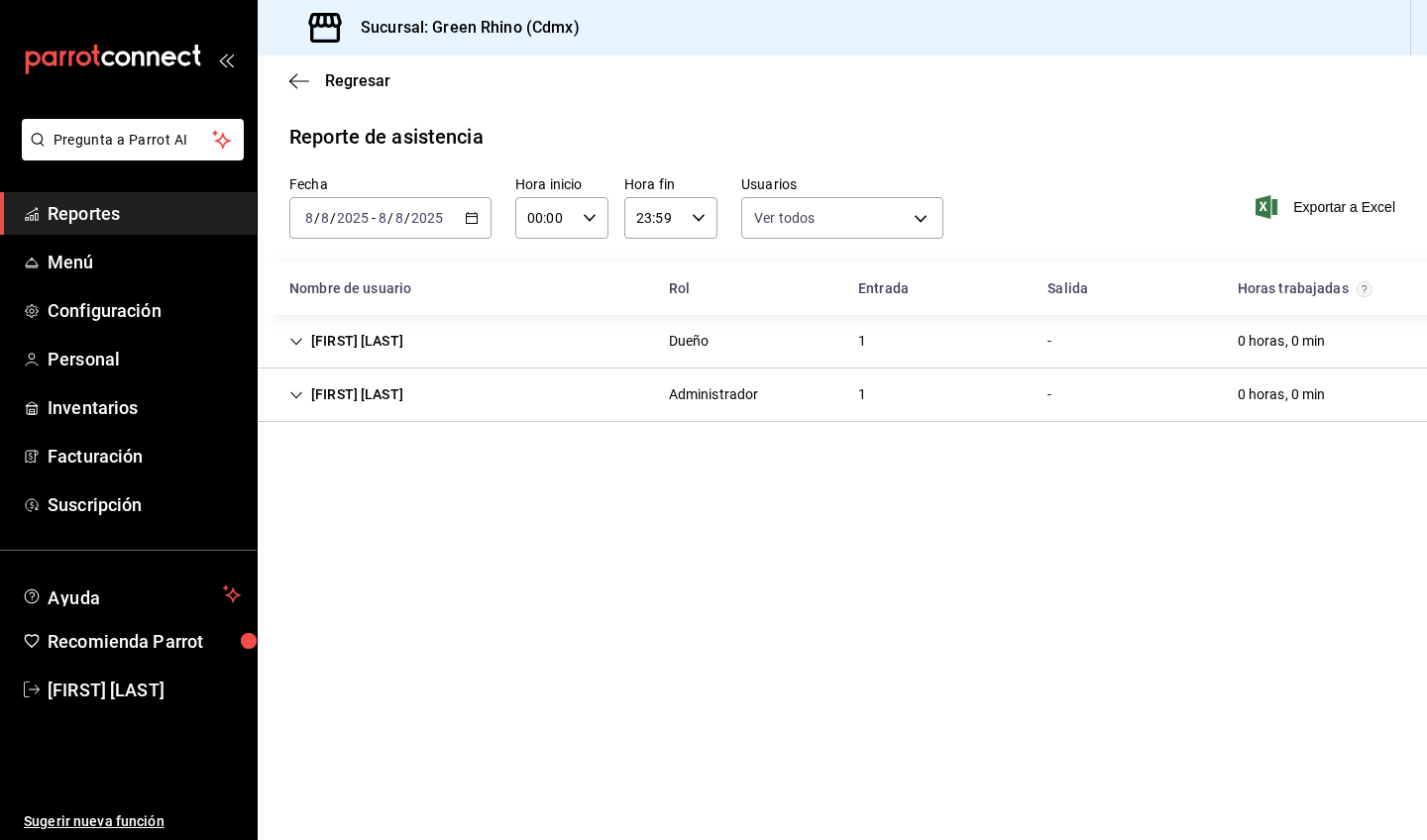click 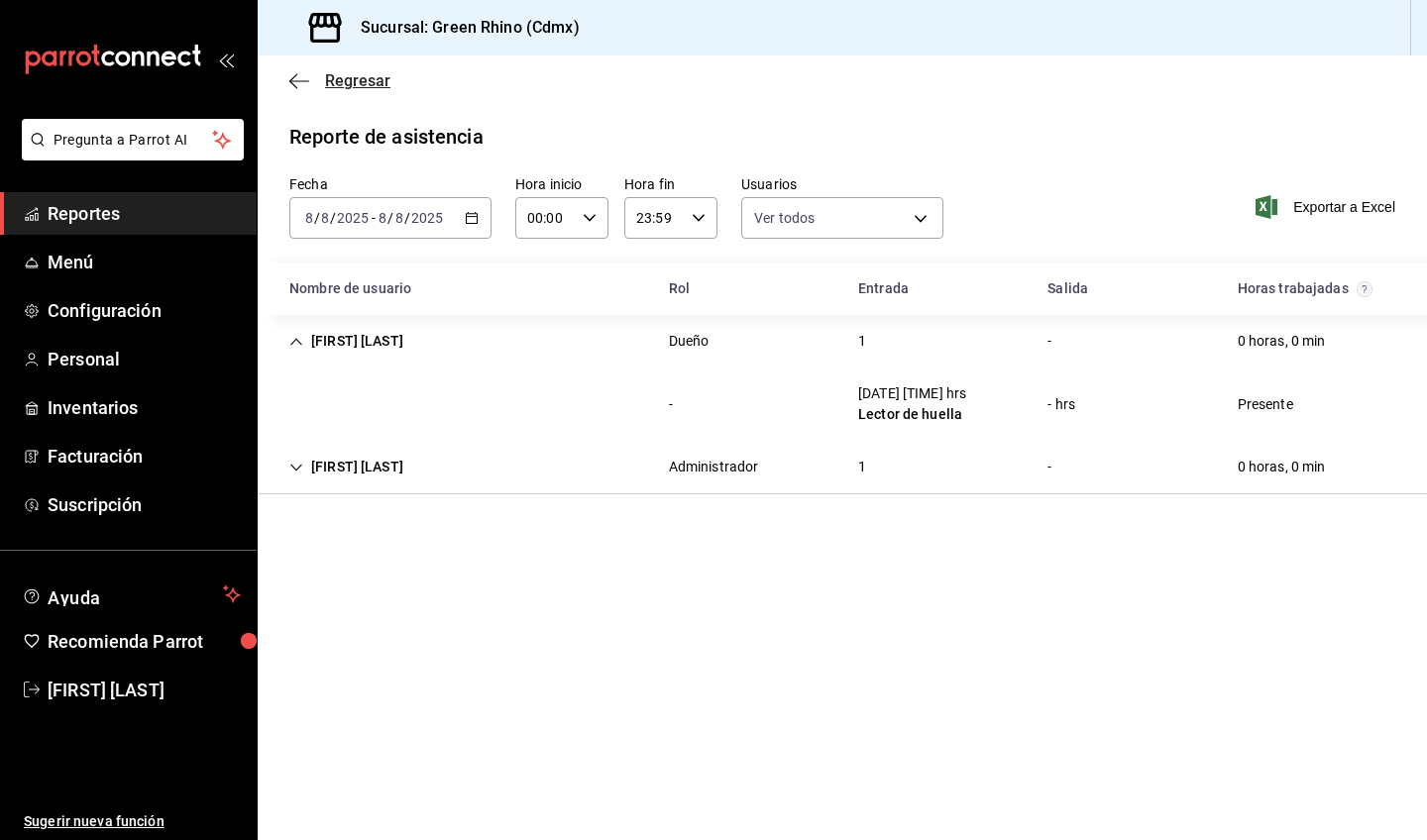 click 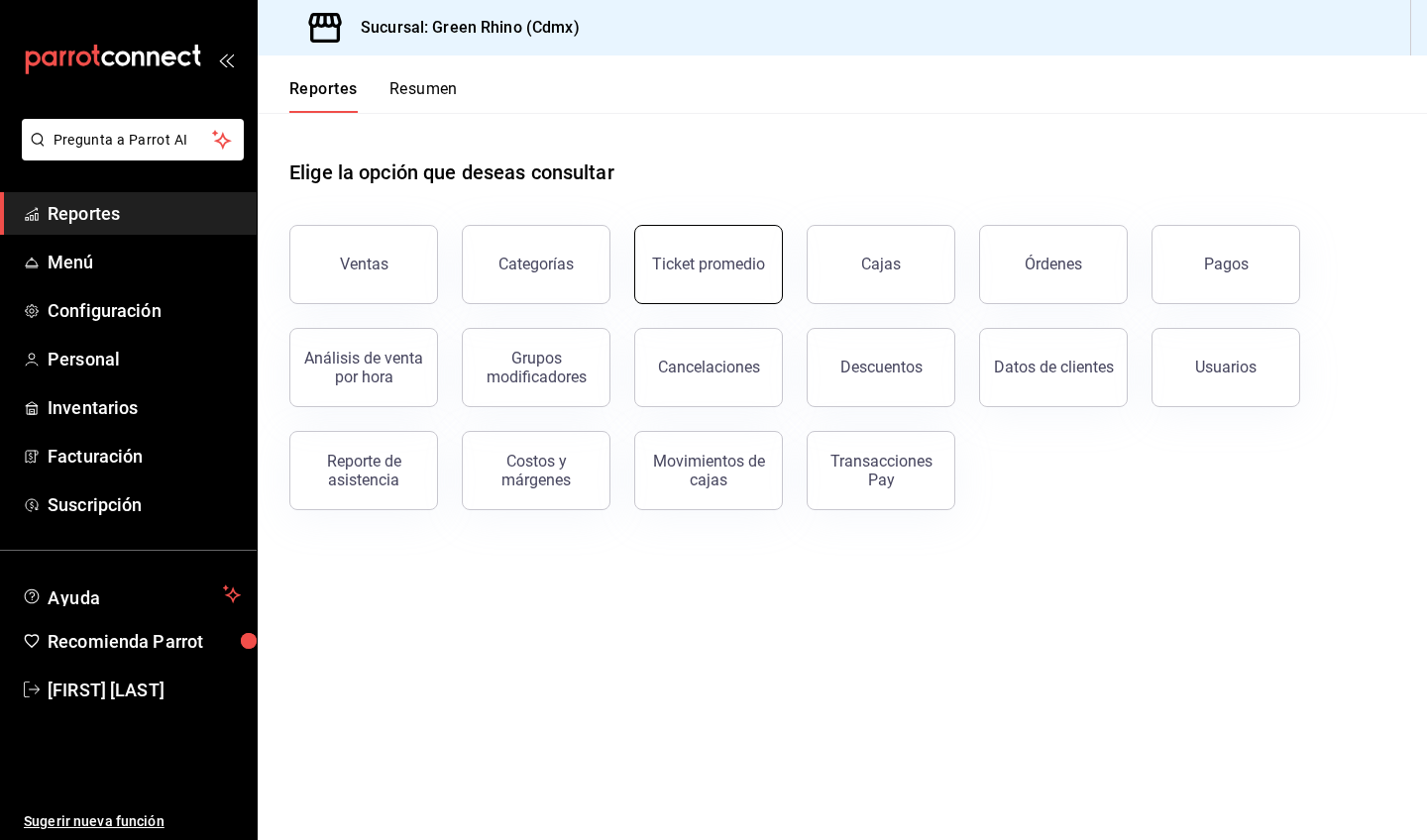 click on "Ticket promedio" at bounding box center (709, 263) 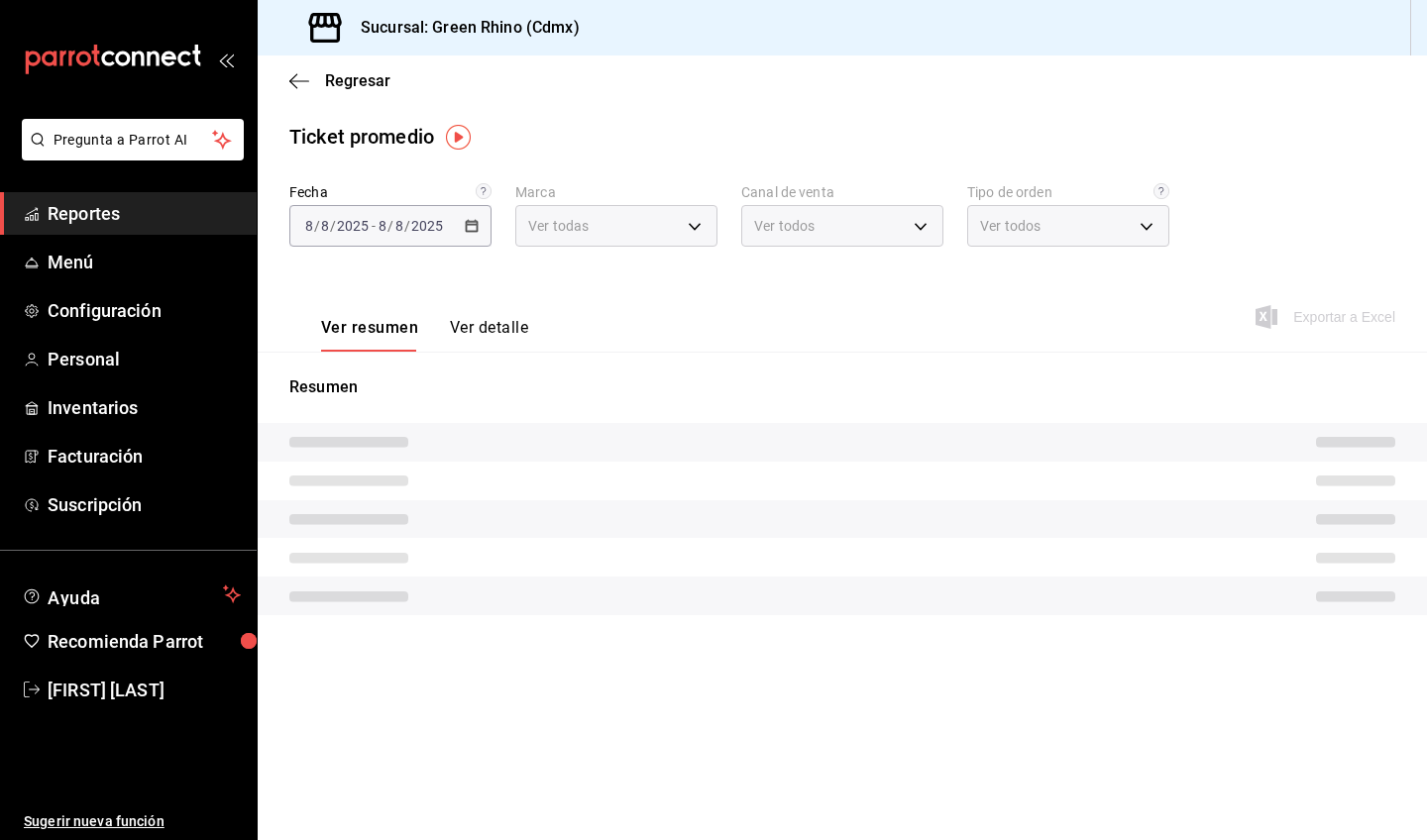 type on "a132321f-e3f1-4ec9-8484-95b8f08d7905" 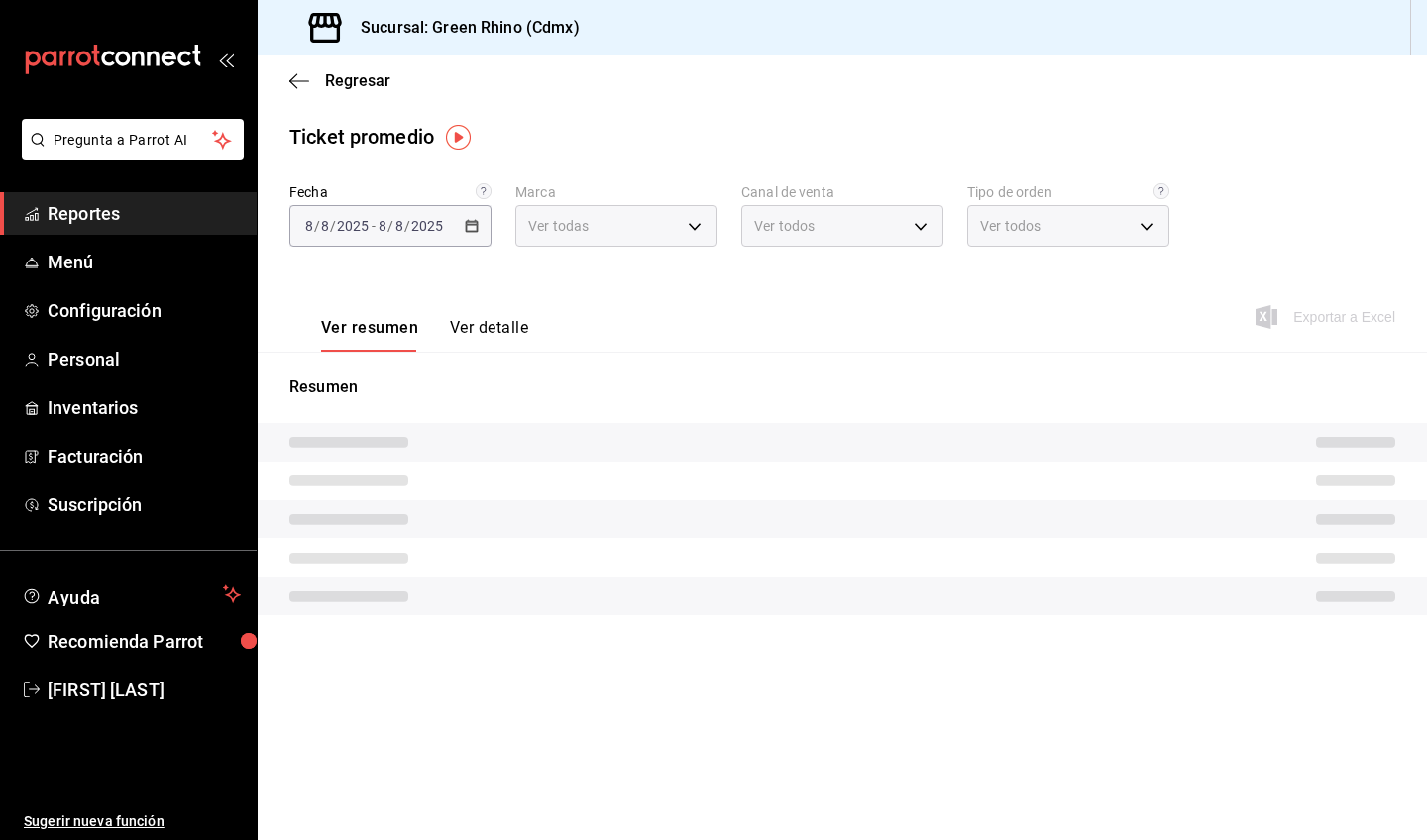 type on "[UUID],[UUID],[UUID],[UUID],EXTERNAL" 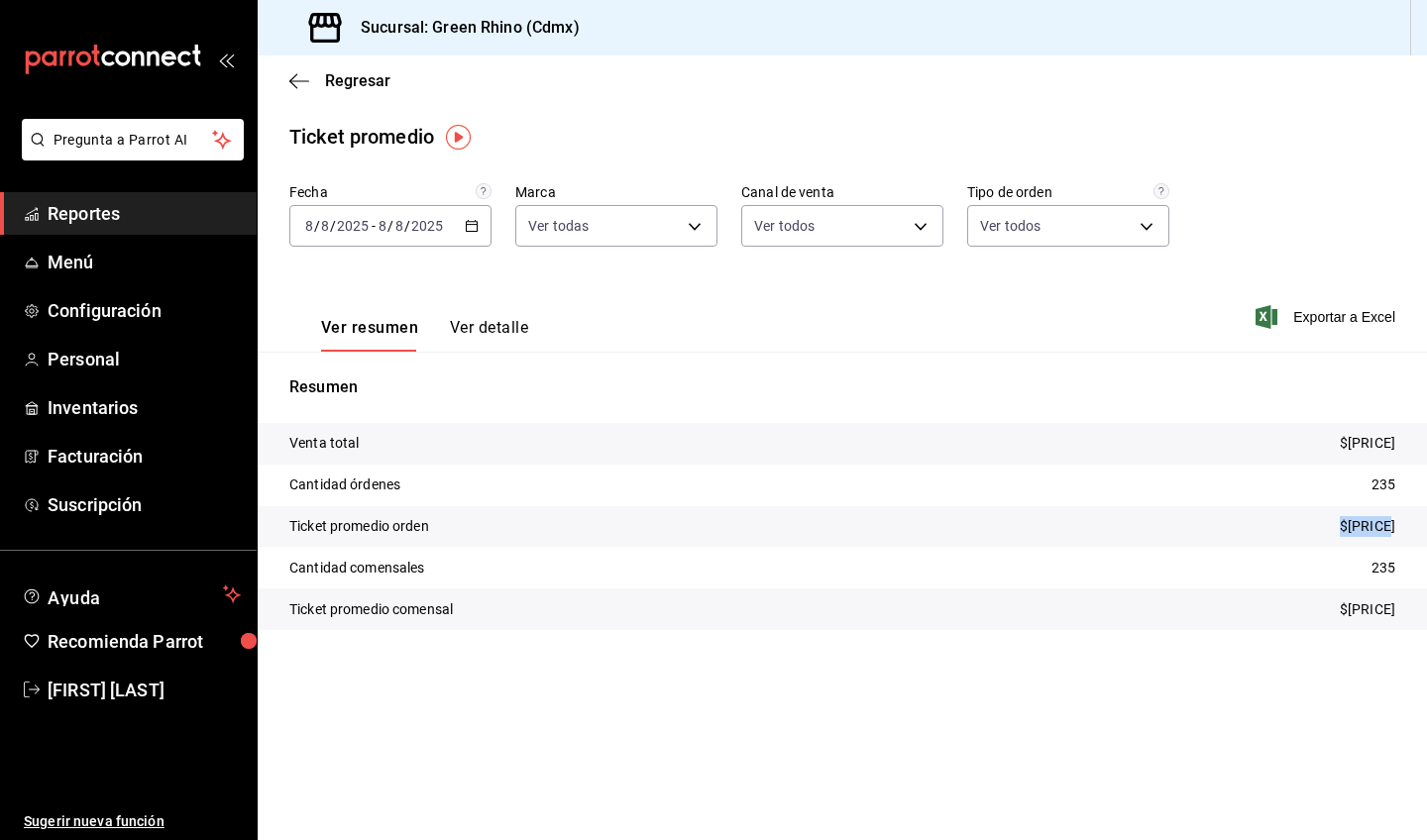drag, startPoint x: 1325, startPoint y: 526, endPoint x: 1426, endPoint y: 526, distance: 101 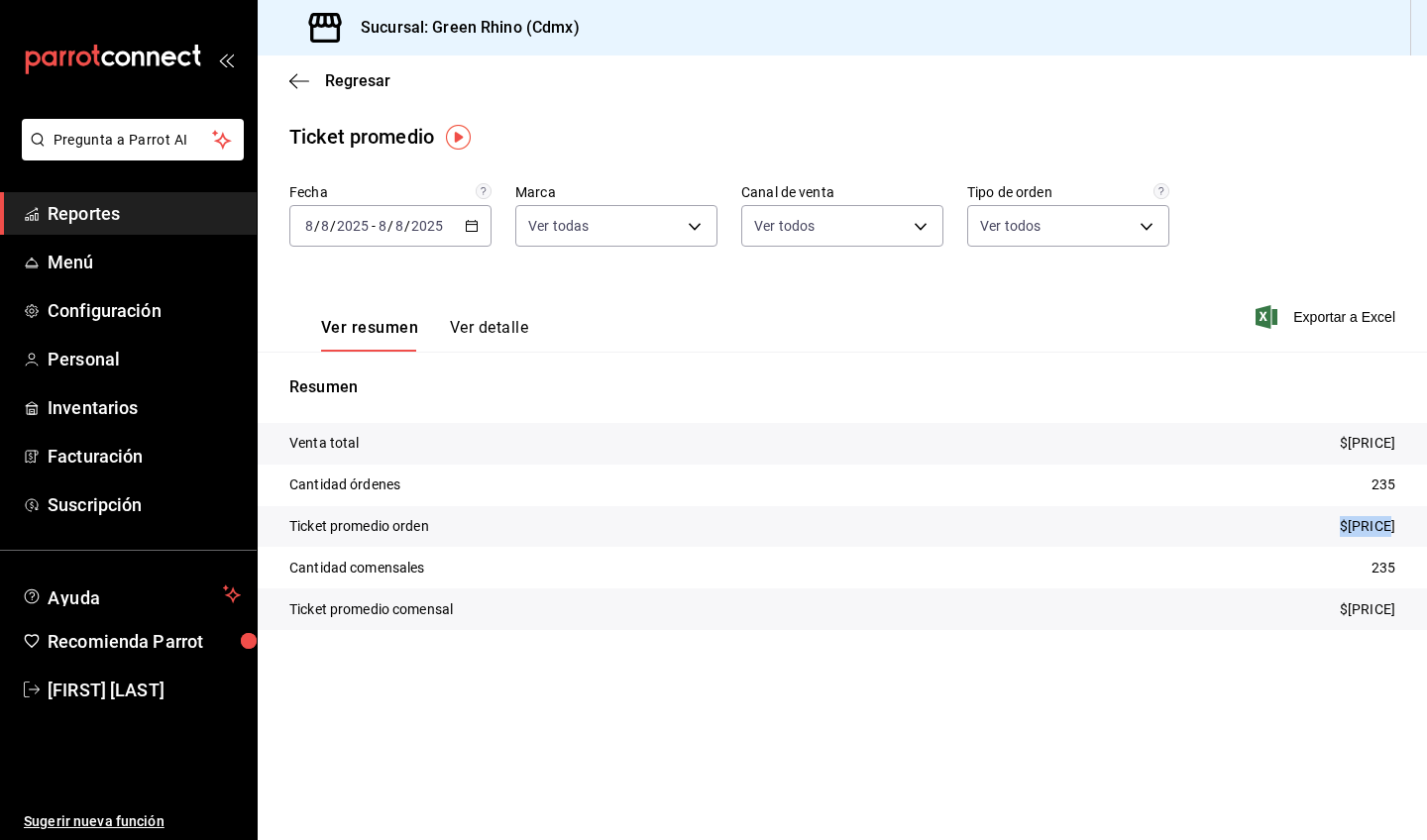 click on "Ticket promedio orden $[PRICE]" at bounding box center (842, 527) 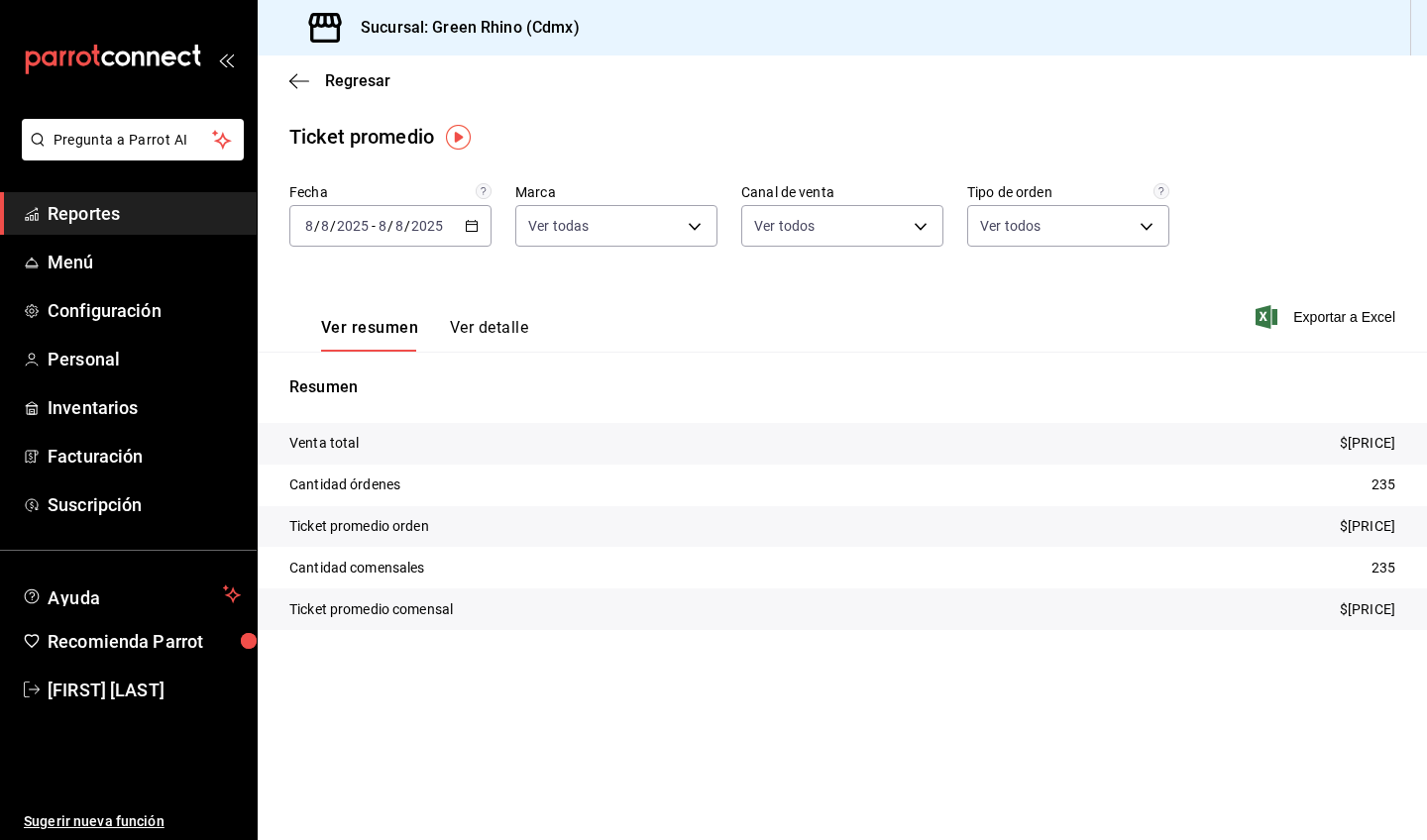 click on "Reportes" at bounding box center (144, 213) 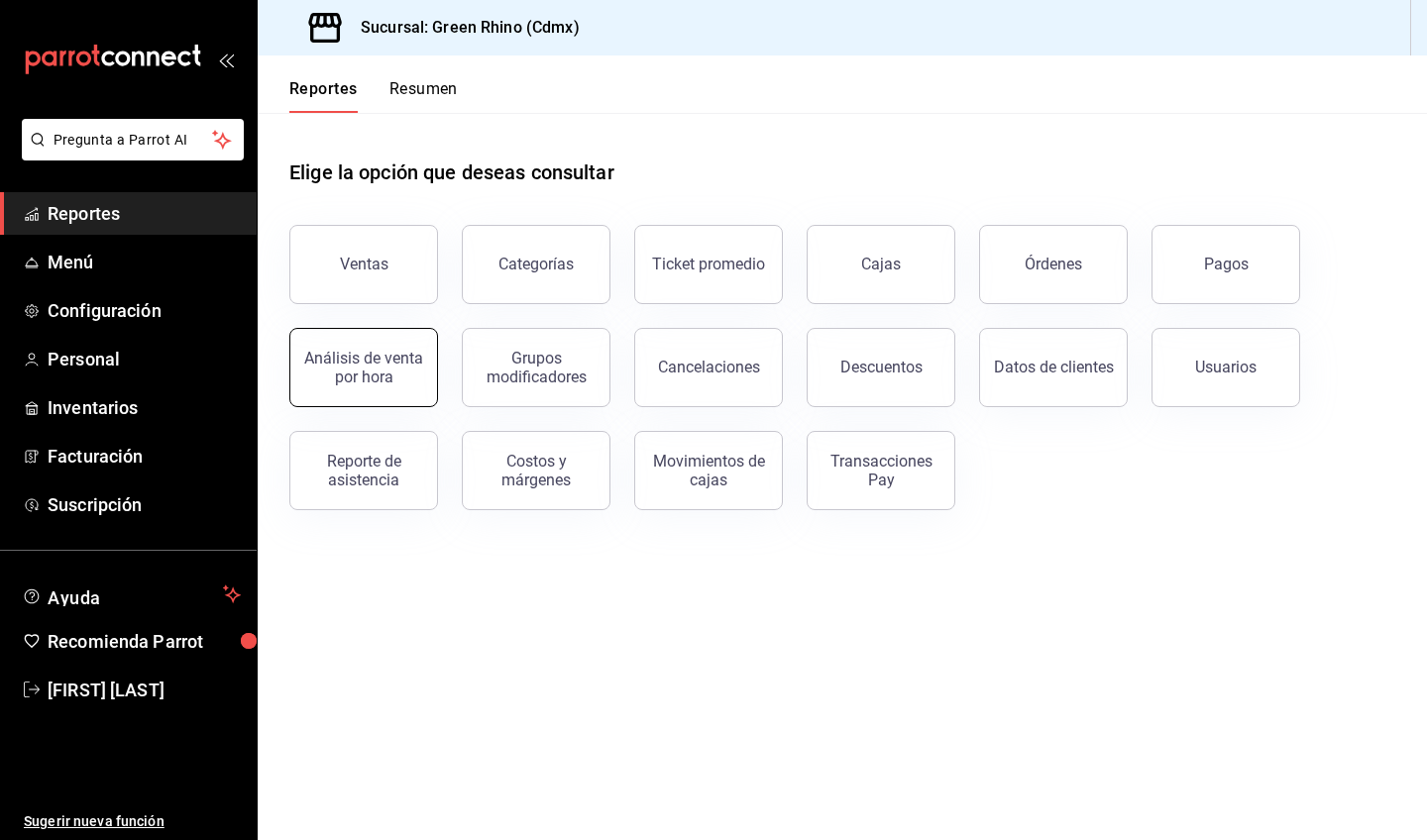 click on "Análisis de venta por hora" at bounding box center [364, 368] 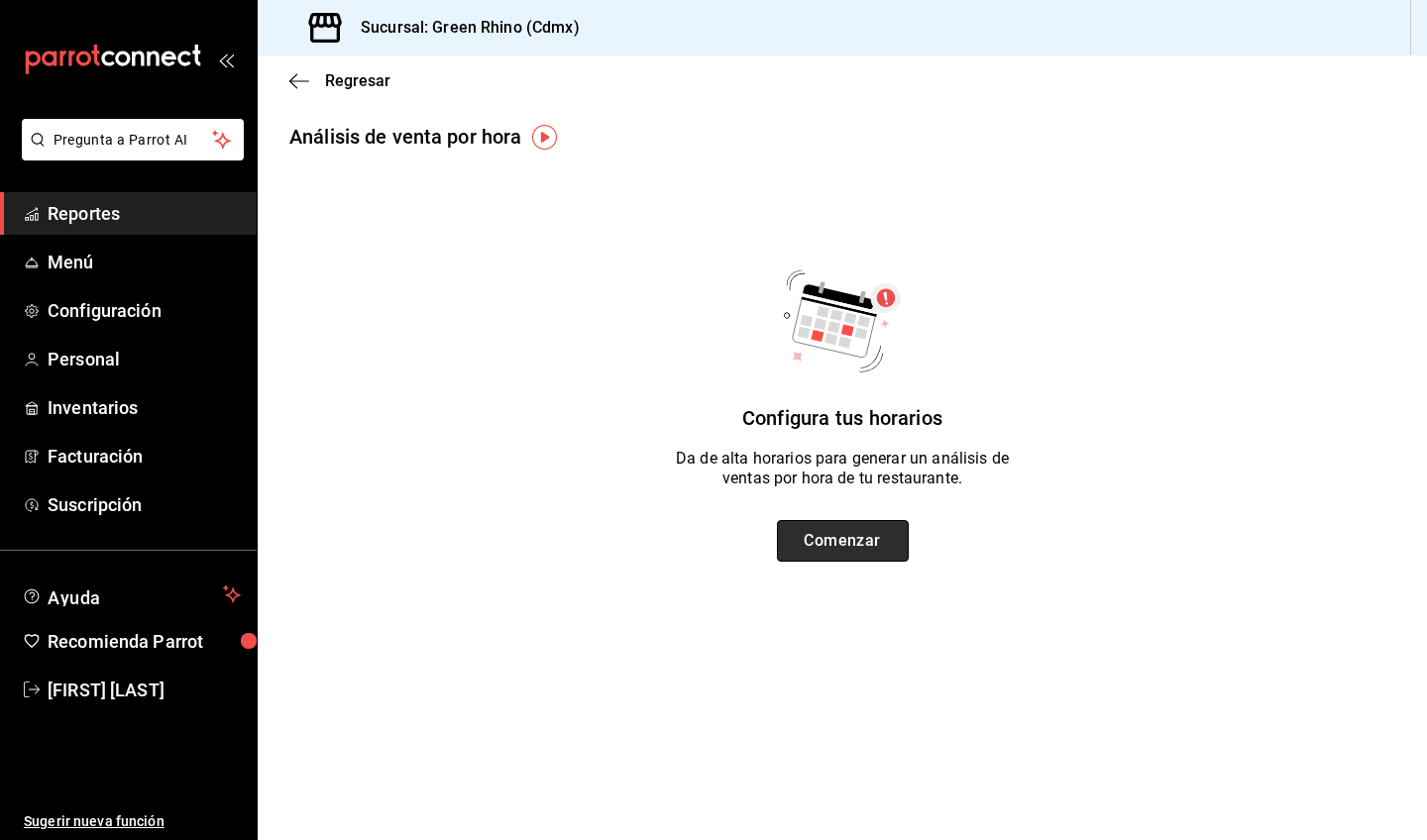 click on "Comenzar" at bounding box center (842, 541) 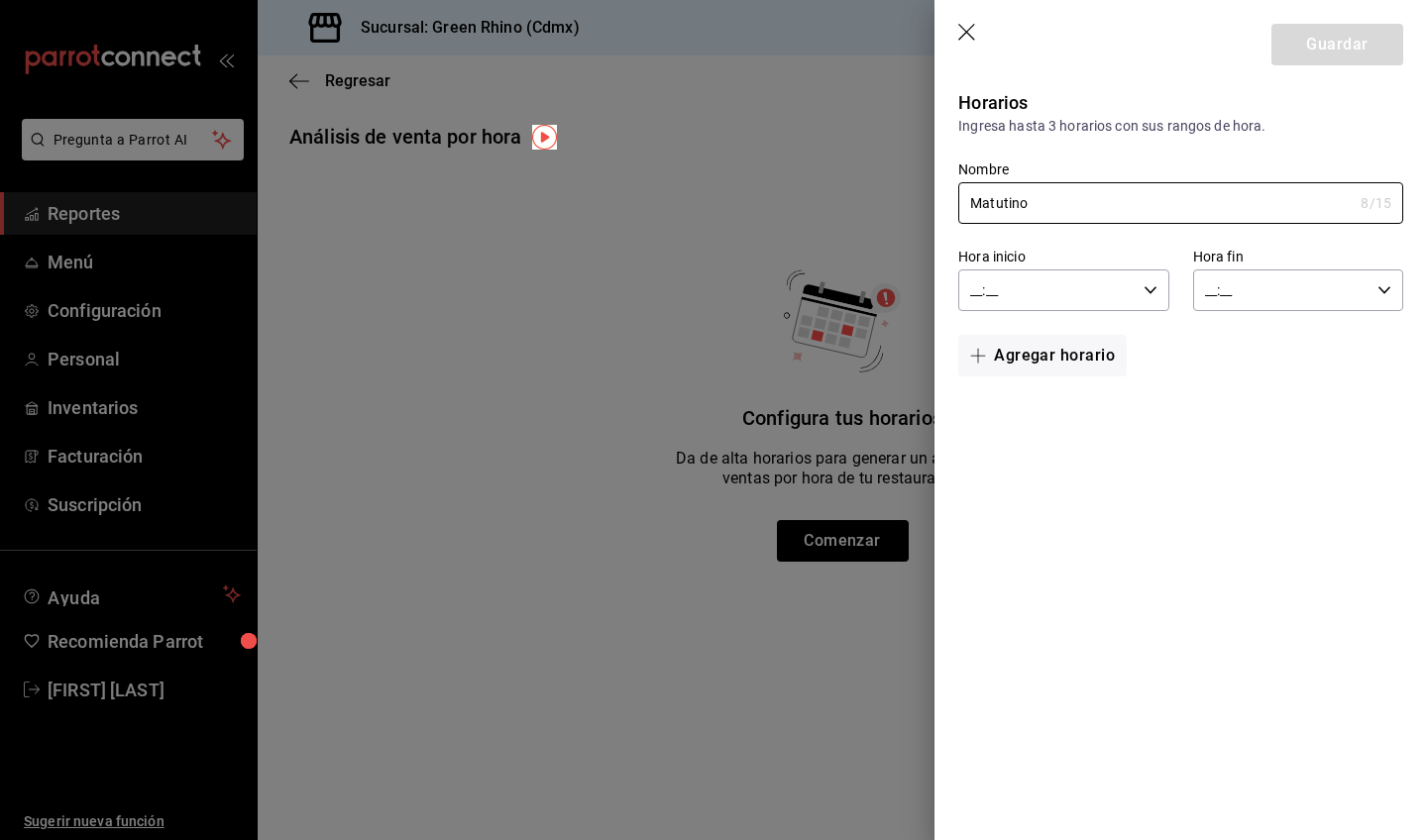 type on "Matutino" 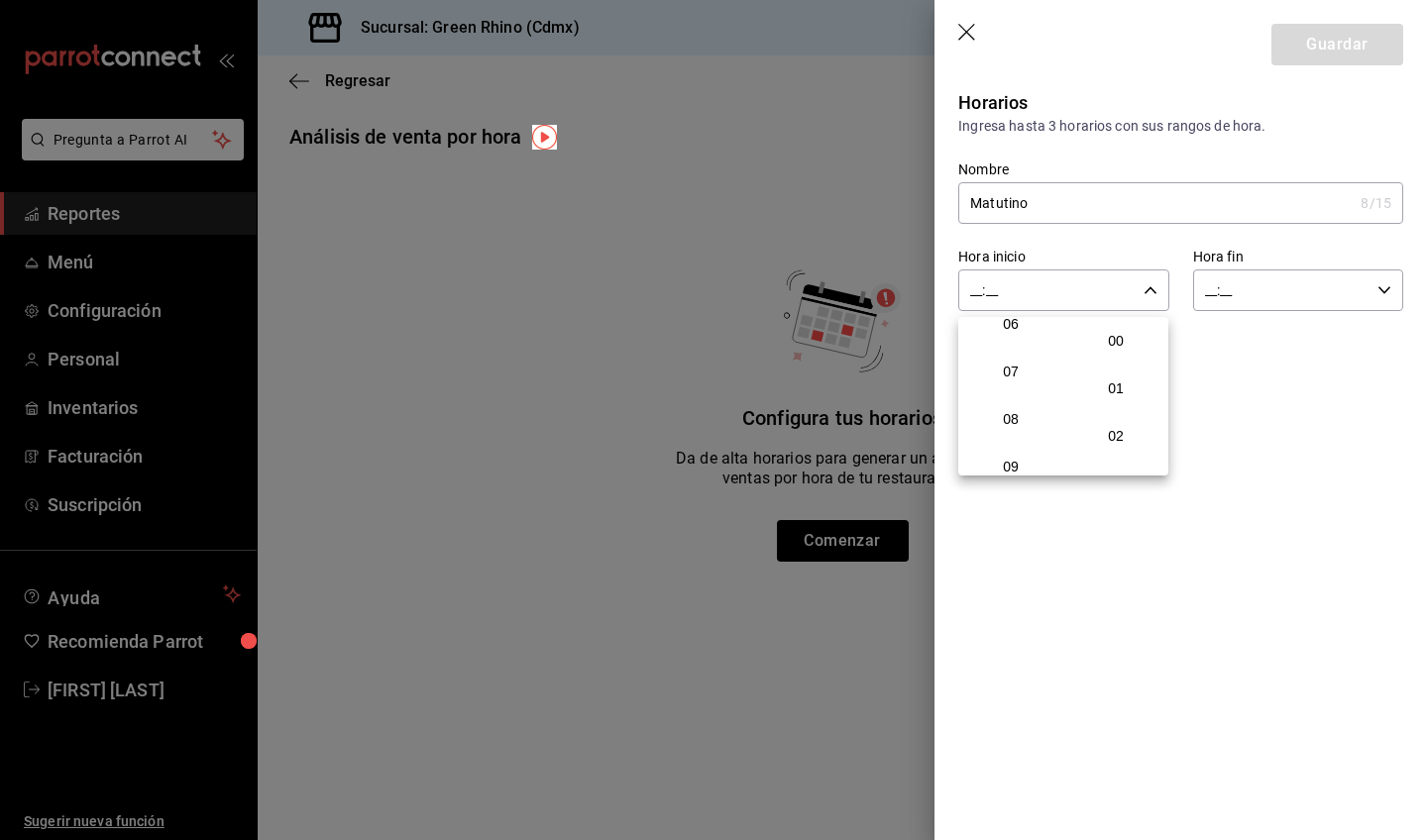 scroll, scrollTop: 303, scrollLeft: 0, axis: vertical 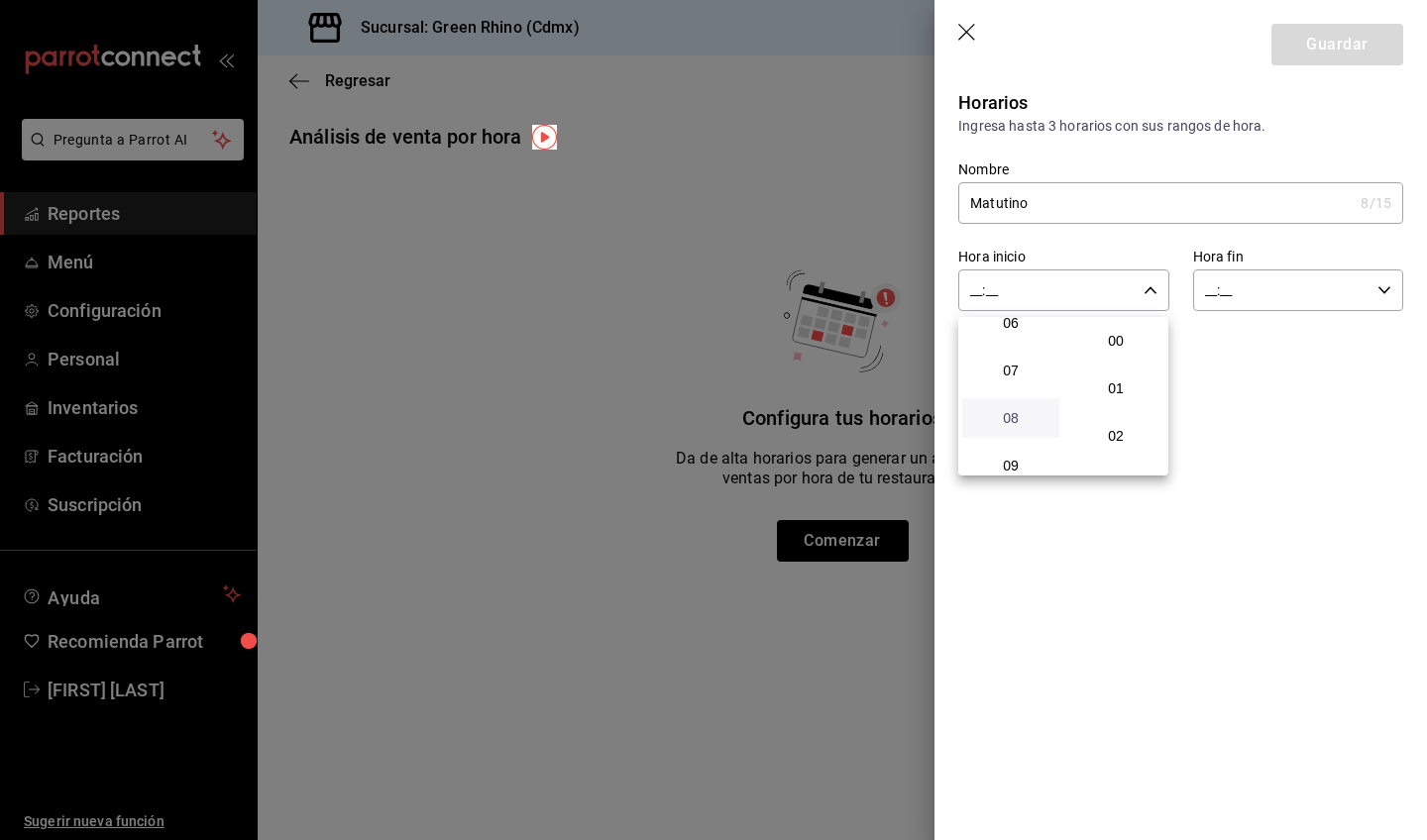 click on "08" at bounding box center (1011, 418) 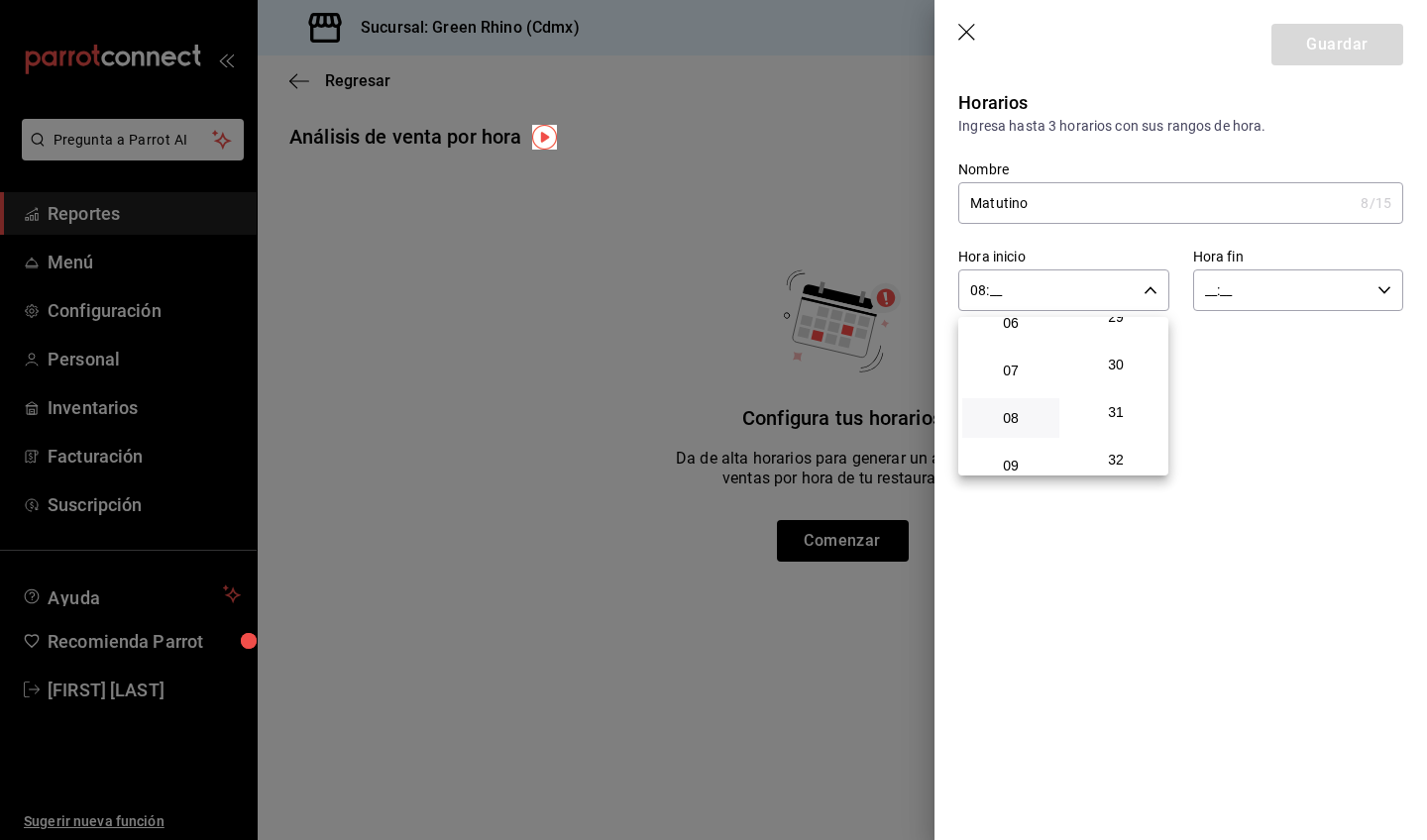 scroll, scrollTop: 1413, scrollLeft: 0, axis: vertical 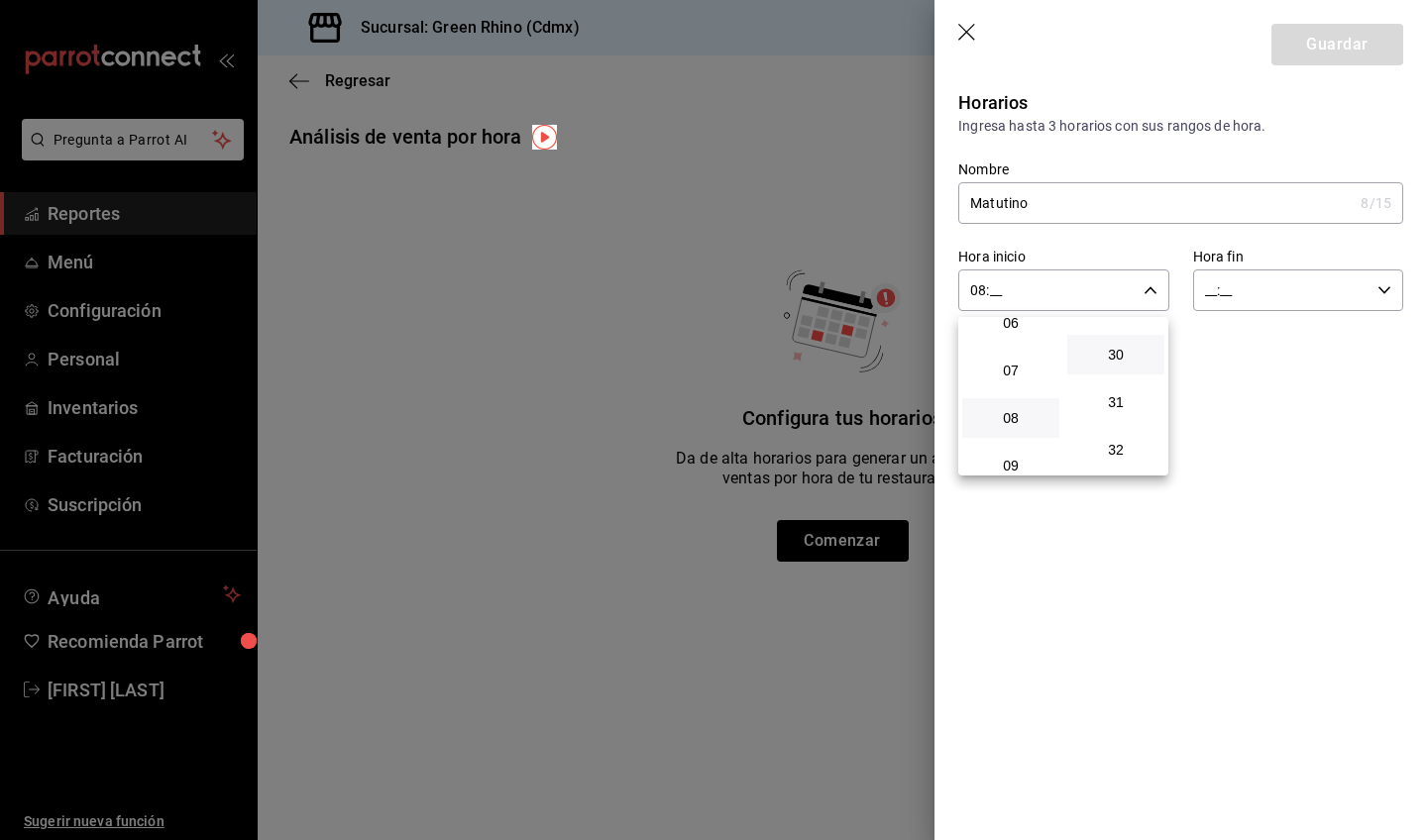 click on "30" at bounding box center [1116, 355] 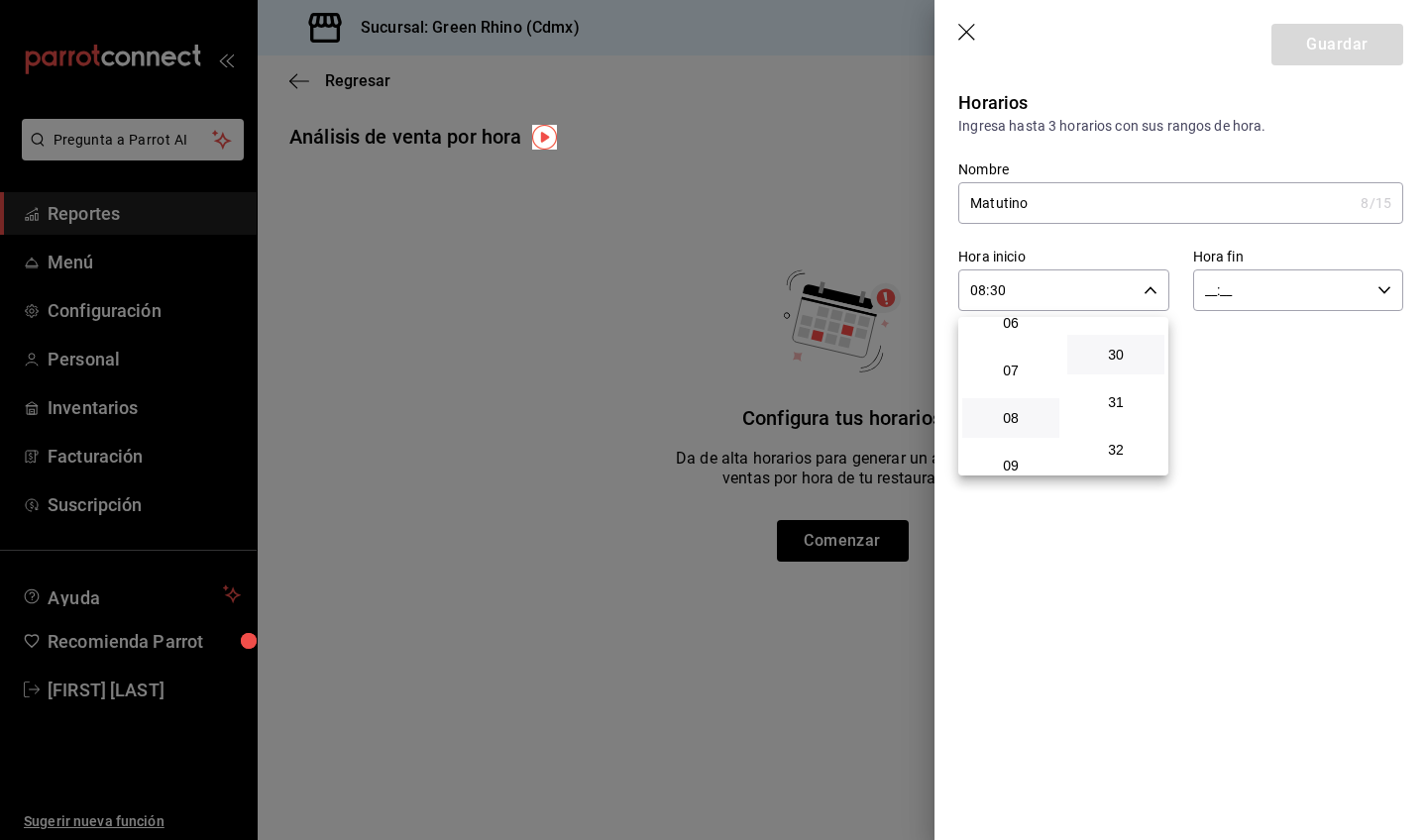 click at bounding box center (714, 420) 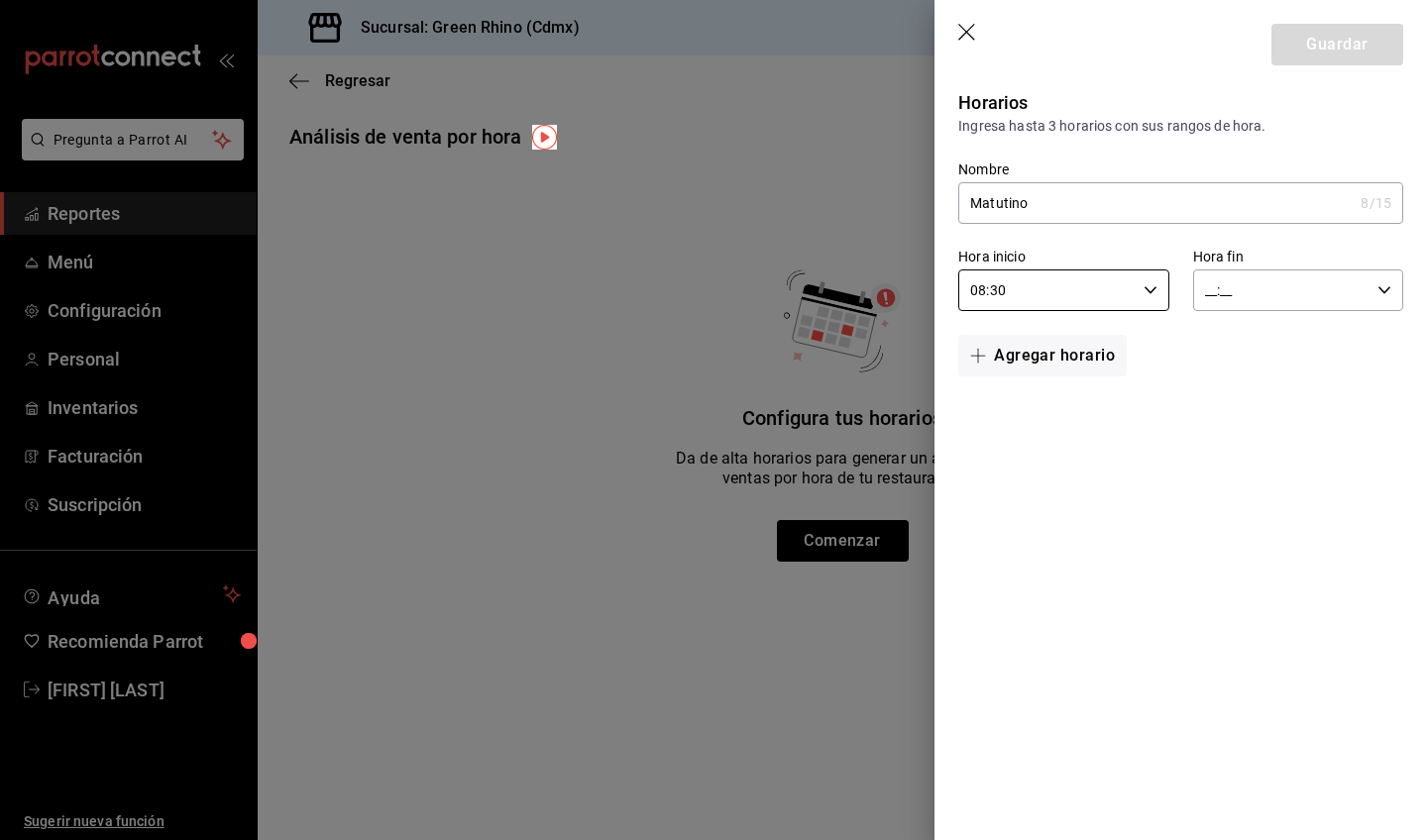 click on "__:__" at bounding box center [1281, 290] 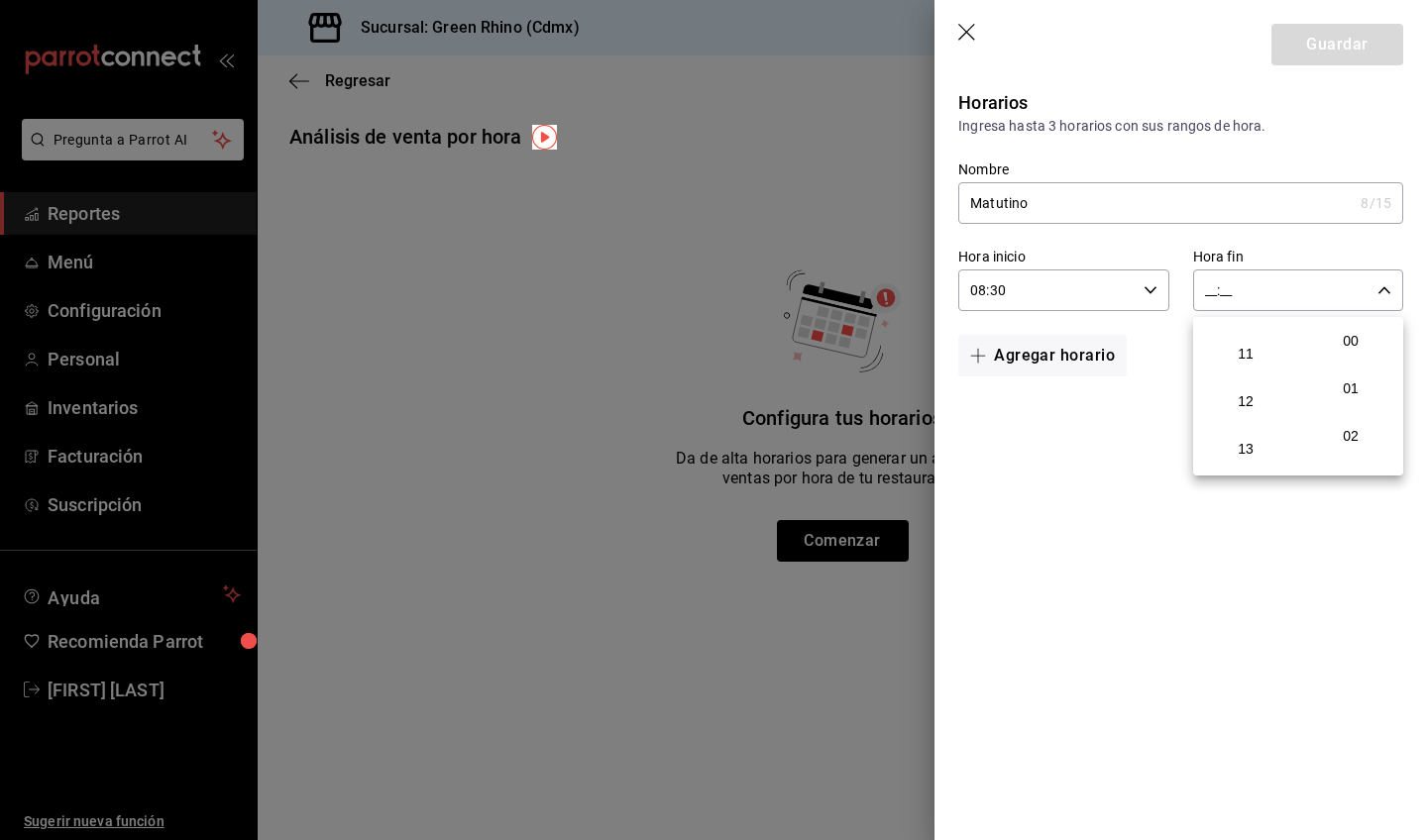scroll, scrollTop: 508, scrollLeft: 0, axis: vertical 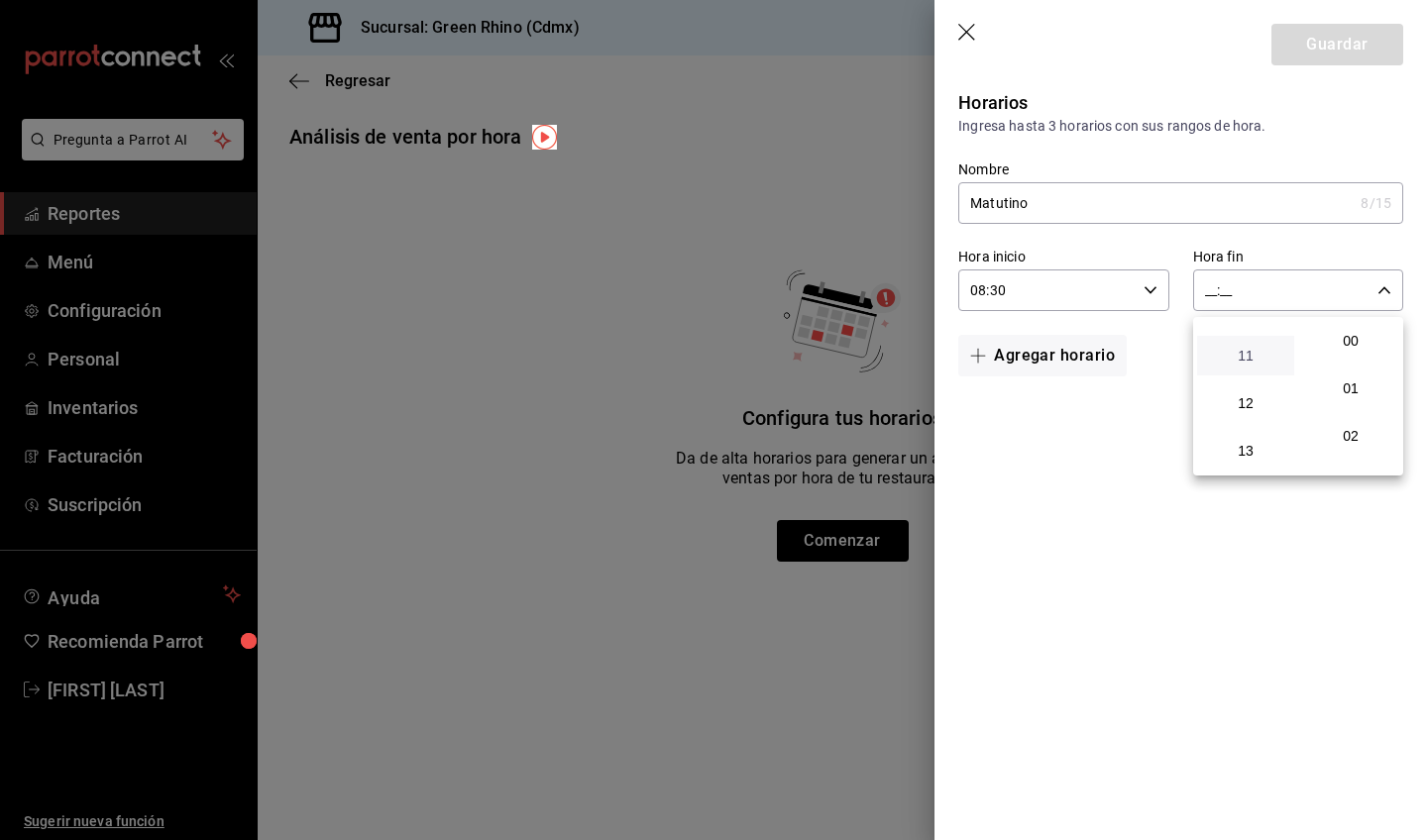 click on "11" at bounding box center (1246, 356) 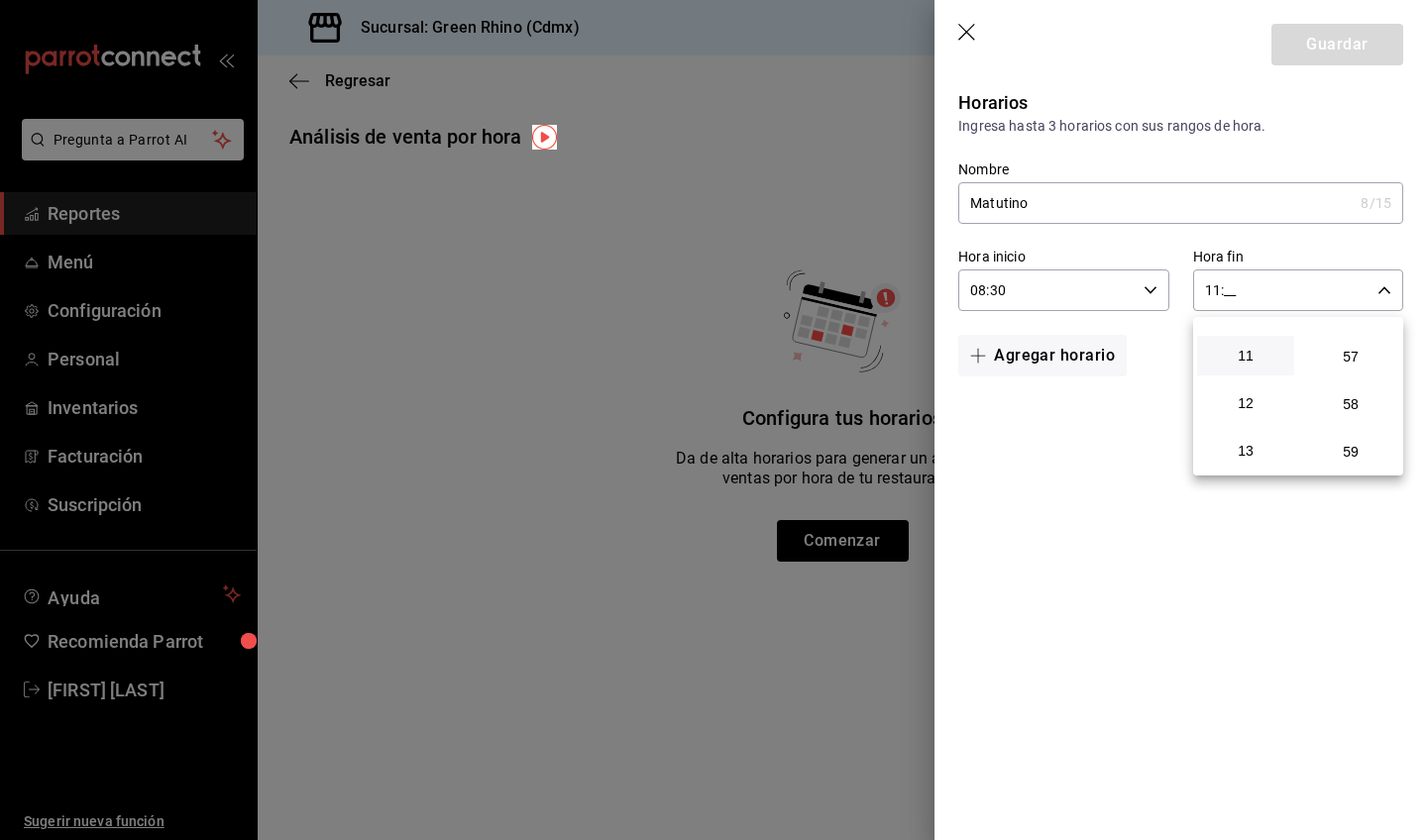 scroll, scrollTop: 2754, scrollLeft: 0, axis: vertical 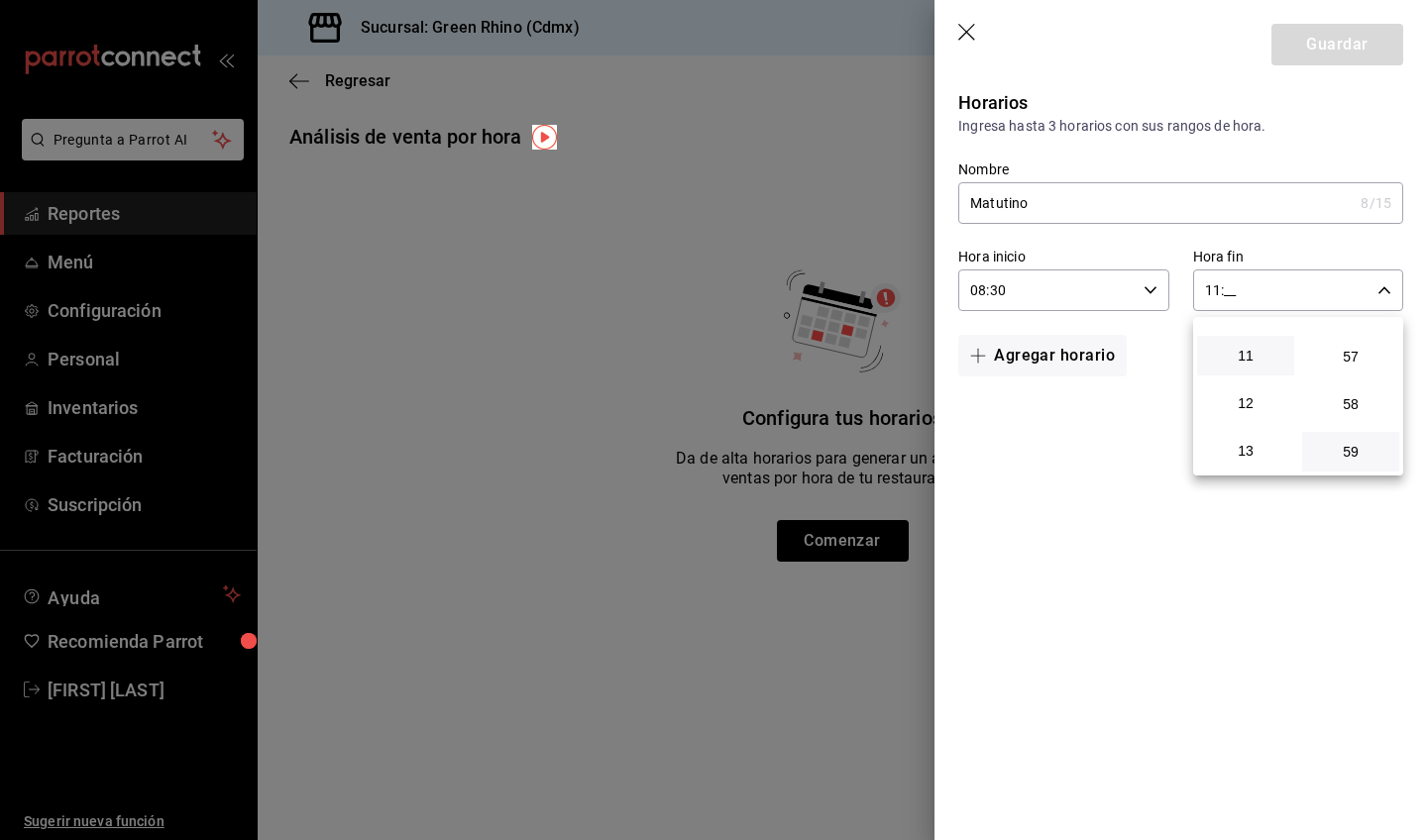 click on "59" at bounding box center [1351, 452] 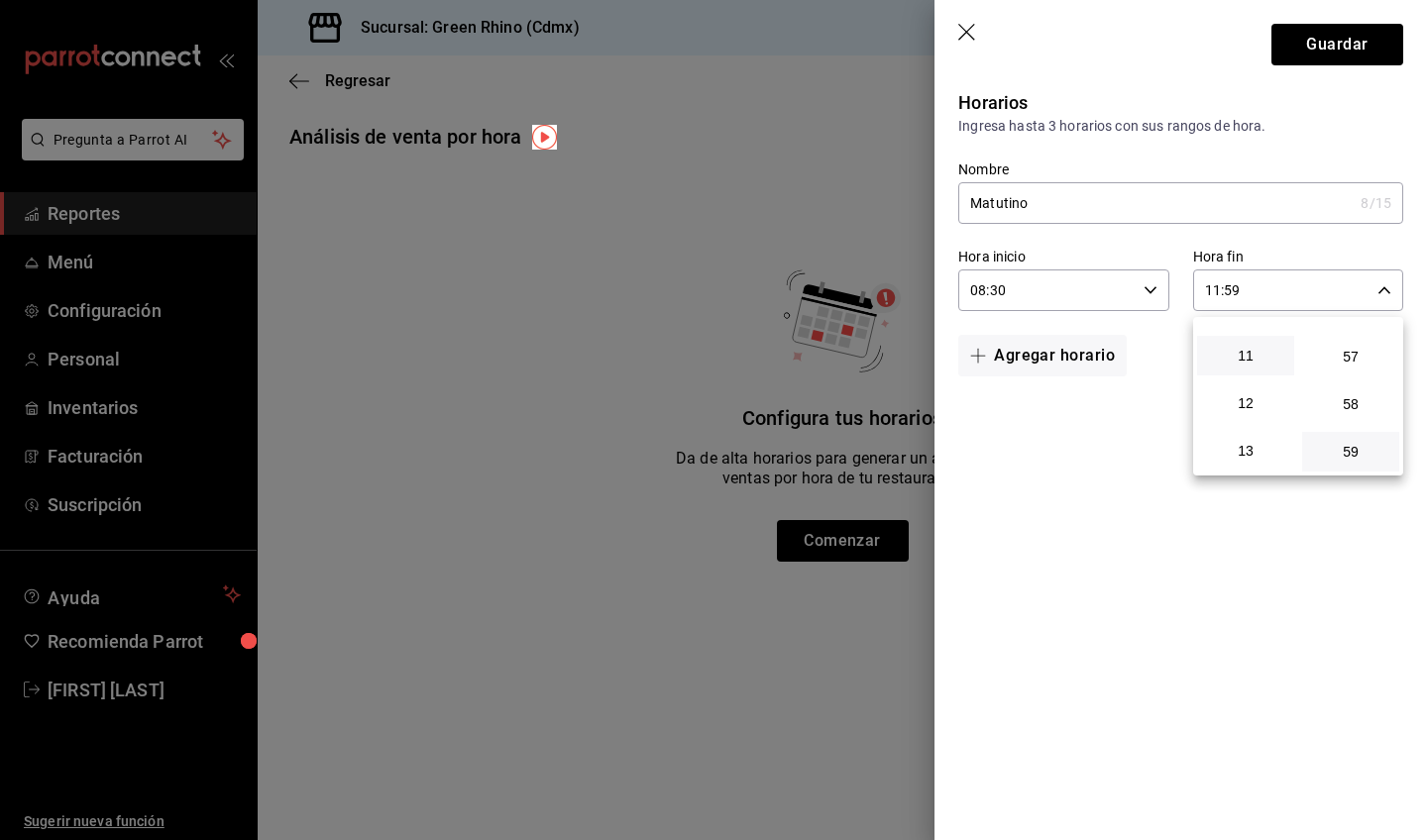 click at bounding box center [714, 420] 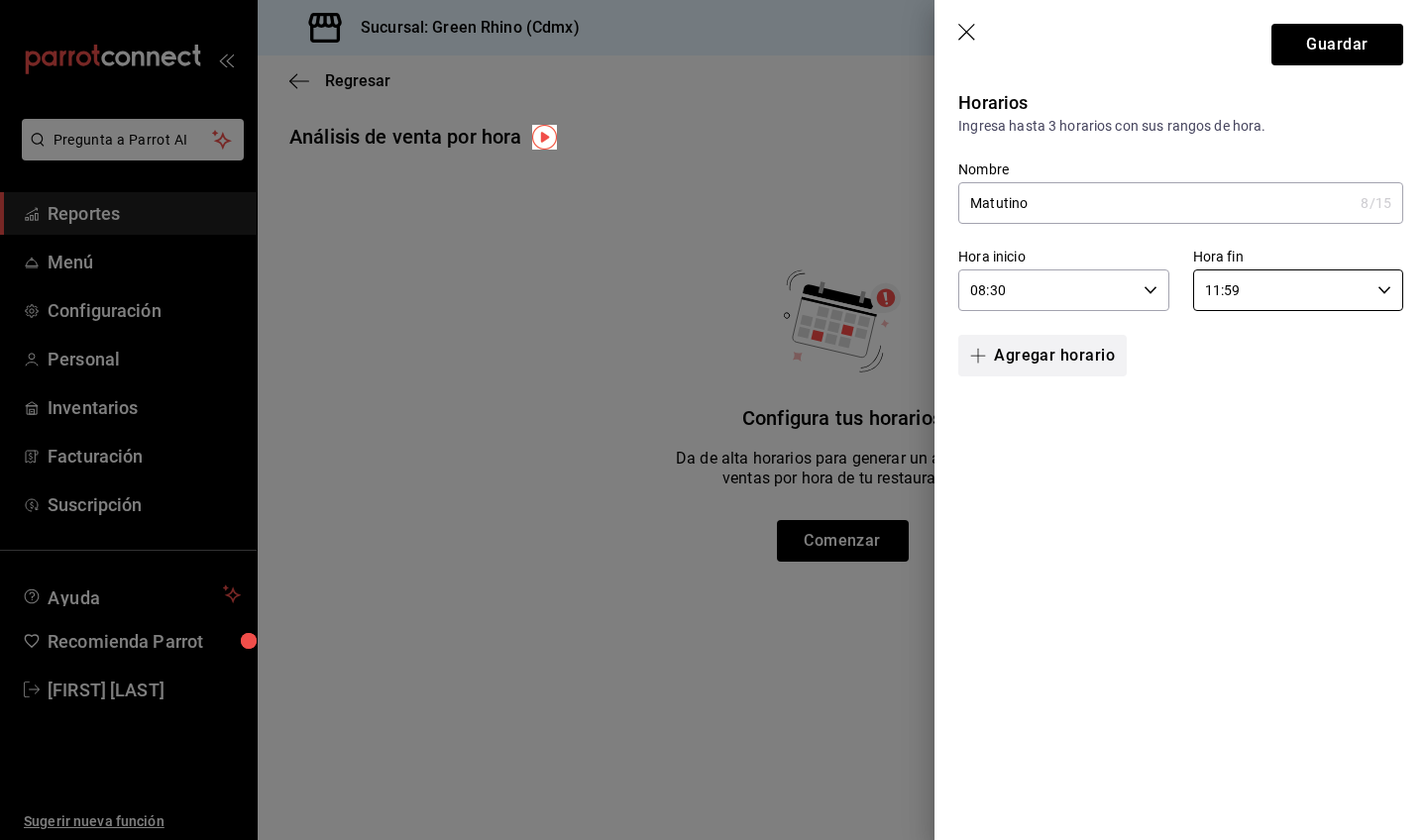 click on "Agregar horario" at bounding box center [1043, 356] 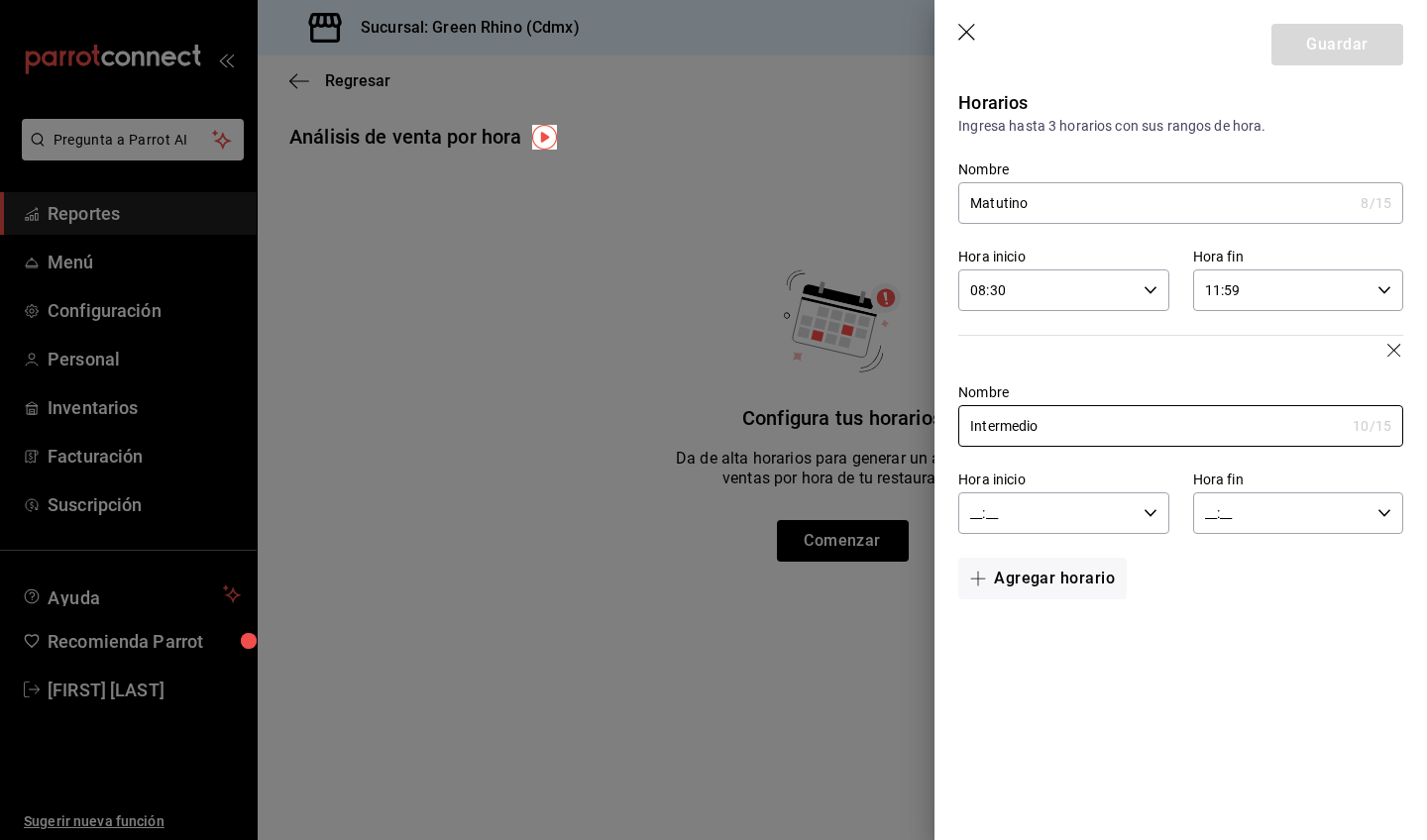 type on "Intermedio" 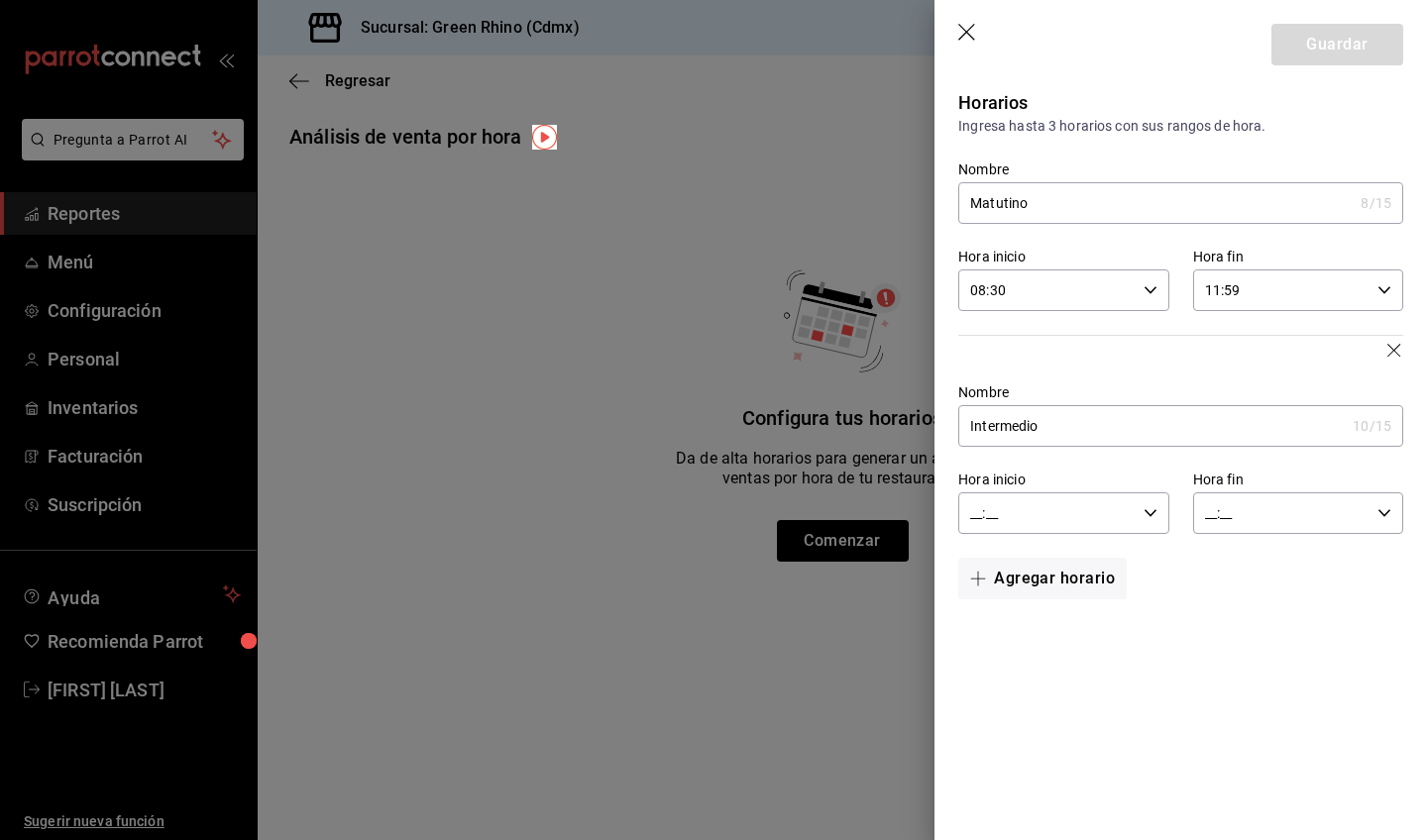 click 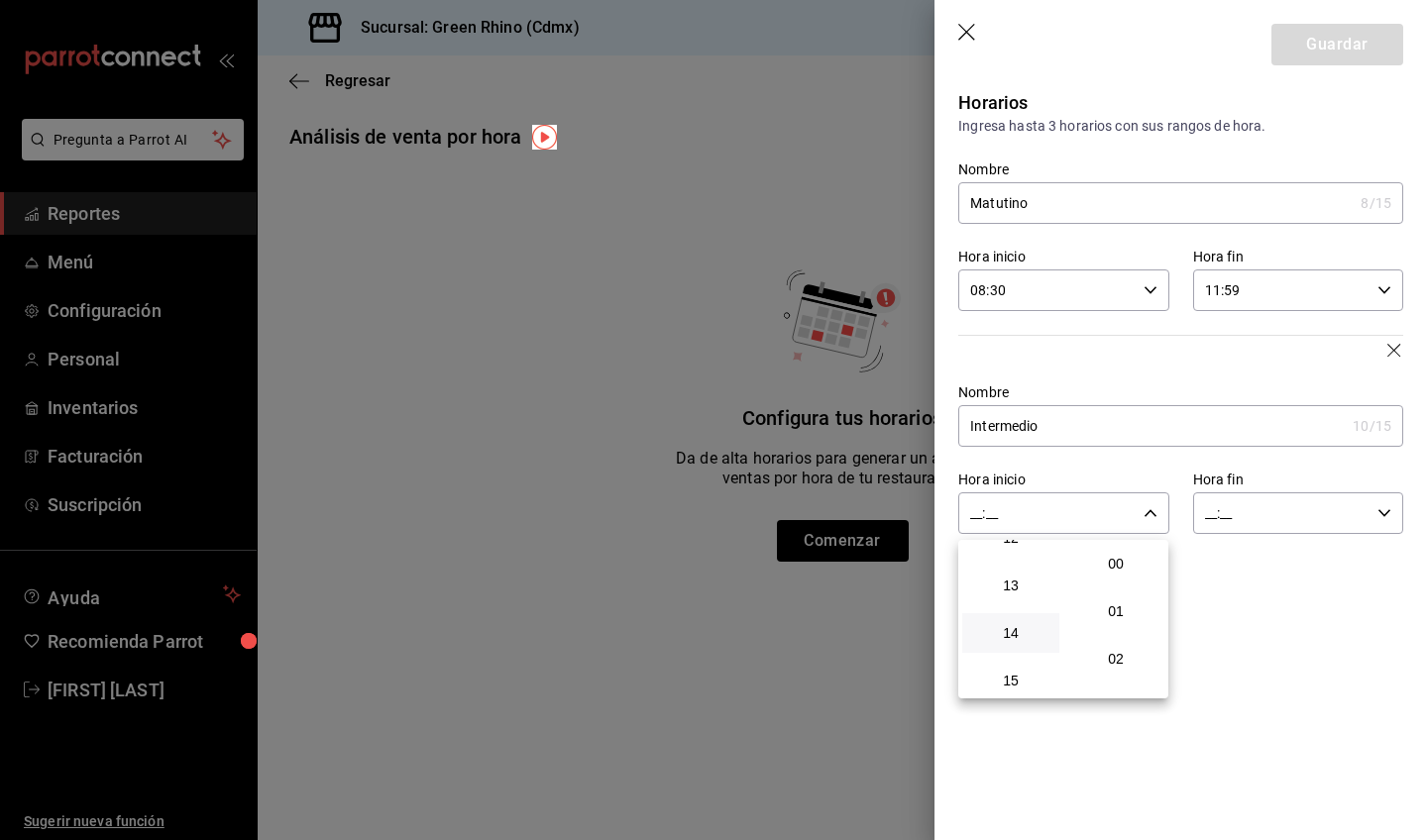 scroll, scrollTop: 587, scrollLeft: 0, axis: vertical 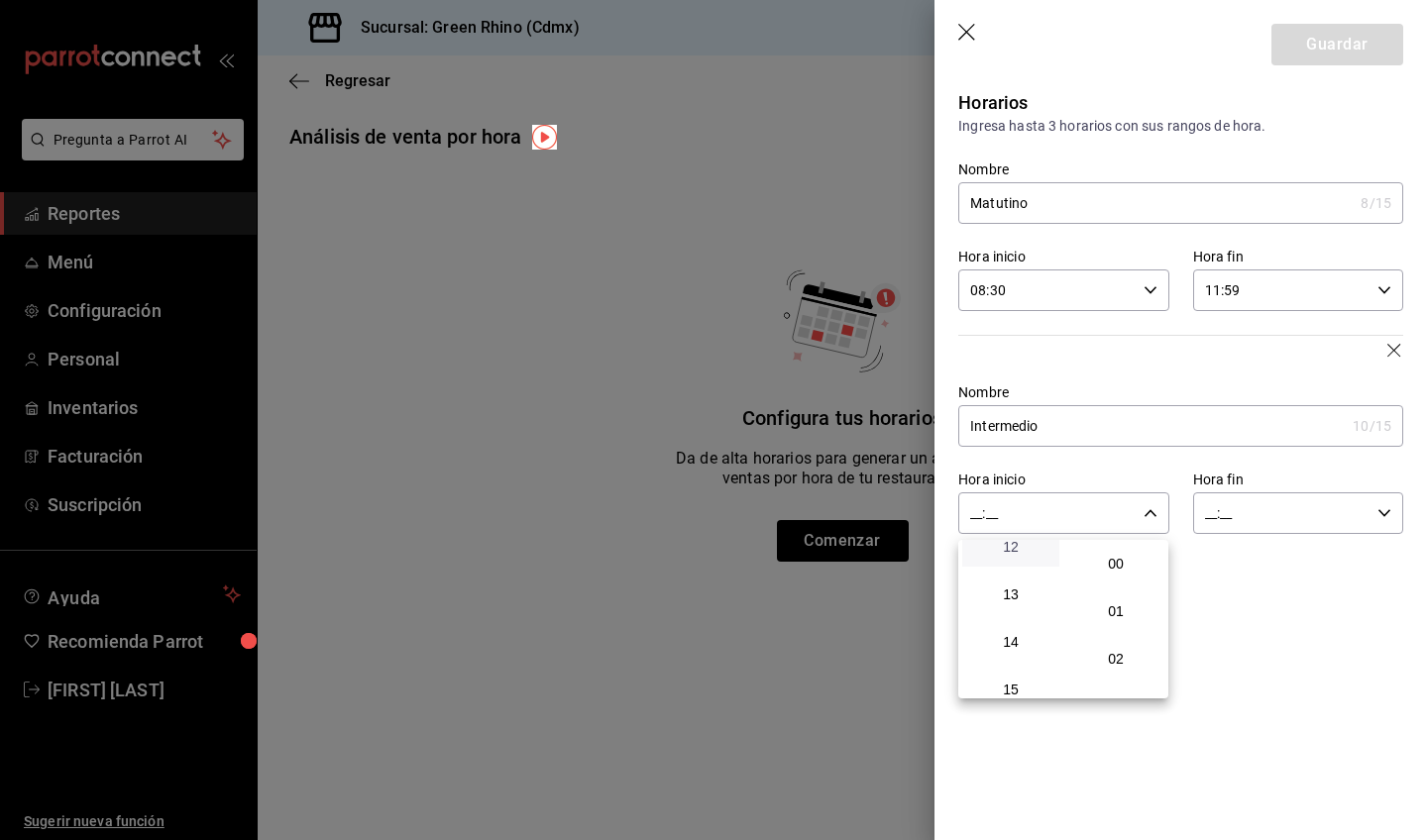 click on "12" at bounding box center (1011, 547) 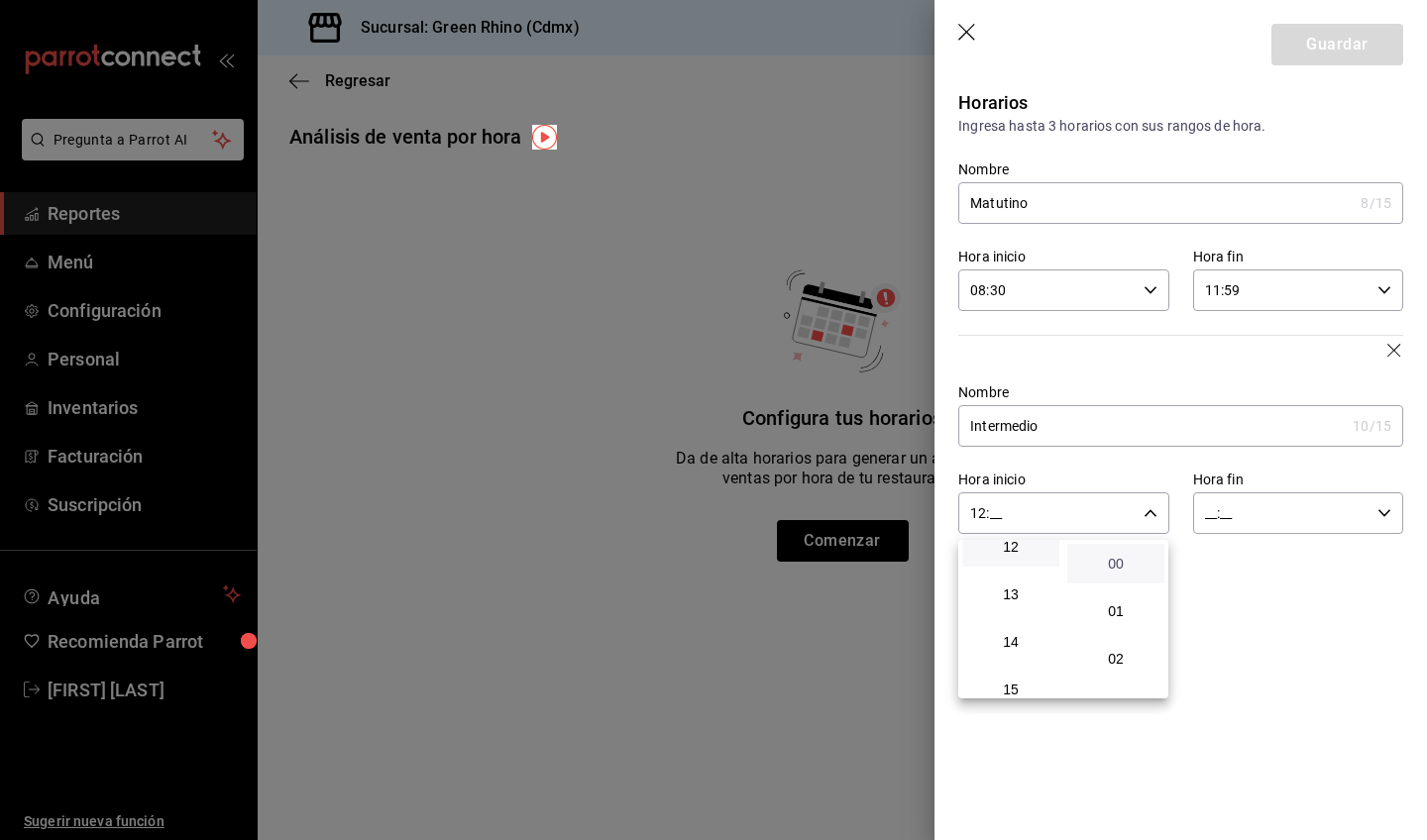 click on "00" at bounding box center (1116, 564) 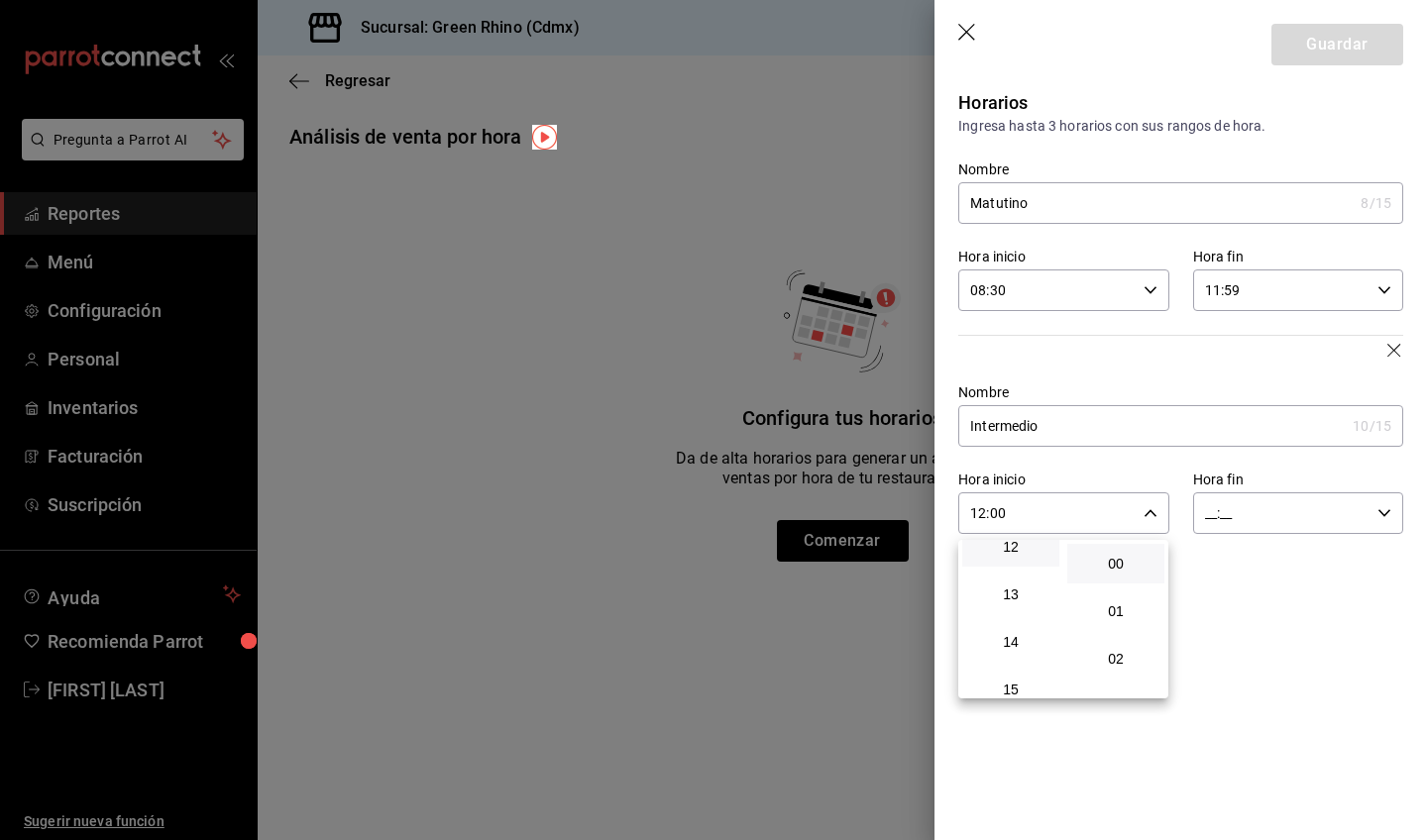 click at bounding box center [714, 420] 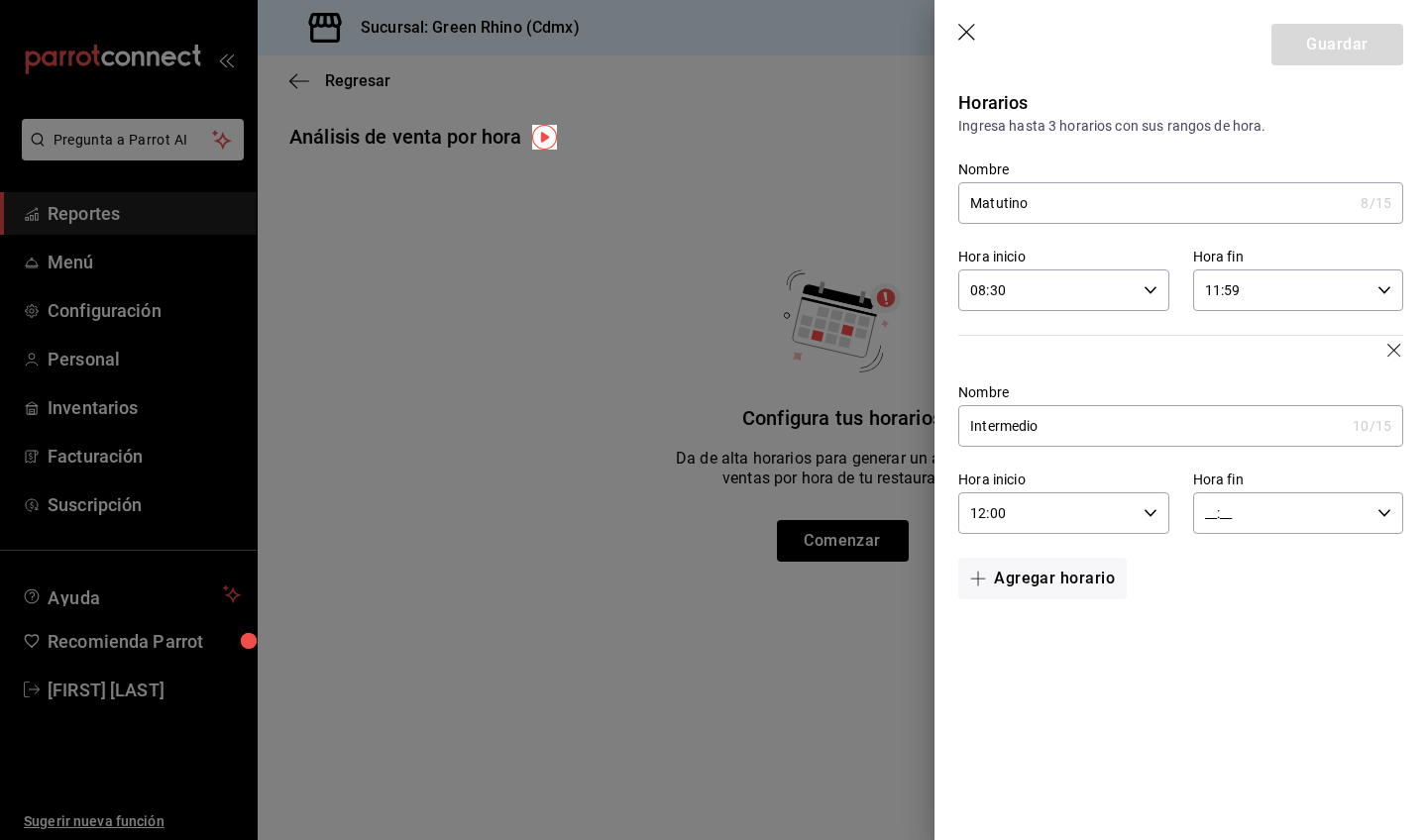 click on "__:__" at bounding box center [1281, 513] 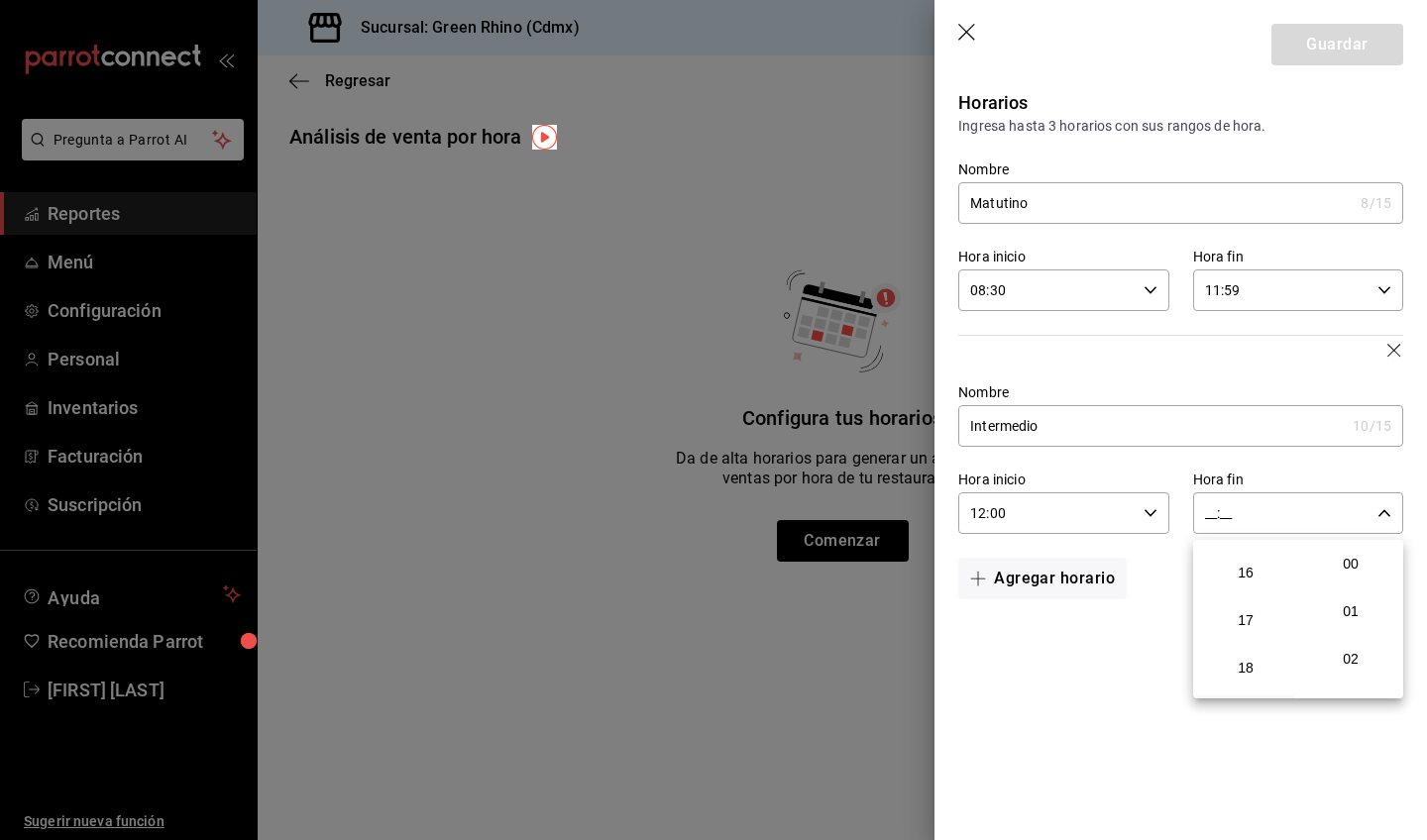 scroll, scrollTop: 750, scrollLeft: 0, axis: vertical 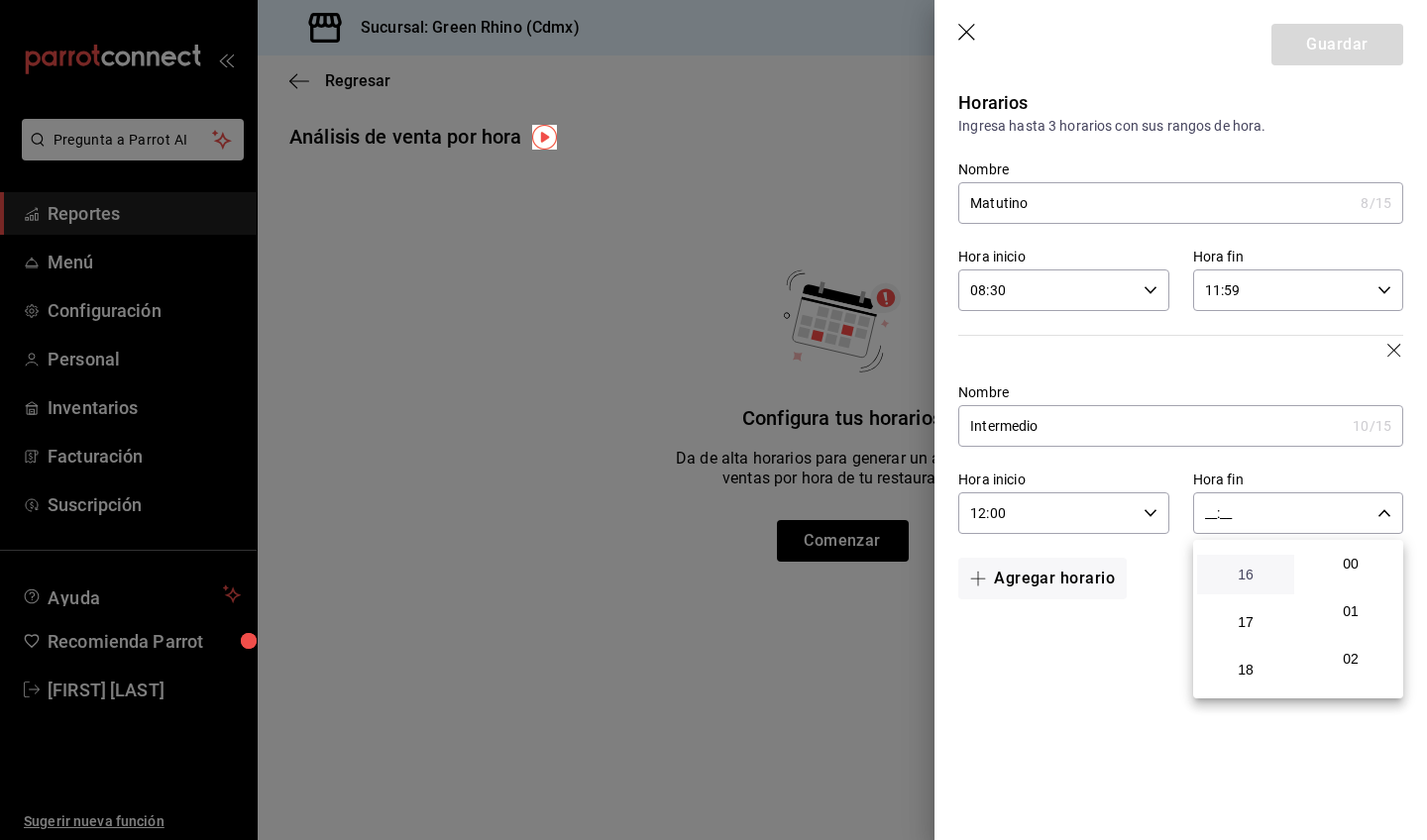click on "16" at bounding box center [1246, 575] 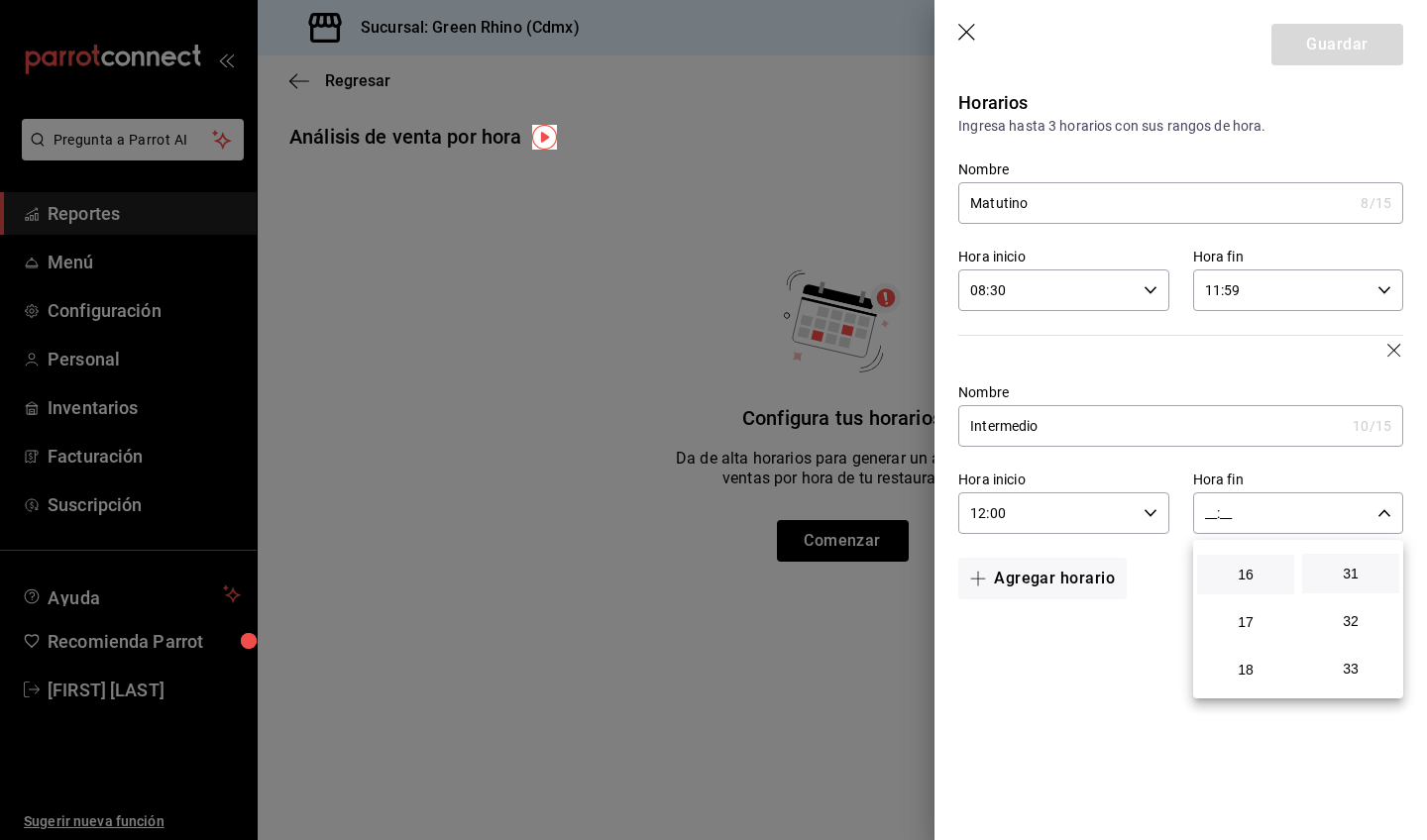 scroll, scrollTop: 1440, scrollLeft: 0, axis: vertical 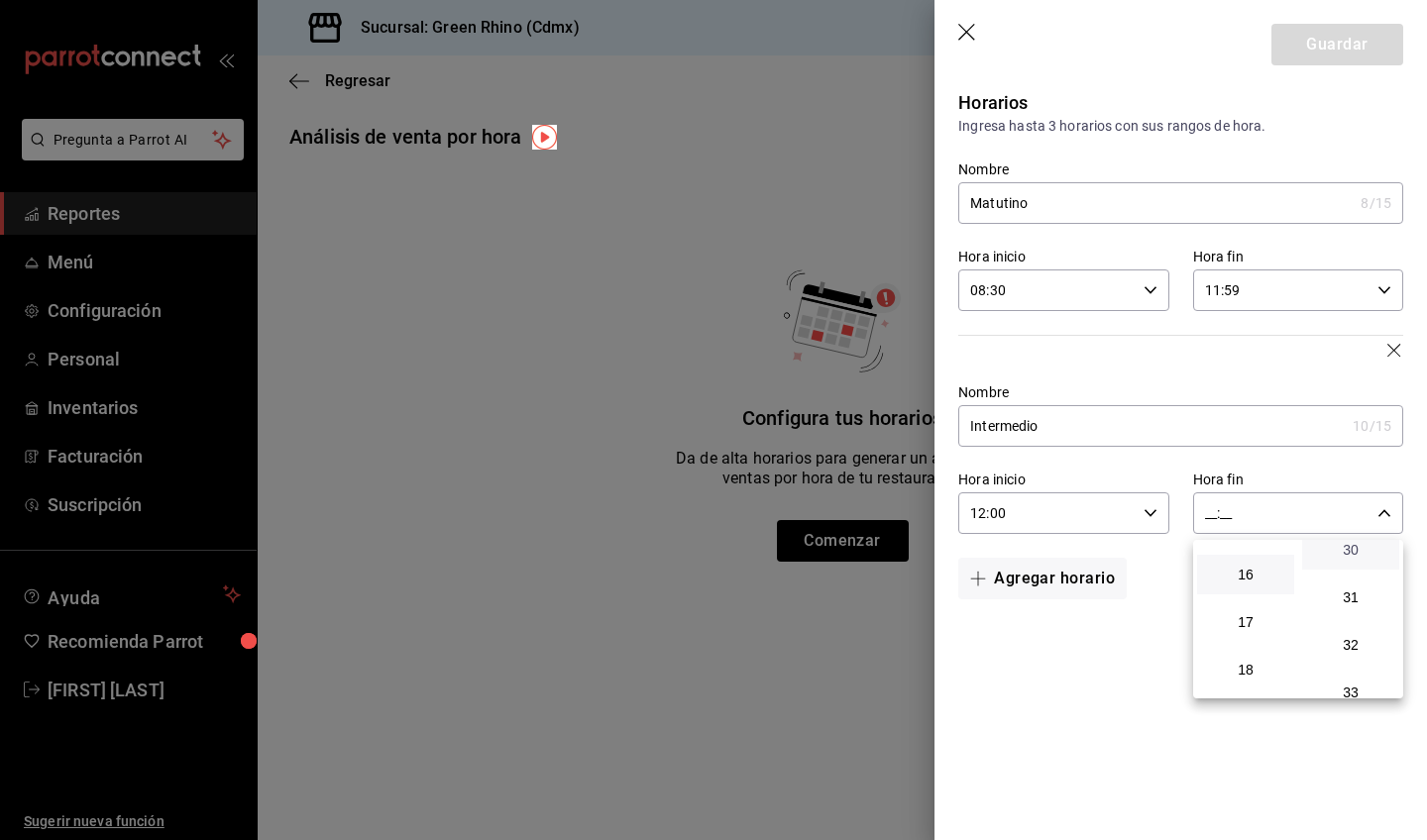 click on "30" at bounding box center (1351, 550) 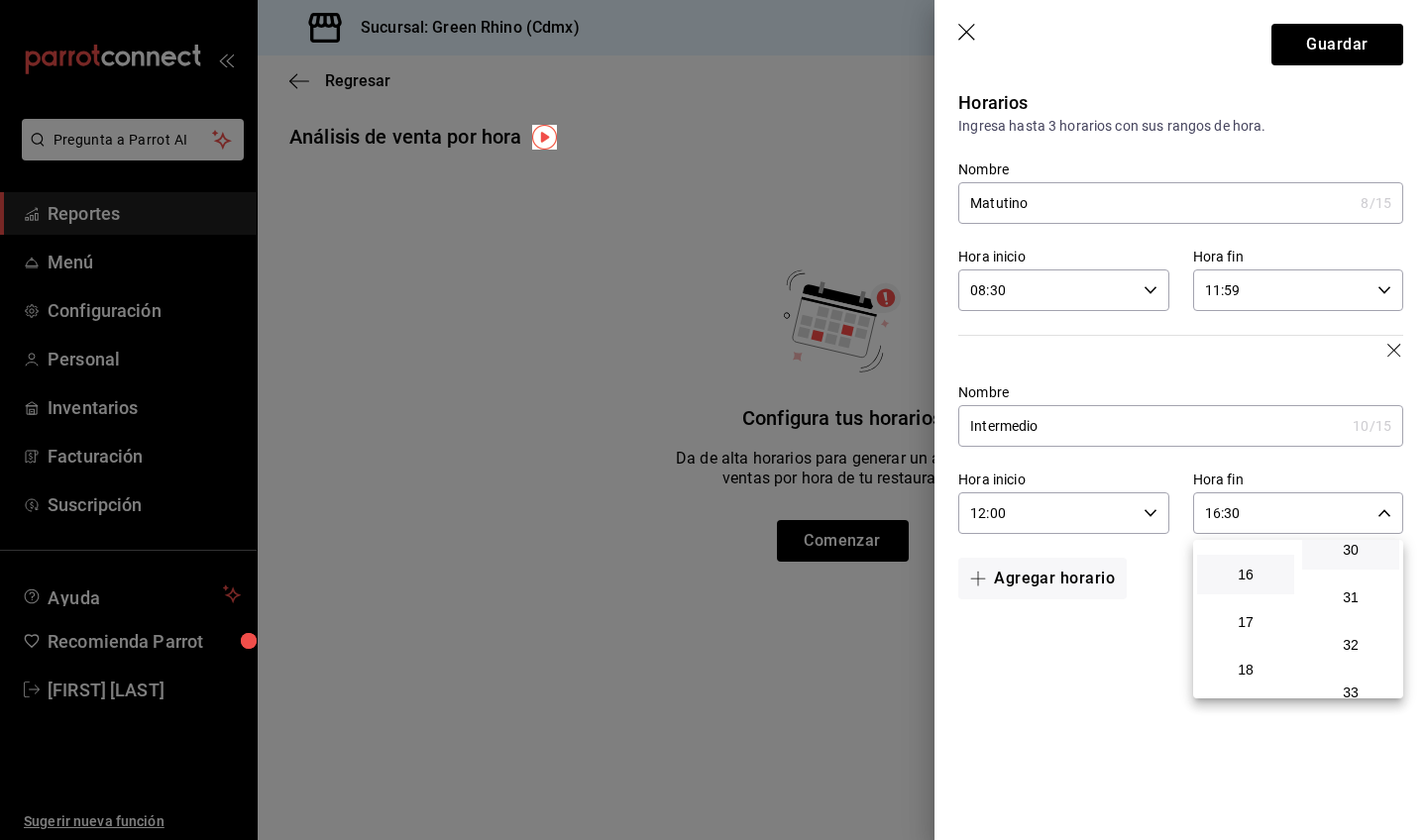 click at bounding box center (714, 420) 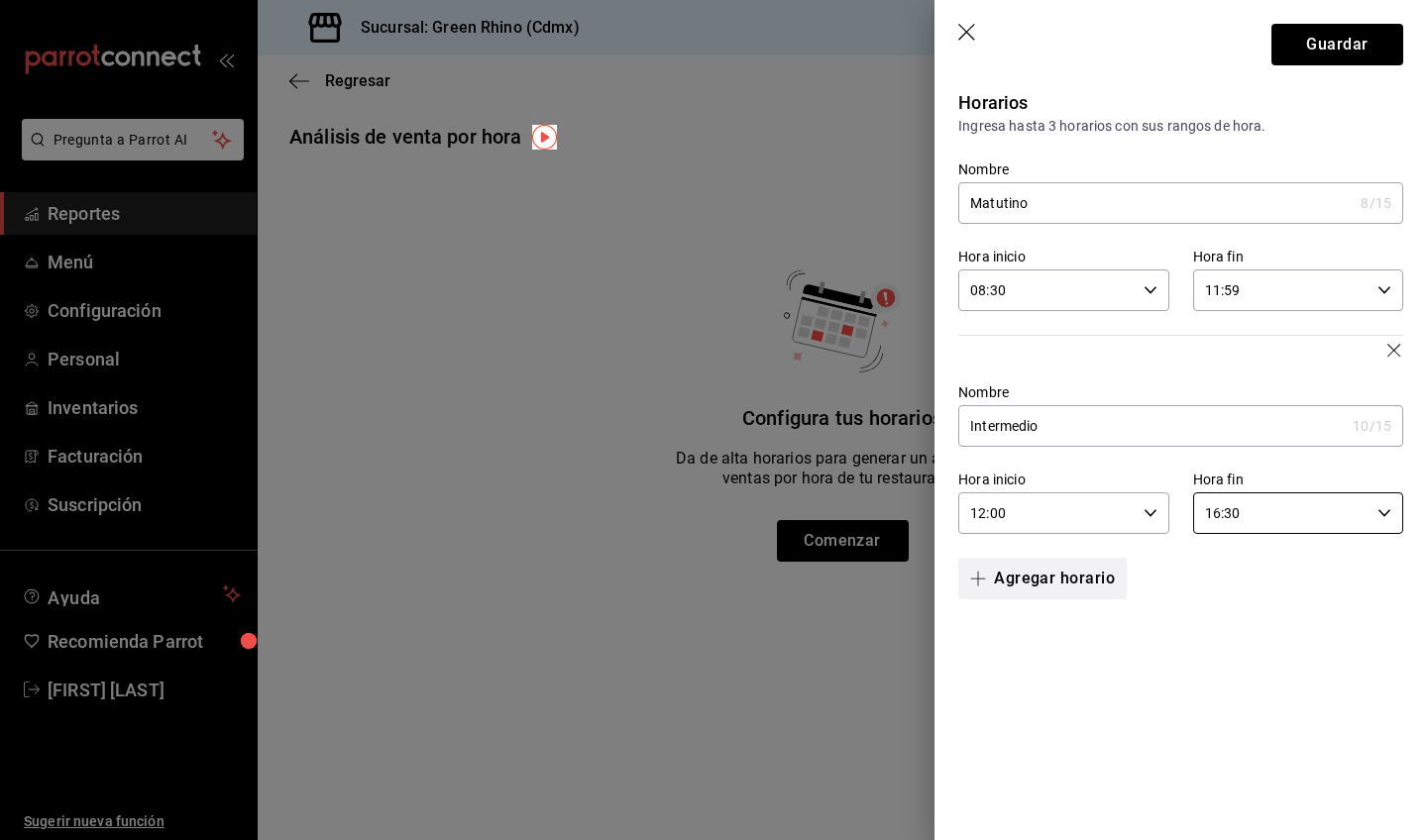 click on "Agregar horario" at bounding box center [1043, 578] 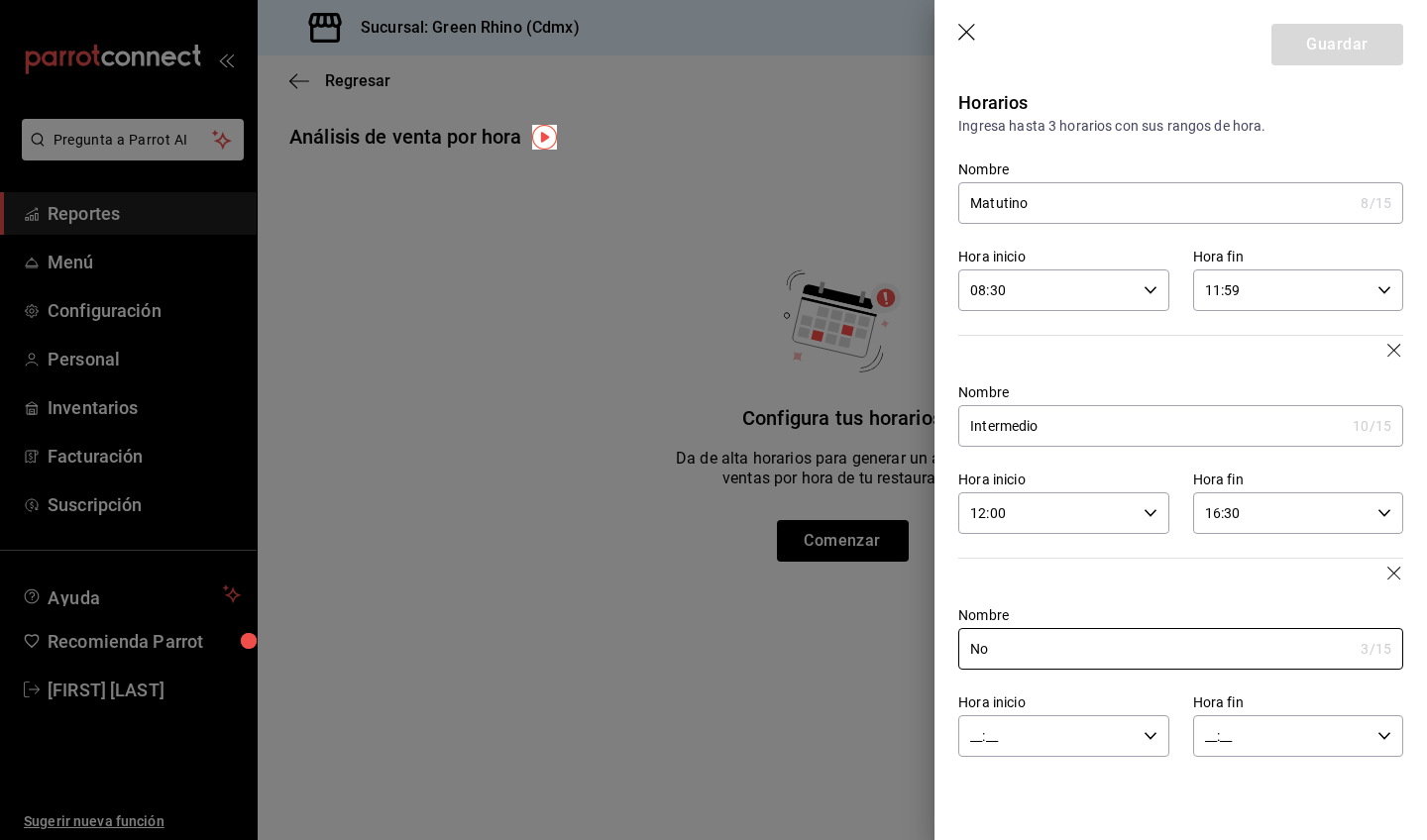 type on "N" 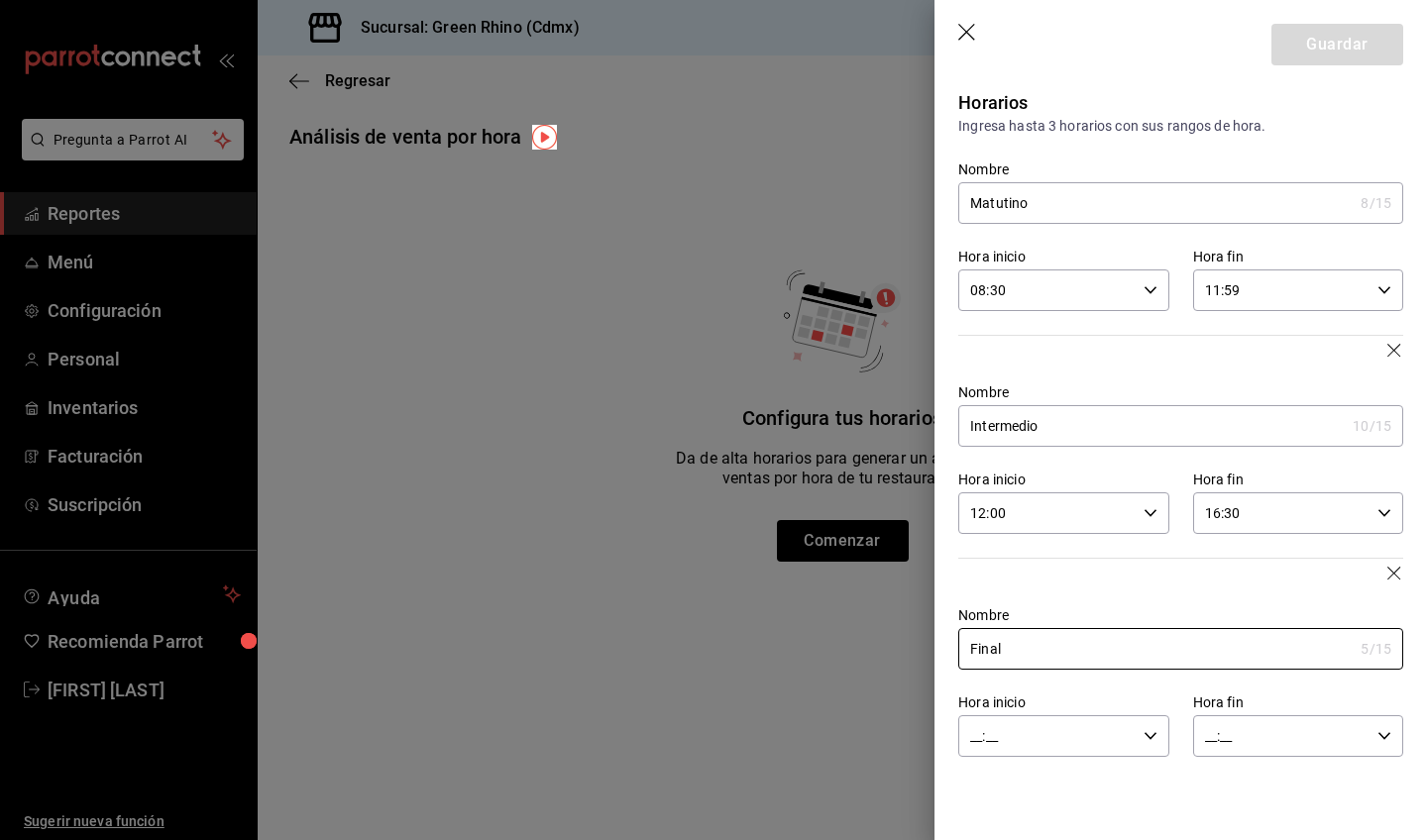 type on "Final" 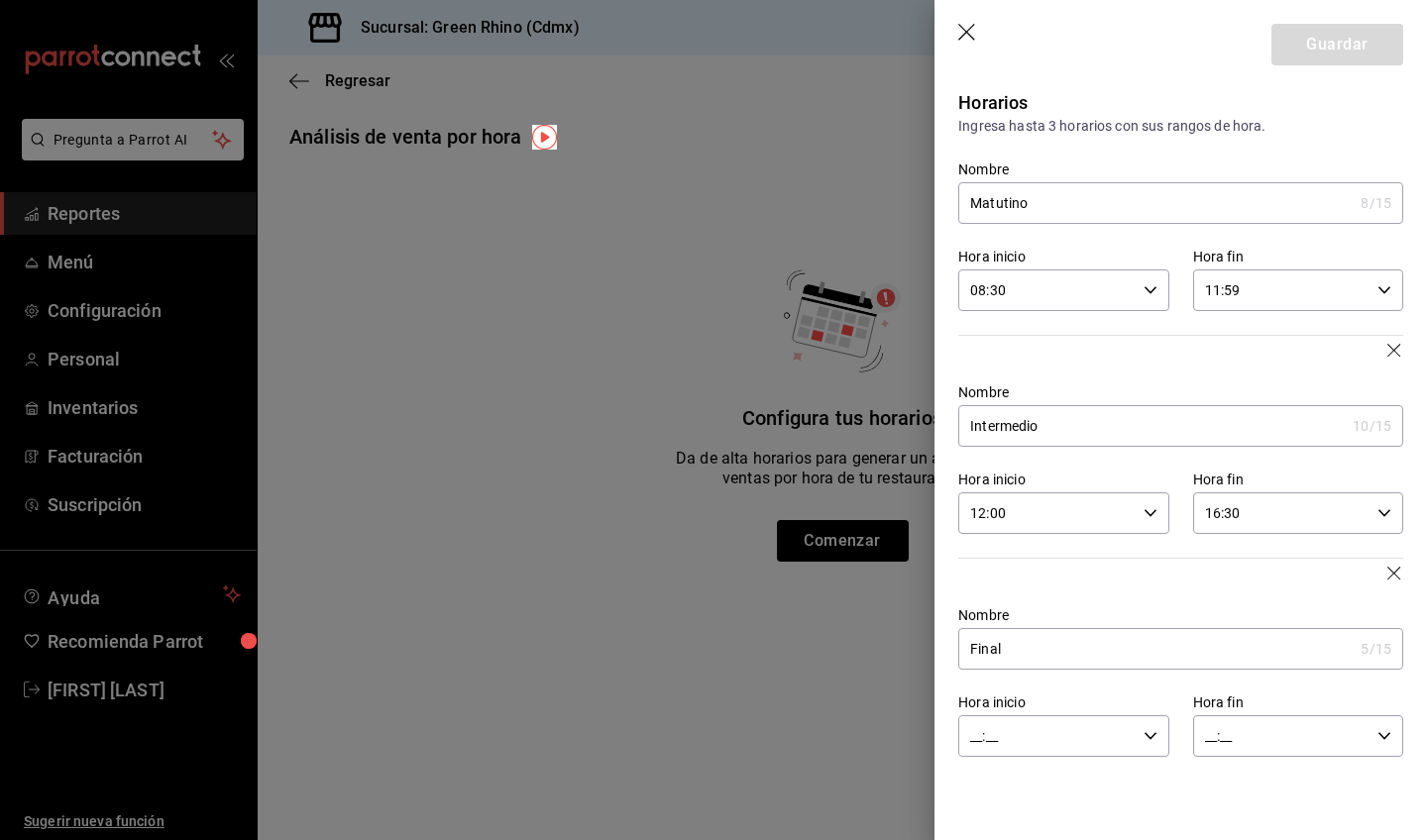 click on "Matutino" at bounding box center (1155, 203) 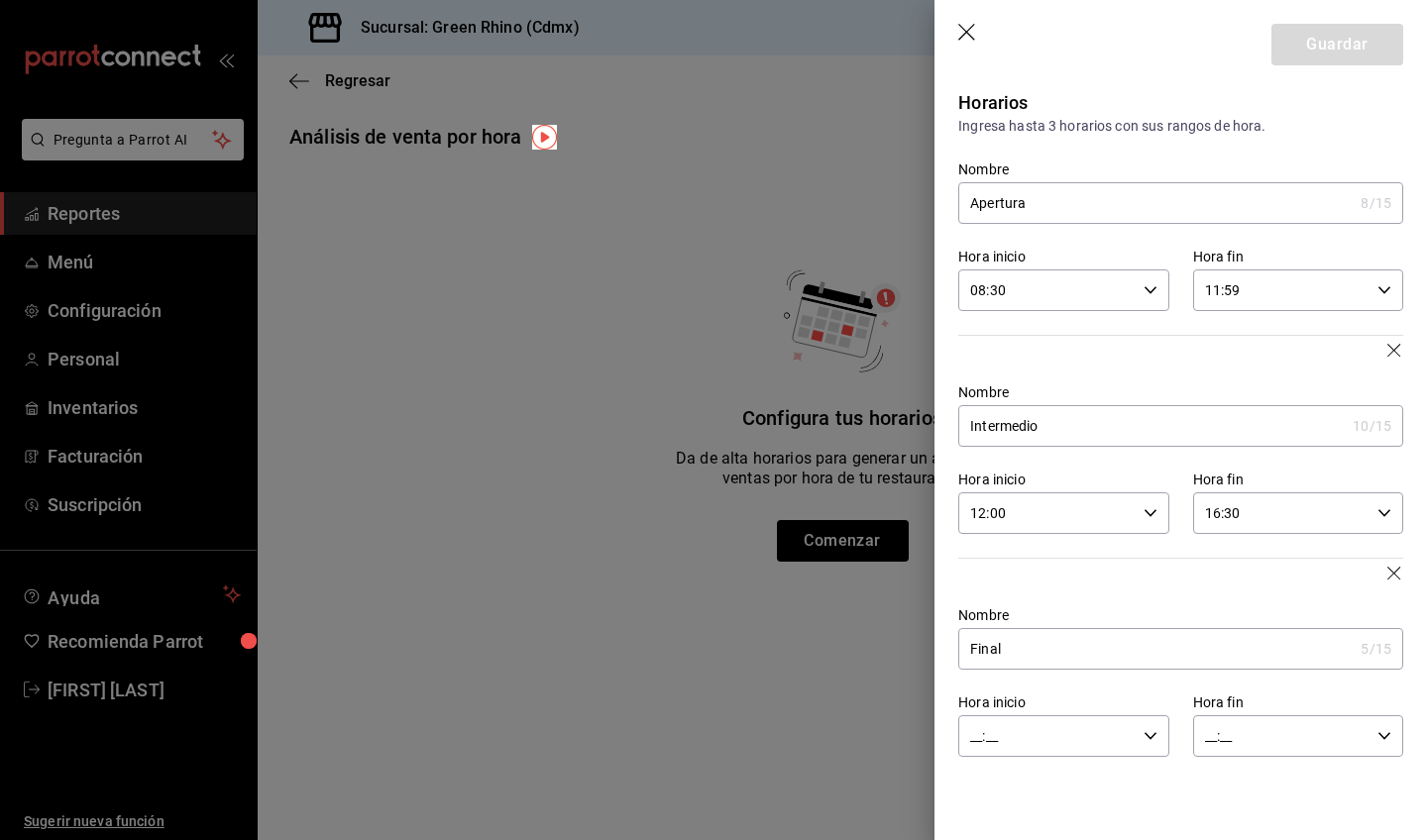 click on "Apertura" at bounding box center [1155, 203] 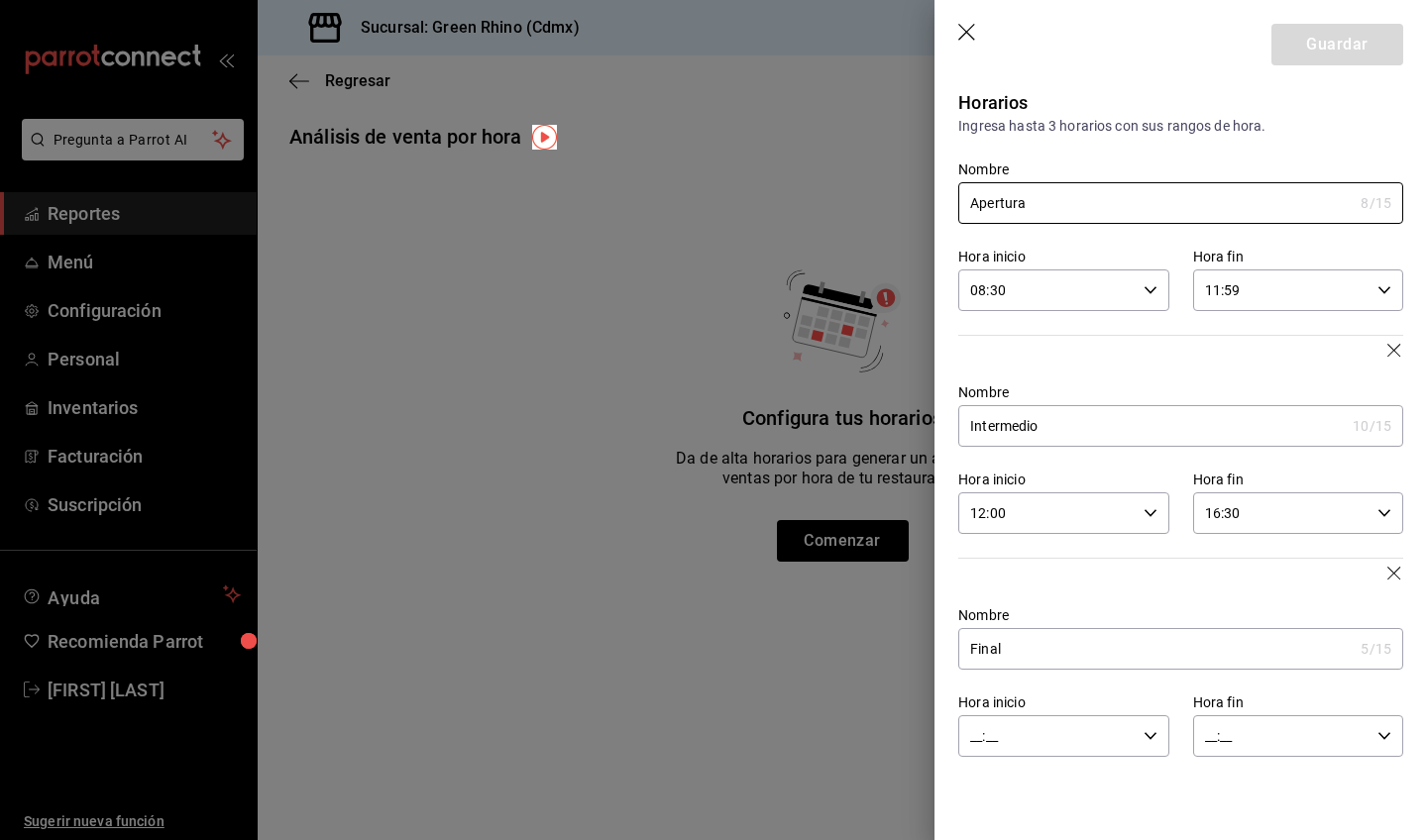type on "Apertura" 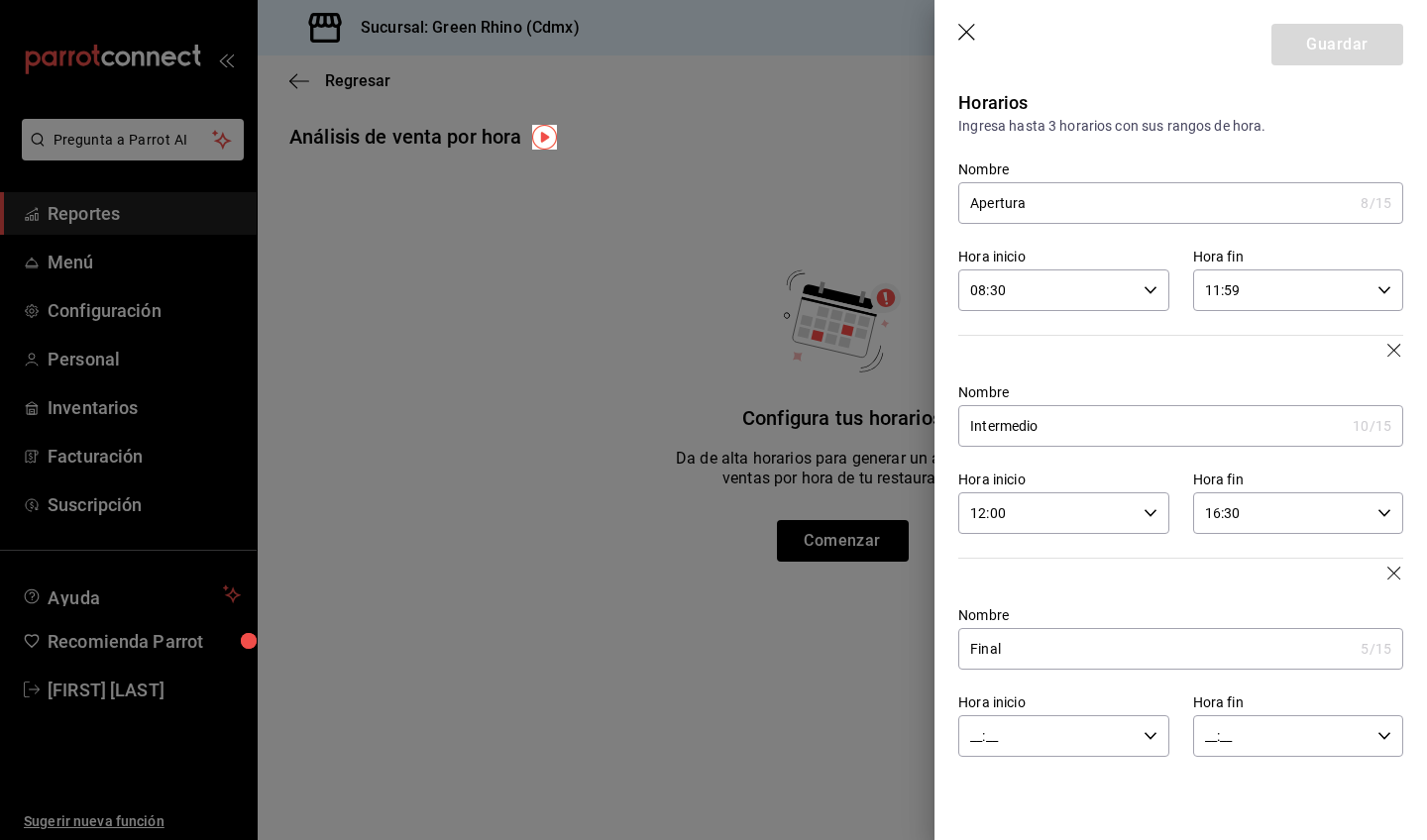 click on "Final" at bounding box center [1155, 649] 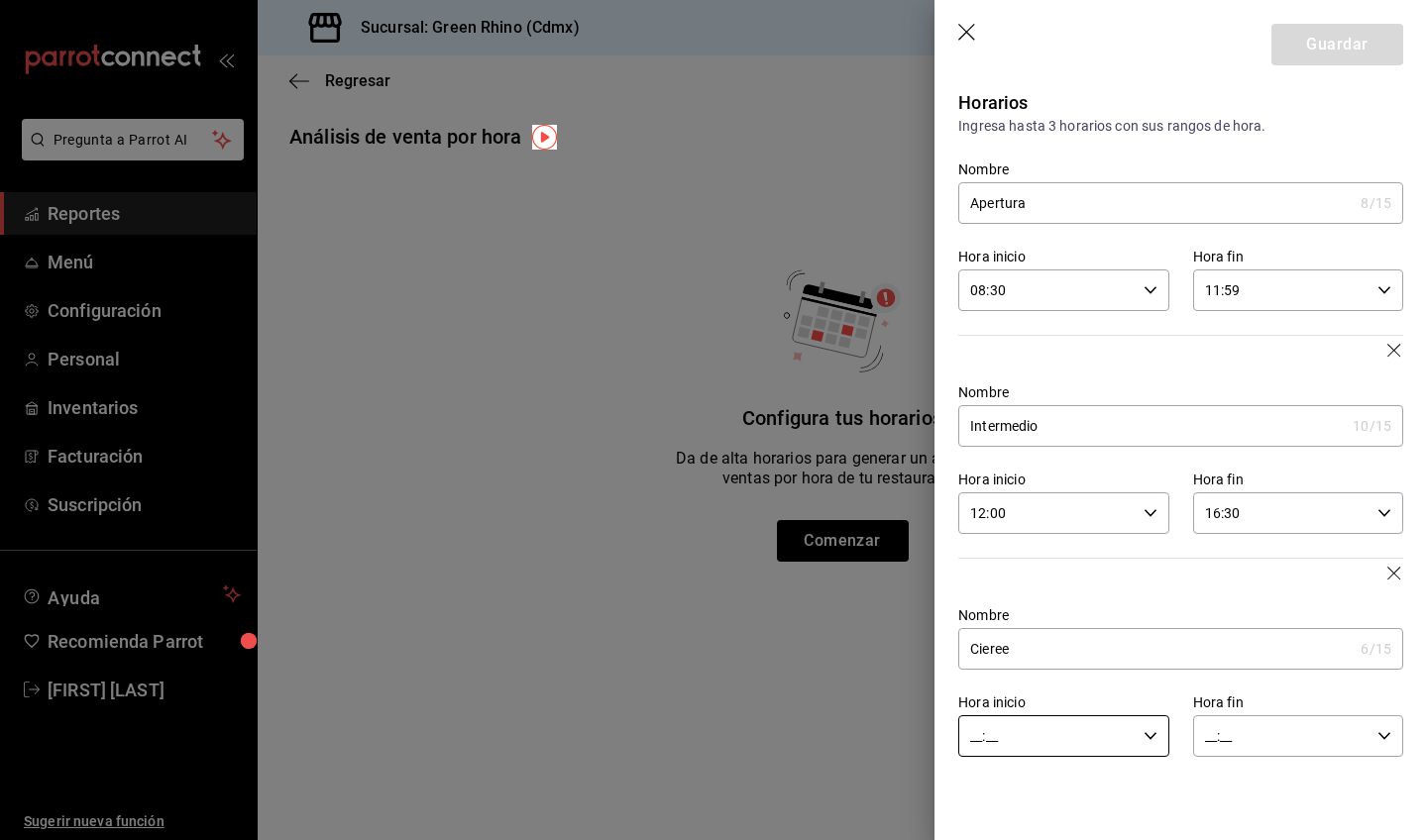 click on "Cieree" at bounding box center (1155, 649) 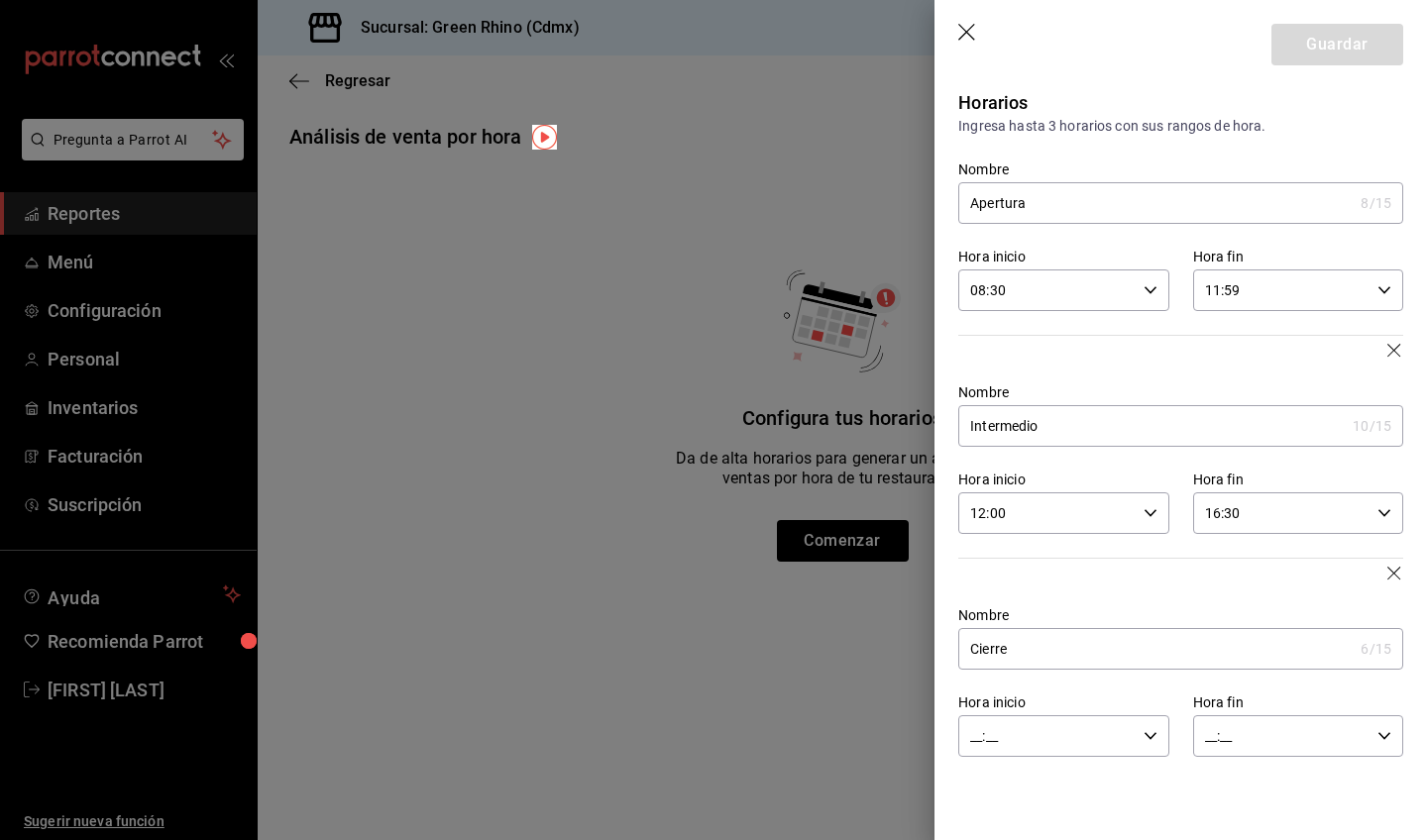 type on "Cierre" 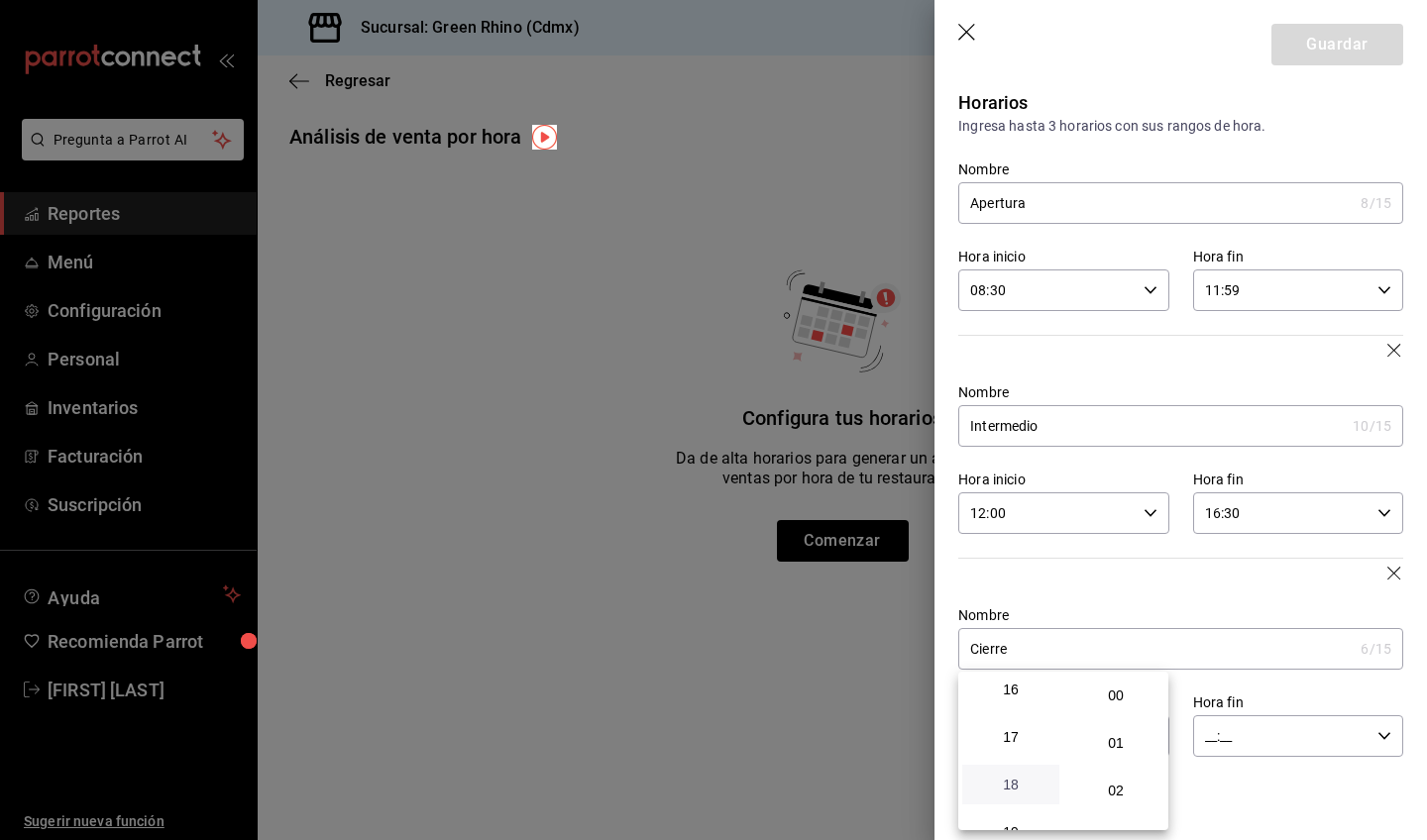 scroll, scrollTop: 745, scrollLeft: 0, axis: vertical 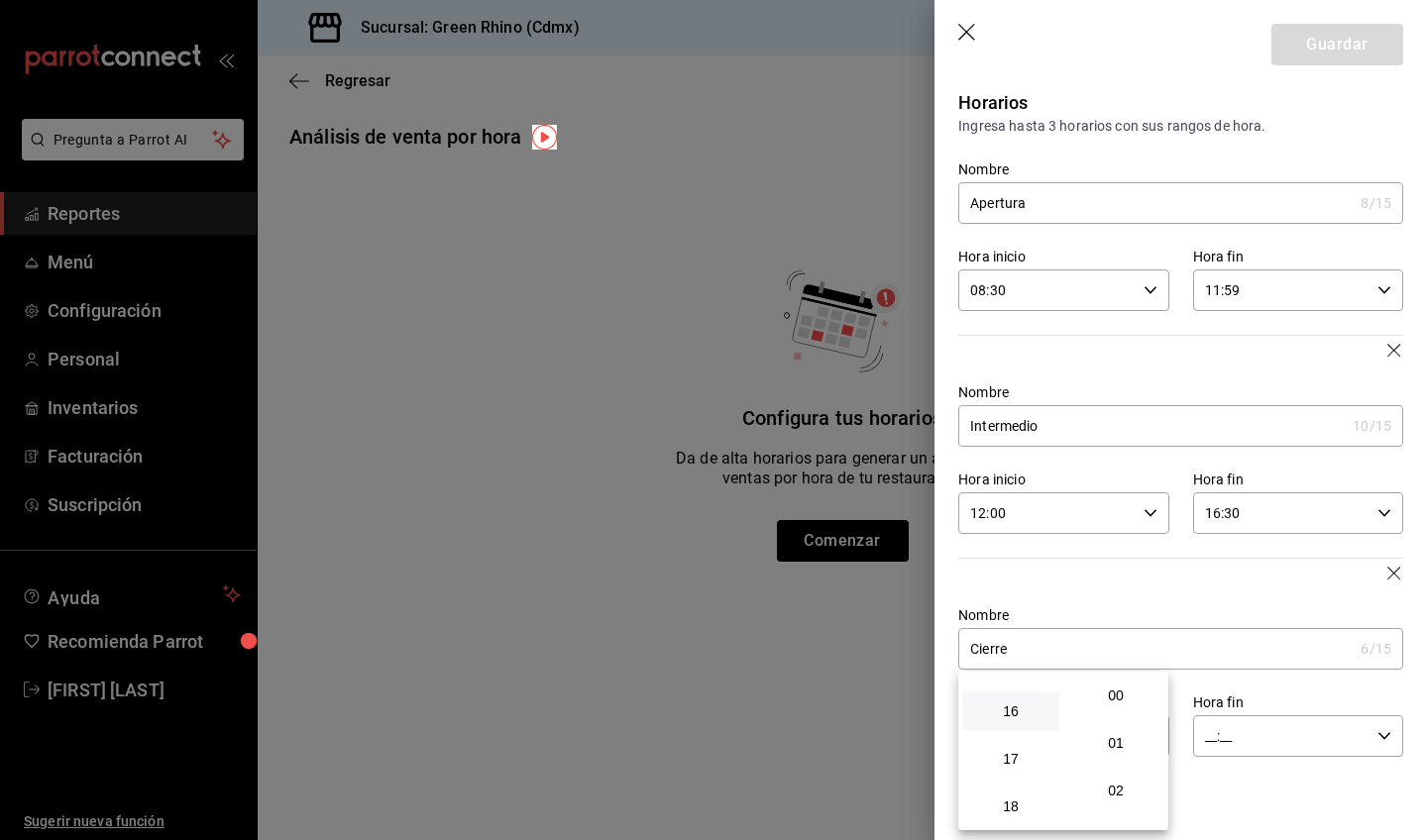 click on "16" at bounding box center [1011, 711] 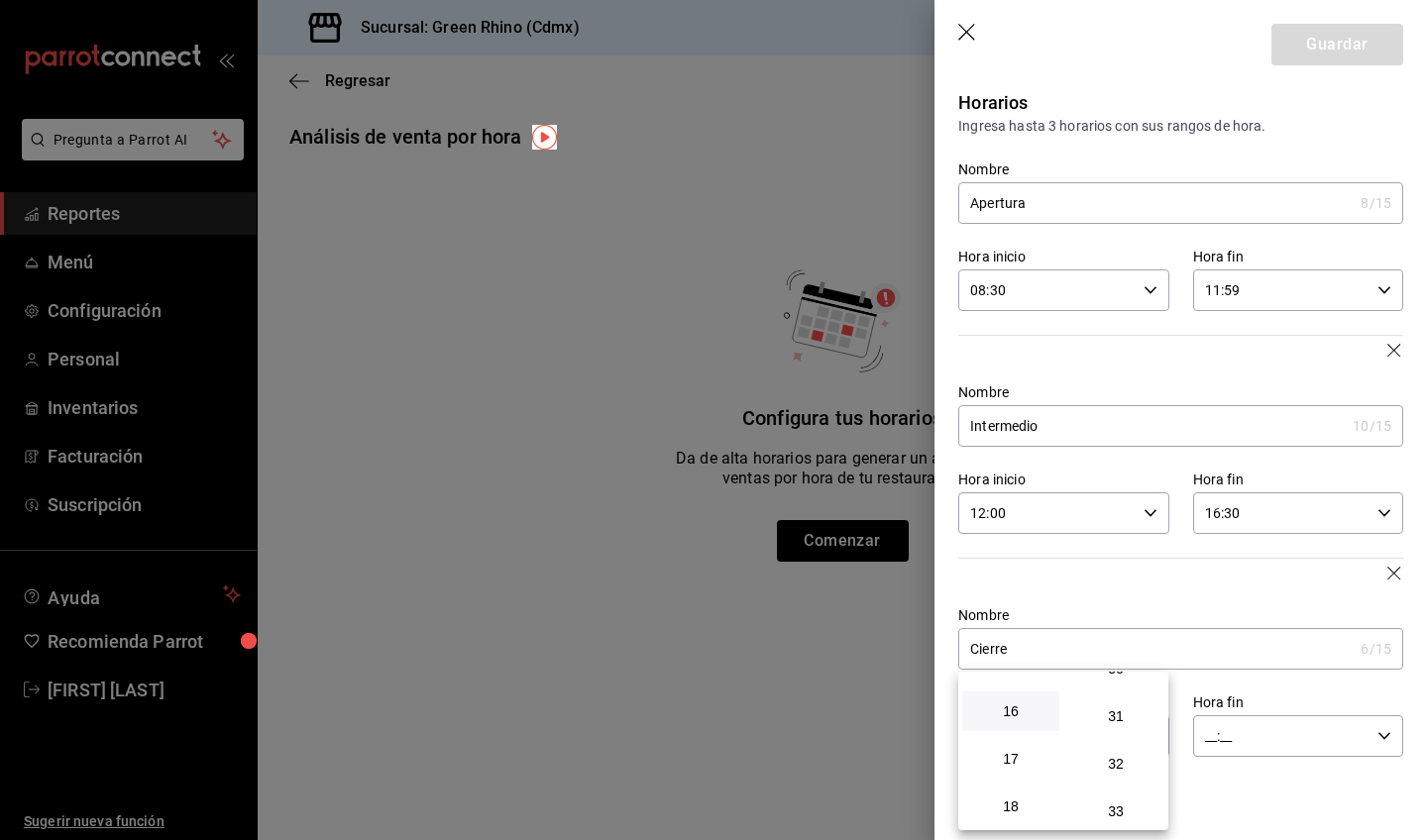 scroll, scrollTop: 1458, scrollLeft: 0, axis: vertical 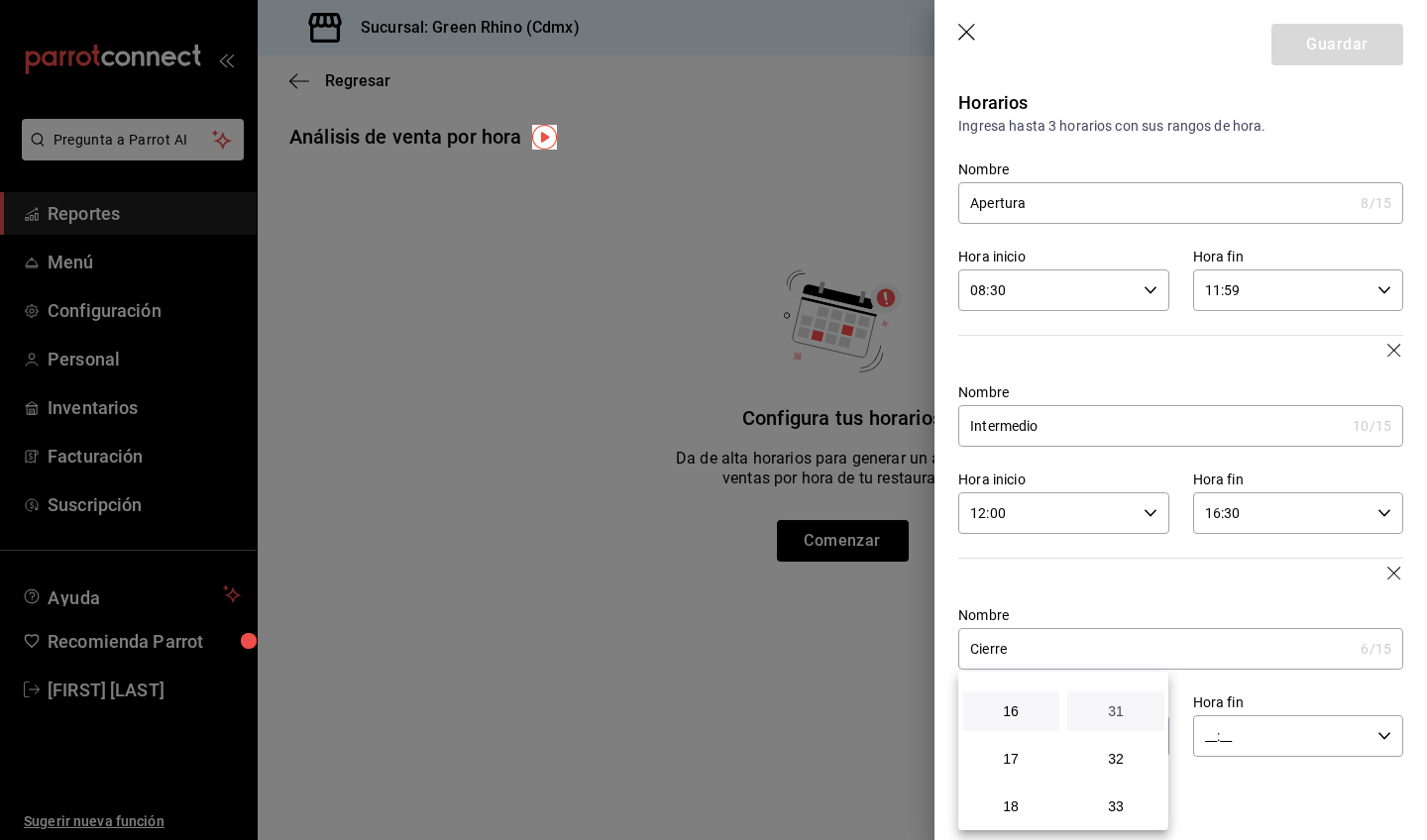 click on "31" at bounding box center [1116, 711] 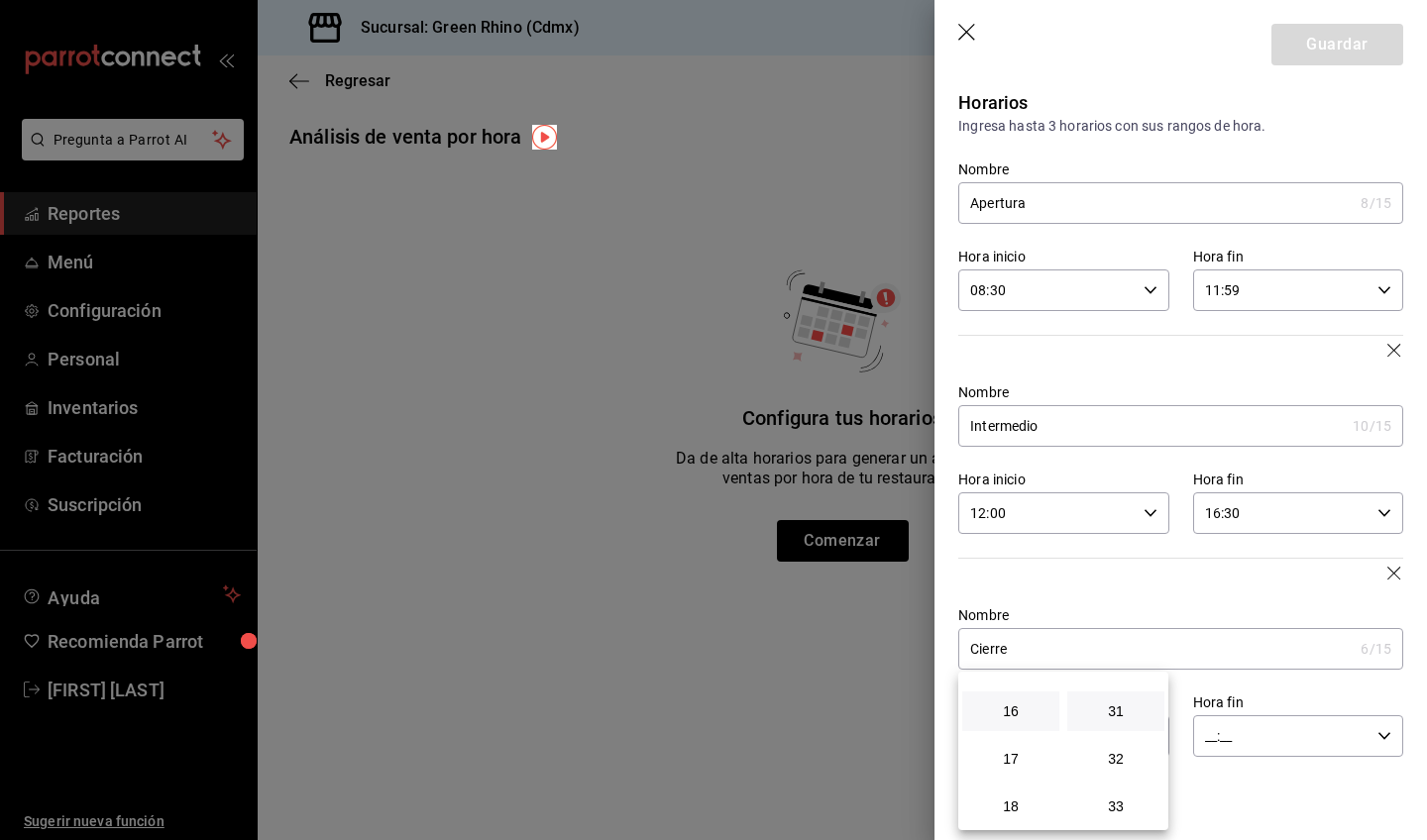 click at bounding box center [714, 420] 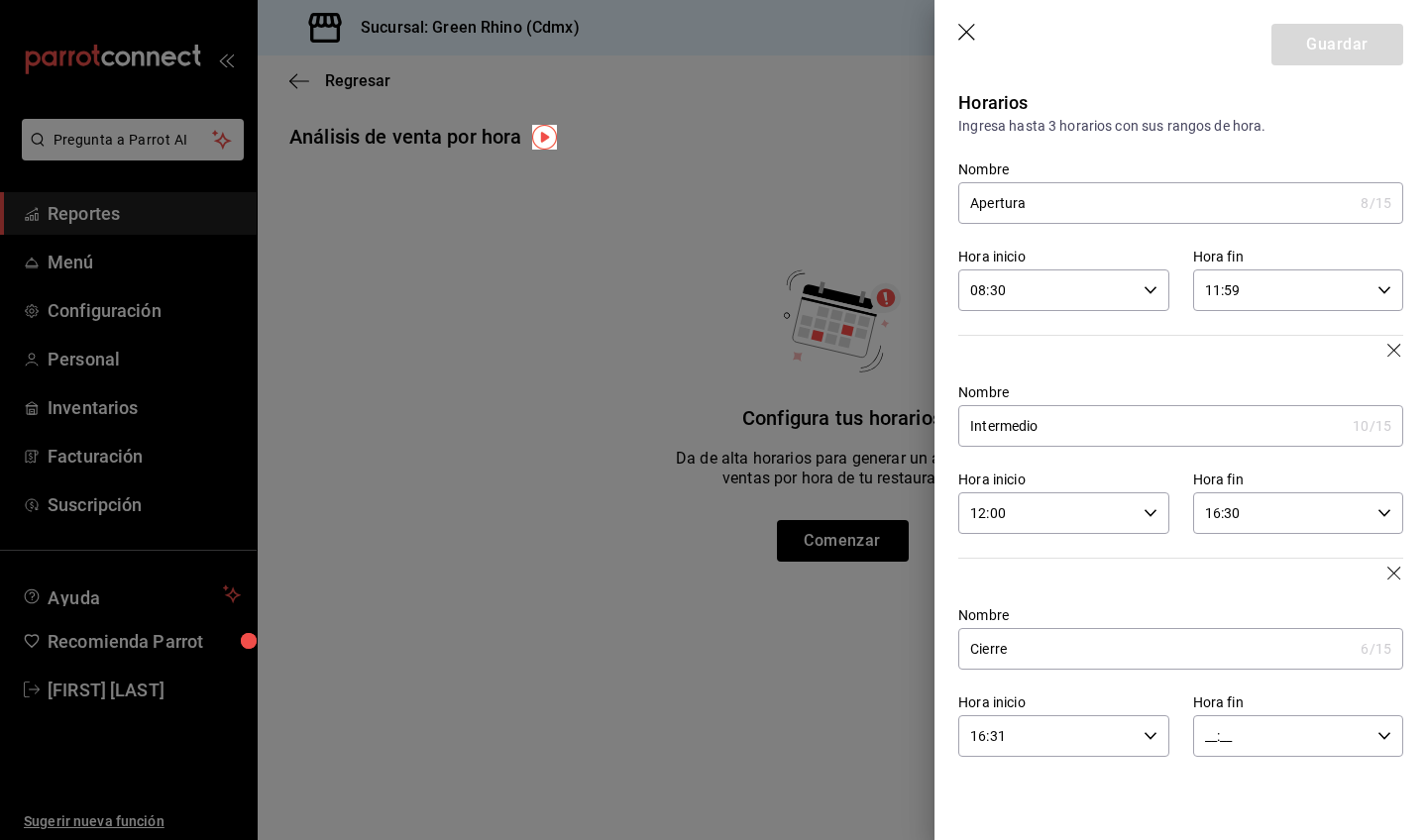 click on "__:__" at bounding box center (1281, 736) 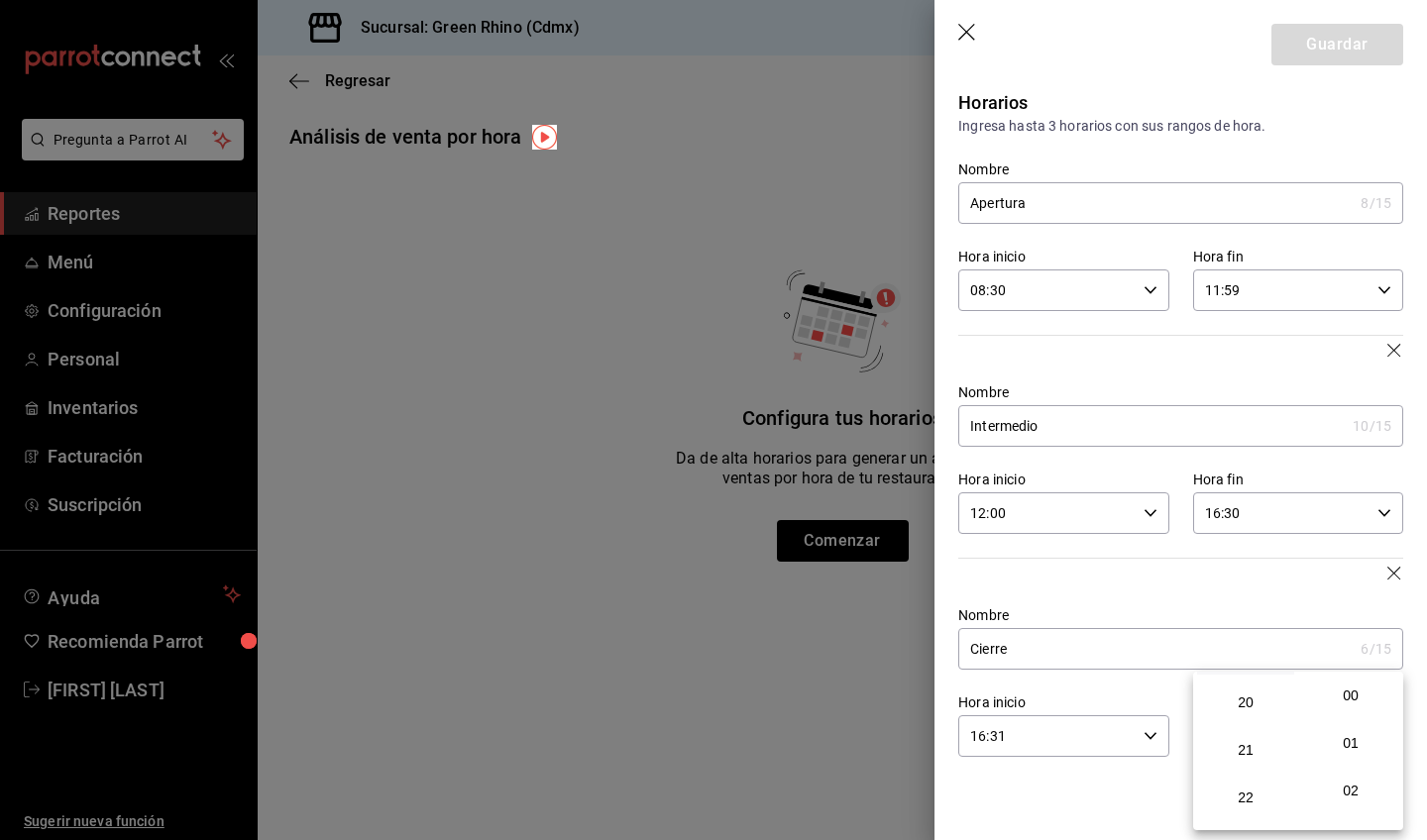 scroll, scrollTop: 945, scrollLeft: 0, axis: vertical 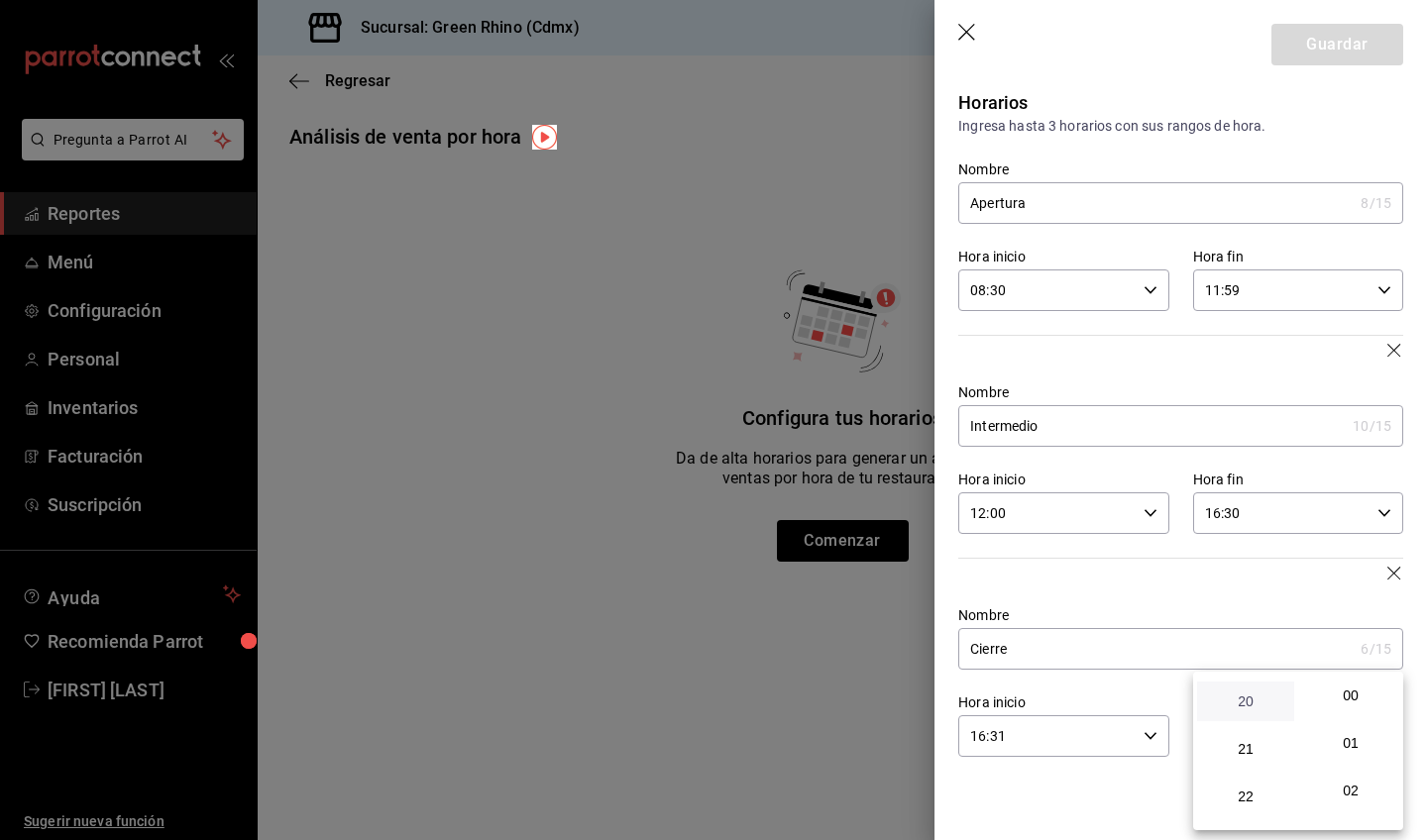click on "20" at bounding box center (1246, 701) 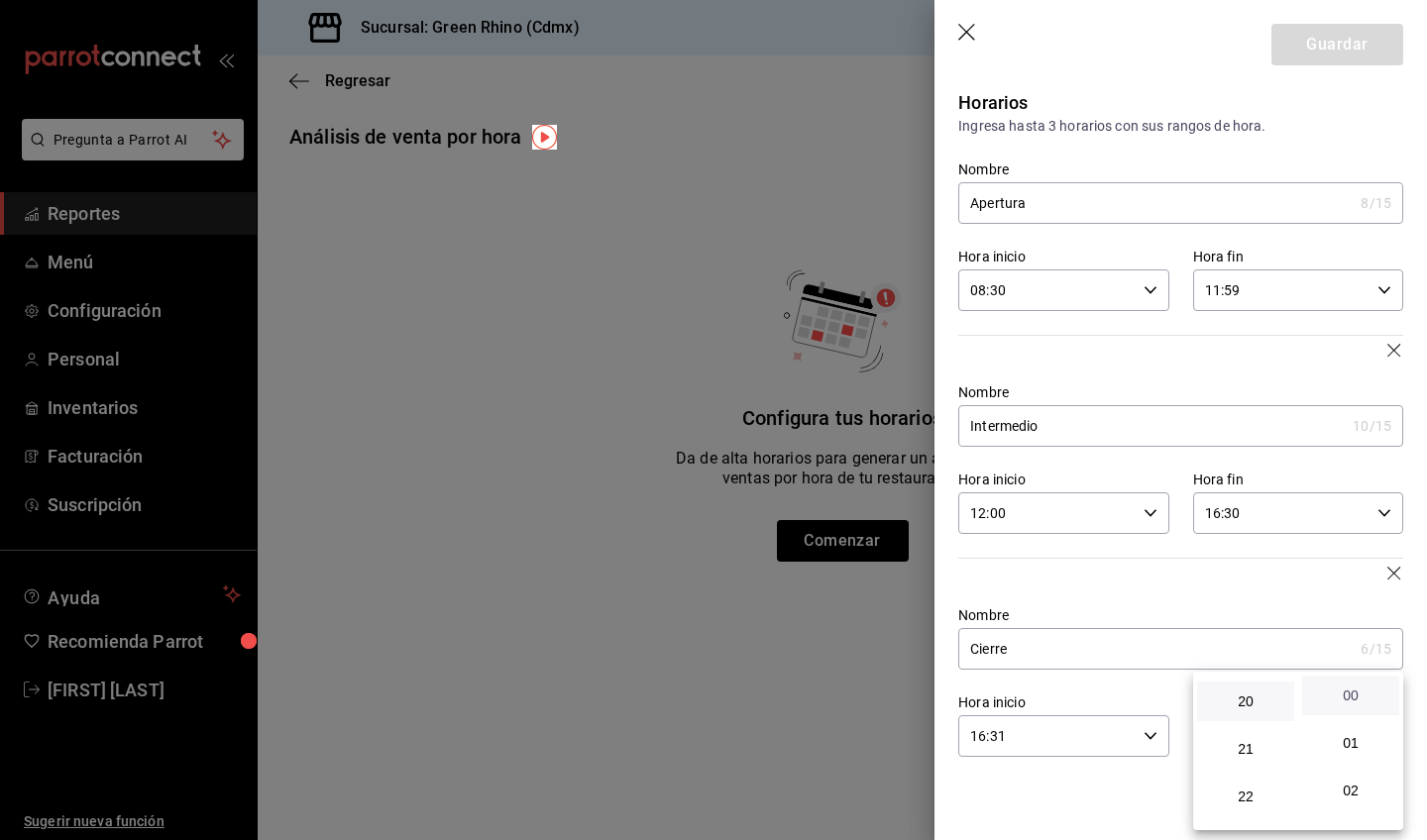 click on "00" at bounding box center [1351, 695] 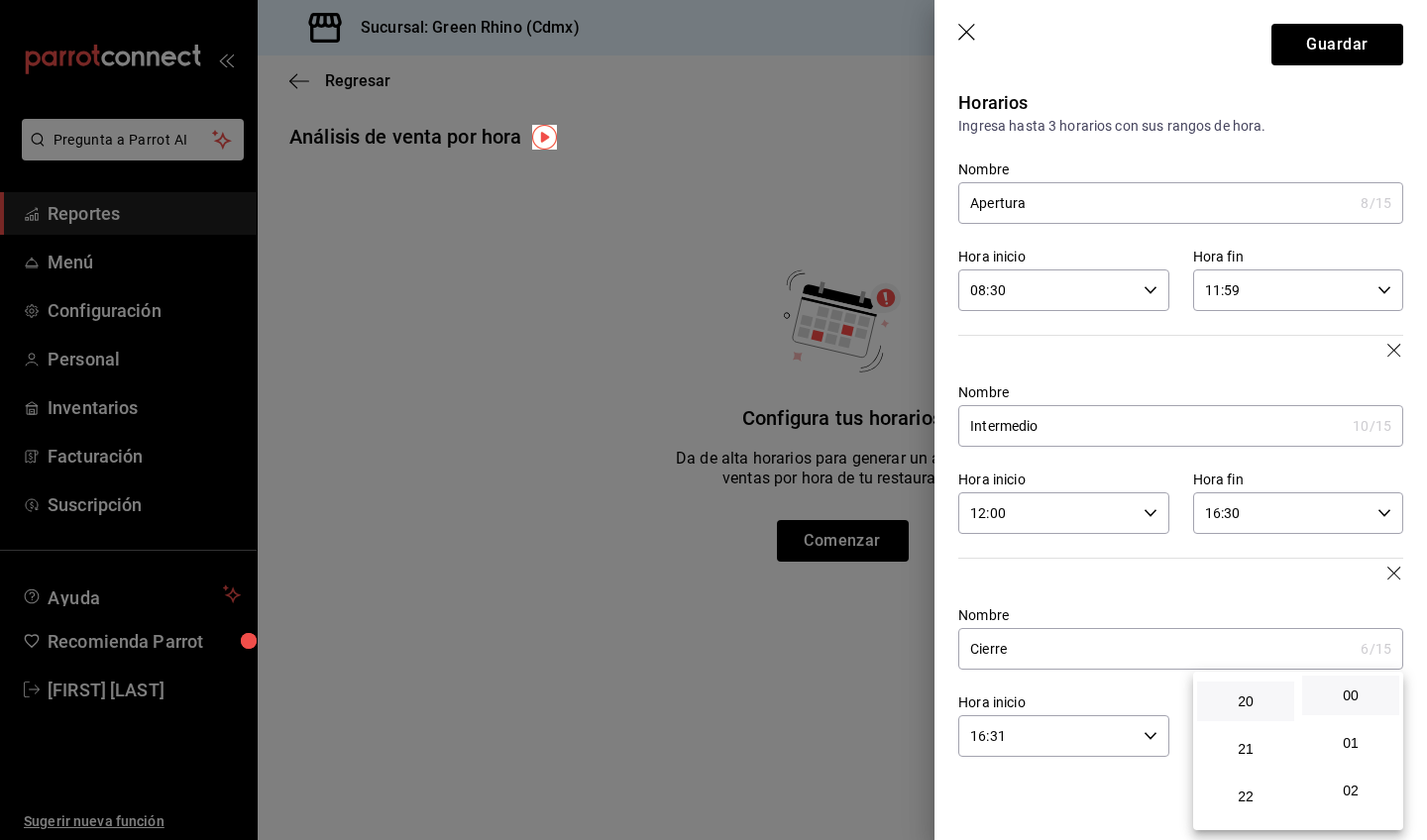 click at bounding box center [714, 420] 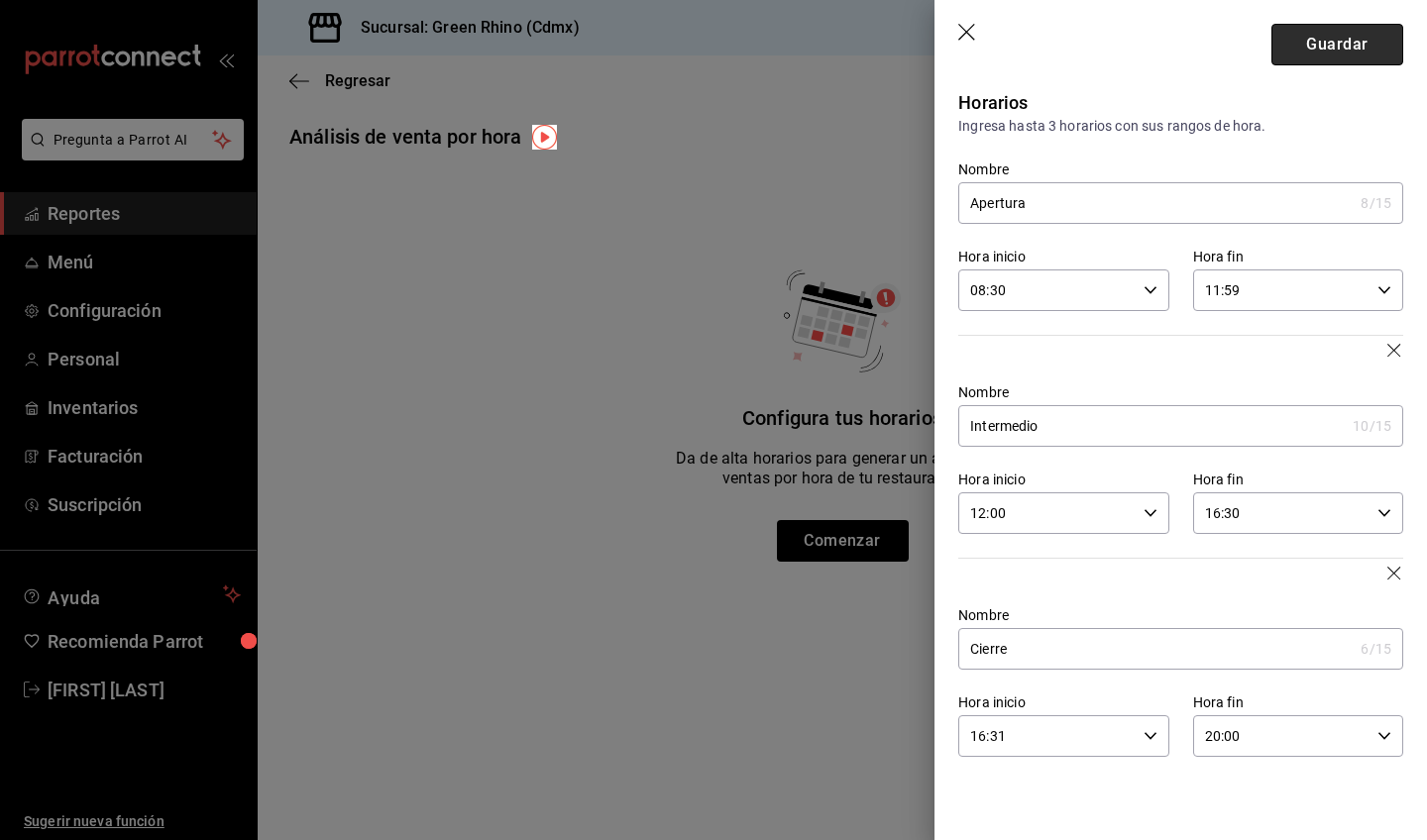 click on "Guardar" at bounding box center (1337, 45) 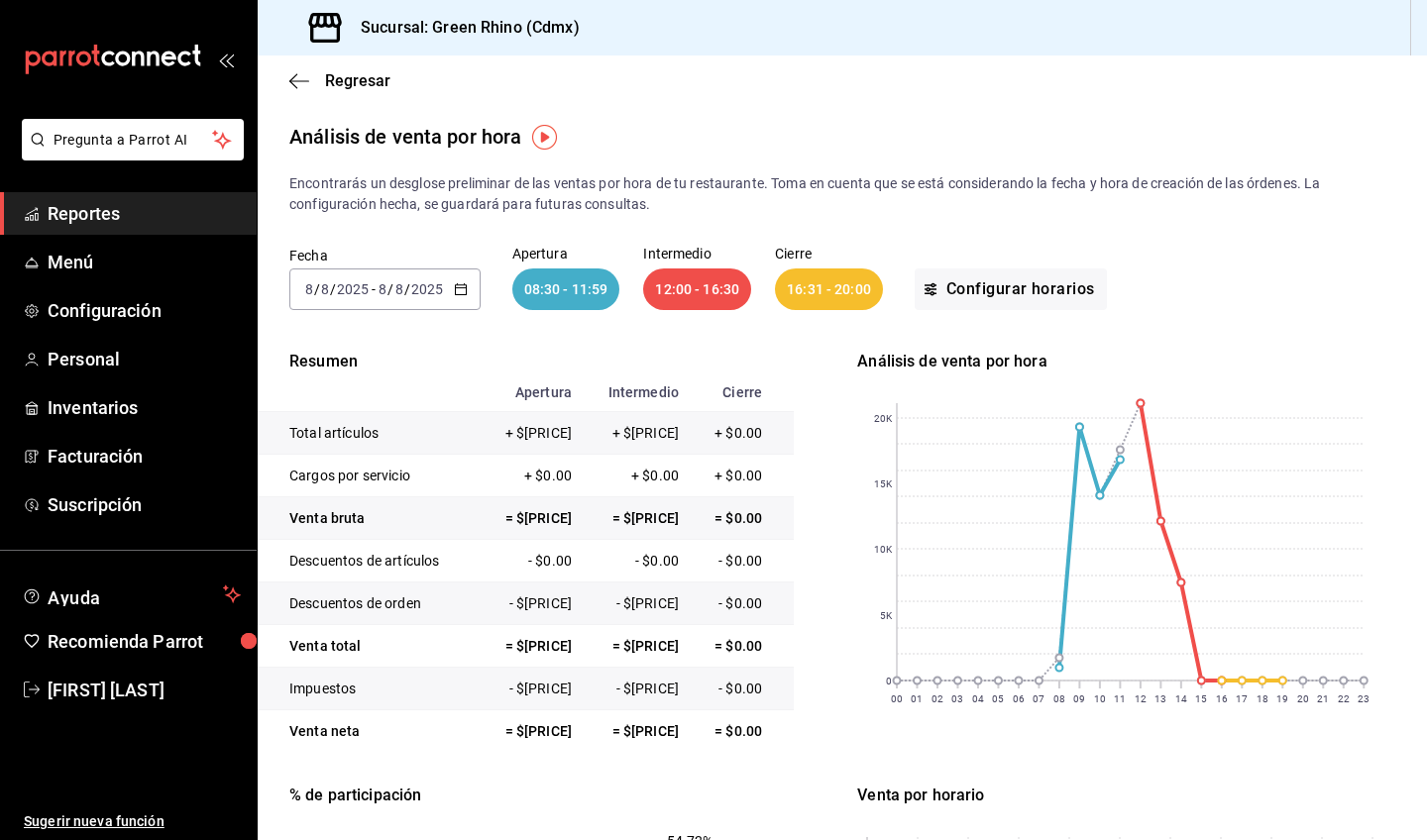 scroll, scrollTop: 0, scrollLeft: 0, axis: both 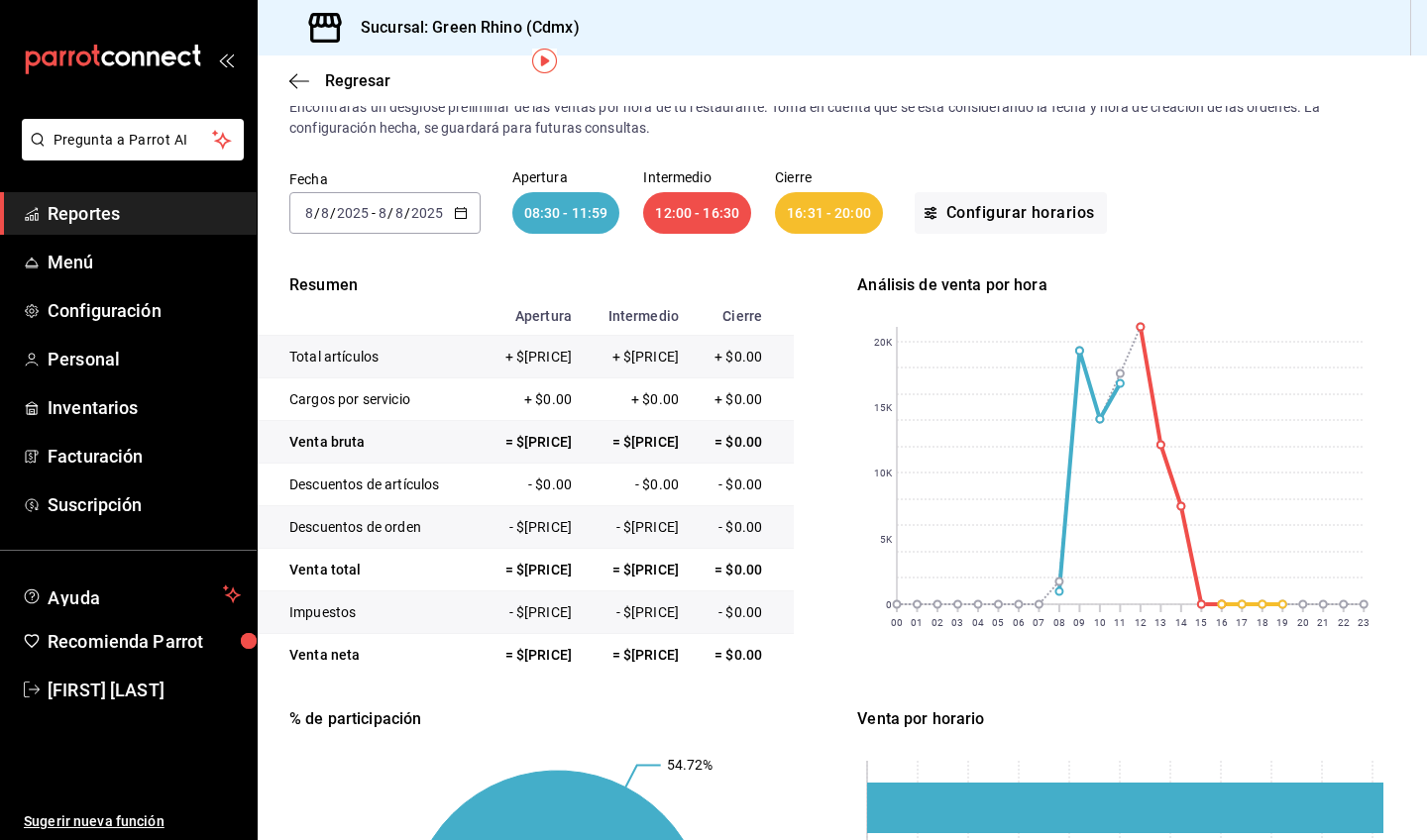 click on "Resumen Apertura Intermedio Cierre Total artículos + $51,550.00 + $41,815.00 + $0.00 Cargos por servicio + $0.00 + $0.00 + $0.00 Venta bruta = $51,550.00 = $41,815.00 = $0.00 Descuentos de artículos - $0.00 - $0.00 - $0.00 Descuentos de orden - $447.00 - $1,098.50 - $0.00 Venta total = $51,103.00 = $40,716.50 = $0.00 Impuestos - $7,048.69 - $5,616.07 - $0.00 Venta neta = $44,054.31 = $35,100.43 = $0.00 Análisis de venta por hora 00 01 02 03 04 05 06 07 08 09 10 11 12 13 14 15 16 17 18 19 20 21 22 23 0 5K 10K 15K 20K % de participación 54.72% 43.6% 1.69% Venta por horario 0 10K 20K 30K 40K 50K" at bounding box center (842, 690) 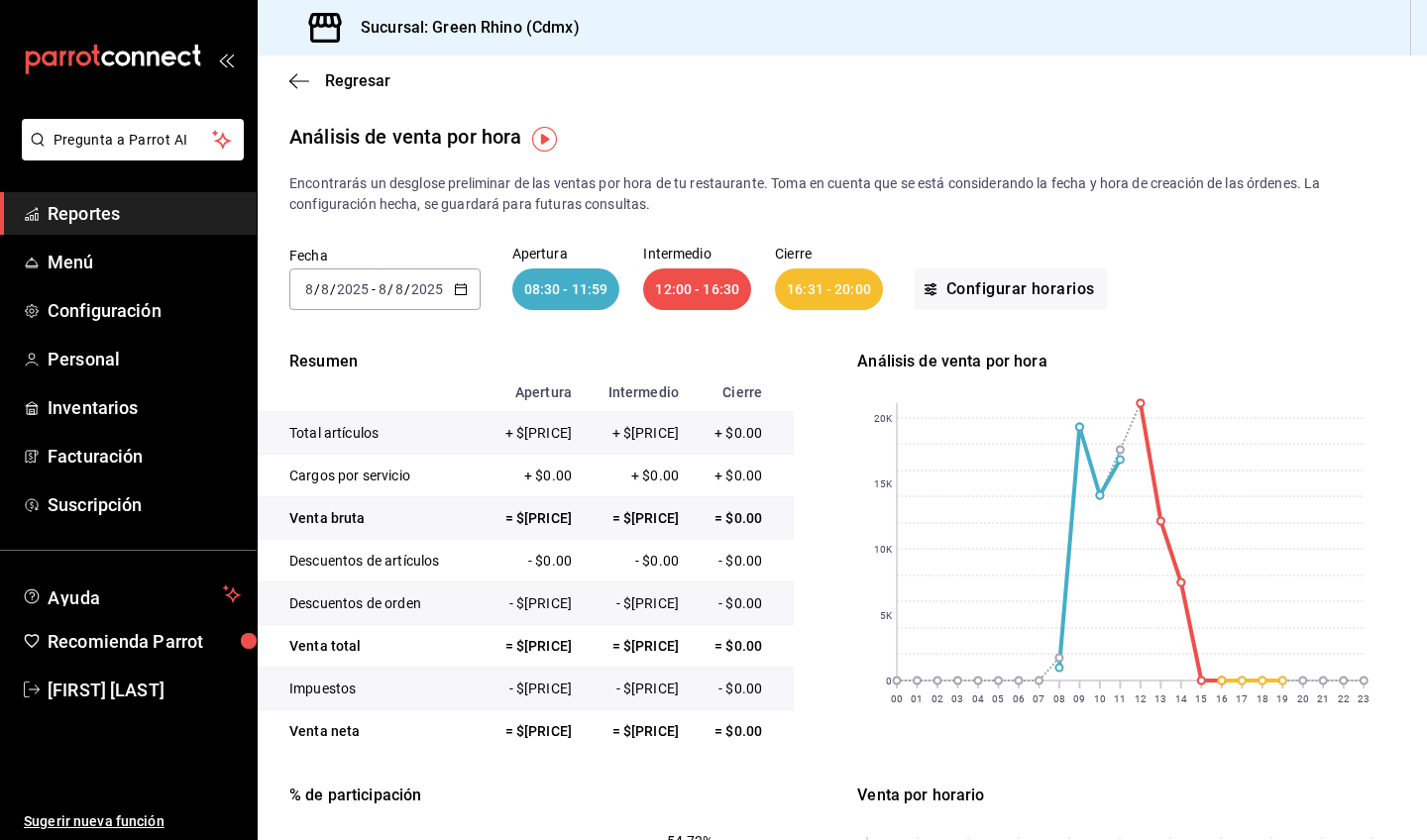 scroll, scrollTop: 0, scrollLeft: 0, axis: both 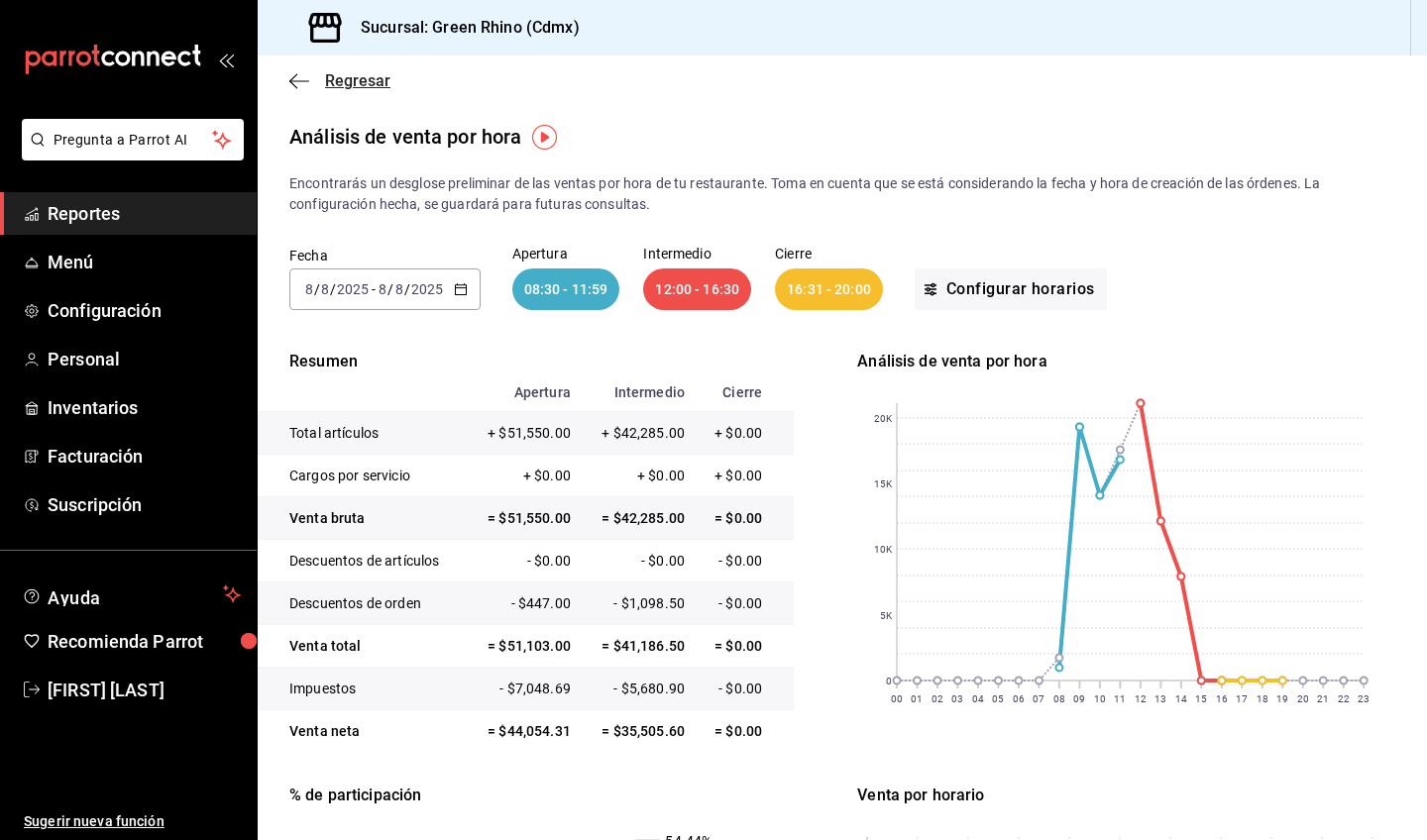 click 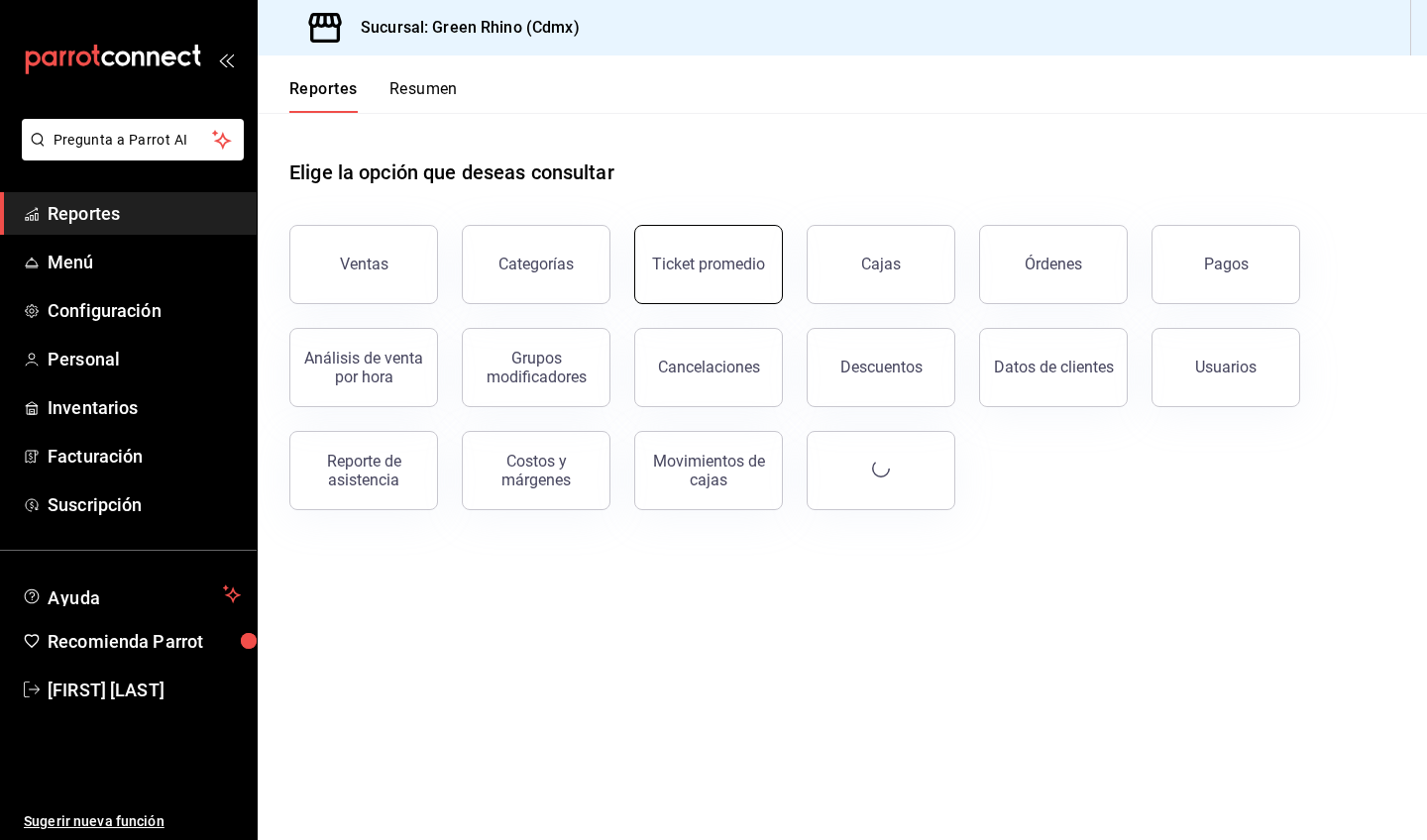 click on "Ticket promedio" at bounding box center (709, 264) 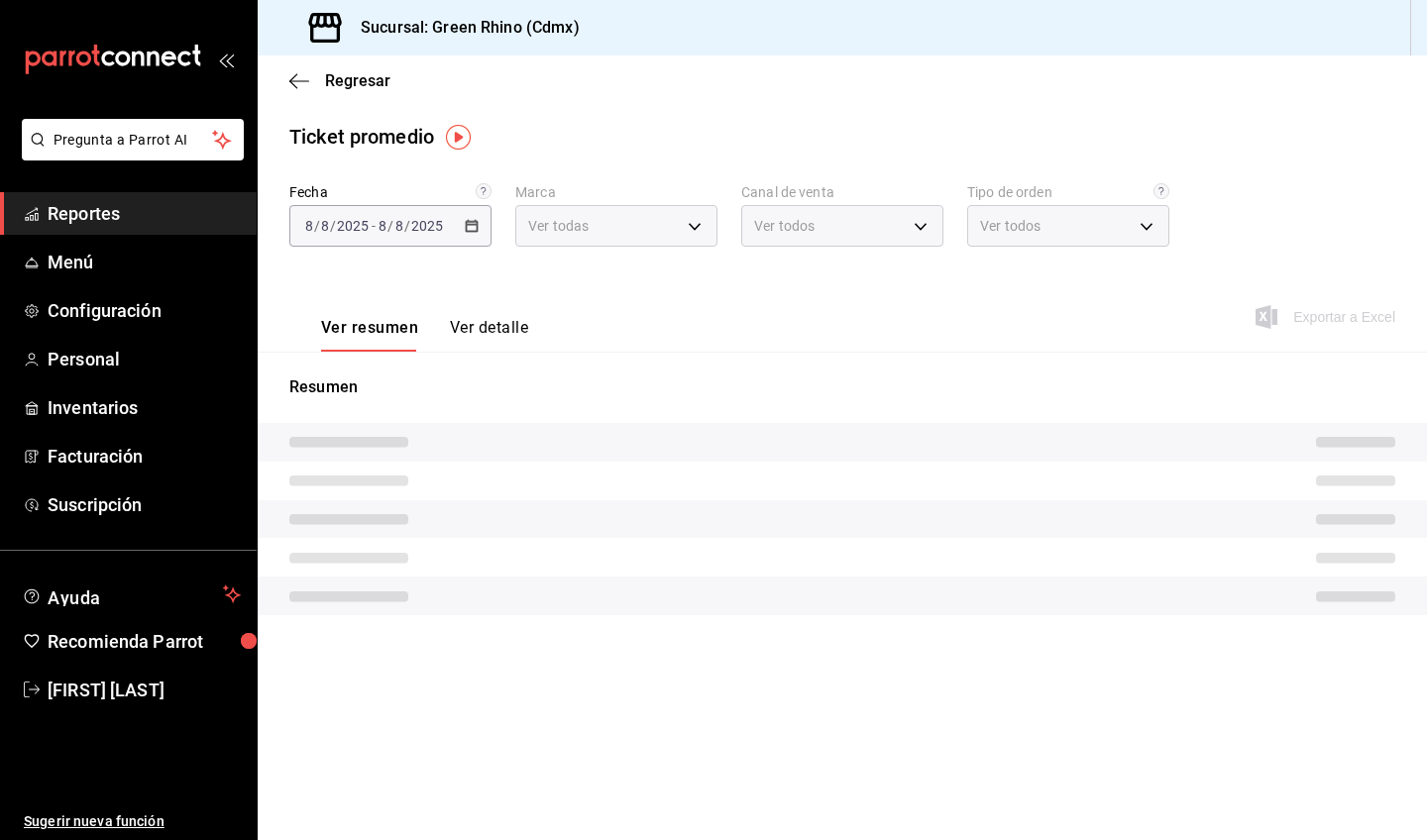 type on "a132321f-e3f1-4ec9-8484-95b8f08d7905" 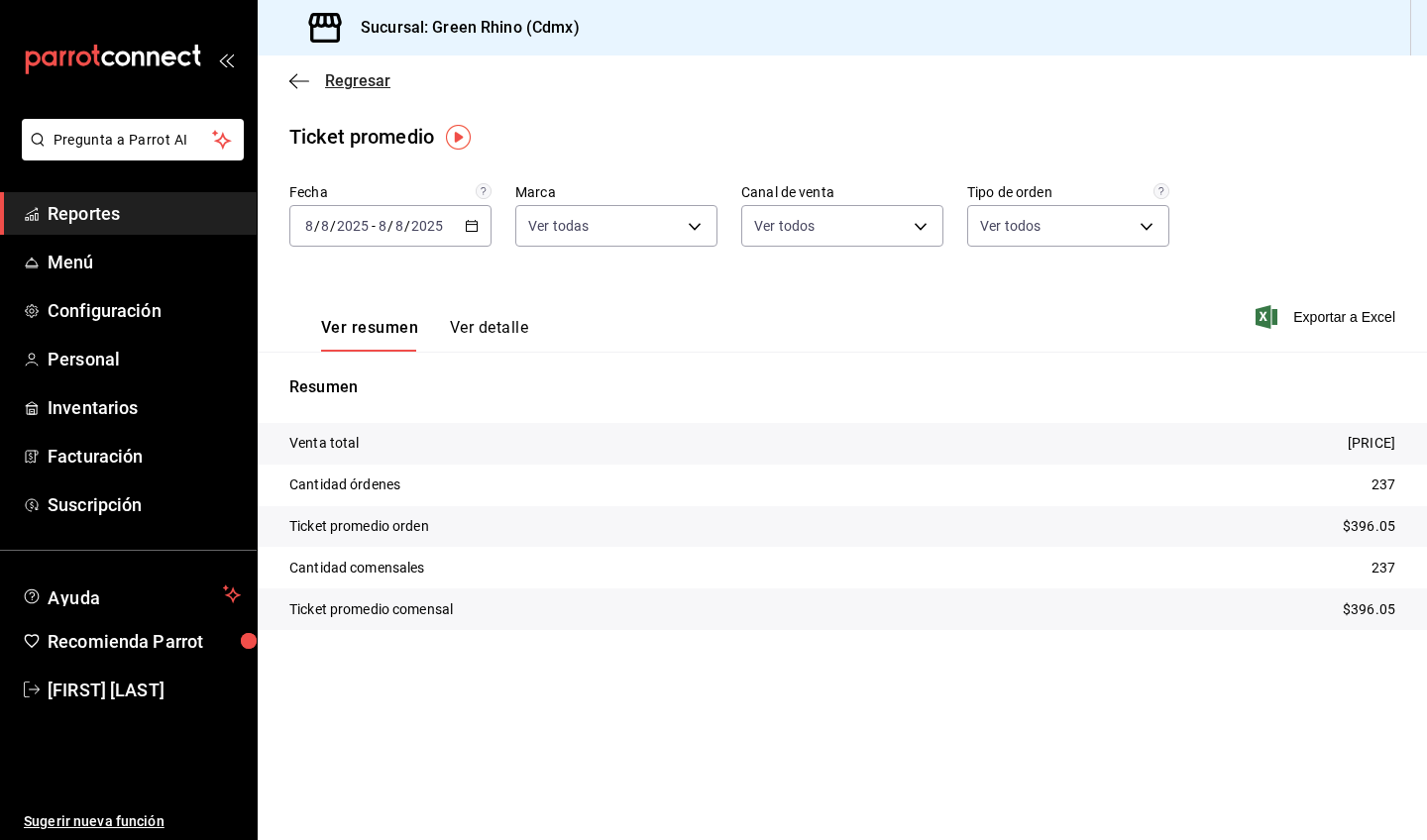 click 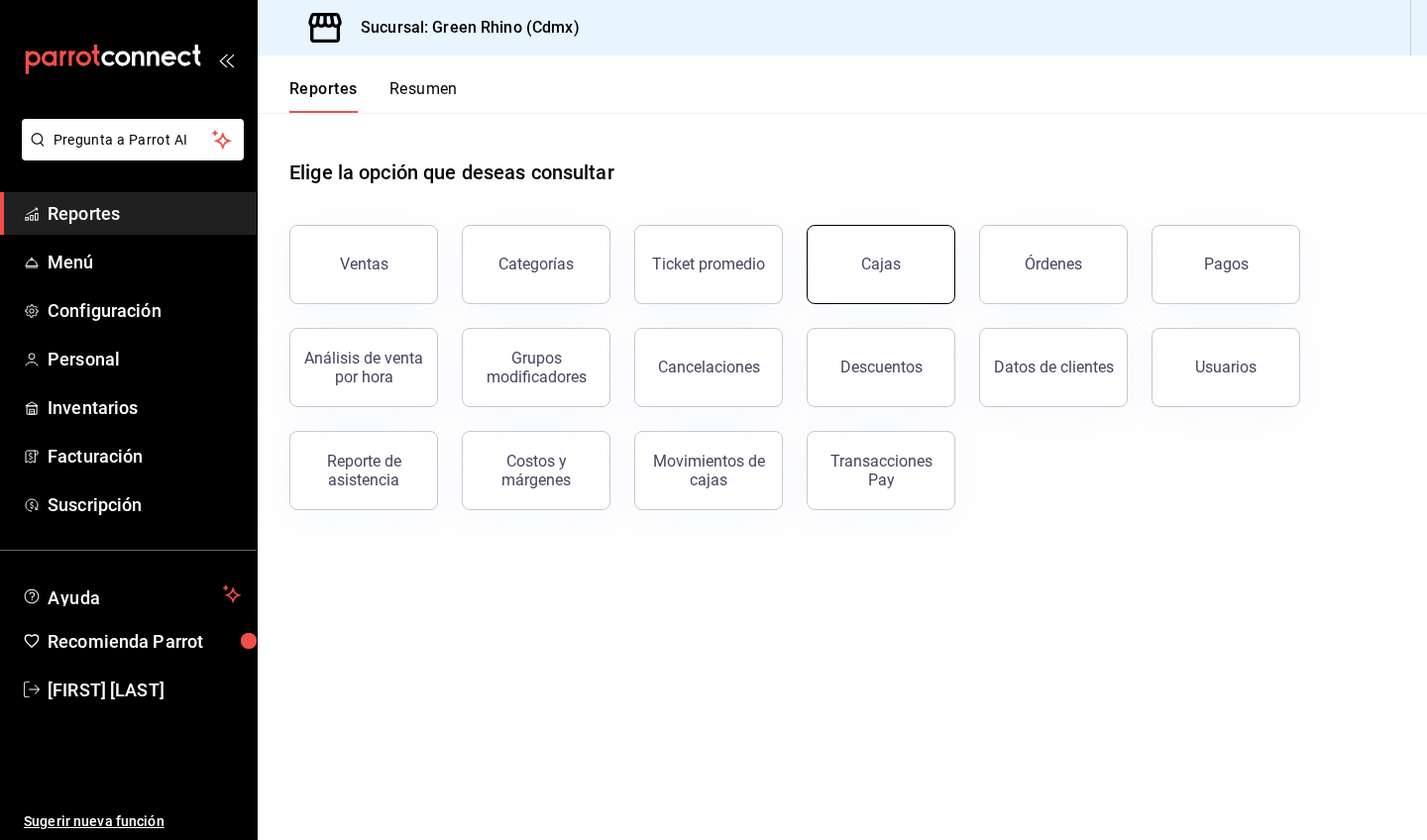 click on "Cajas" at bounding box center [881, 264] 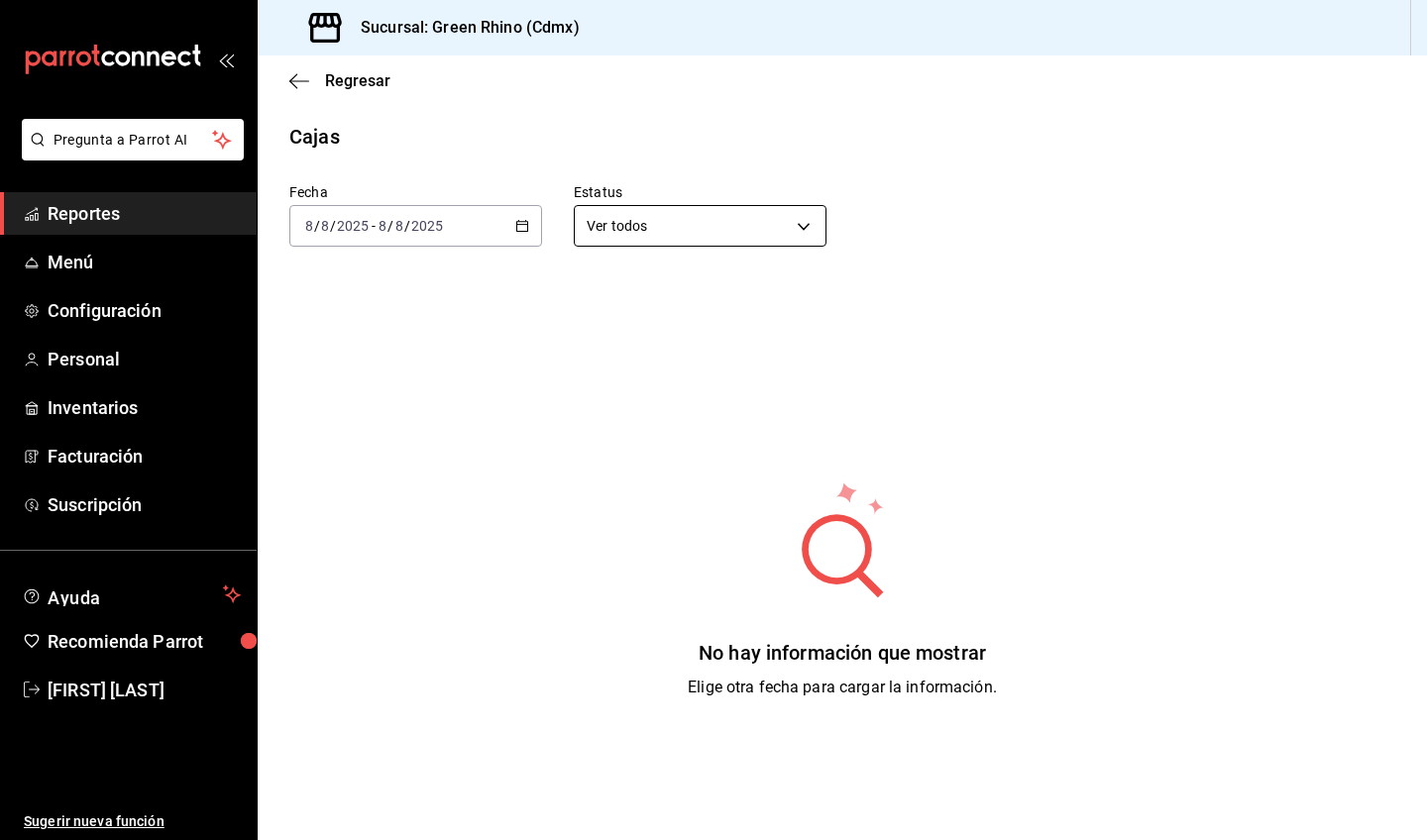 click on "Pregunta a Parrot AI Reportes   Menú   Configuración   Personal   Inventarios   Facturación   Suscripción   Ayuda Recomienda Parrot   [FIRST] [LAST]   Sugerir nueva función   Sucursal: Green Rhino (Cdmx) Regresar Cajas Fecha [DATE] [DATE] - [DATE] [DATE] Estatus Ver todos ALL No hay información que mostrar Elige otra fecha para cargar la información. Pregunta a Parrot AI Reportes   Menú   Configuración   Personal   Inventarios   Facturación   Suscripción   Ayuda Recomienda Parrot   [FIRST] [LAST]   Sugerir nueva función   GANA 1 MES GRATIS EN TU SUSCRIPCIÓN AQUÍ ¿Recuerdas cómo empezó tu restaurante?
Hoy puedes ayudar a un colega a tener el mismo cambio que tú viviste.
Recomienda Parrot directamente desde tu Portal Administrador.
Es fácil y rápido.
🎁 Por cada restaurante que se una, ganas 1 mes gratis. Ver video tutorial Ir a video Visitar centro de ayuda ([PHONE]) [EMAIL] Visitar centro de ayuda ([PHONE]) [EMAIL]" at bounding box center (714, 420) 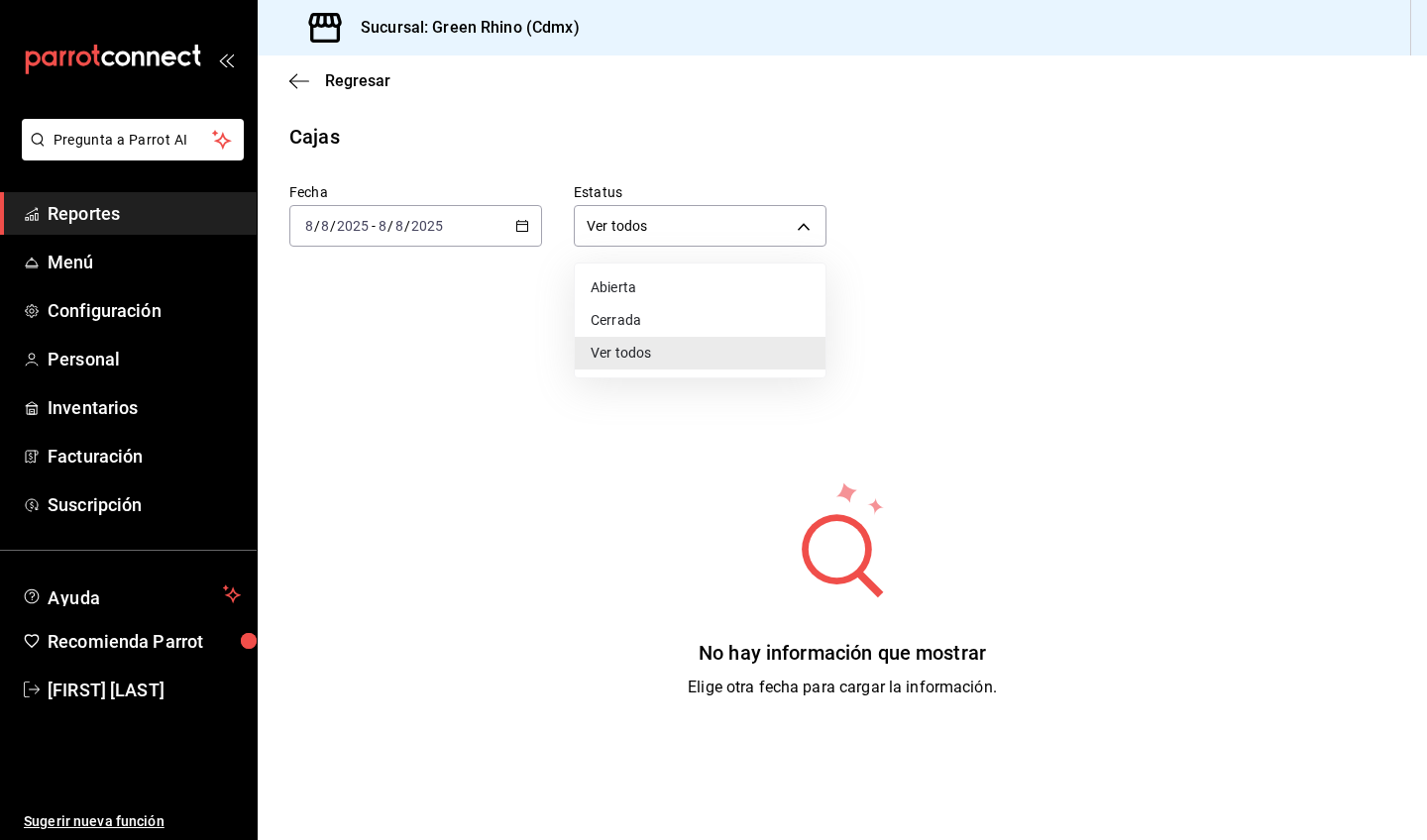 click at bounding box center (714, 420) 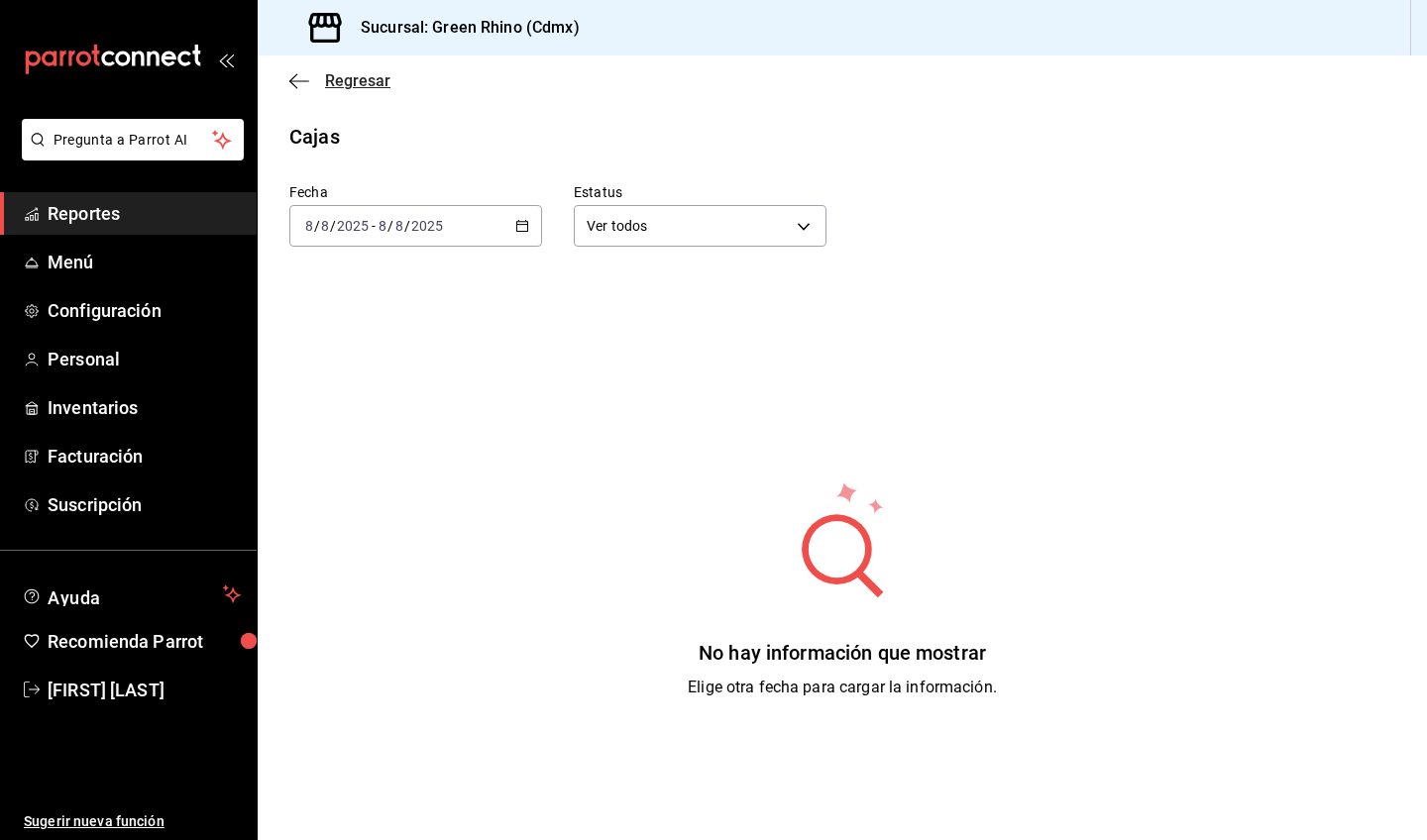 click on "Regresar" at bounding box center [358, 80] 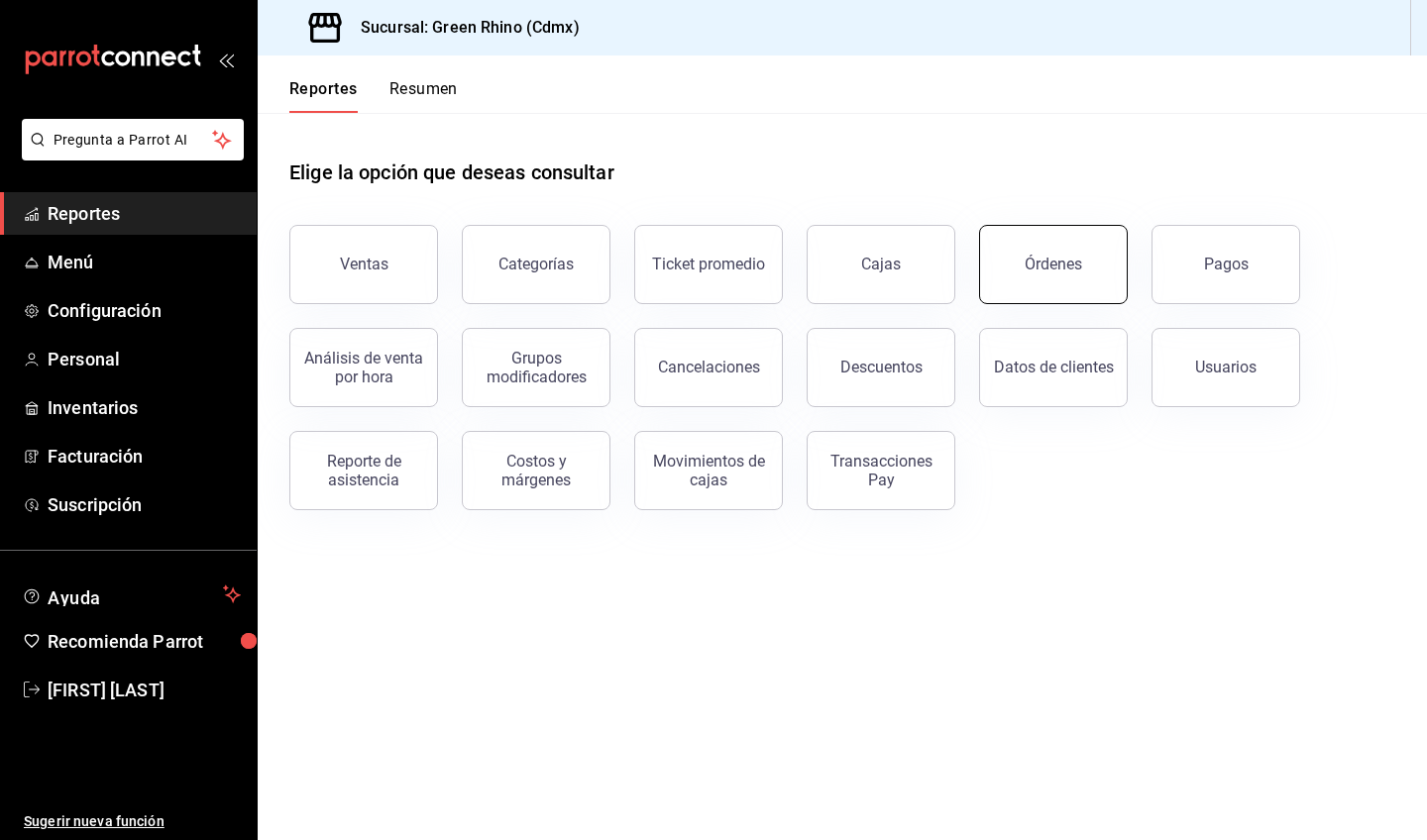 click on "Órdenes" at bounding box center (1053, 264) 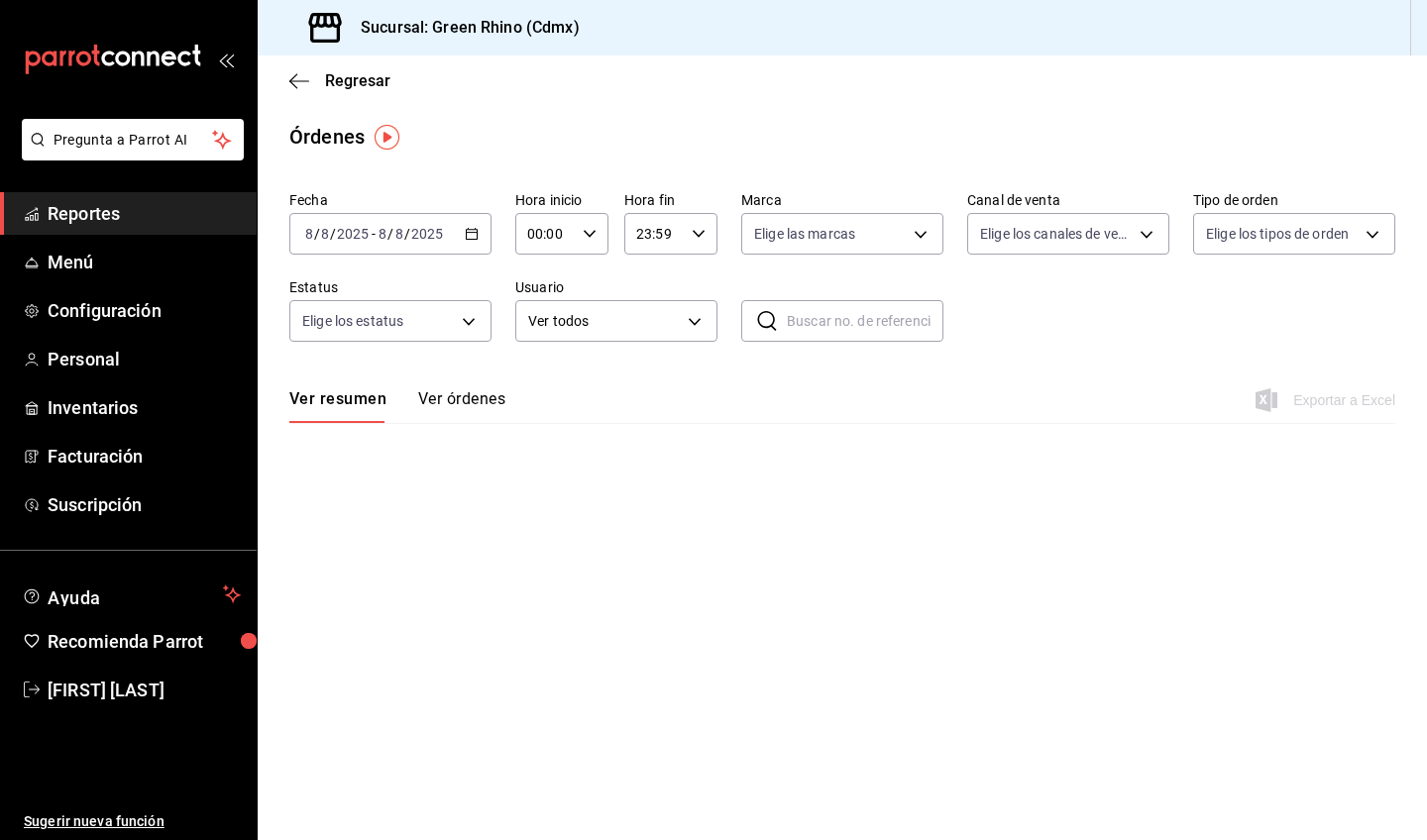 click on "Regresar" at bounding box center (842, 80) 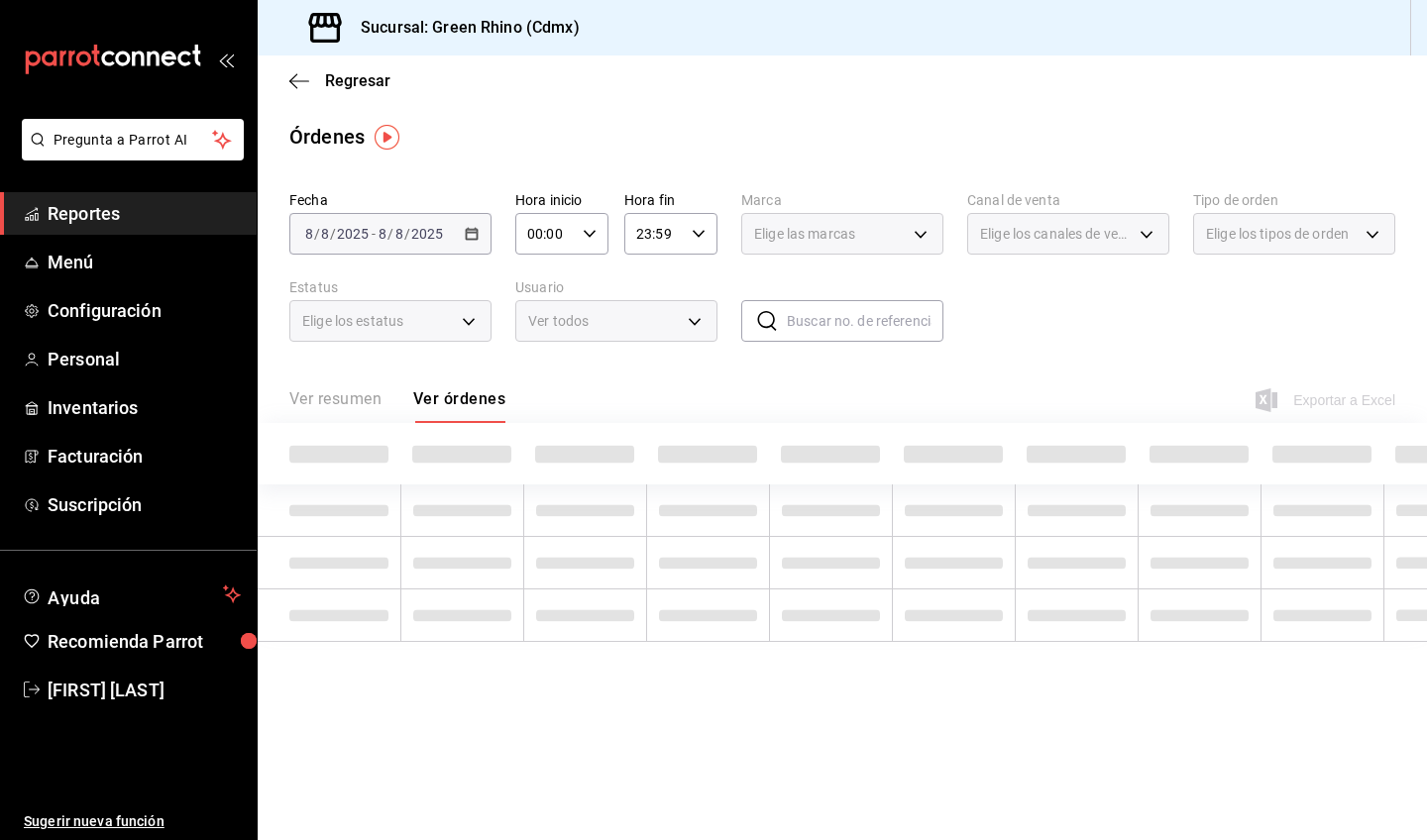 click on "Ver resumen Ver órdenes" at bounding box center (397, 406) 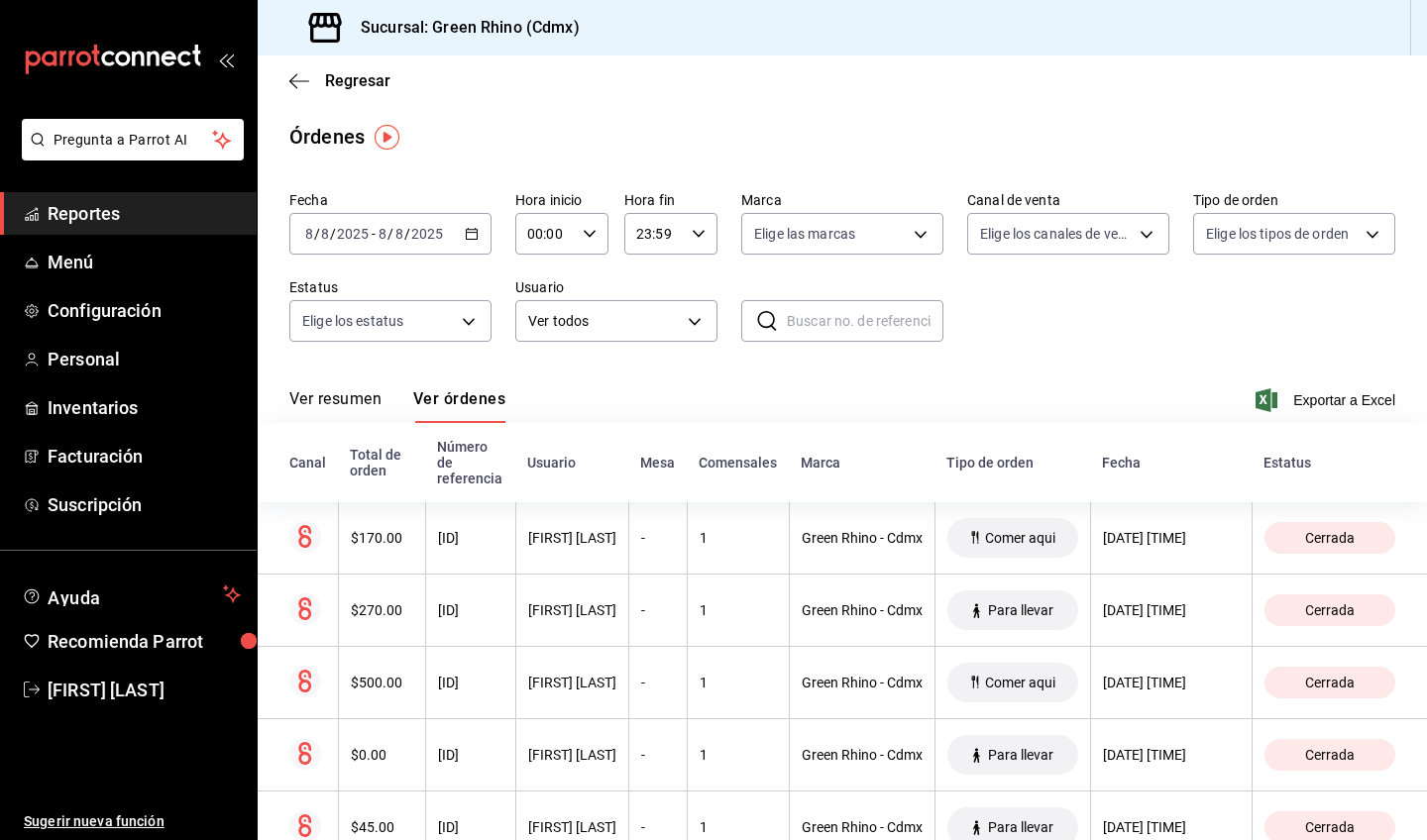 scroll, scrollTop: 0, scrollLeft: 0, axis: both 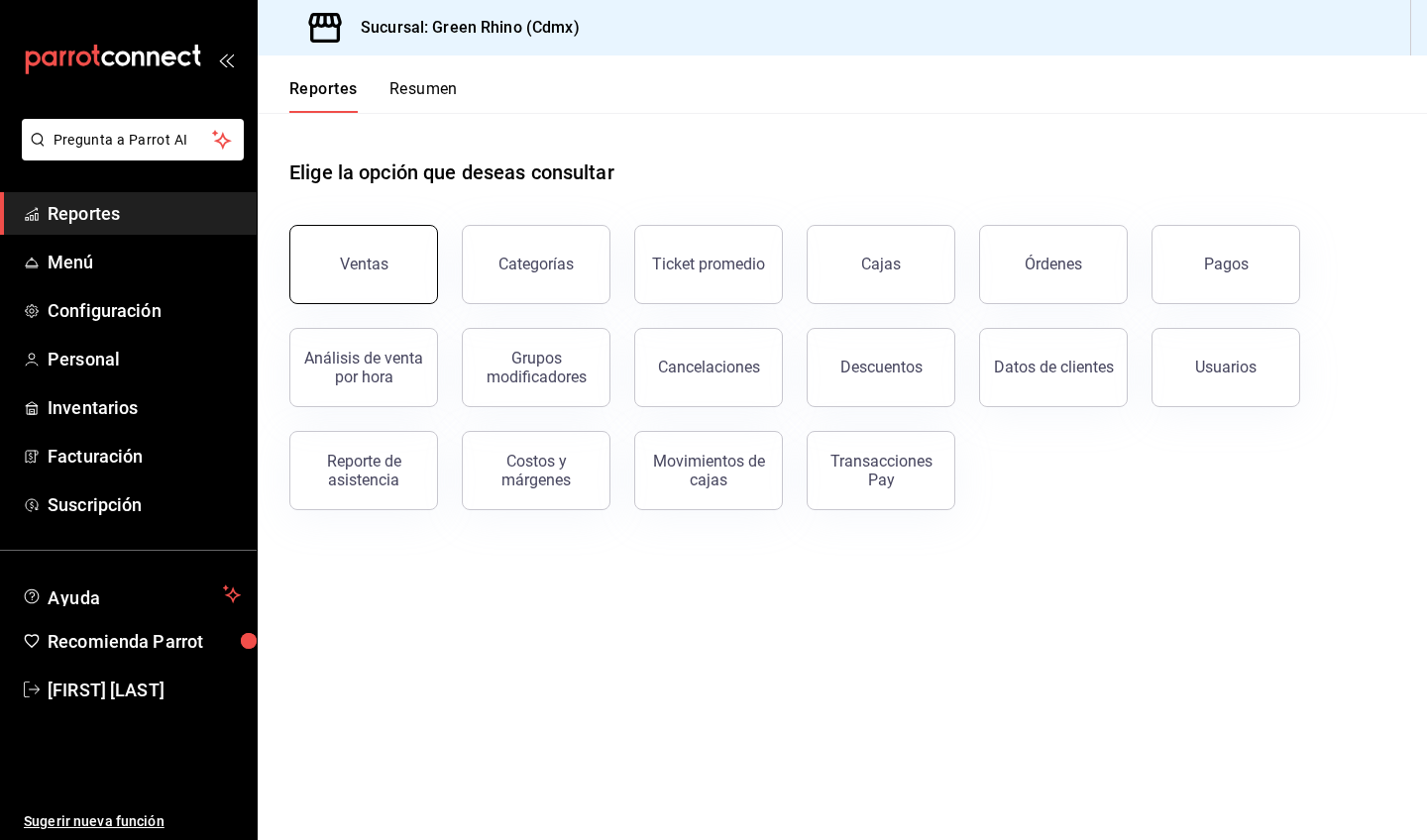 click on "Ventas" at bounding box center [364, 263] 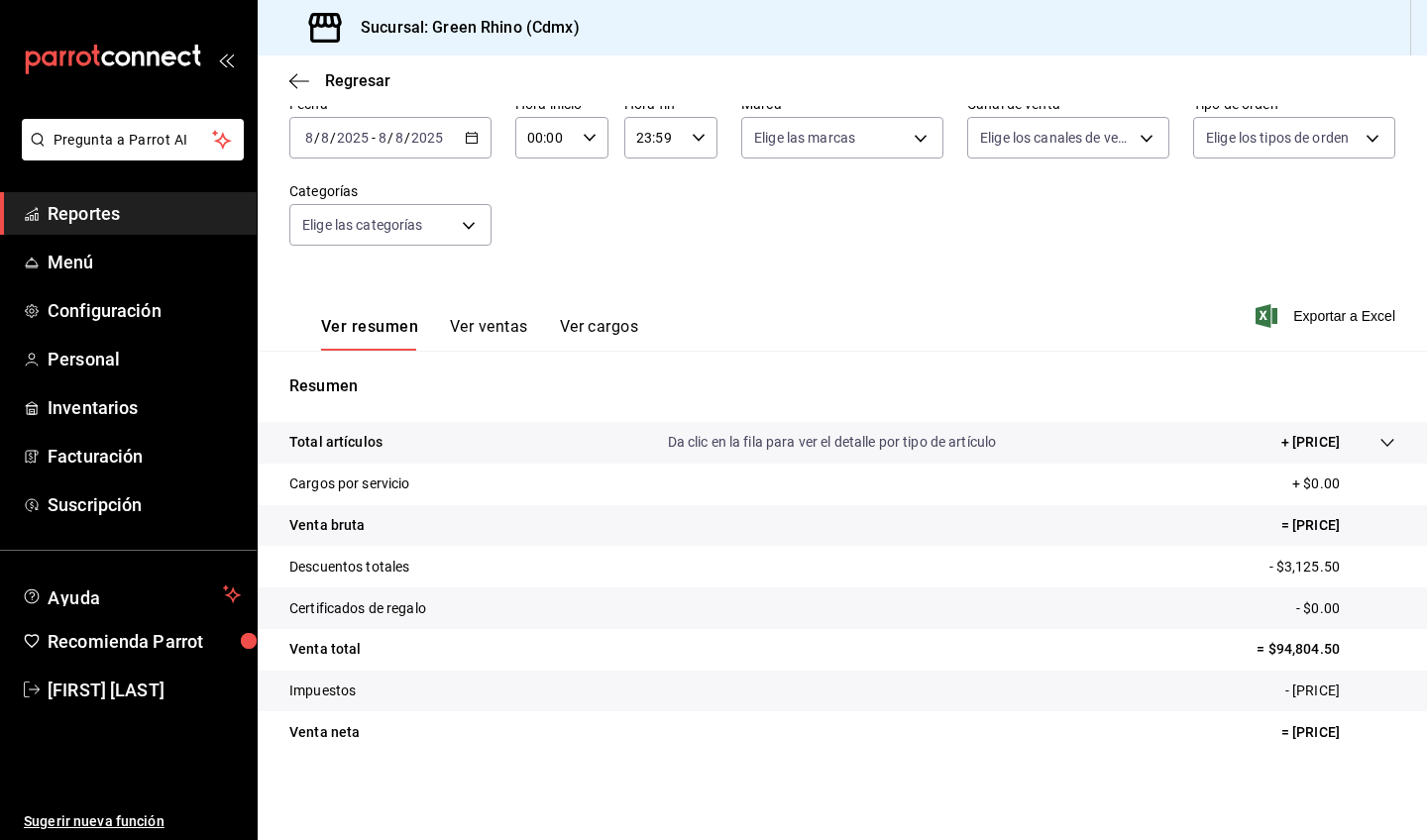 scroll, scrollTop: 109, scrollLeft: 0, axis: vertical 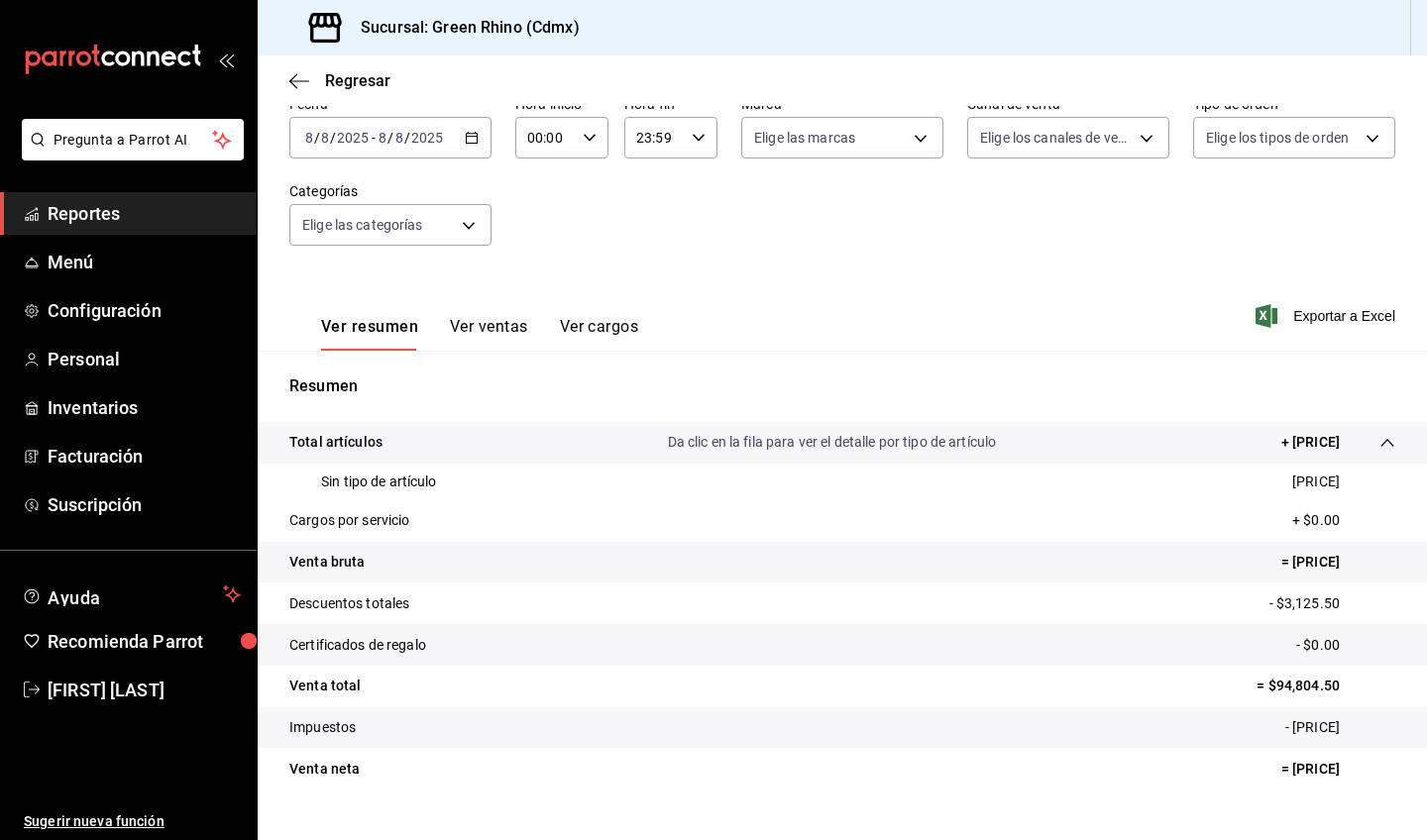 click 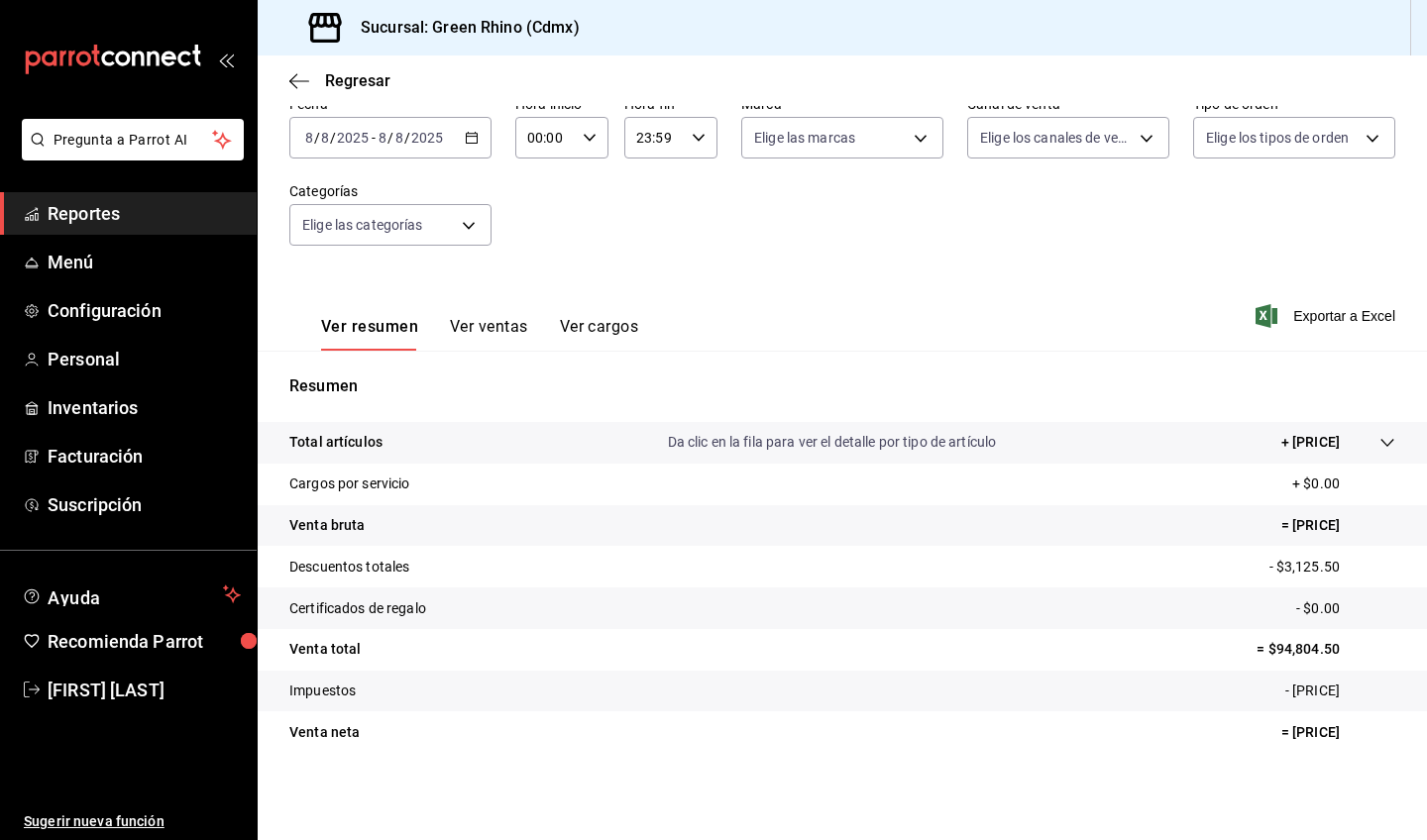 drag, startPoint x: 1254, startPoint y: 739, endPoint x: 1367, endPoint y: 730, distance: 113.35784 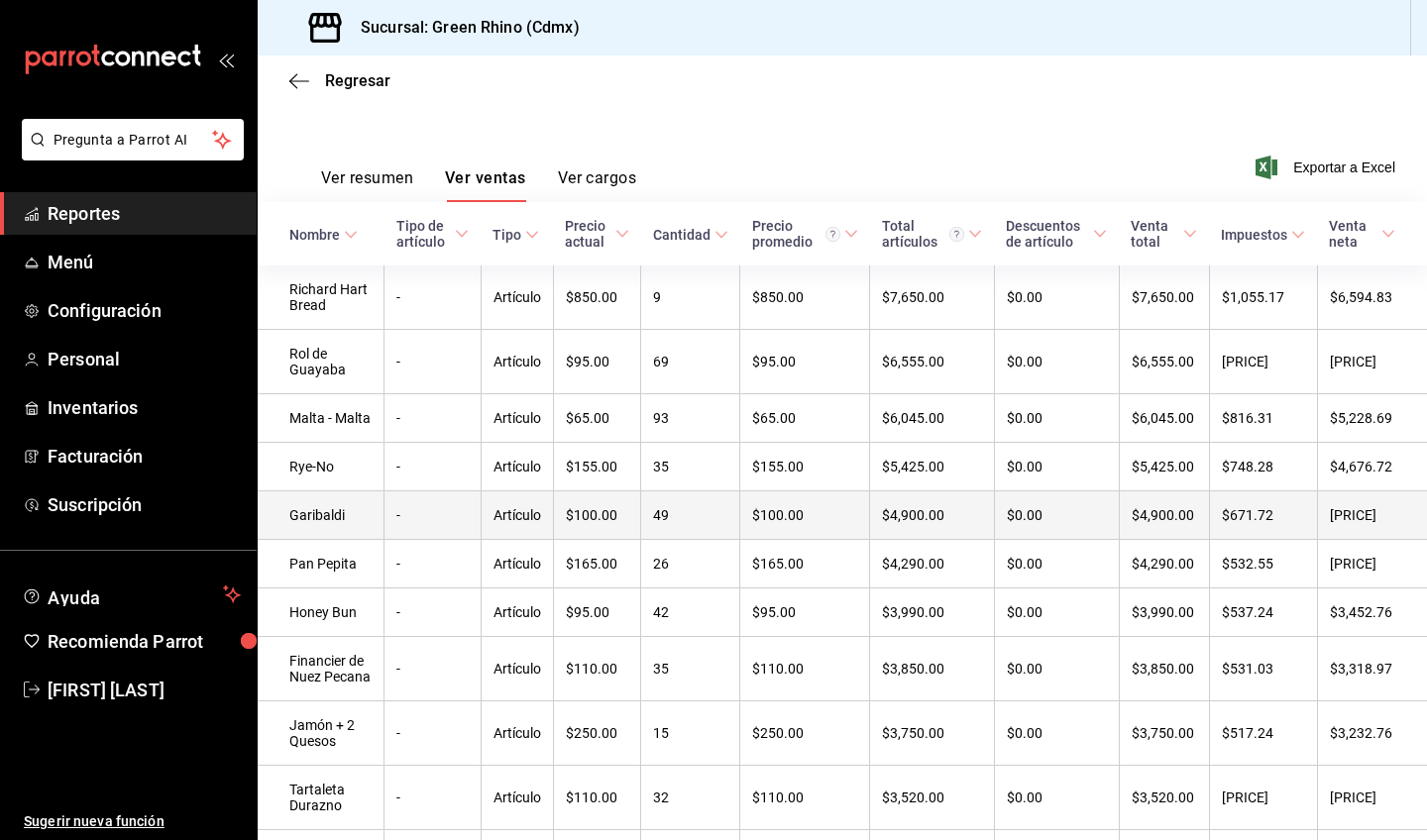 scroll, scrollTop: 257, scrollLeft: 0, axis: vertical 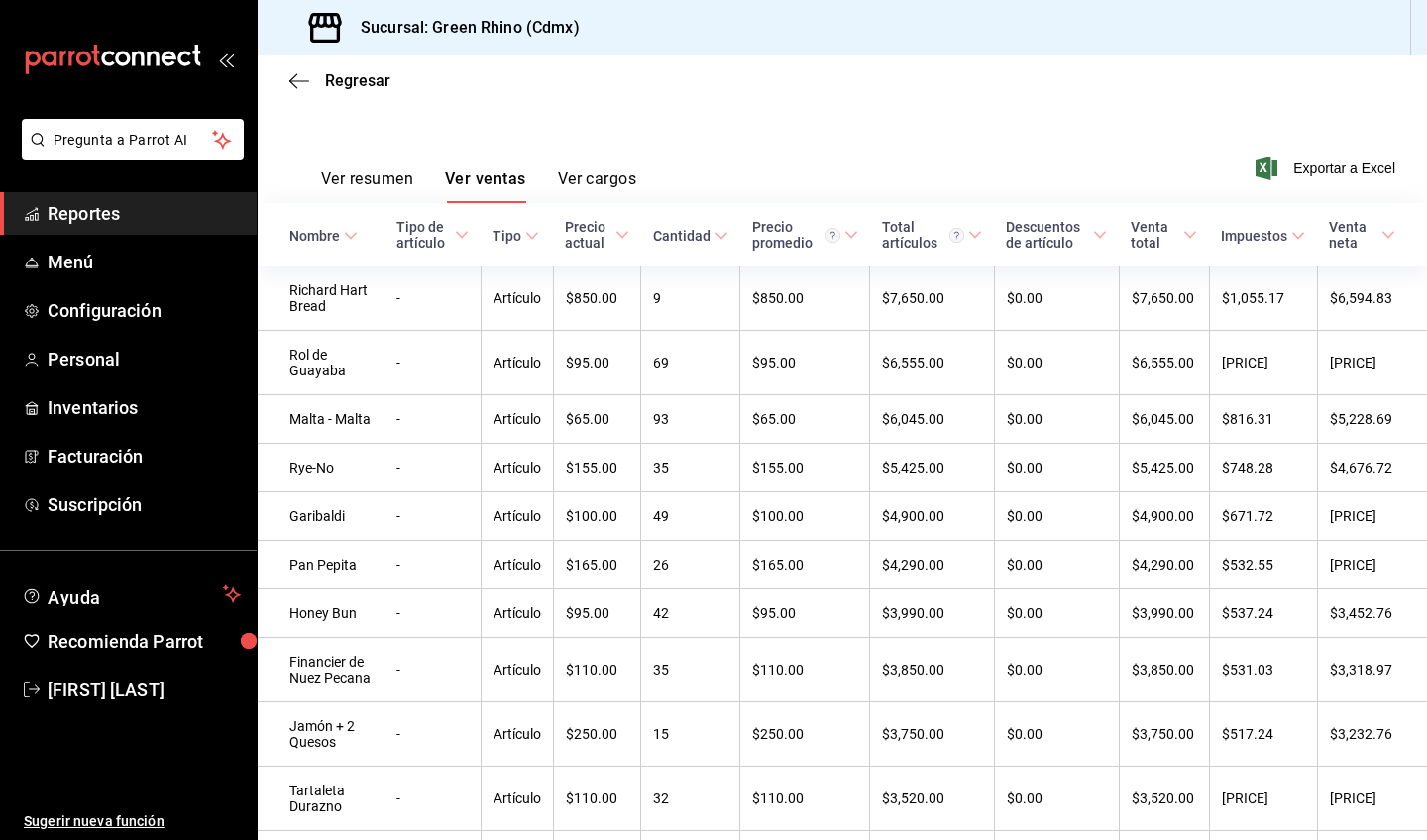 click on "Ver cargos" at bounding box center [598, 186] 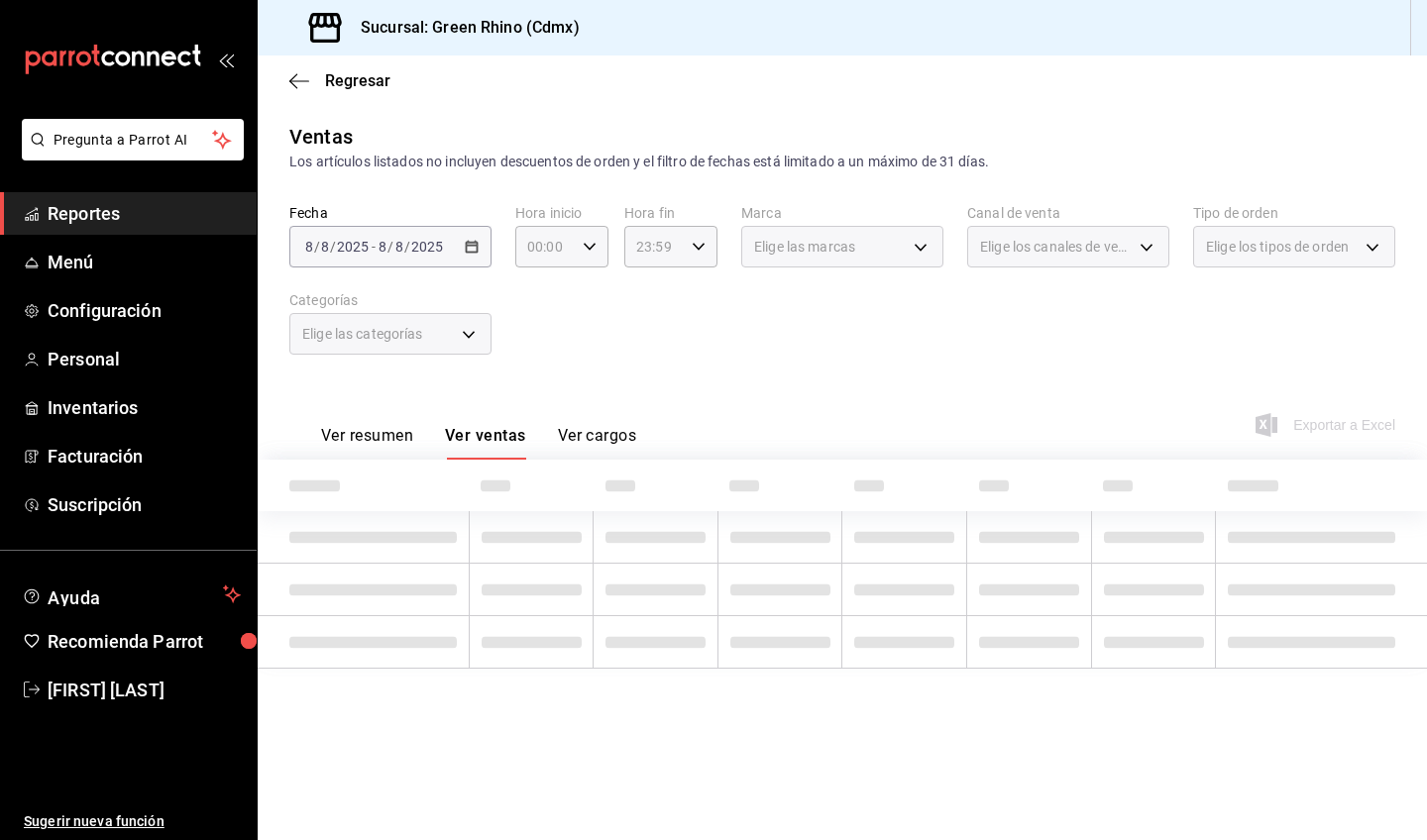 scroll, scrollTop: 0, scrollLeft: 0, axis: both 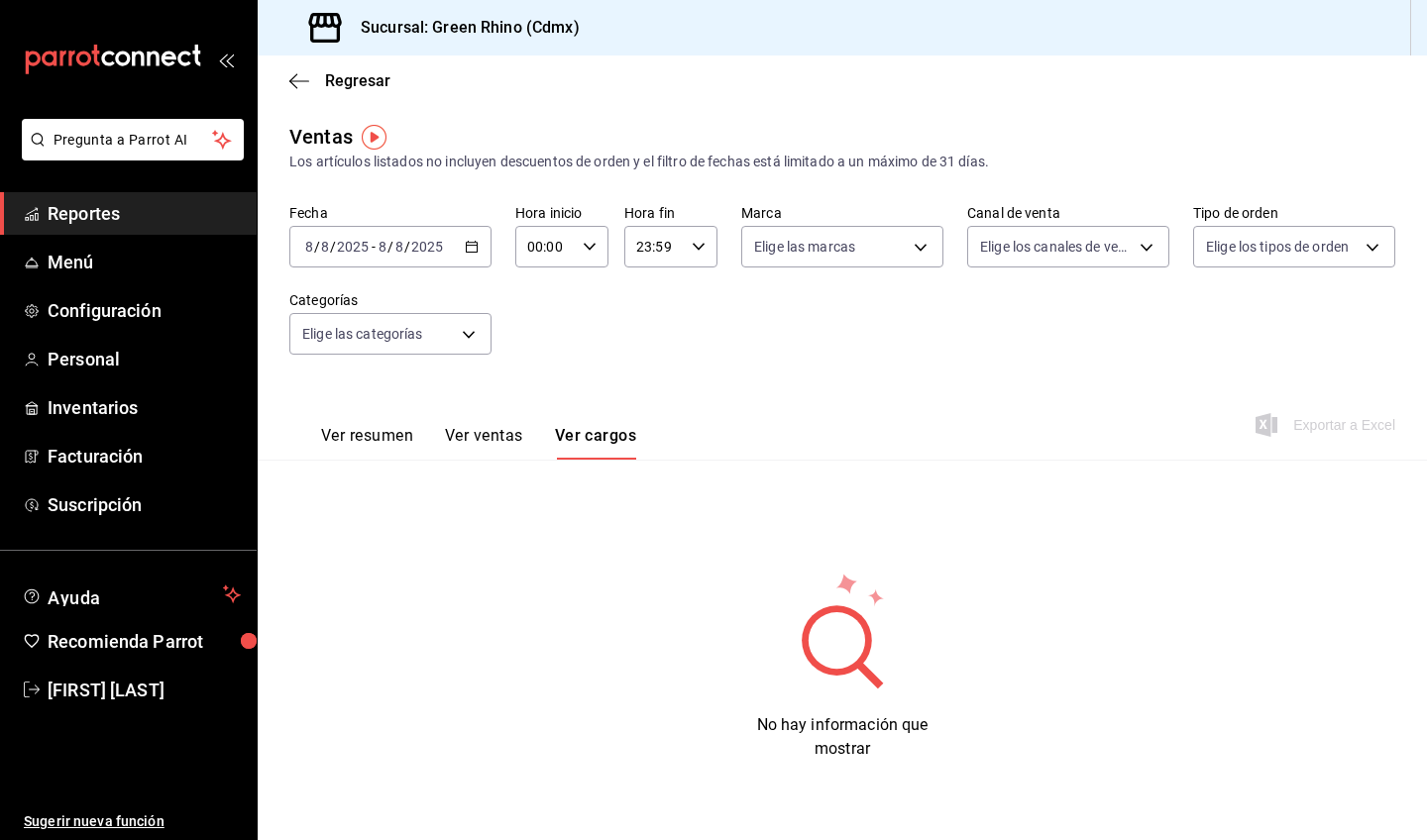 click on "Ver resumen" at bounding box center [367, 443] 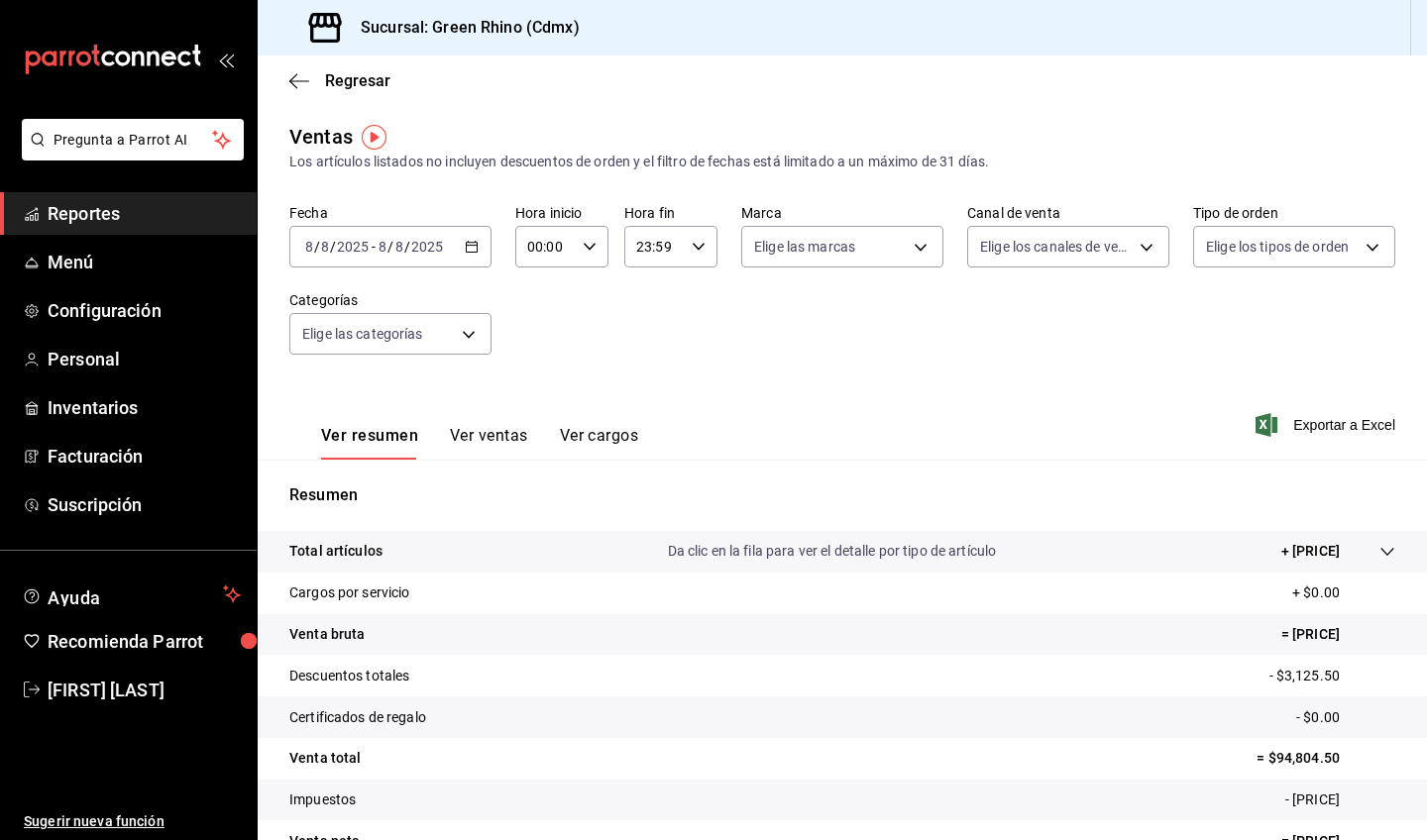 click on "Ver ventas" at bounding box center [489, 443] 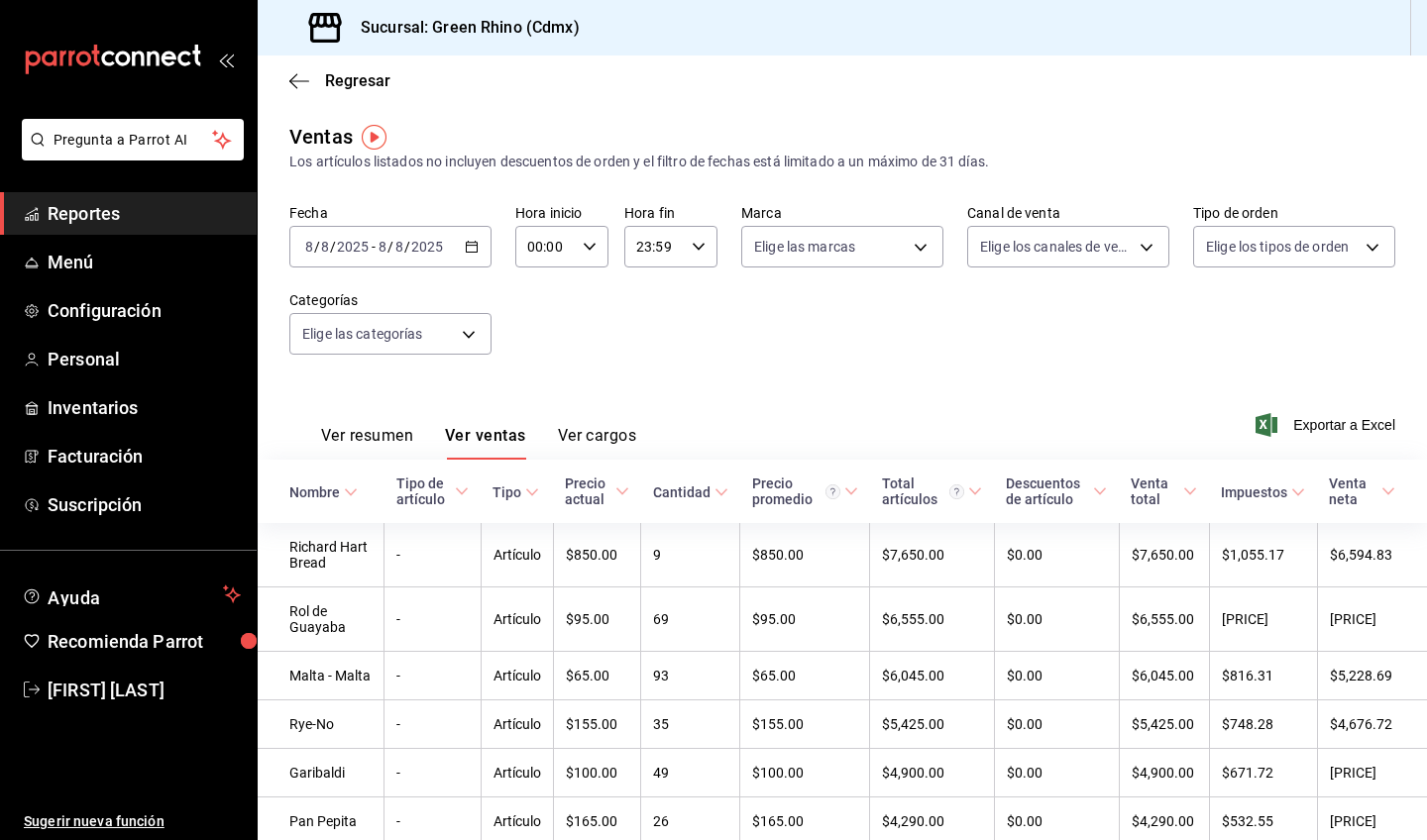 click 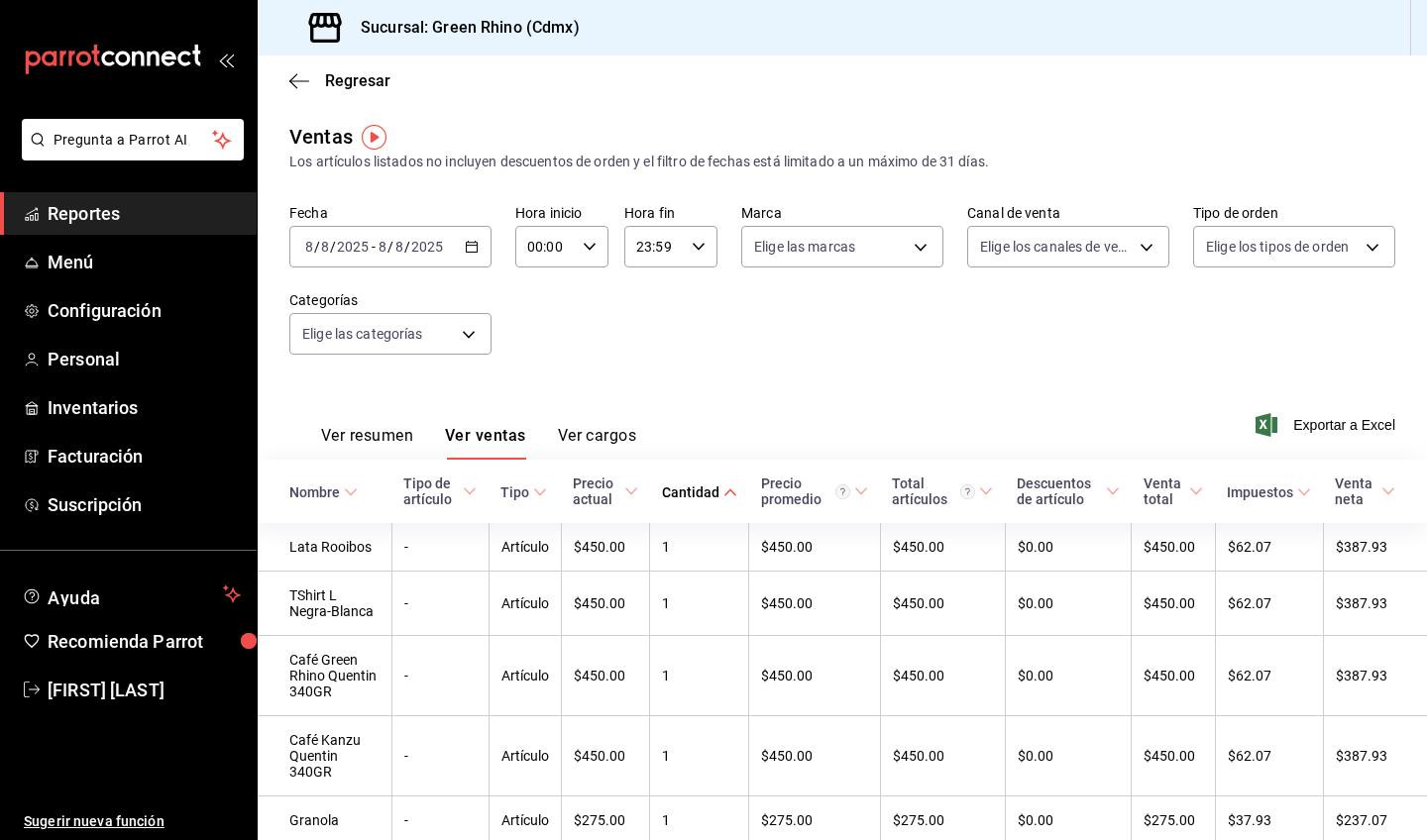 click on "Cantidad" at bounding box center (691, 492) 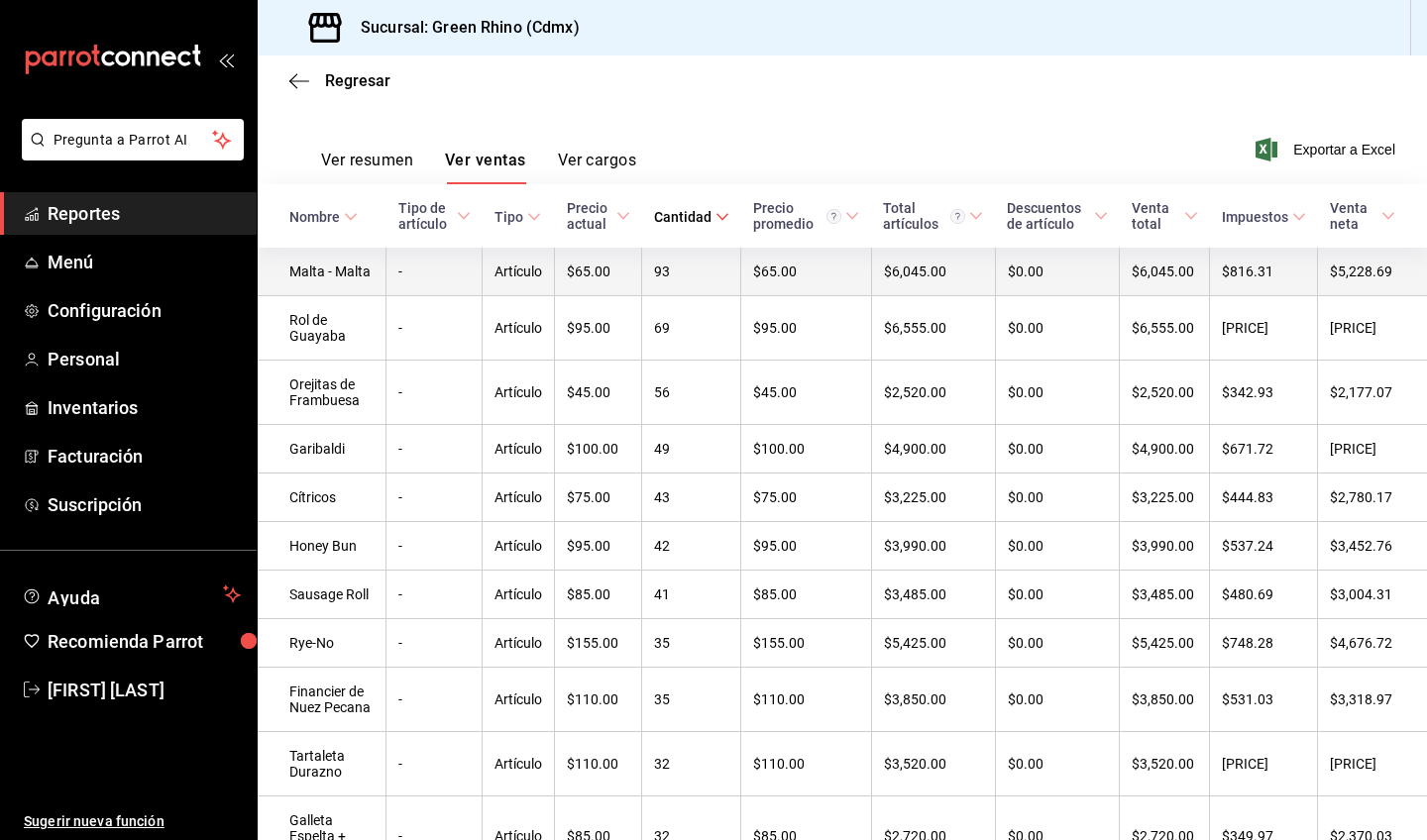 scroll, scrollTop: 278, scrollLeft: 0, axis: vertical 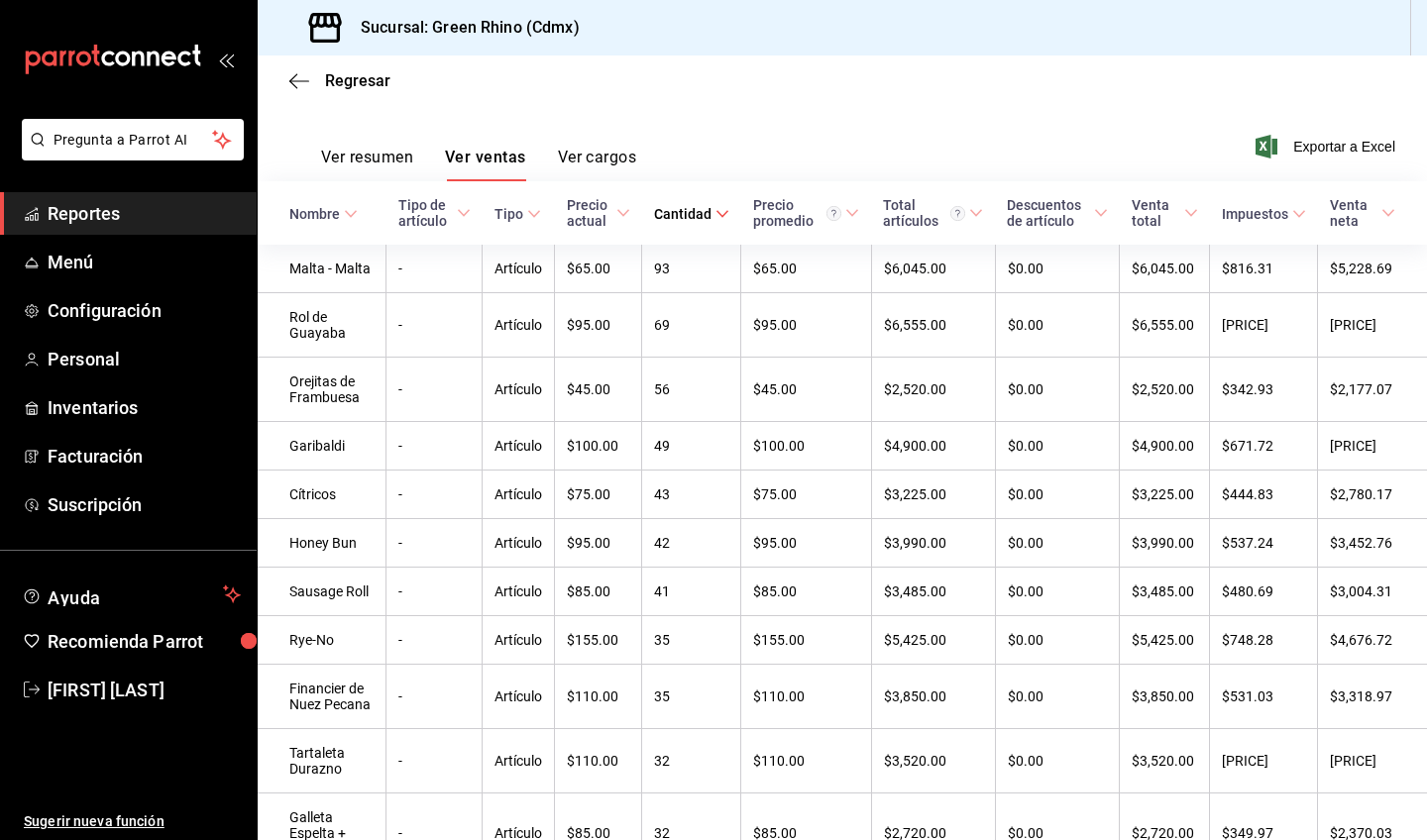 click 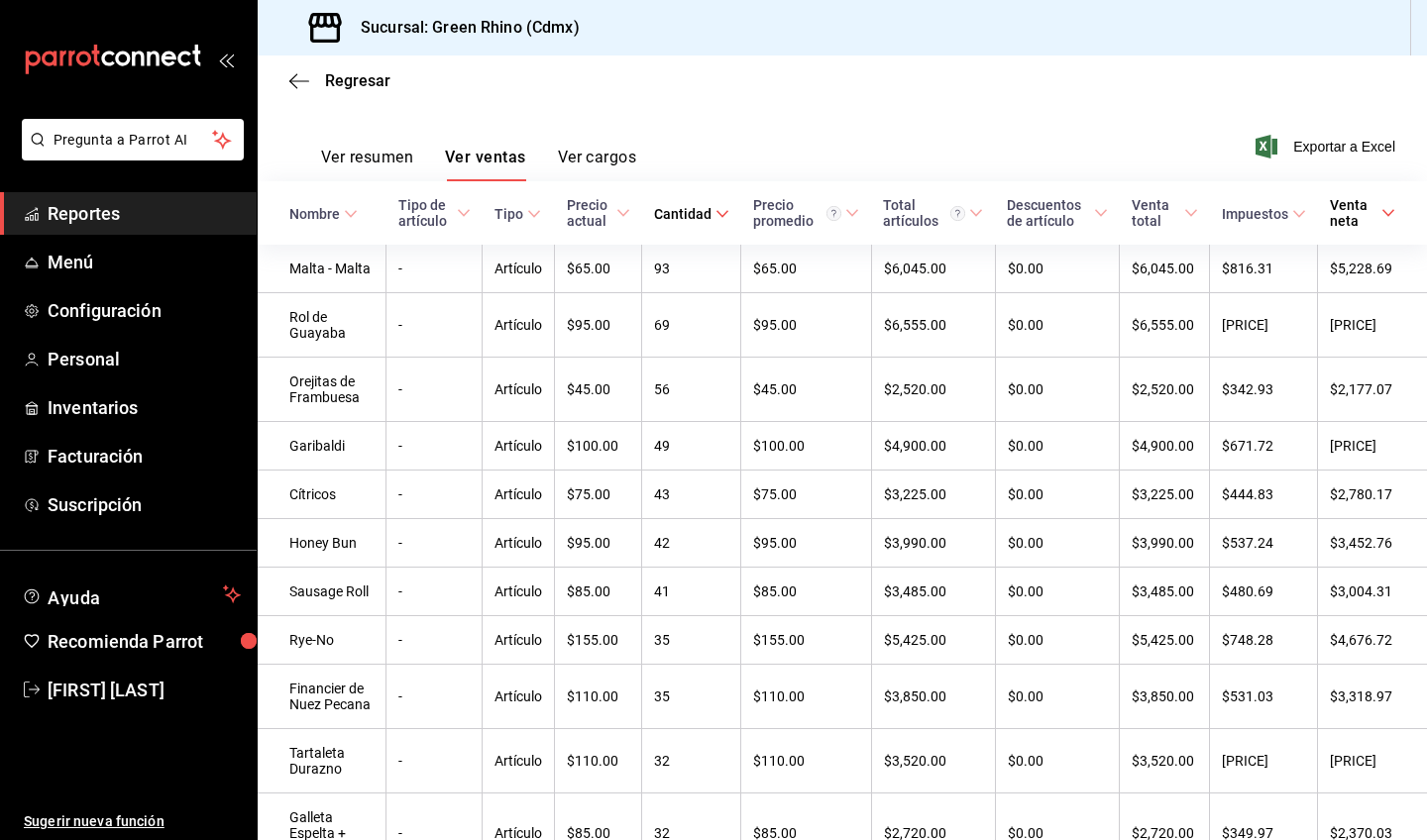 scroll, scrollTop: 0, scrollLeft: 0, axis: both 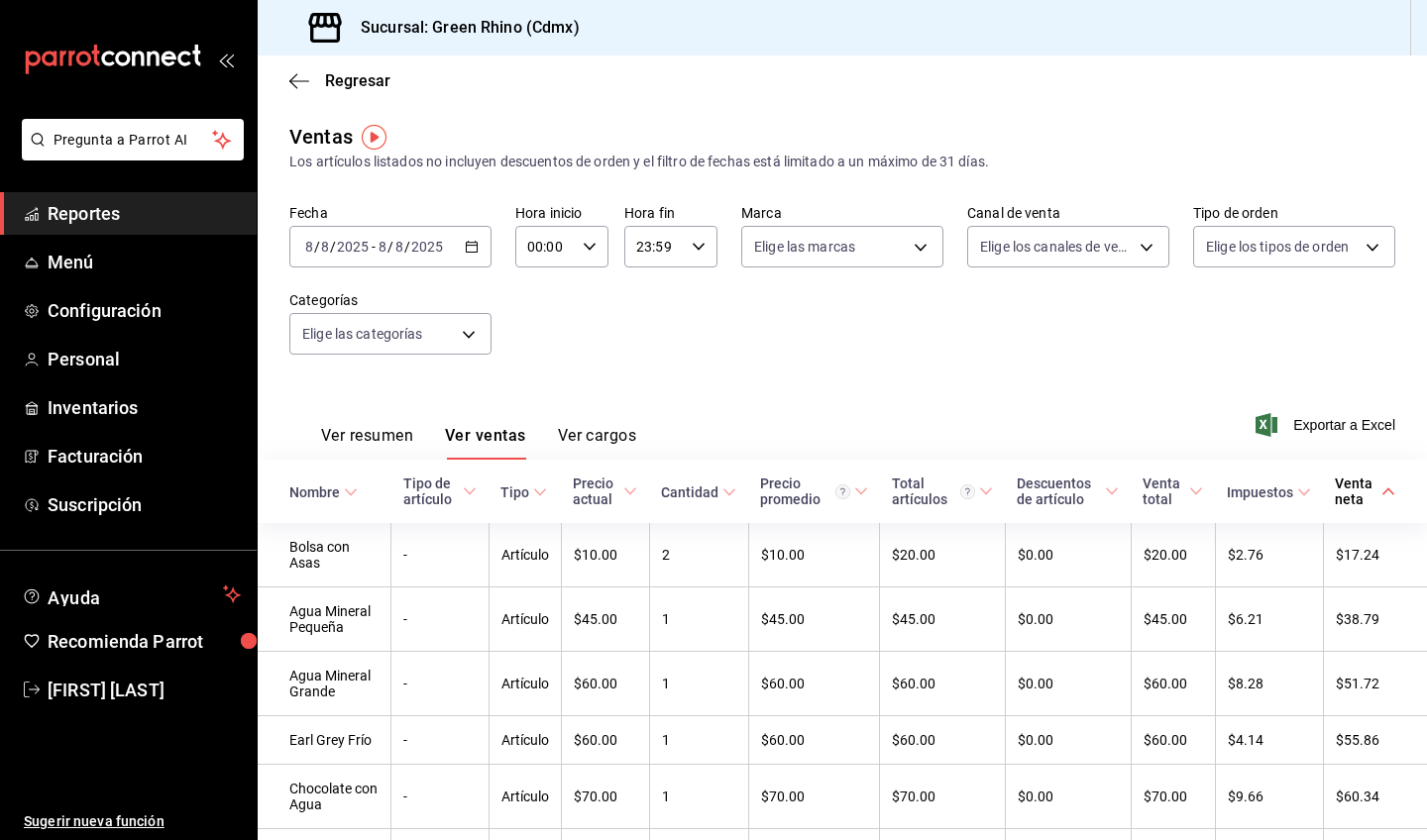 click 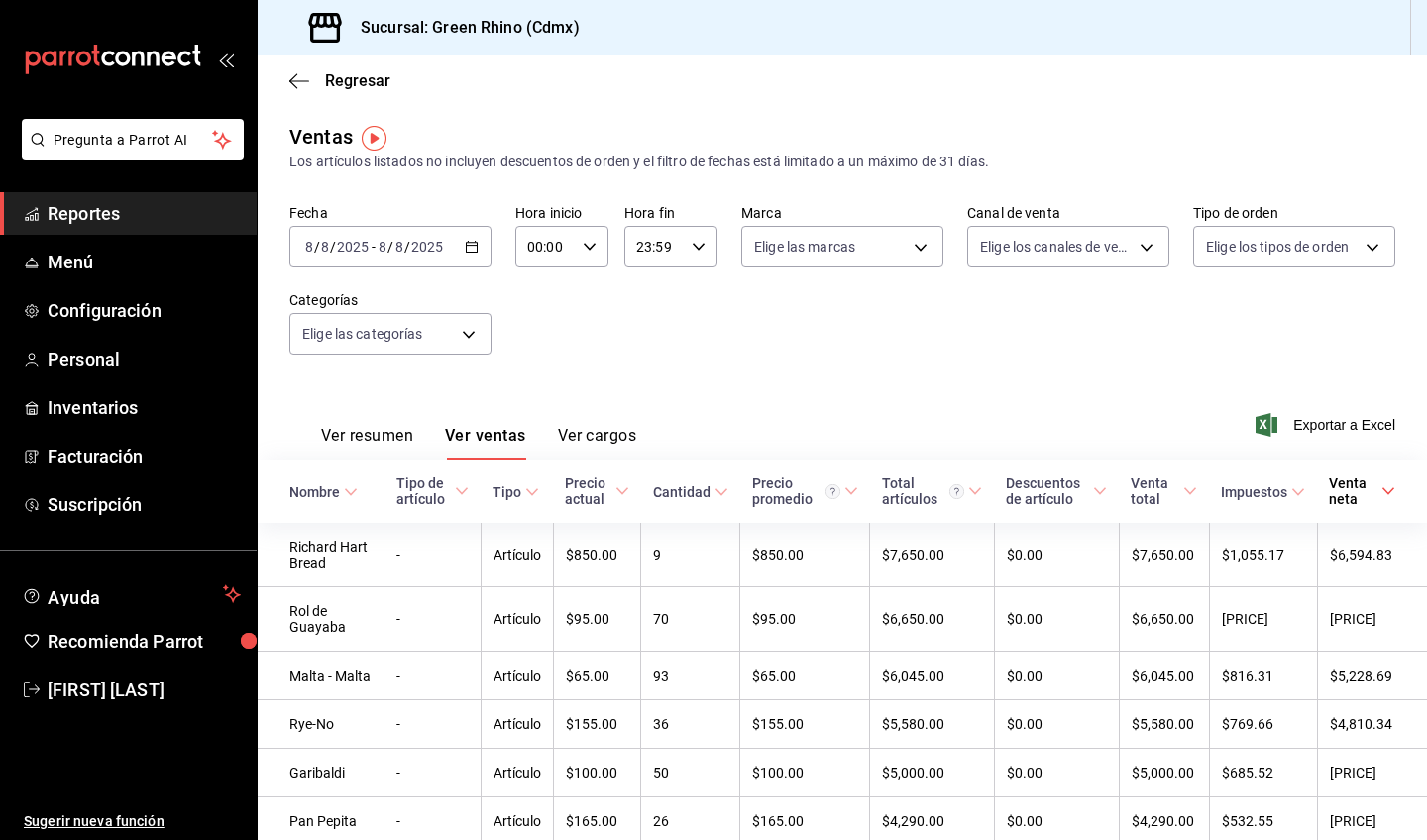 scroll, scrollTop: 0, scrollLeft: 0, axis: both 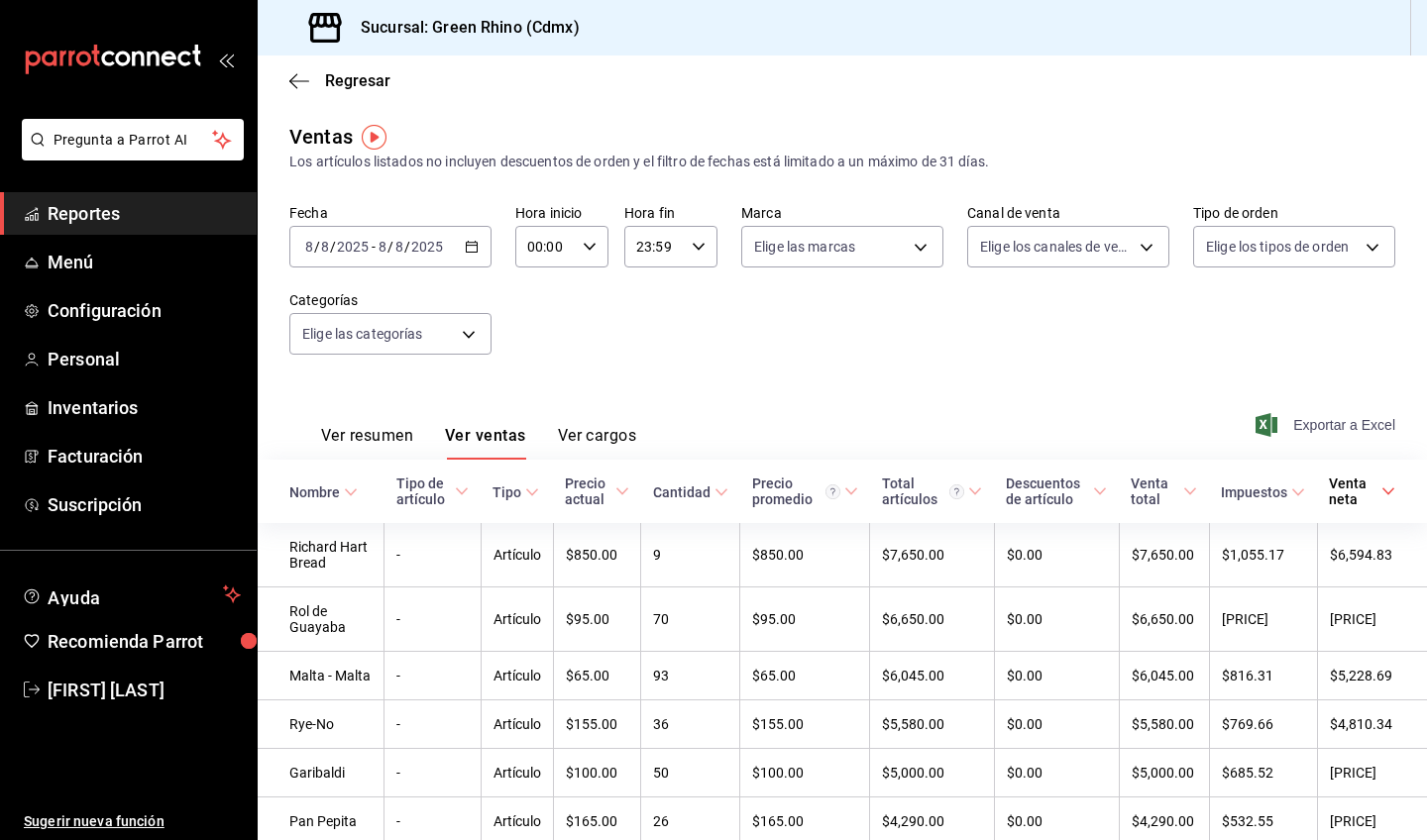 click on "Exportar a Excel" at bounding box center (1327, 425) 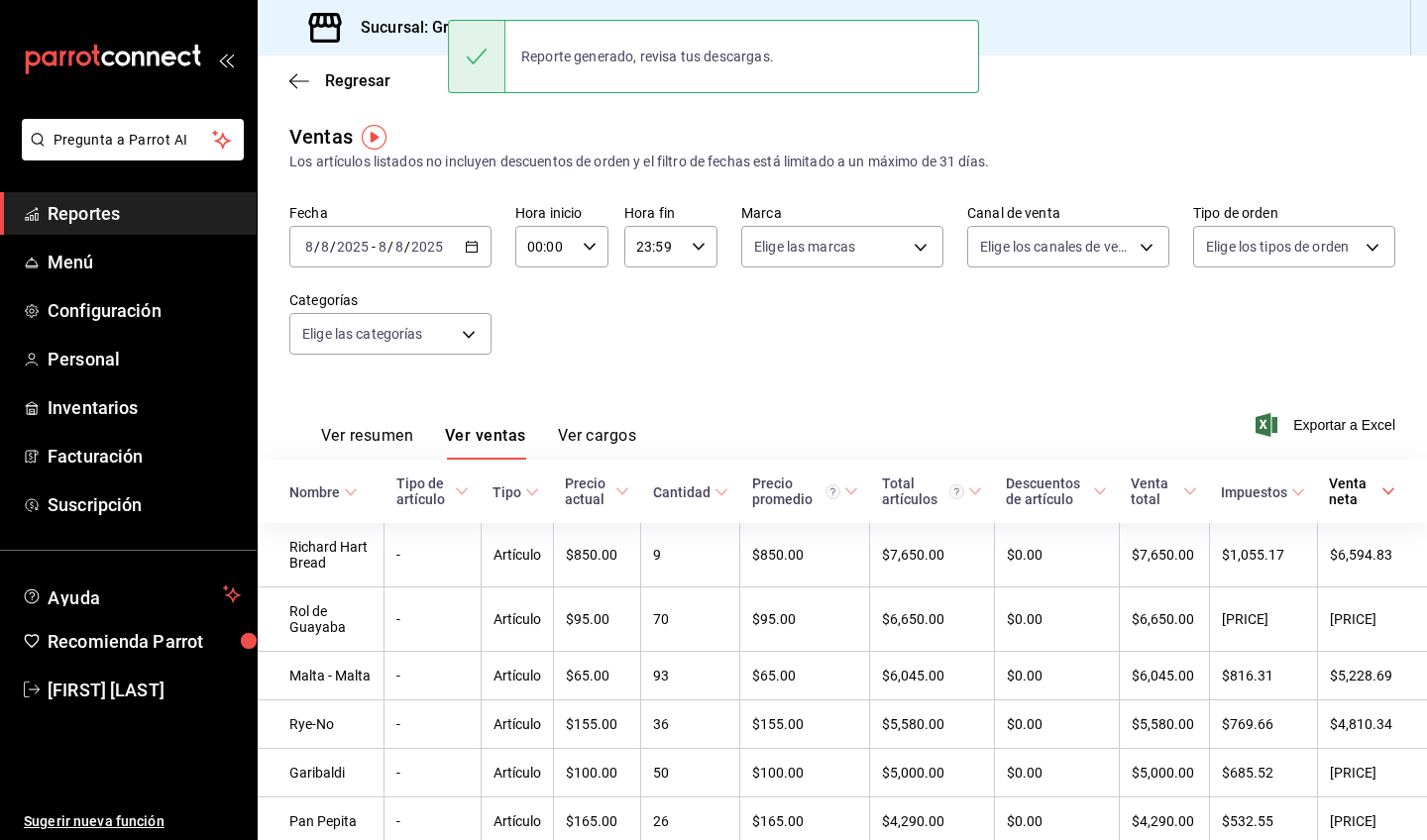 click on "Ver resumen Ver ventas Ver cargos Exportar a Excel" at bounding box center (842, 419) 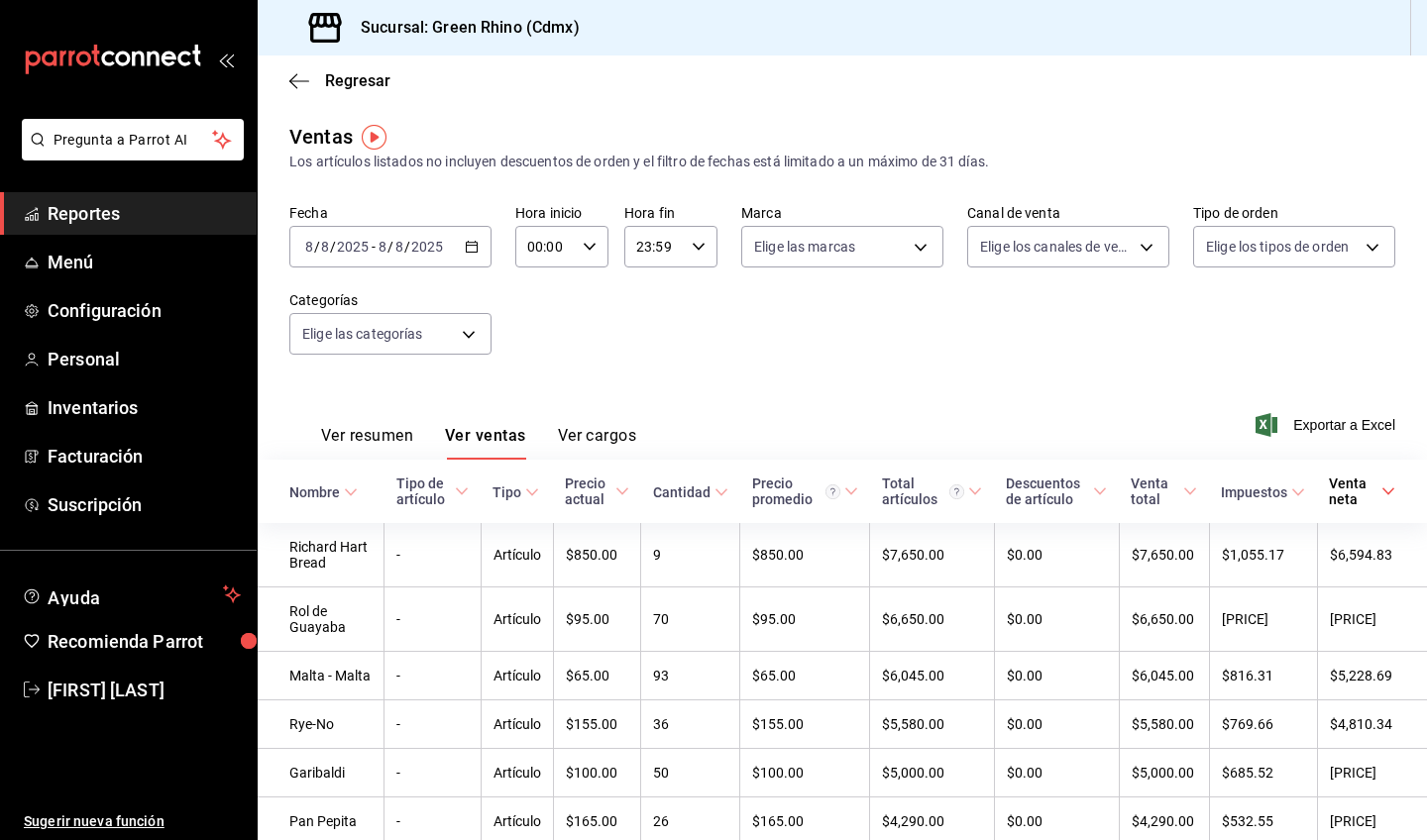 click on "Fecha 2025-08-08 8 / 8 / 2025 - 2025-08-08 8 / 8 / 2025 Hora inicio 00:00 Hora inicio Hora fin 23:59 Hora fin Marca Elige las marcas Canal de venta Elige los canales de venta Tipo de orden Elige los tipos de orden Categorías Elige las categorías" at bounding box center (842, 291) 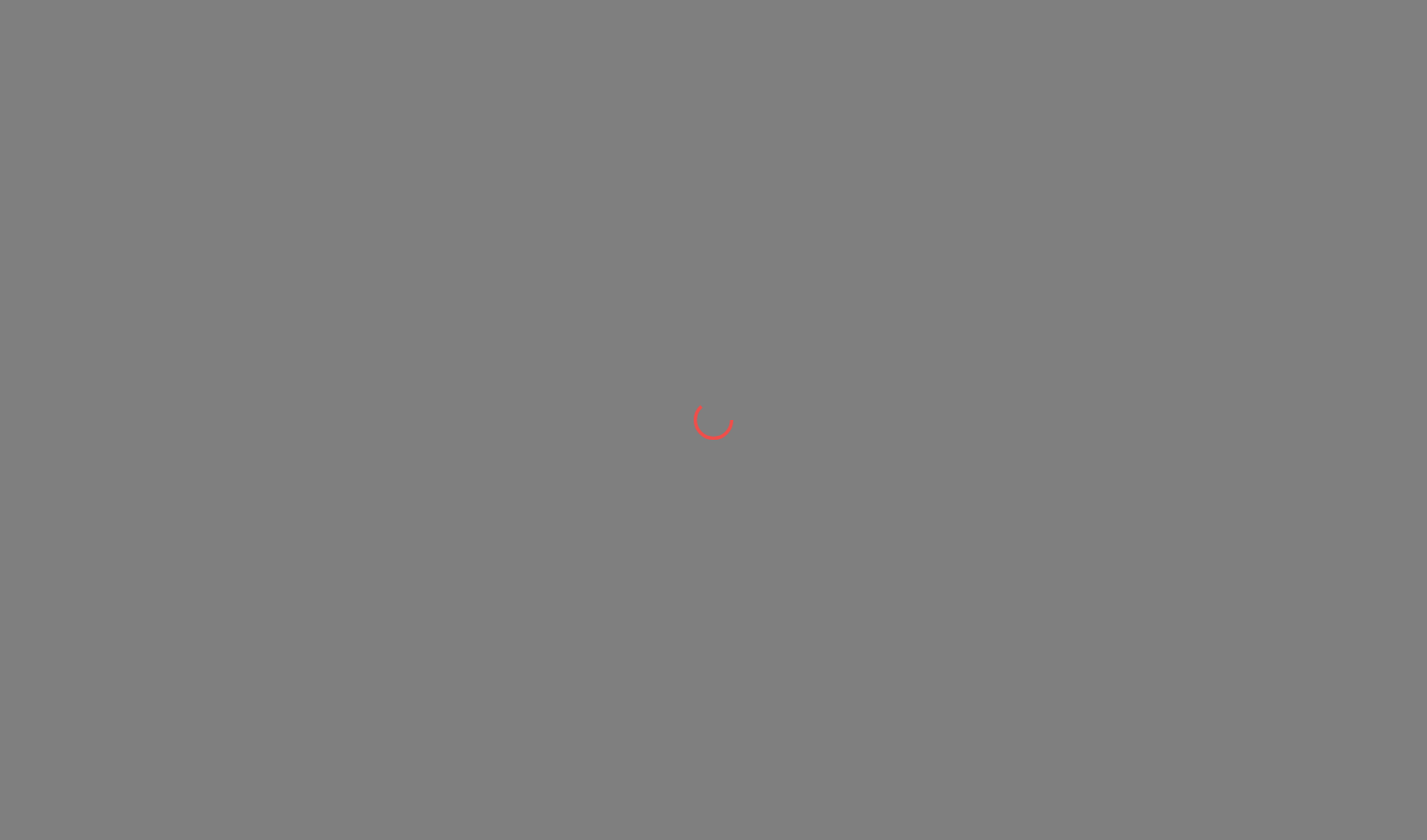 scroll, scrollTop: 0, scrollLeft: 0, axis: both 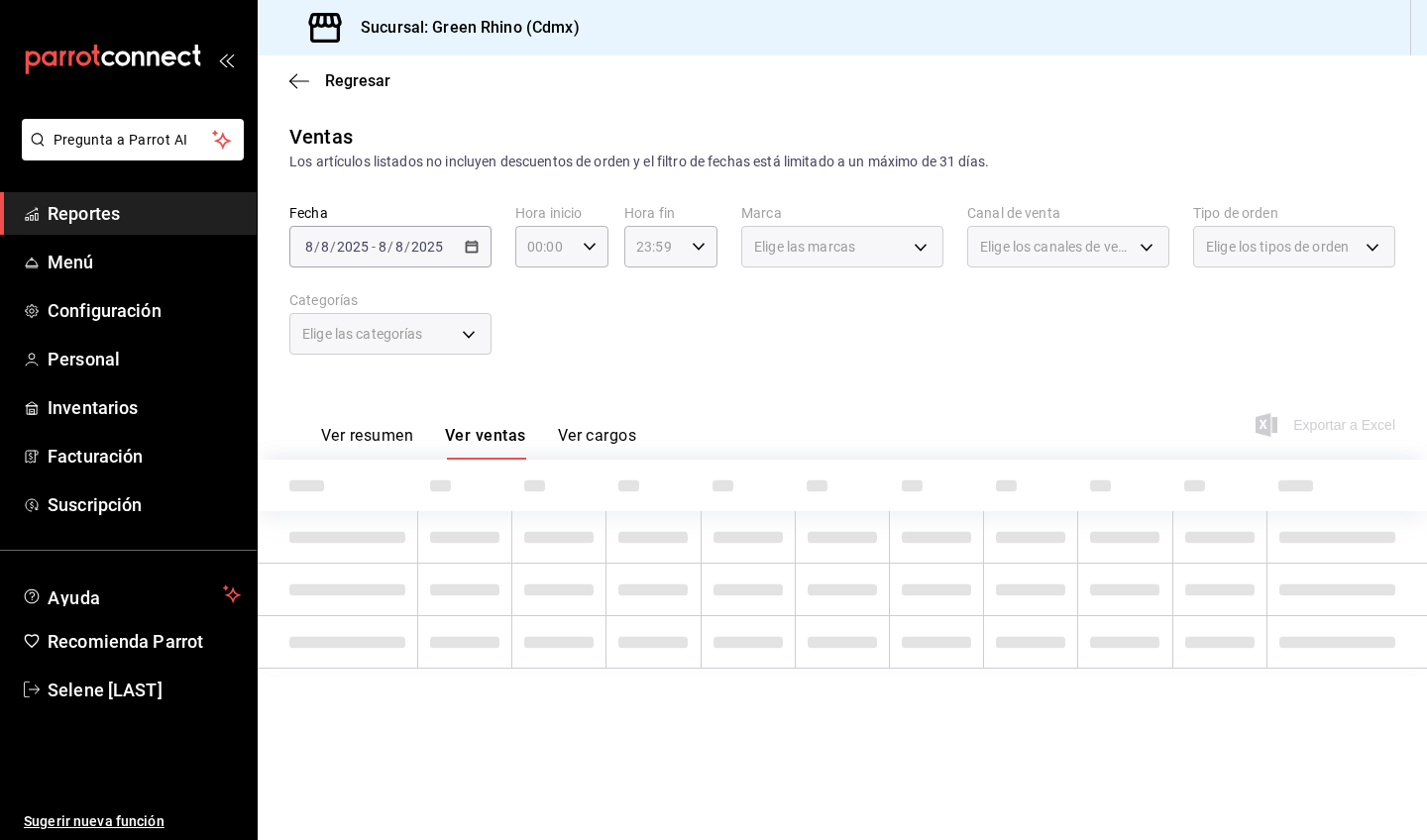 click on "Ver resumen" at bounding box center [367, 443] 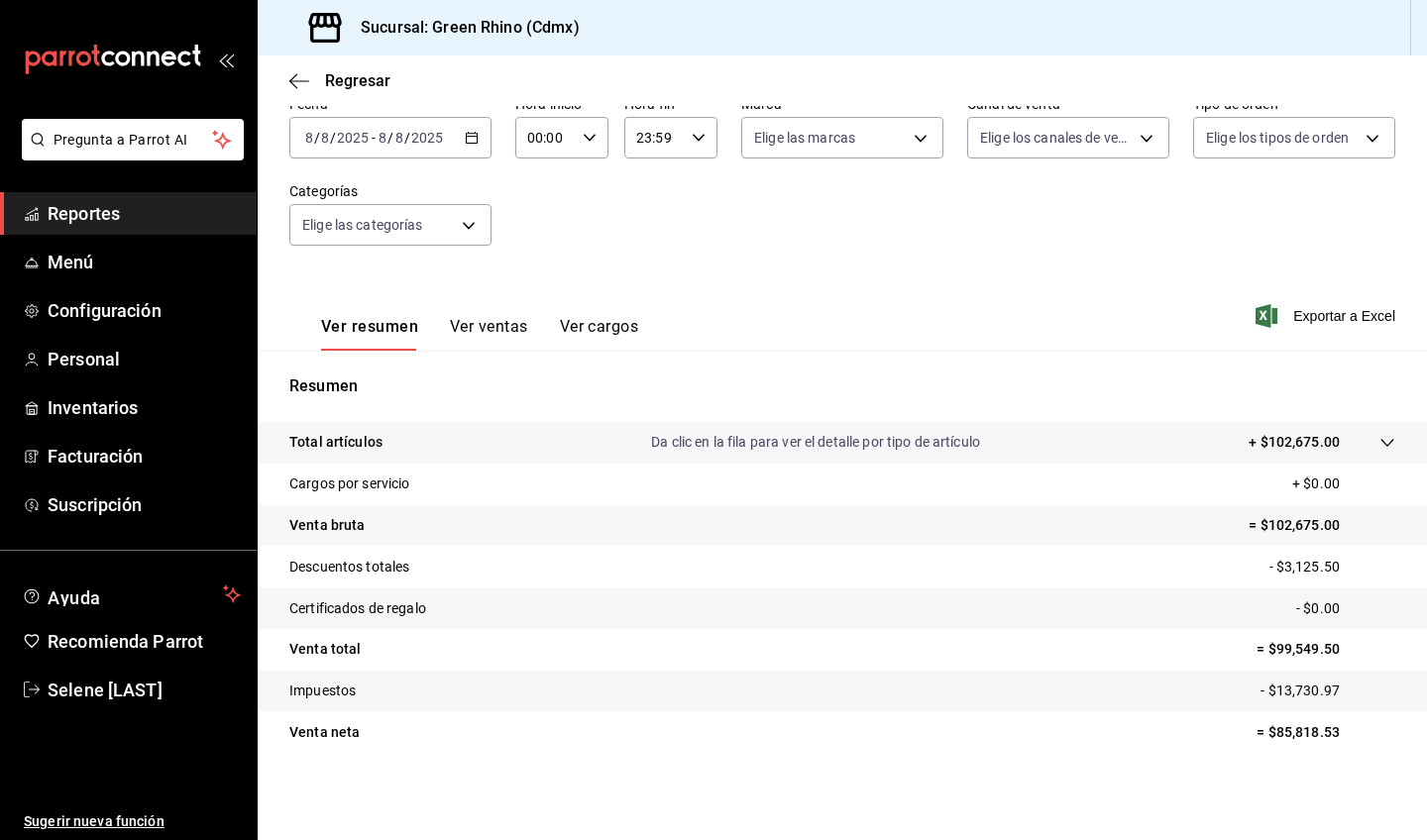 scroll, scrollTop: 109, scrollLeft: 0, axis: vertical 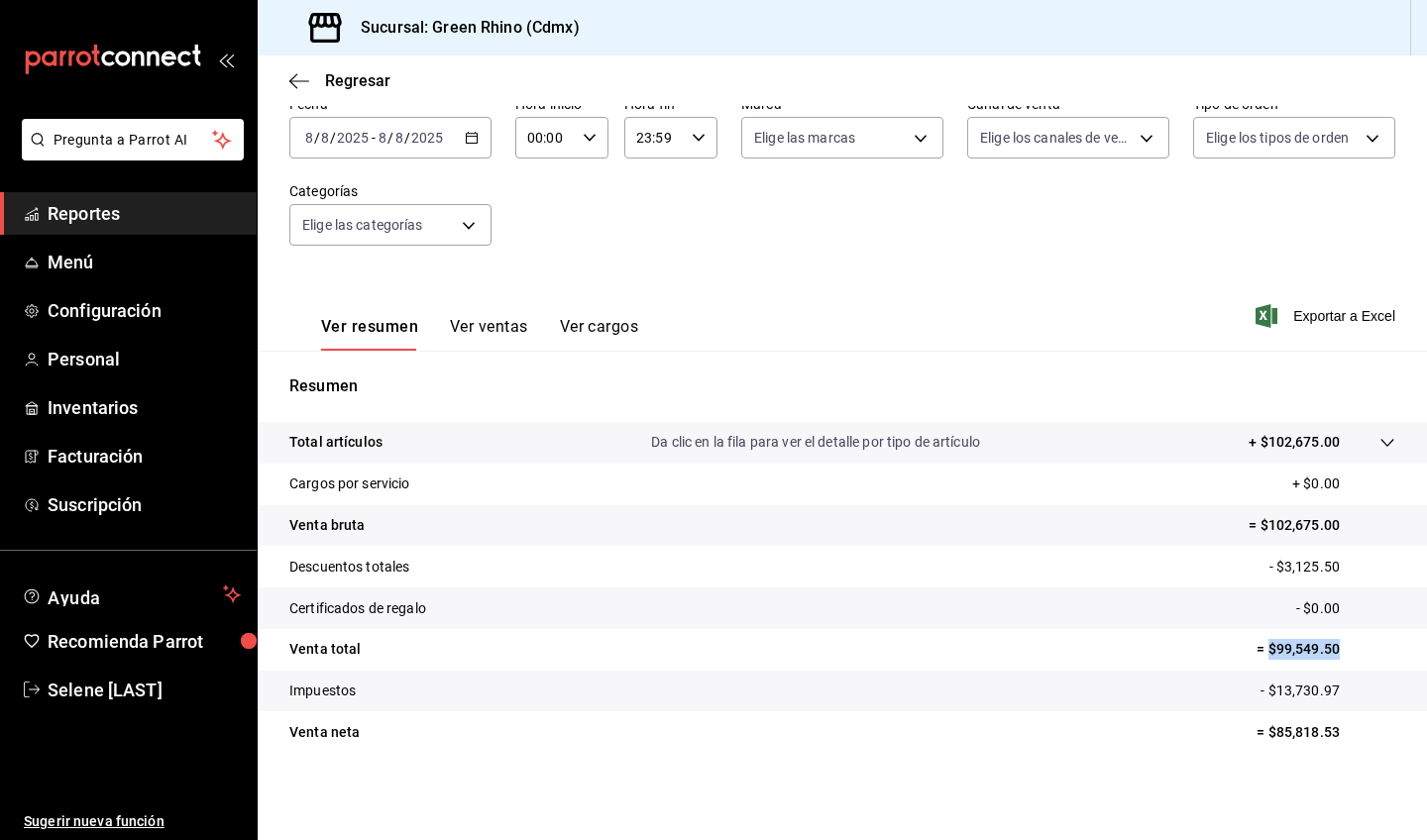 drag, startPoint x: 1267, startPoint y: 649, endPoint x: 1369, endPoint y: 647, distance: 102.01961 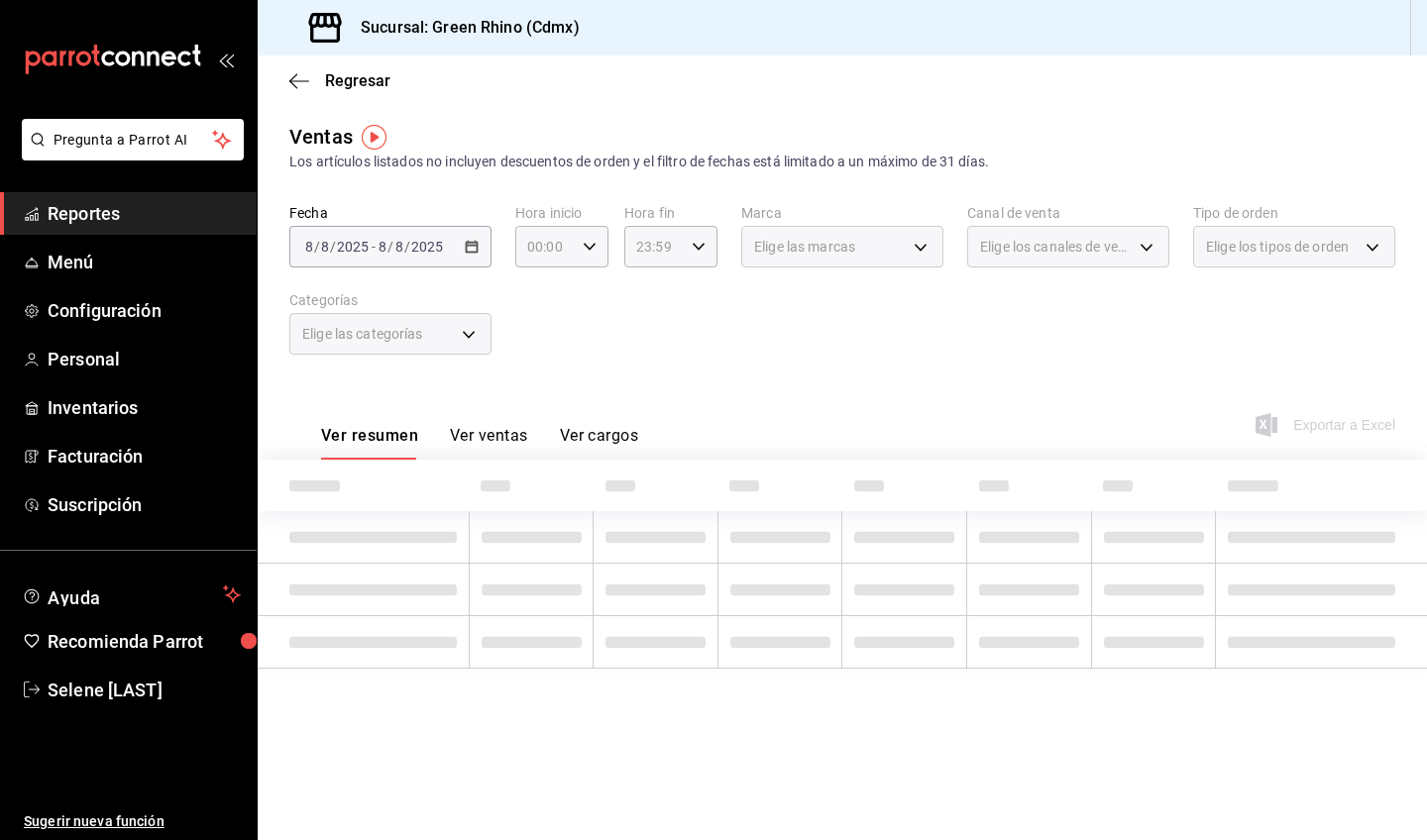 scroll, scrollTop: 0, scrollLeft: 0, axis: both 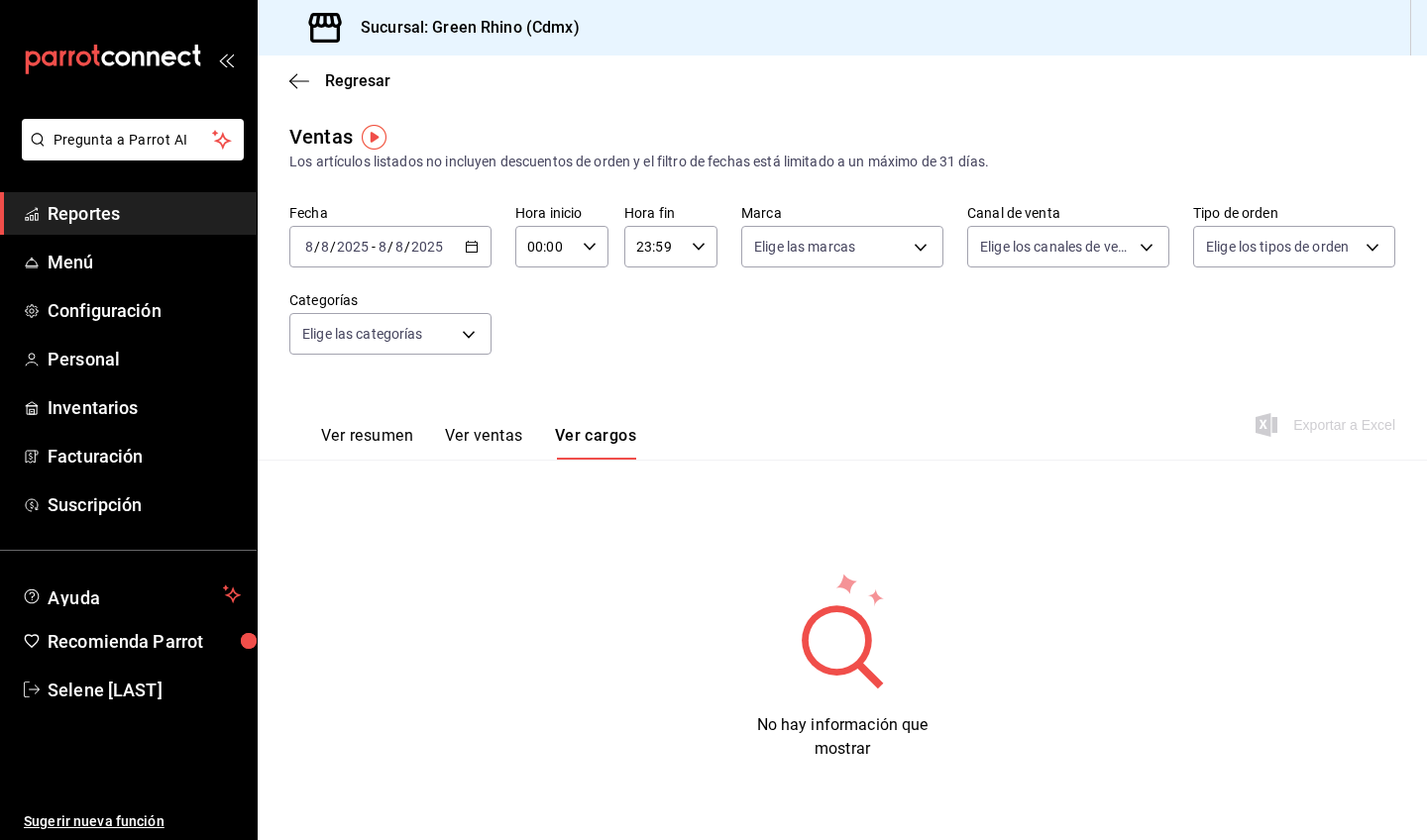 click on "Ver resumen" at bounding box center (367, 443) 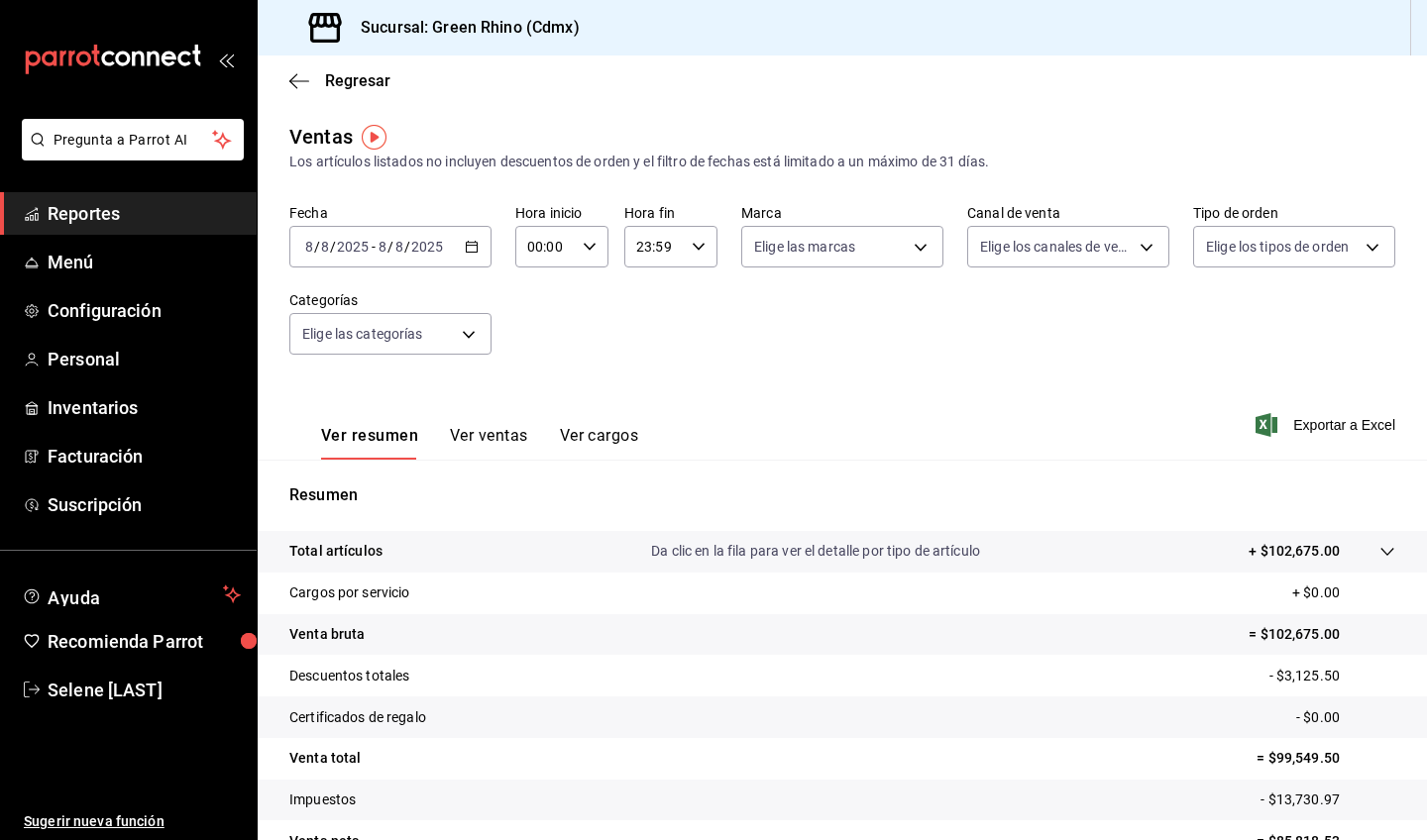 click on "Regresar Ventas Los artículos listados no incluyen descuentos de orden y el filtro de fechas está limitado a un máximo de 31 días. Fecha 2025-08-08 8 / 8 / 2025 - 2025-08-08 8 / 8 / 2025 Hora inicio 00:00 Hora inicio Hora fin 23:59 Hora fin Marca Elige las marcas Canal de venta Elige los canales de venta Tipo de orden Elige los tipos de orden Categorías Elige las categorías Ver resumen Ver ventas Ver cargos Exportar a Excel Resumen Total artículos Da clic en la fila para ver el detalle por tipo de artículo + $102,675.00 Cargos por servicio + $0.00 Venta bruta = $102,675.00 Descuentos totales - $3,125.50 Certificados de regalo - $0.00 Venta total = $99,549.50 Impuestos - $13,730.97 Venta neta = $85,818.53" at bounding box center (842, 502) 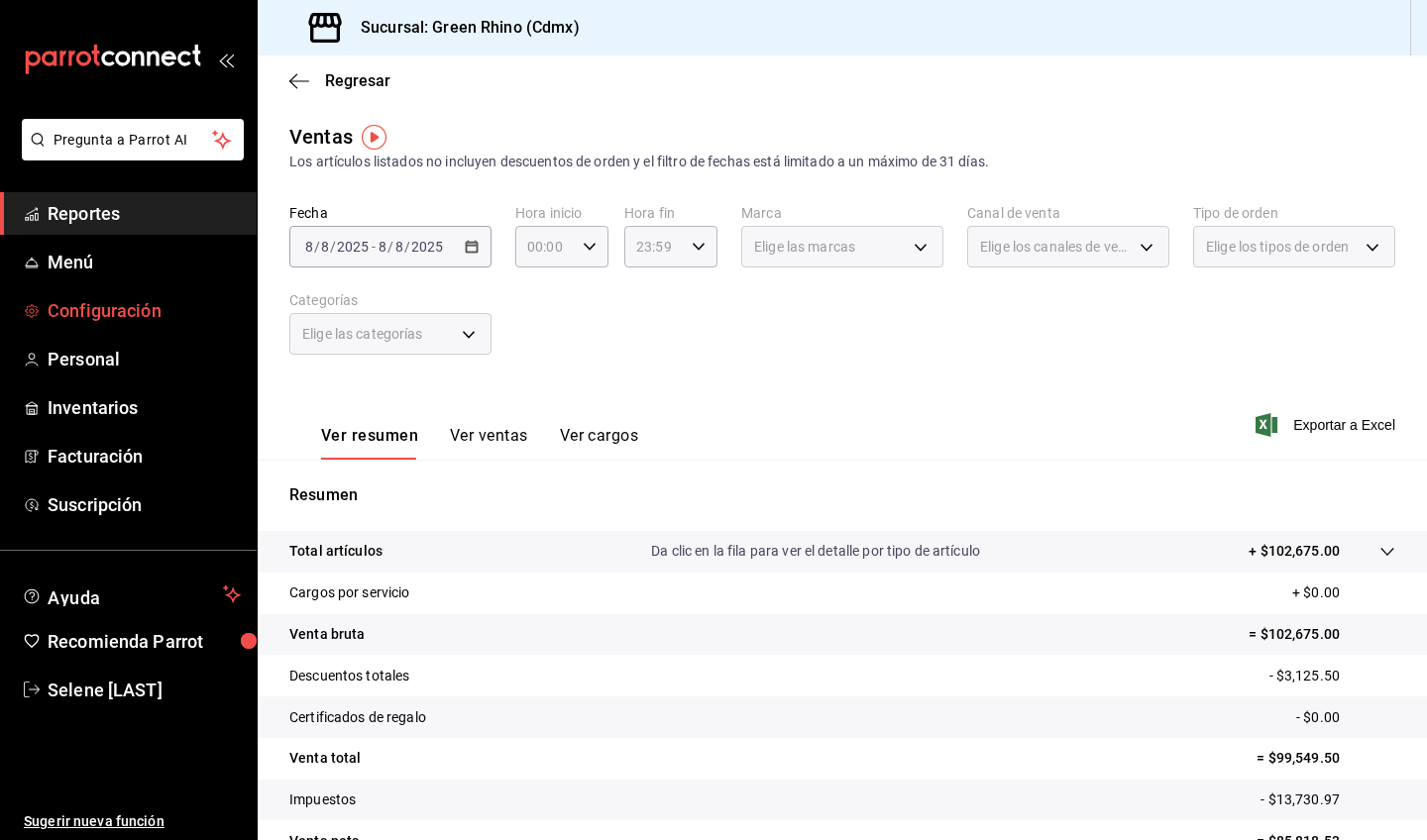 click on "Configuración" at bounding box center (144, 310) 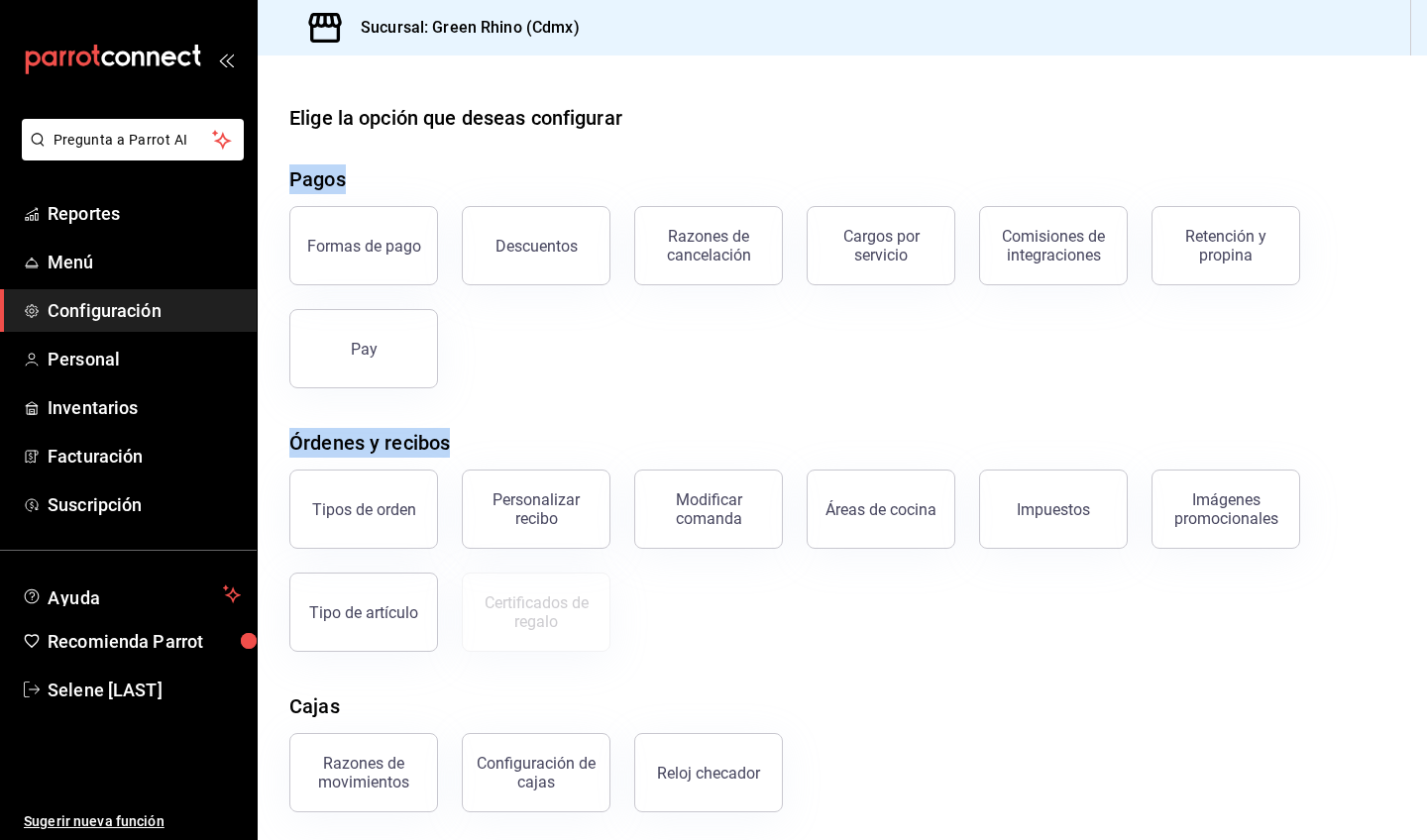 drag, startPoint x: 283, startPoint y: 175, endPoint x: 691, endPoint y: 462, distance: 498.83163 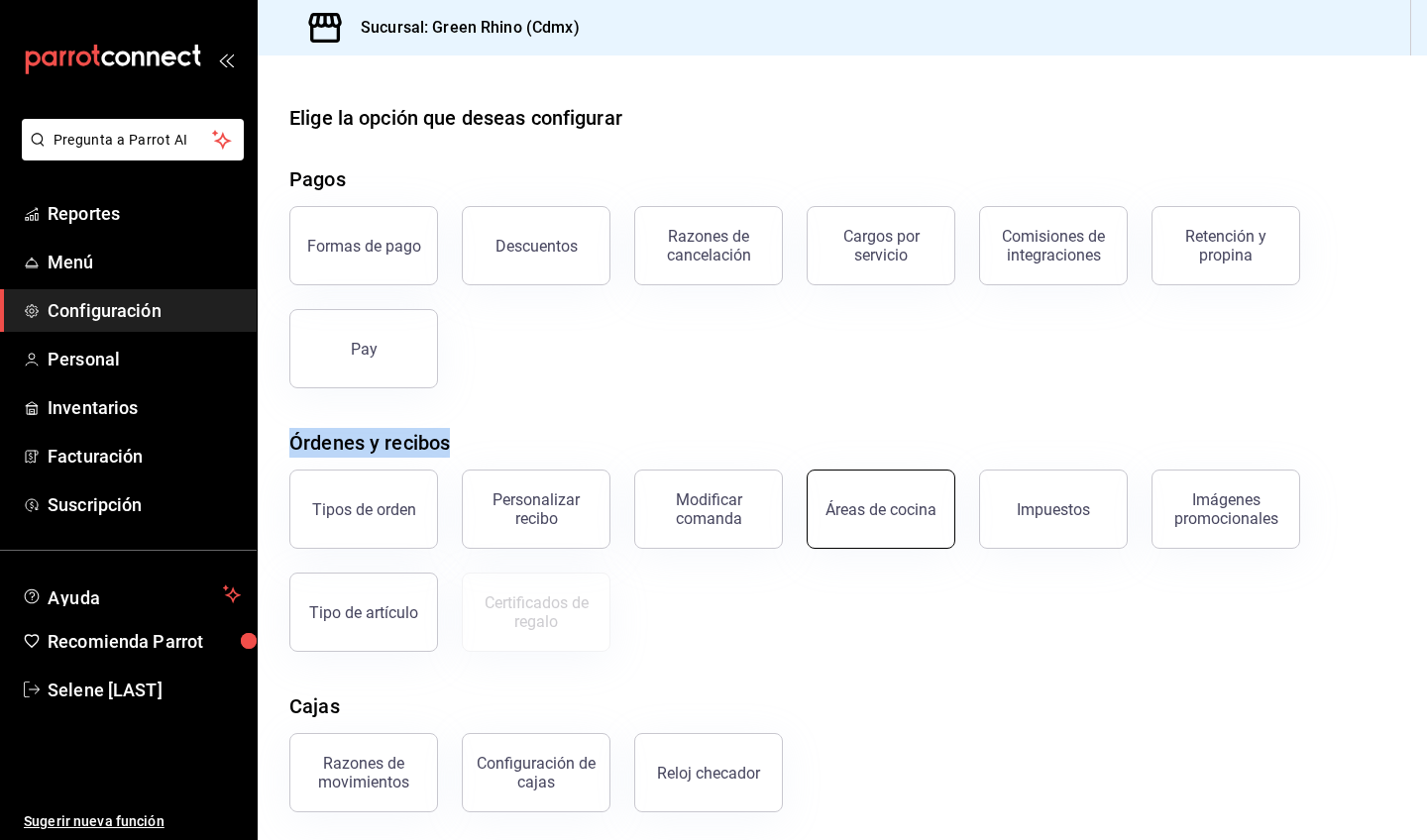 drag, startPoint x: 272, startPoint y: 184, endPoint x: 838, endPoint y: 525, distance: 660.78514 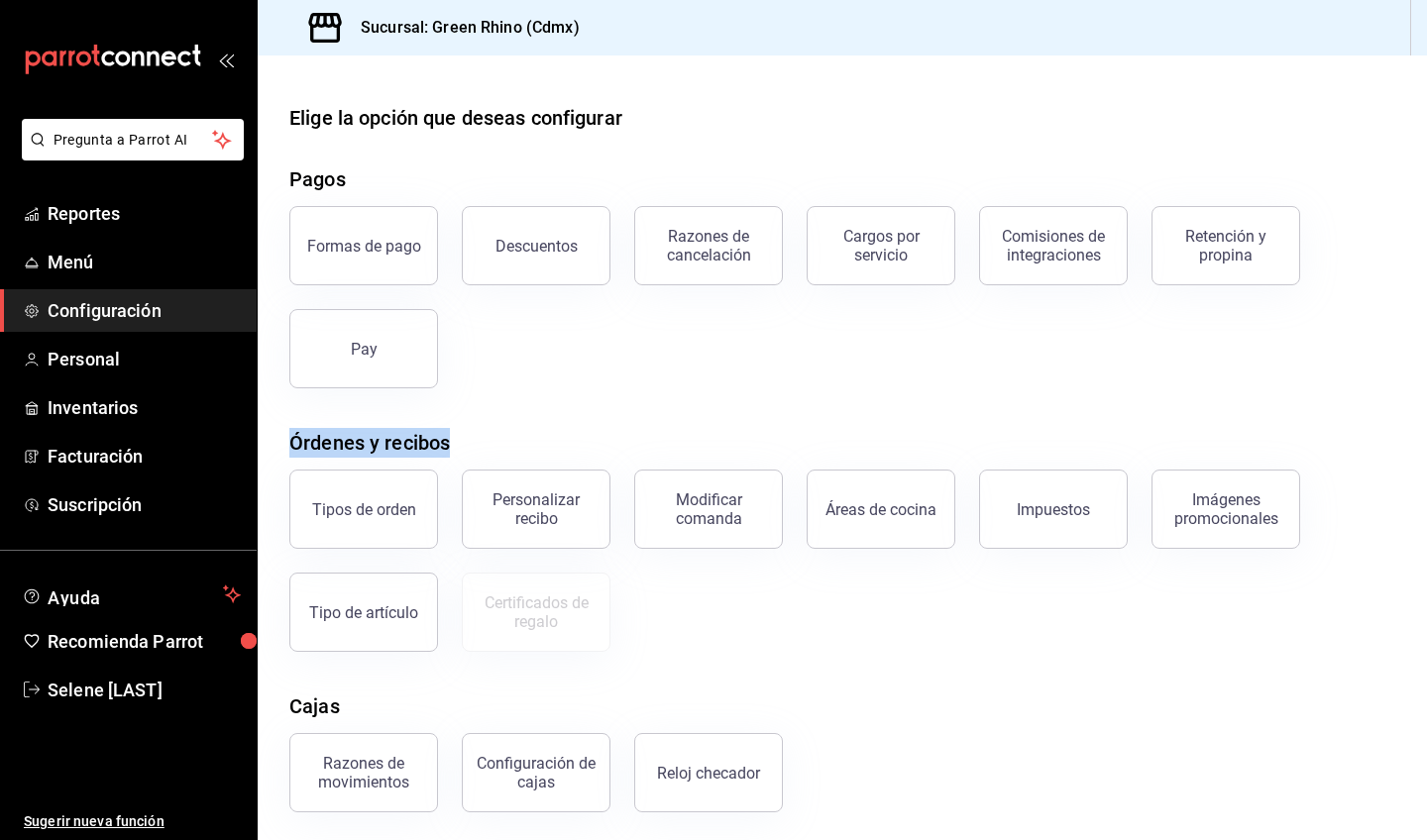 click on "Tipos de orden Personalizar recibo Modificar comanda Áreas de cocina Impuestos Imágenes promocionales Tipo de artículo Certificados de regalo" at bounding box center [830, 549] 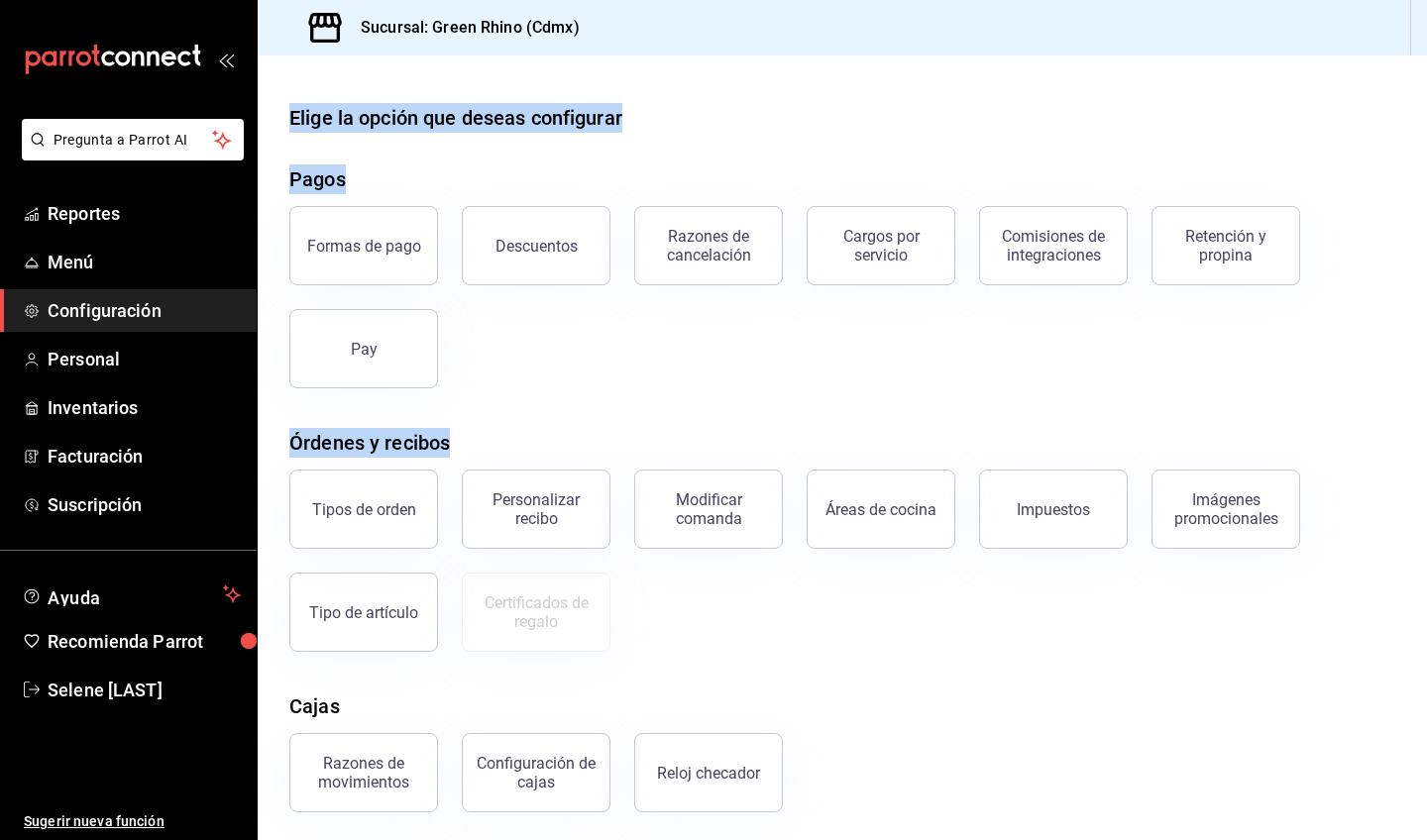 drag, startPoint x: 681, startPoint y: 639, endPoint x: 272, endPoint y: 115, distance: 664.7233 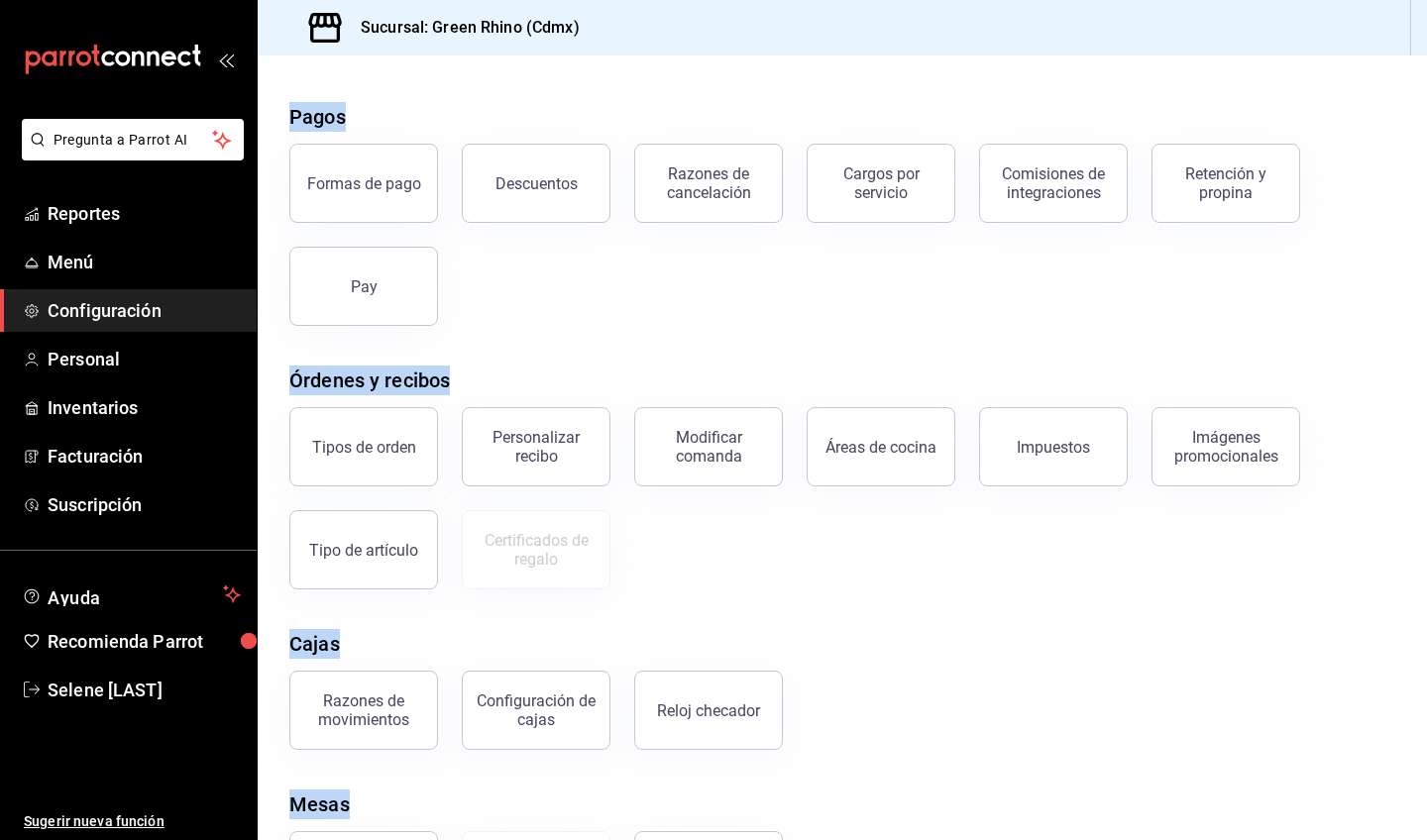 scroll, scrollTop: 76, scrollLeft: 0, axis: vertical 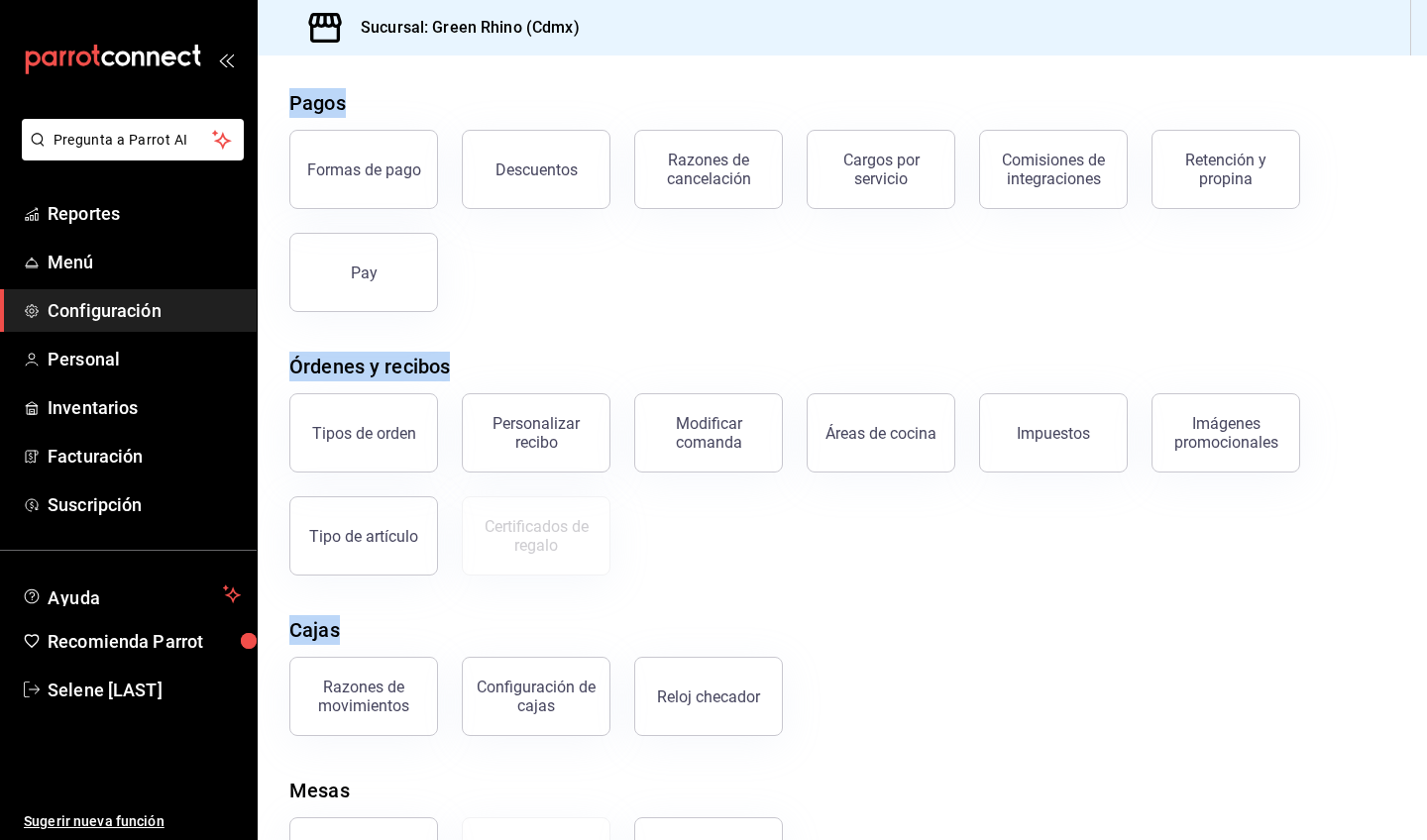 drag, startPoint x: 288, startPoint y: 180, endPoint x: 849, endPoint y: 701, distance: 765.61217 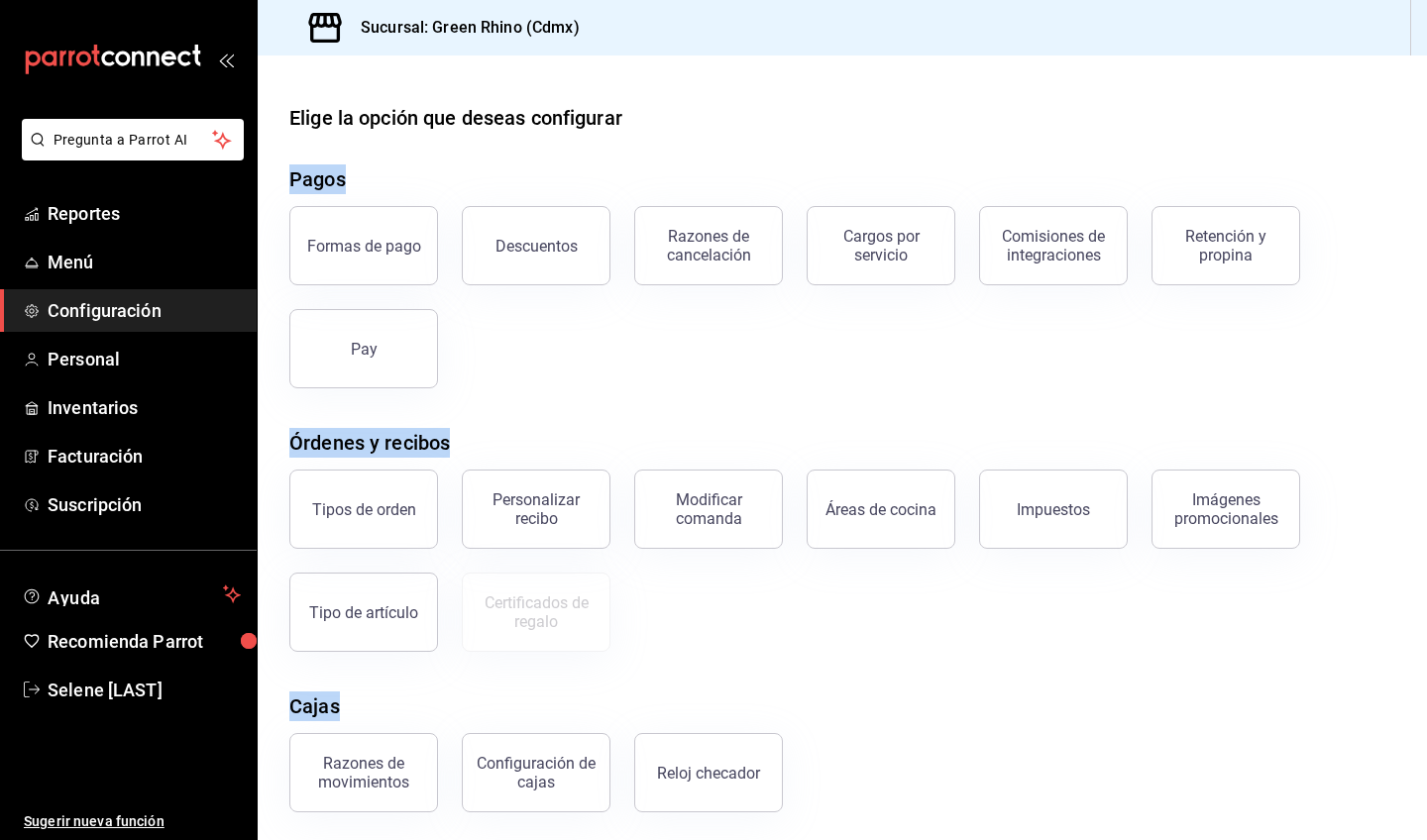 scroll, scrollTop: 0, scrollLeft: 0, axis: both 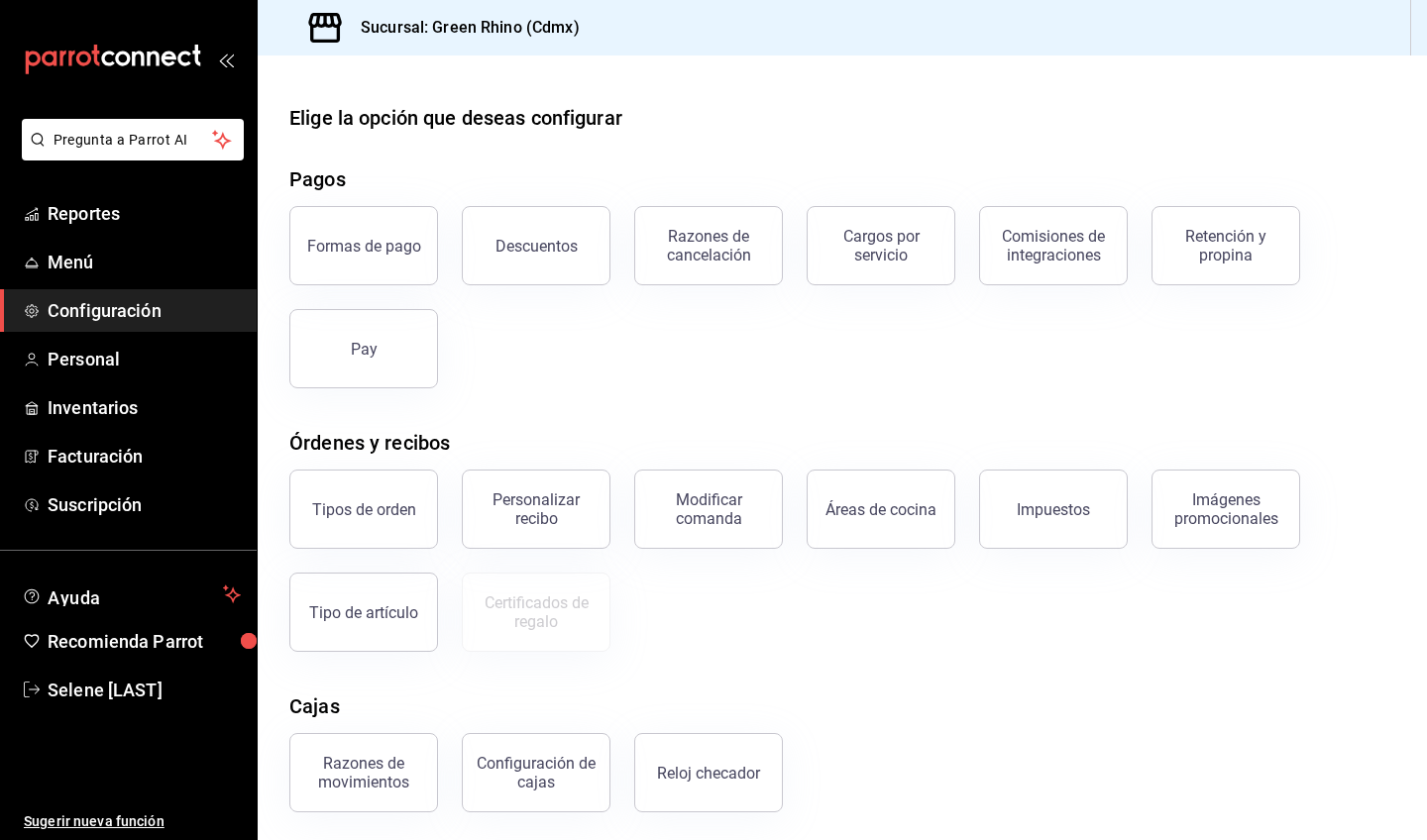 click at bounding box center (842, 71) 